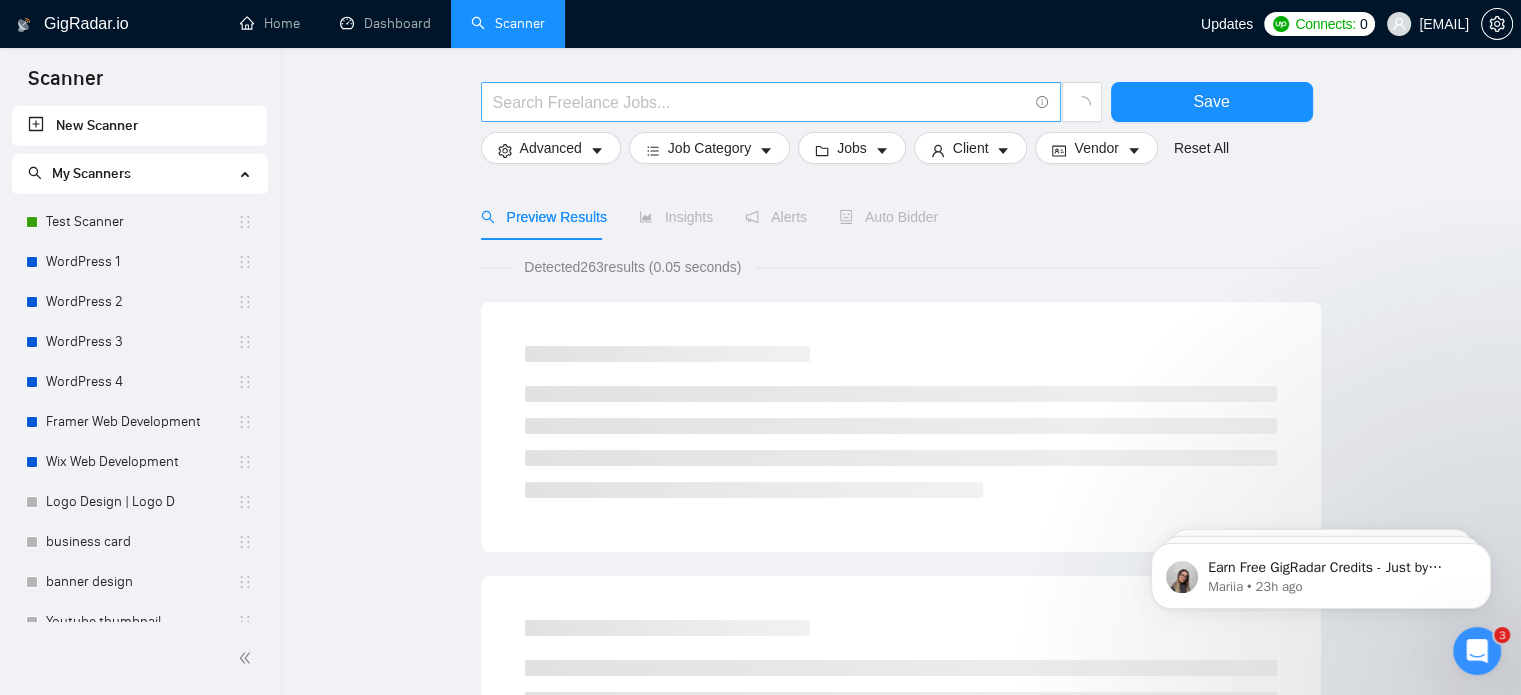 scroll, scrollTop: 68, scrollLeft: 0, axis: vertical 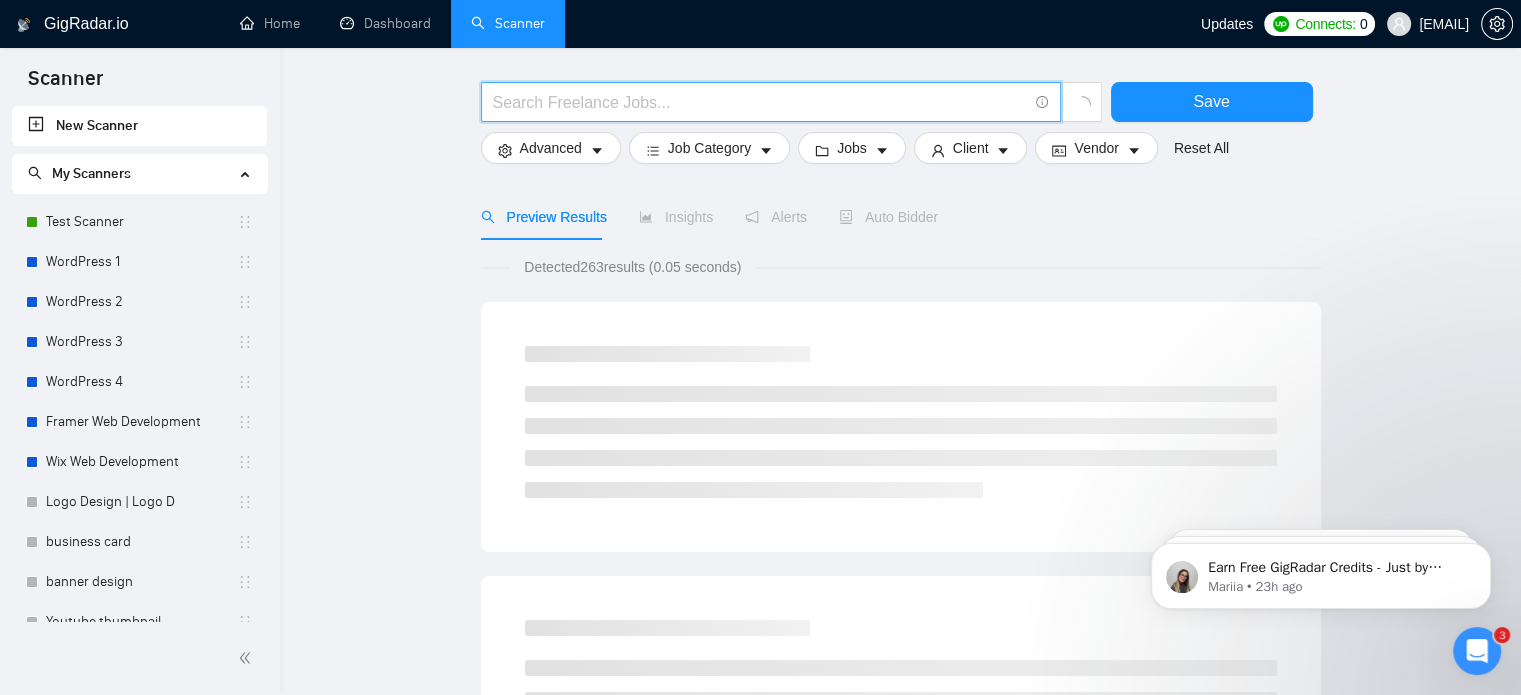 click at bounding box center (760, 102) 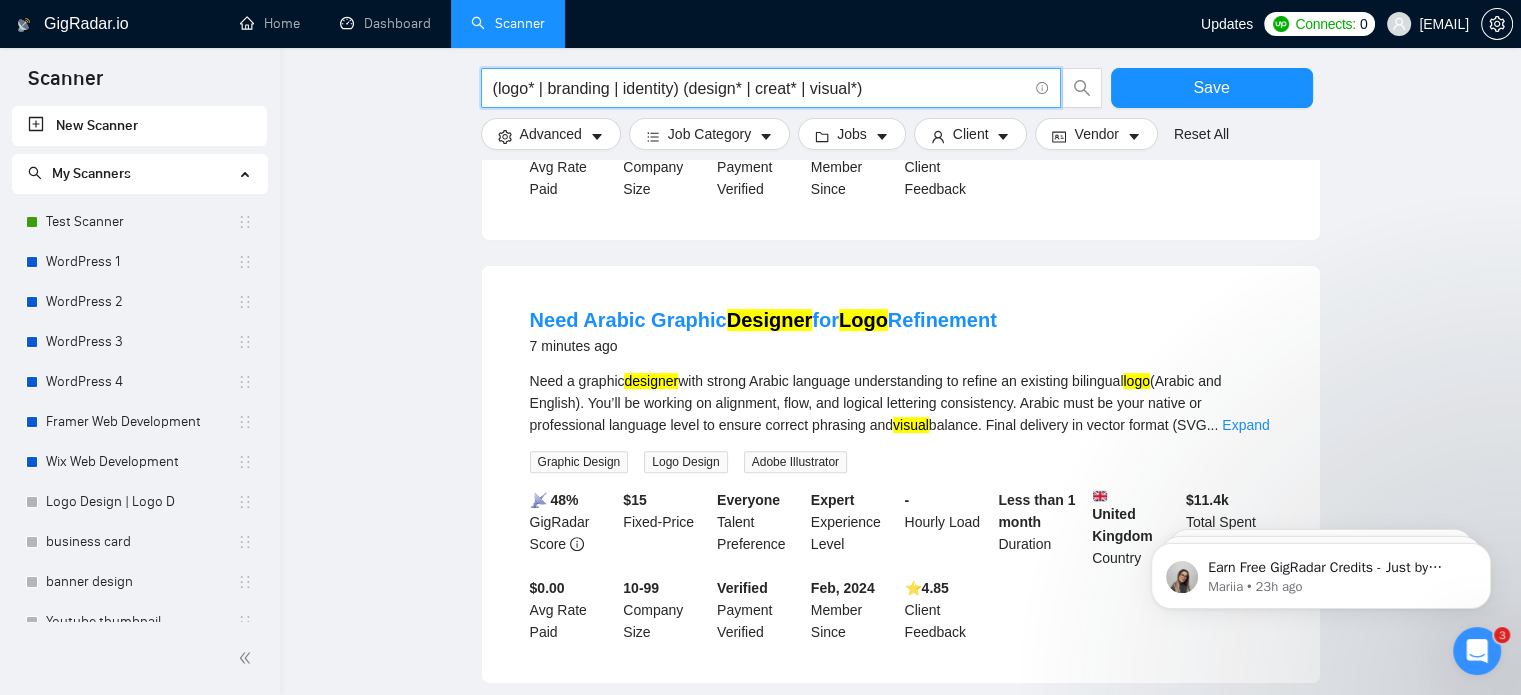 scroll, scrollTop: 508, scrollLeft: 0, axis: vertical 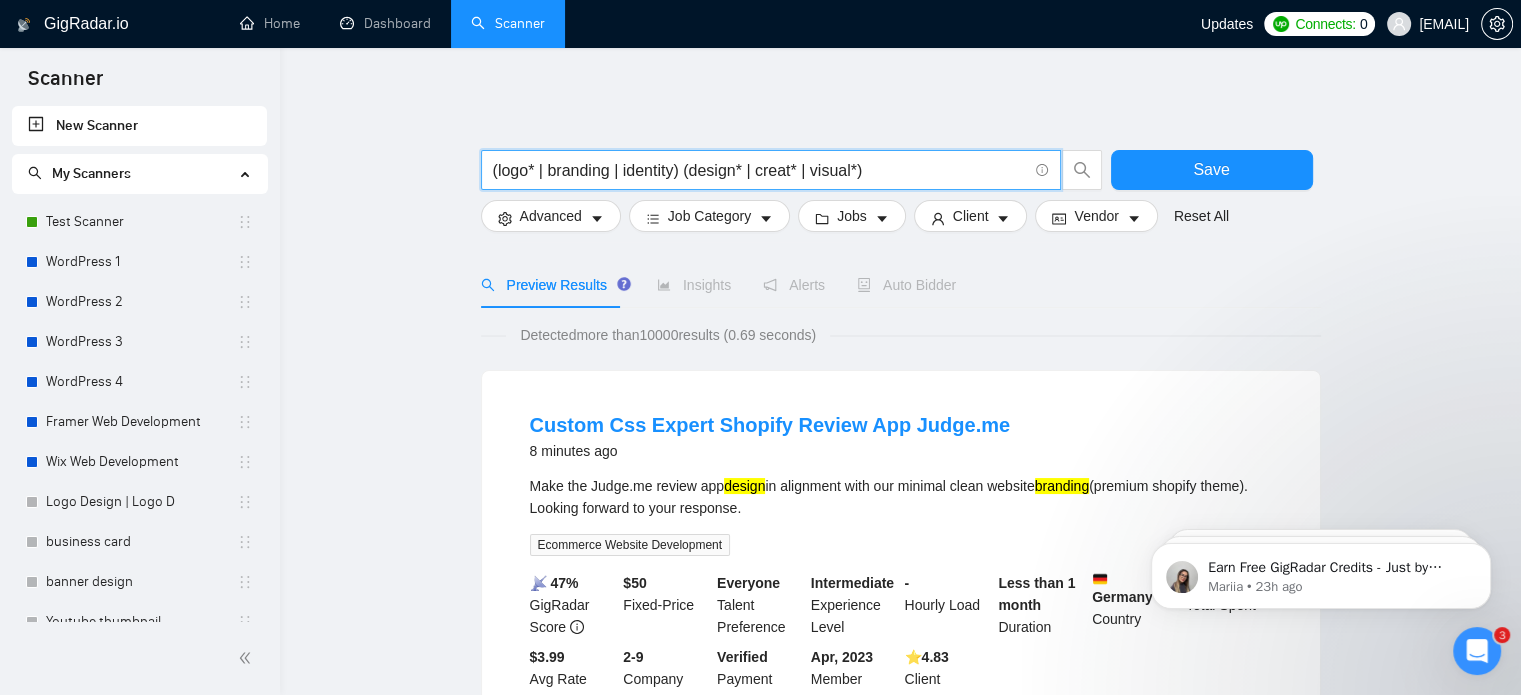 paste on "design | "logo redesign" | "custom logo" | "logo creation" | "minimal logo" | "professional logo" | "modern logo") (branding | "brand identity" | "visual identity" | designer | creation" 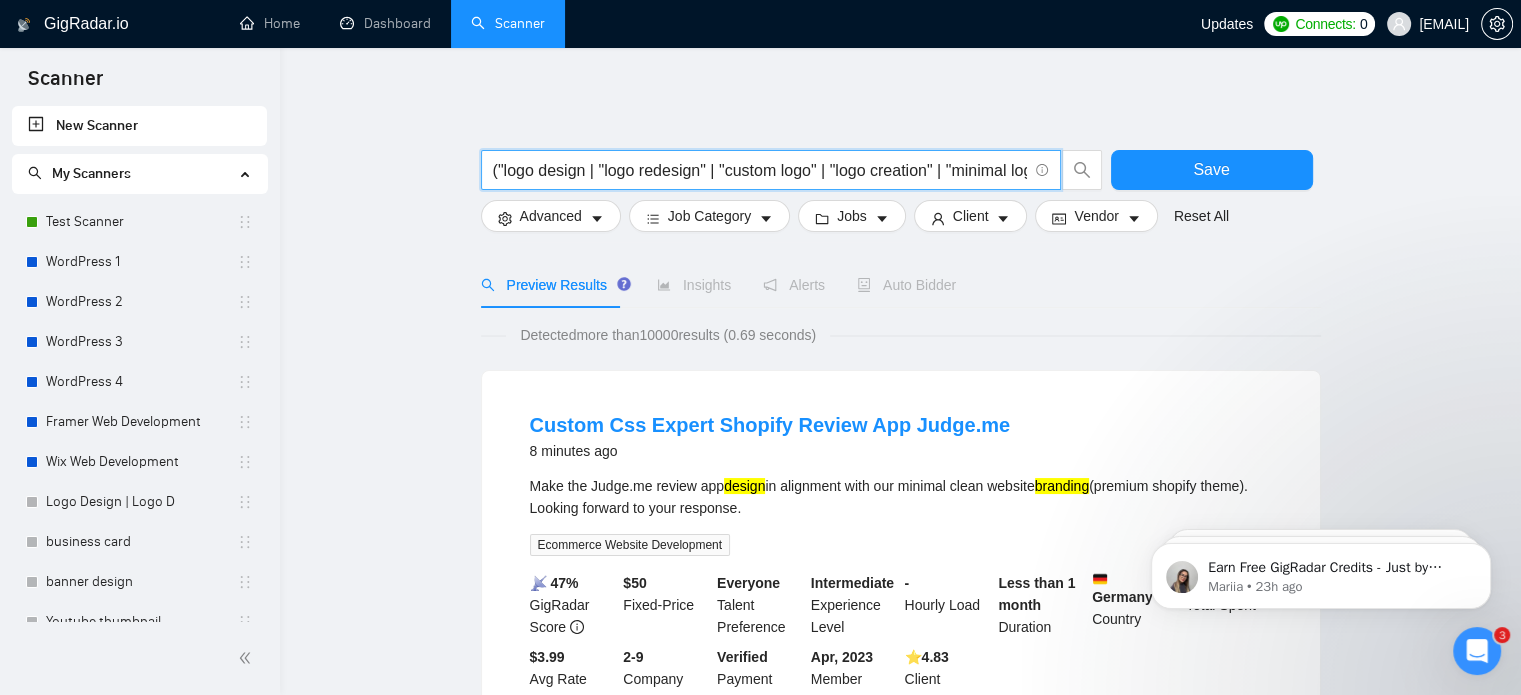 scroll, scrollTop: 0, scrollLeft: 763, axis: horizontal 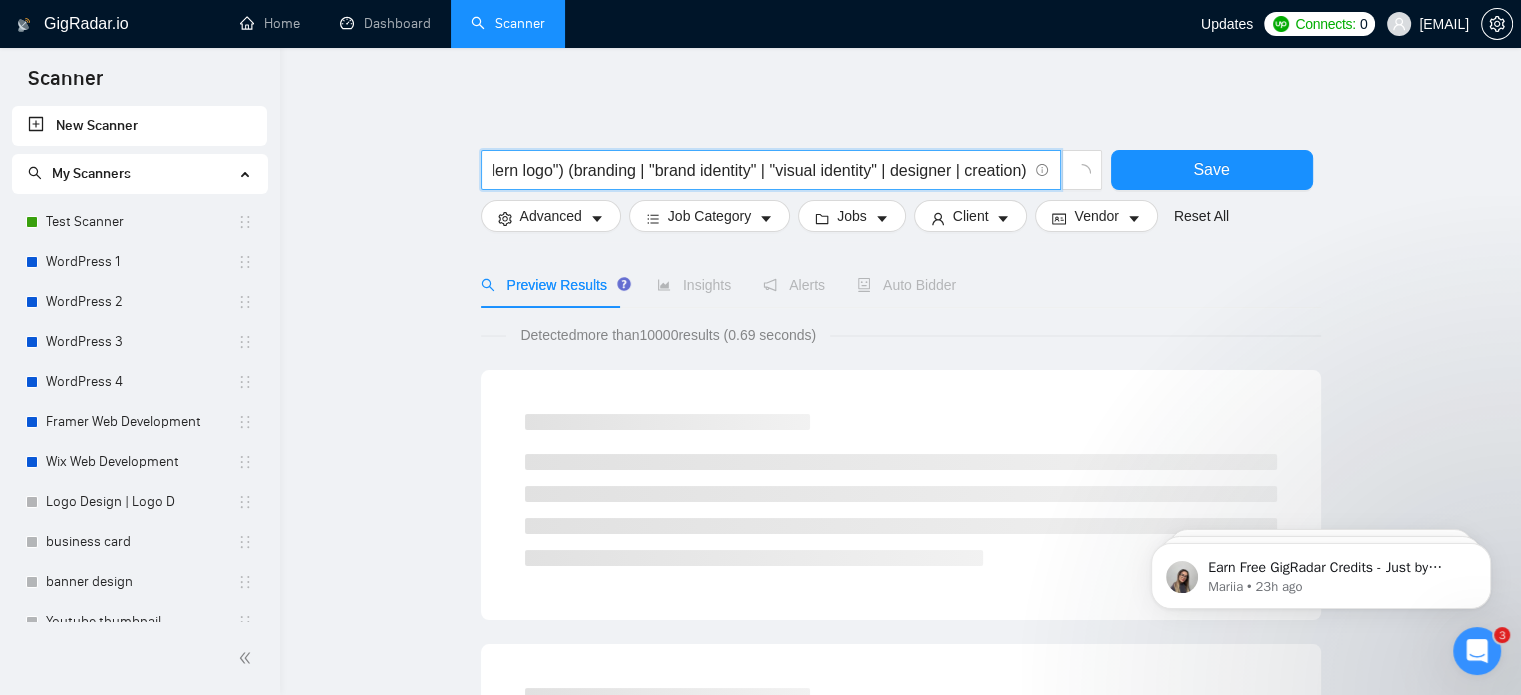 type on "("logo design | "logo redesign" | "custom logo" | "logo creation" | "minimal logo" | "professional logo" | "modern logo") (branding | "brand identity" | "visual identity" | designer | creation)" 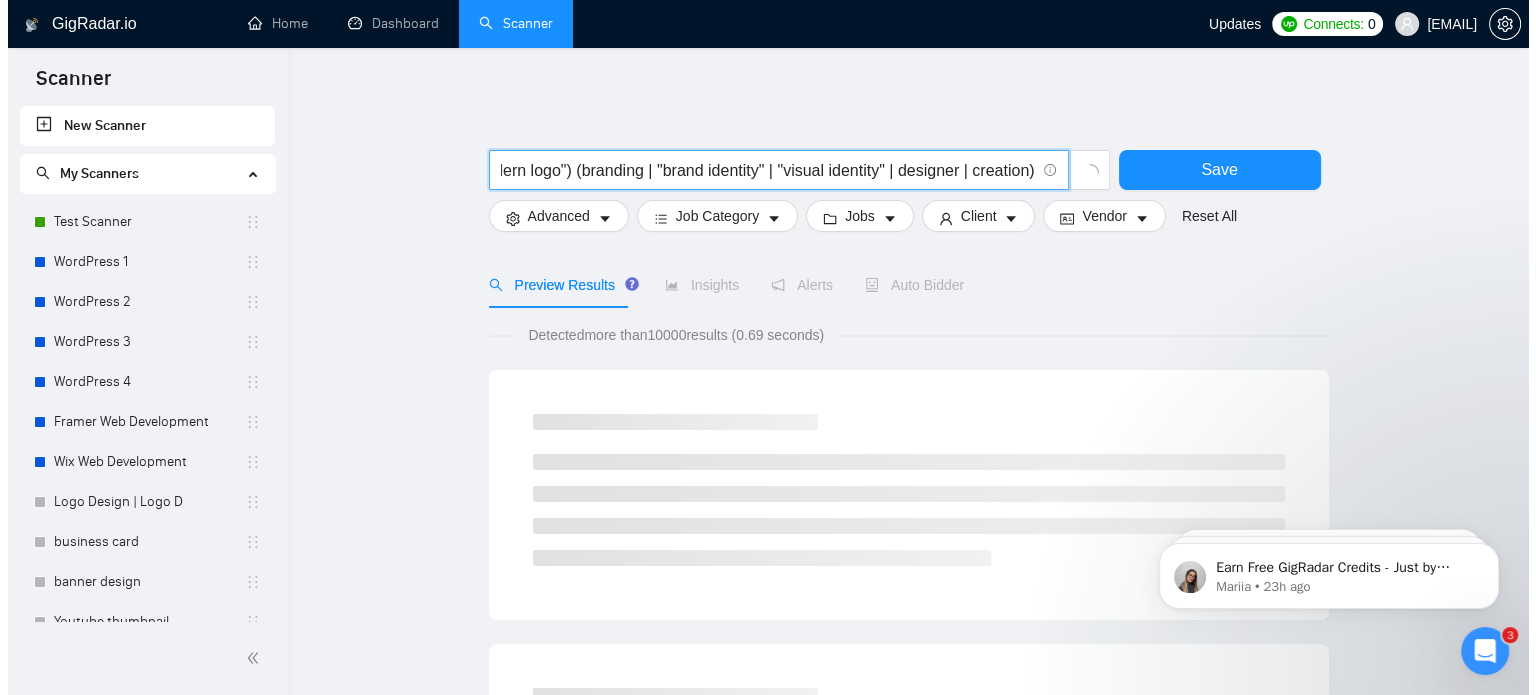 scroll, scrollTop: 0, scrollLeft: 0, axis: both 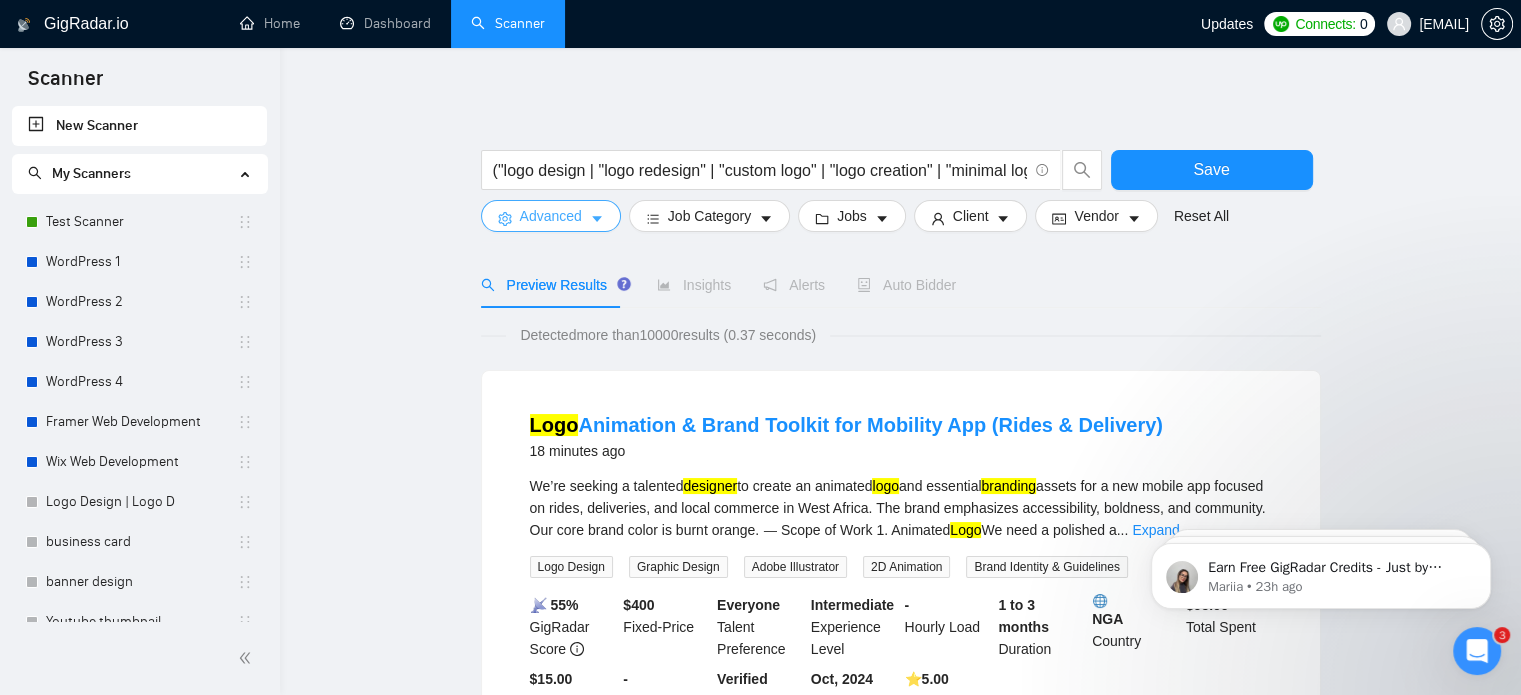 click on "Advanced" at bounding box center [551, 216] 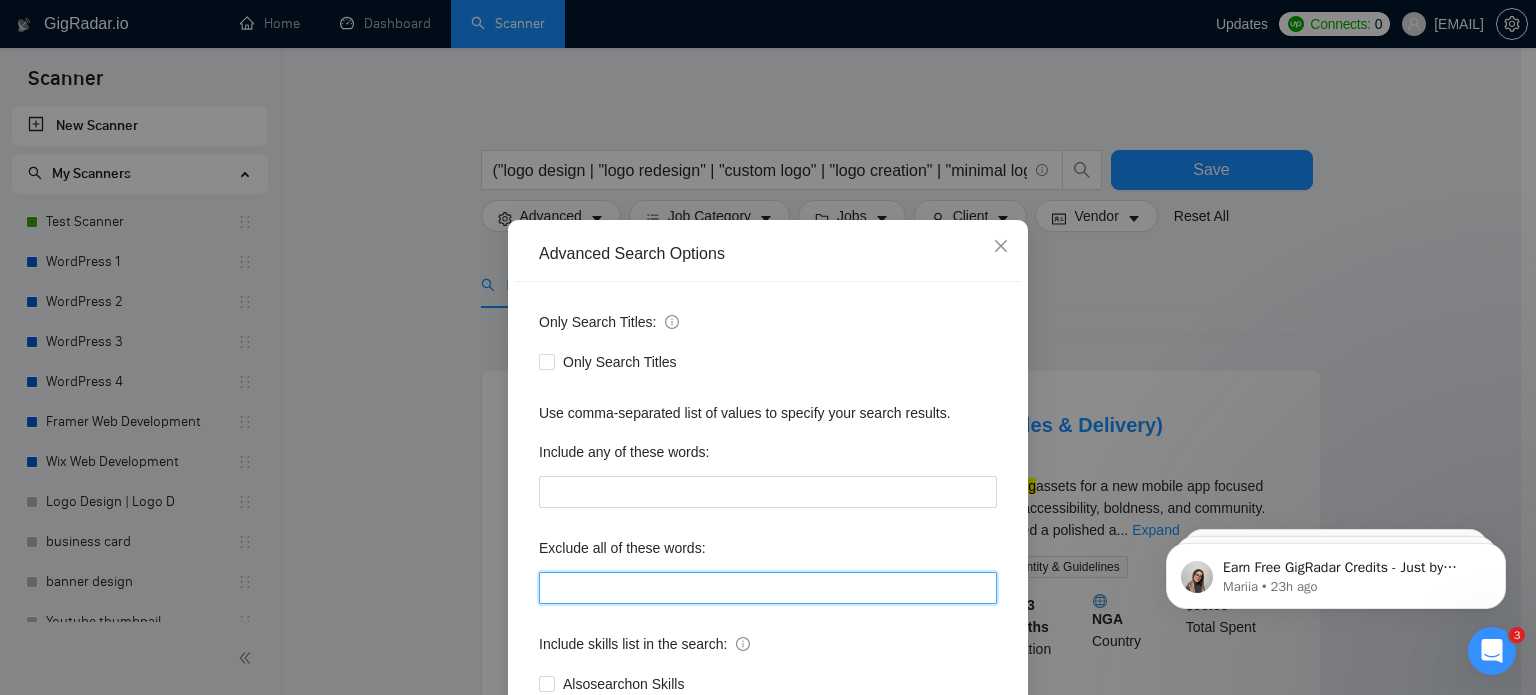 click at bounding box center (768, 588) 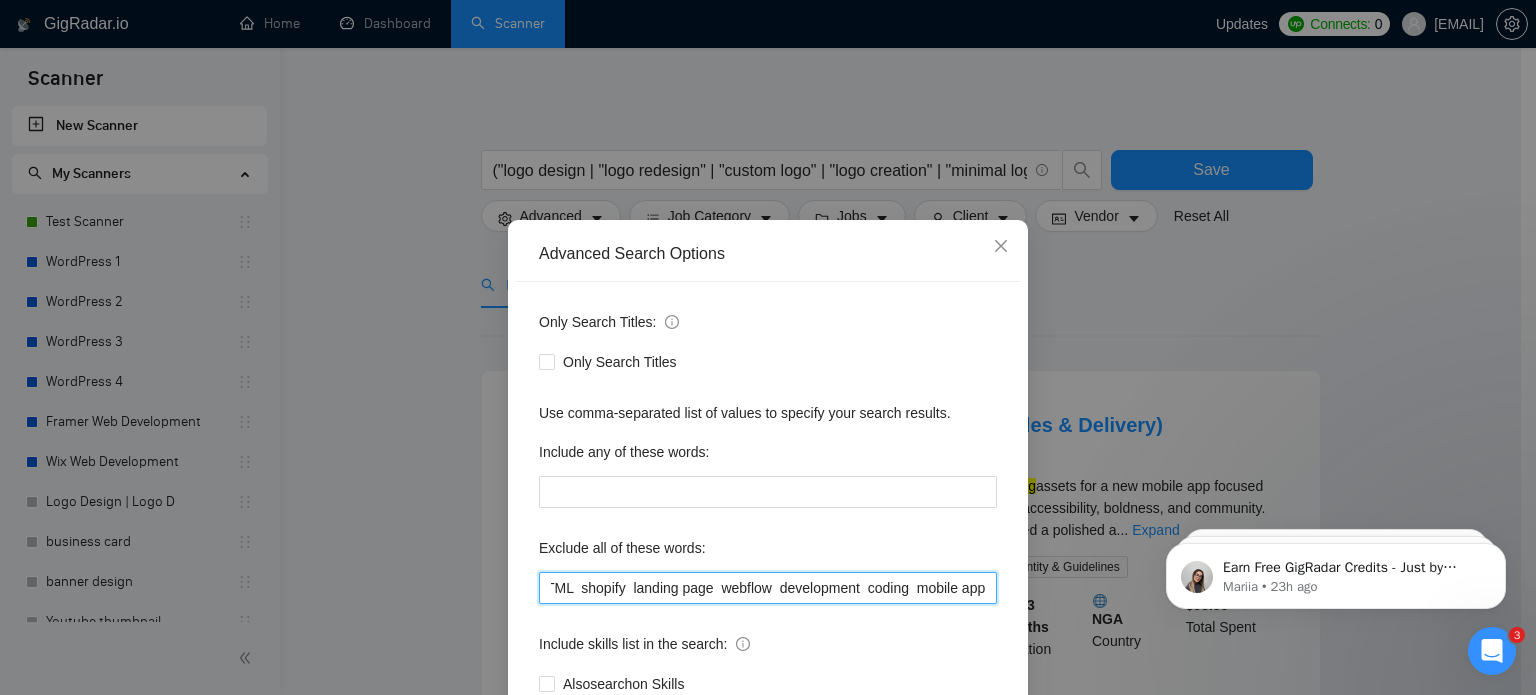 scroll, scrollTop: 0, scrollLeft: 0, axis: both 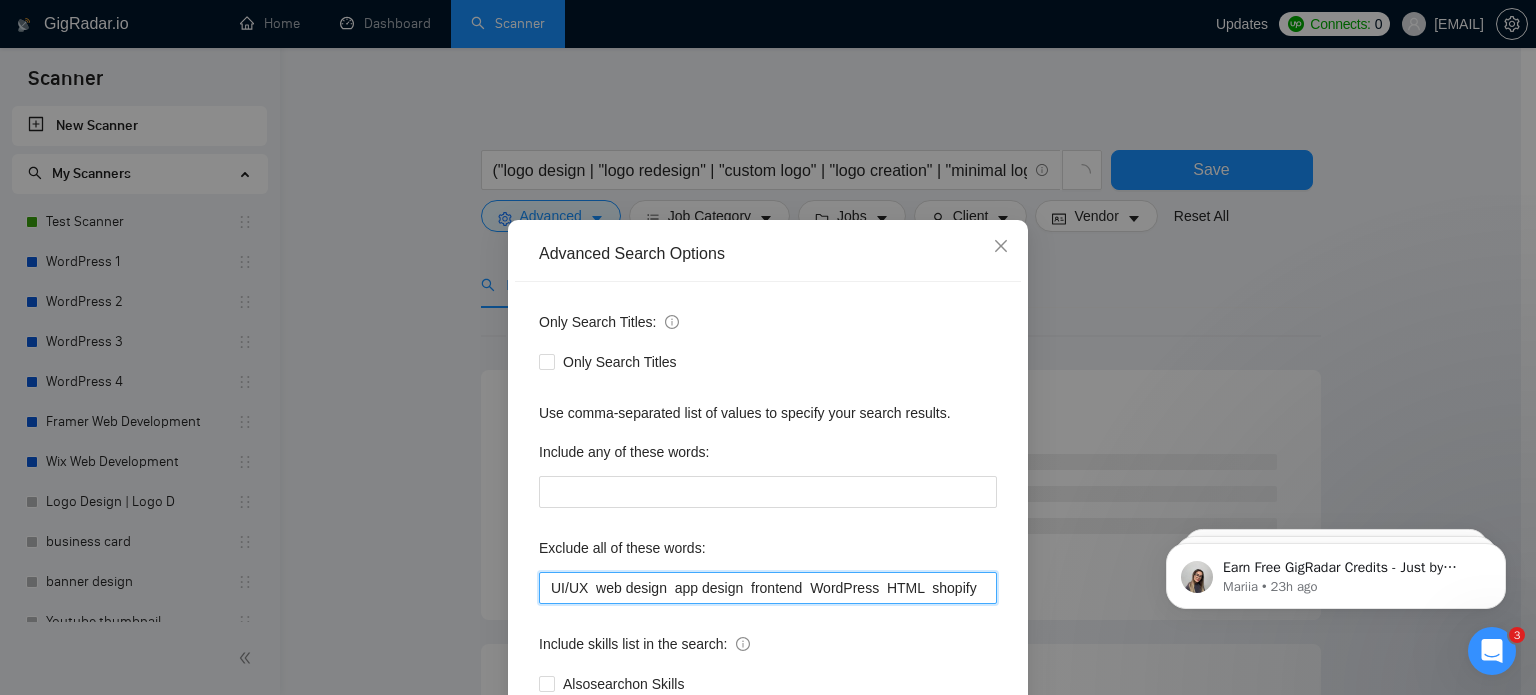 click on "UI/UX  web design  app design  frontend  WordPress  HTML  shopify  landing page  webflow  development  coding  mobile app" at bounding box center (768, 588) 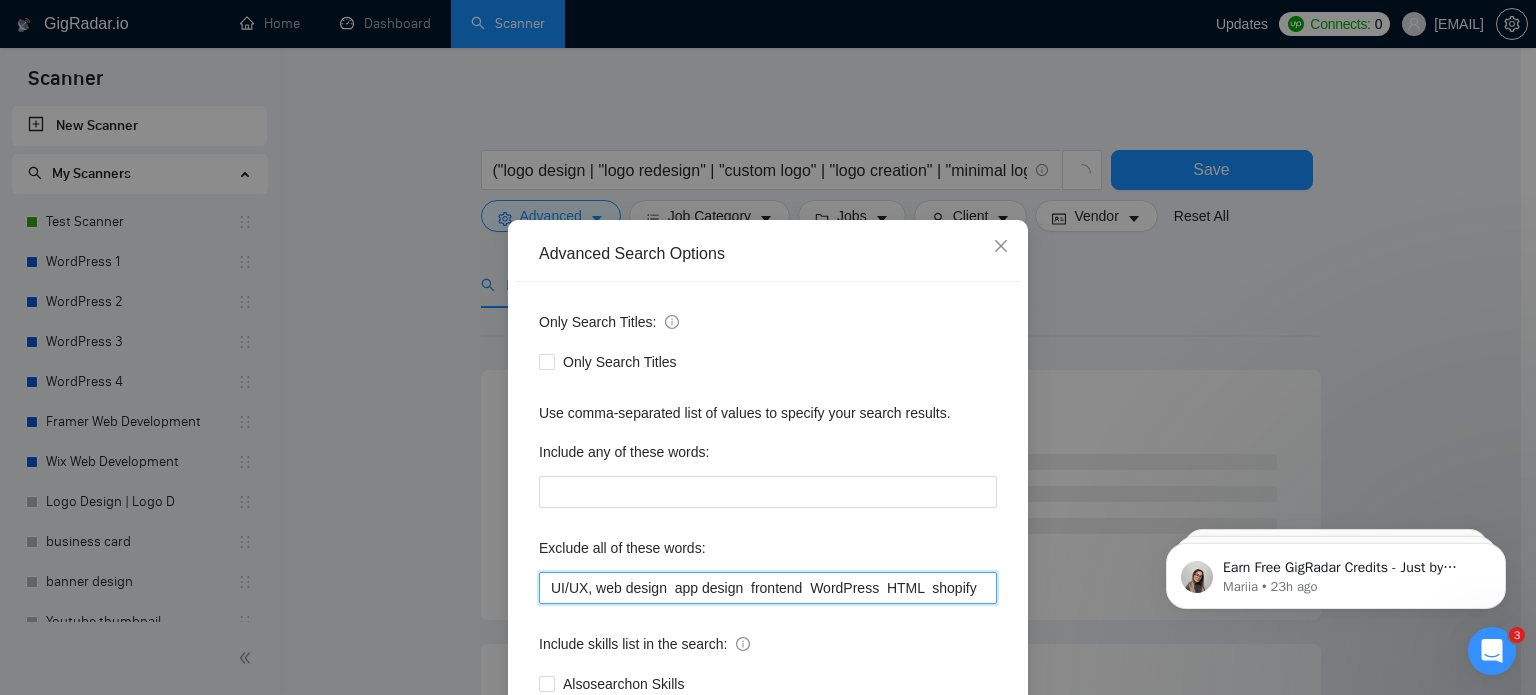 click on "UI/UX, web design  app design  frontend  WordPress  HTML  shopify  landing page  webflow  development  coding  mobile app" at bounding box center (768, 588) 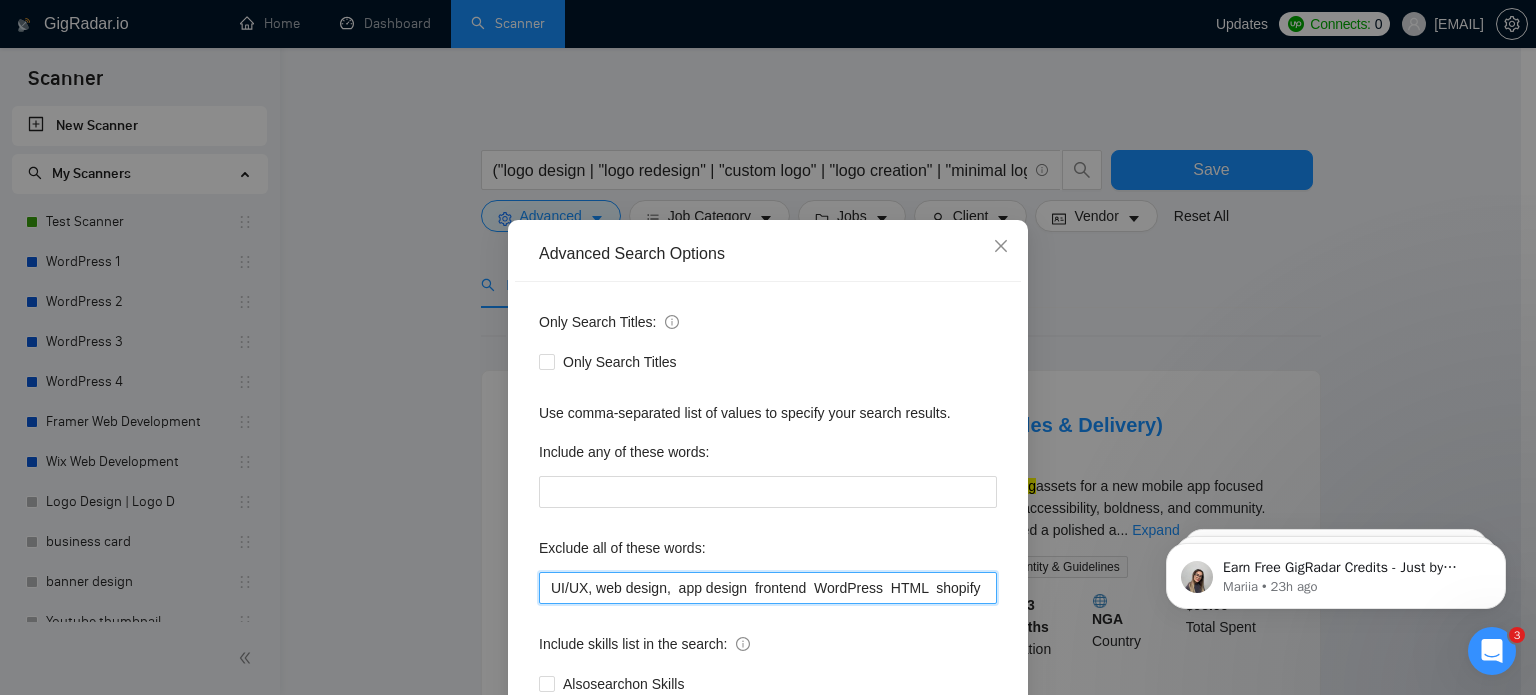 click on "UI/UX, web design,  app design  frontend  WordPress  HTML  shopify  landing page  webflow  development  coding  mobile app" at bounding box center [768, 588] 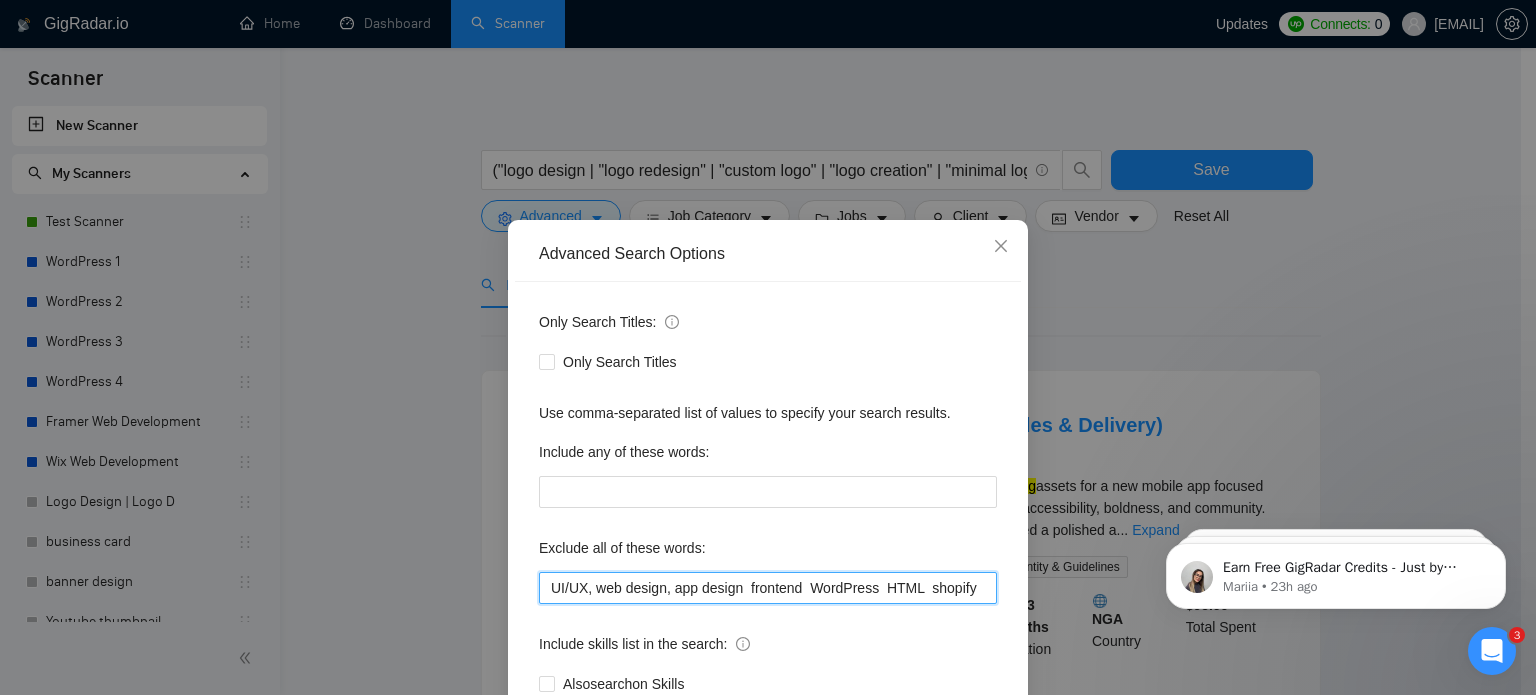 click on "UI/UX, web design, app design  frontend  WordPress  HTML  shopify  landing page  webflow  development  coding  mobile app" at bounding box center [768, 588] 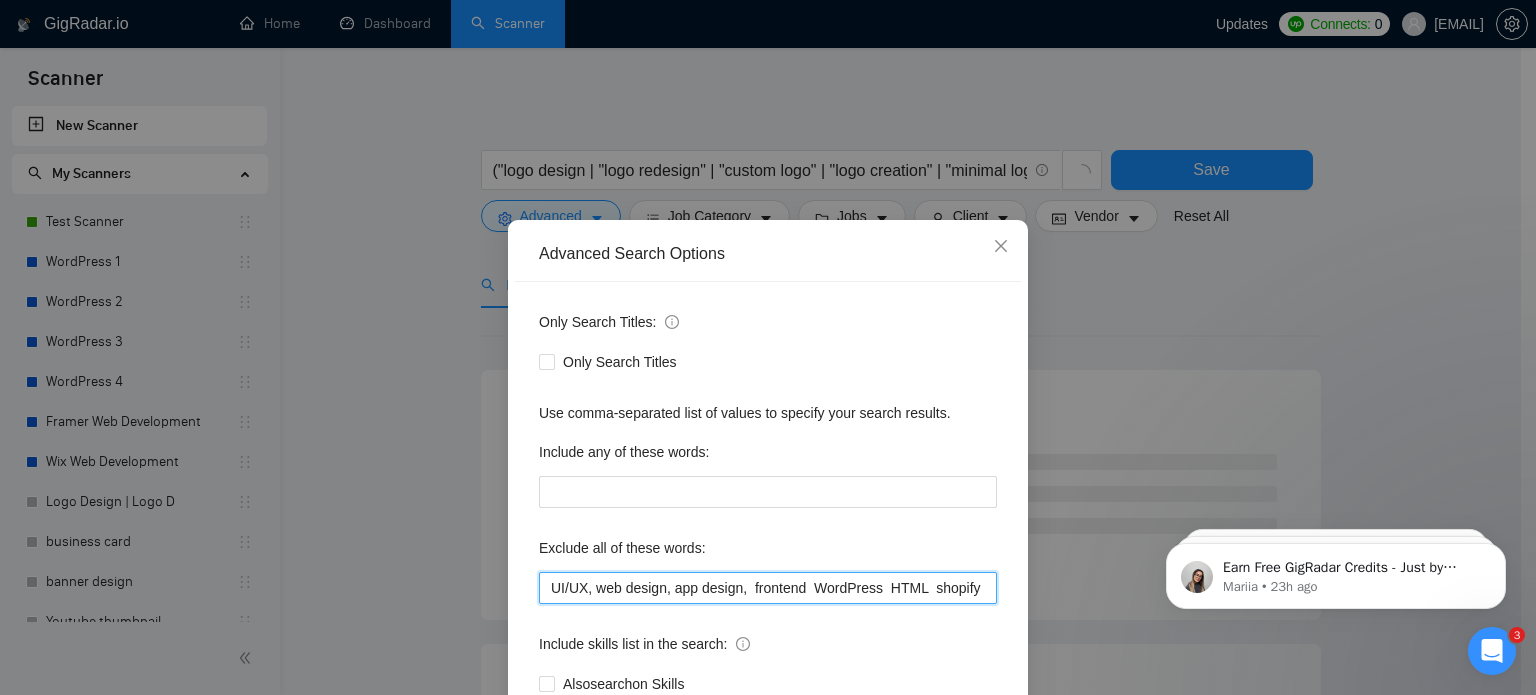 click on "UI/UX, web design, app design,  frontend  WordPress  HTML  shopify  landing page  webflow  development  coding  mobile app" at bounding box center (768, 588) 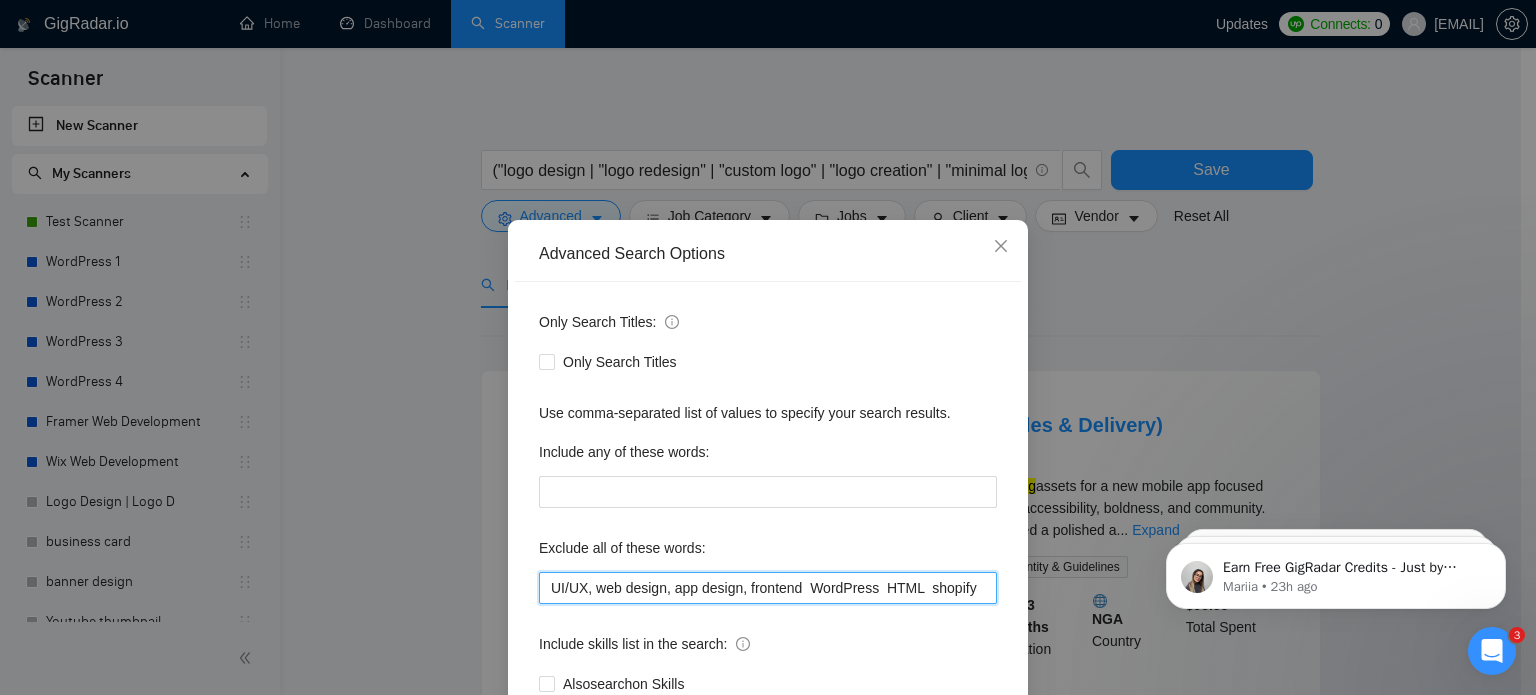 click on "UI/UX, web design, app design, frontend  WordPress  HTML  shopify  landing page  webflow  development  coding  mobile app" at bounding box center [768, 588] 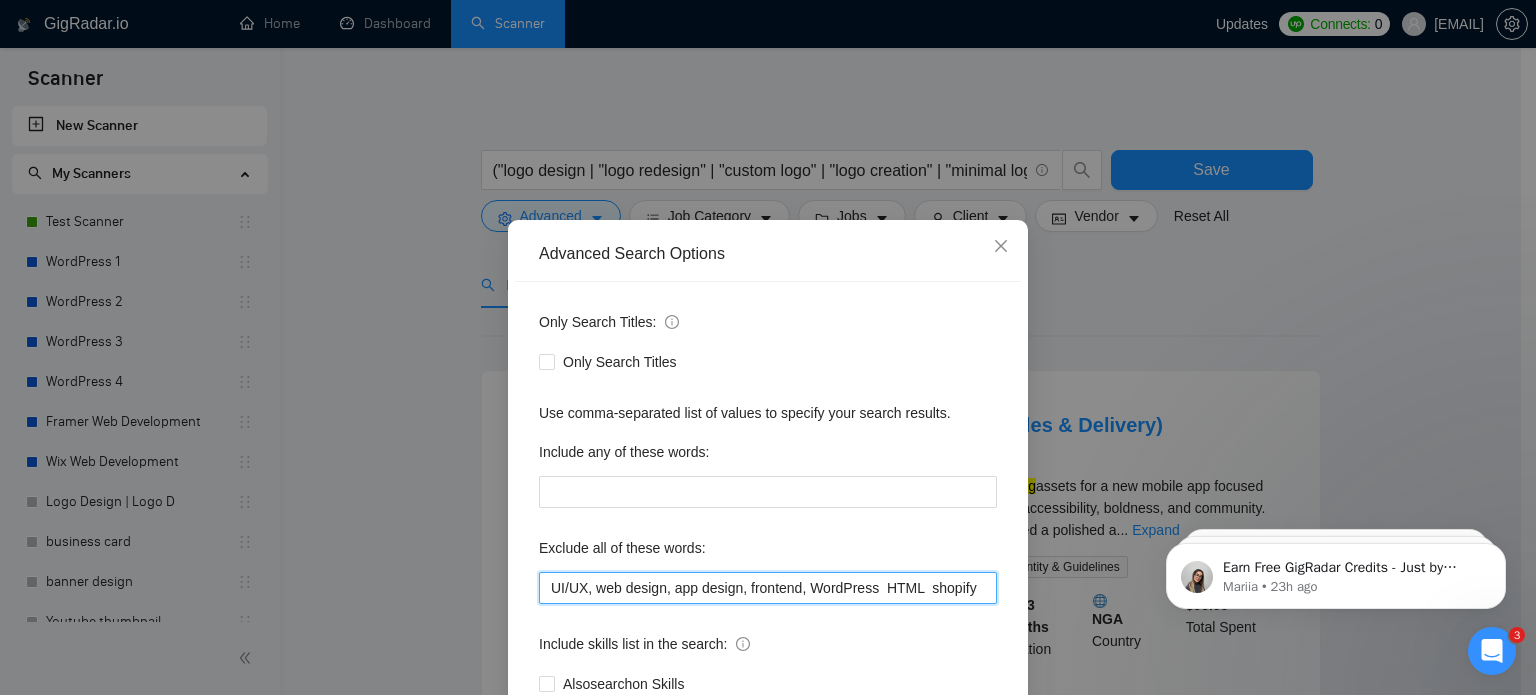 click on "UI/UX, web design, app design, frontend, WordPress  HTML  shopify  landing page  webflow  development  coding  mobile app" at bounding box center [768, 588] 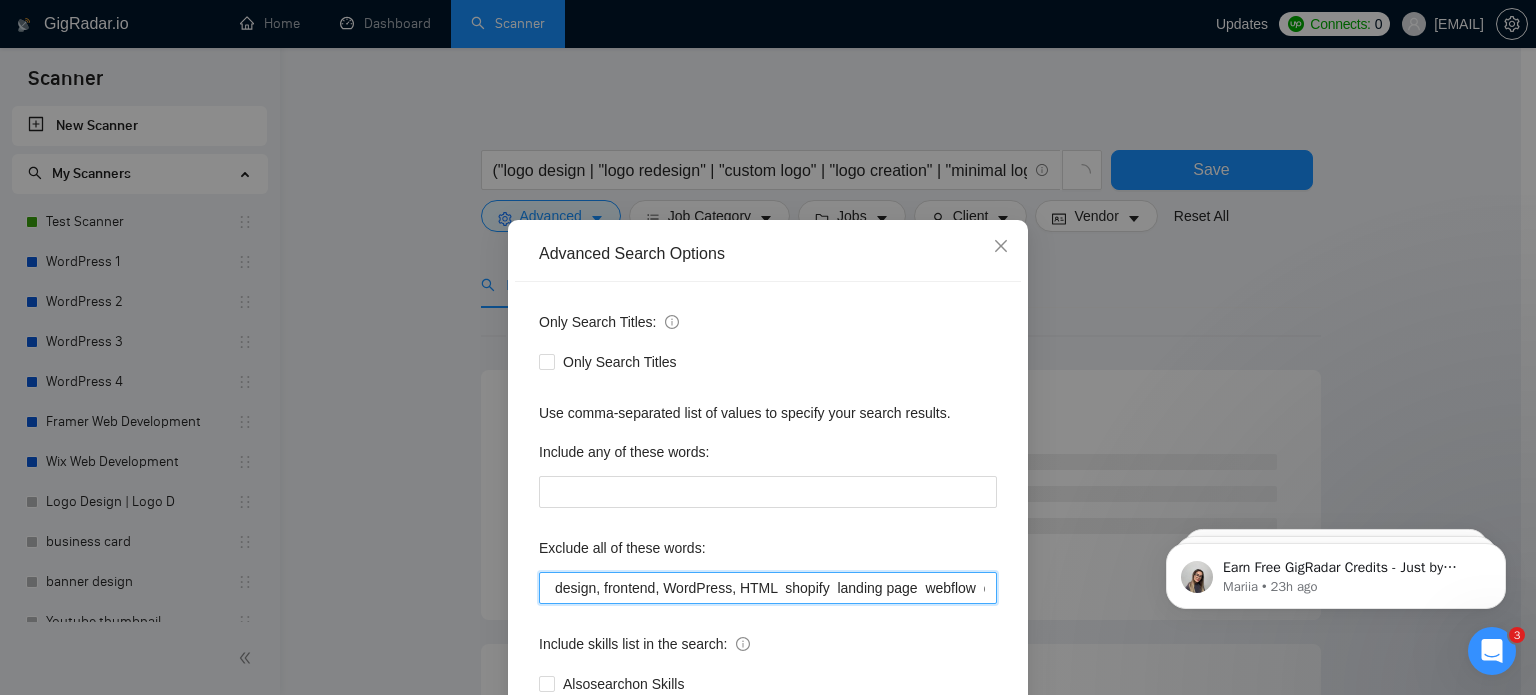 scroll, scrollTop: 0, scrollLeft: 160, axis: horizontal 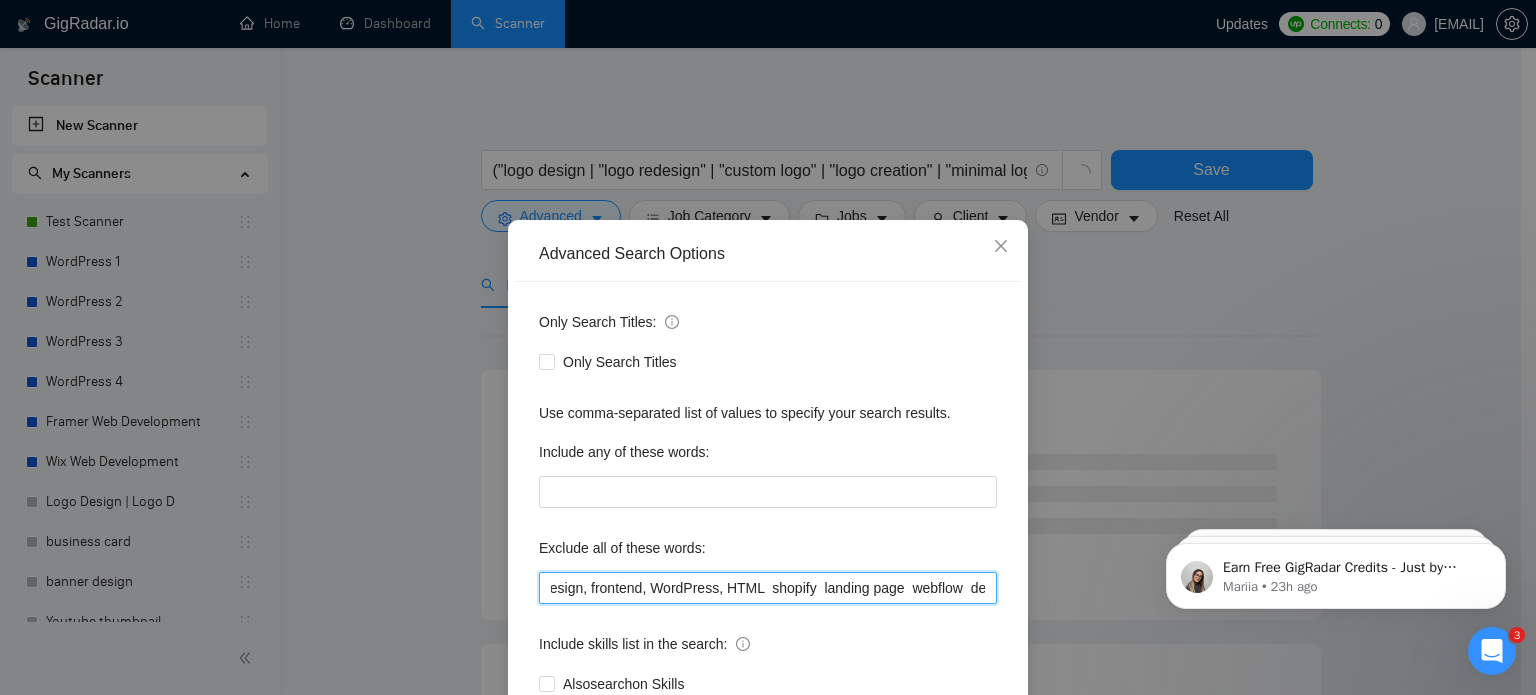 click on "UI/UX, web design, app design, frontend, WordPress, HTML  shopify  landing page  webflow  development  coding  mobile app" at bounding box center (768, 588) 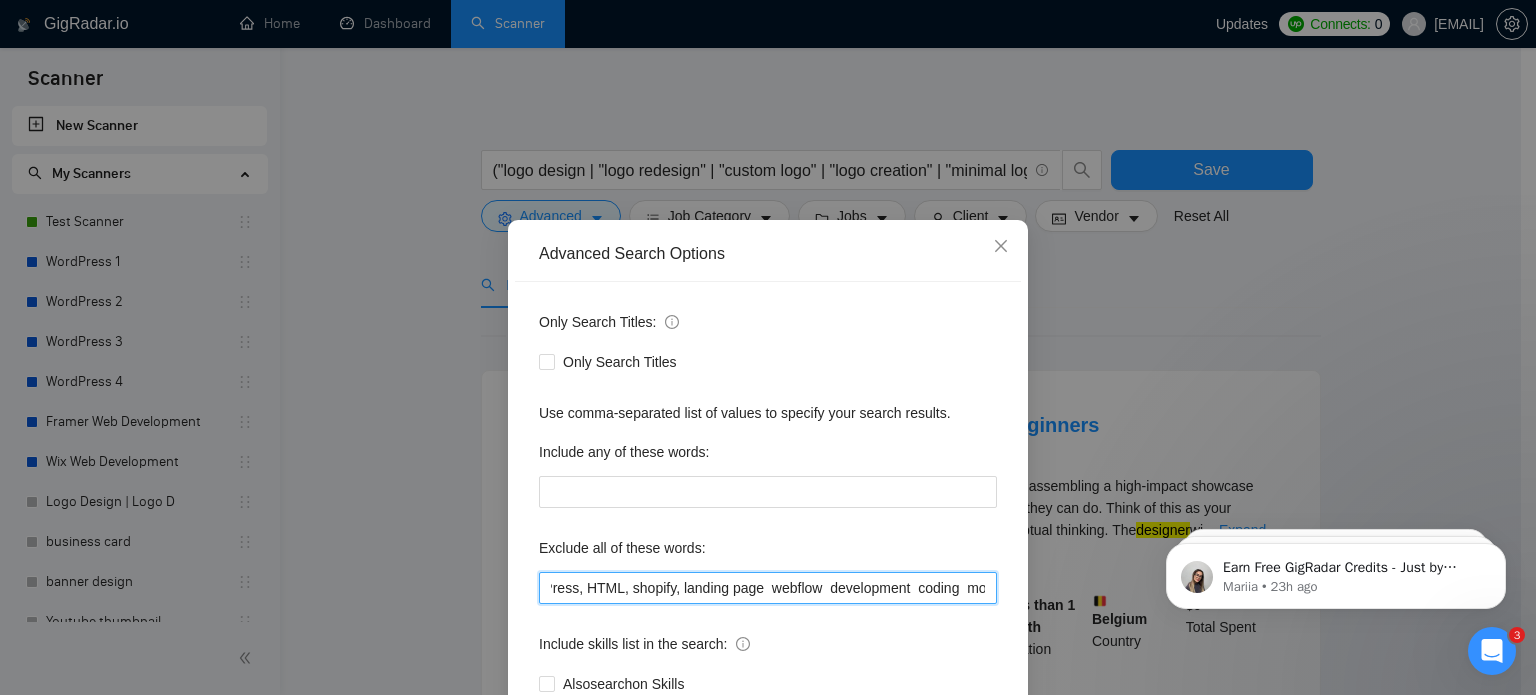 scroll, scrollTop: 0, scrollLeft: 319, axis: horizontal 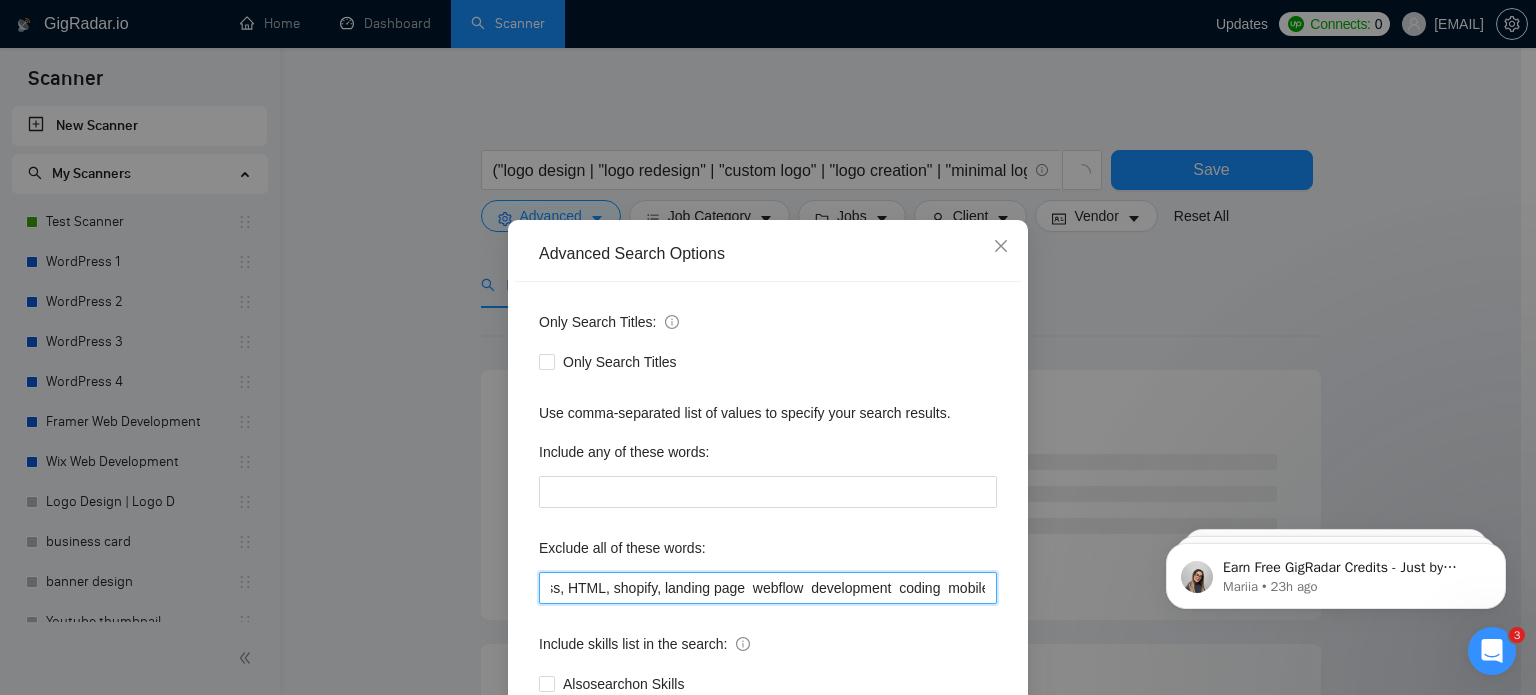 click on "UI/UX, web design, app design, frontend, WordPress, HTML, shopify, landing page  webflow  development  coding  mobile app" at bounding box center (768, 588) 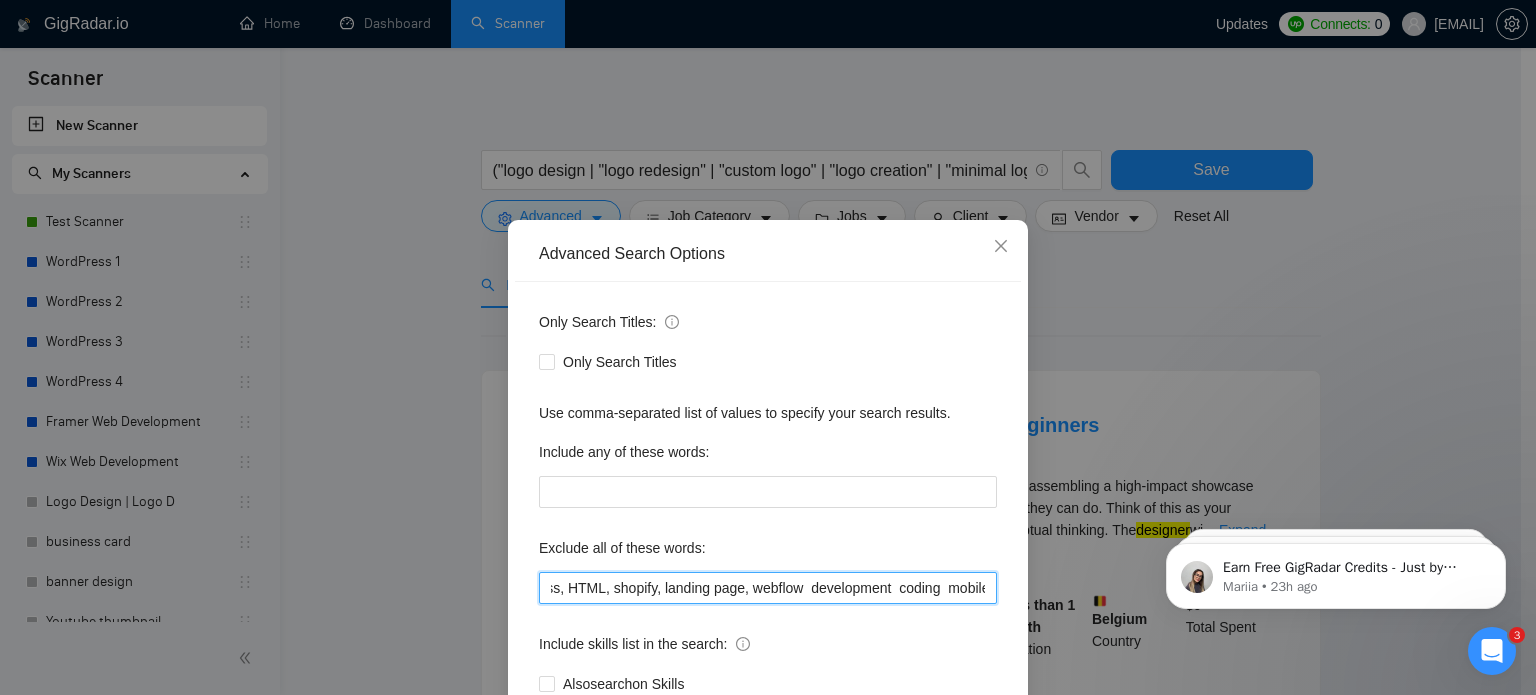 click on "UI/UX, web design, app design, frontend, WordPress, HTML, shopify, landing page, webflow  development  coding  mobile app" at bounding box center [768, 588] 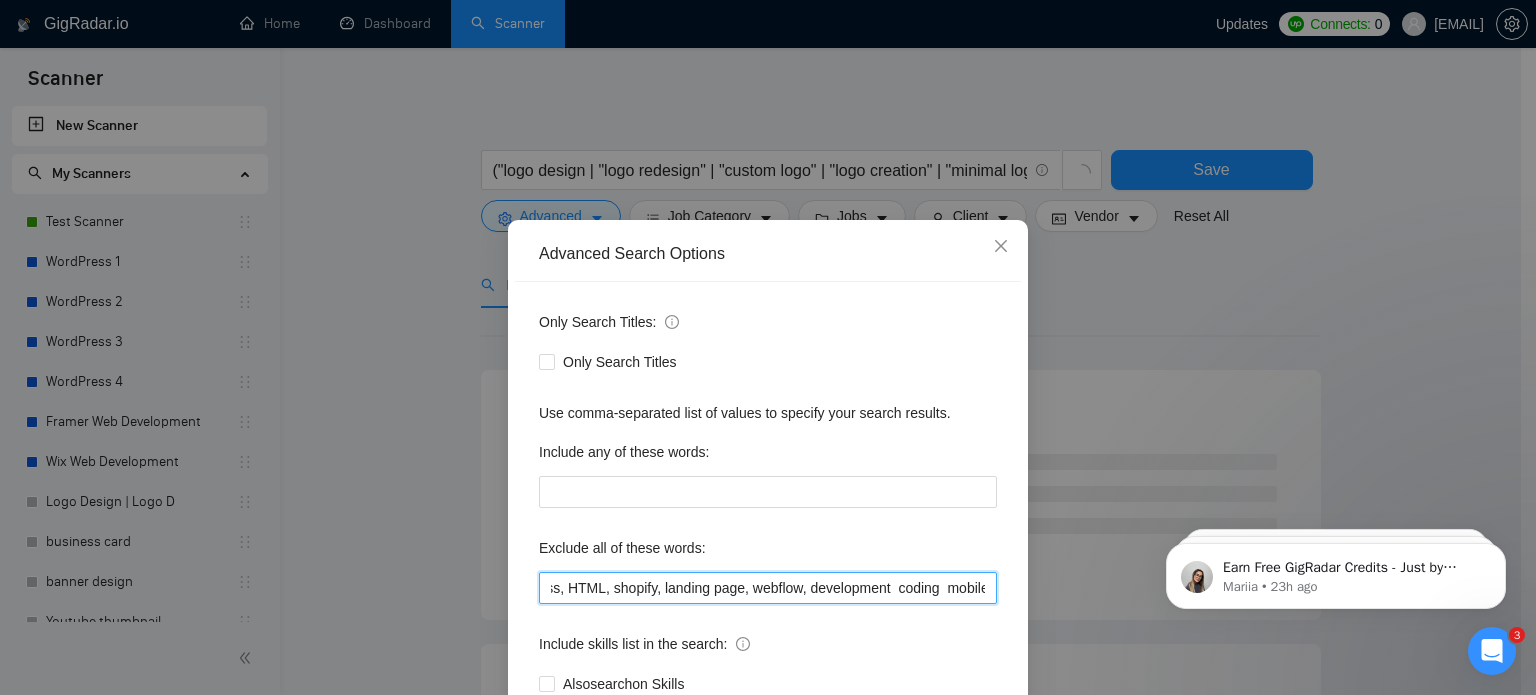 click on "UI/UX, web design, app design, frontend, WordPress, HTML, shopify, landing page, webflow, development  coding  mobile app" at bounding box center [768, 588] 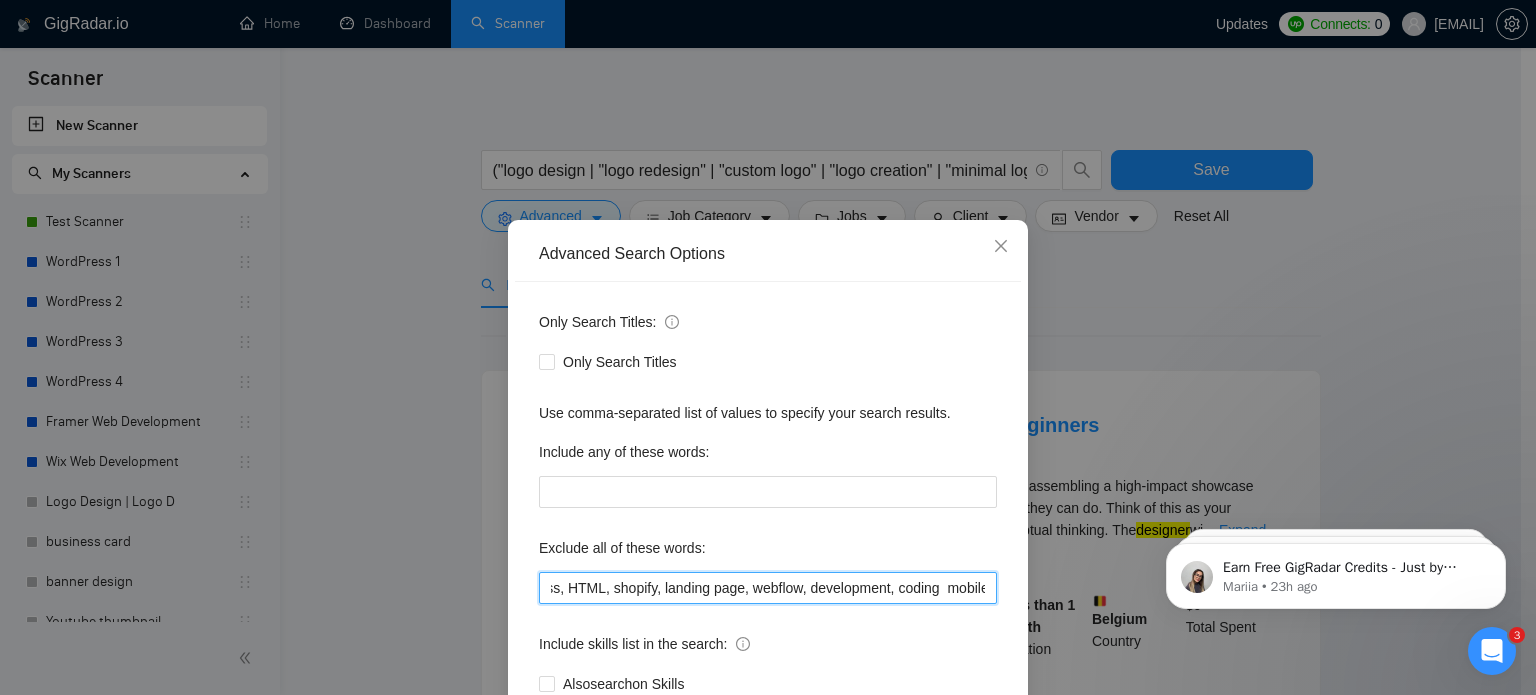 scroll, scrollTop: 0, scrollLeft: 344, axis: horizontal 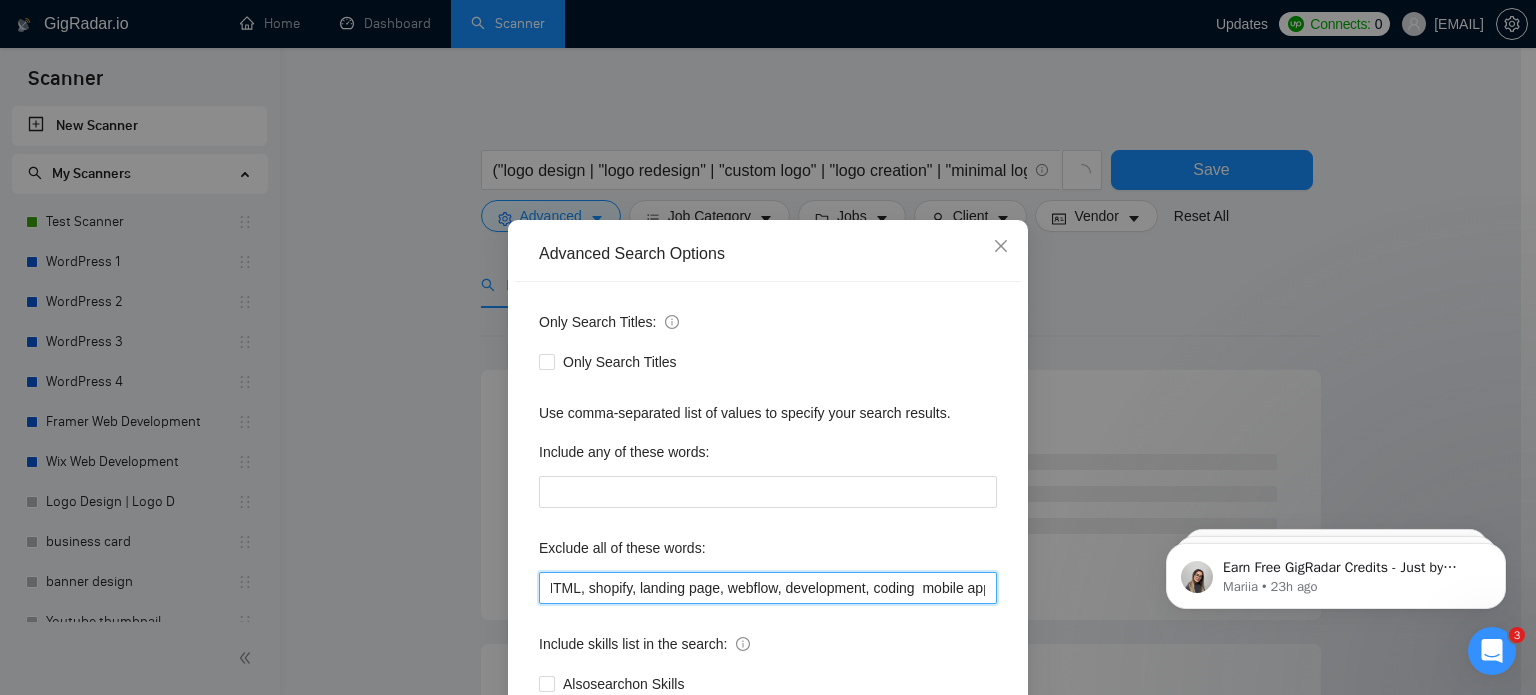 click on "UI/UX, web design, app design, frontend, WordPress, HTML, shopify, landing page, webflow, development, coding  mobile app" at bounding box center (768, 588) 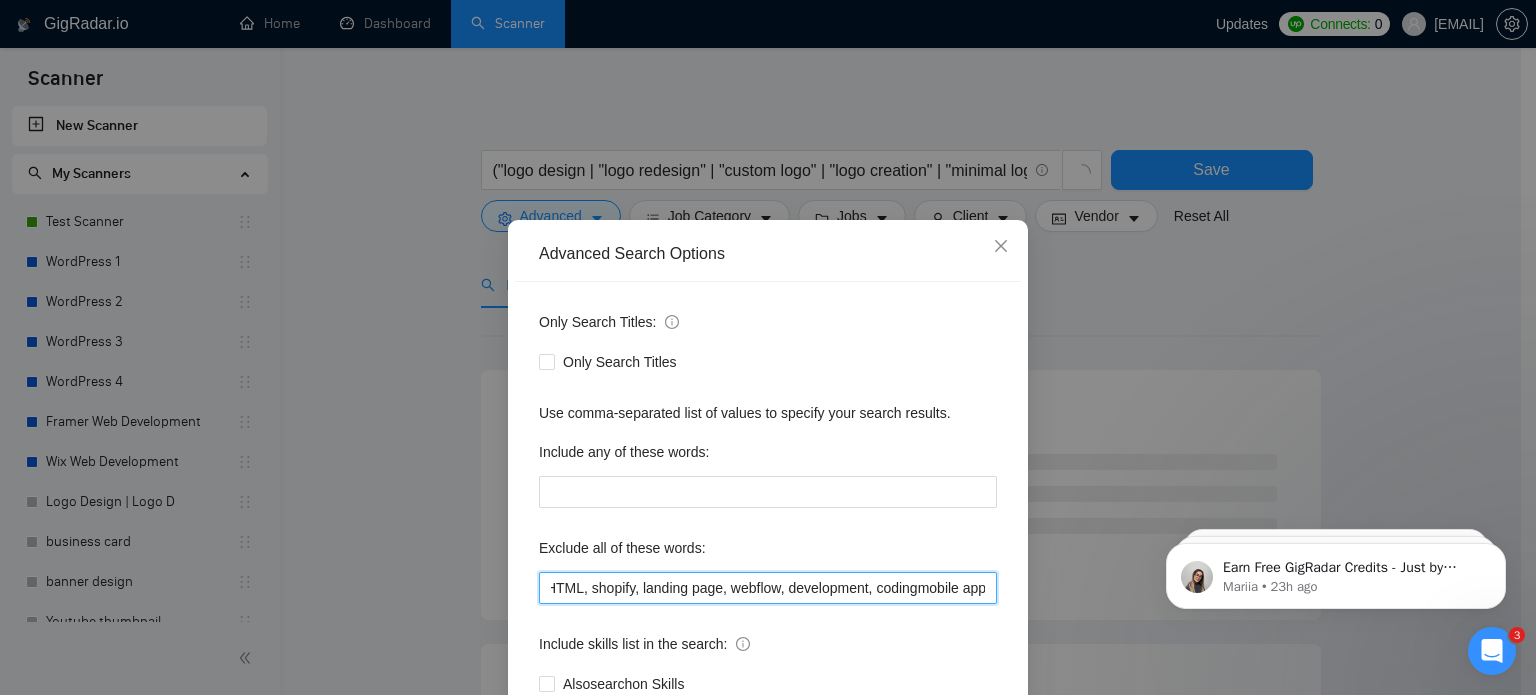 scroll, scrollTop: 0, scrollLeft: 337, axis: horizontal 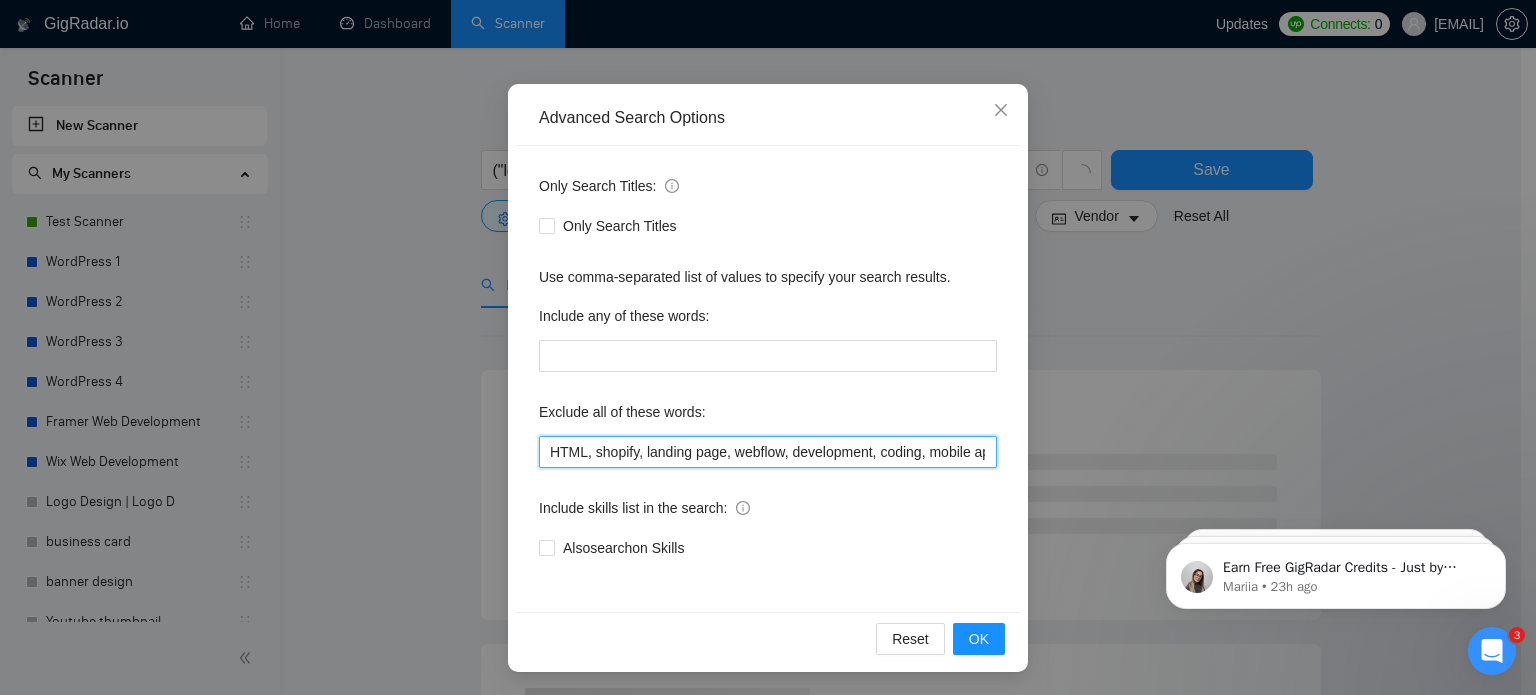 type on "UI/UX, web design, app design, frontend, WordPress, HTML, shopify, landing page, webflow, development, coding, mobile app" 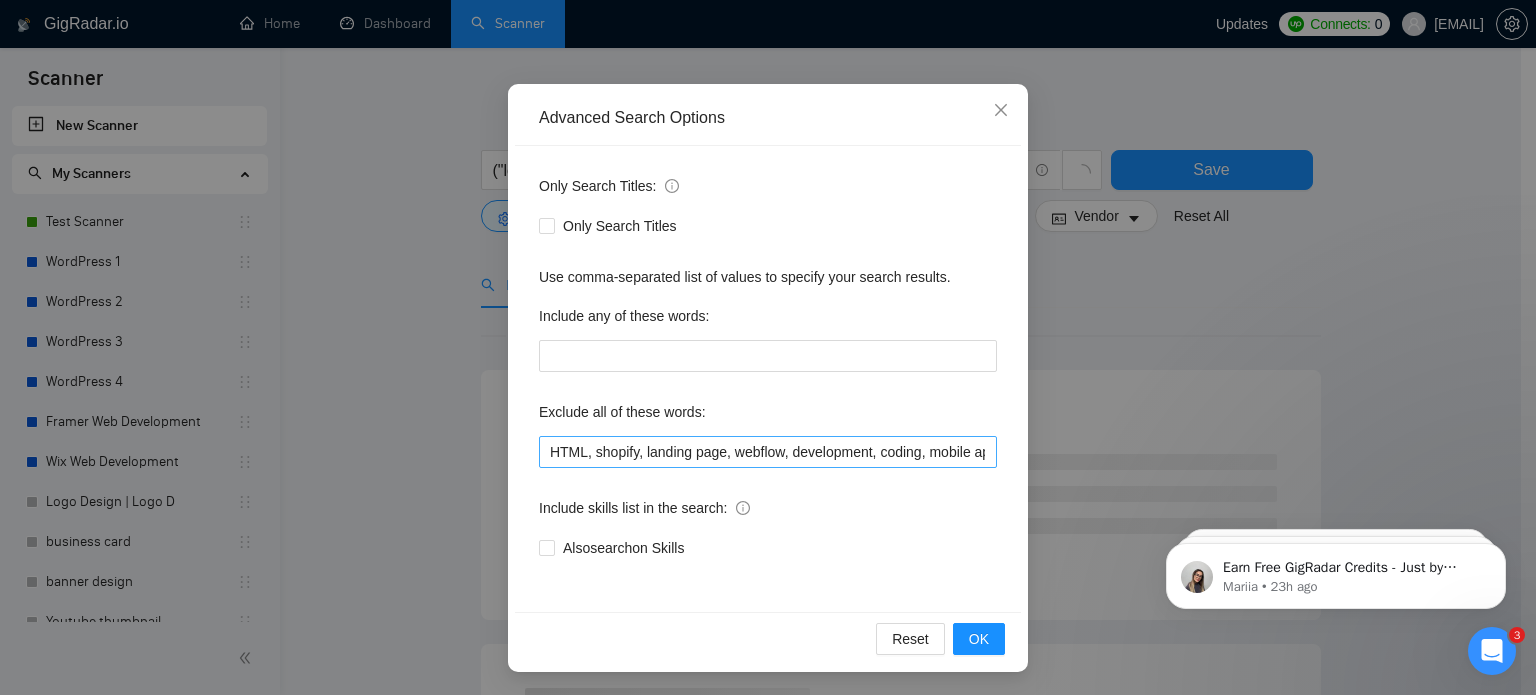 scroll, scrollTop: 0, scrollLeft: 0, axis: both 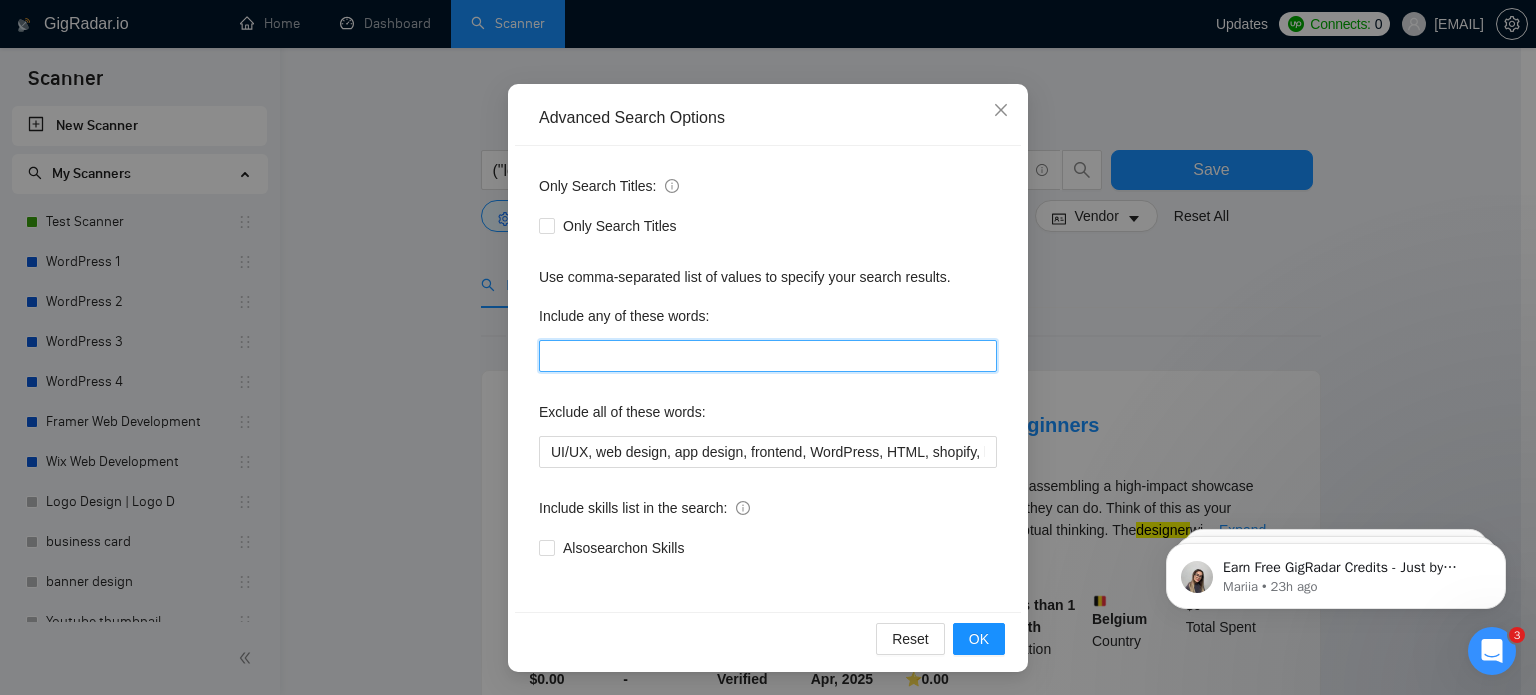click at bounding box center (768, 356) 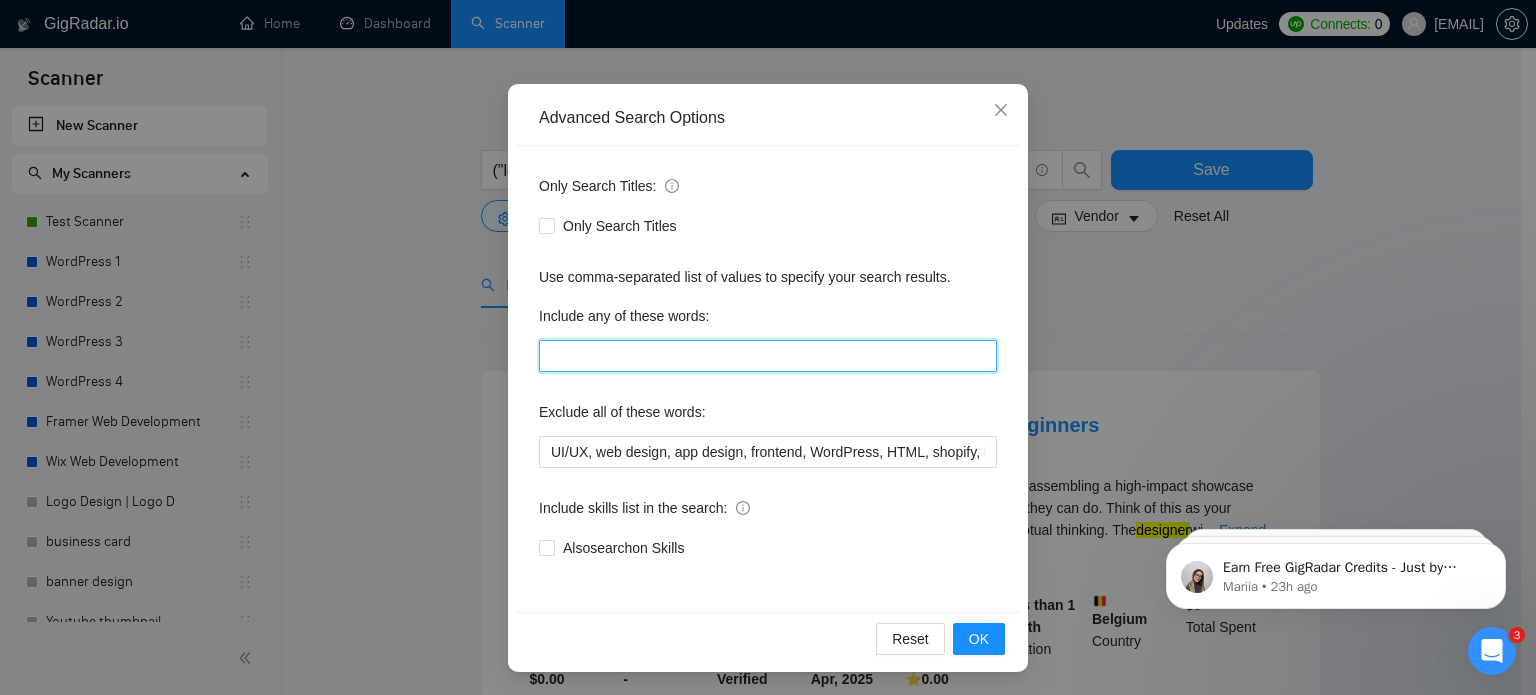 paste on "logo design  logo redesign  custom logo  minimal logo  modern logo  professional logo  creative logo  mascot logo  monogram logo  emblem logo  typography logo  icon logo  logo vector  logo concept  logo presentation  logo creation" 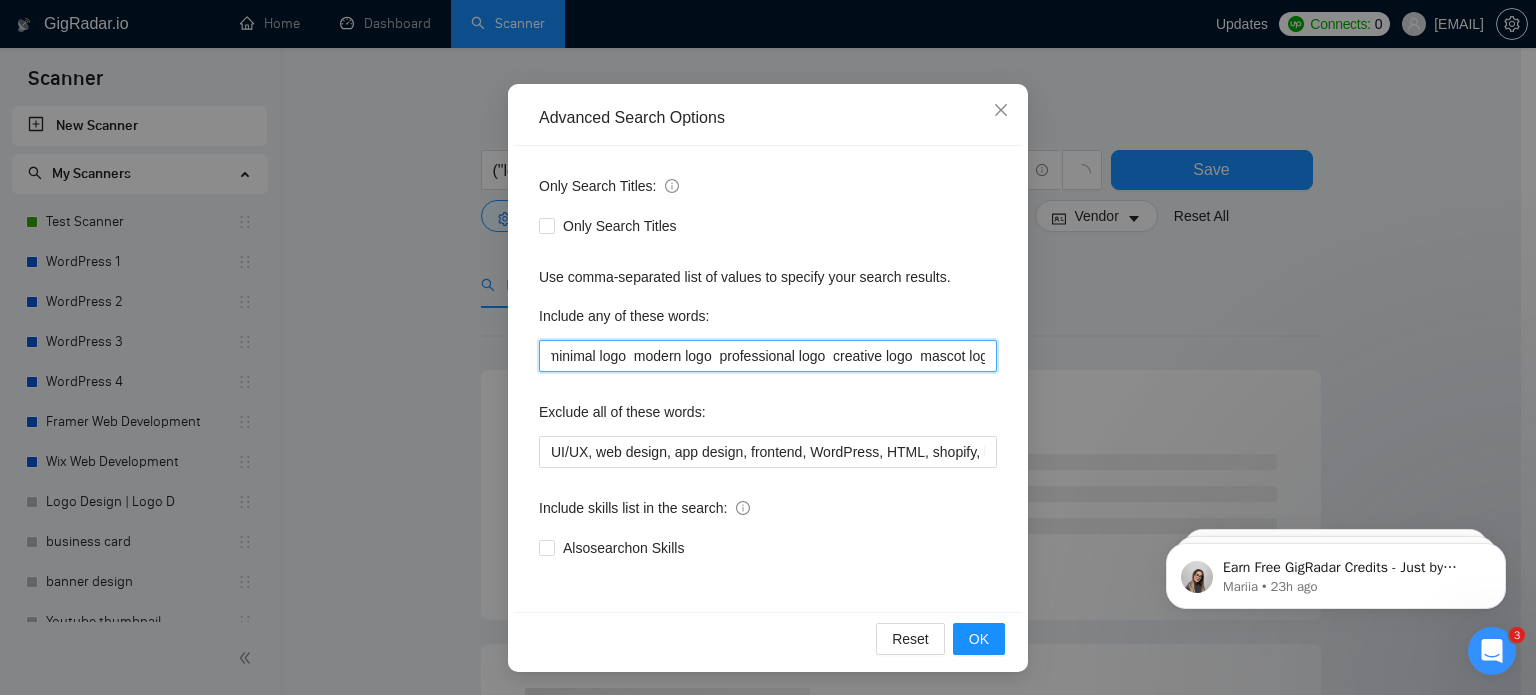 scroll, scrollTop: 0, scrollLeft: 0, axis: both 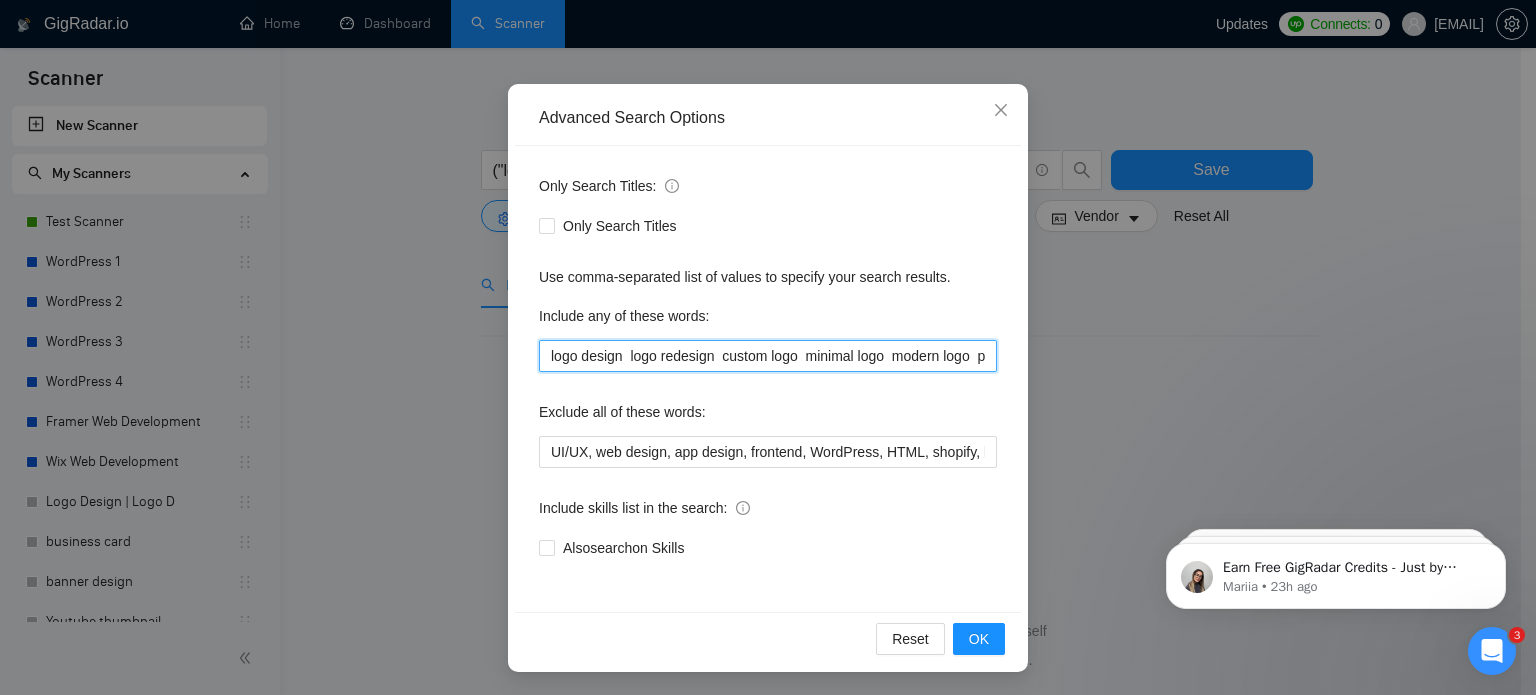 click on "logo design  logo redesign  custom logo  minimal logo  modern logo  professional logo  creative logo  mascot logo  monogram logo  emblem logo  typography logo  icon logo  logo vector  logo concept  logo presentation  logo creation" at bounding box center [768, 356] 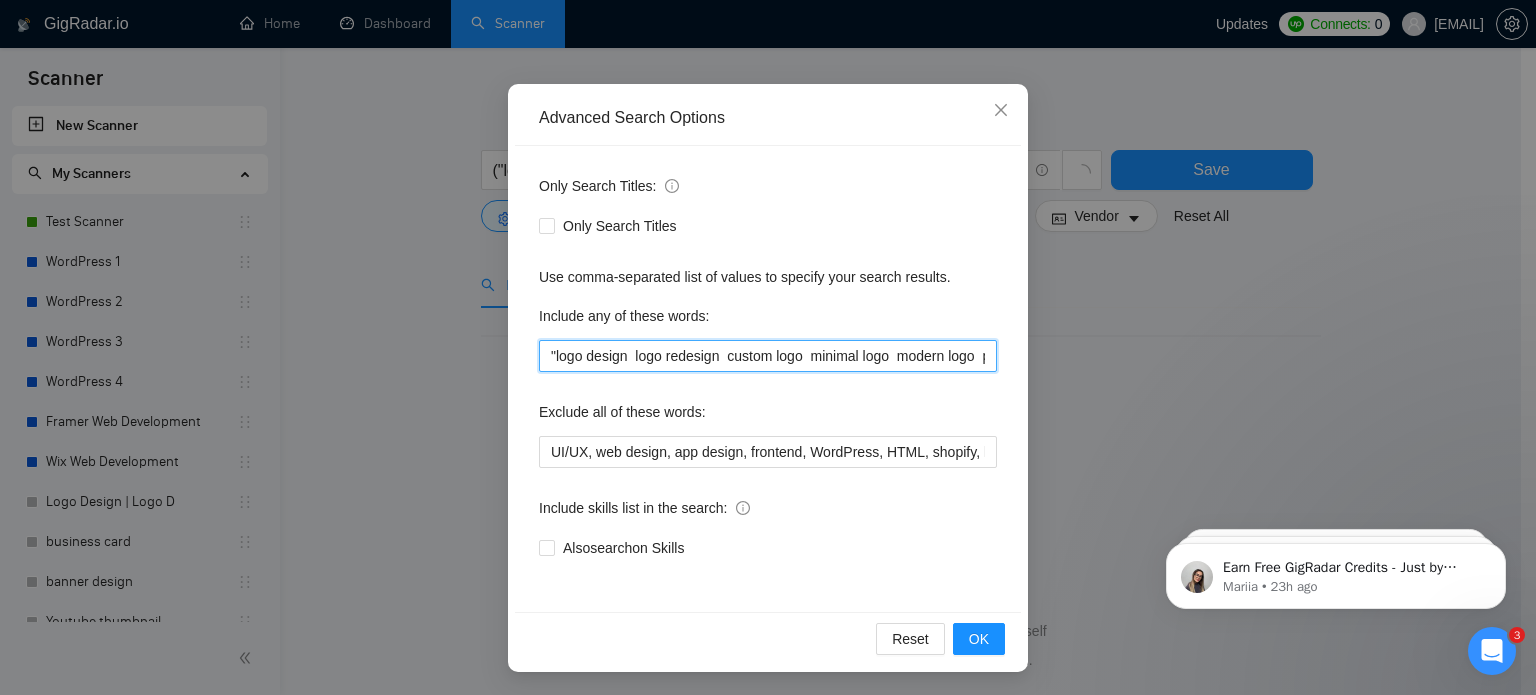 click on ""logo design  logo redesign  custom logo  minimal logo  modern logo  professional logo  creative logo  mascot logo  monogram logo  emblem logo  typography logo  icon logo  logo vector  logo concept  logo presentation  logo creation" at bounding box center [768, 356] 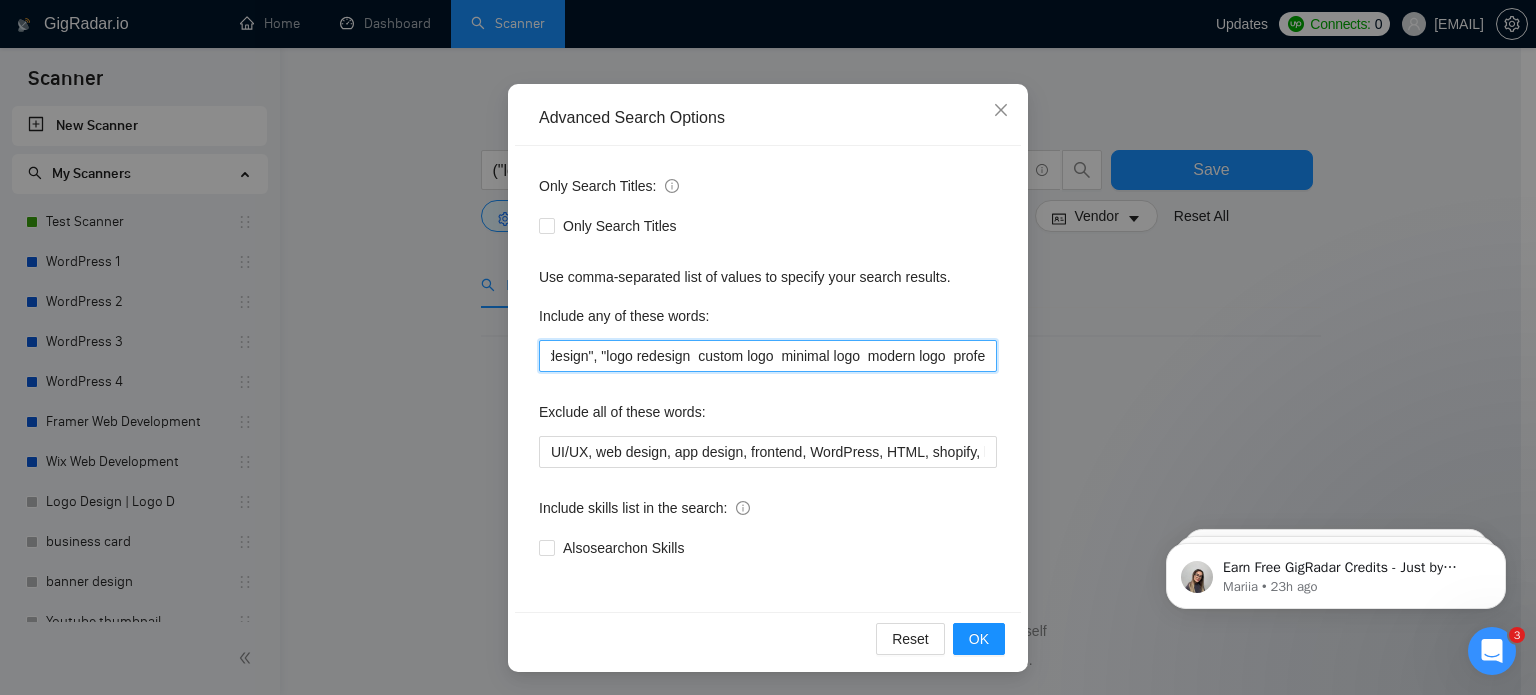 scroll, scrollTop: 0, scrollLeft: 42, axis: horizontal 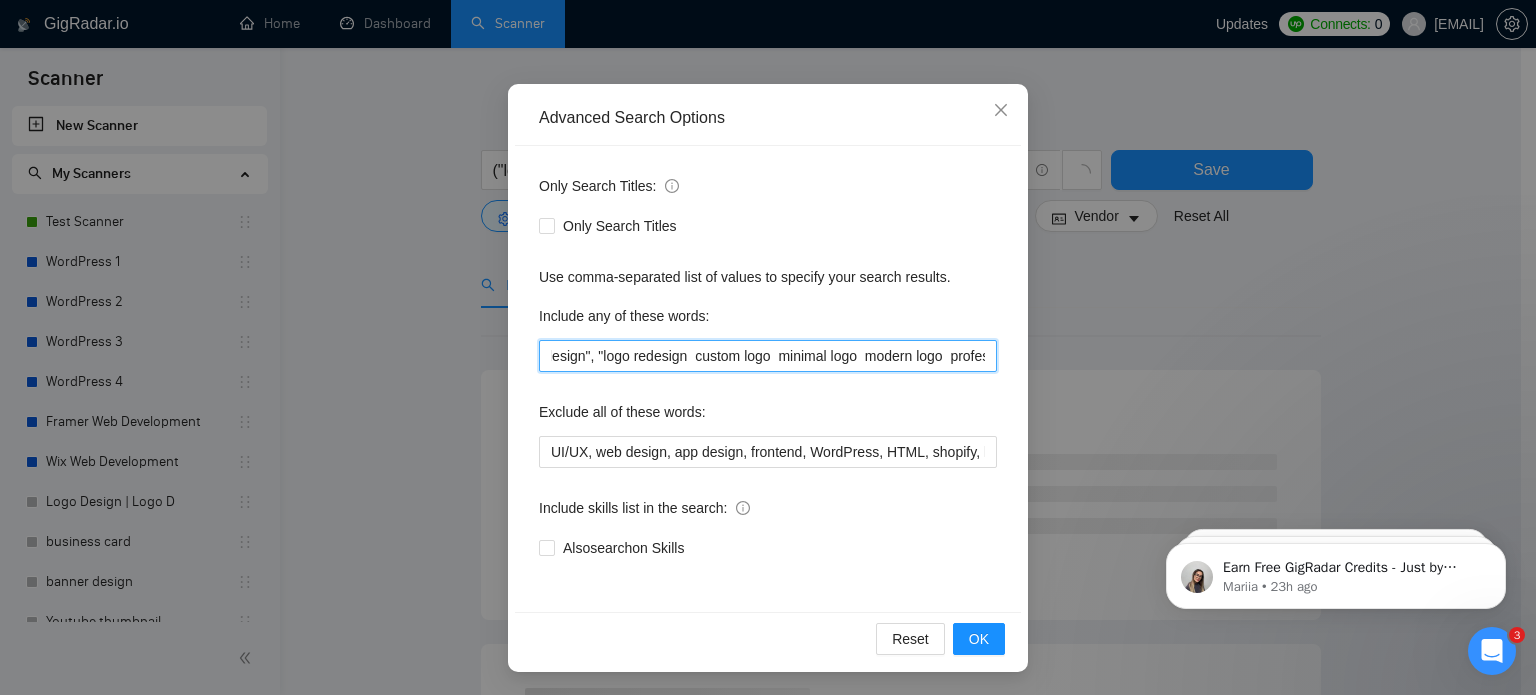 click on ""logo design", "logo redesign  custom logo  minimal logo  modern logo  professional logo  creative logo  mascot logo  monogram logo  emblem logo  typography logo  icon logo  logo vector  logo concept  logo presentation  logo creation" at bounding box center (768, 356) 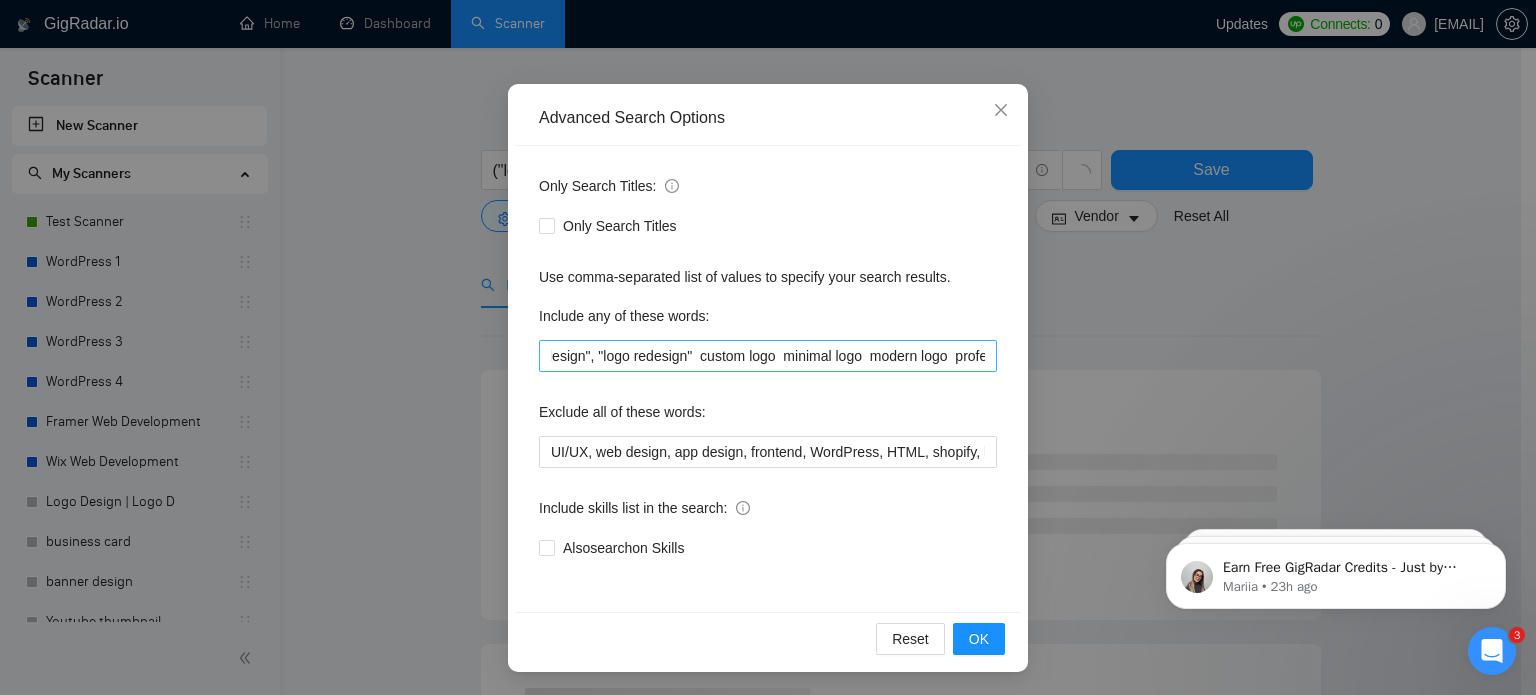 scroll, scrollTop: 0, scrollLeft: 0, axis: both 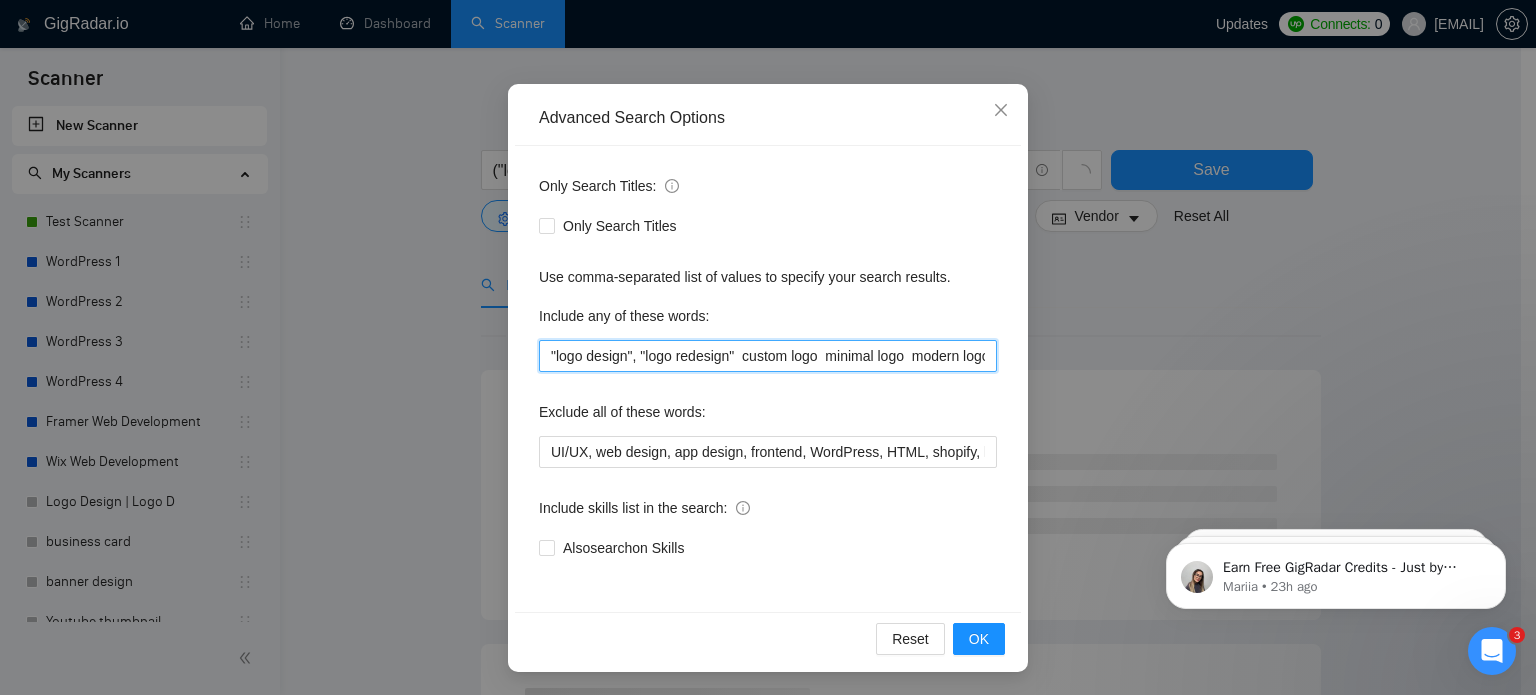 click on ""logo design", "logo redesign"  custom logo  minimal logo  modern logo  professional logo  creative logo  mascot logo  monogram logo  emblem logo  typography logo  icon logo  logo vector  logo concept  logo presentation  logo creation" at bounding box center [768, 356] 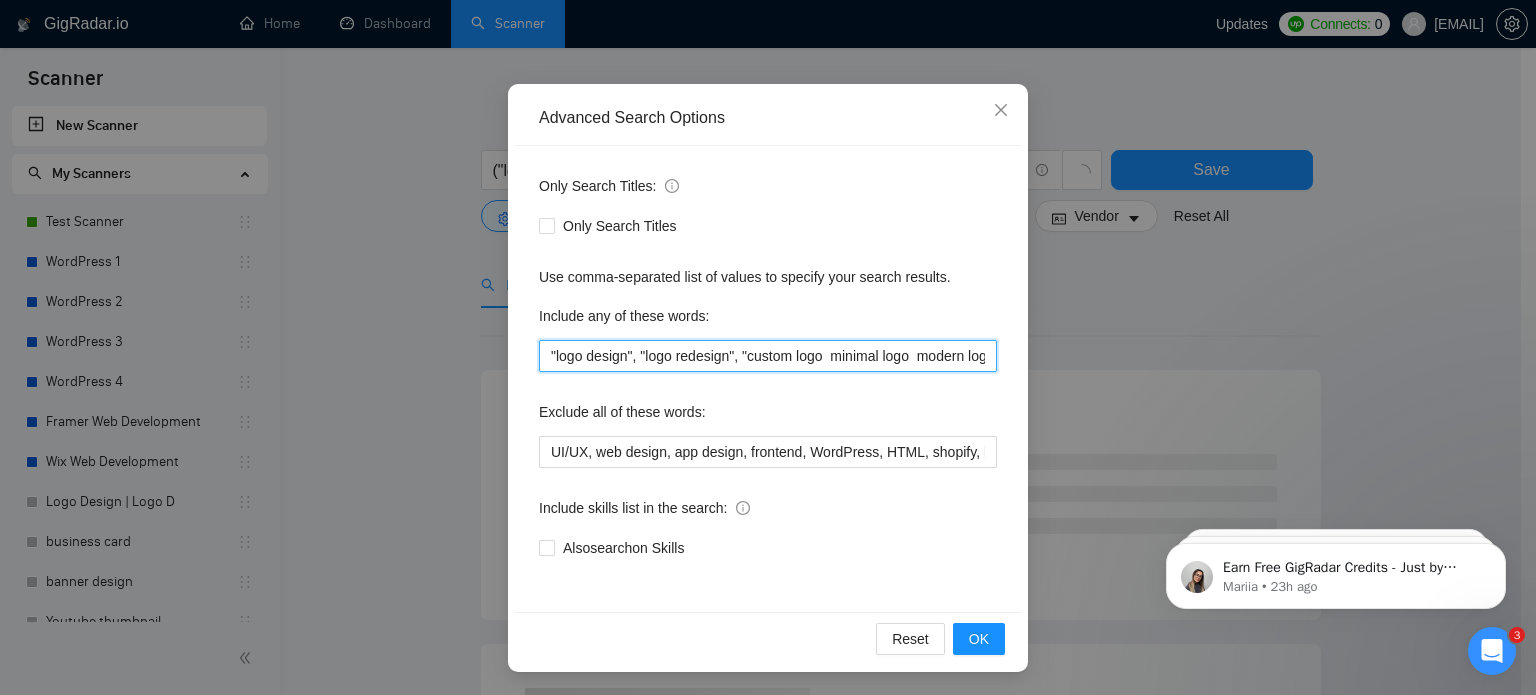 click on ""logo design", "logo redesign", "custom logo  minimal logo  modern logo  professional logo  creative logo  mascot logo  monogram logo  emblem logo  typography logo  icon logo  logo vector  logo concept  logo presentation  logo creation" at bounding box center [768, 356] 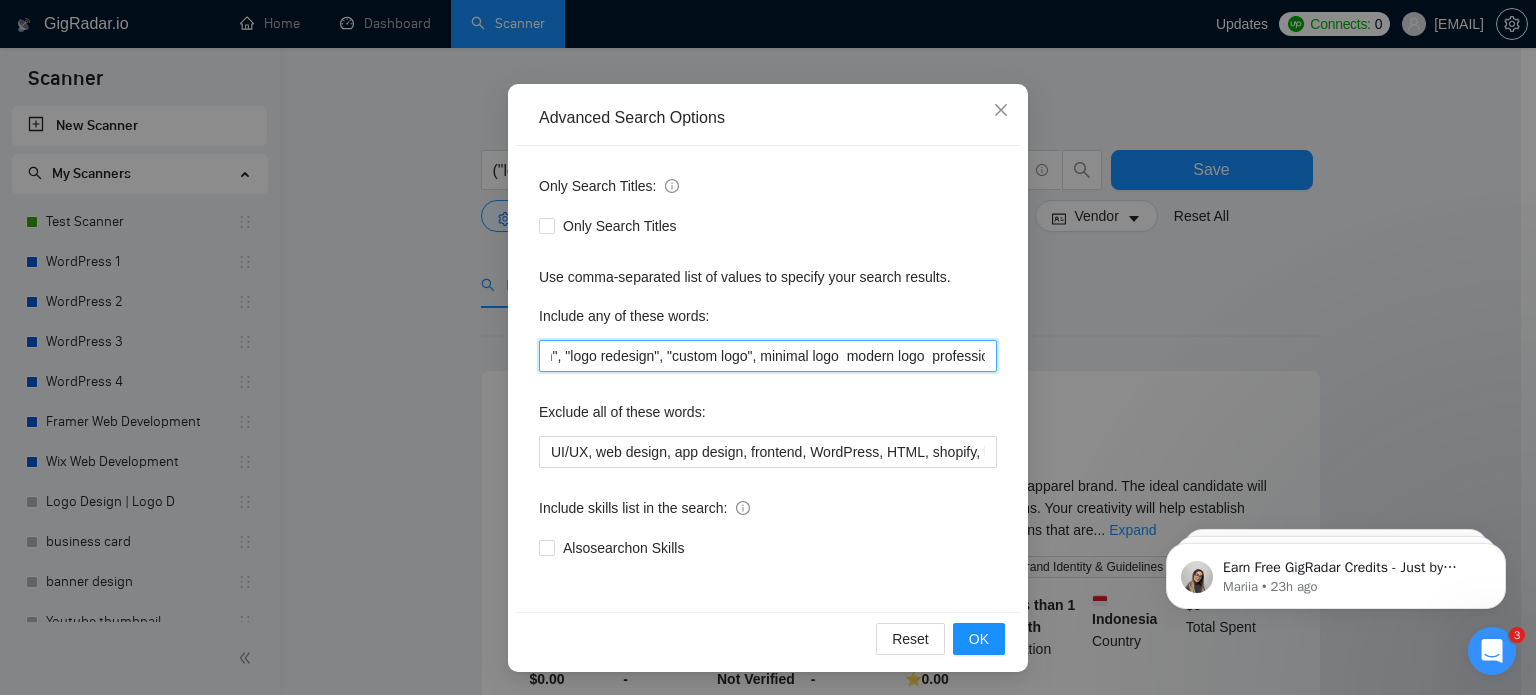 scroll, scrollTop: 0, scrollLeft: 86, axis: horizontal 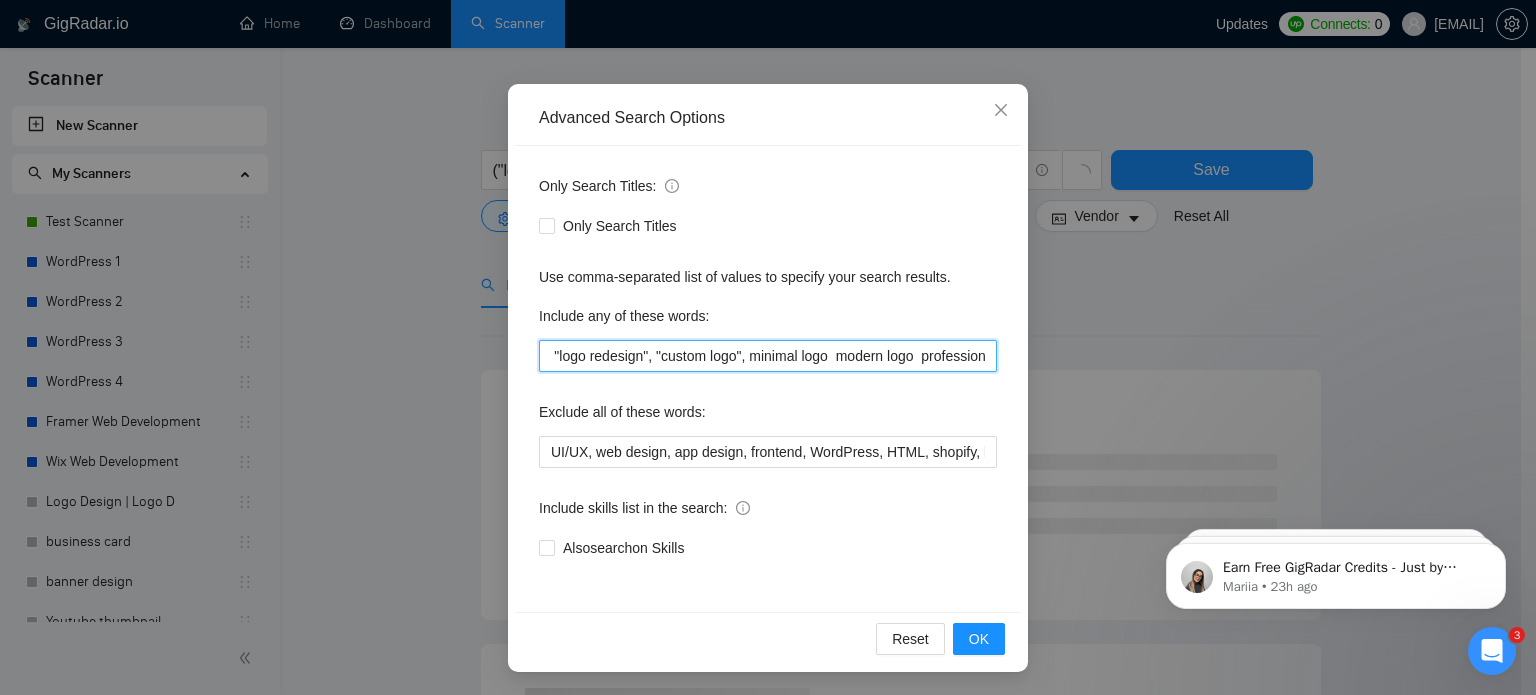 click on ""logo design", "logo redesign", "custom logo", minimal logo  modern logo  professional logo  creative logo  mascot logo  monogram logo  emblem logo  typography logo  icon logo  logo vector  logo concept  logo presentation  logo creation" at bounding box center (768, 356) 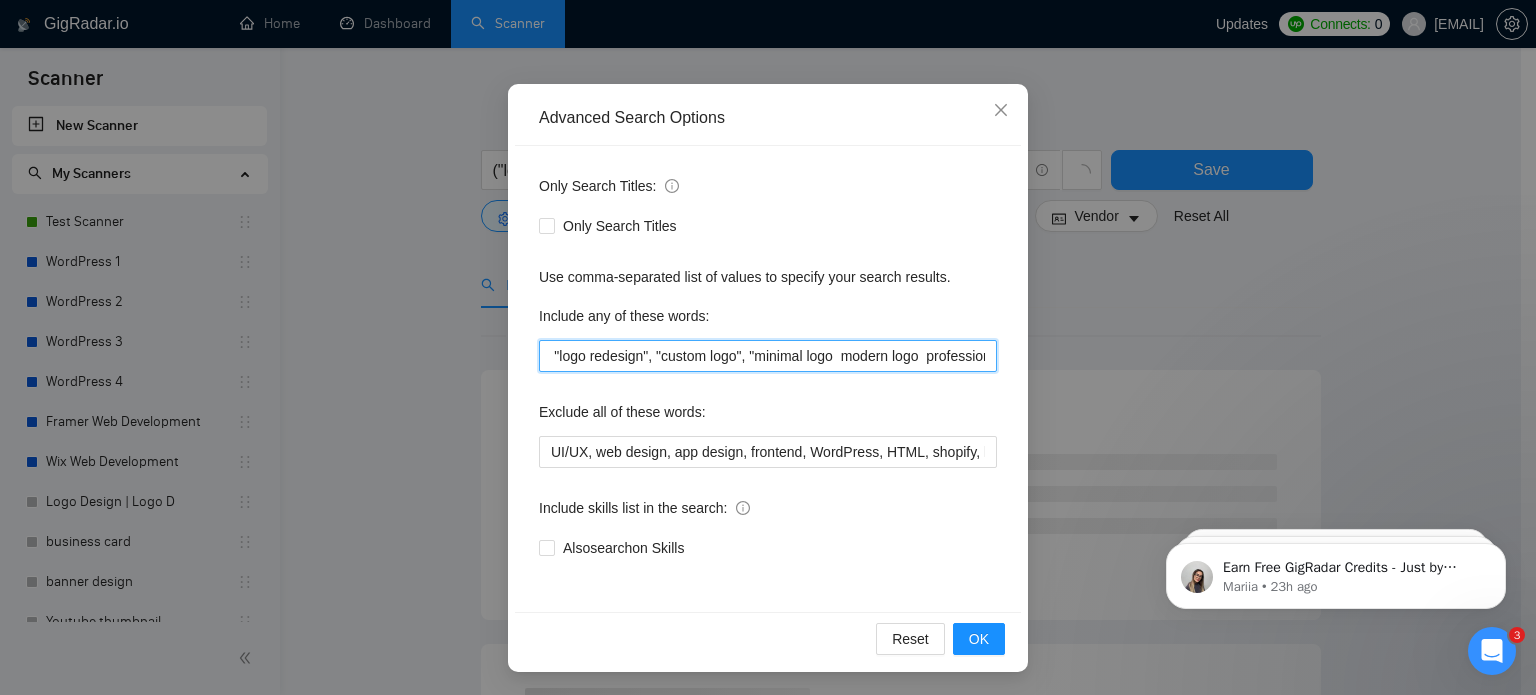 scroll, scrollTop: 0, scrollLeft: 161, axis: horizontal 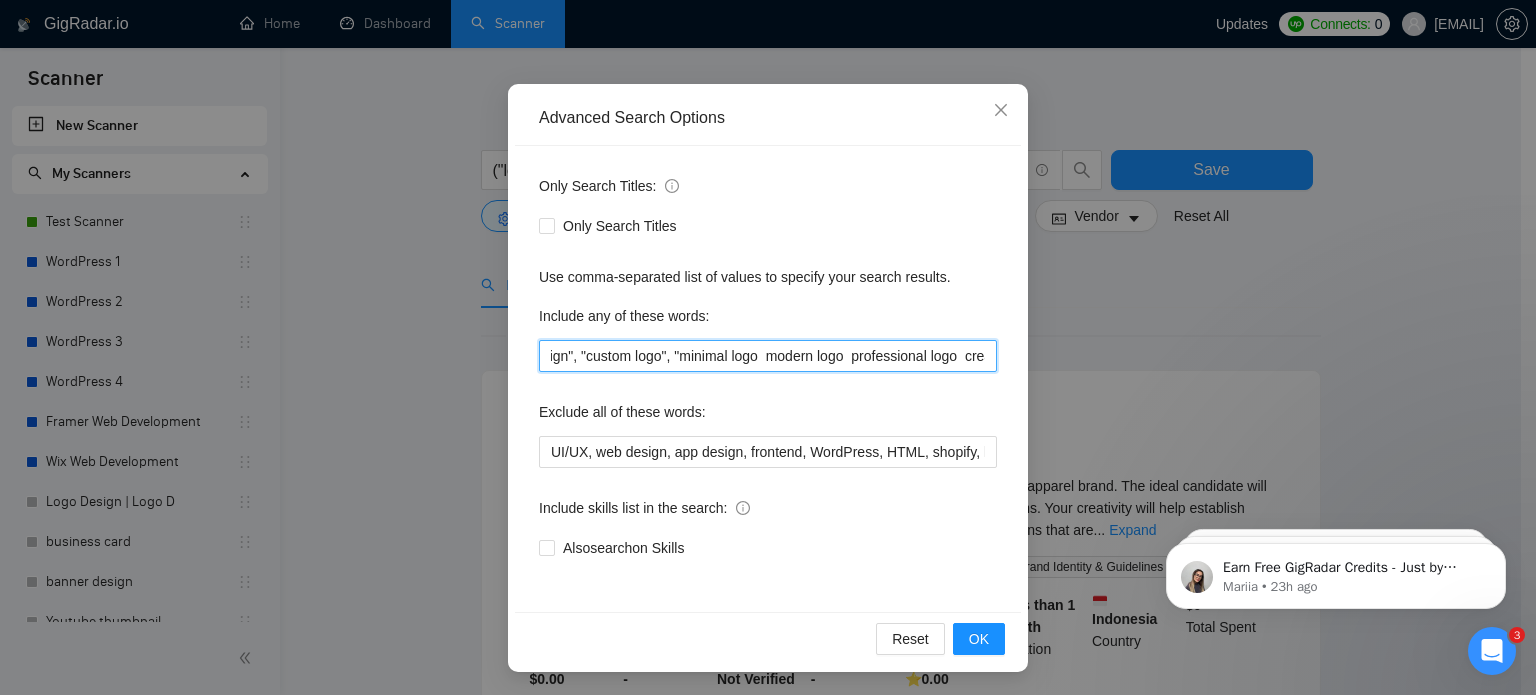 click on ""logo design", "logo redesign", "custom logo", "minimal logo  modern logo  professional logo  creative logo  mascot logo  monogram logo  emblem logo  typography logo  icon logo  logo vector  logo concept  logo presentation  logo creation" at bounding box center [768, 356] 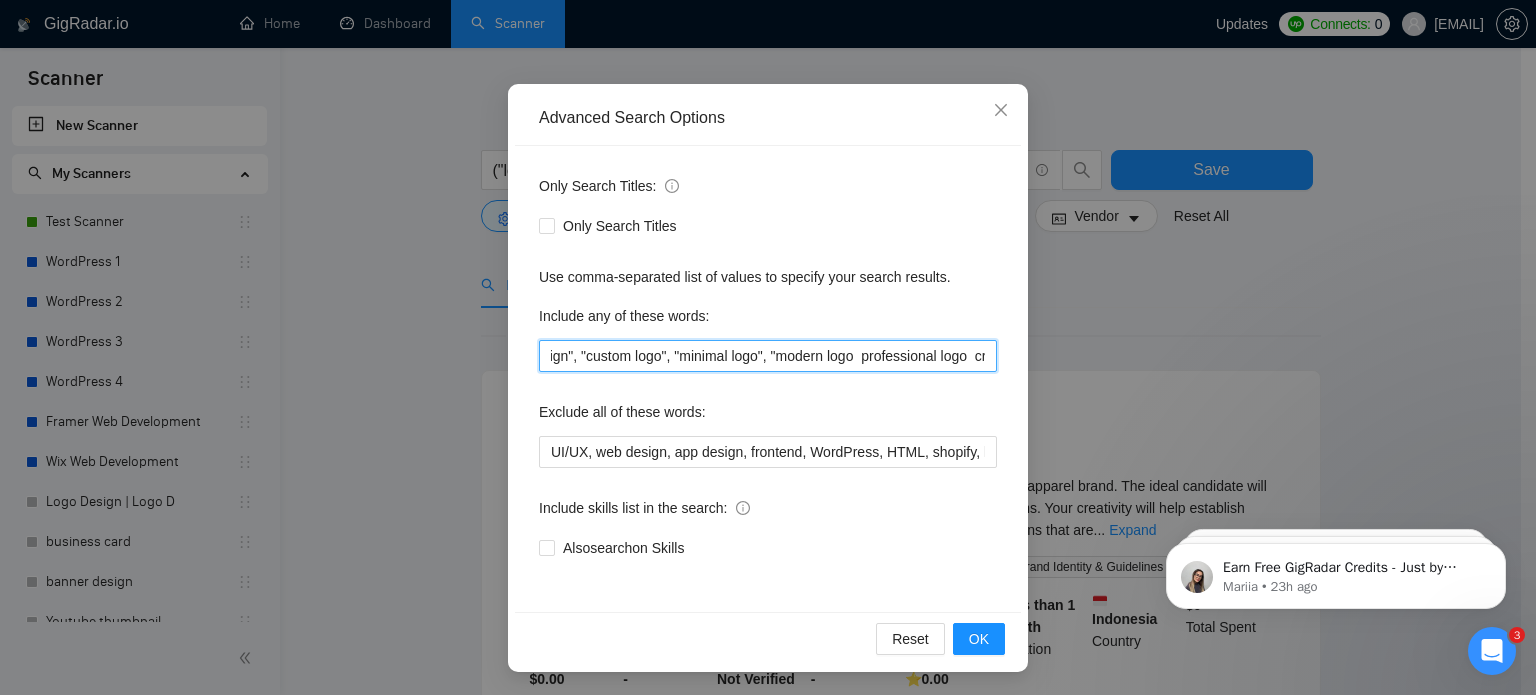 scroll, scrollTop: 0, scrollLeft: 269, axis: horizontal 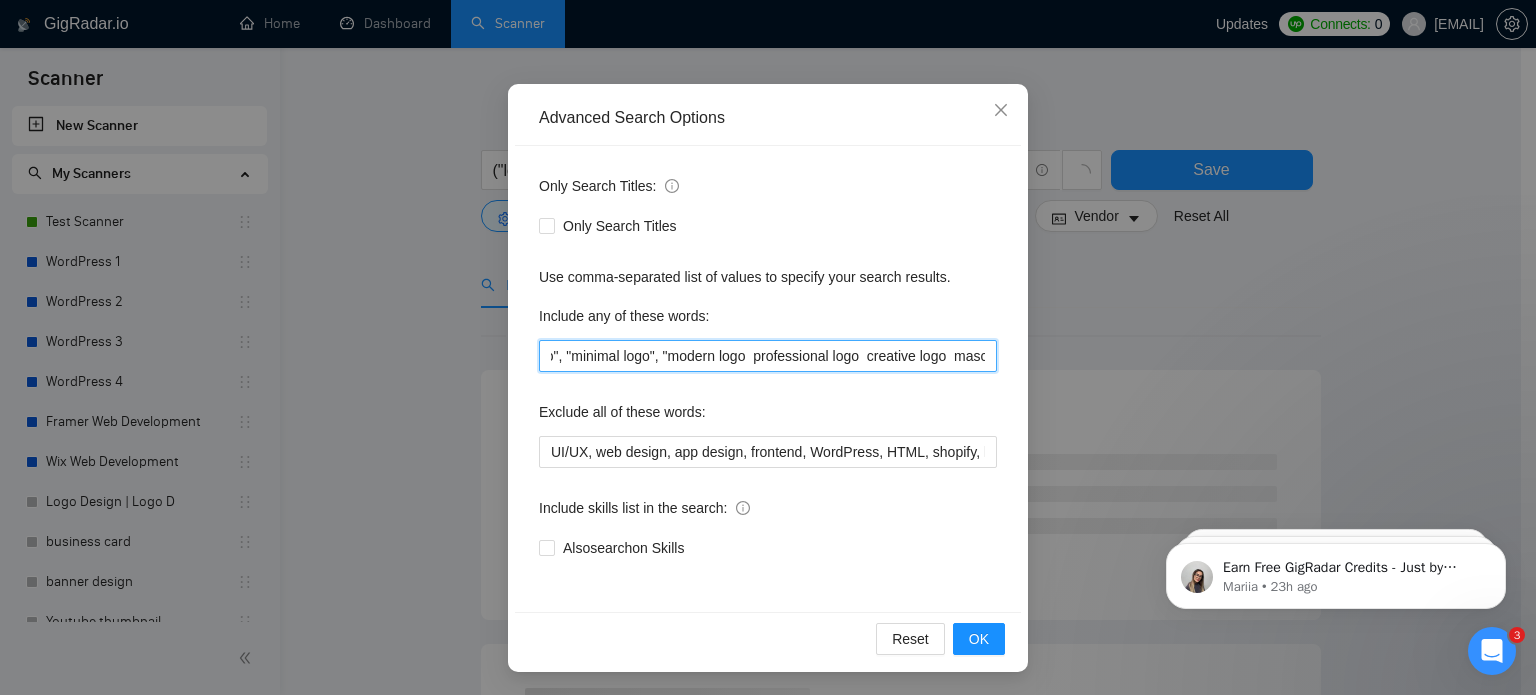 click on ""logo design", "logo redesign", "custom logo", "minimal logo", "modern logo  professional logo  creative logo  mascot logo  monogram logo  emblem logo  typography logo  icon logo  logo vector  logo concept  logo presentation  logo creation" at bounding box center [768, 356] 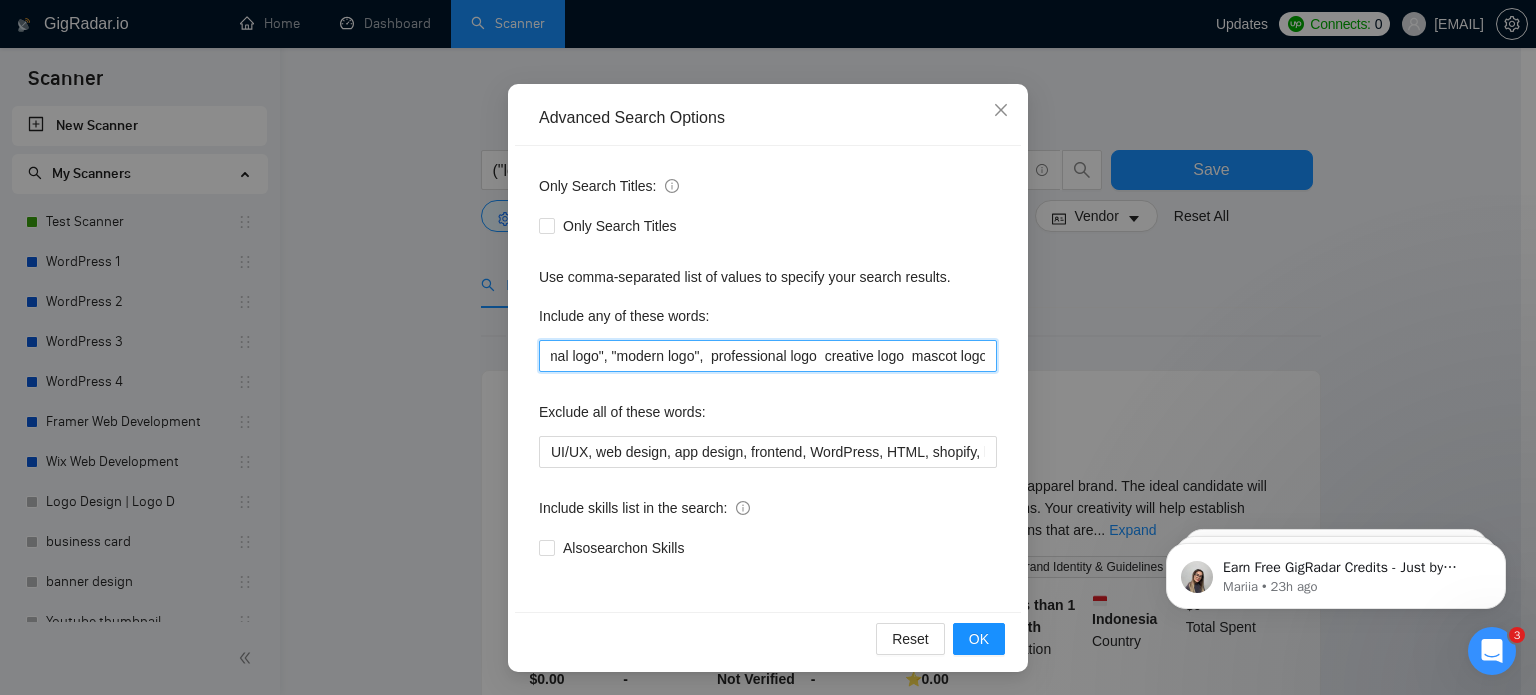 scroll, scrollTop: 0, scrollLeft: 333, axis: horizontal 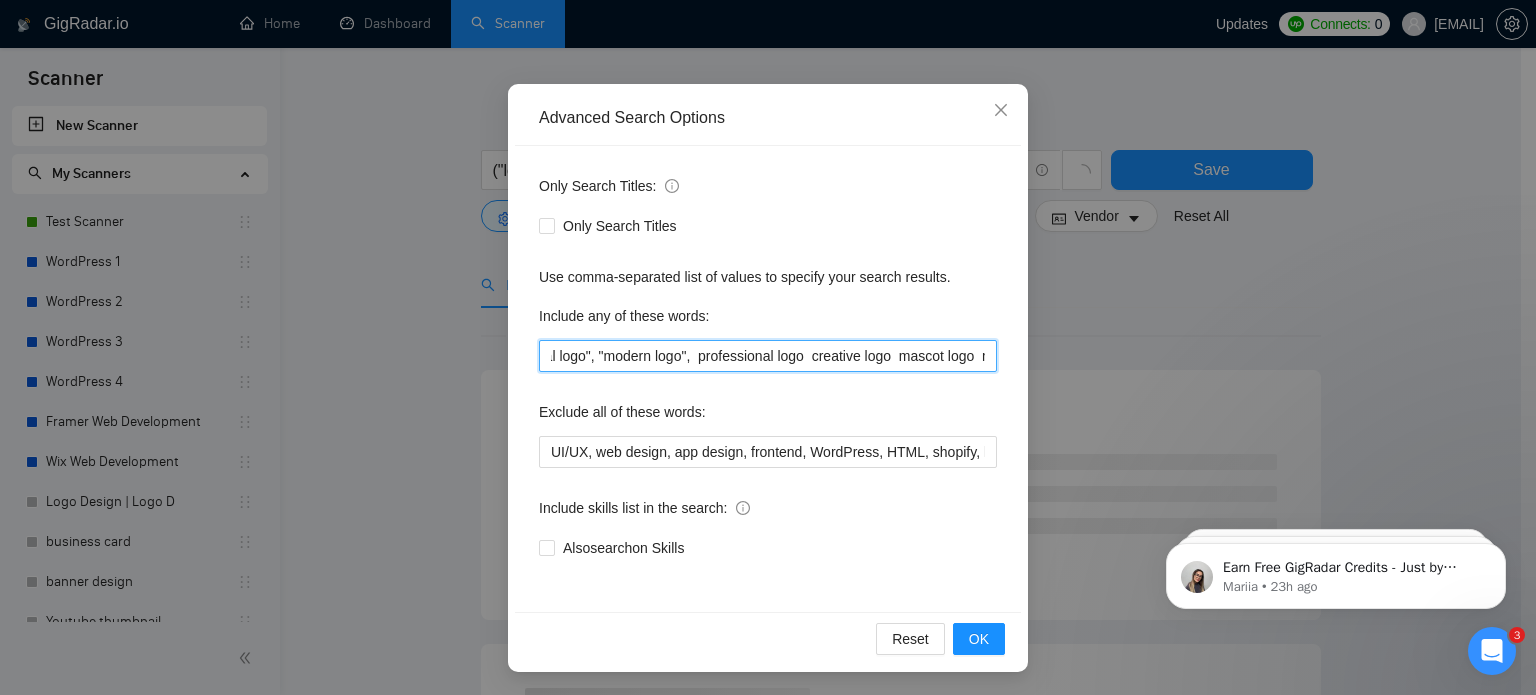 click on ""logo design", "logo redesign", "custom logo", "minimal logo", "modern logo",  professional logo  creative logo  mascot logo  monogram logo  emblem logo  typography logo  icon logo  logo vector  logo concept  logo presentation  logo creation" at bounding box center (768, 356) 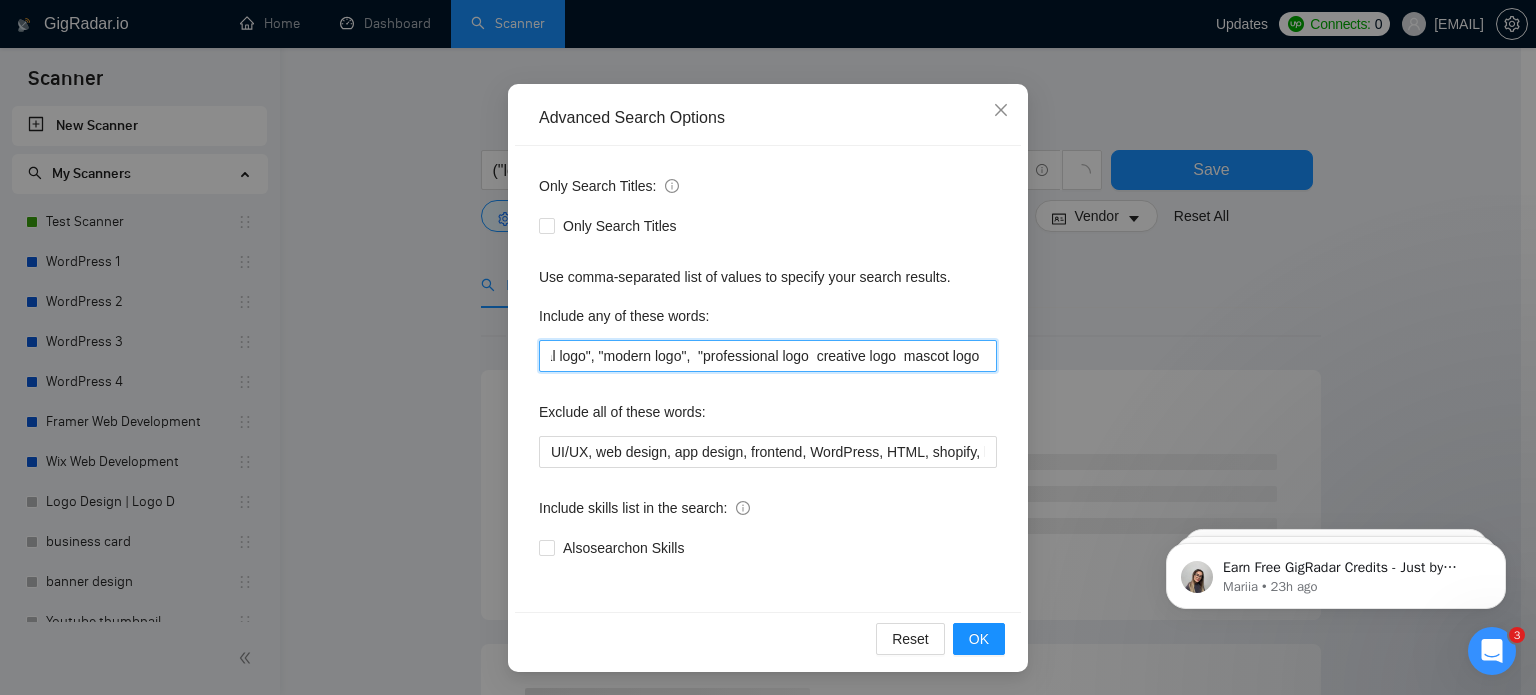 click on ""logo design", "logo redesign", "custom logo", "minimal logo", "modern logo",  "professional logo  creative logo  mascot logo  monogram logo  emblem logo  typography logo  icon logo  logo vector  logo concept  logo presentation  logo creation" at bounding box center [768, 356] 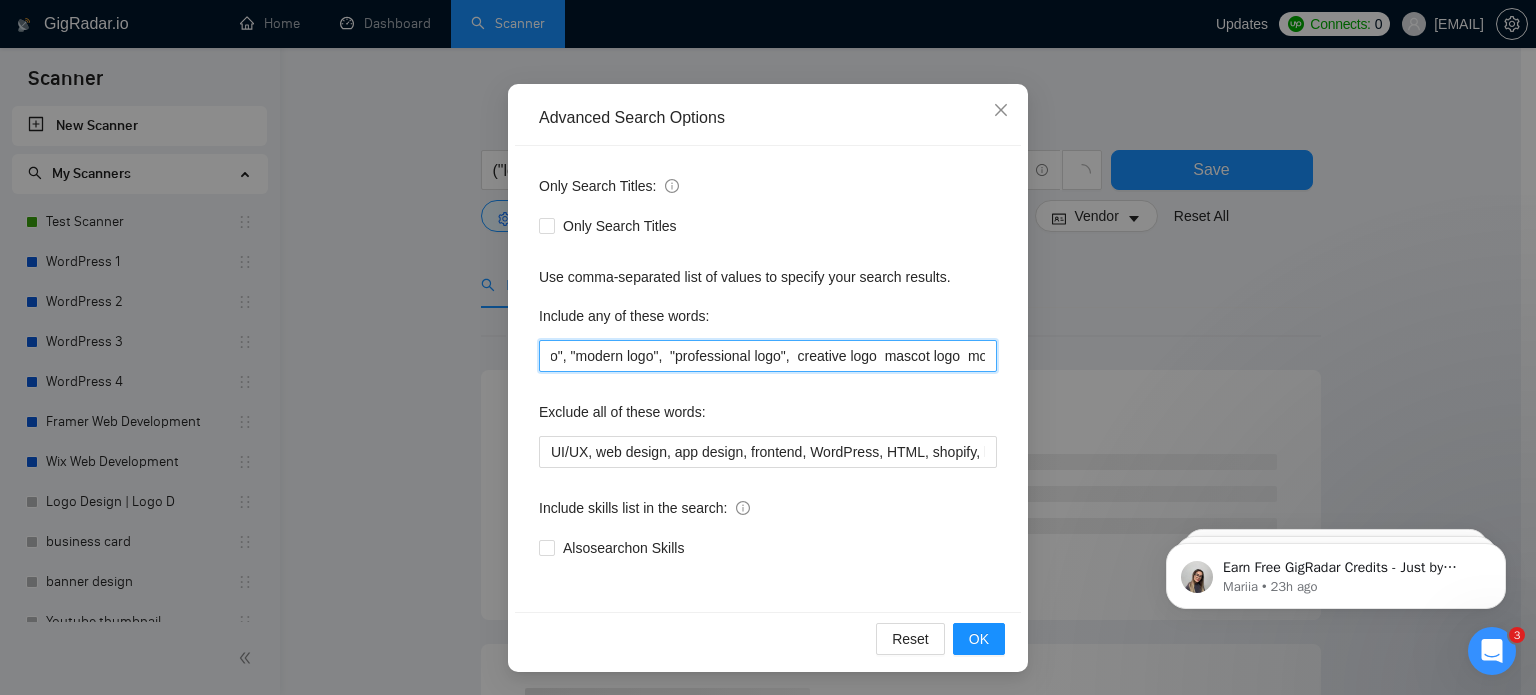 scroll, scrollTop: 0, scrollLeft: 367, axis: horizontal 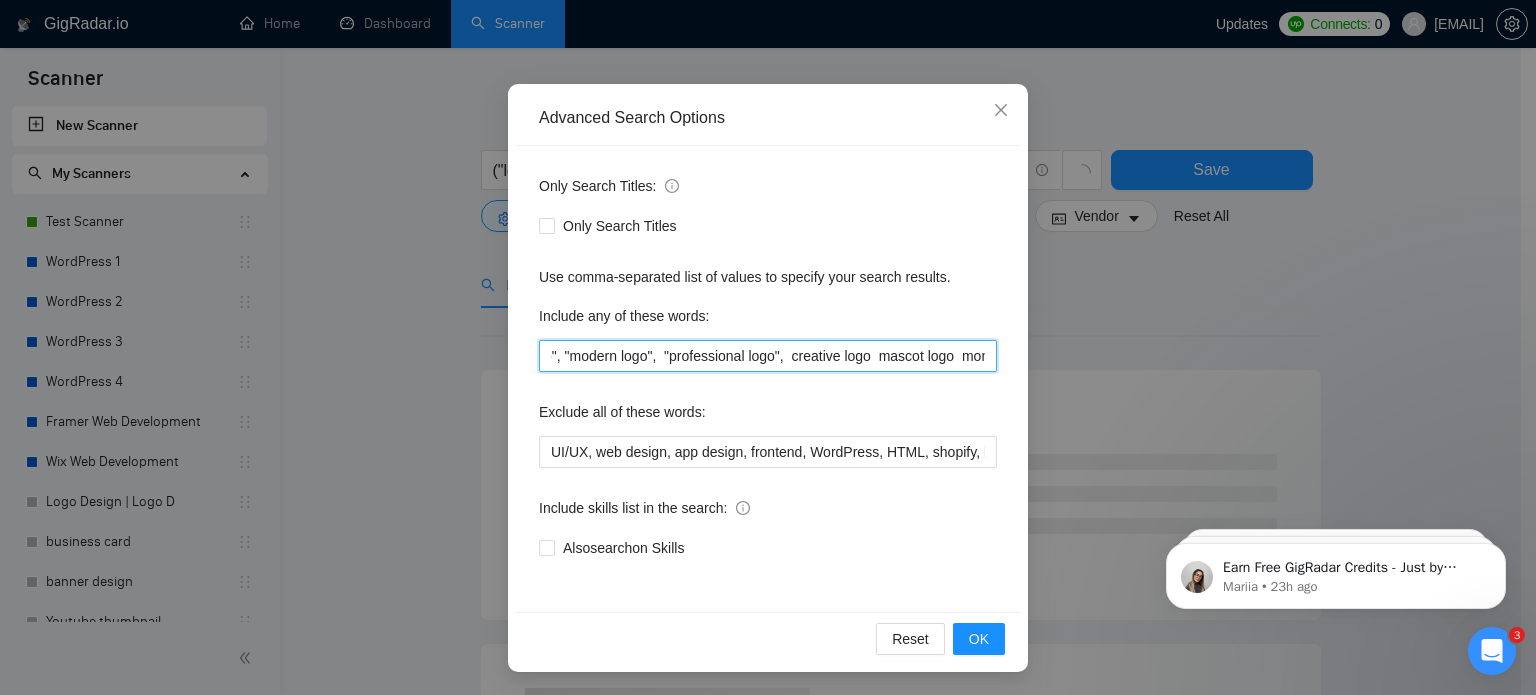 click on ""logo design", "logo redesign", "custom logo", "minimal logo", "modern logo",  "professional logo",  creative logo  mascot logo  monogram logo  emblem logo  typography logo  icon logo  logo vector  logo concept  logo presentation  logo creation" at bounding box center [768, 356] 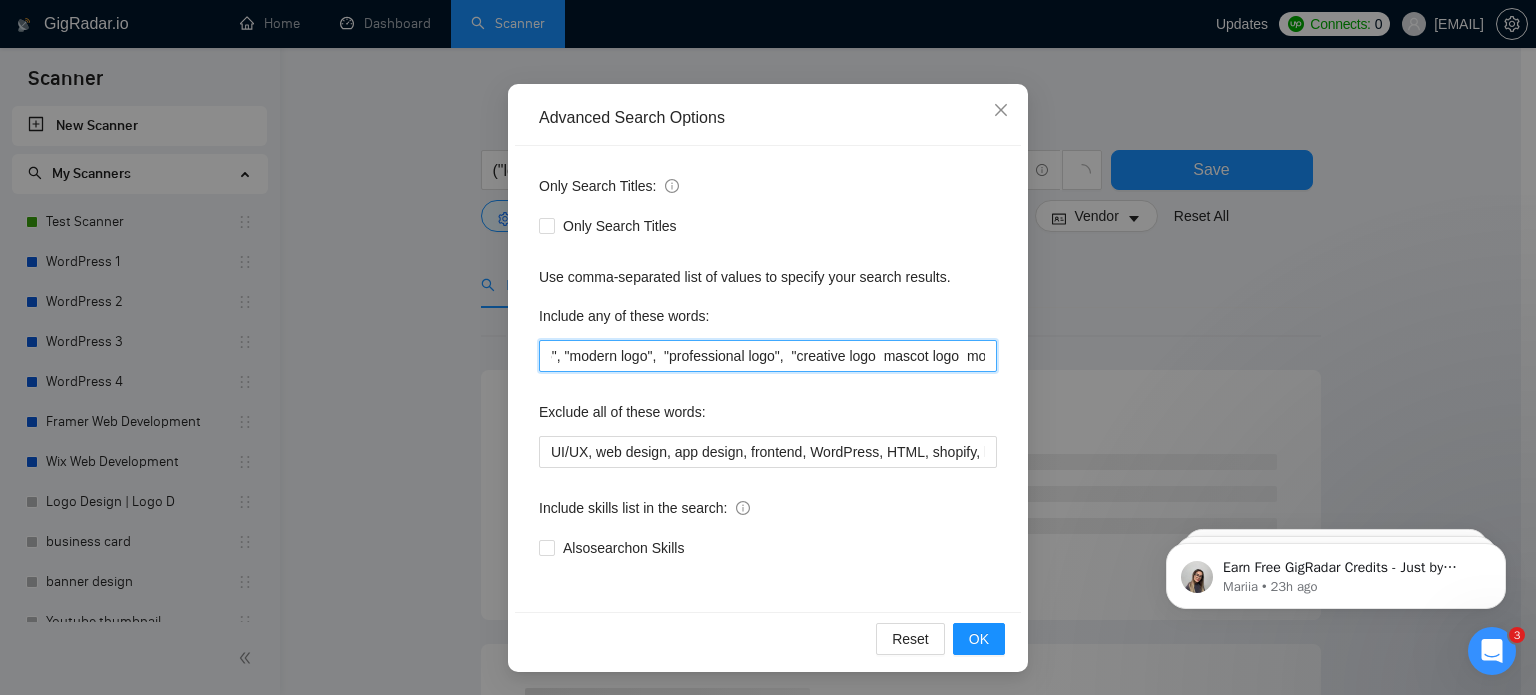 click on ""logo design", "logo redesign", "custom logo", "minimal logo", "modern logo",  "professional logo",  "creative logo  mascot logo  monogram logo  emblem logo  typography logo  icon logo  logo vector  logo concept  logo presentation  logo creation" at bounding box center [768, 356] 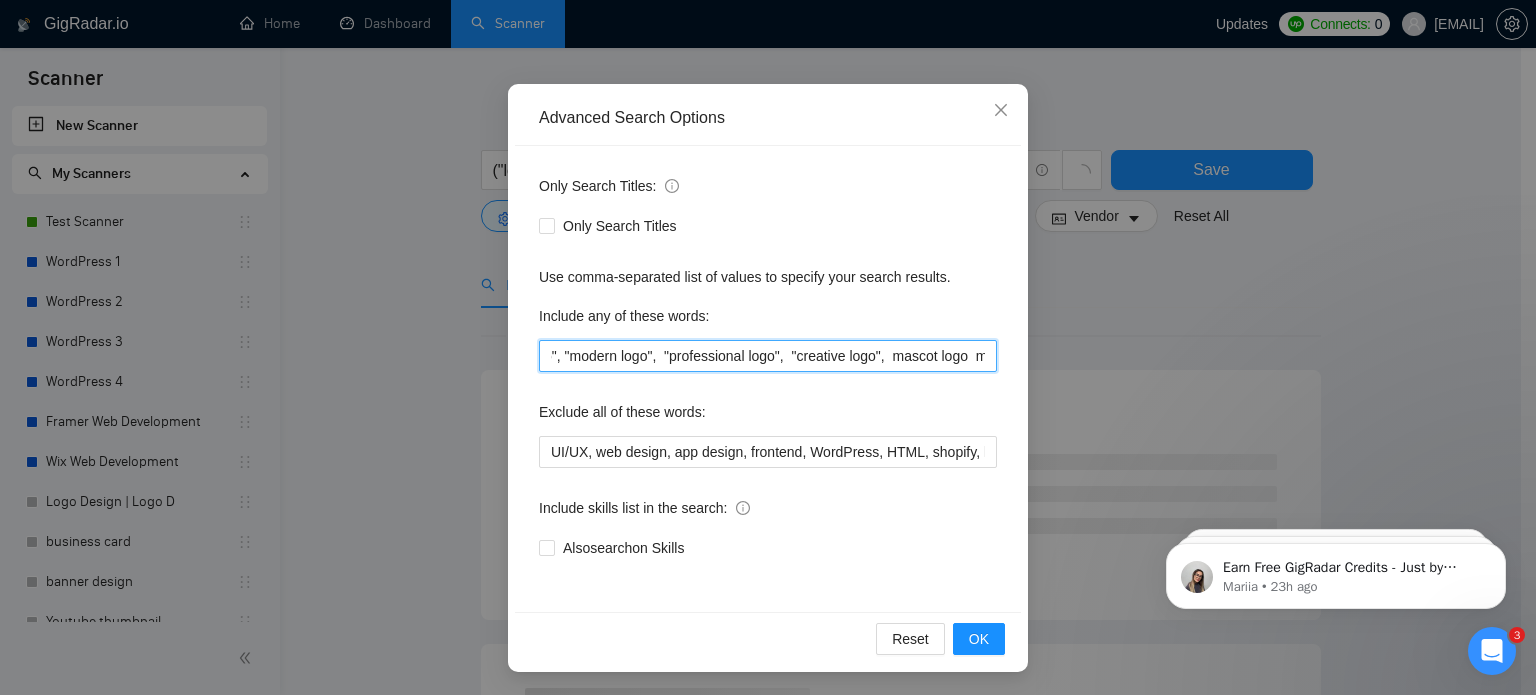 click on ""logo design", "logo redesign", "custom logo", "minimal logo", "modern logo",  "professional logo",  "creative logo",  mascot logo  monogram logo  emblem logo  typography logo  icon logo  logo vector  logo concept  logo presentation  logo creation" at bounding box center (768, 356) 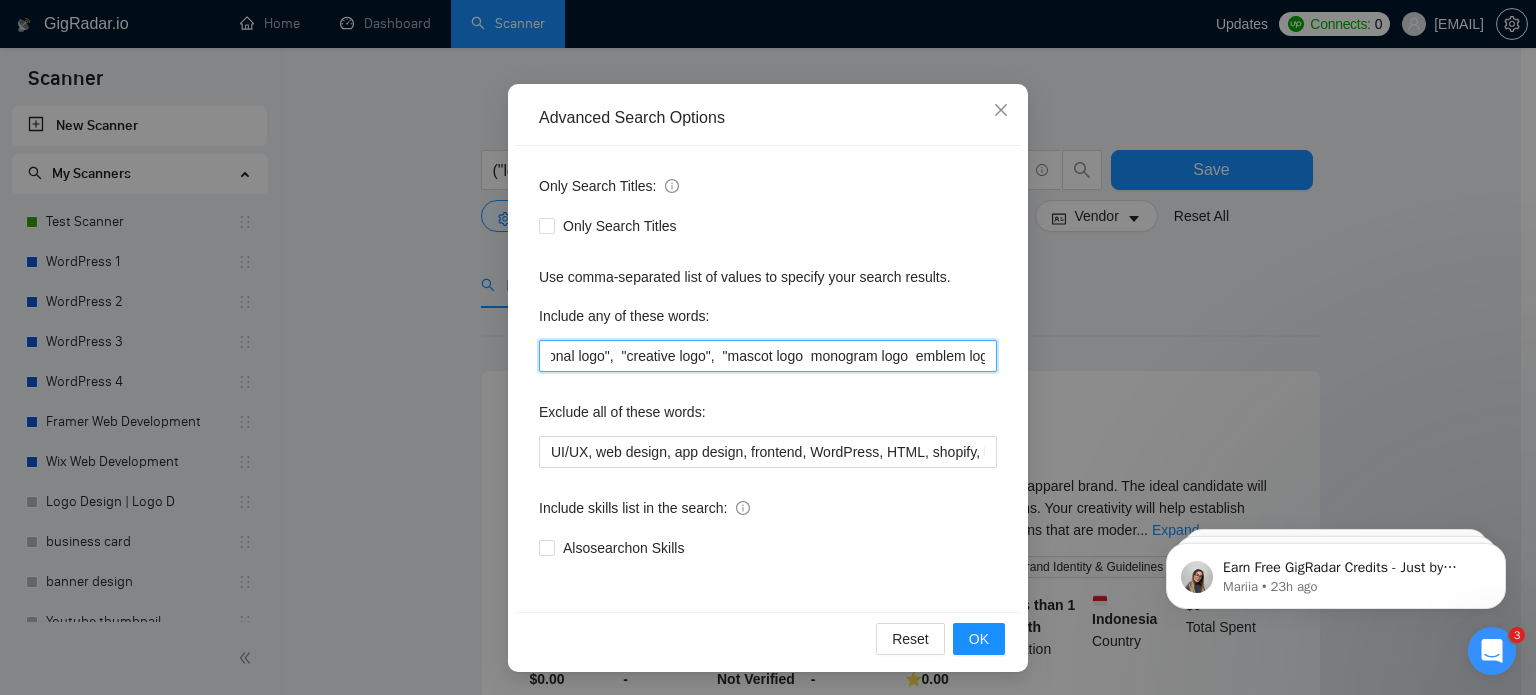 scroll, scrollTop: 0, scrollLeft: 546, axis: horizontal 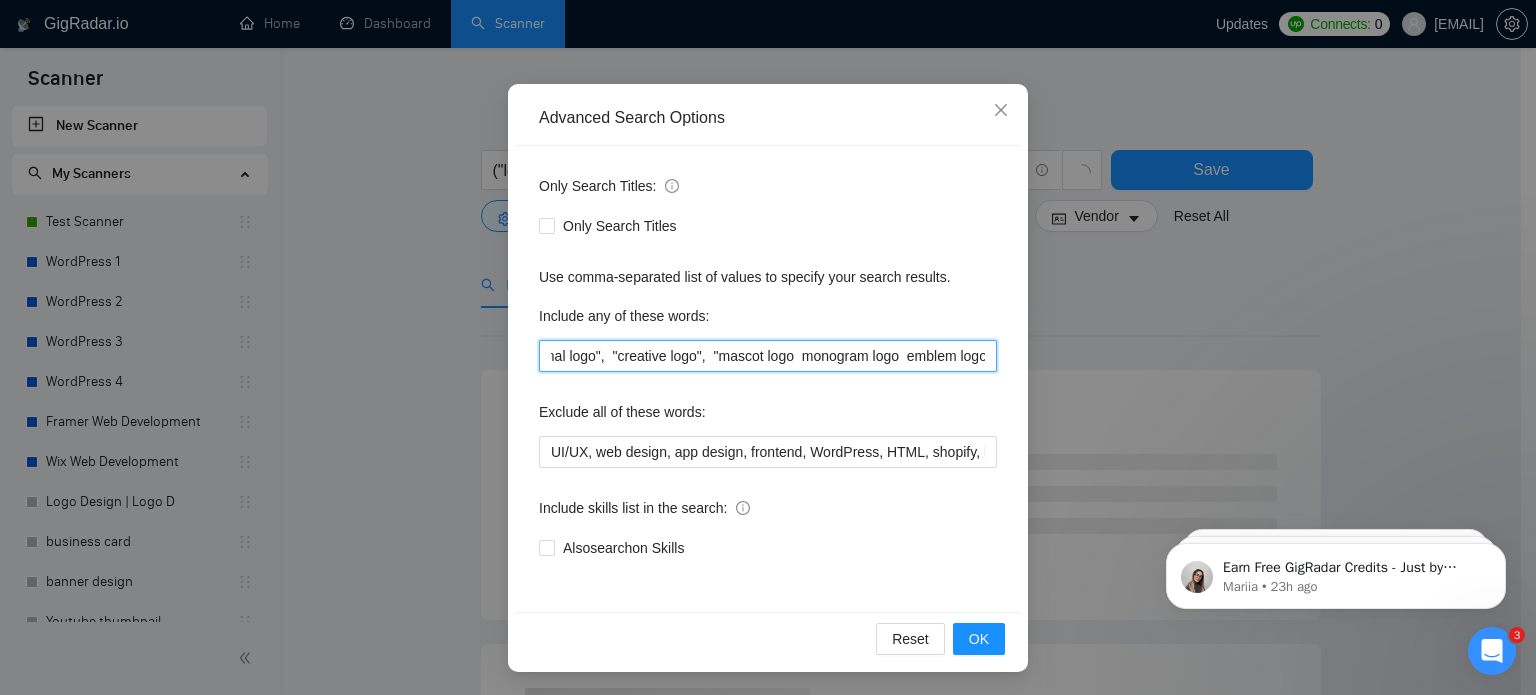 click on ""logo design", "logo redesign", "custom logo", "minimal logo", "modern logo",  "professional logo",  "creative logo",  "mascot logo  monogram logo  emblem logo  typography logo  icon logo  logo vector  logo concept  logo presentation  logo creation" at bounding box center [768, 356] 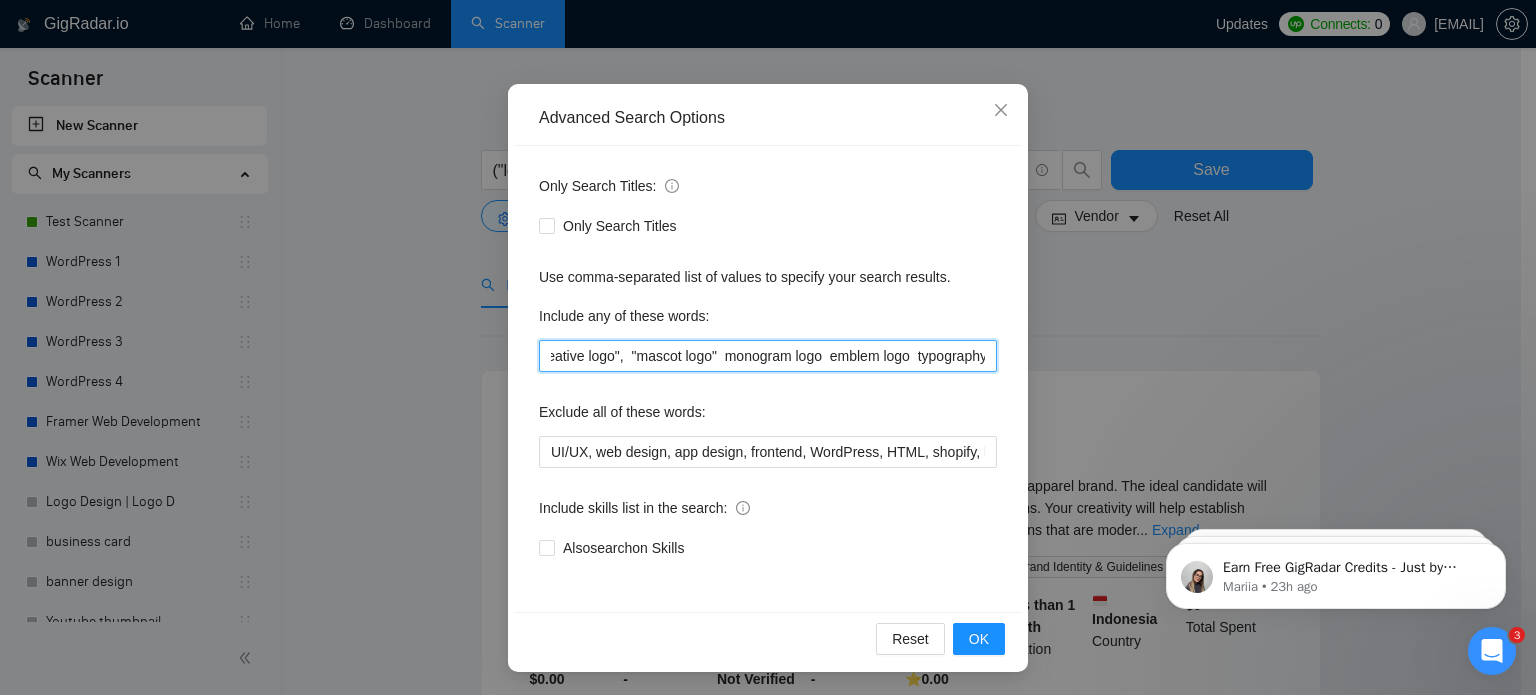 scroll, scrollTop: 0, scrollLeft: 629, axis: horizontal 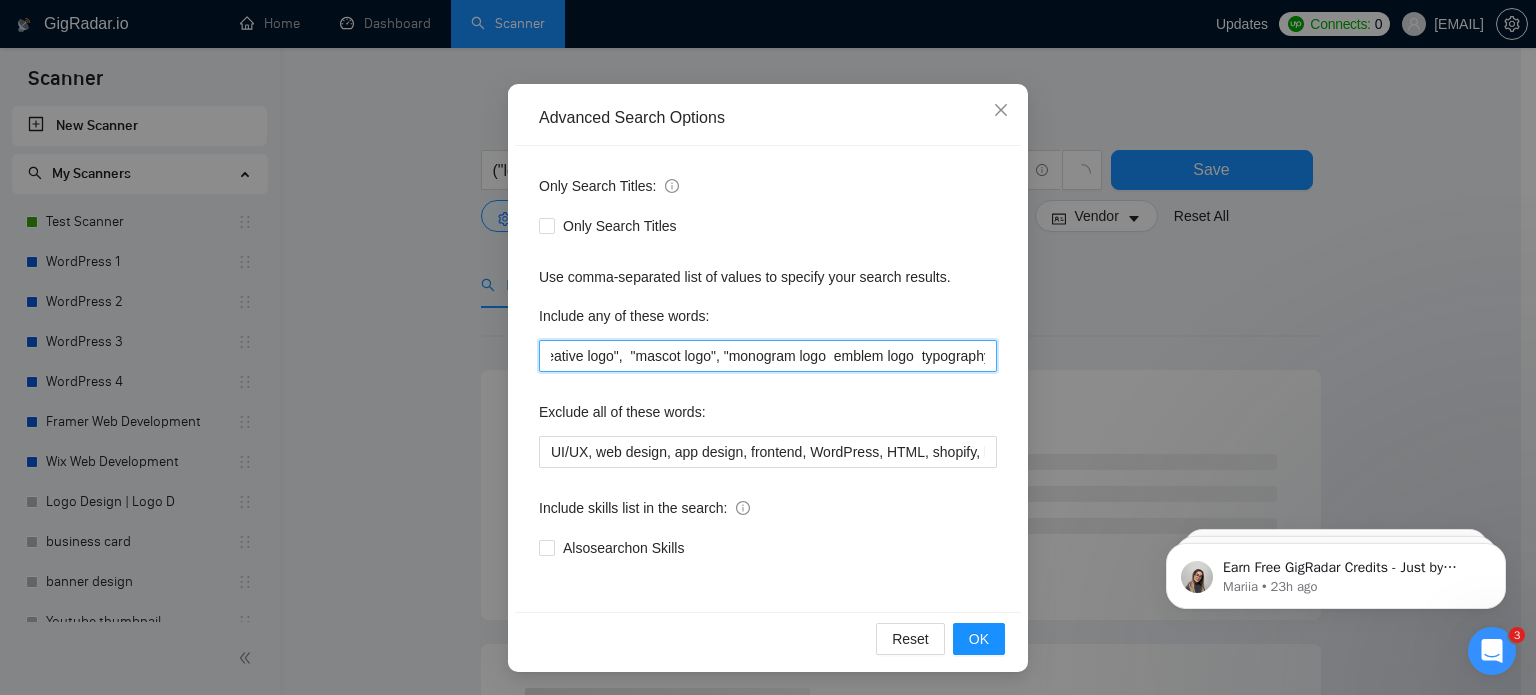 click on ""logo design", "logo redesign", "custom logo", "minimal logo", "modern logo",  "professional logo",  "creative logo",  "mascot logo", "monogram logo  emblem logo  typography logo  icon logo  logo vector  logo concept  logo presentation  logo creation" at bounding box center (768, 356) 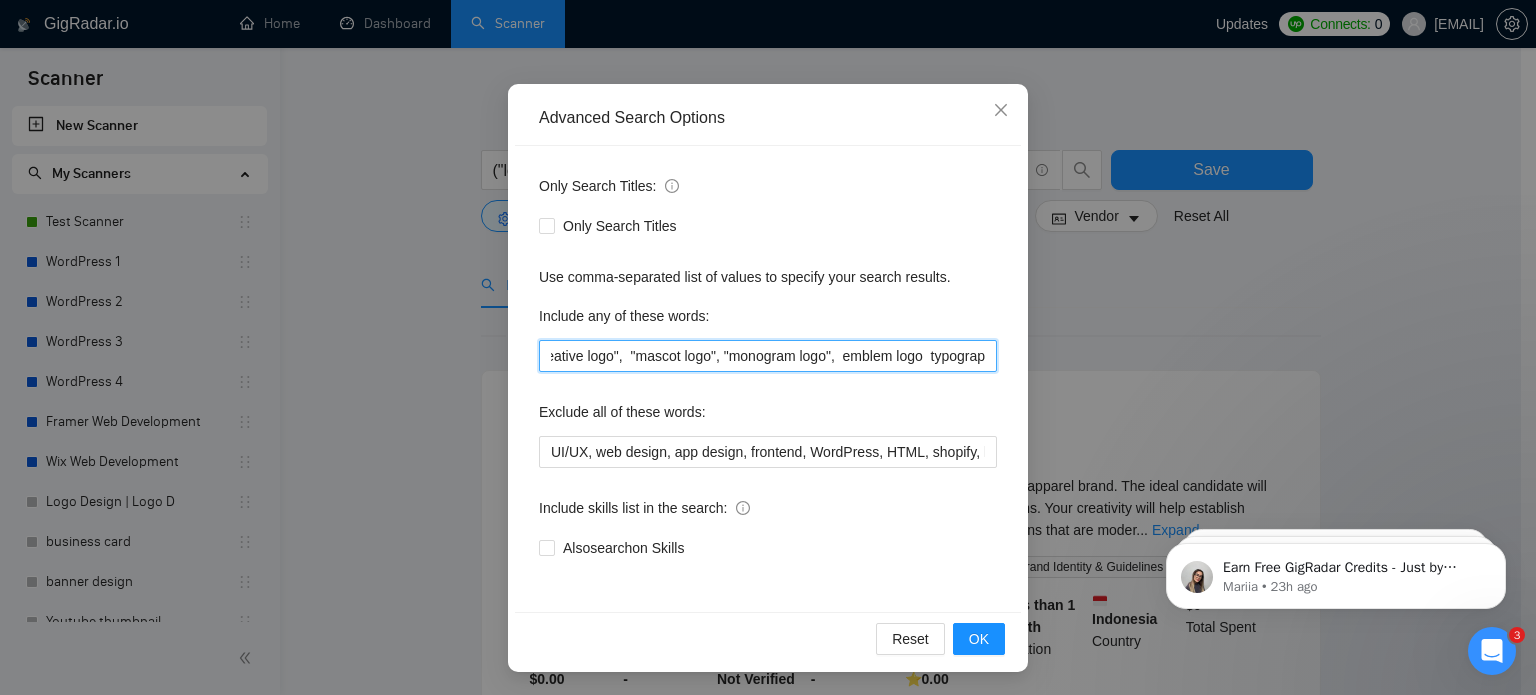 click on ""logo design", "logo redesign", "custom logo", "minimal logo", "modern logo",  "professional logo",  "creative logo",  "mascot logo", "monogram logo",  emblem logo  typography logo  icon logo  logo vector  logo concept  logo presentation  logo creation" at bounding box center (768, 356) 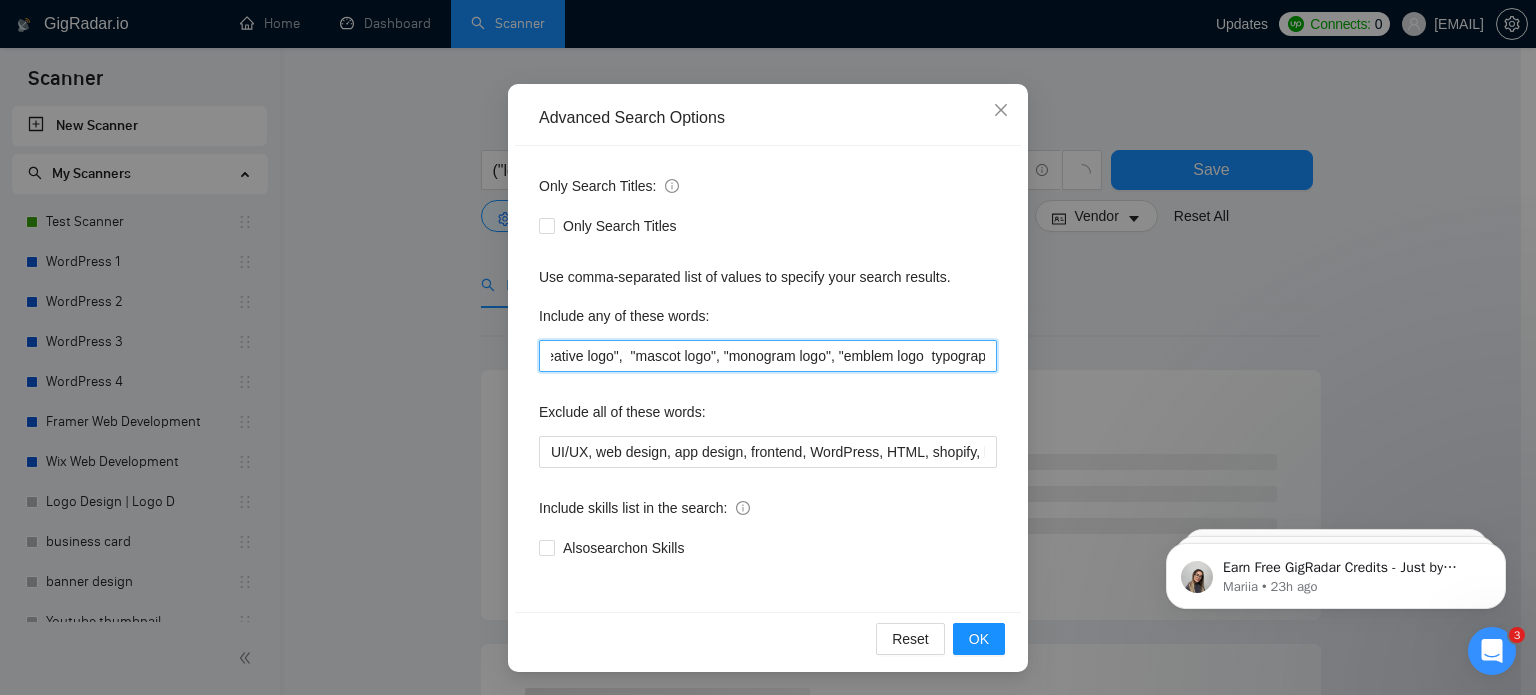 scroll, scrollTop: 0, scrollLeft: 721, axis: horizontal 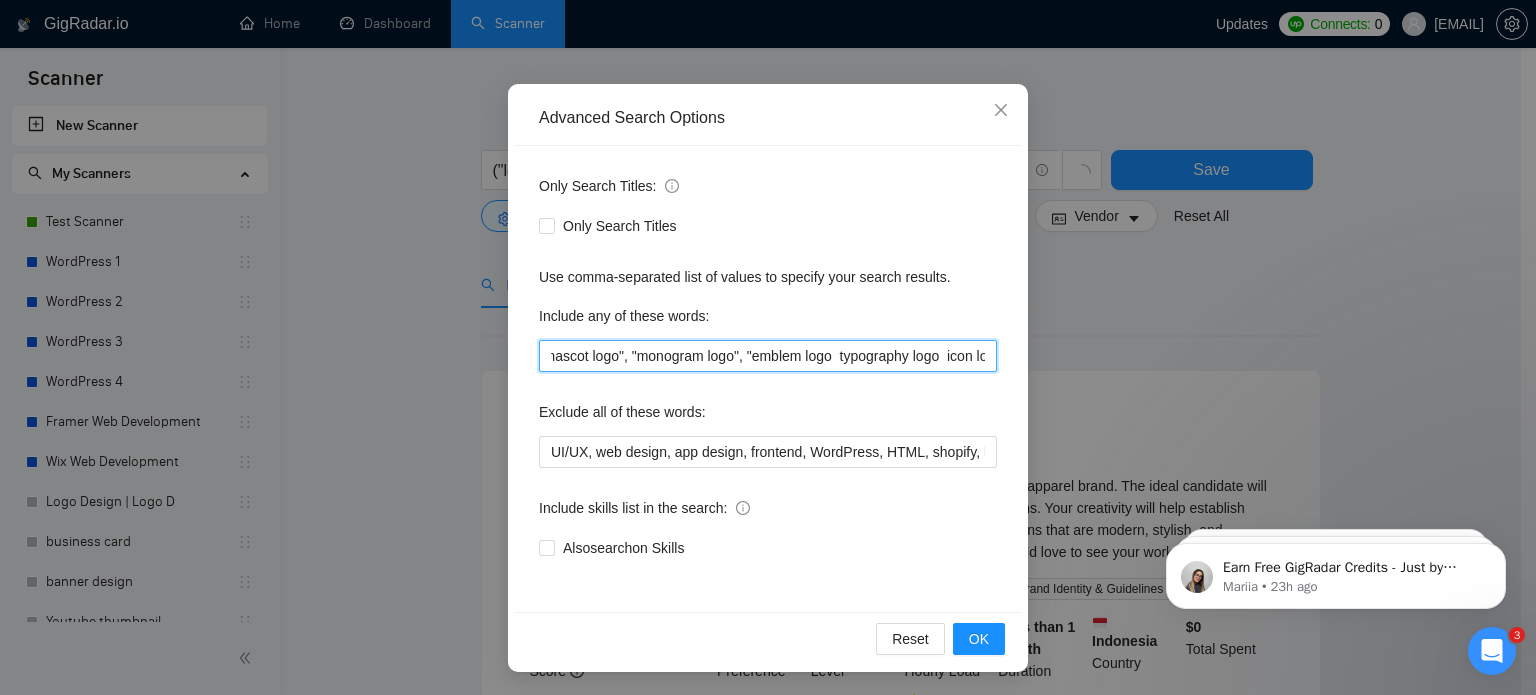 click on ""logo design", "logo redesign", "custom logo", "minimal logo", "modern logo",  "professional logo",  "creative logo",  "mascot logo", "monogram logo", "emblem logo  typography logo  icon logo  logo vector  logo concept  logo presentation  logo creation" at bounding box center [768, 356] 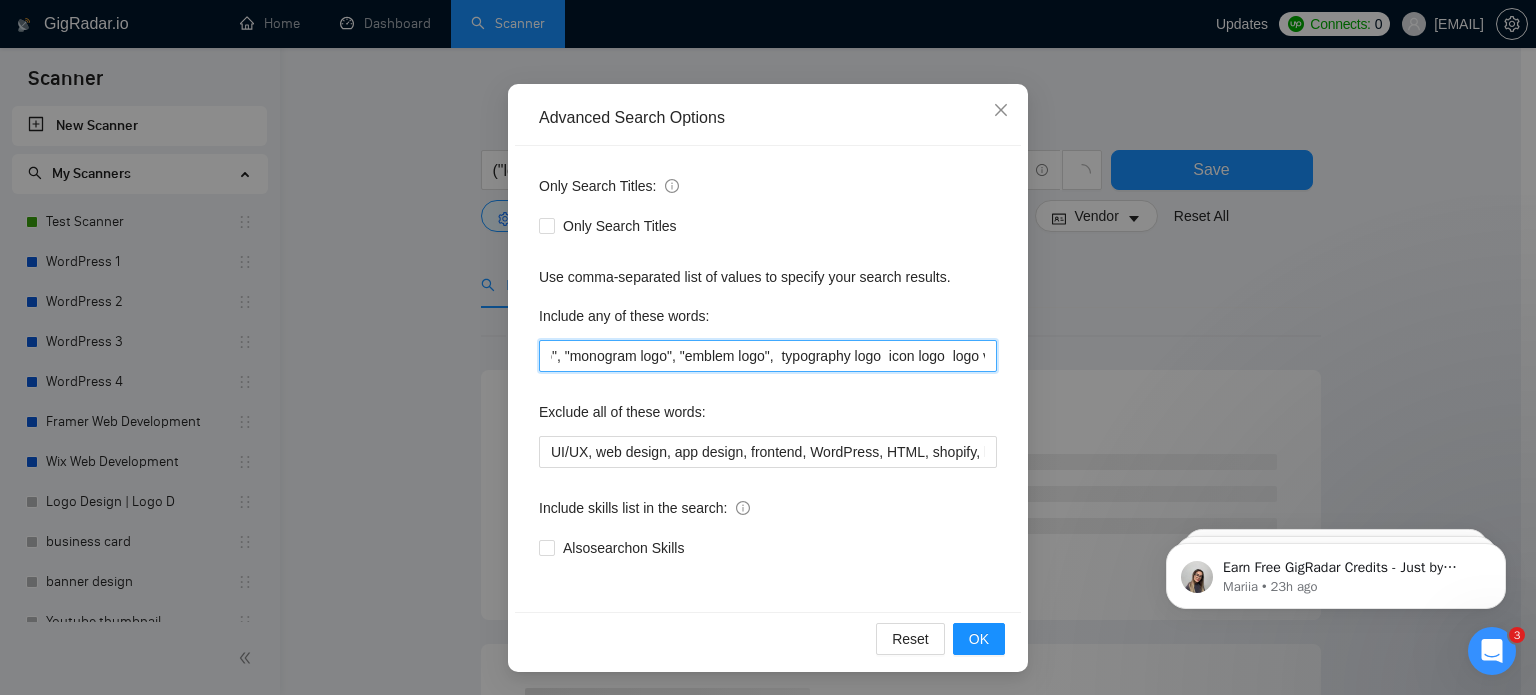 scroll, scrollTop: 0, scrollLeft: 789, axis: horizontal 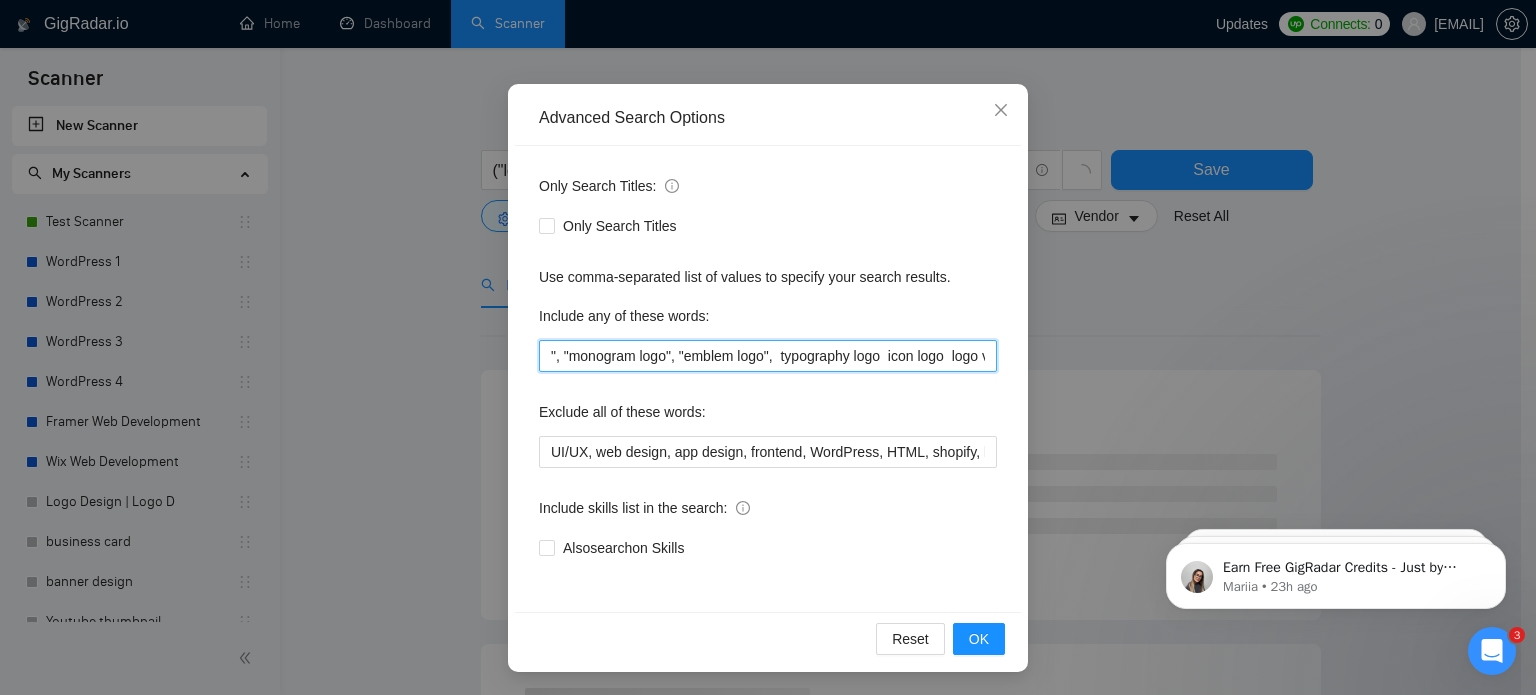 click on ""logo design", "logo redesign", "custom logo", "minimal logo", "modern logo",  "professional logo",  "creative logo",  "mascot logo", "monogram logo", "emblem logo",  typography logo  icon logo  logo vector  logo concept  logo presentation  logo creation" at bounding box center (768, 356) 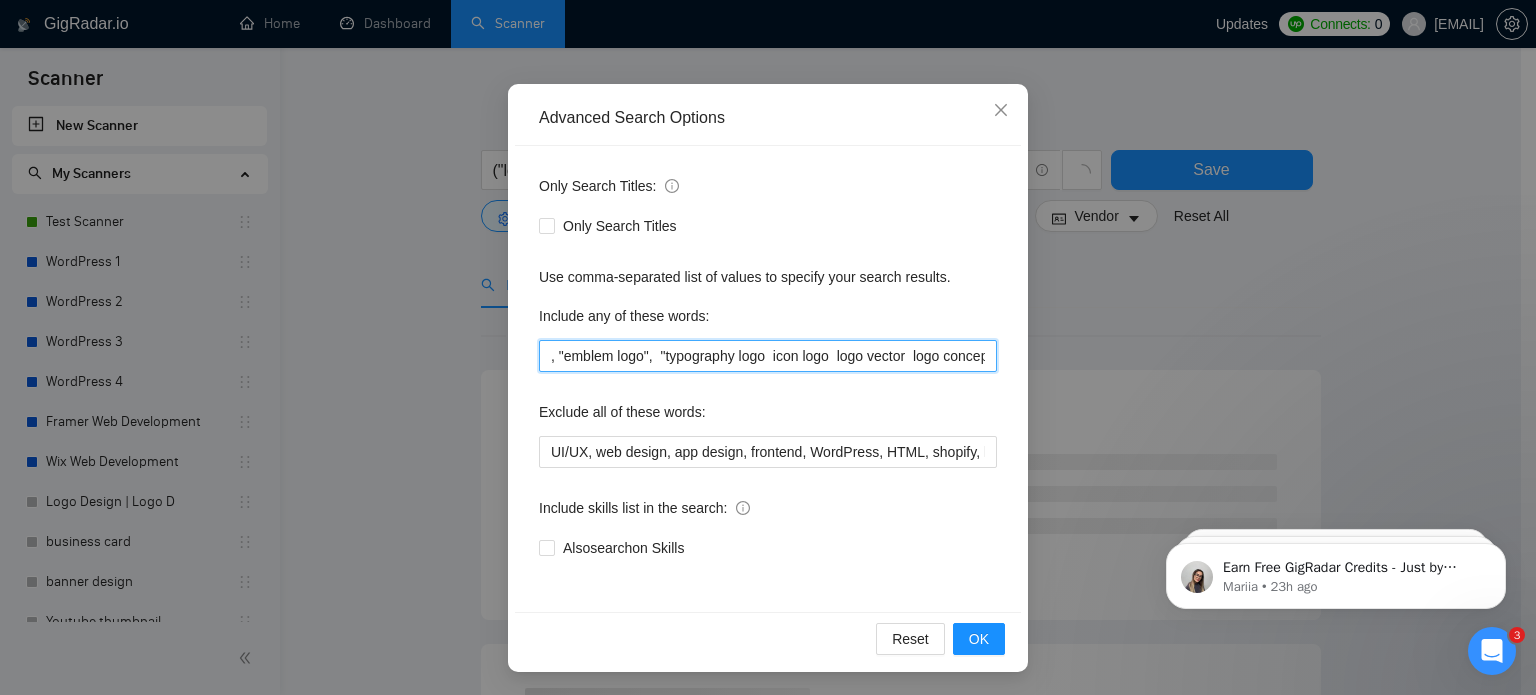 scroll, scrollTop: 0, scrollLeft: 911, axis: horizontal 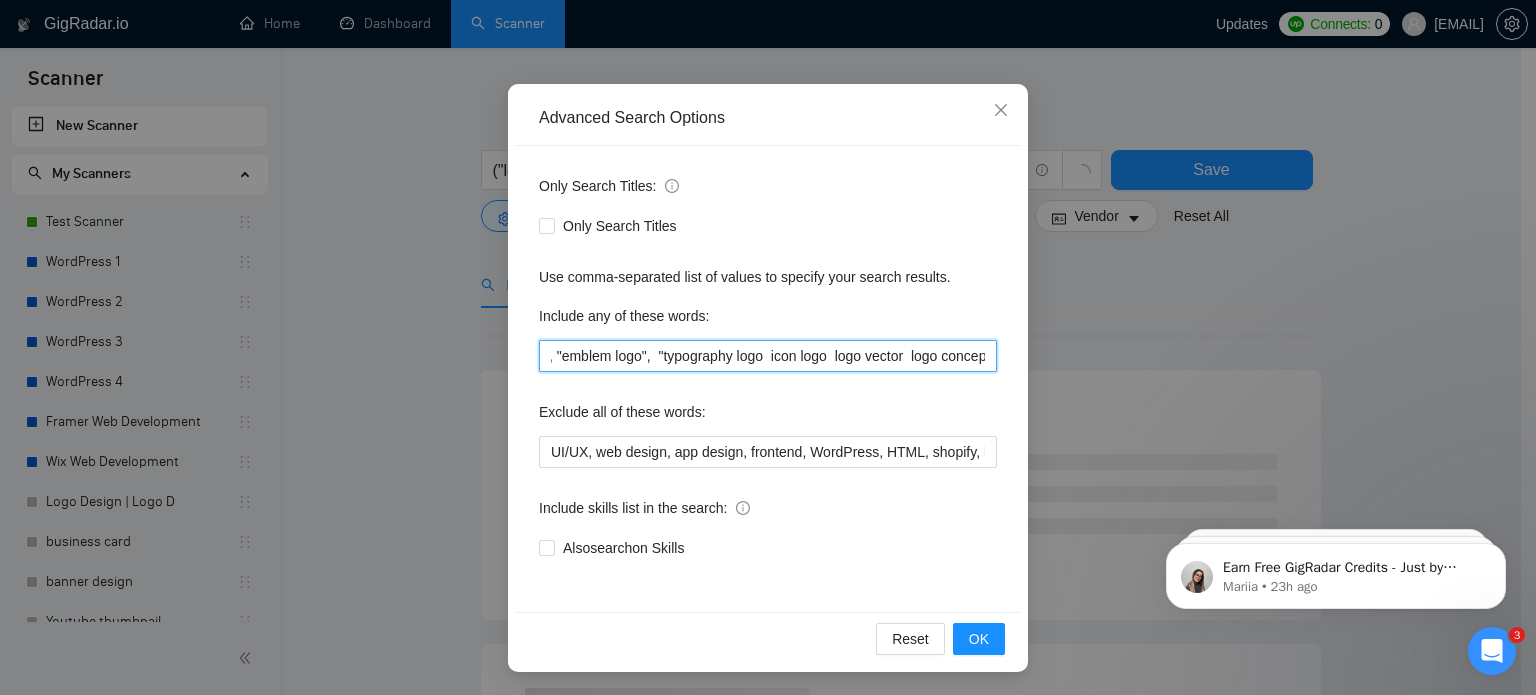 click on ""logo design", "logo redesign", "custom logo", "minimal logo", "modern logo",  "professional logo",  "creative logo",  "mascot logo", "monogram logo", "emblem logo",  "typography logo  icon logo  logo vector  logo concept  logo presentation  logo creation" at bounding box center (768, 356) 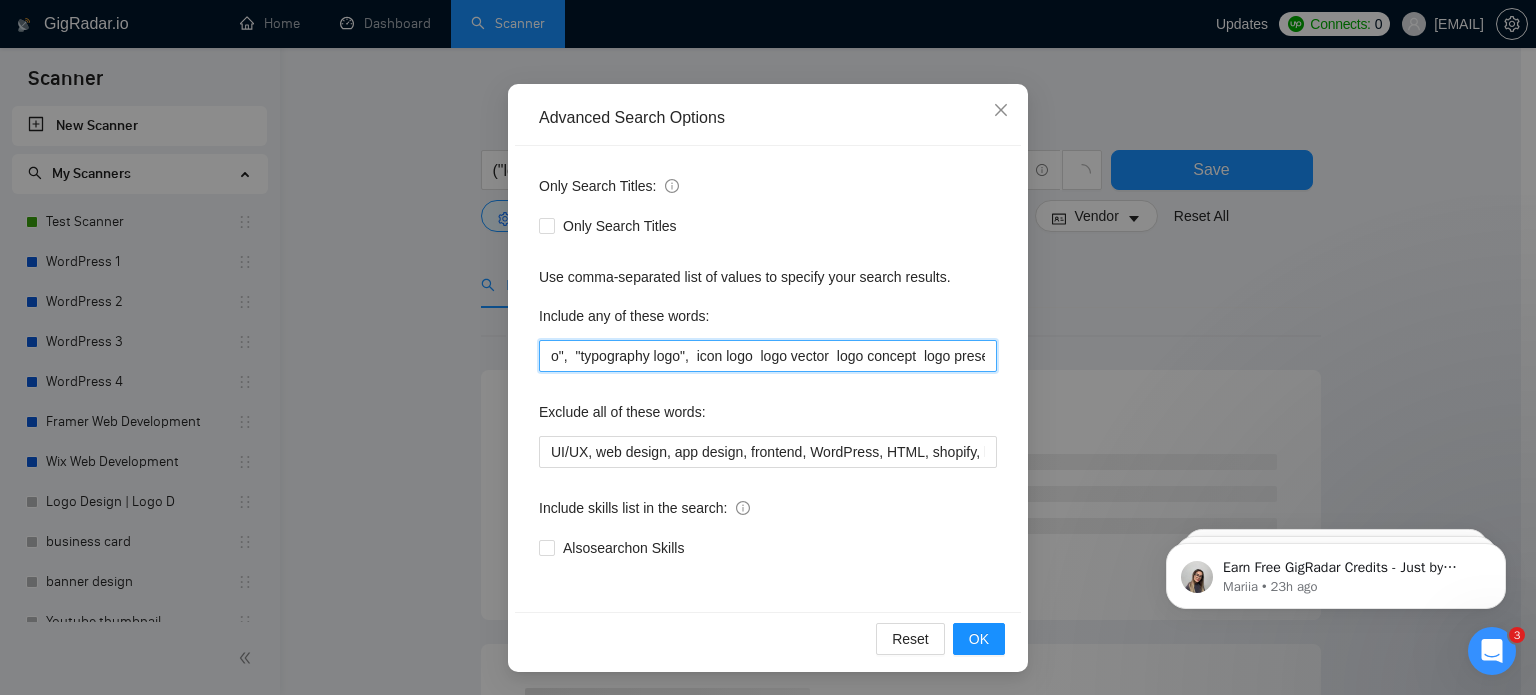 scroll, scrollTop: 0, scrollLeft: 995, axis: horizontal 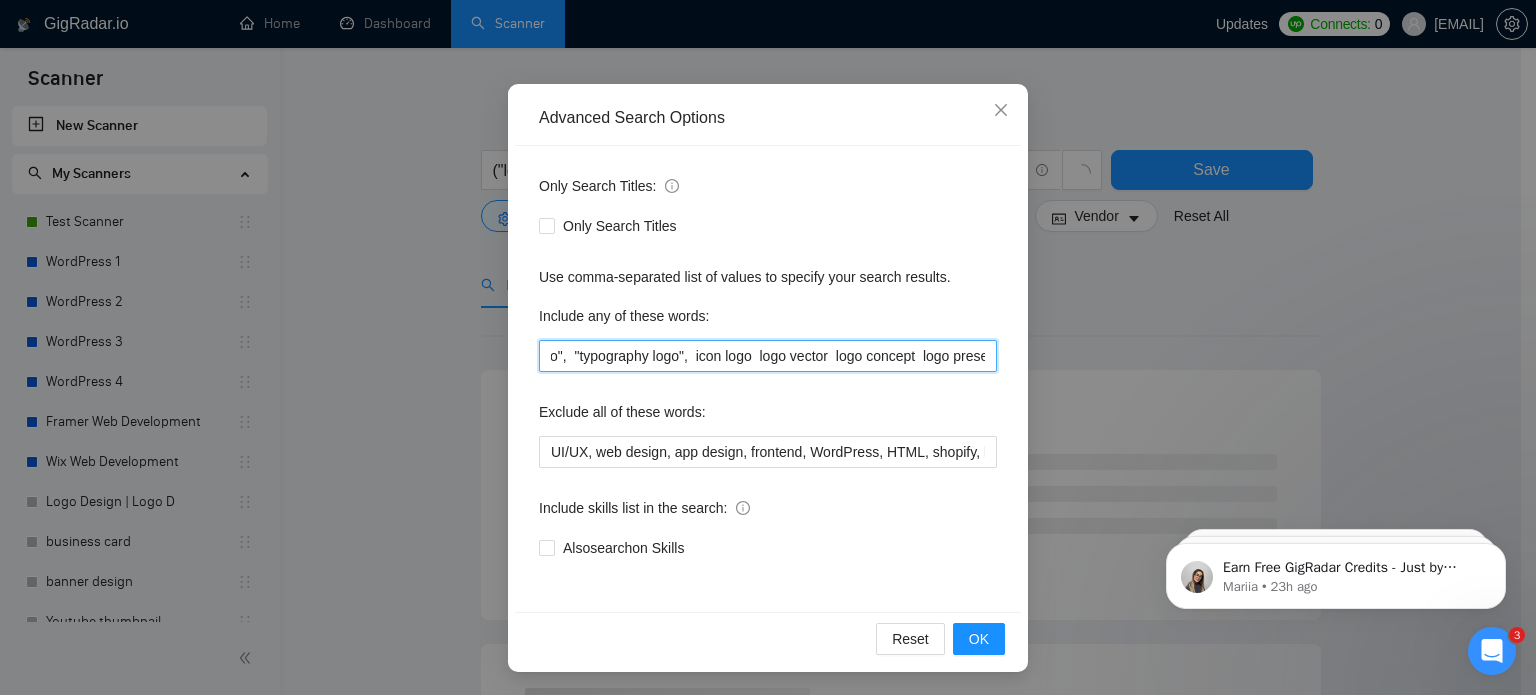 click on ""logo design", "logo redesign", "custom logo", "minimal logo", "modern logo",  "professional logo",  "creative logo",  "mascot logo", "monogram logo", "emblem logo",  "typography logo",  icon logo  logo vector  logo concept  logo presentation  logo creation" at bounding box center [768, 356] 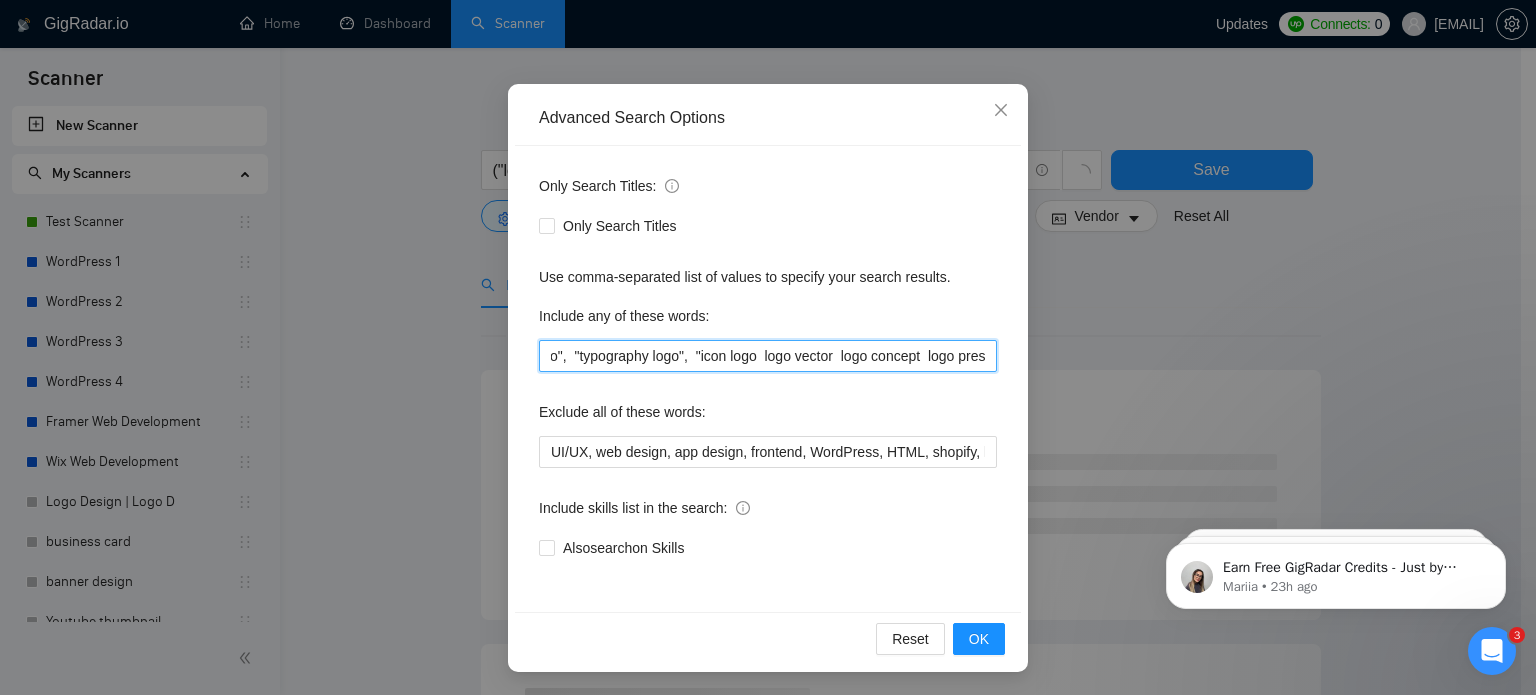 scroll, scrollTop: 0, scrollLeft: 1059, axis: horizontal 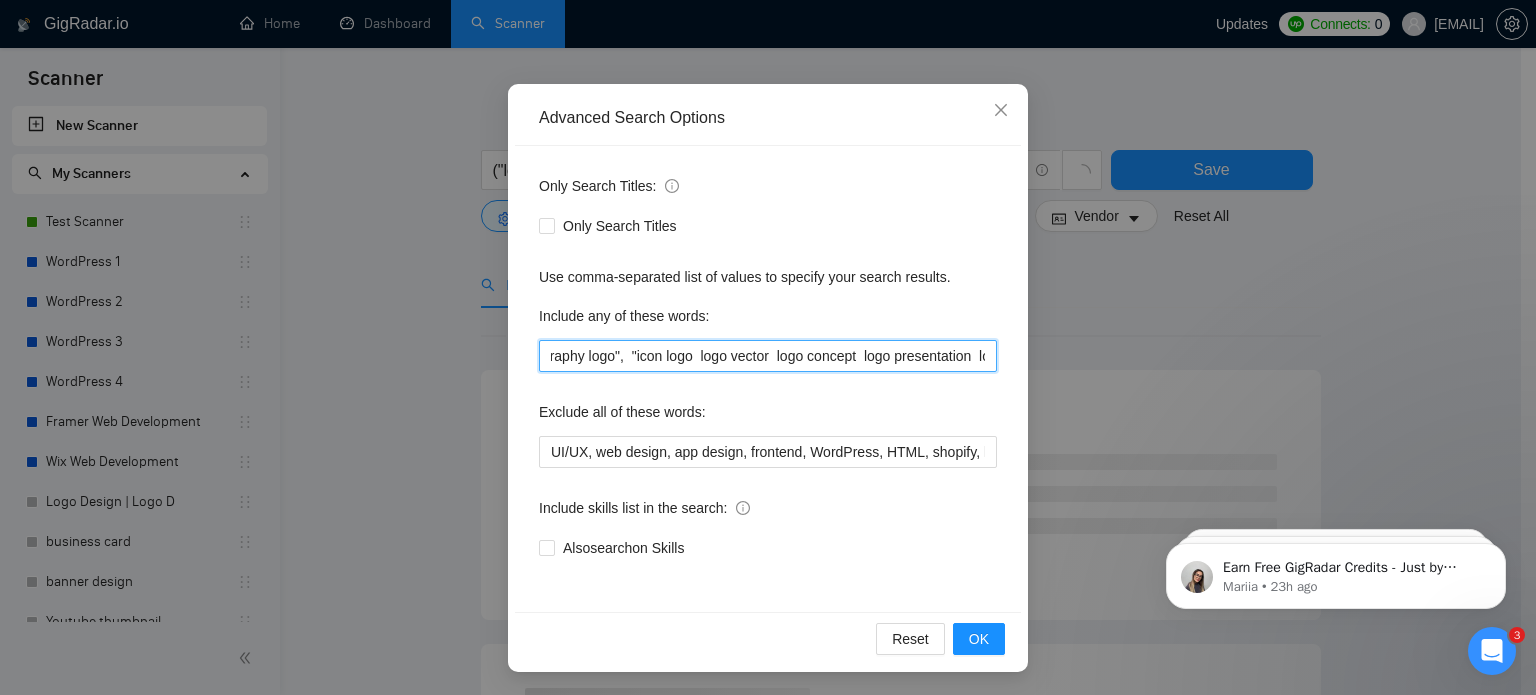 click on ""logo design", "logo redesign", "custom logo", "minimal logo", "modern logo",  "professional logo",  "creative logo",  "mascot logo", "monogram logo", "emblem logo",  "typography logo",  "icon logo  logo vector  logo concept  logo presentation  logo creation" at bounding box center (768, 356) 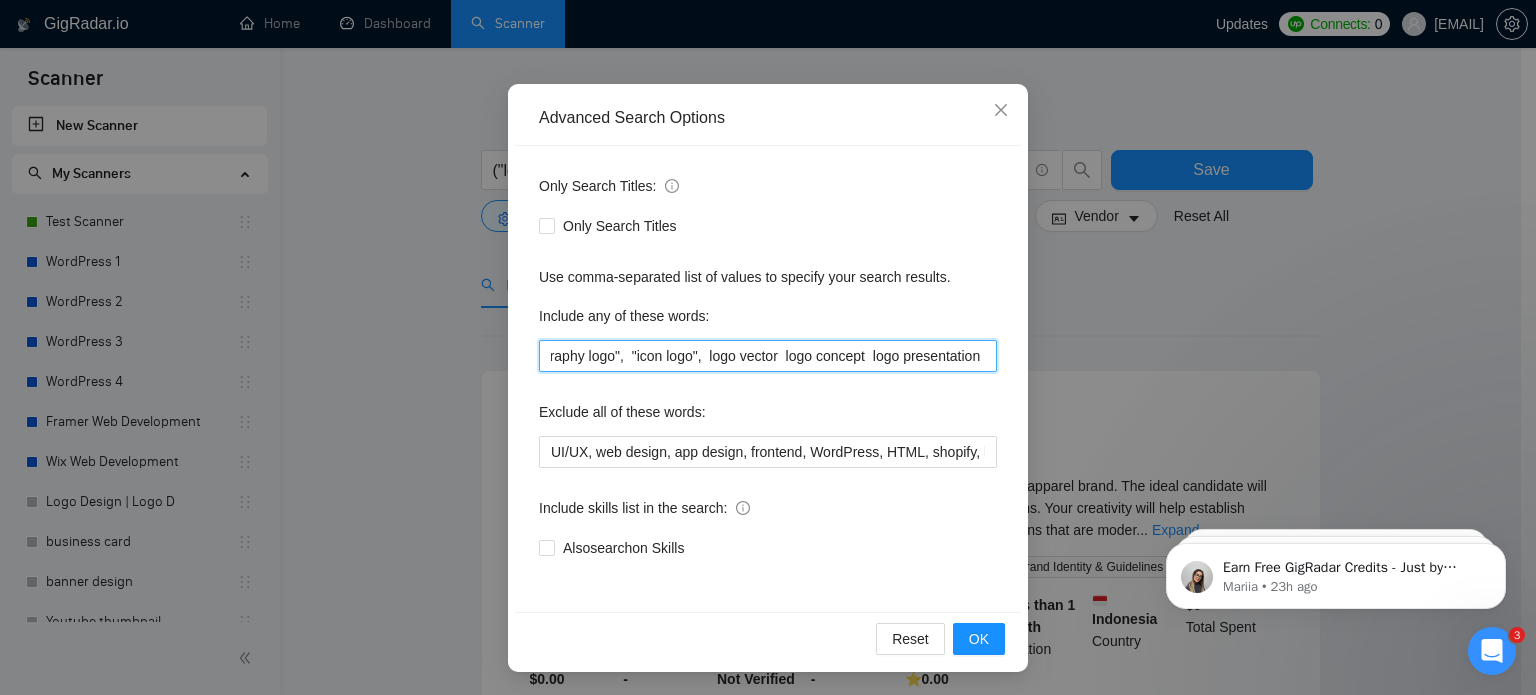 click on ""logo design", "logo redesign", "custom logo", "minimal logo", "modern logo",  "professional logo",  "creative logo",  "mascot logo", "monogram logo", "emblem logo",  "typography logo",  "icon logo",  logo vector  logo concept  logo presentation  logo creation" at bounding box center (768, 356) 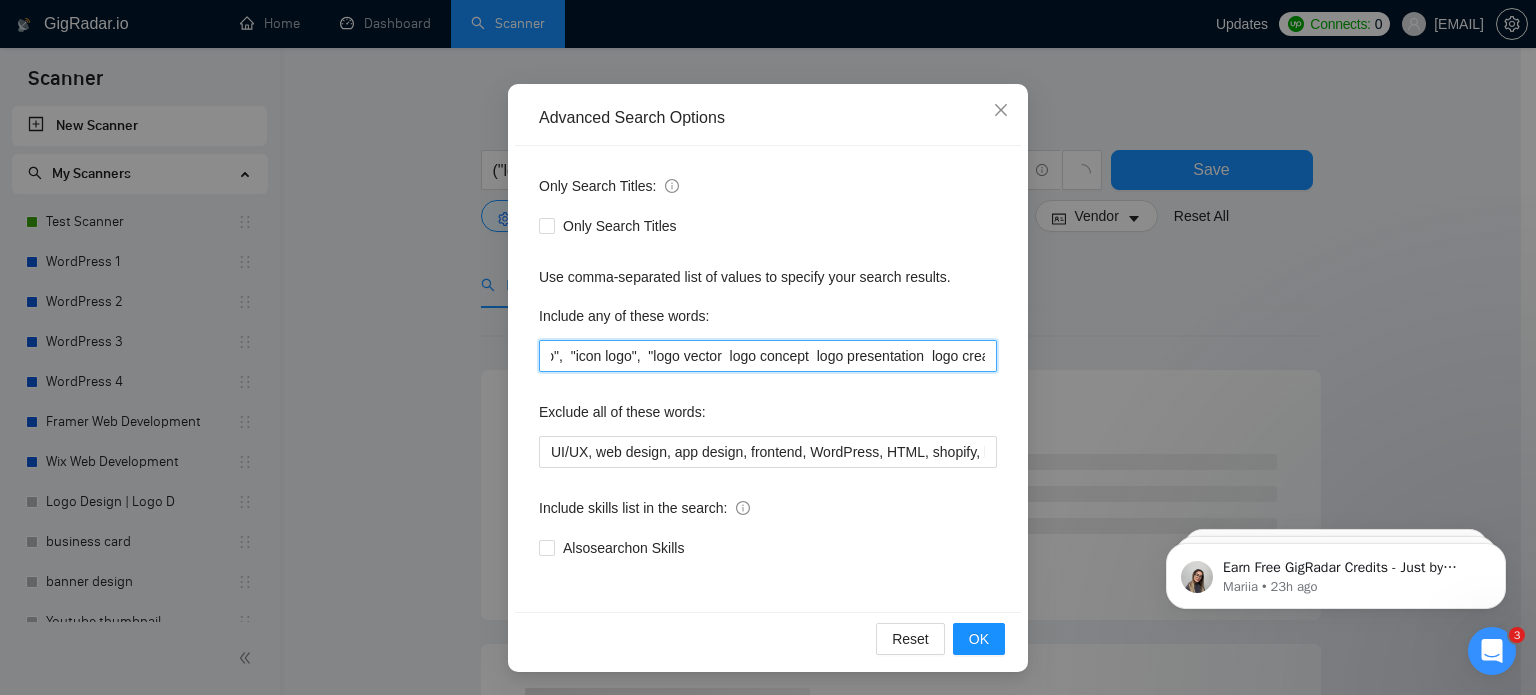 scroll, scrollTop: 0, scrollLeft: 1122, axis: horizontal 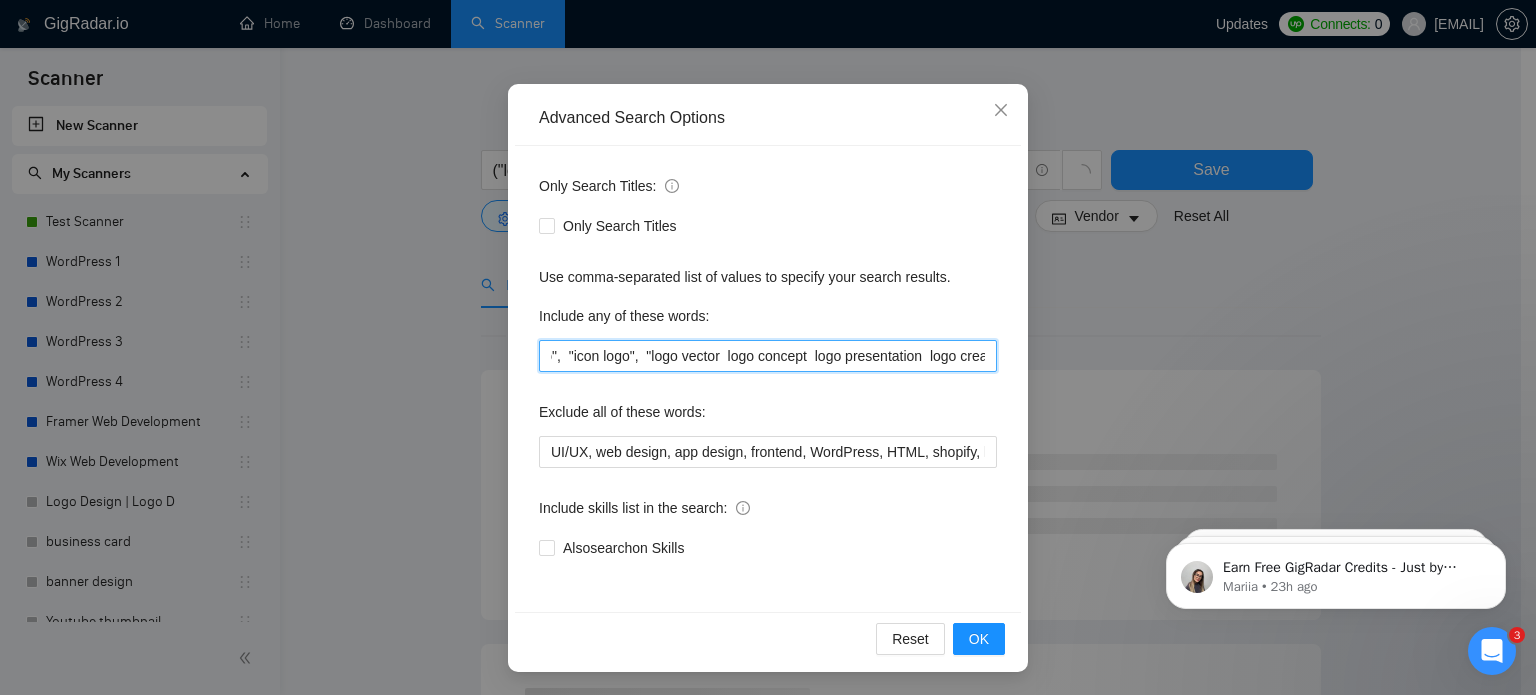 click on ""logo design", "logo redesign", "custom logo", "minimal logo", "modern logo",  "professional logo",  "creative logo",  "mascot logo", "monogram logo", "emblem logo",  "typography logo",  "icon logo",  "logo vector  logo concept  logo presentation  logo creation" at bounding box center (768, 356) 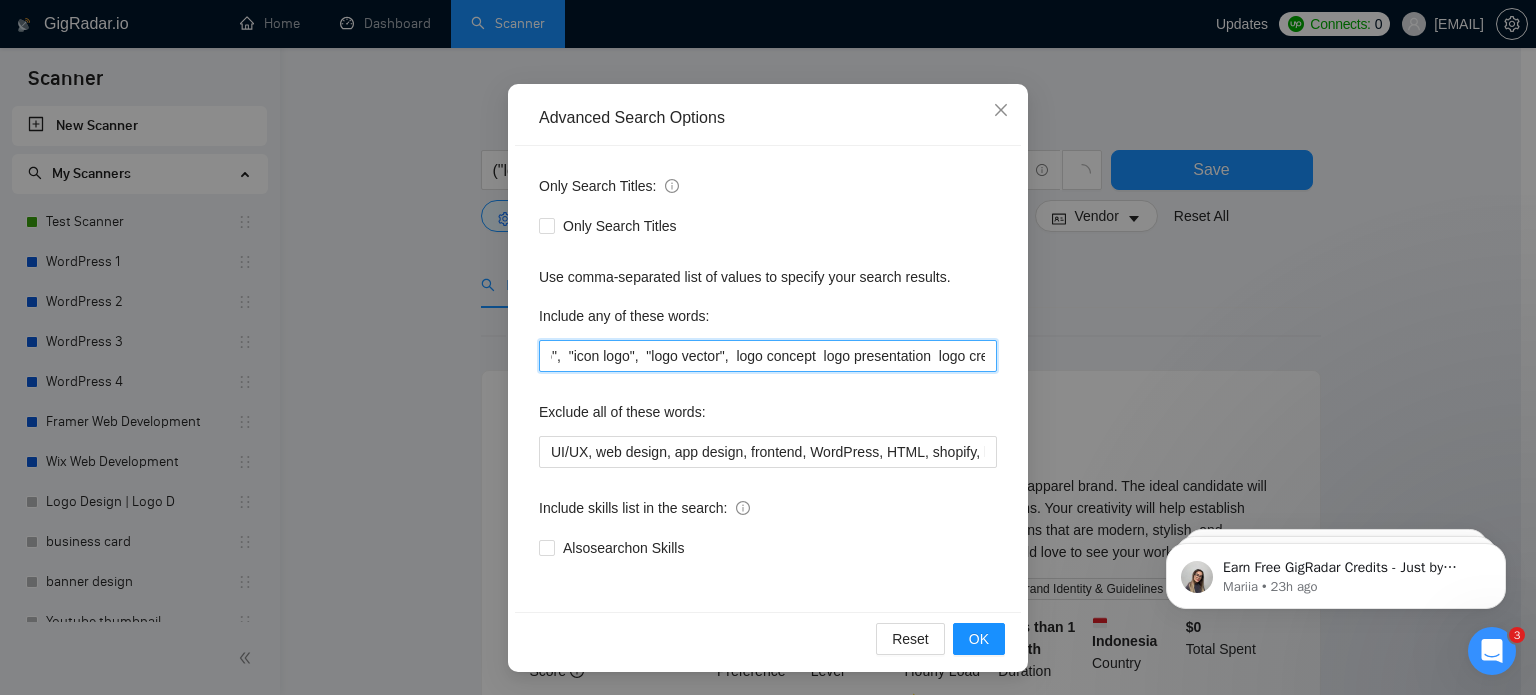 click on ""logo design", "logo redesign", "custom logo", "minimal logo", "modern logo",  "professional logo",  "creative logo",  "mascot logo", "monogram logo", "emblem logo",  "typography logo",  "icon logo",  "logo vector",  logo concept  logo presentation  logo creation" at bounding box center (768, 356) 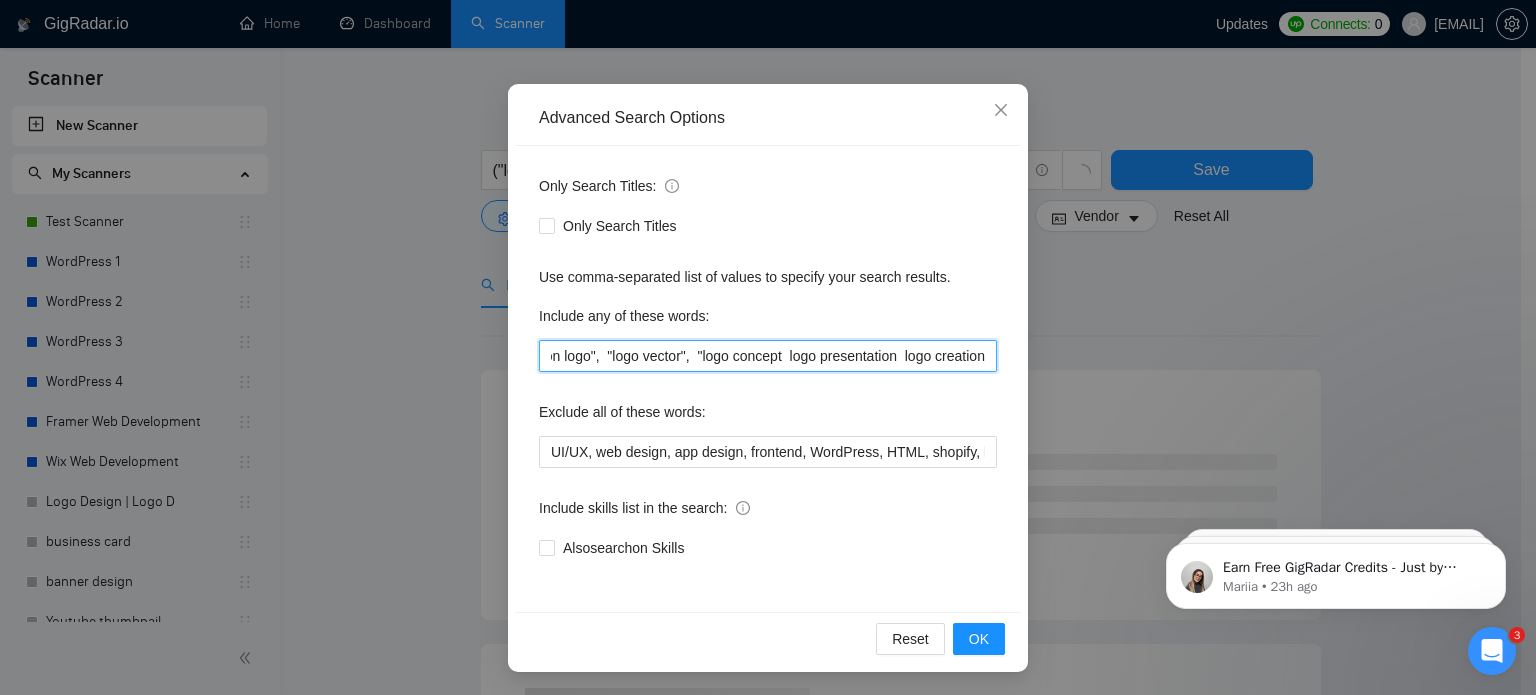 scroll, scrollTop: 0, scrollLeft: 1177, axis: horizontal 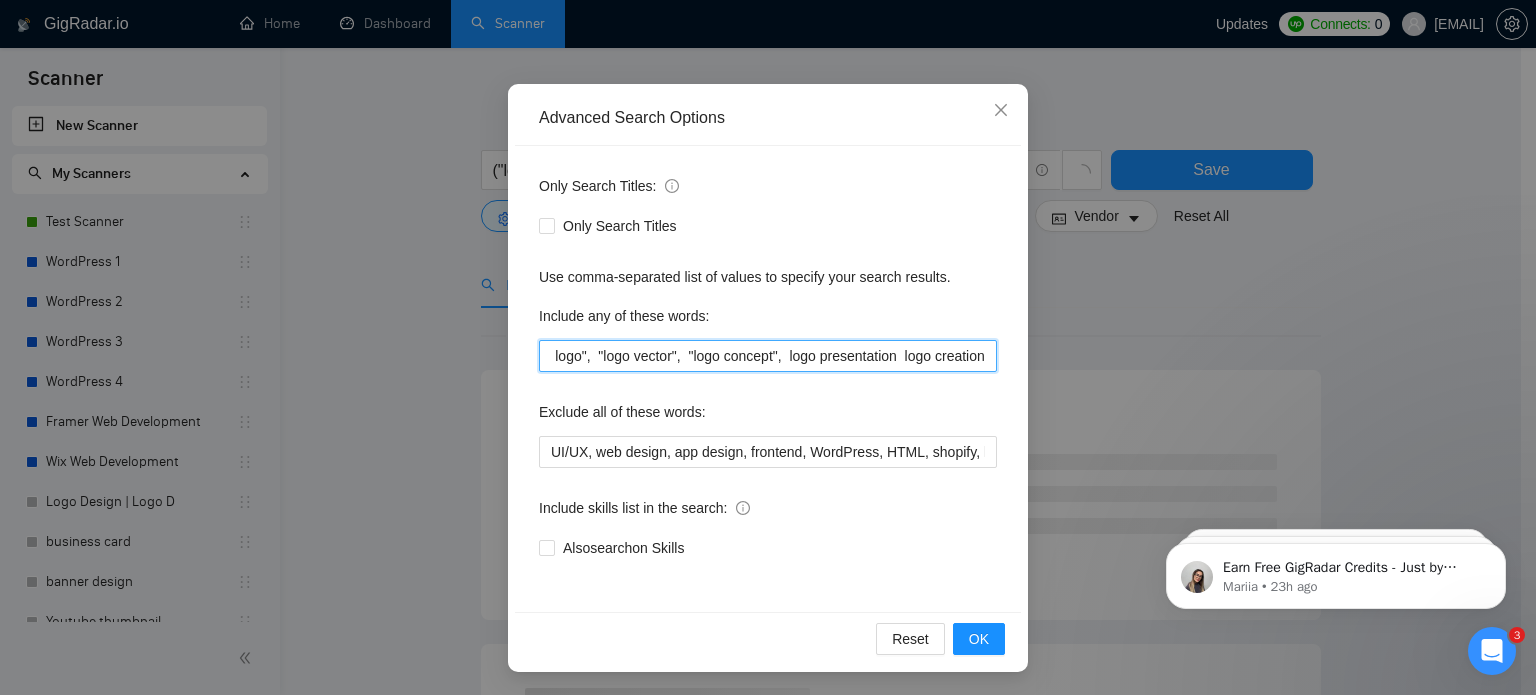 click on ""logo design", "logo redesign", "custom logo", "minimal logo", "modern logo",  "professional logo",  "creative logo",  "mascot logo", "monogram logo", "emblem logo",  "typography logo",  "icon logo",  "logo vector",  "logo concept",  logo presentation  logo creation" at bounding box center (768, 356) 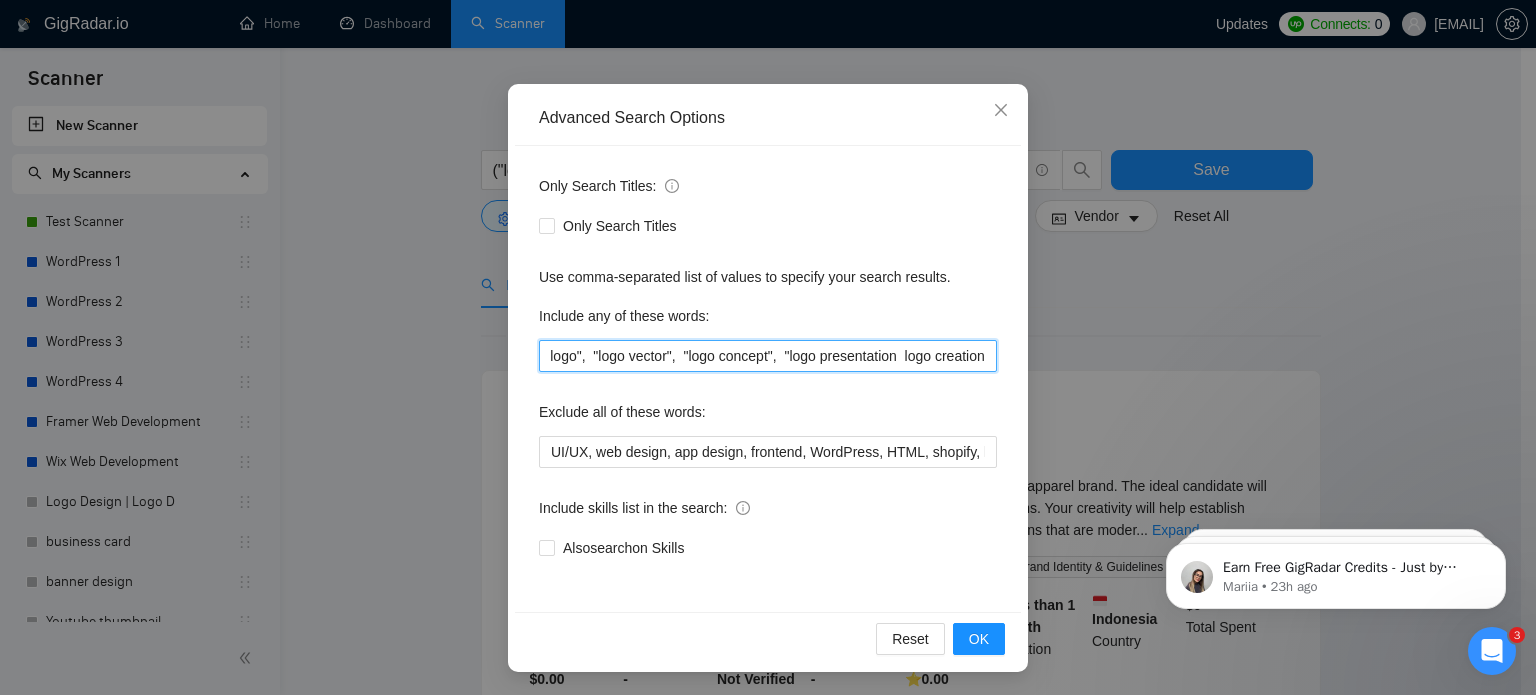 click on ""logo design", "logo redesign", "custom logo", "minimal logo", "modern logo",  "professional logo",  "creative logo",  "mascot logo", "monogram logo", "emblem logo",  "typography logo",  "icon logo",  "logo vector",  "logo concept",  "logo presentation  logo creation" at bounding box center (768, 356) 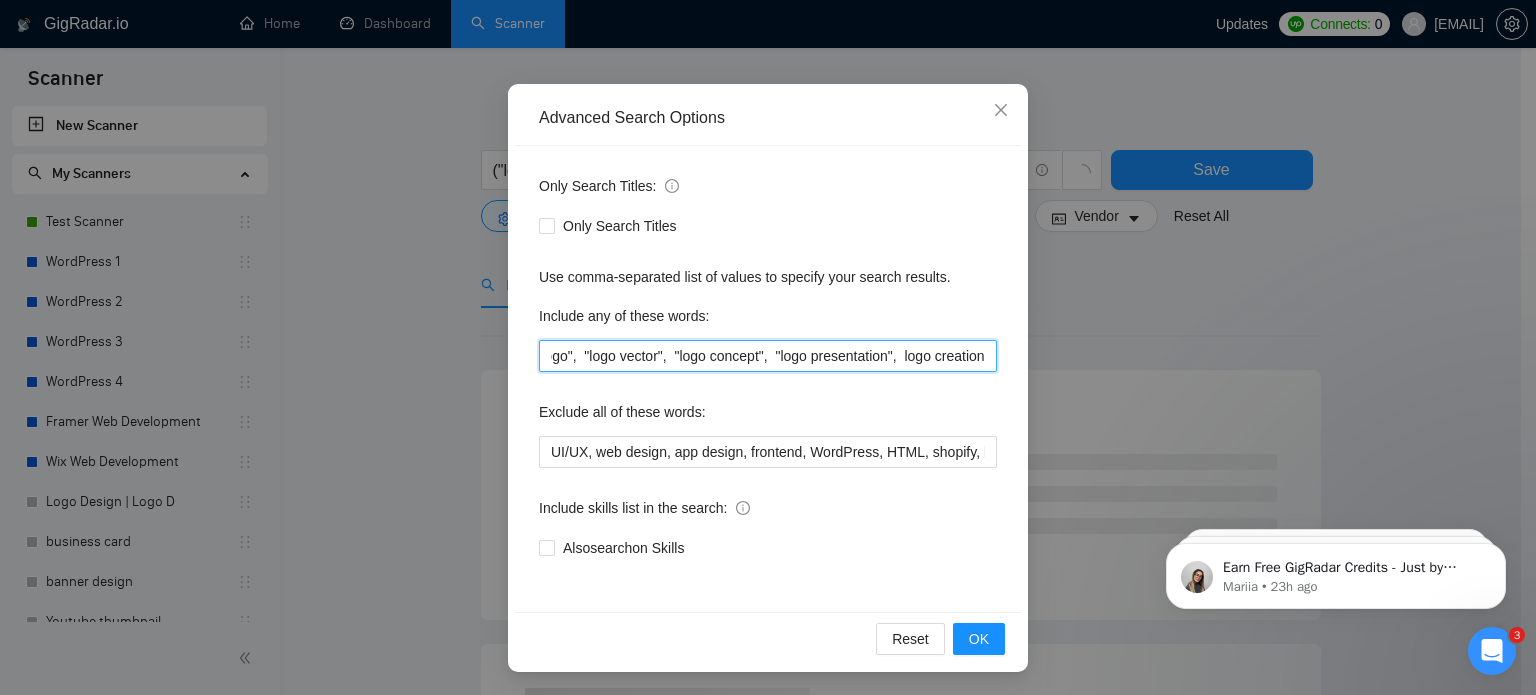 scroll, scrollTop: 0, scrollLeft: 1214, axis: horizontal 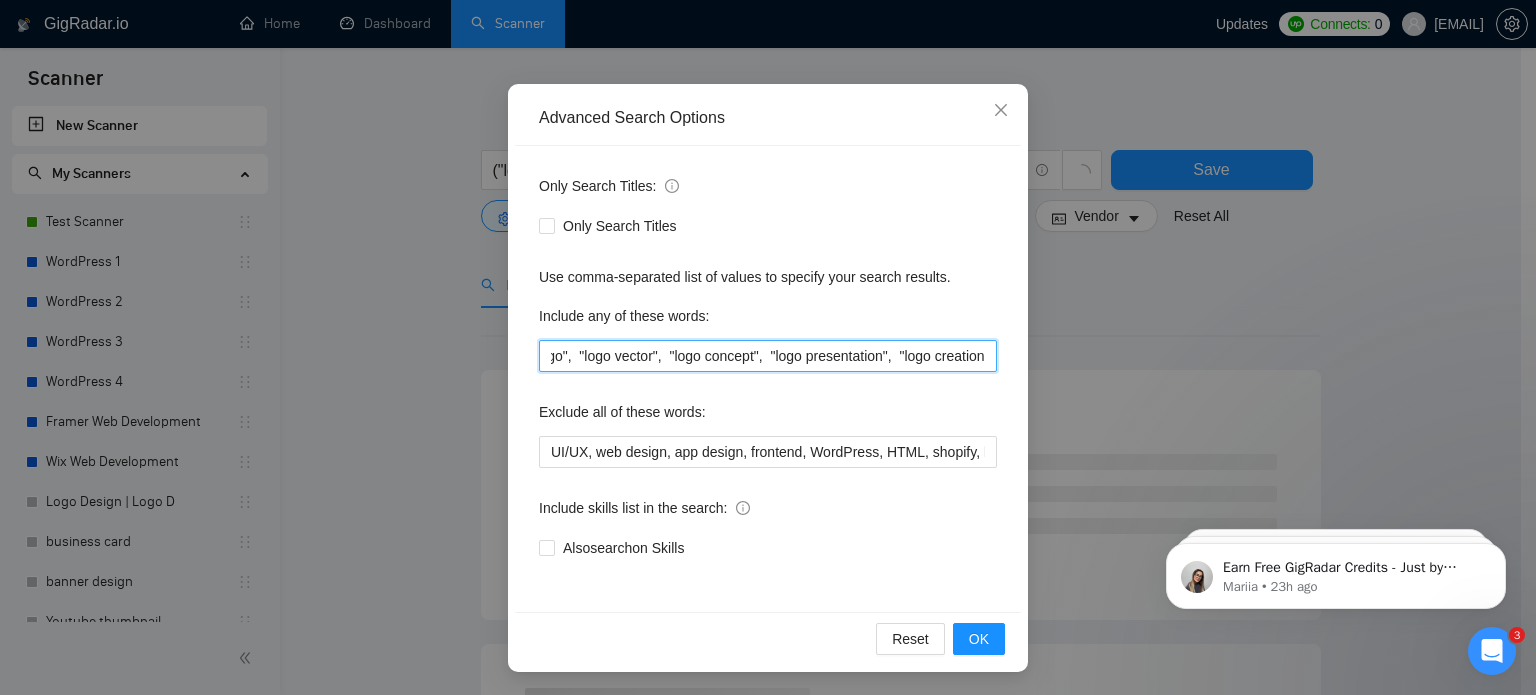 click on ""logo design", "logo redesign", "custom logo", "minimal logo", "modern logo",  "professional logo",  "creative logo",  "mascot logo", "monogram logo", "emblem logo",  "typography logo",  "icon logo",  "logo vector",  "logo concept",  "logo presentation",  "logo creation" at bounding box center [768, 356] 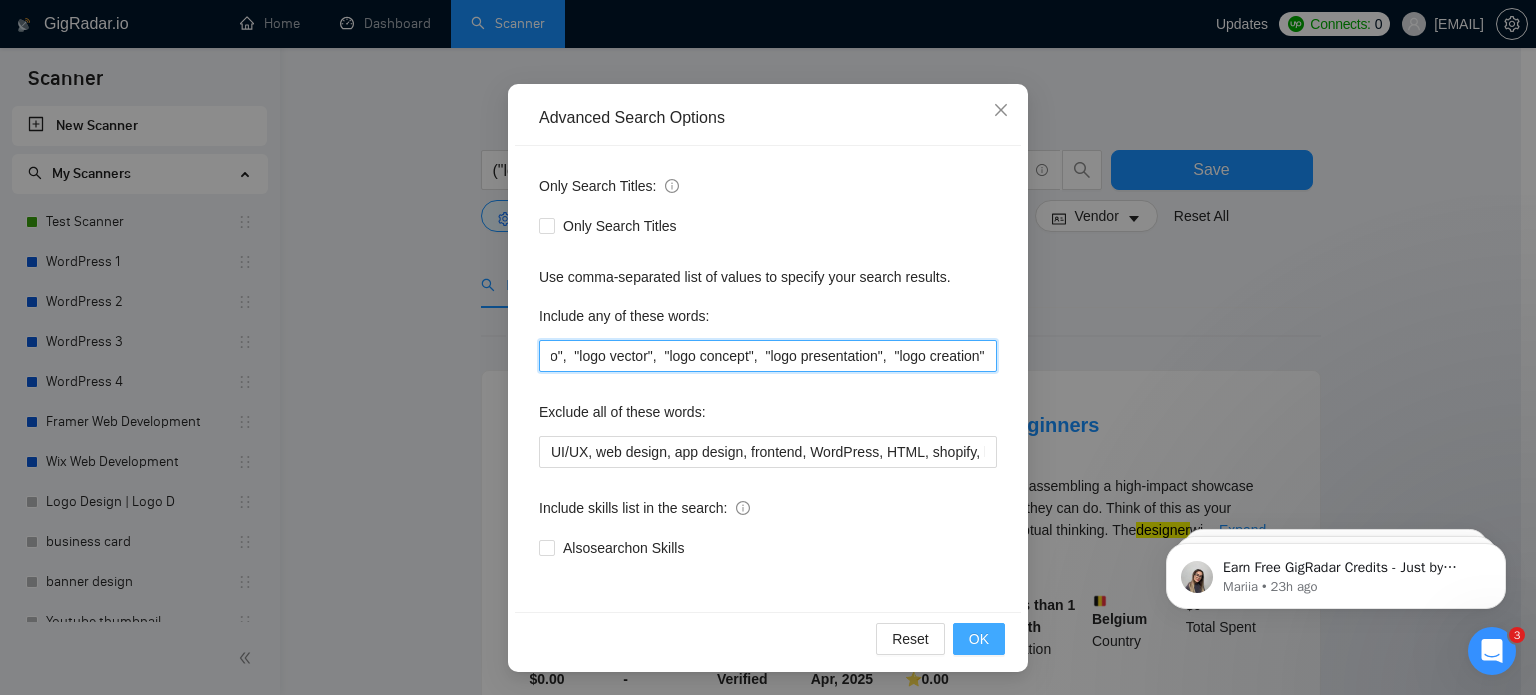 scroll, scrollTop: 0, scrollLeft: 1225, axis: horizontal 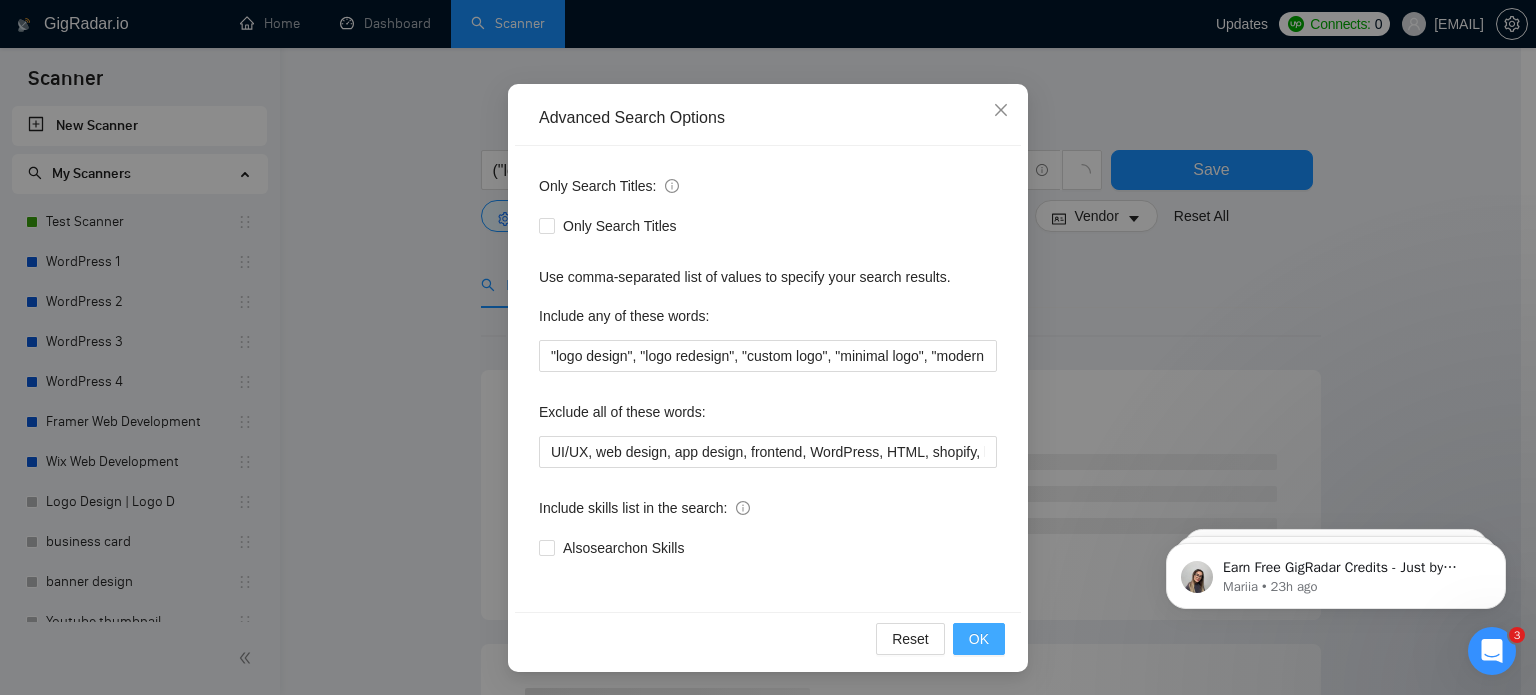 click on "OK" at bounding box center (979, 639) 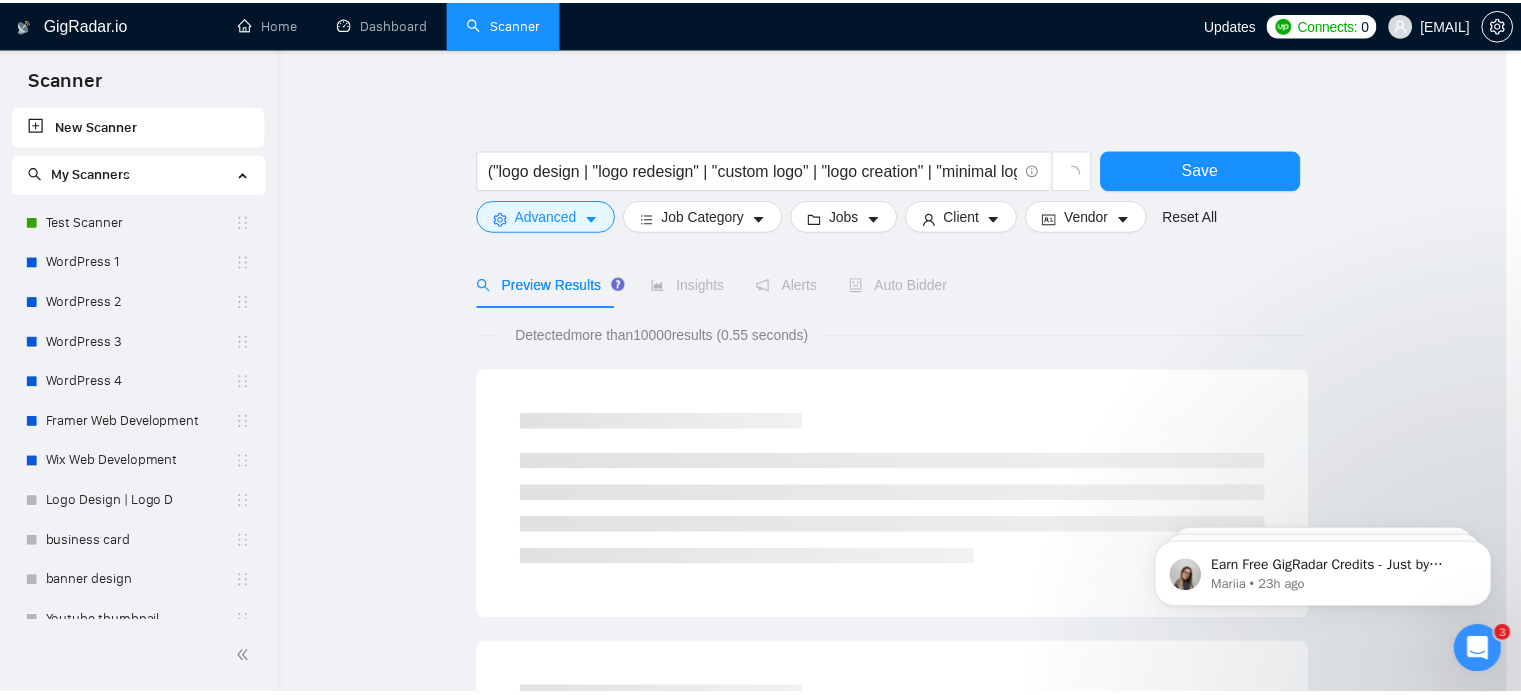 scroll, scrollTop: 36, scrollLeft: 0, axis: vertical 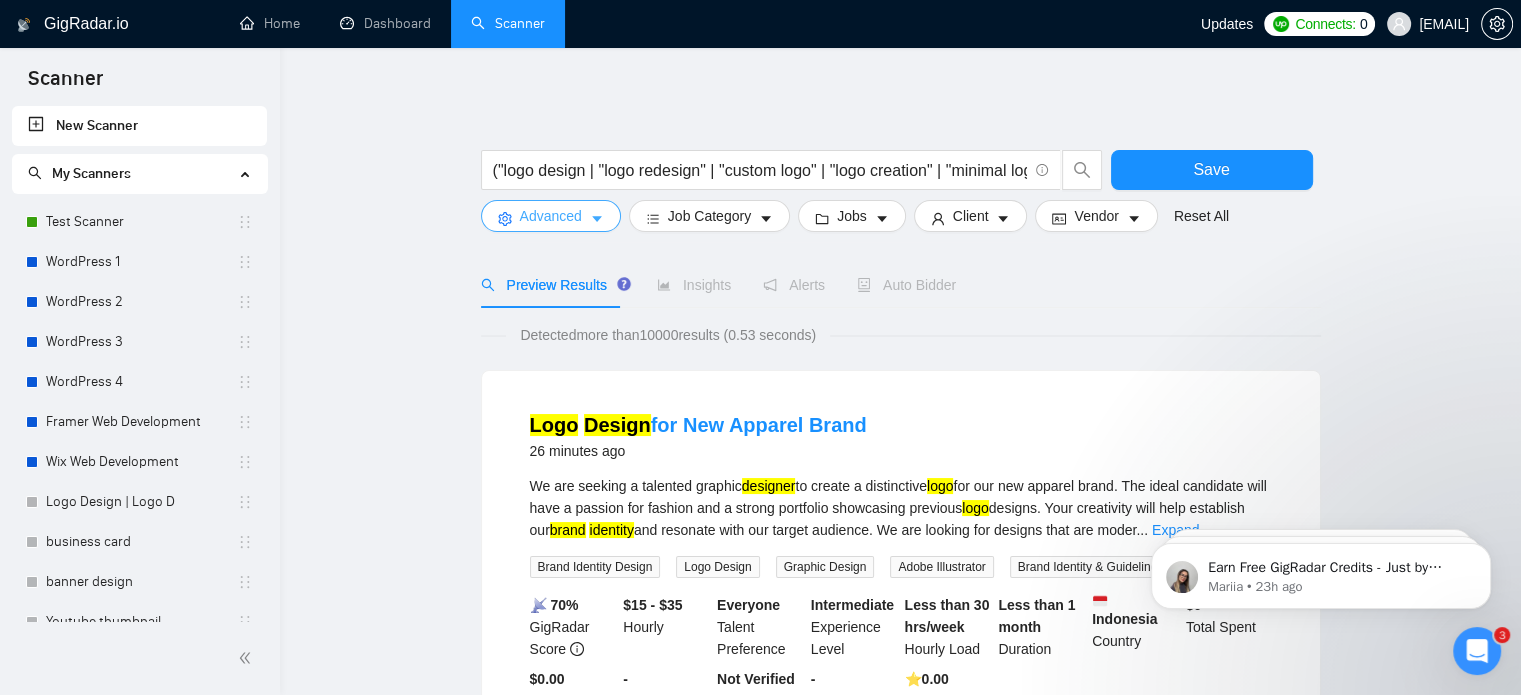 click 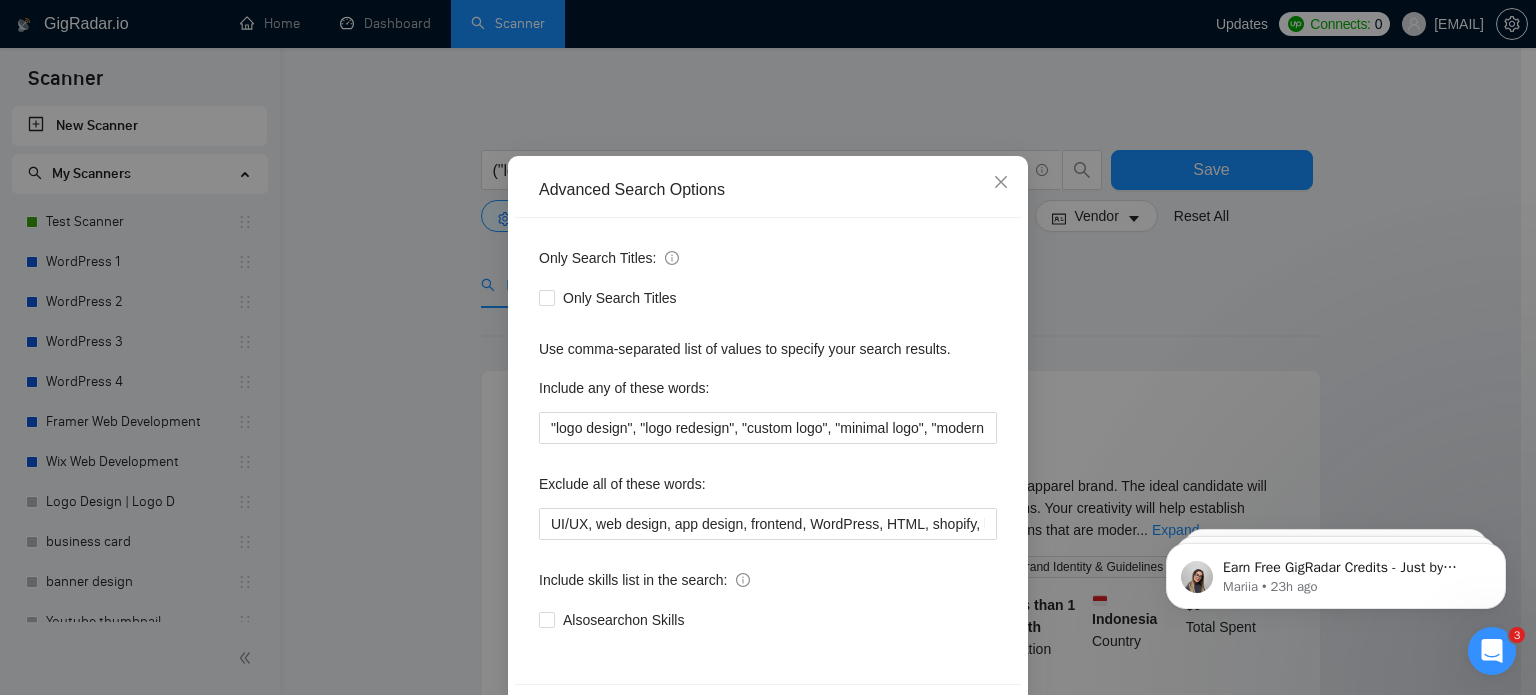 scroll, scrollTop: 136, scrollLeft: 0, axis: vertical 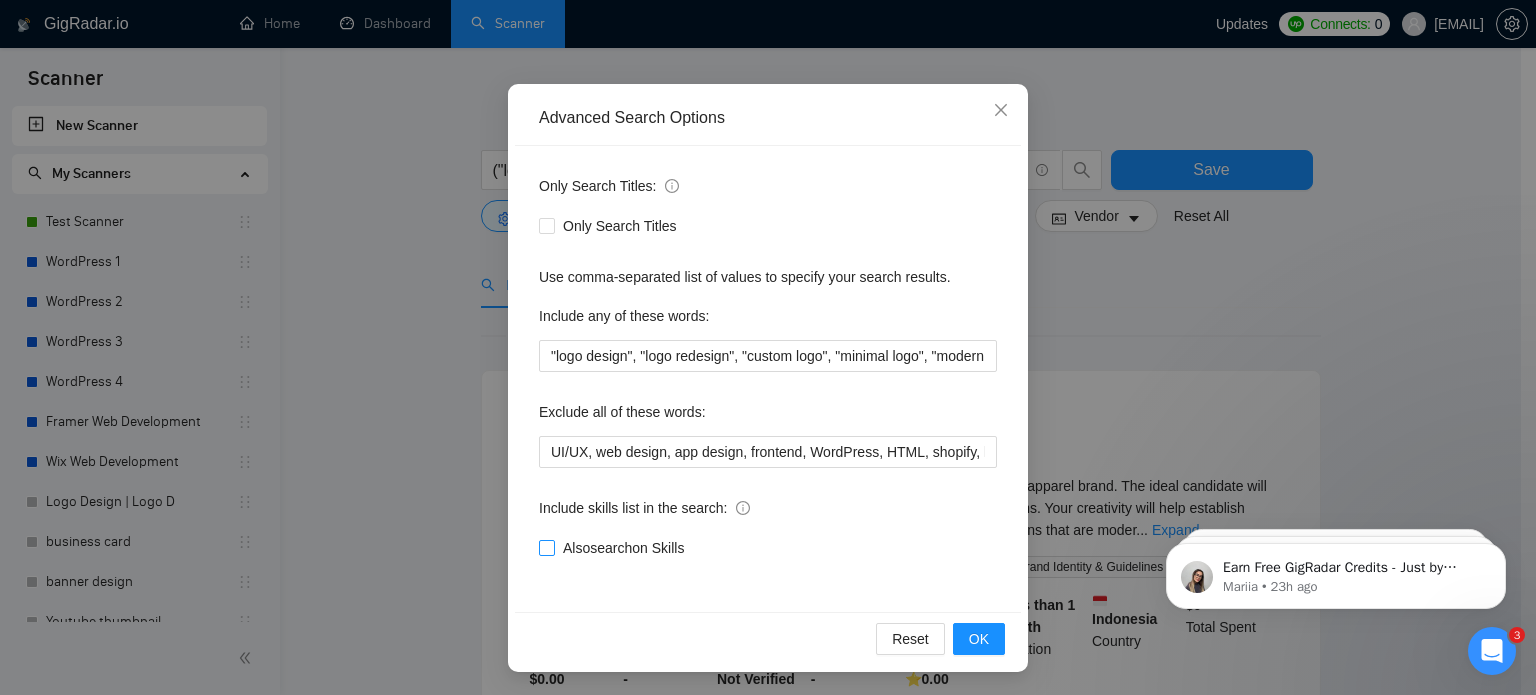 click on "Also  search  on Skills" at bounding box center (546, 547) 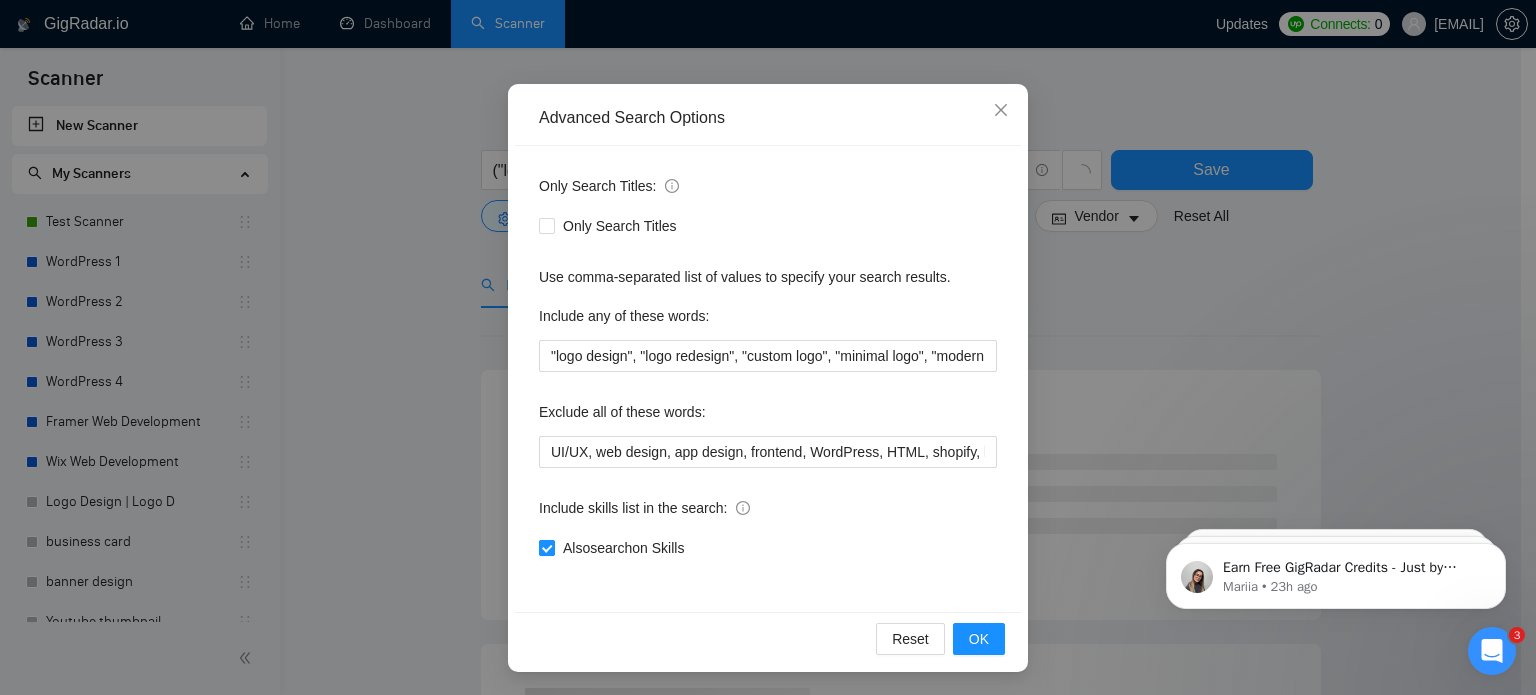 click on "Also  search  on Skills" at bounding box center [546, 547] 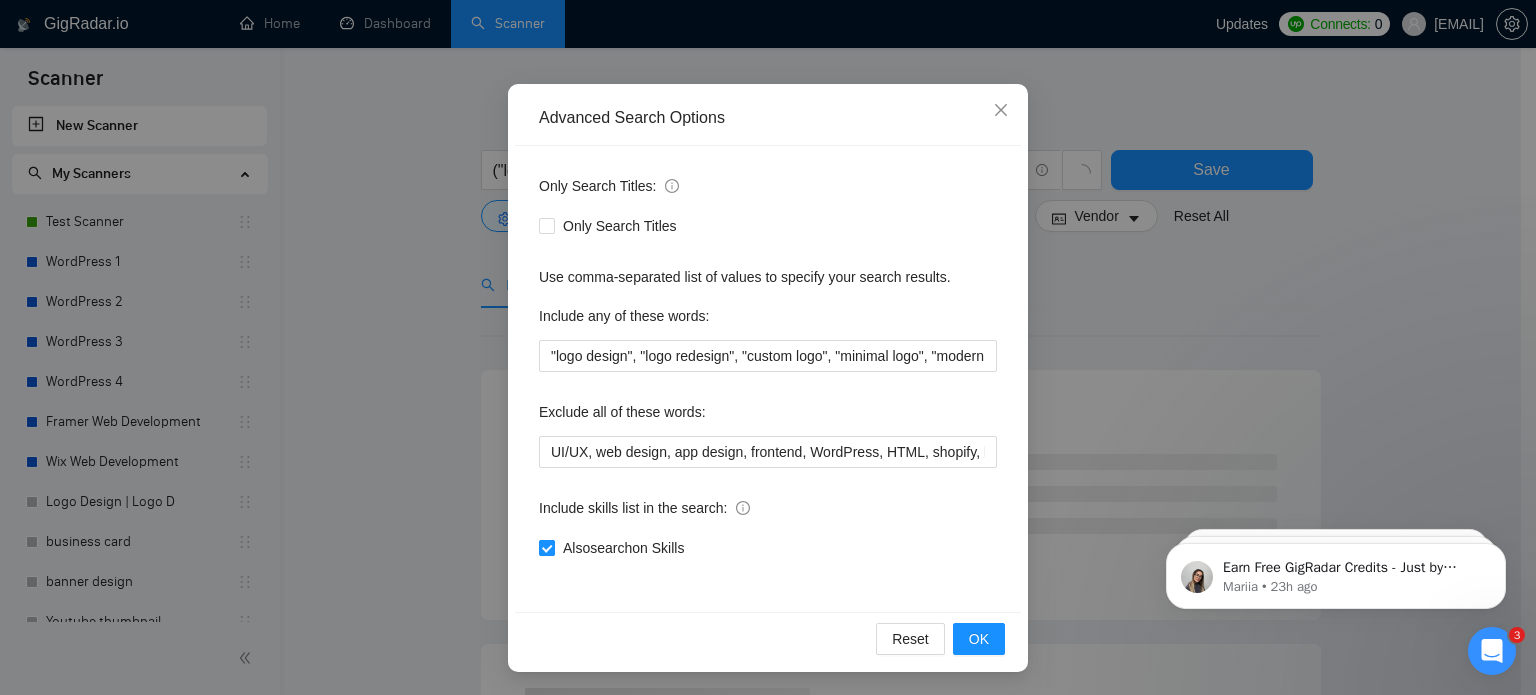 checkbox on "false" 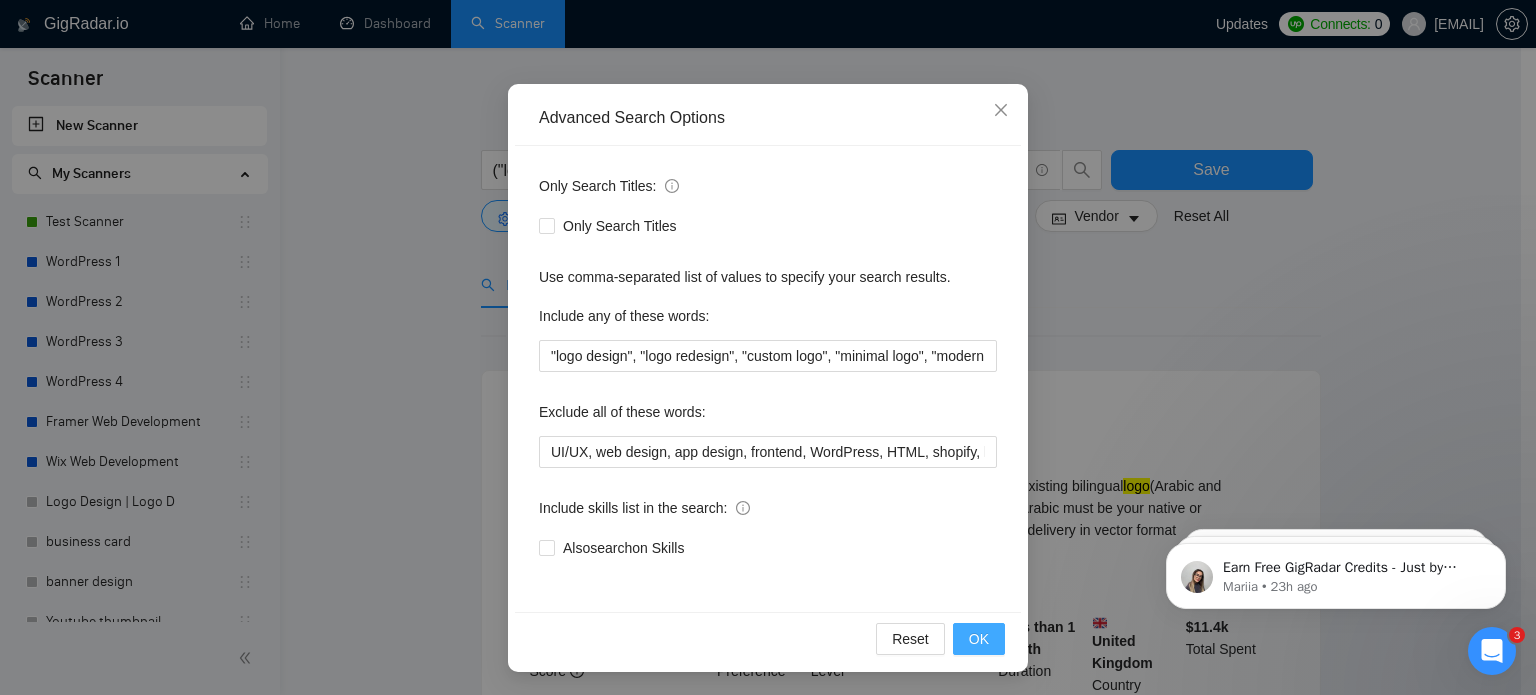 click on "OK" at bounding box center [979, 639] 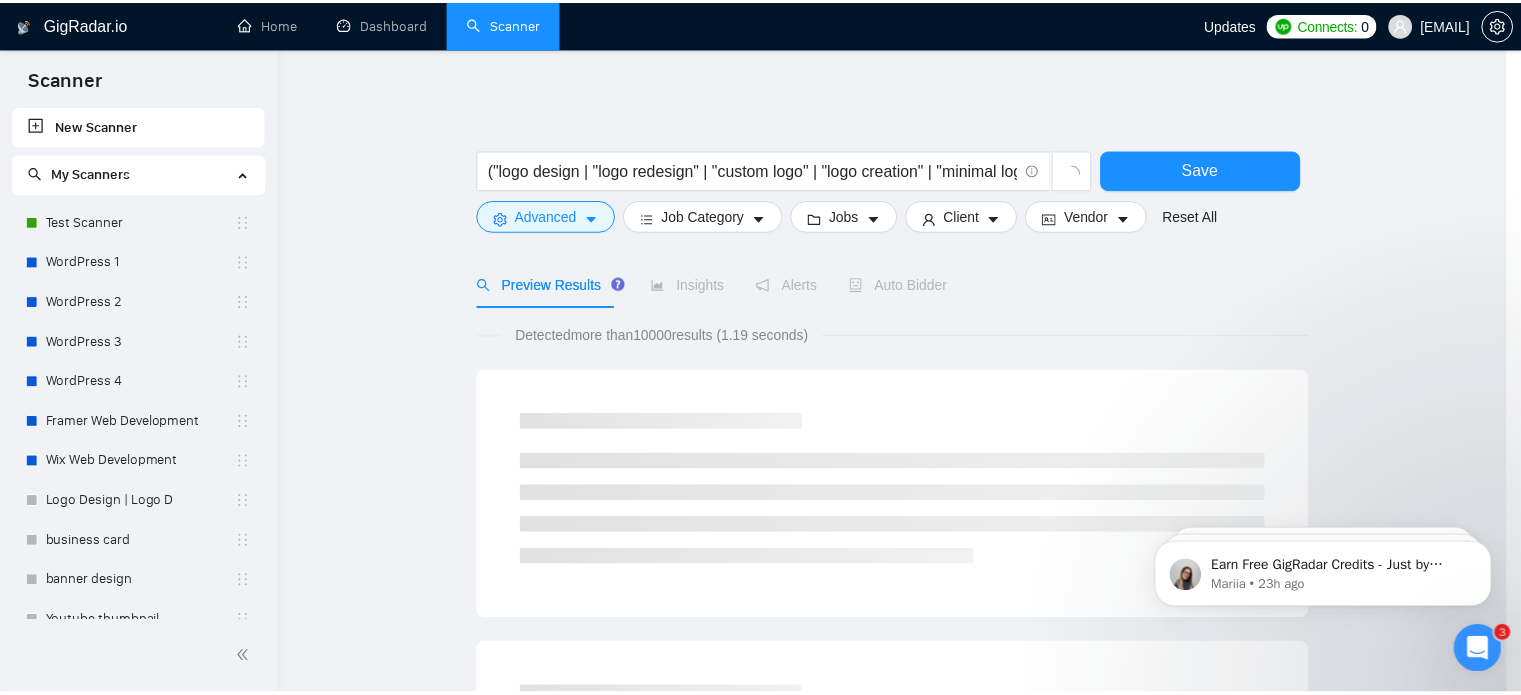 scroll, scrollTop: 36, scrollLeft: 0, axis: vertical 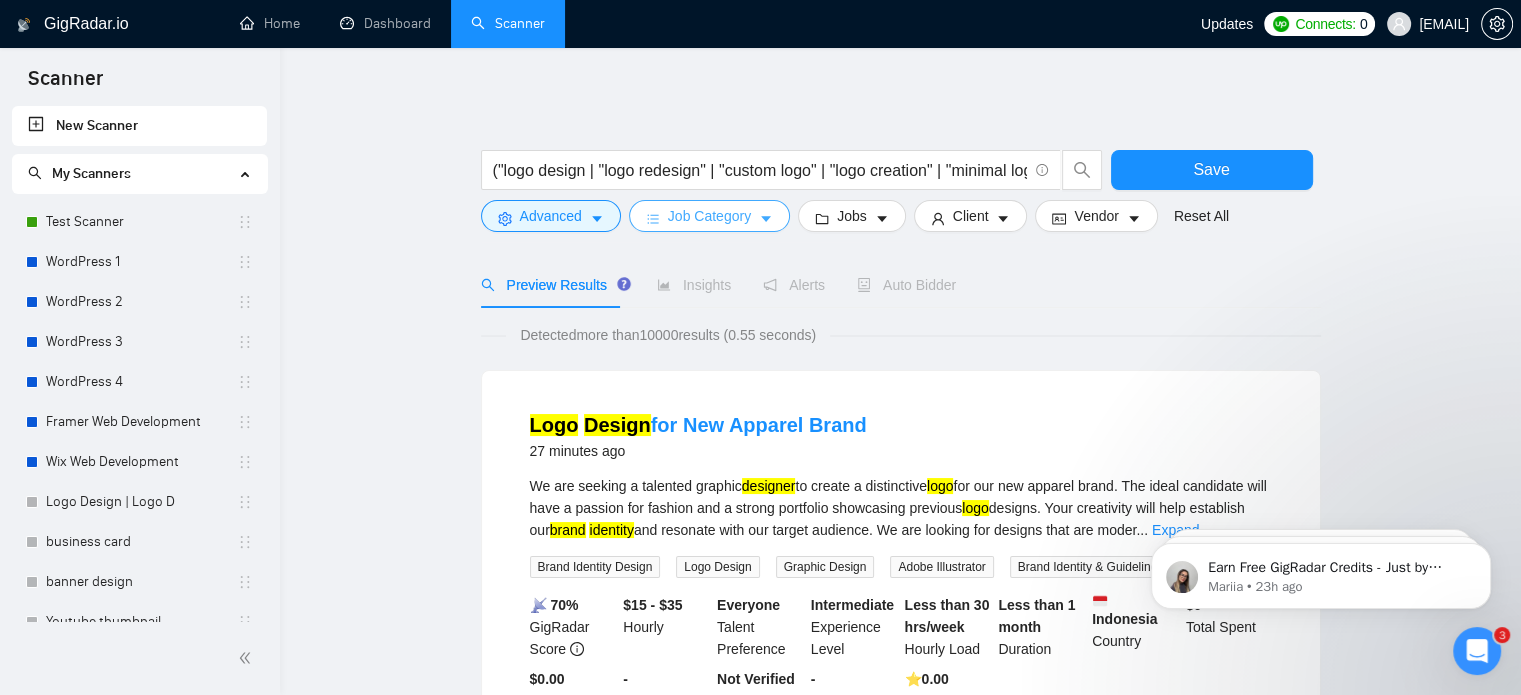 click on "Job Category" at bounding box center (709, 216) 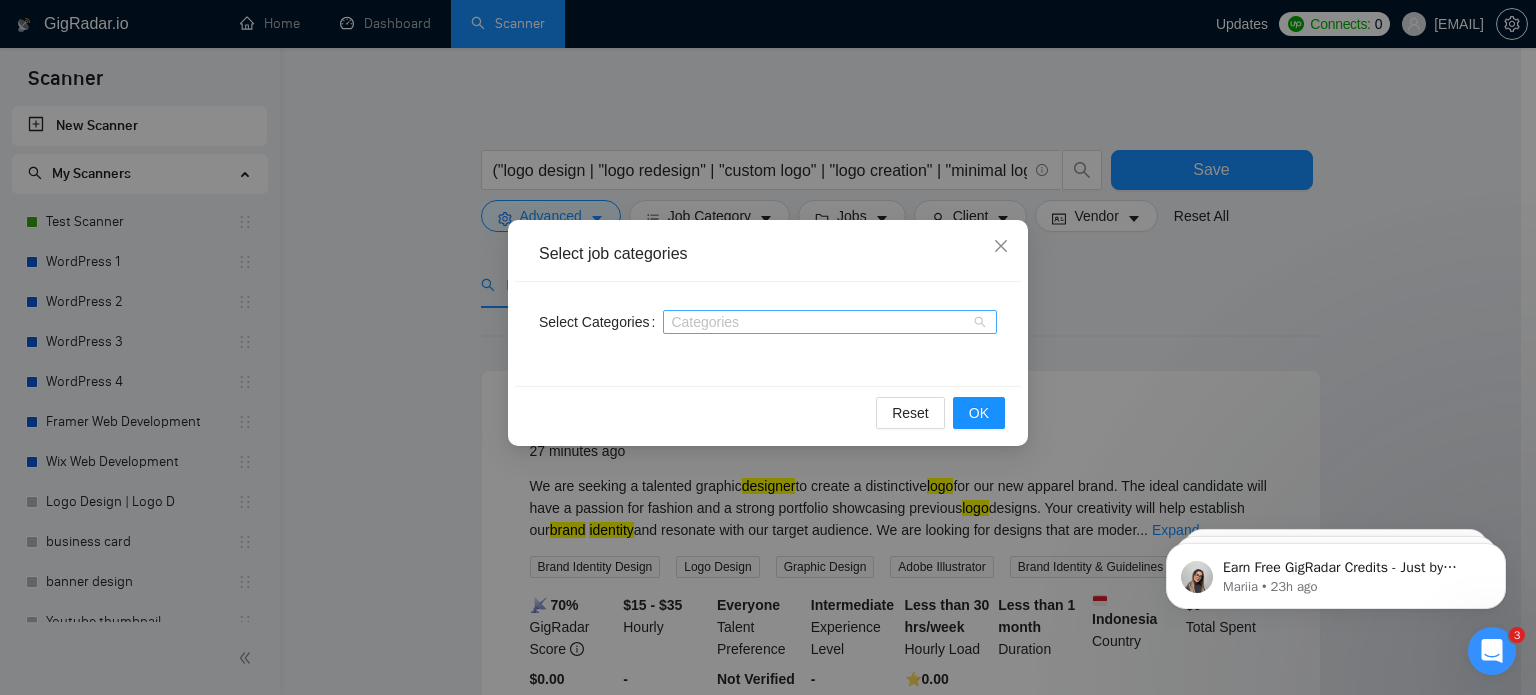 click at bounding box center (820, 322) 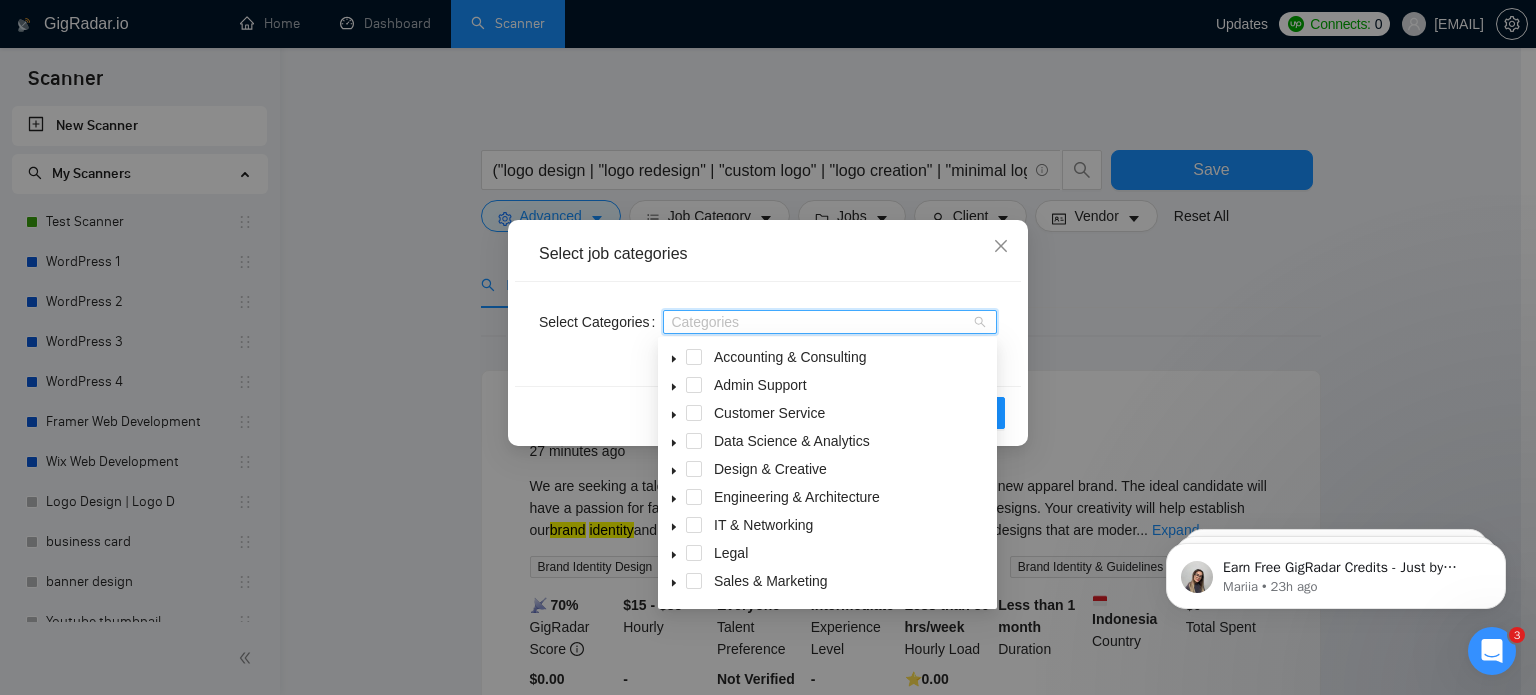 click at bounding box center (694, 469) 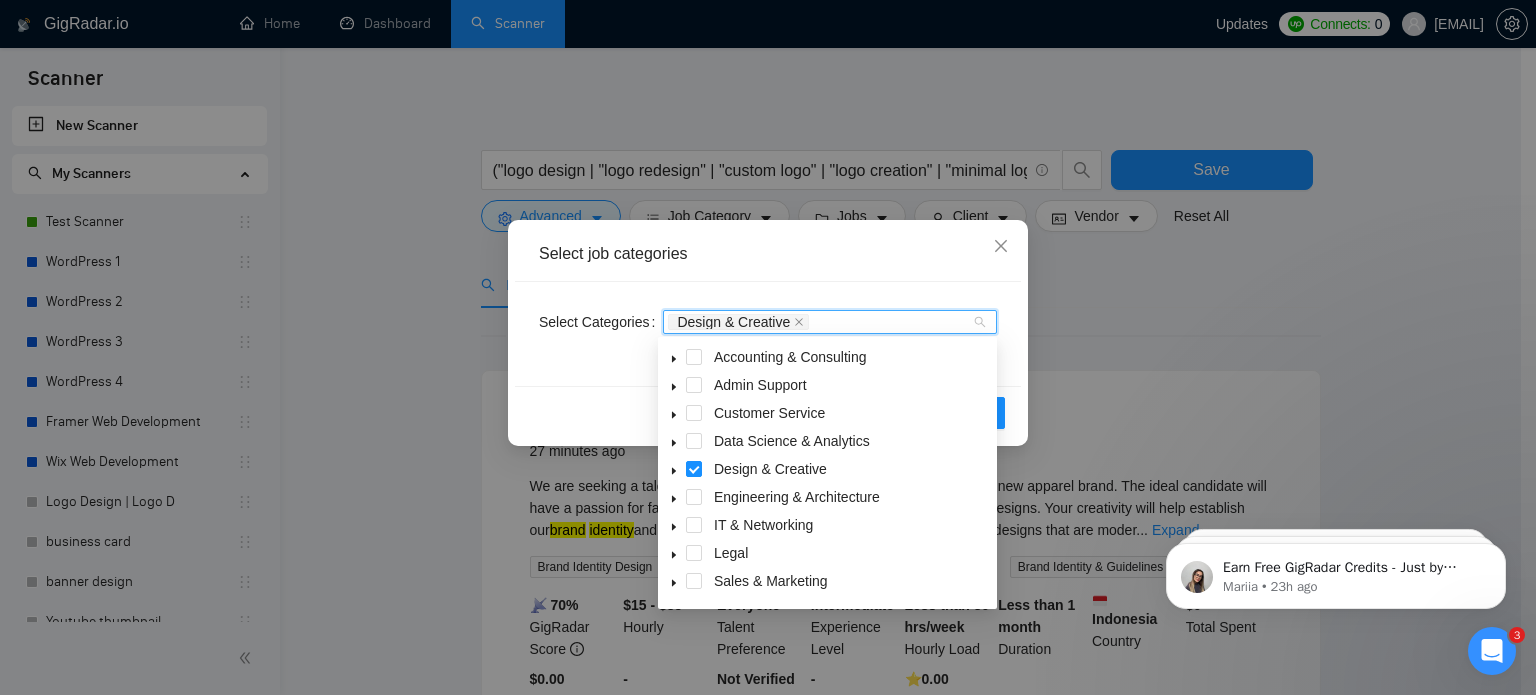 click 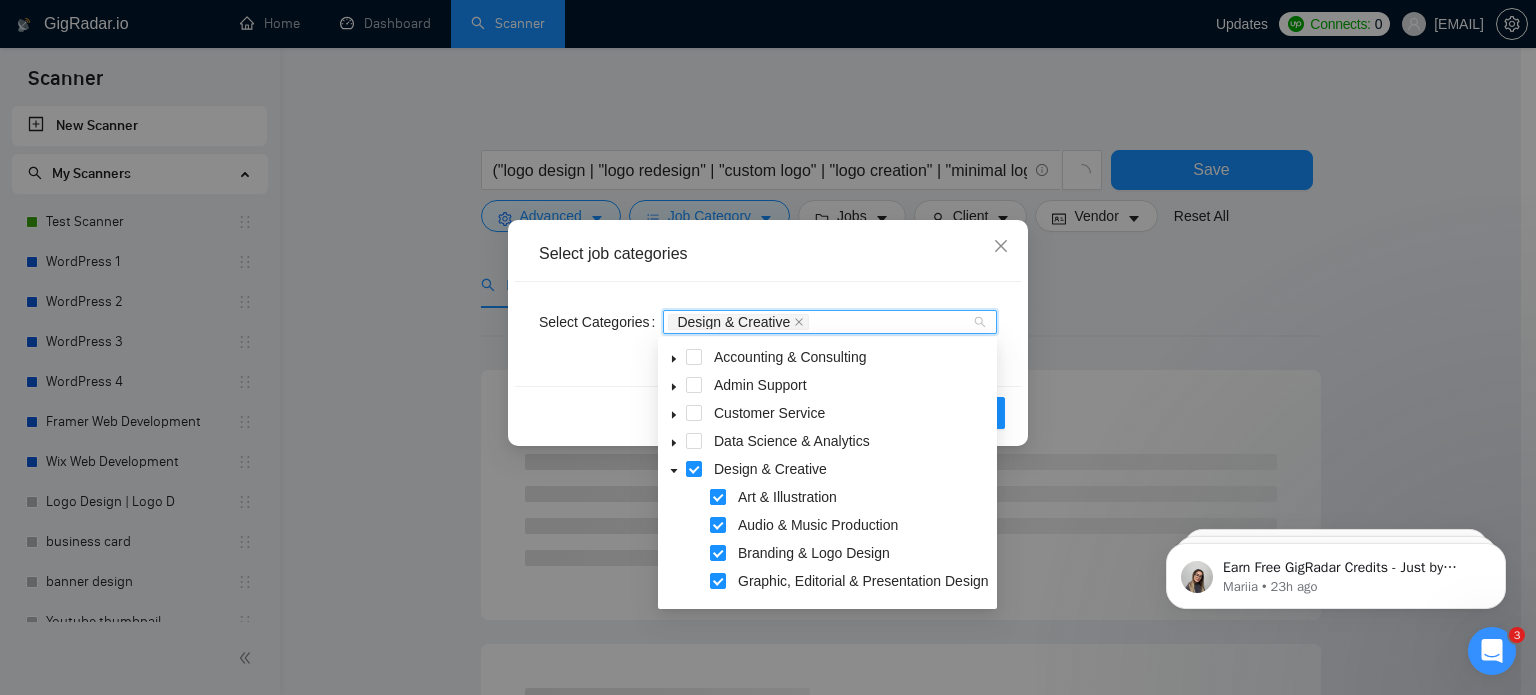 click at bounding box center (718, 497) 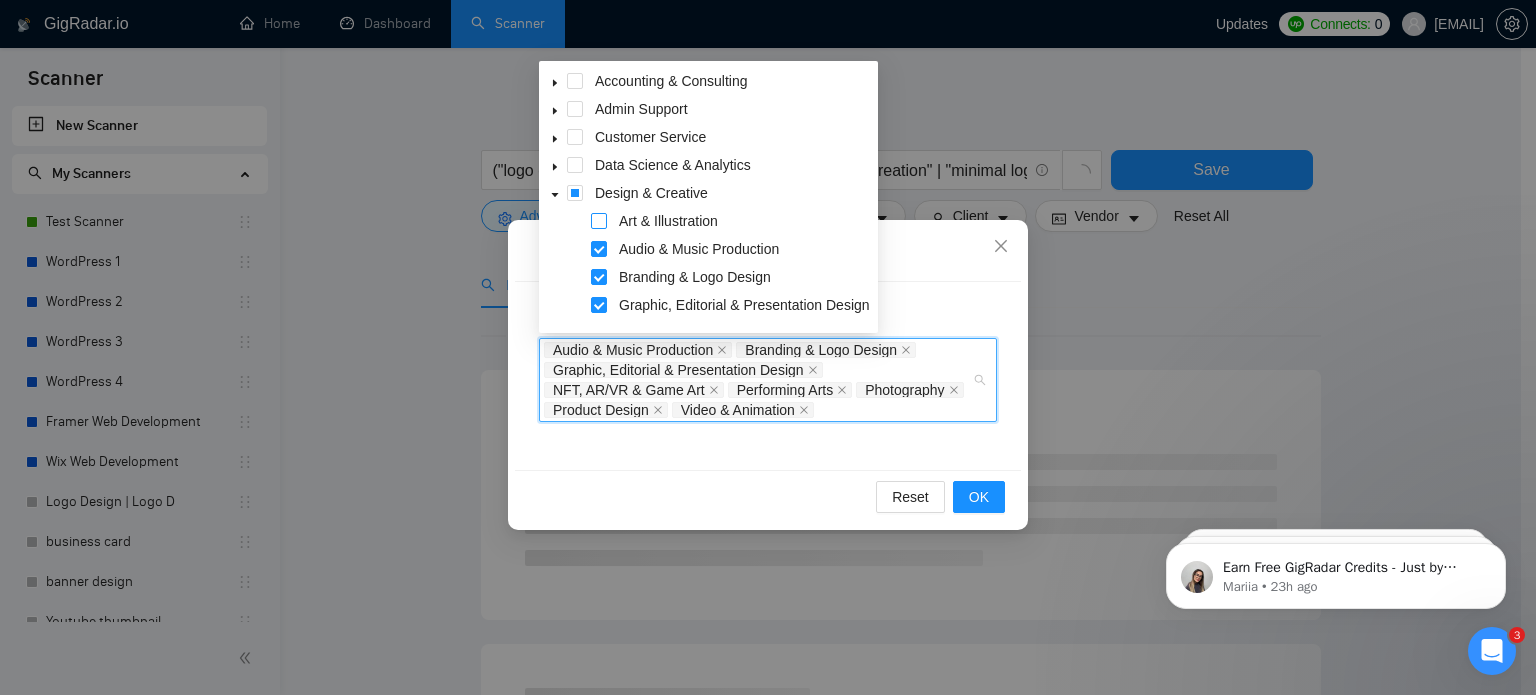click at bounding box center [599, 221] 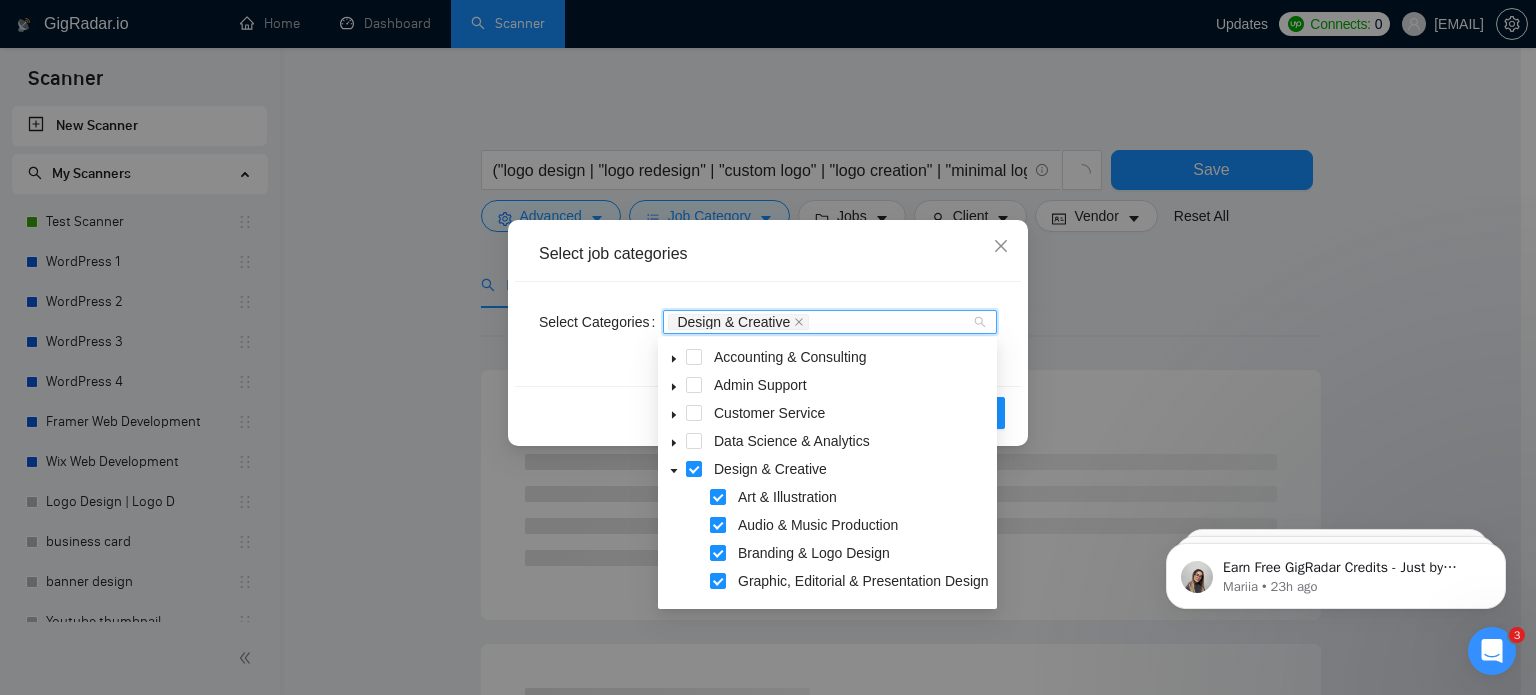 click at bounding box center [718, 525] 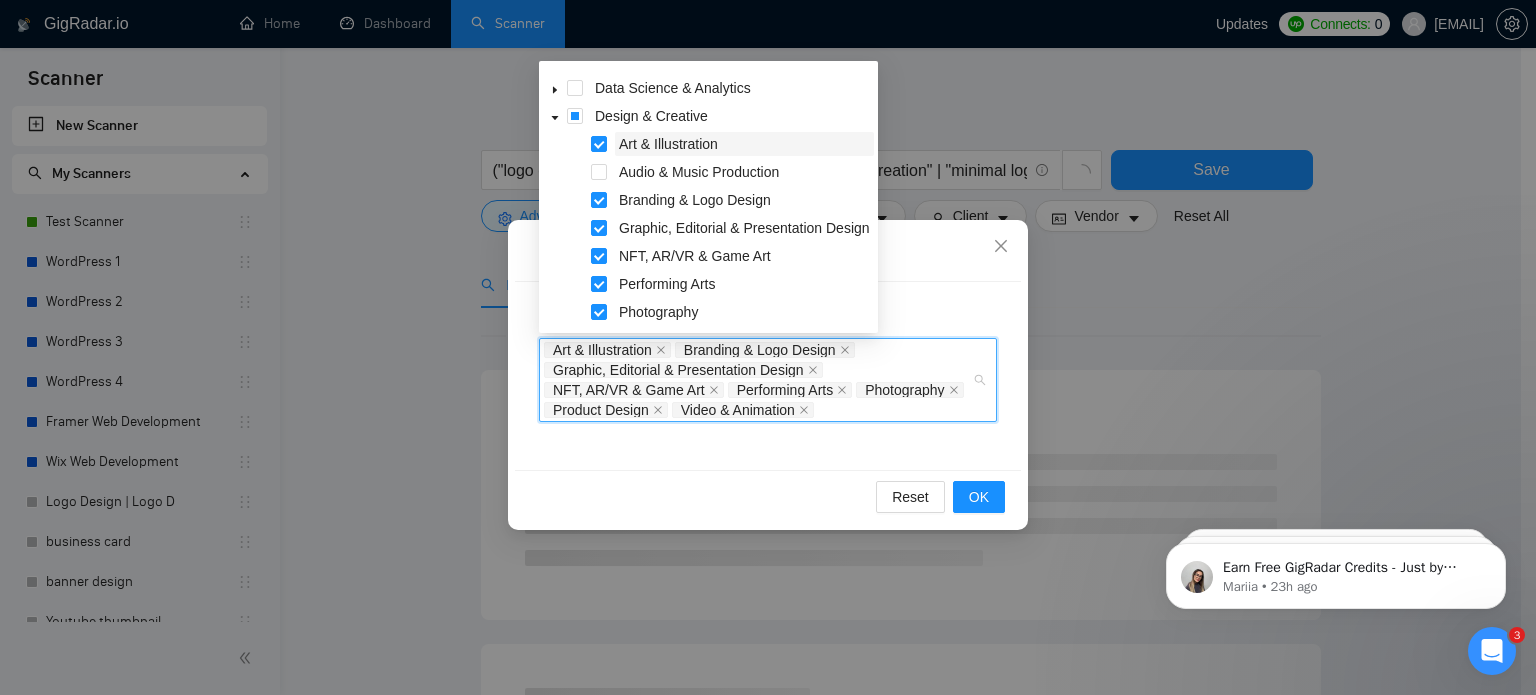 scroll, scrollTop: 78, scrollLeft: 0, axis: vertical 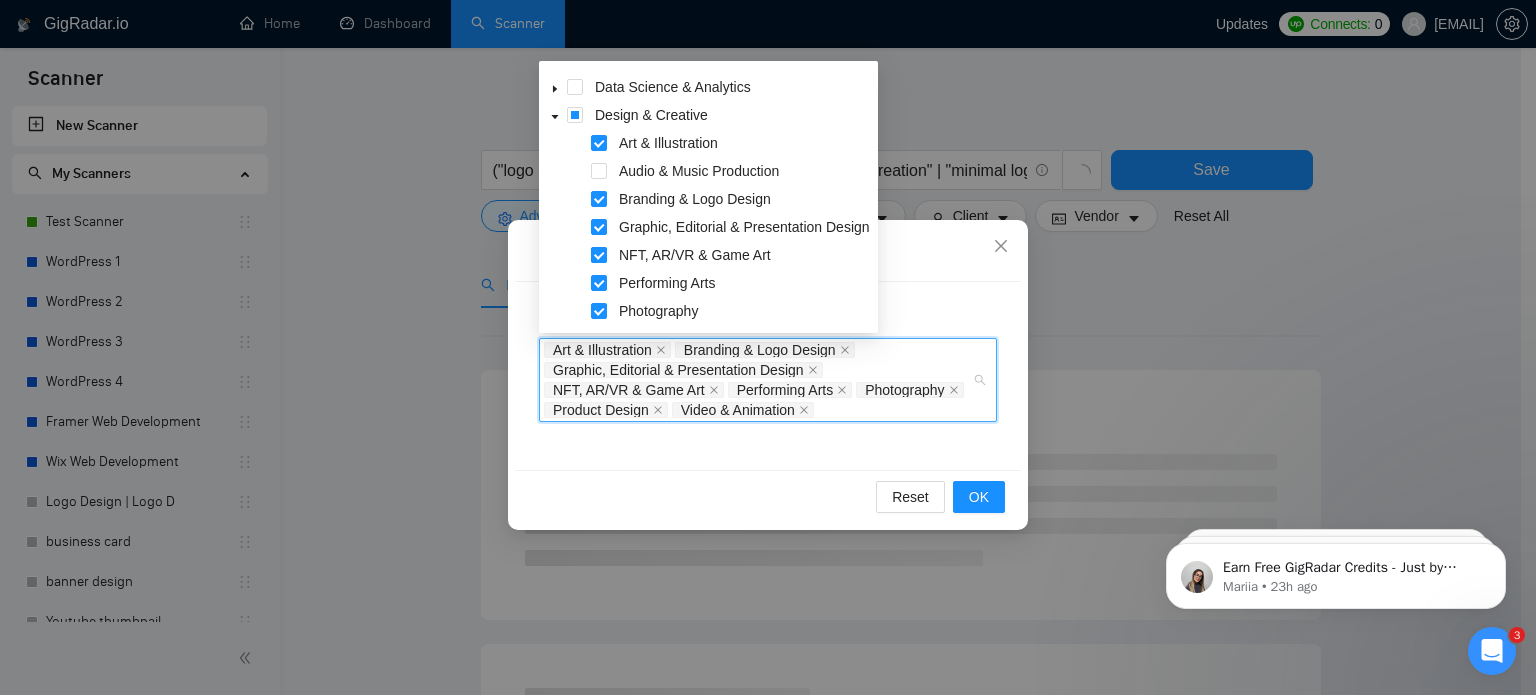 click at bounding box center (599, 255) 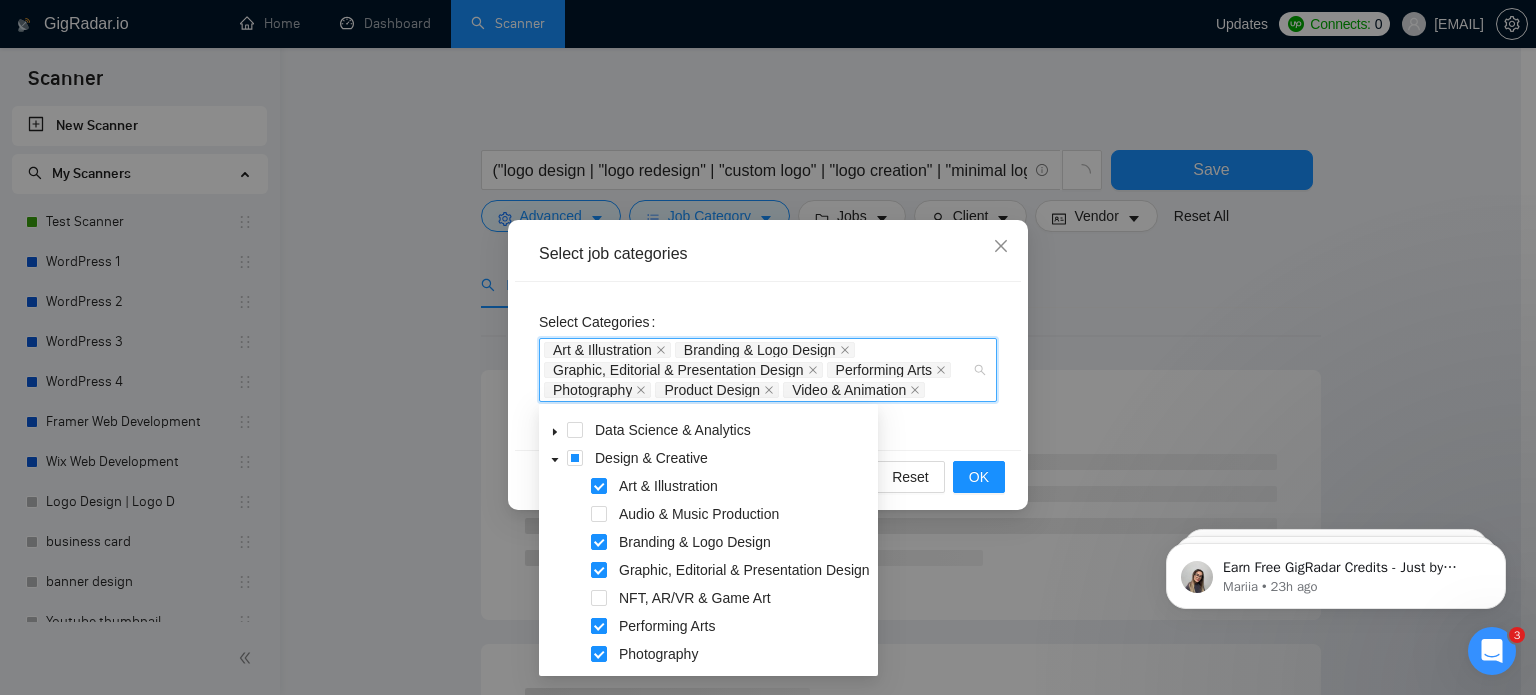 click at bounding box center [599, 626] 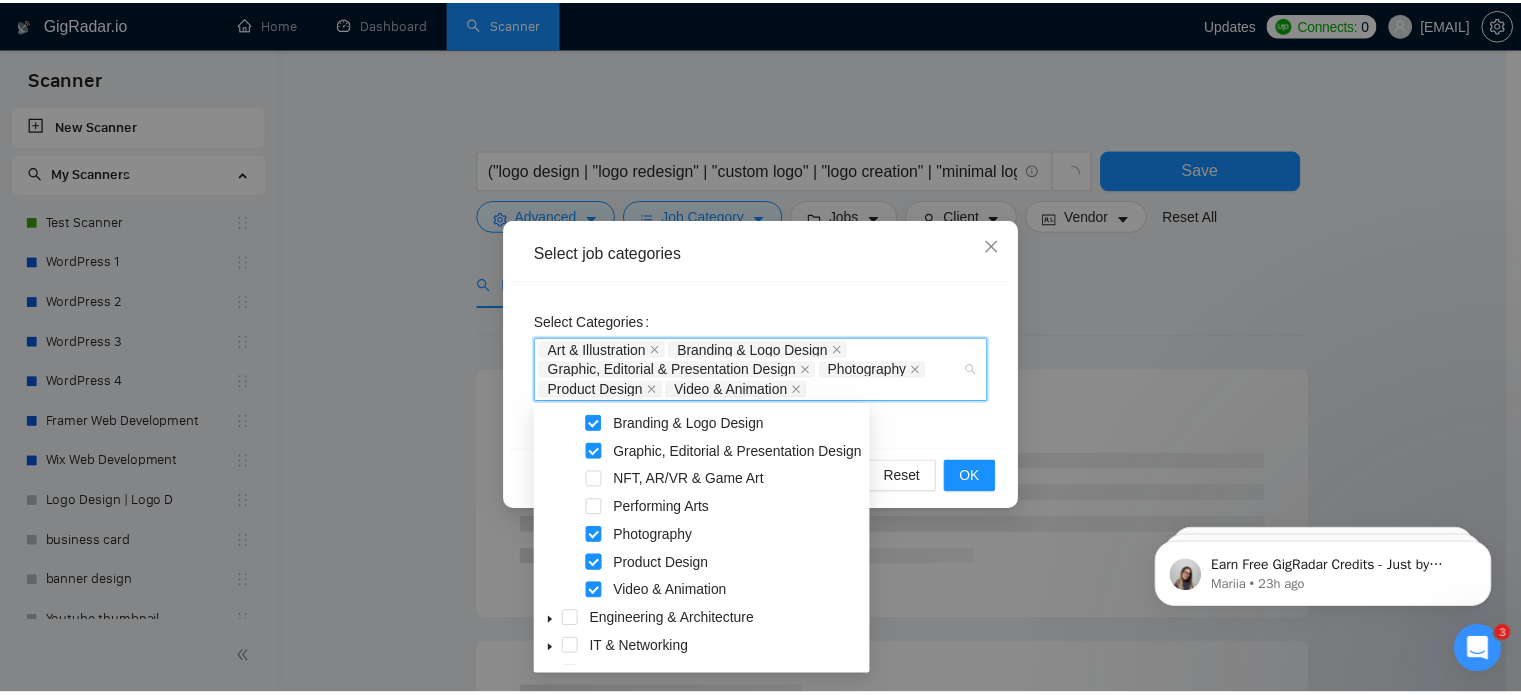 scroll, scrollTop: 195, scrollLeft: 0, axis: vertical 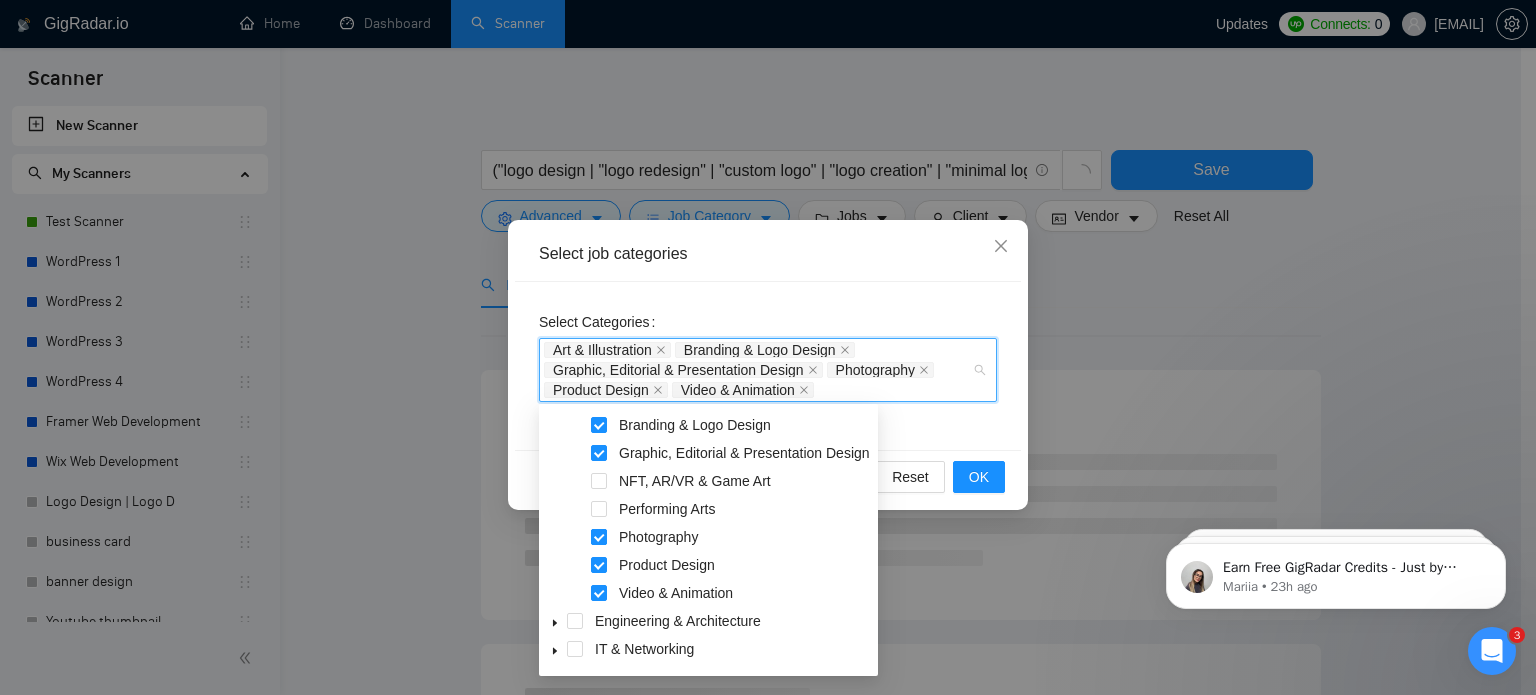 click at bounding box center [599, 537] 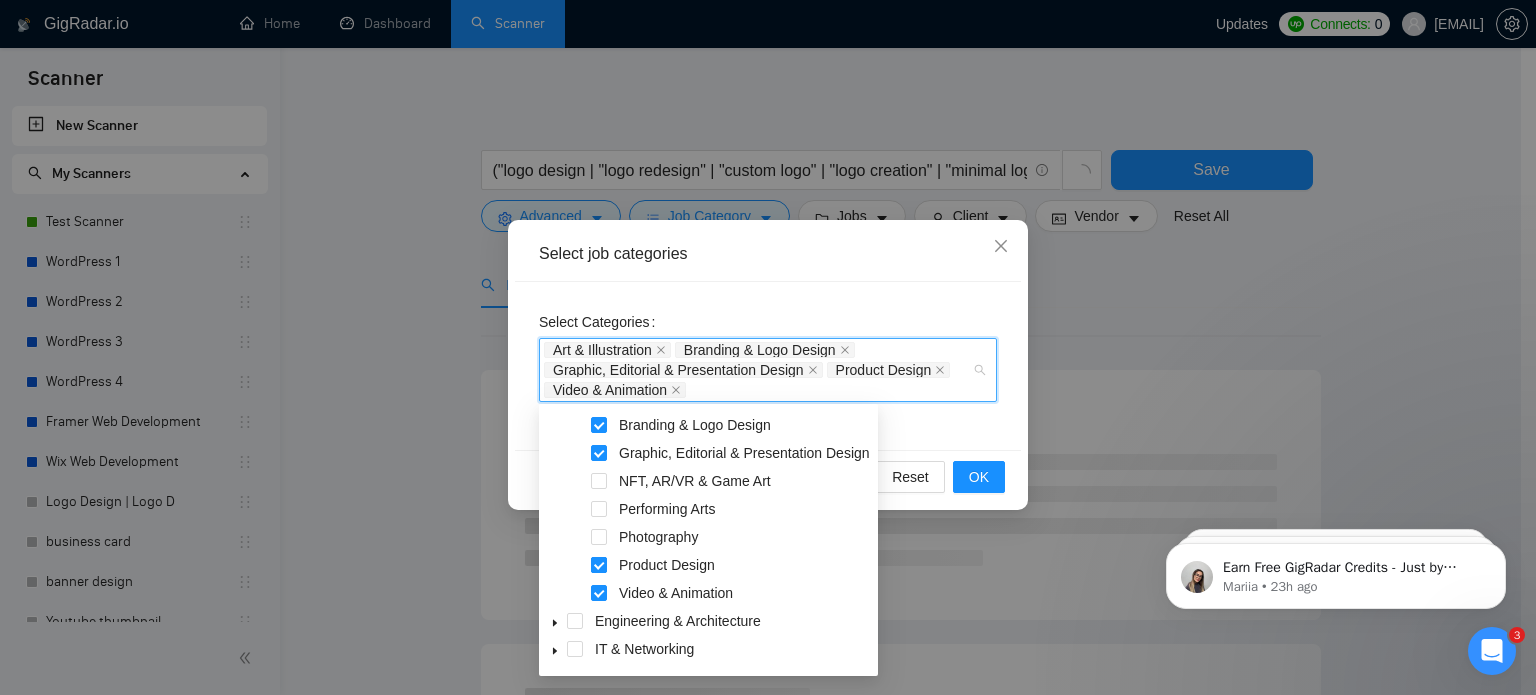 click at bounding box center [599, 565] 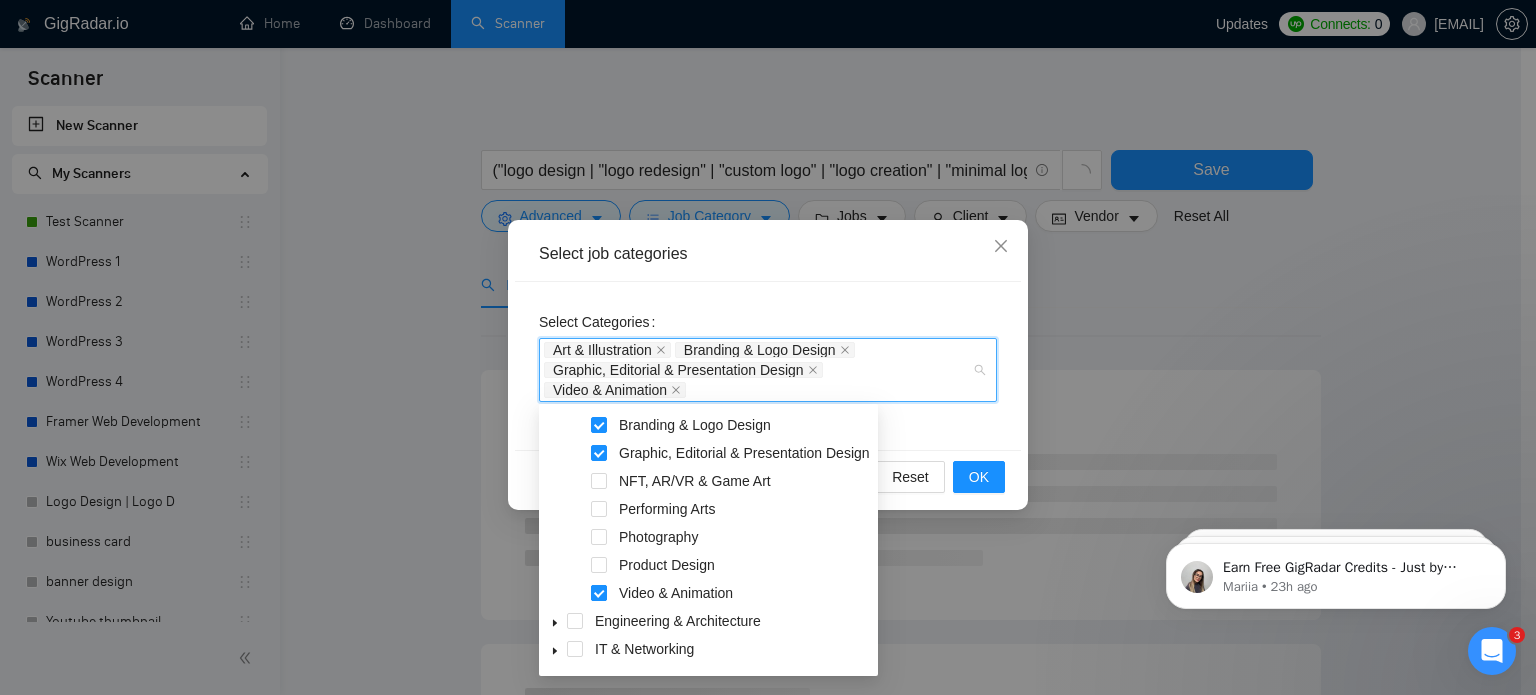 click at bounding box center [599, 593] 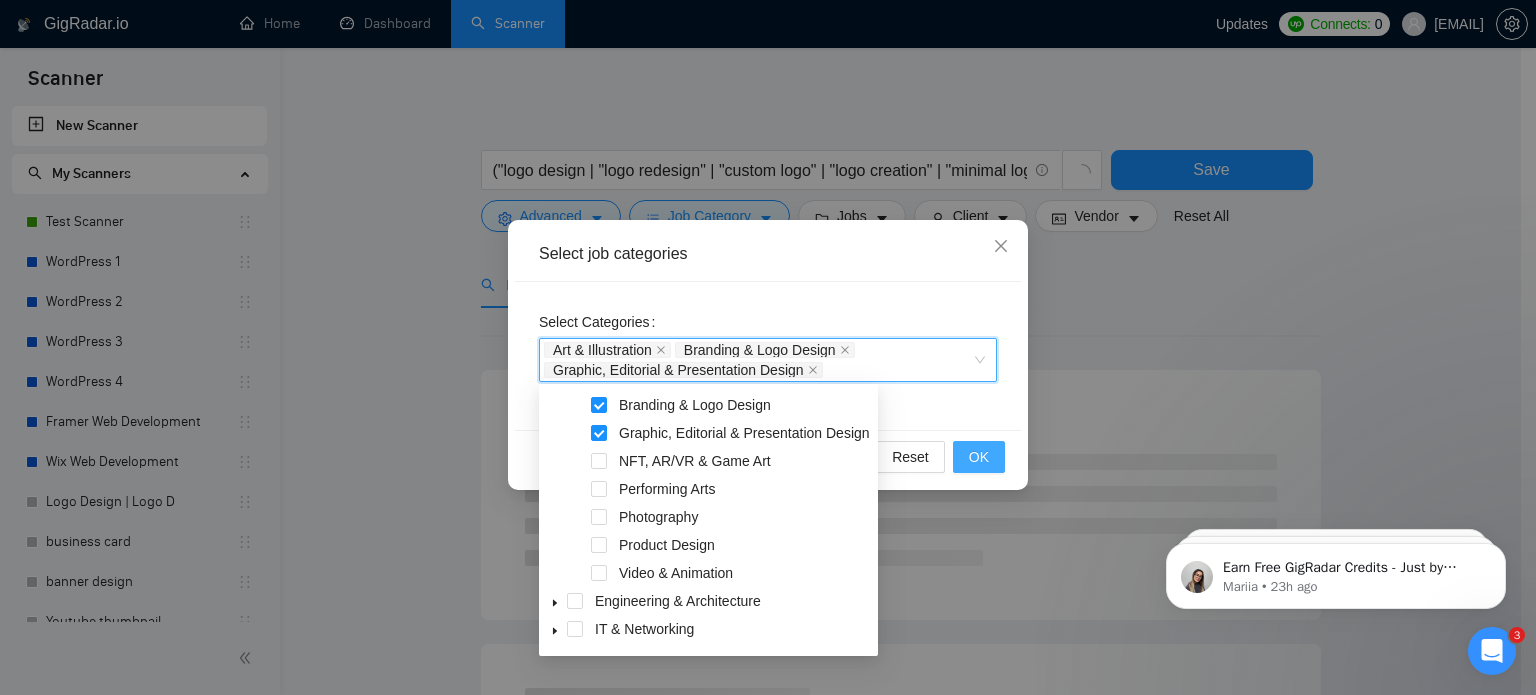 click on "OK" at bounding box center [979, 457] 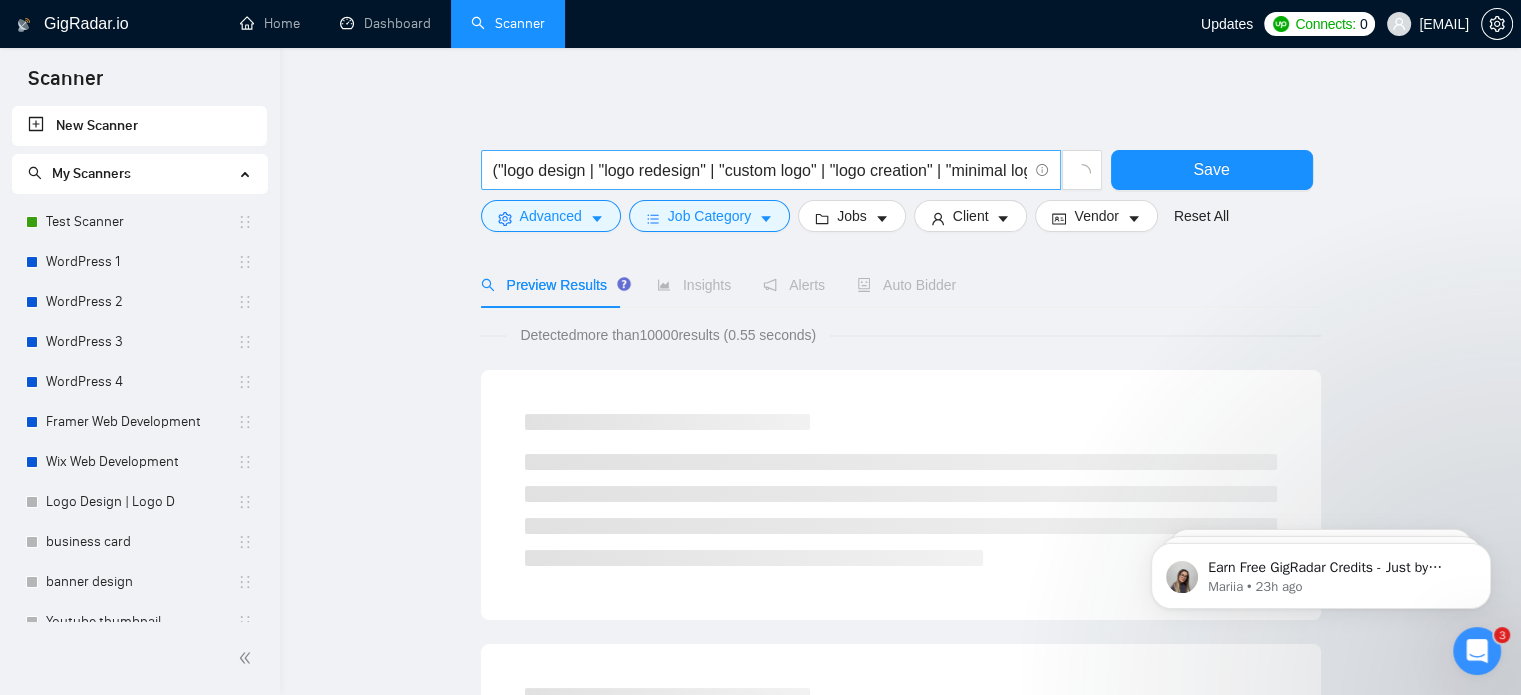 click on "("logo design | "logo redesign" | "custom logo" | "logo creation" | "minimal logo" | "professional logo" | "modern logo") (branding | "brand identity" | "visual identity" | designer | creation)" at bounding box center [760, 170] 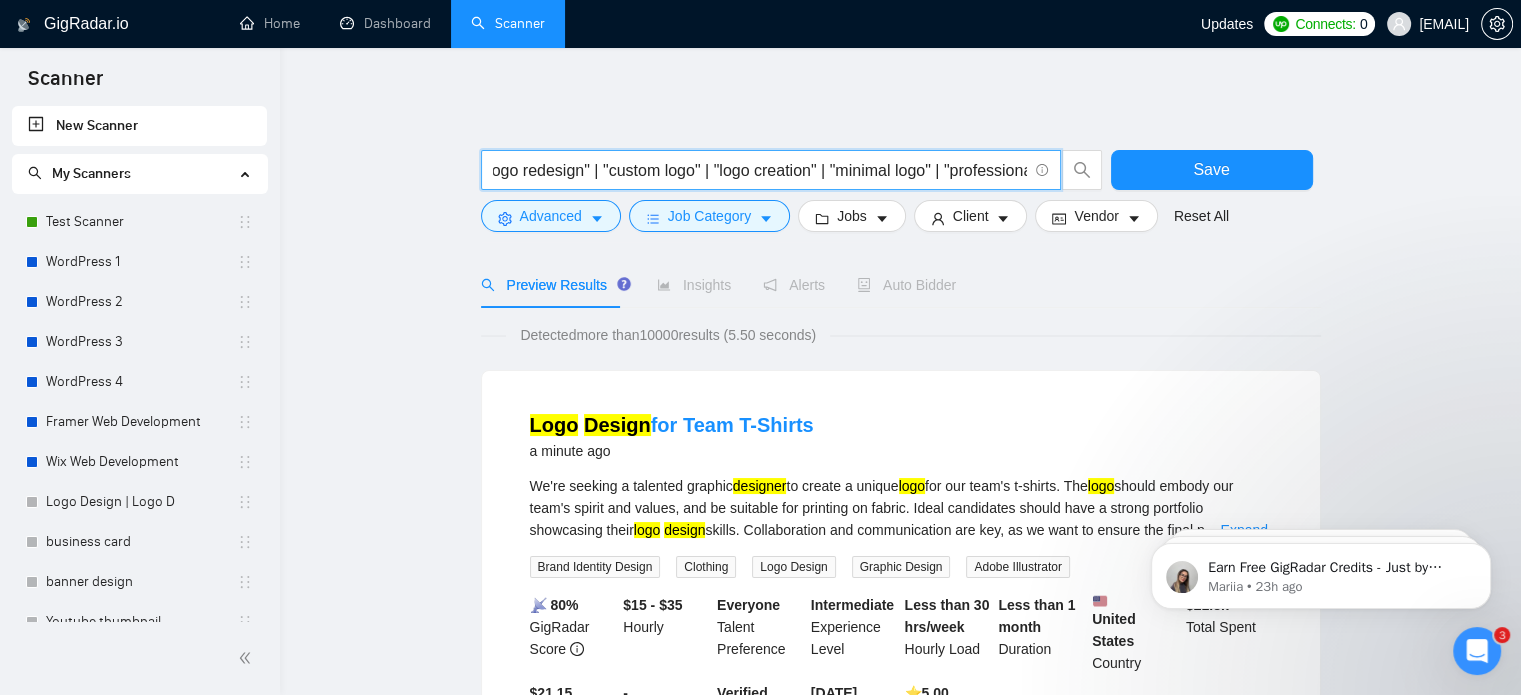 scroll, scrollTop: 0, scrollLeft: 115, axis: horizontal 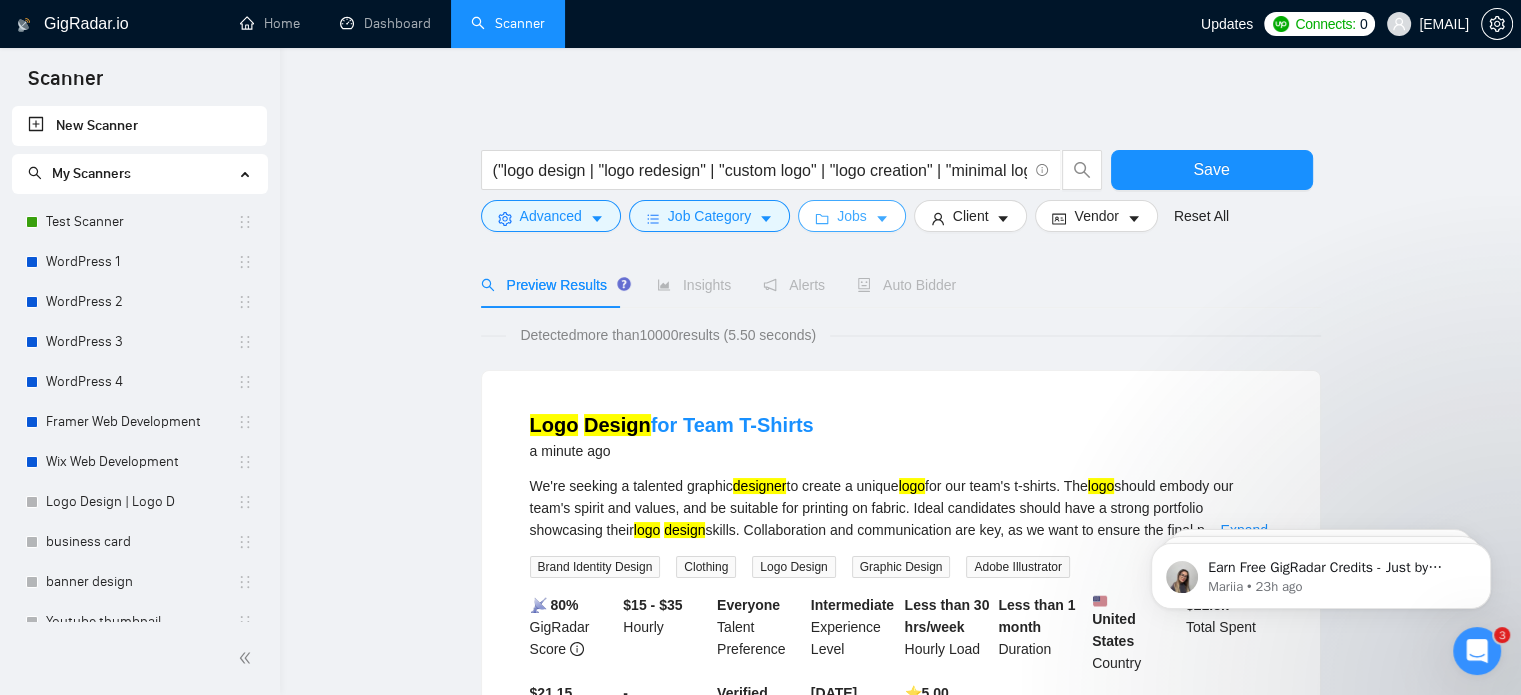 click on "Jobs" at bounding box center [852, 216] 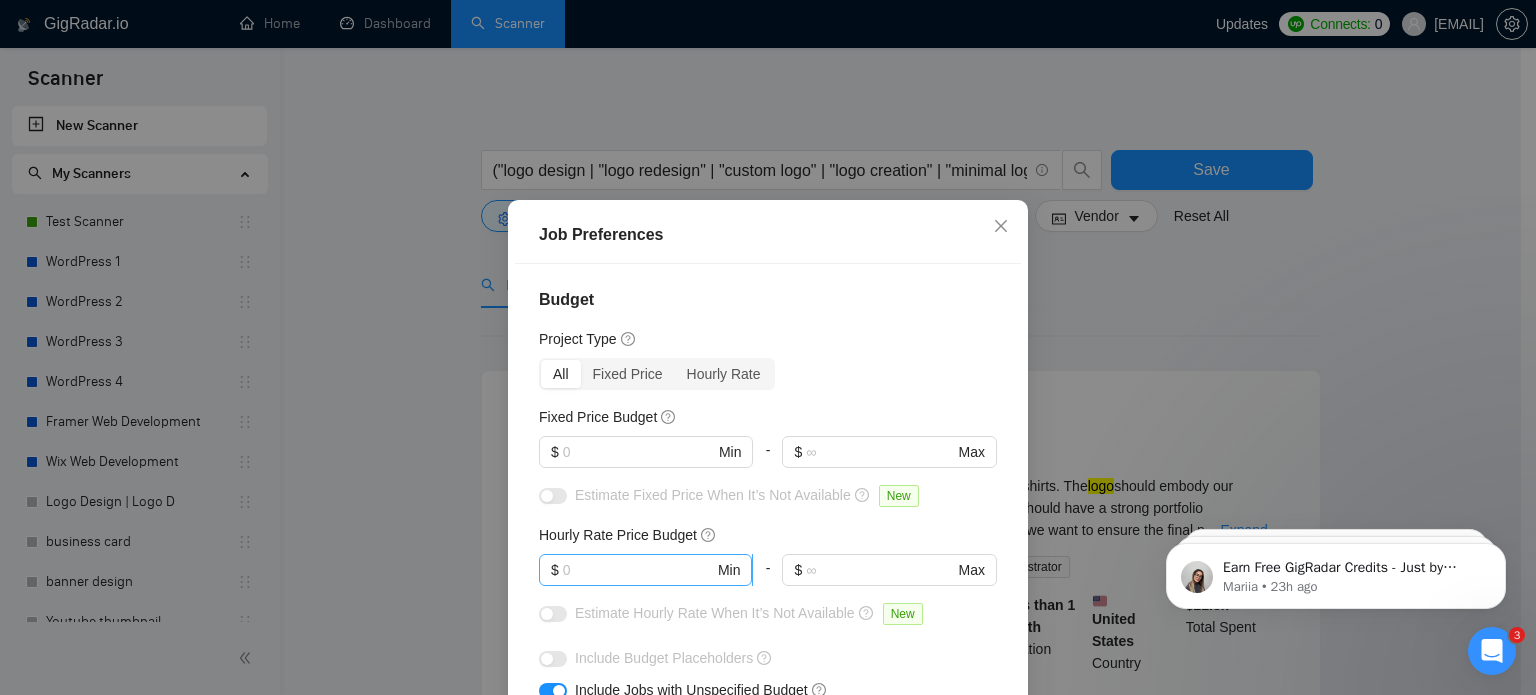 click on "$ Min" at bounding box center (645, 570) 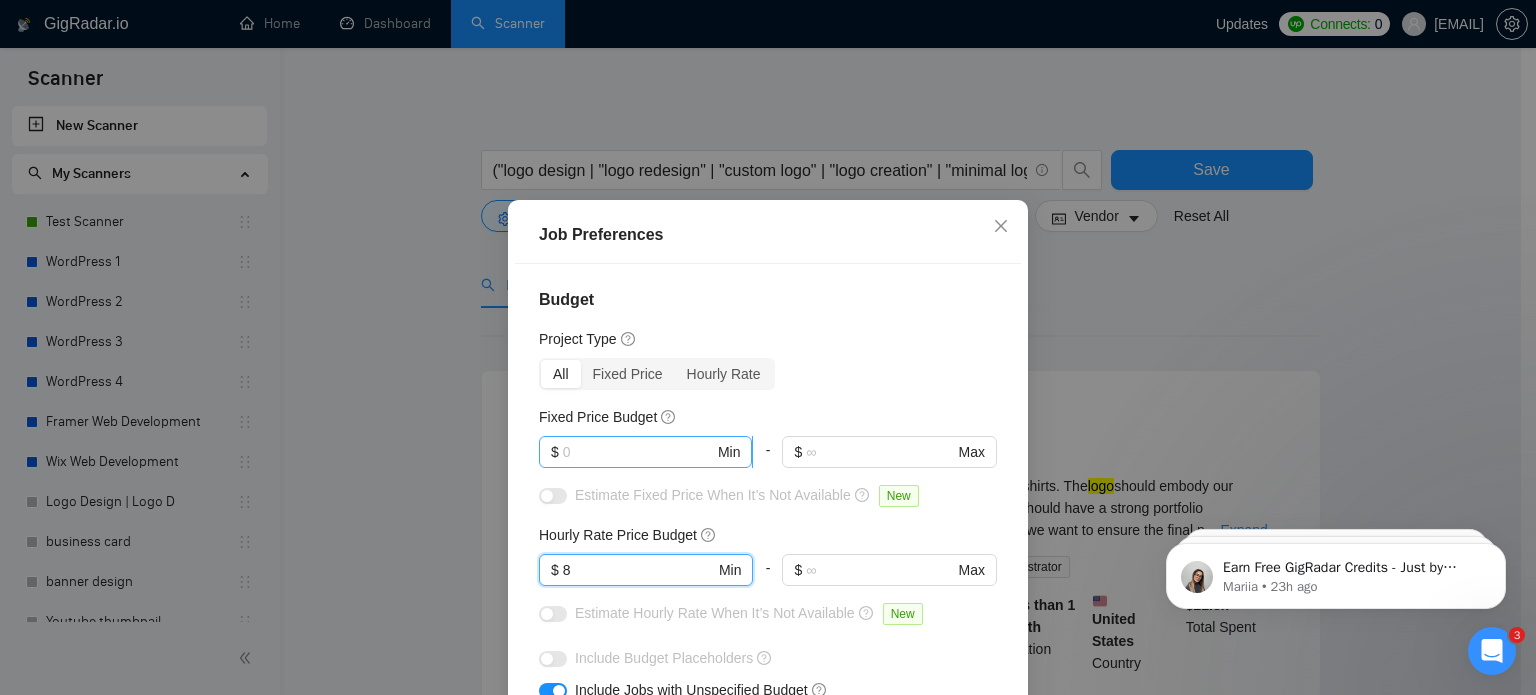 type on "8" 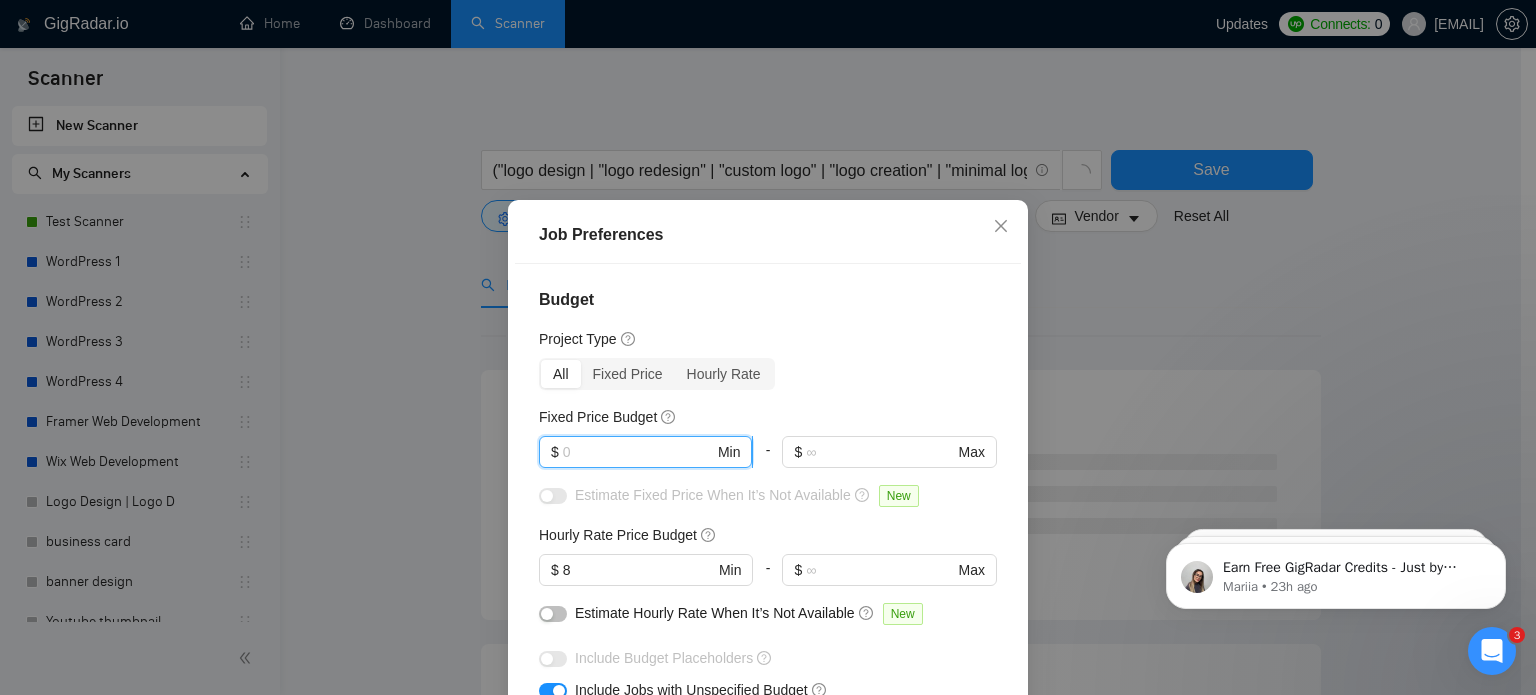 click at bounding box center (638, 452) 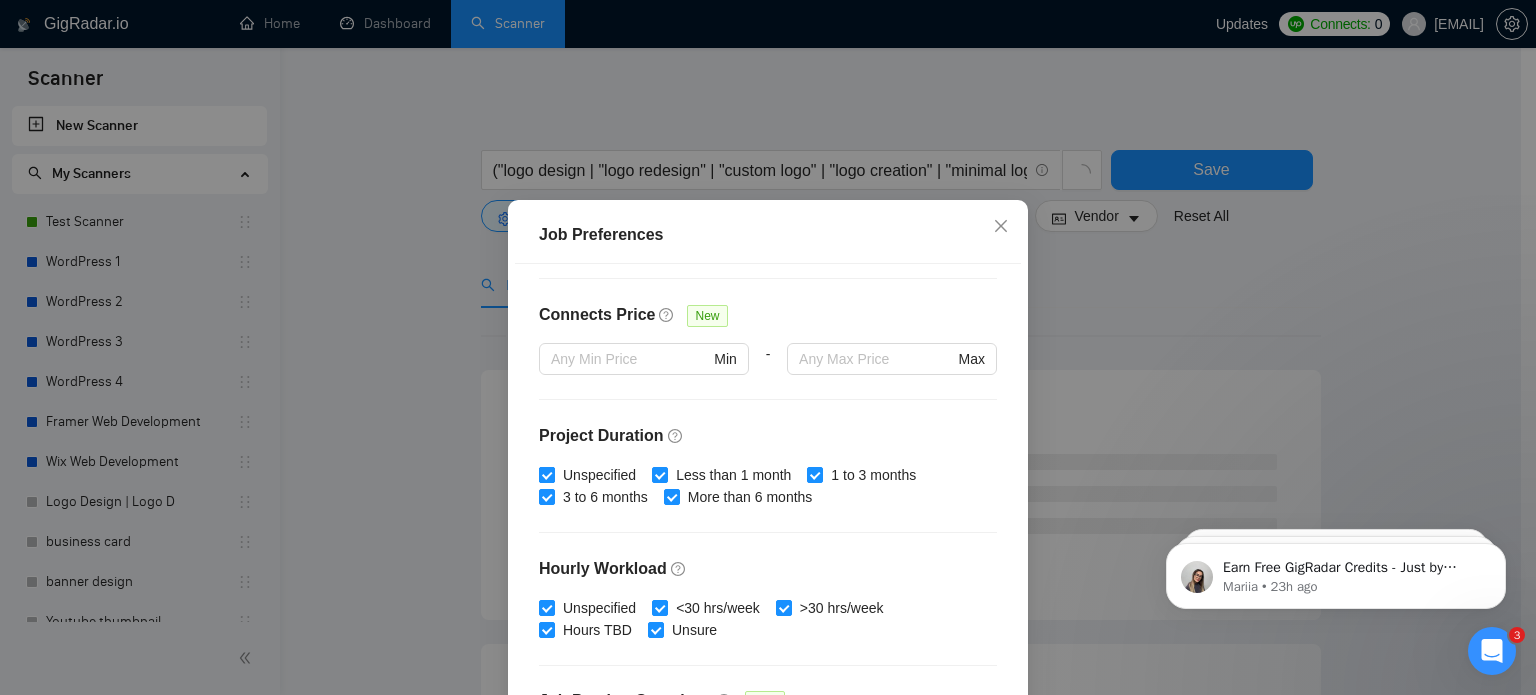 scroll, scrollTop: 592, scrollLeft: 0, axis: vertical 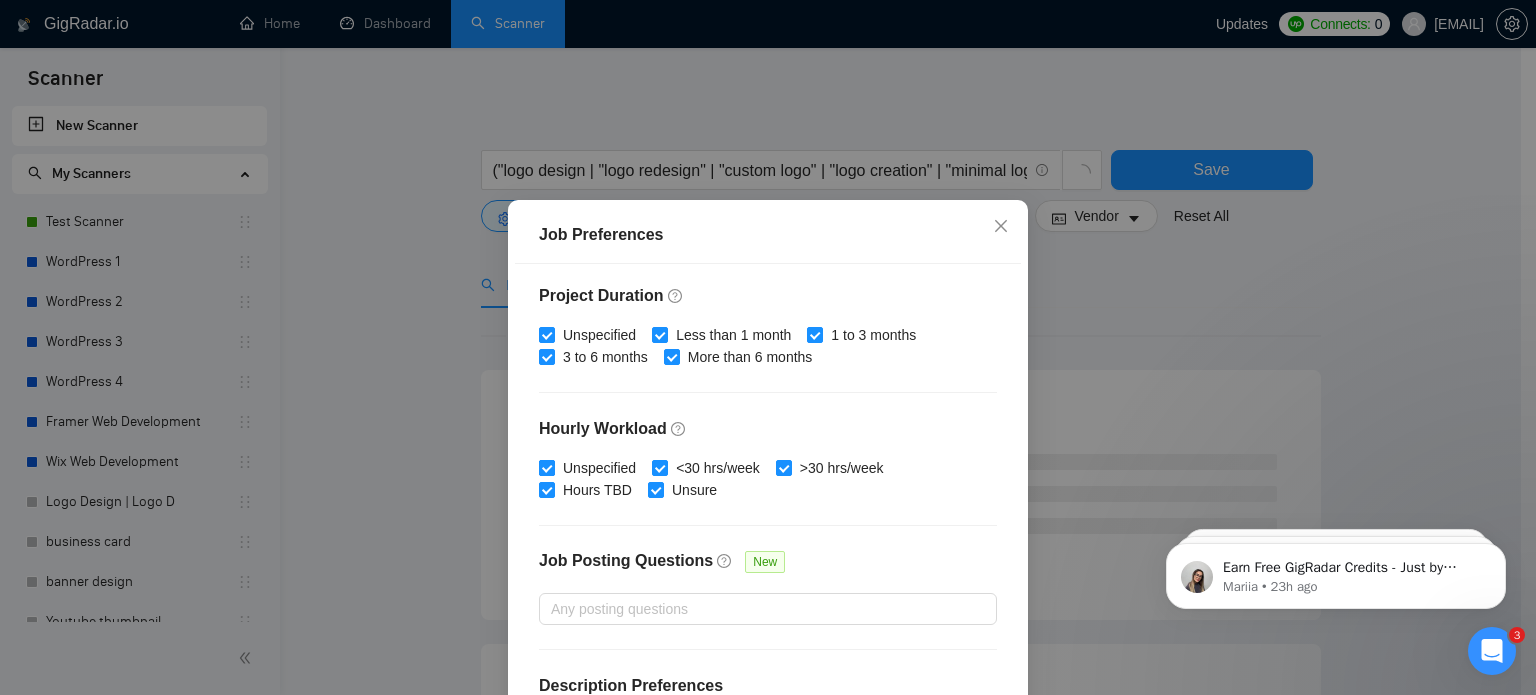 type on "30" 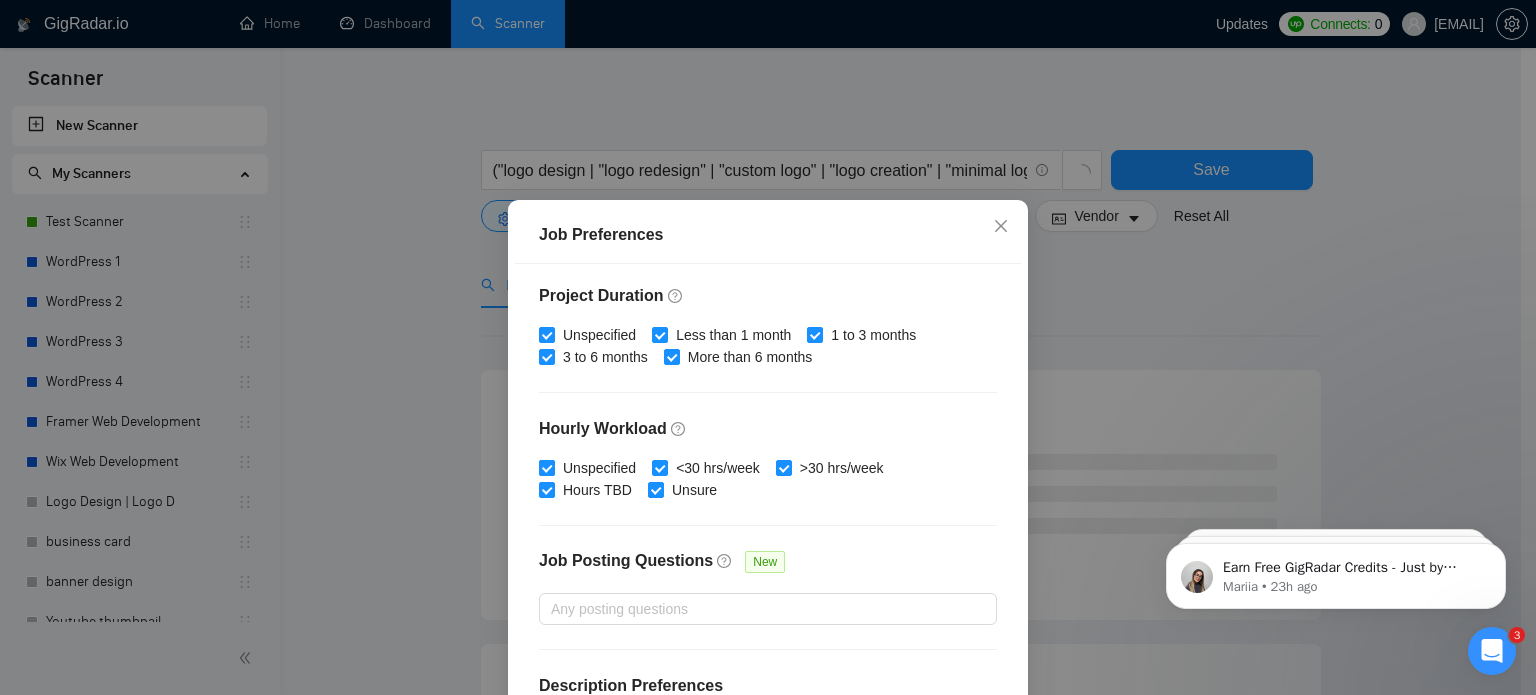 click on "Unspecified" at bounding box center [546, 467] 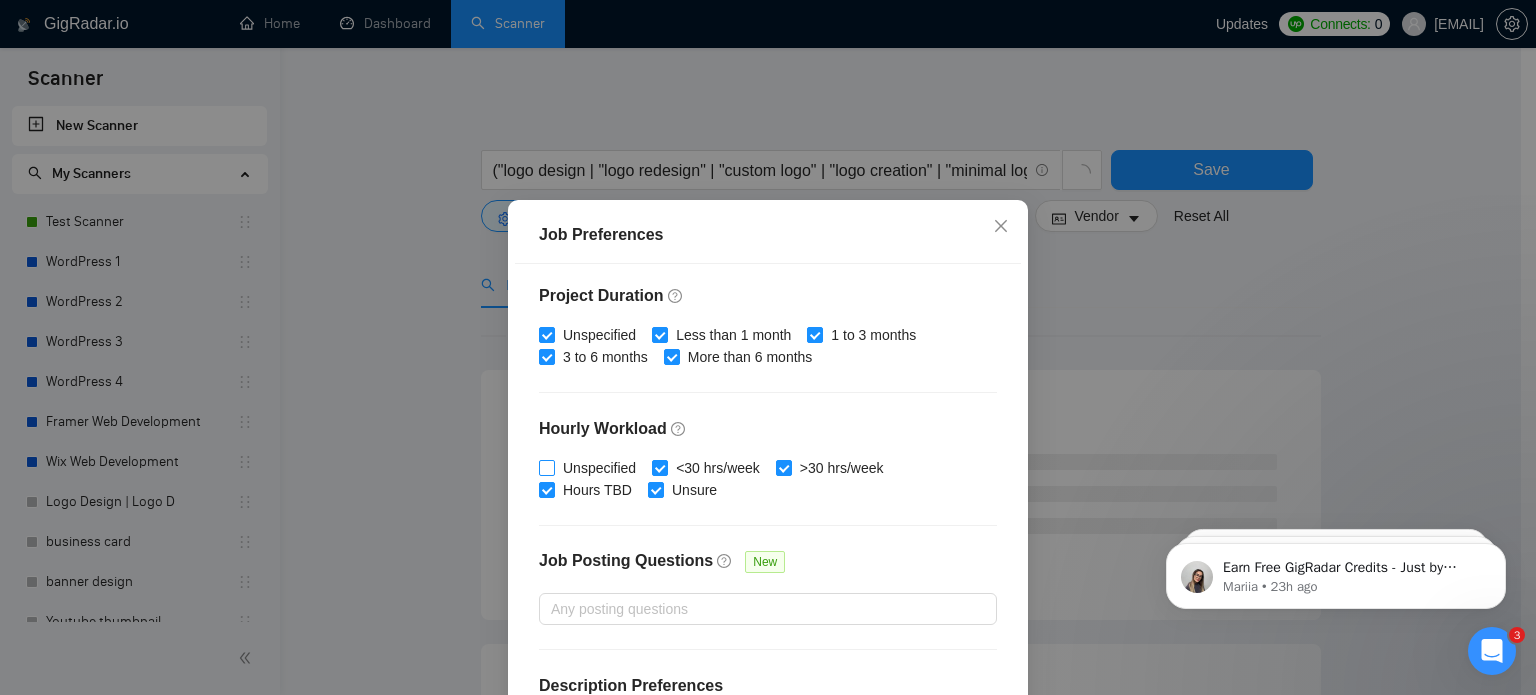 click on "Unspecified" at bounding box center (546, 467) 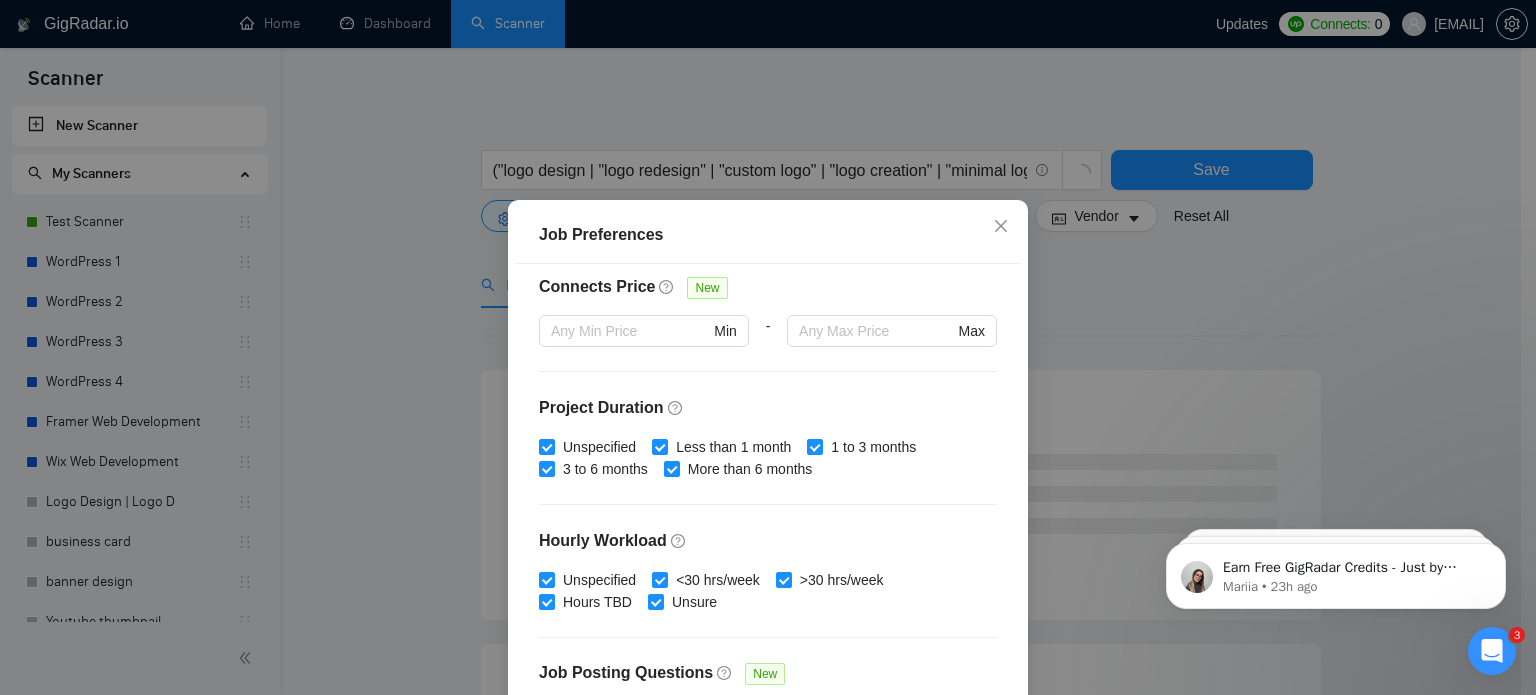 scroll, scrollTop: 640, scrollLeft: 0, axis: vertical 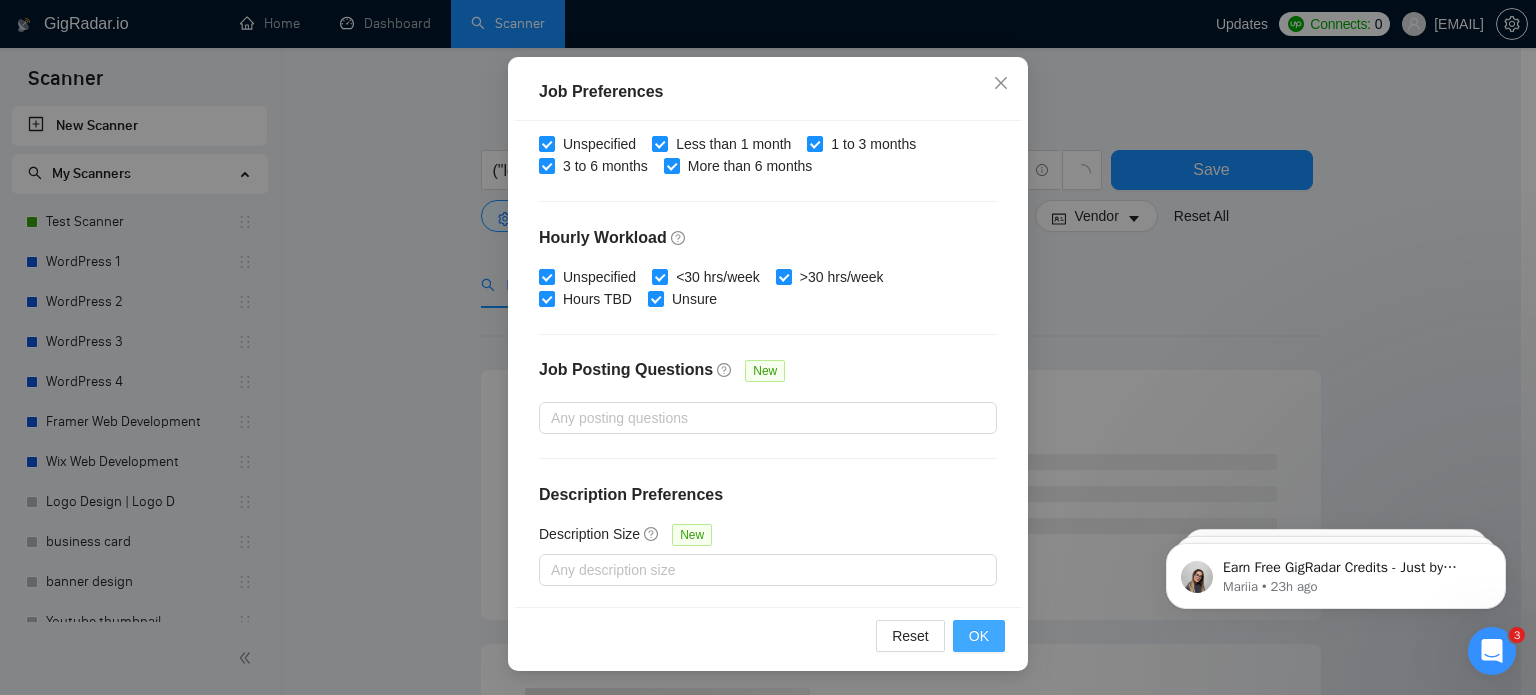 click on "OK" at bounding box center (979, 636) 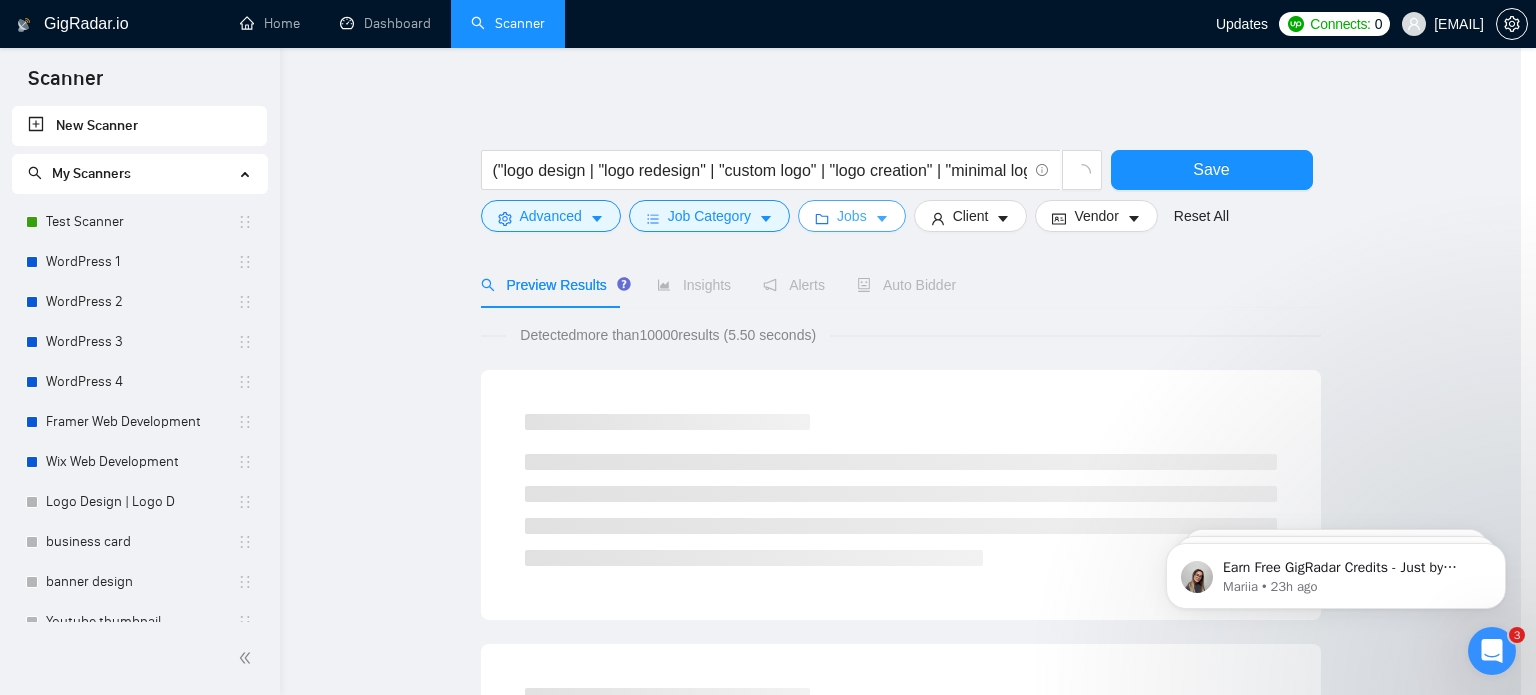 scroll, scrollTop: 0, scrollLeft: 0, axis: both 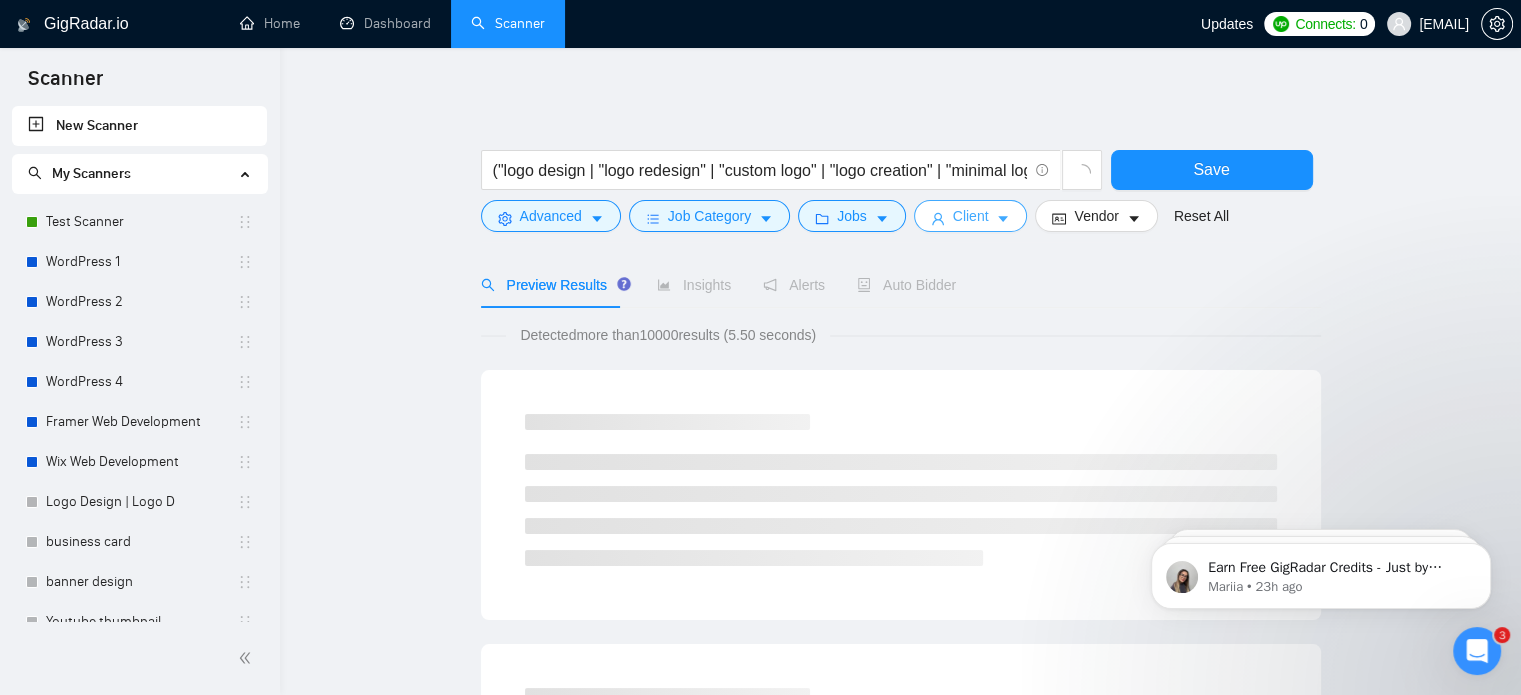 click on "Client" at bounding box center [971, 216] 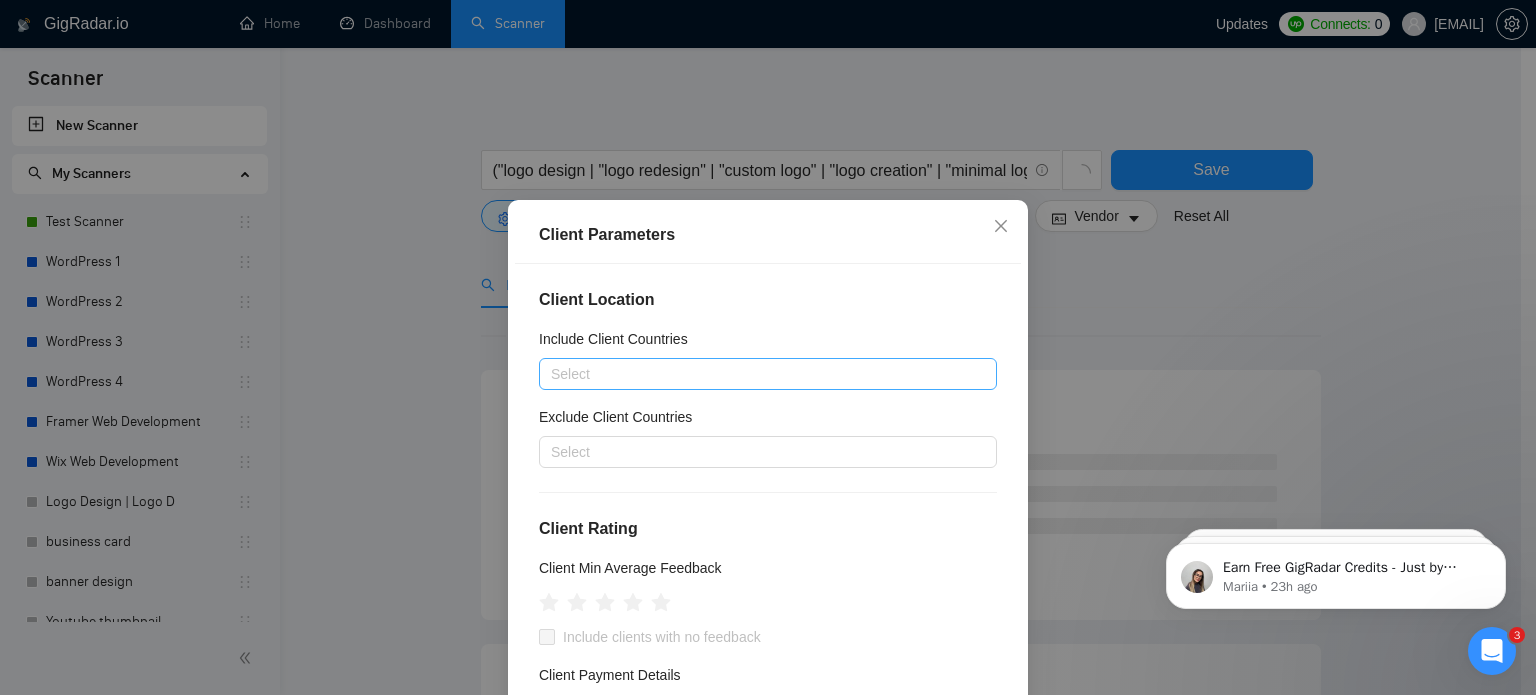 click at bounding box center (758, 374) 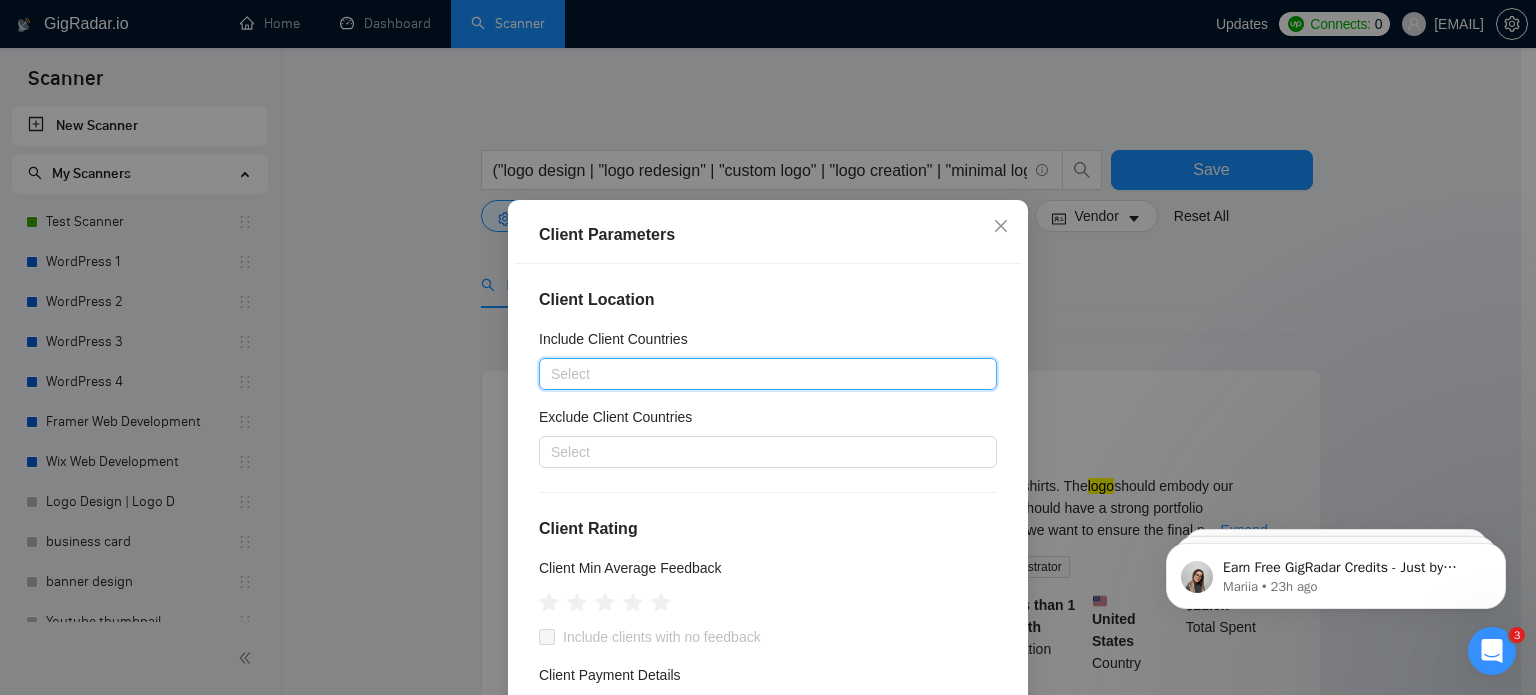 click at bounding box center [758, 374] 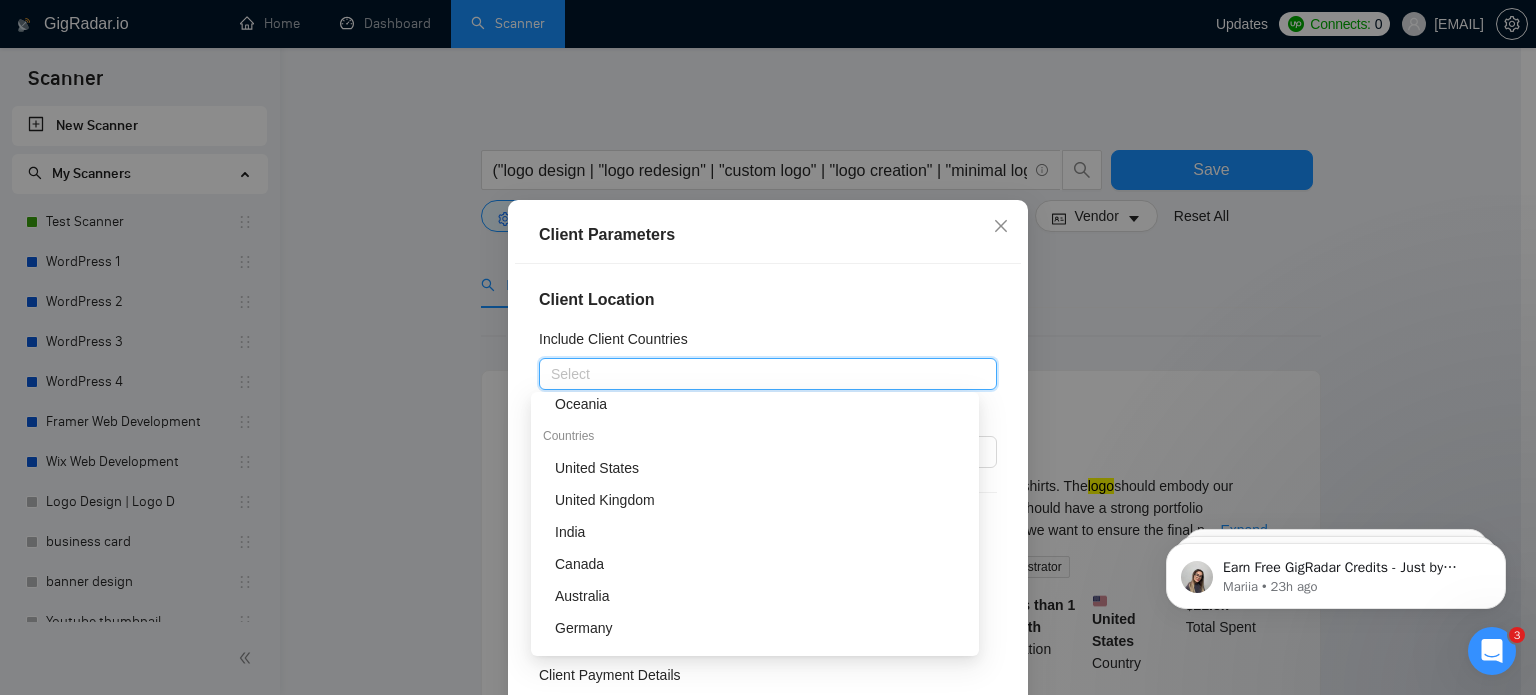 scroll, scrollTop: 206, scrollLeft: 0, axis: vertical 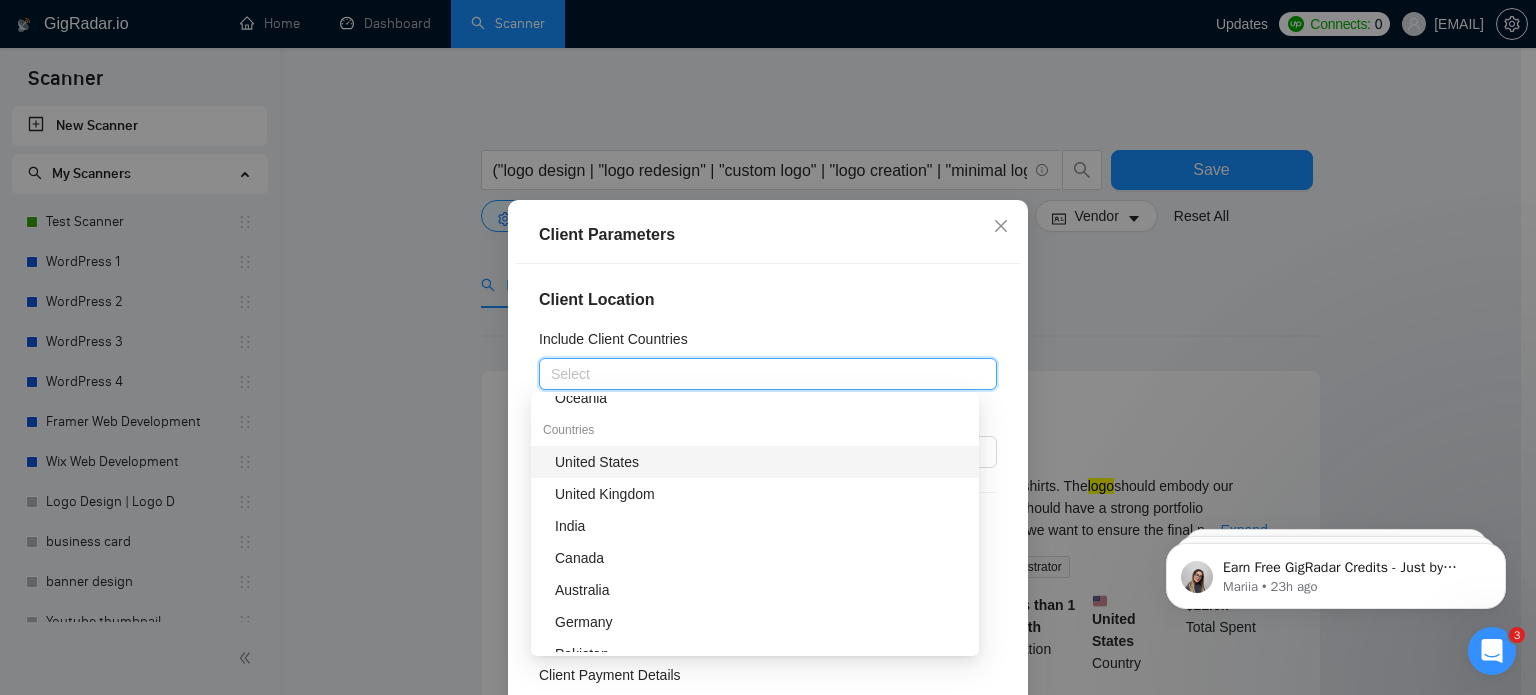 click on "United States" at bounding box center (761, 462) 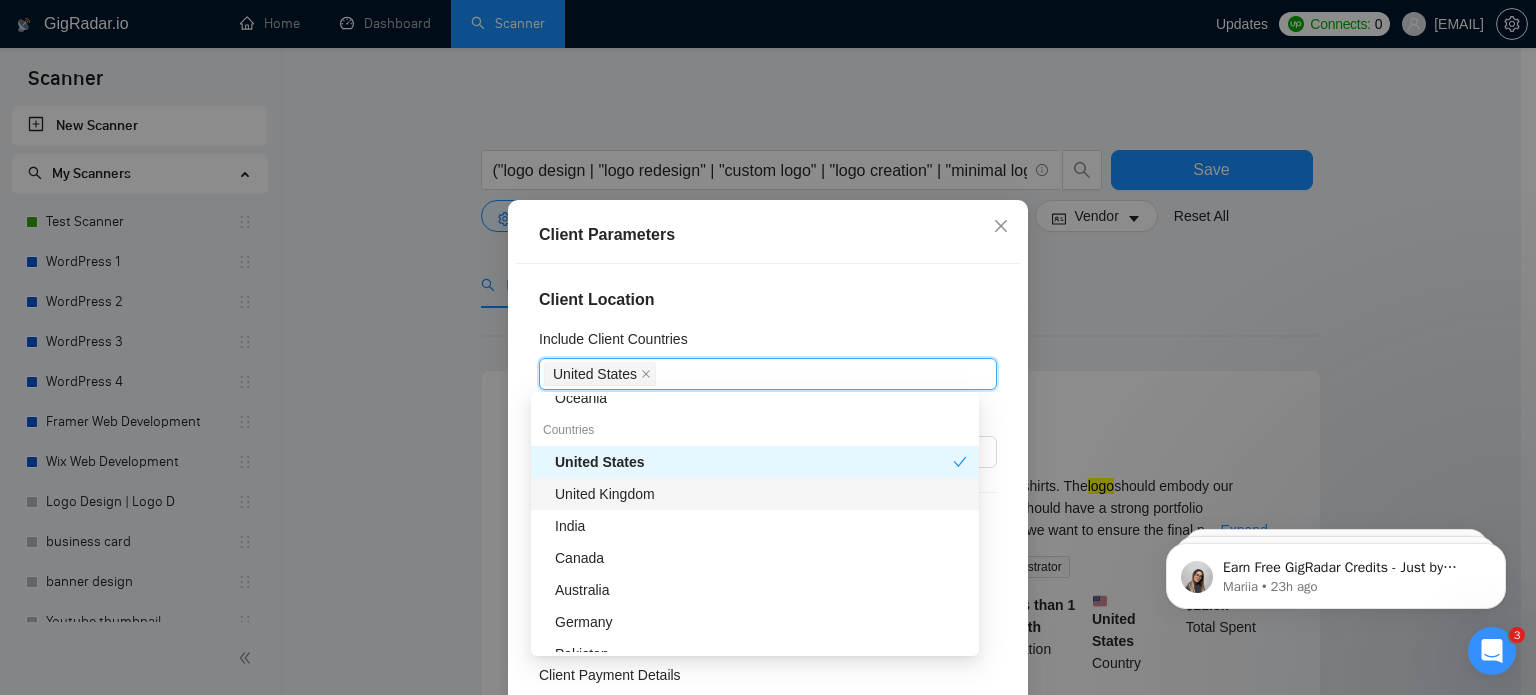 click on "United Kingdom" at bounding box center (761, 494) 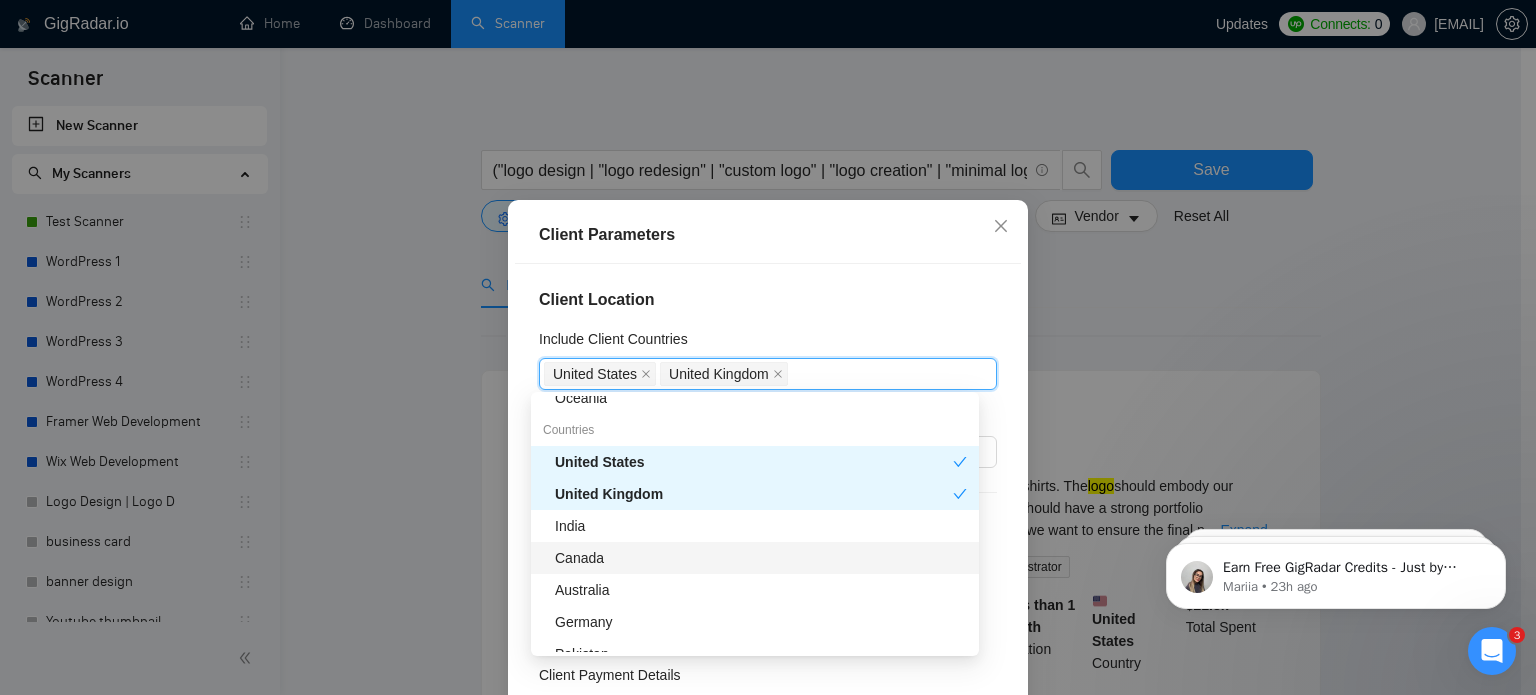 click on "Canada" at bounding box center (761, 558) 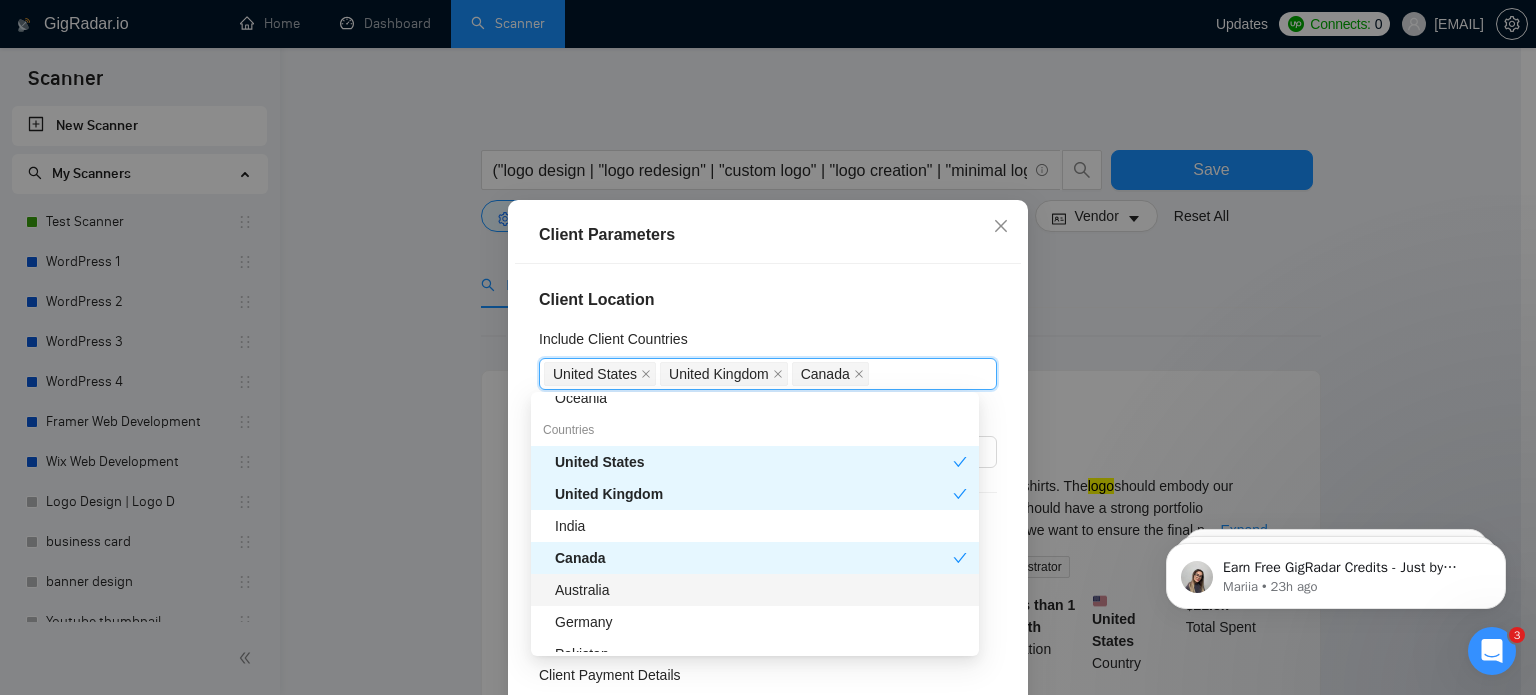click on "Australia" at bounding box center [761, 590] 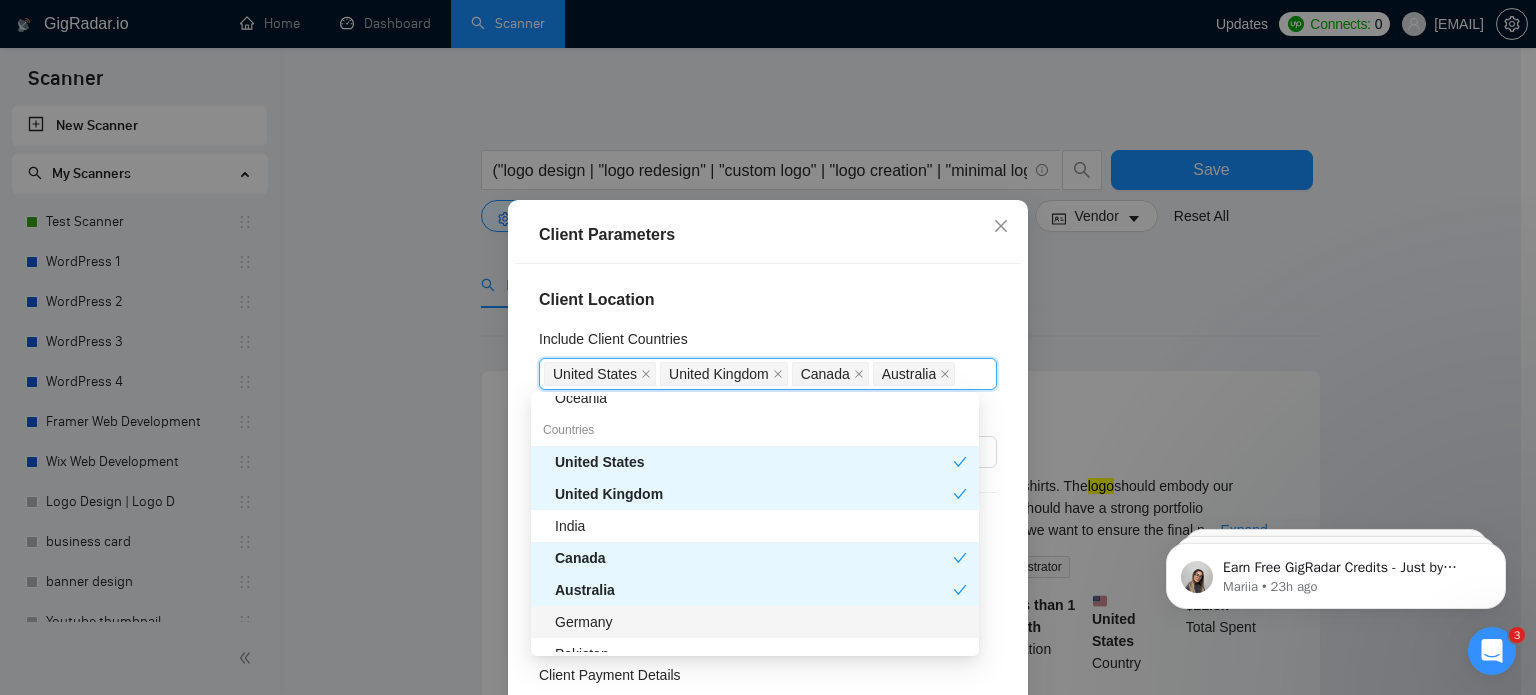 click on "Germany" at bounding box center (761, 622) 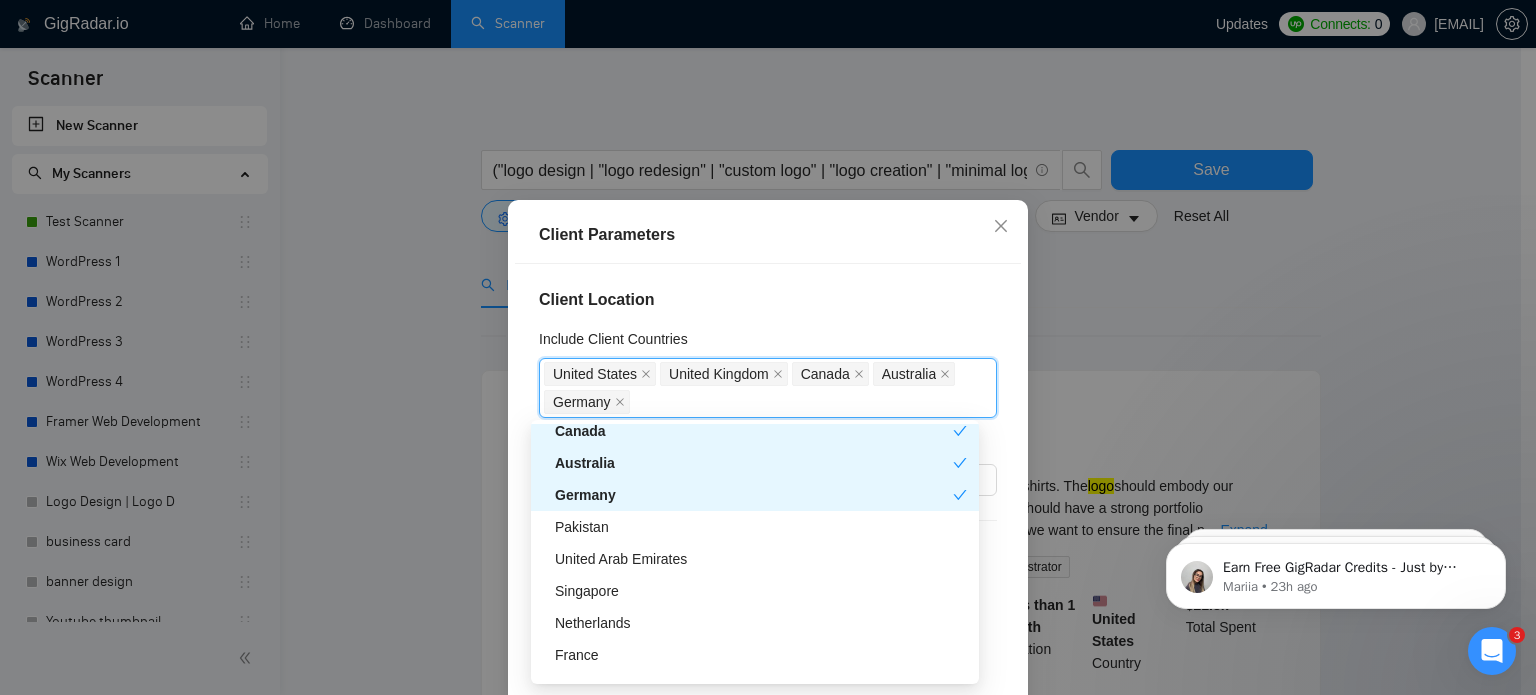 scroll, scrollTop: 403, scrollLeft: 0, axis: vertical 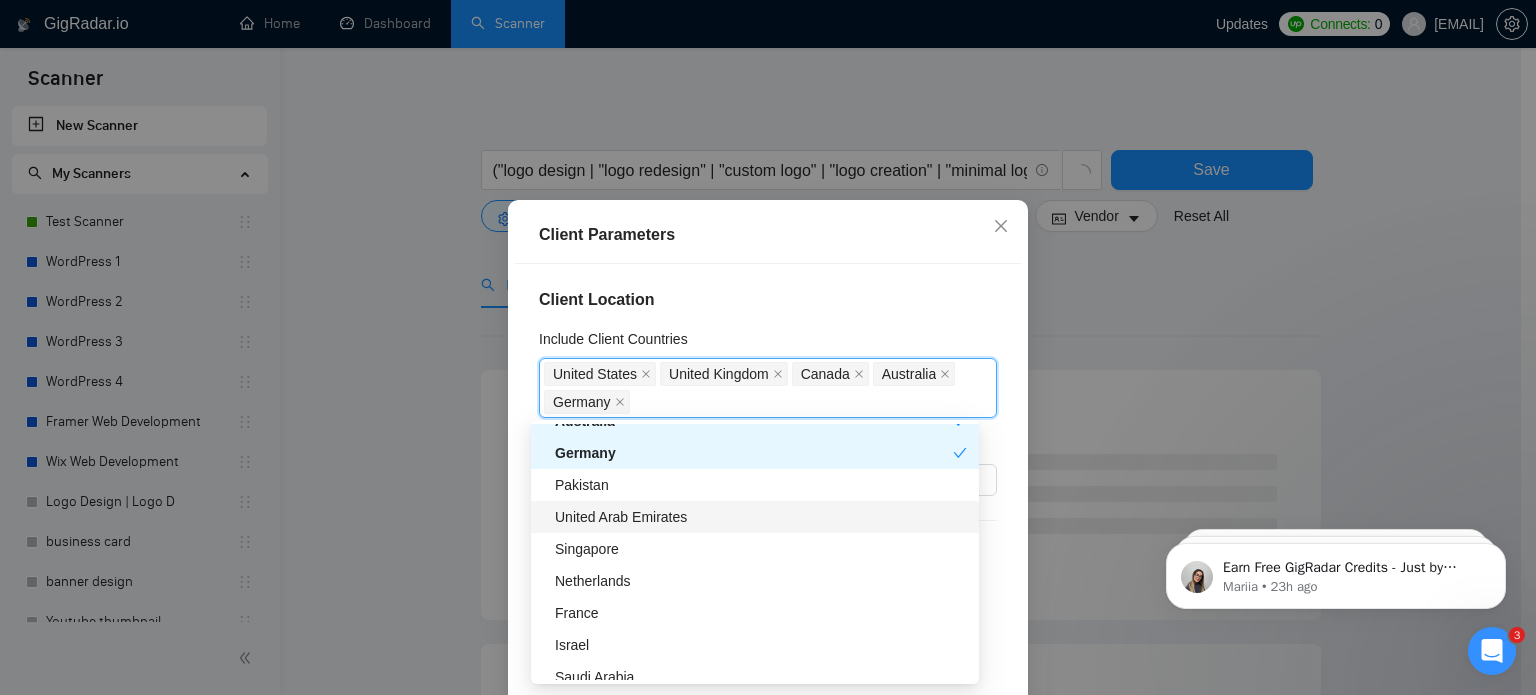 click on "United Arab Emirates" at bounding box center [761, 517] 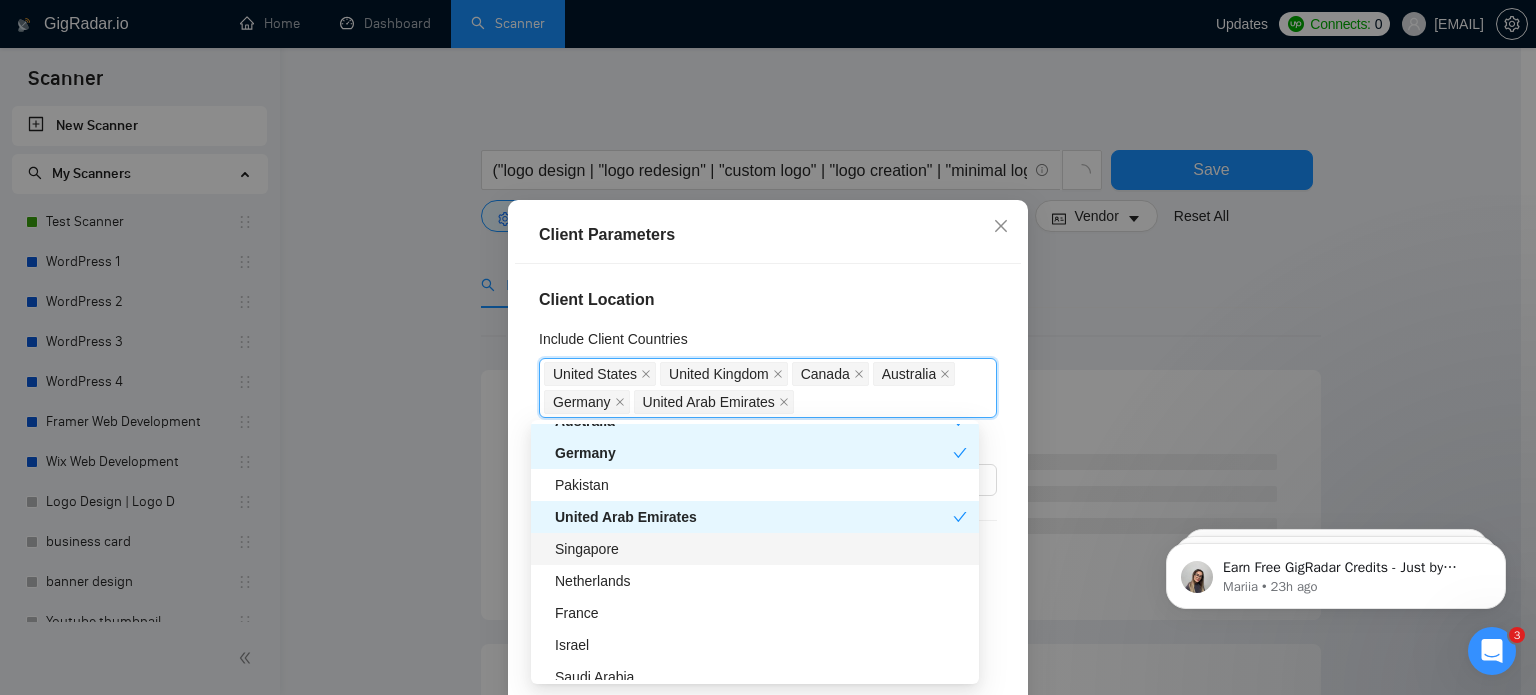 click on "Singapore" at bounding box center [761, 549] 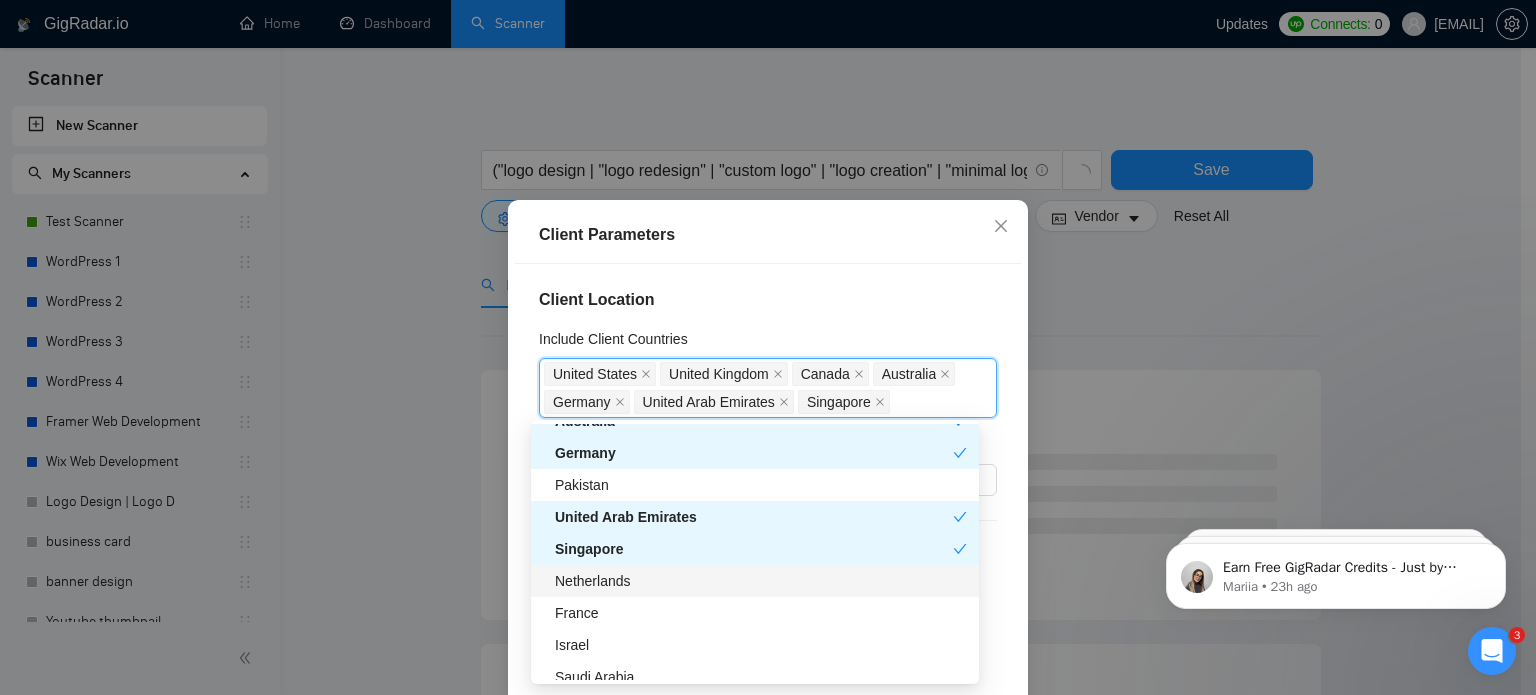 click on "Netherlands" at bounding box center [755, 581] 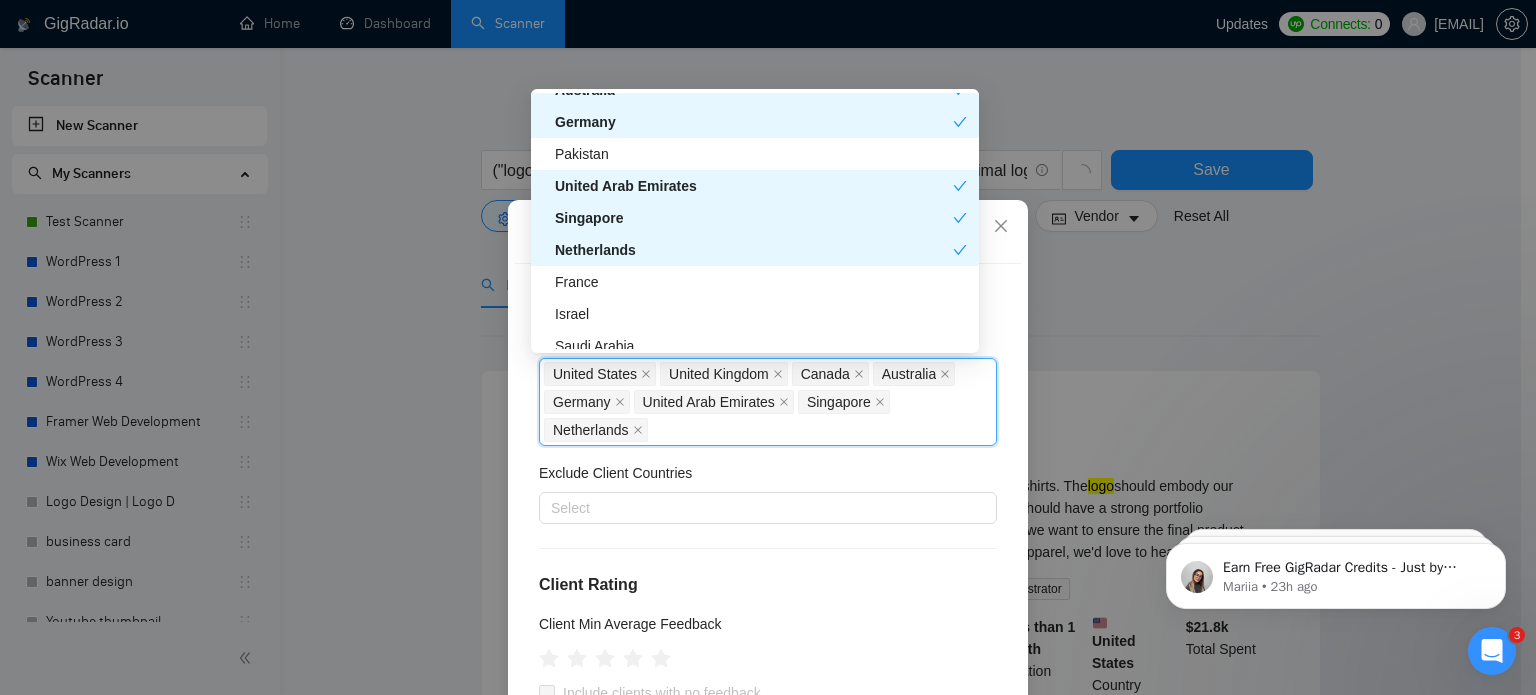 click on "owais@[EMAIL]" at bounding box center (760, 347) 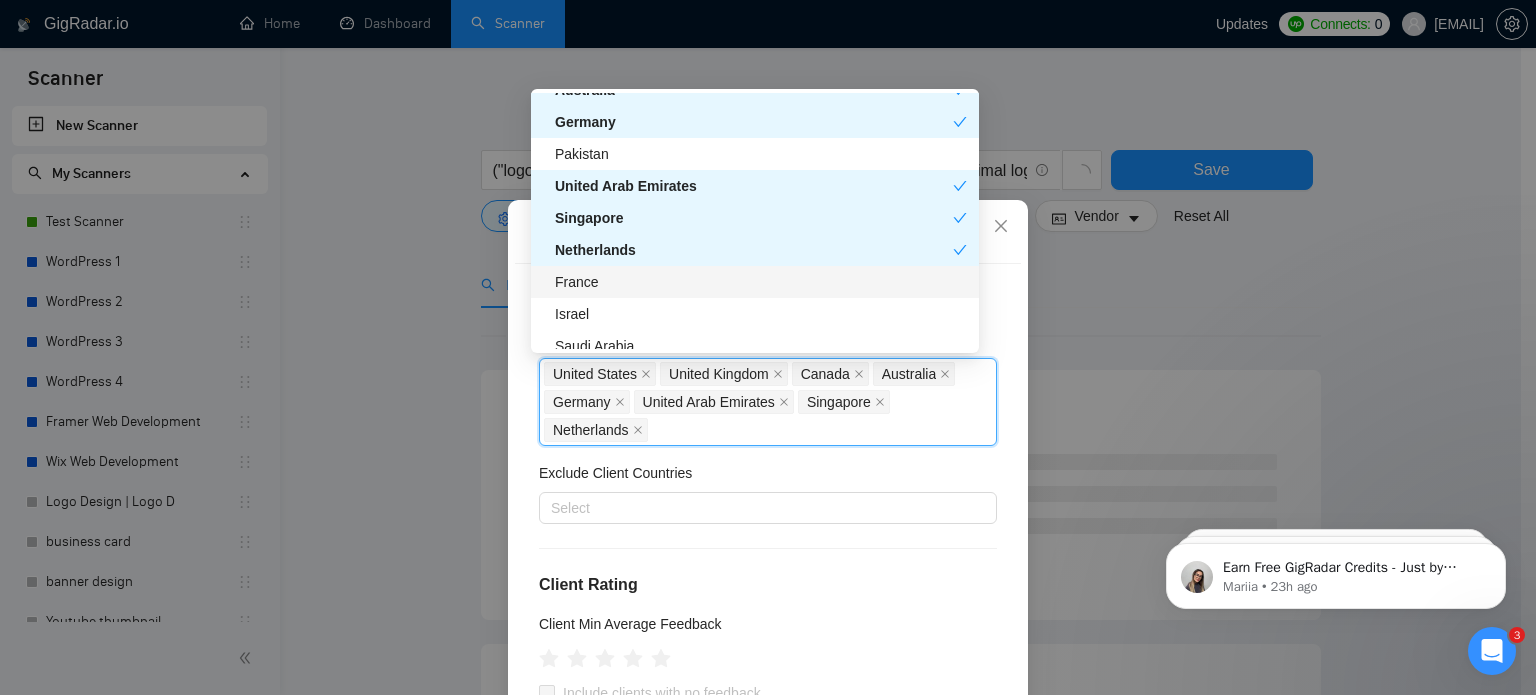 click on "France" at bounding box center [761, 282] 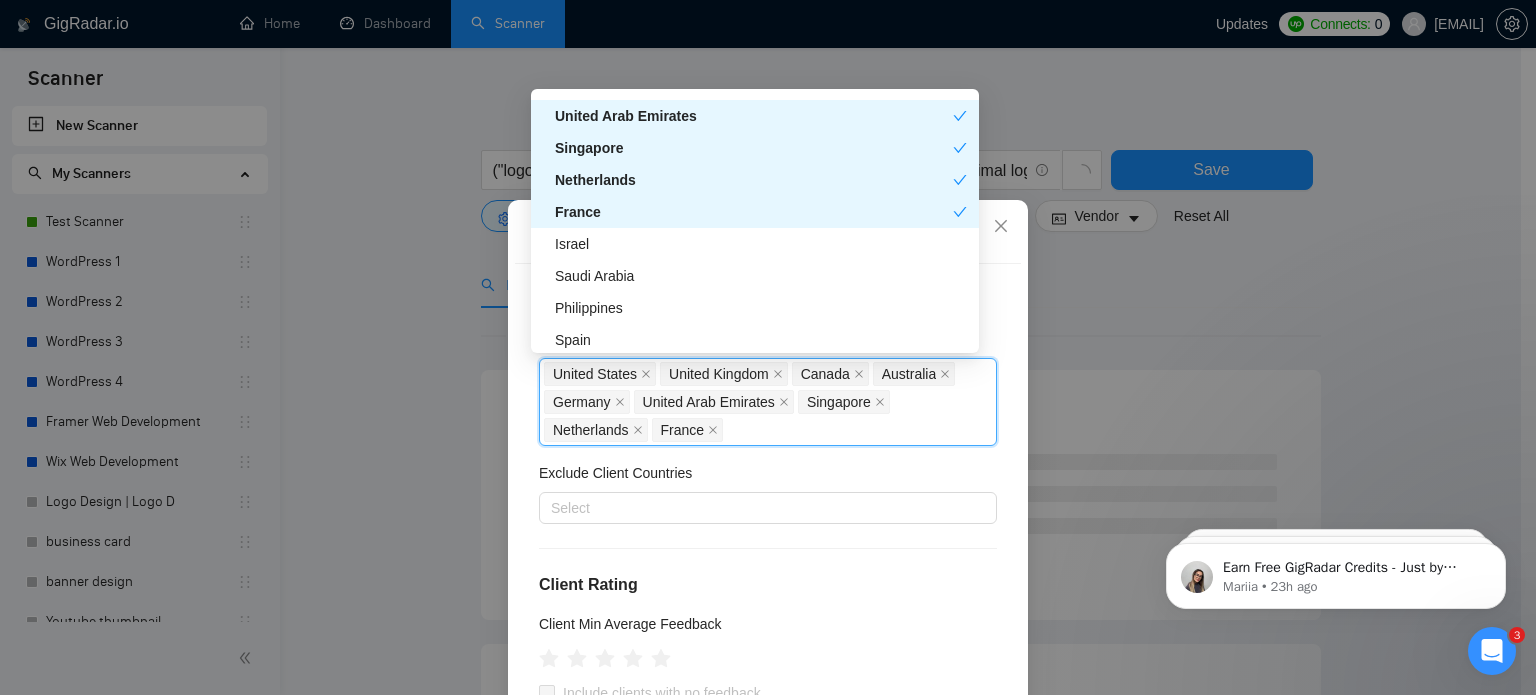 scroll, scrollTop: 488, scrollLeft: 0, axis: vertical 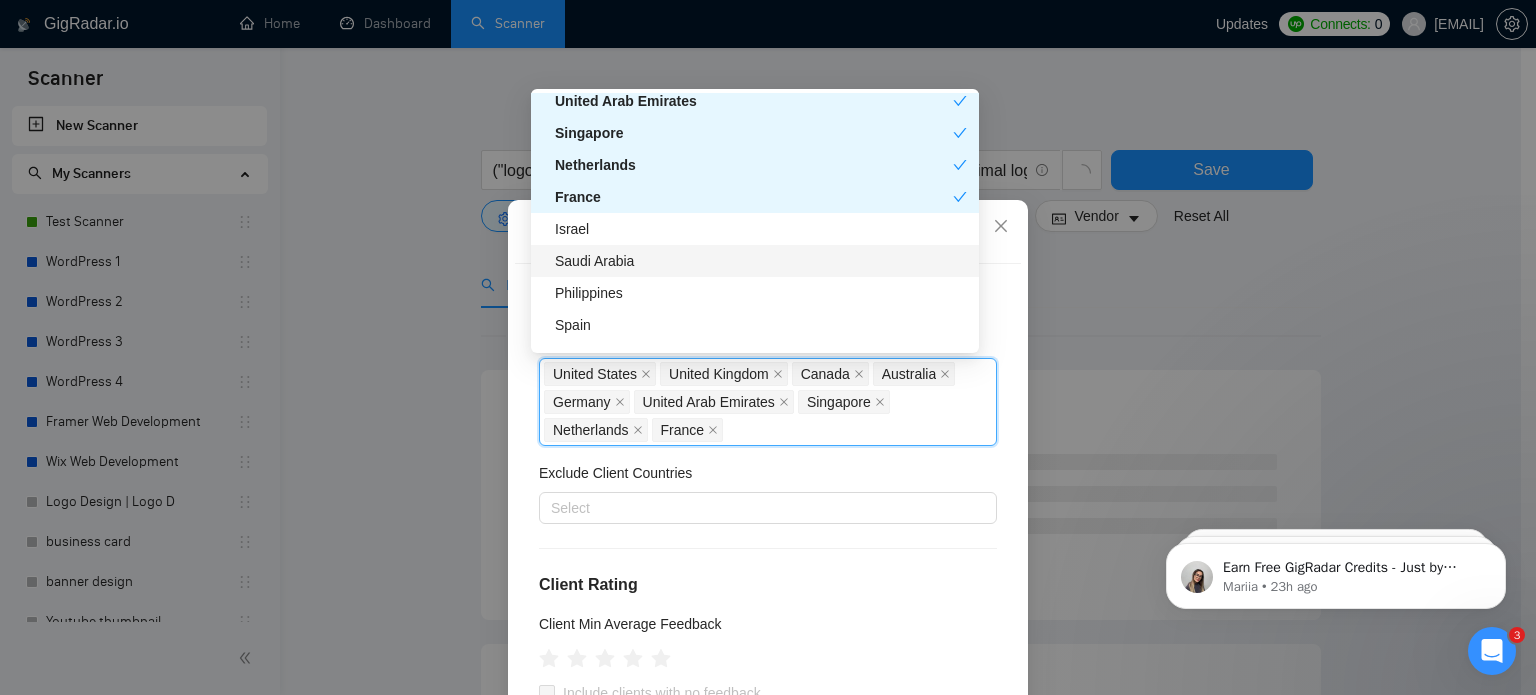 click on "Saudi Arabia" at bounding box center (761, 261) 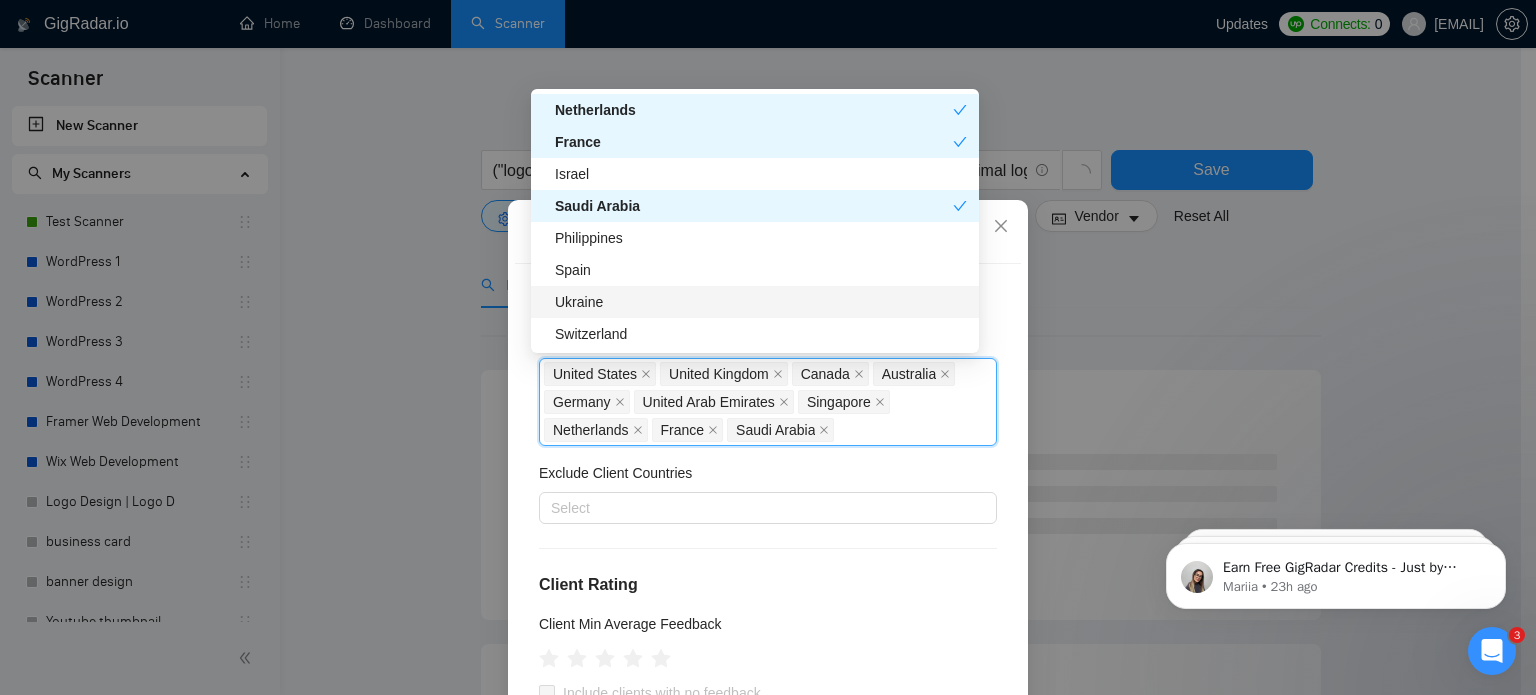 scroll, scrollTop: 592, scrollLeft: 0, axis: vertical 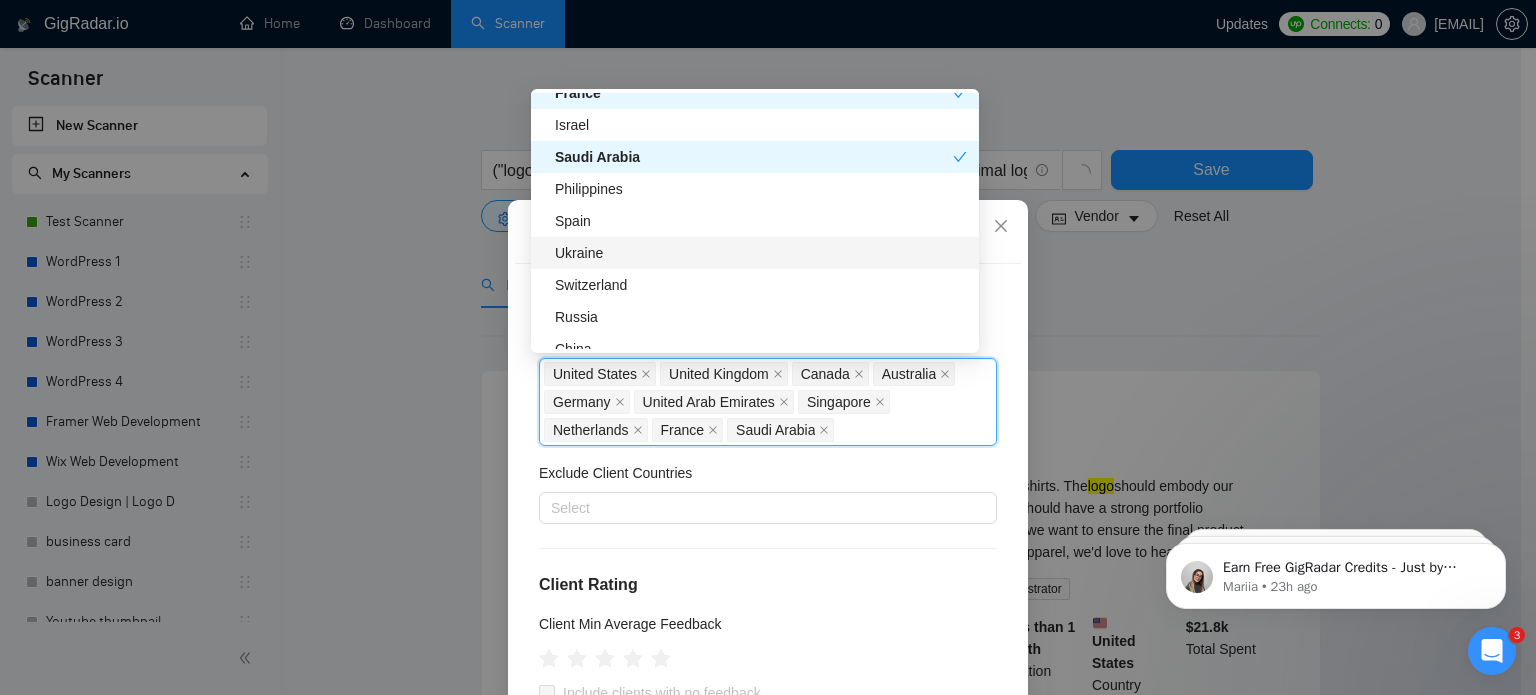 click on "Switzerland" at bounding box center [761, 285] 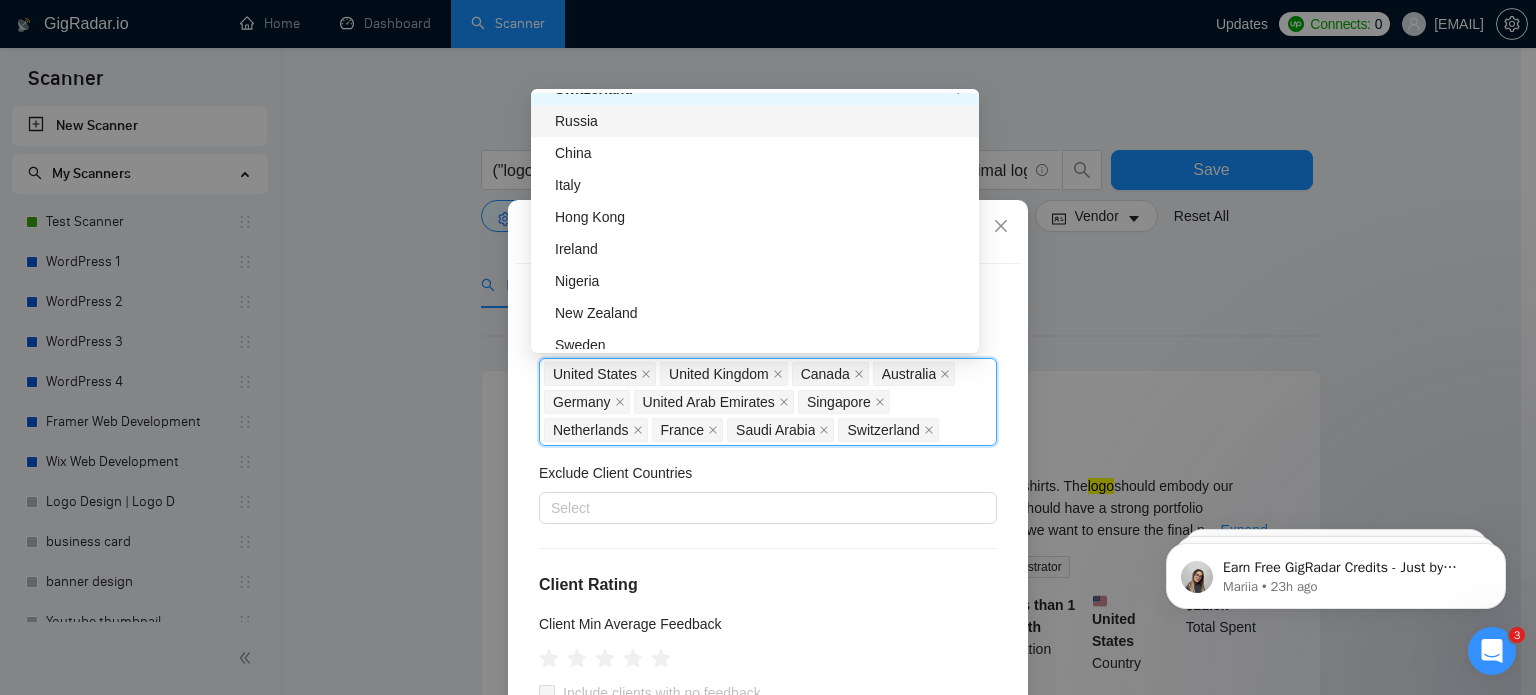scroll, scrollTop: 798, scrollLeft: 0, axis: vertical 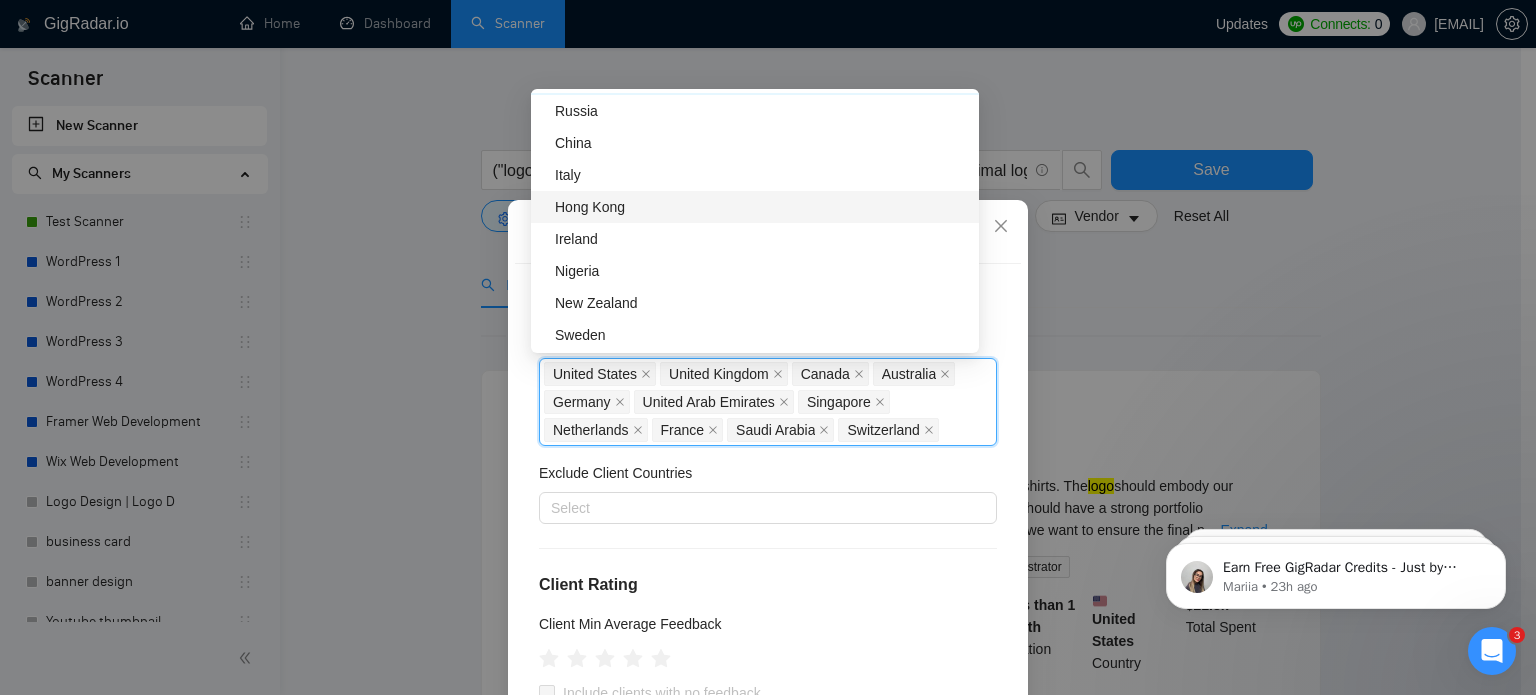 click on "Hong Kong" at bounding box center (761, 207) 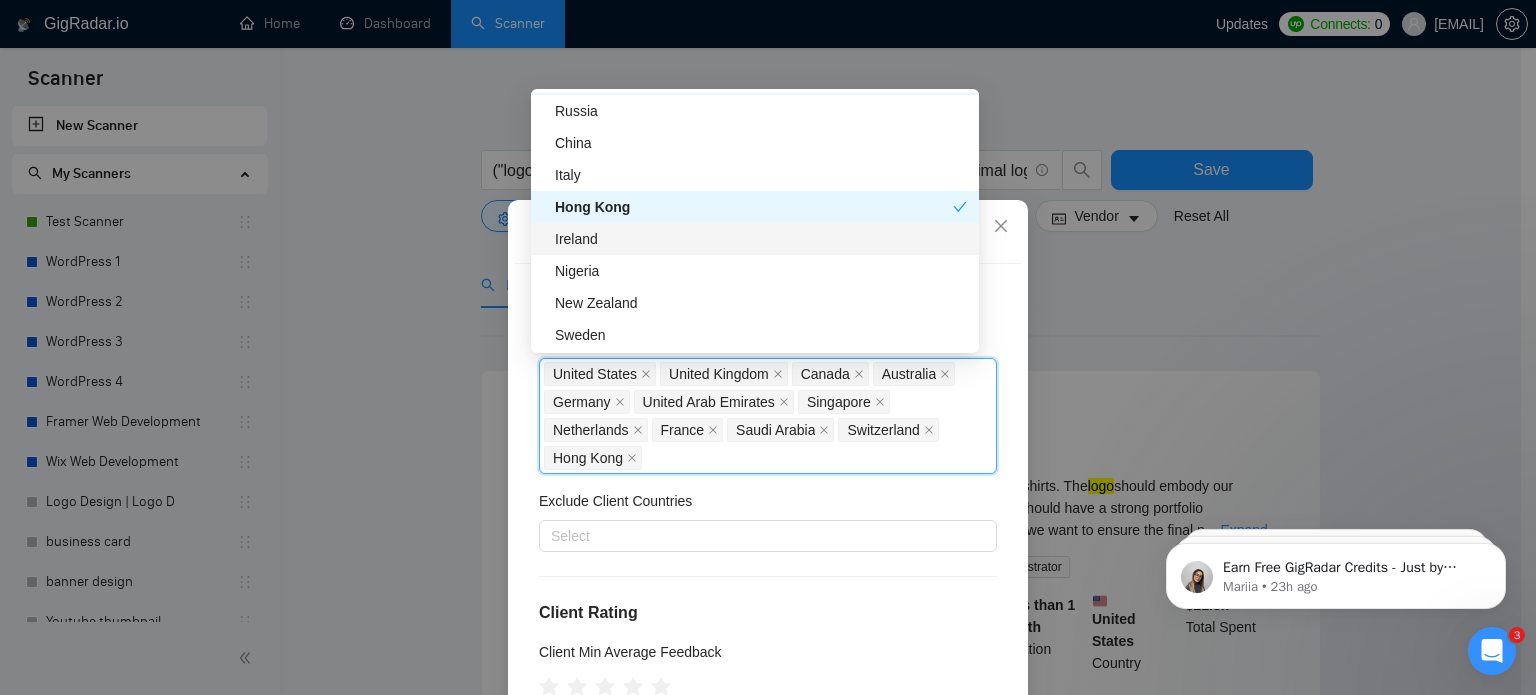 click on "Ireland" at bounding box center (761, 239) 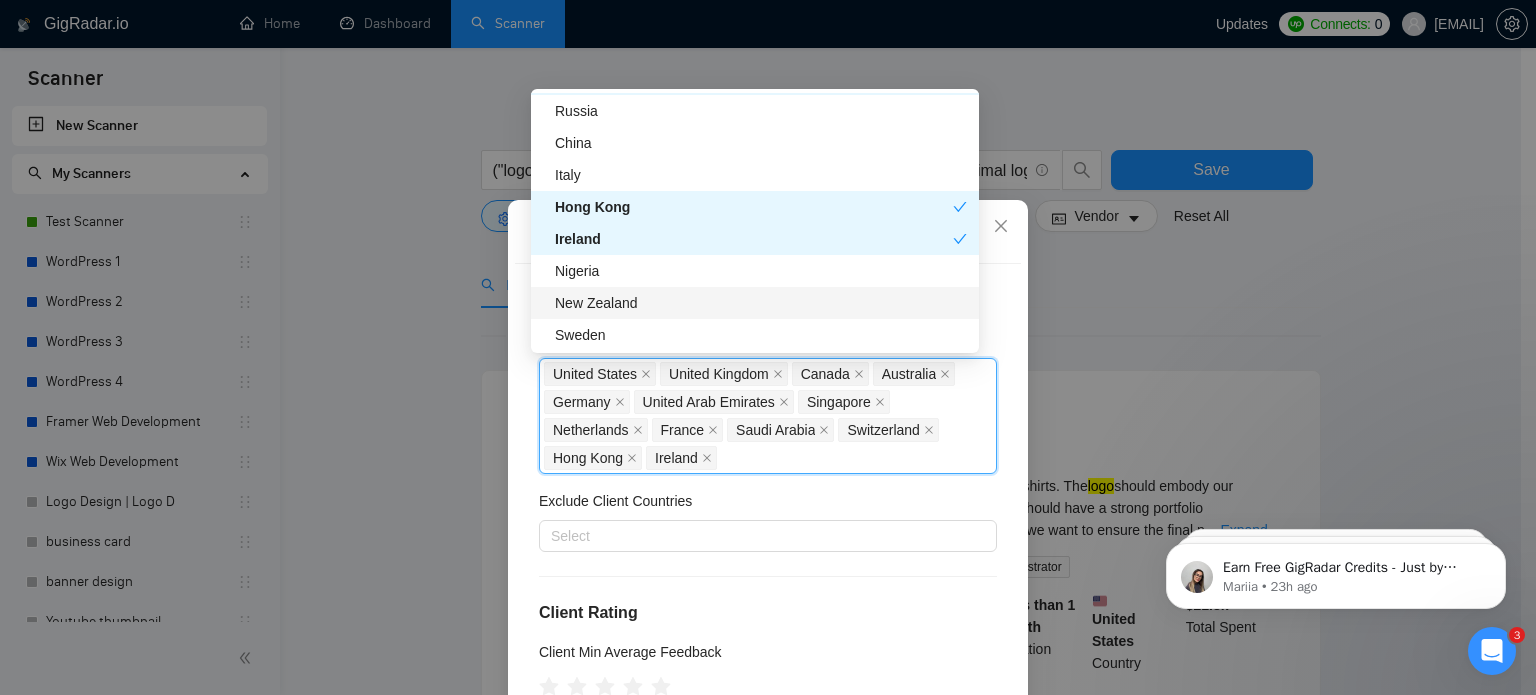 click on "New Zealand" at bounding box center [761, 303] 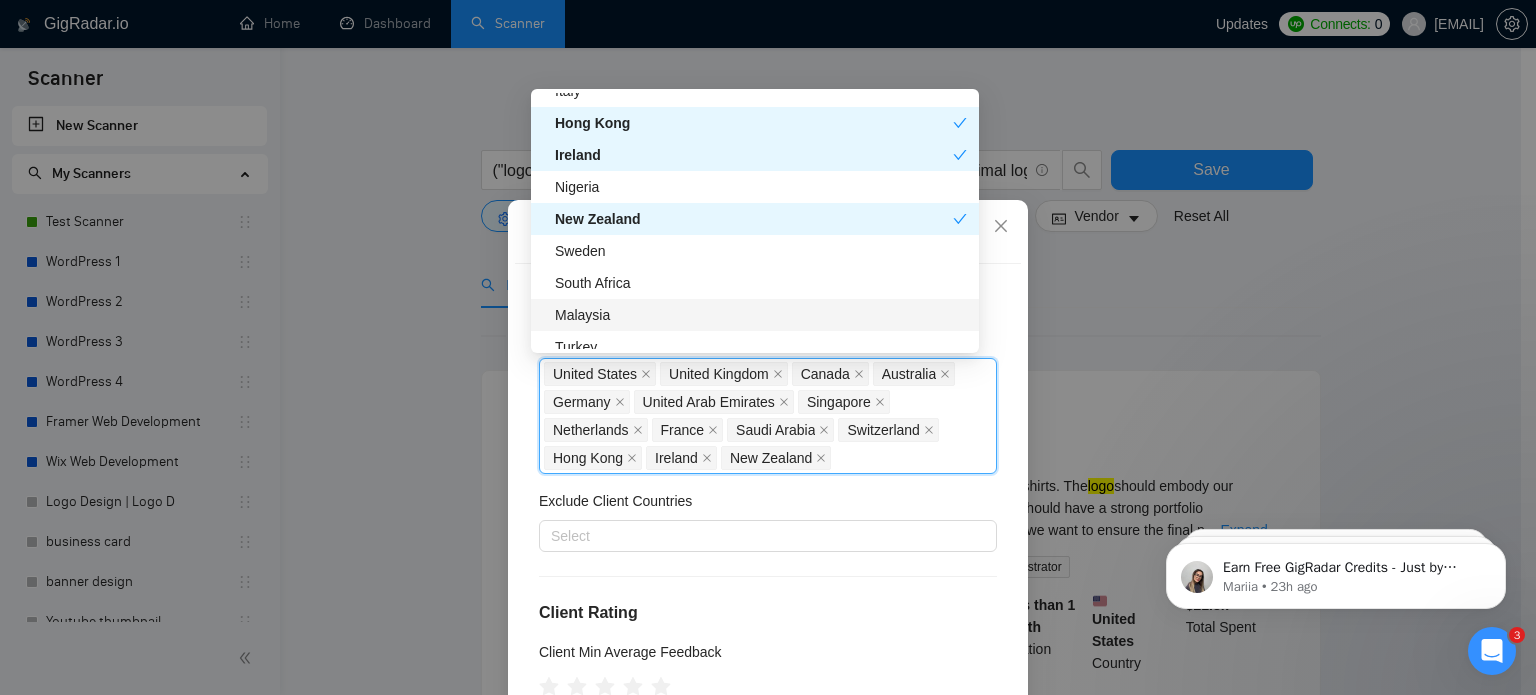 scroll, scrollTop: 886, scrollLeft: 0, axis: vertical 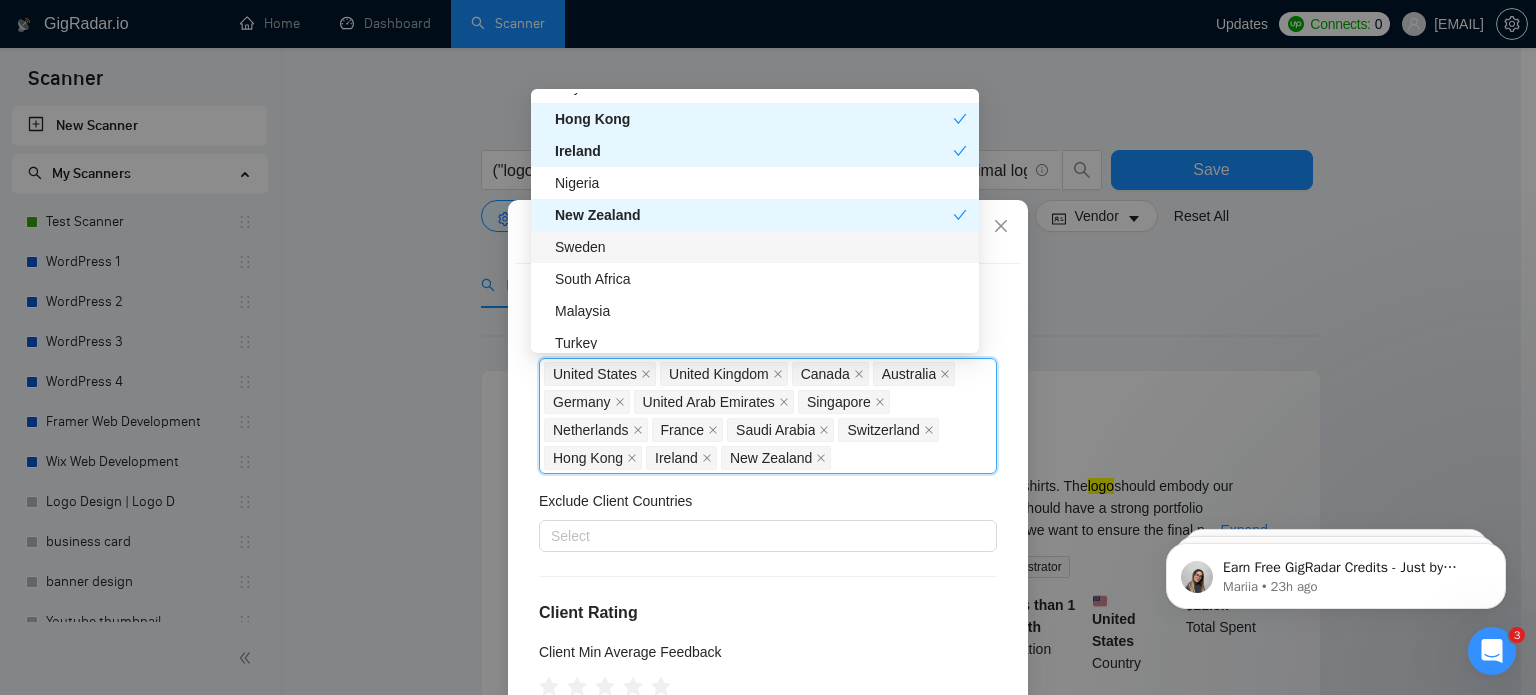 click on "Sweden" at bounding box center [761, 247] 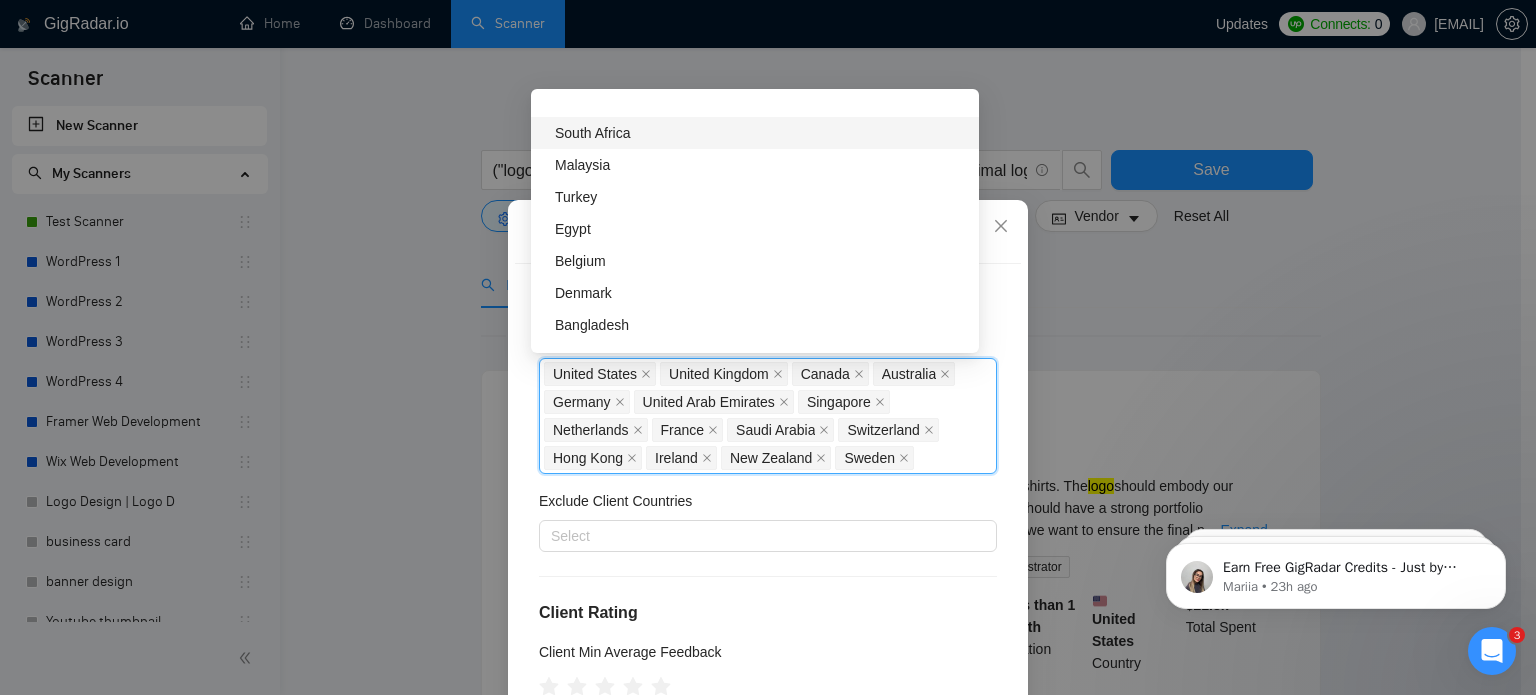 scroll, scrollTop: 1069, scrollLeft: 0, axis: vertical 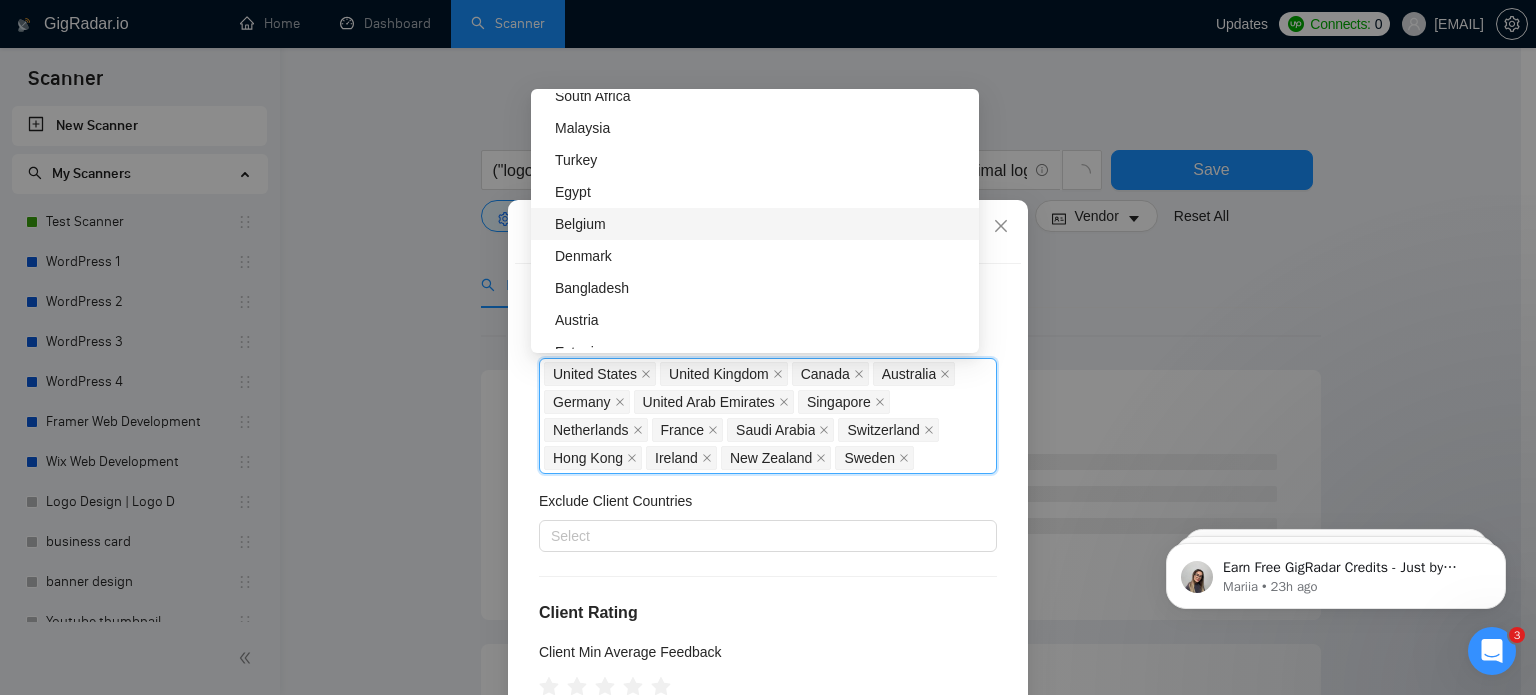 click on "Belgium" at bounding box center (761, 224) 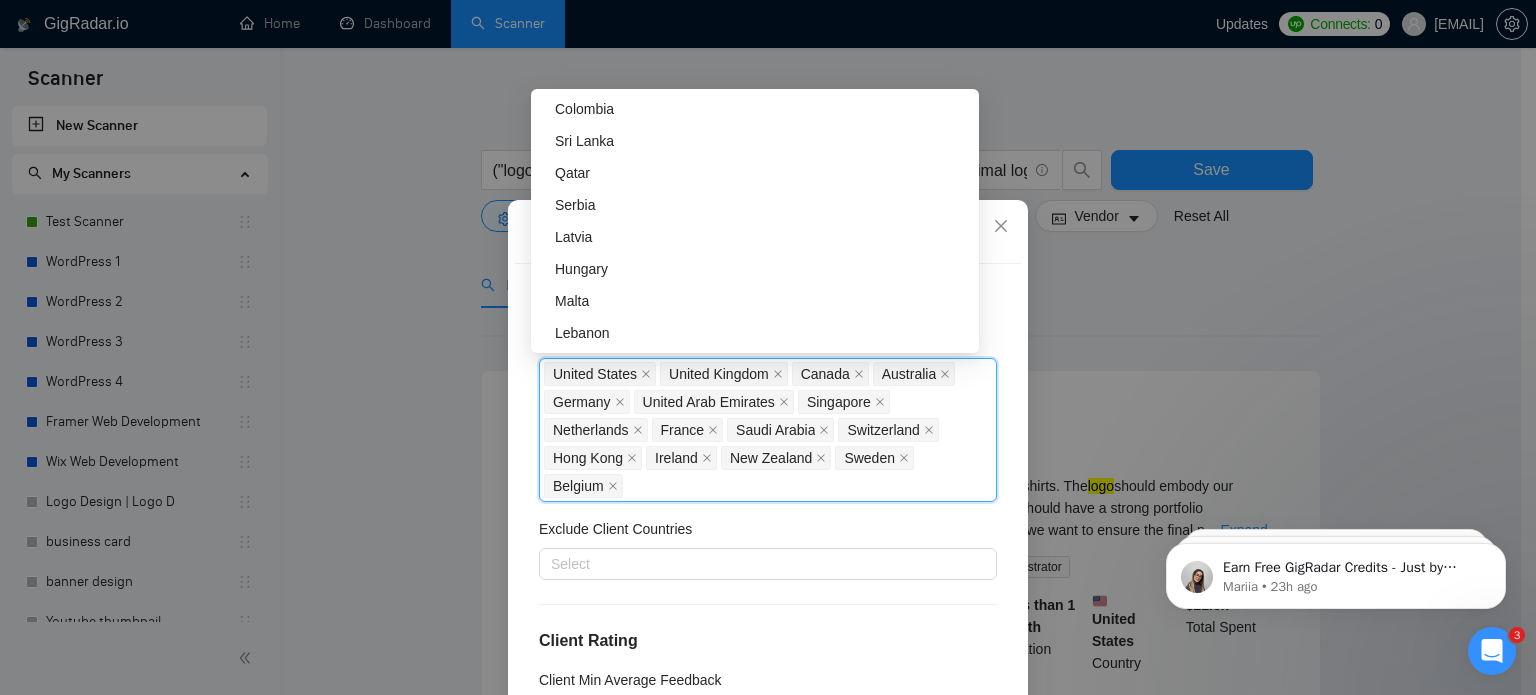 scroll, scrollTop: 2048, scrollLeft: 0, axis: vertical 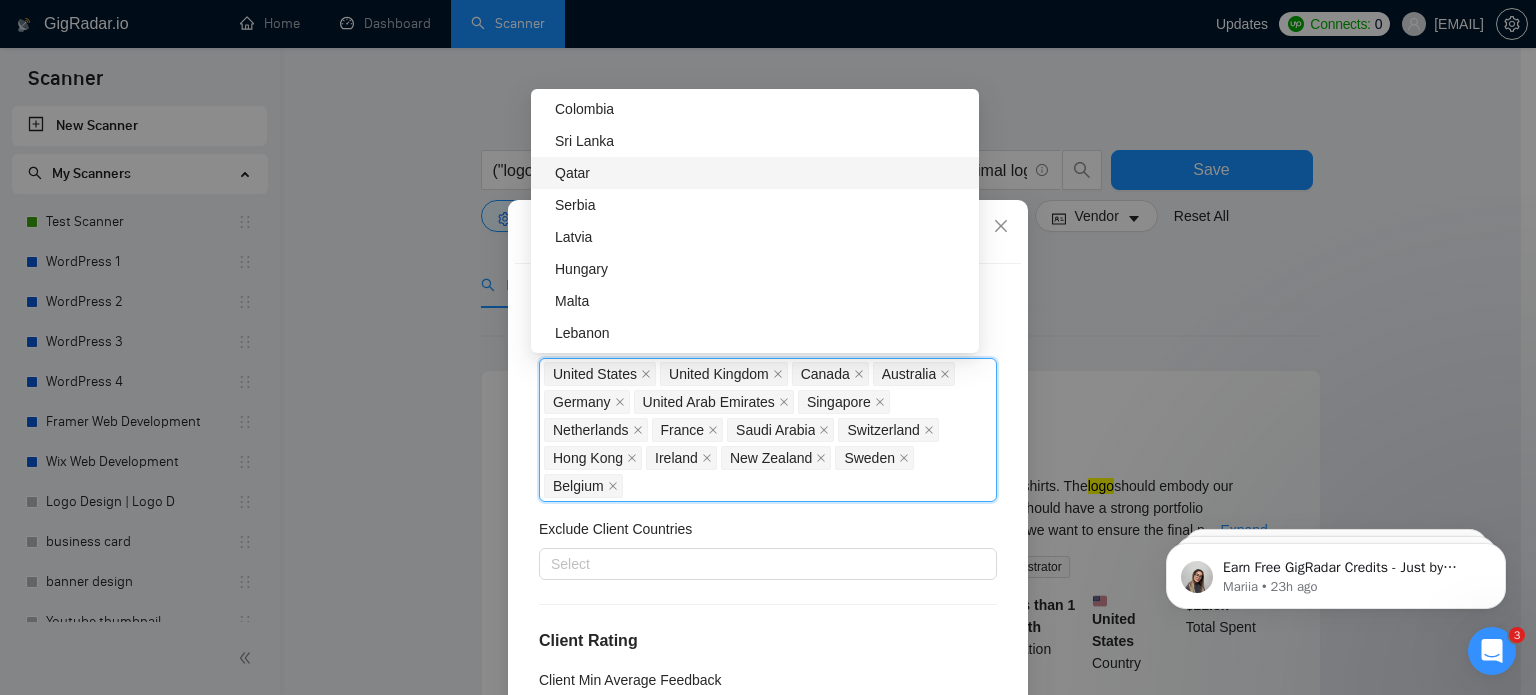 click on "Qatar" at bounding box center (761, 173) 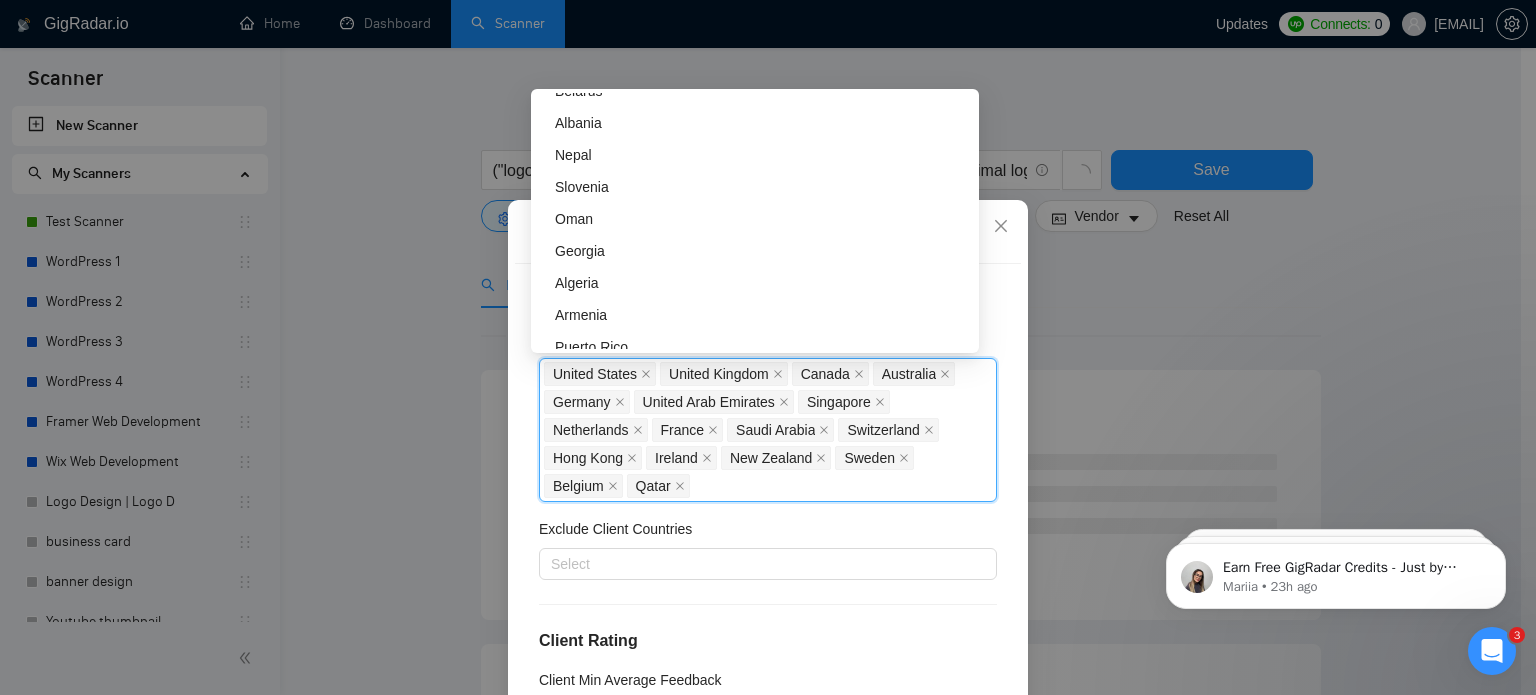 scroll, scrollTop: 2387, scrollLeft: 0, axis: vertical 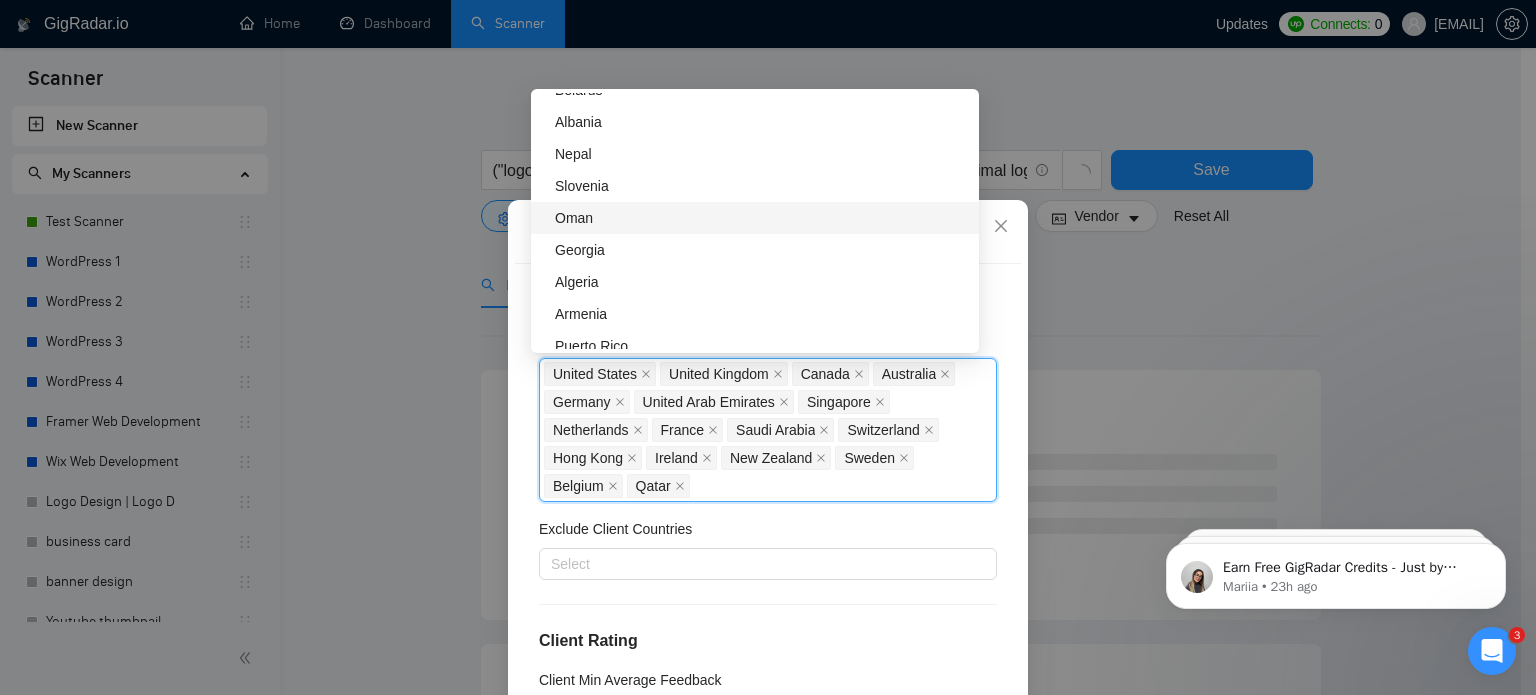 click on "Oman" at bounding box center [761, 218] 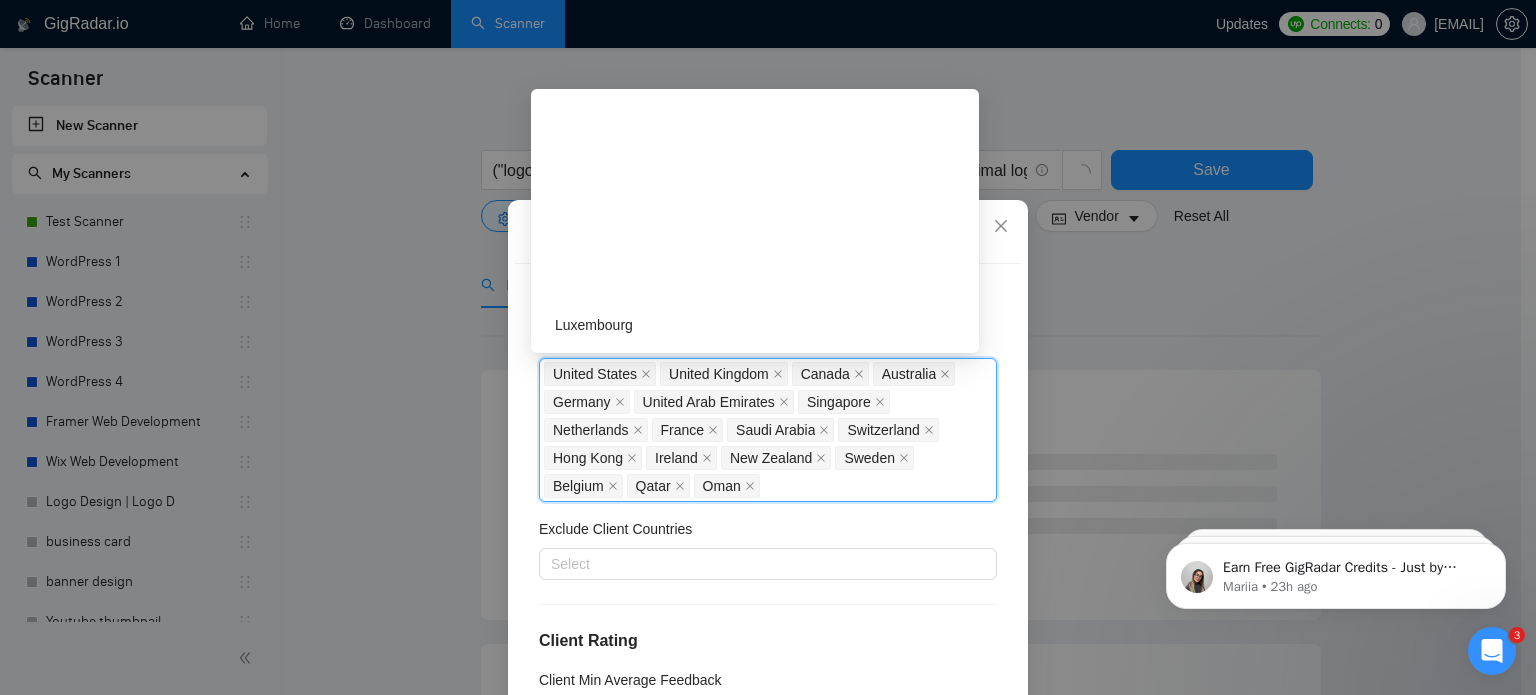 scroll, scrollTop: 3150, scrollLeft: 0, axis: vertical 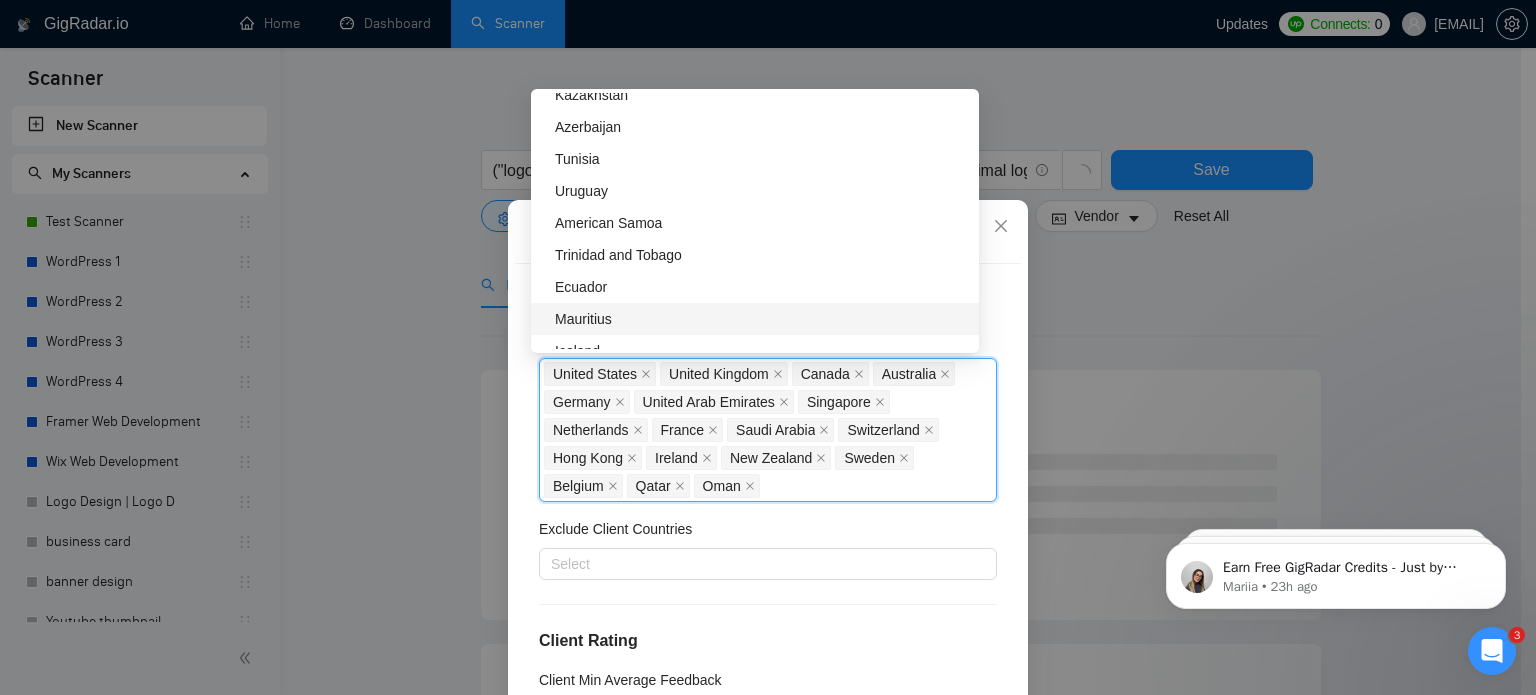 click on "Exclude Client Countries" at bounding box center [768, 533] 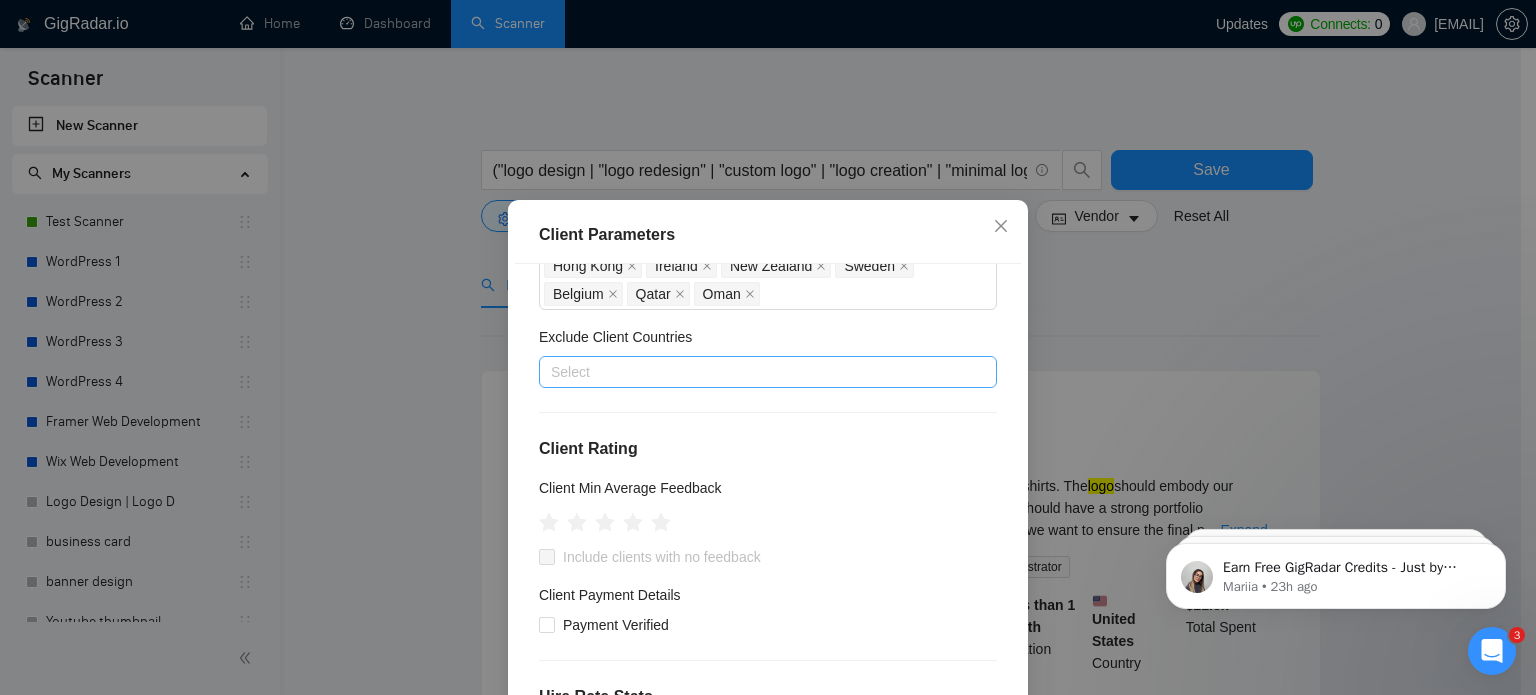 scroll, scrollTop: 194, scrollLeft: 0, axis: vertical 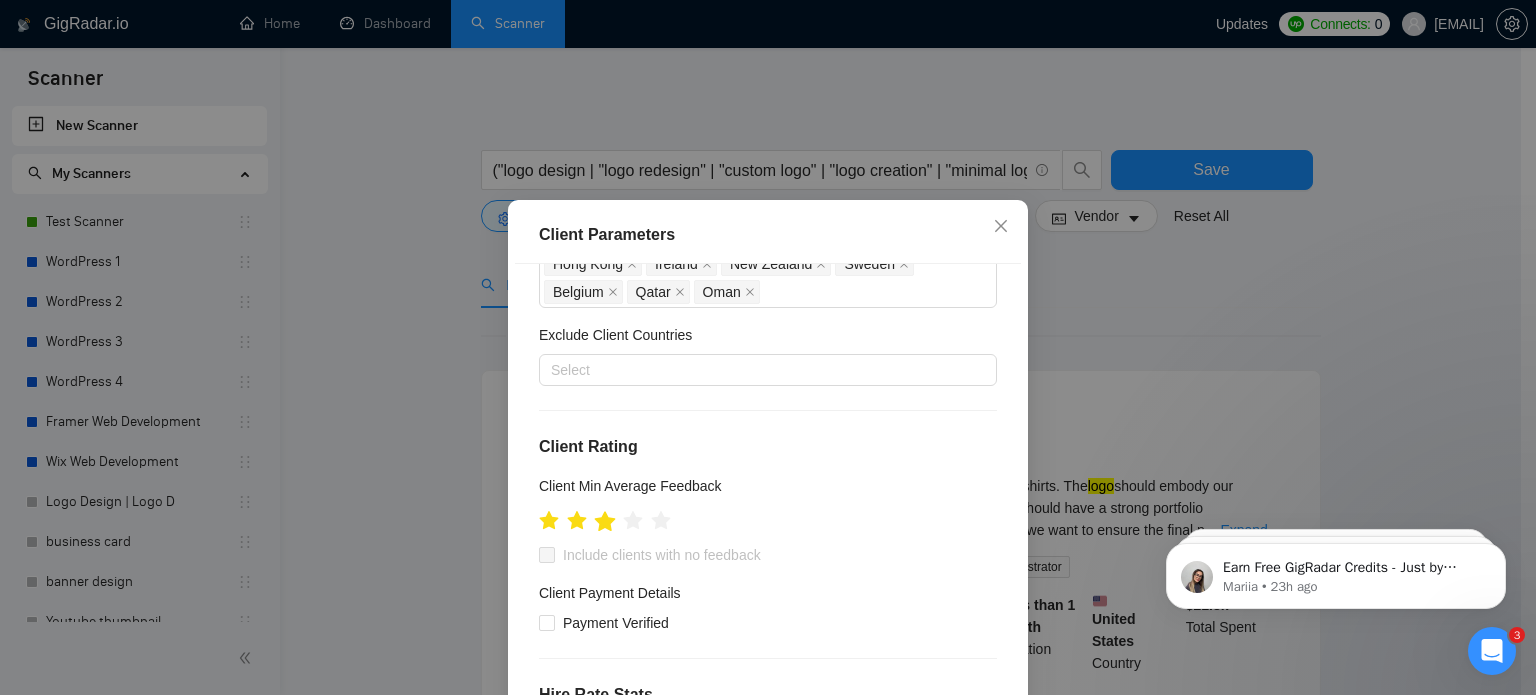 click 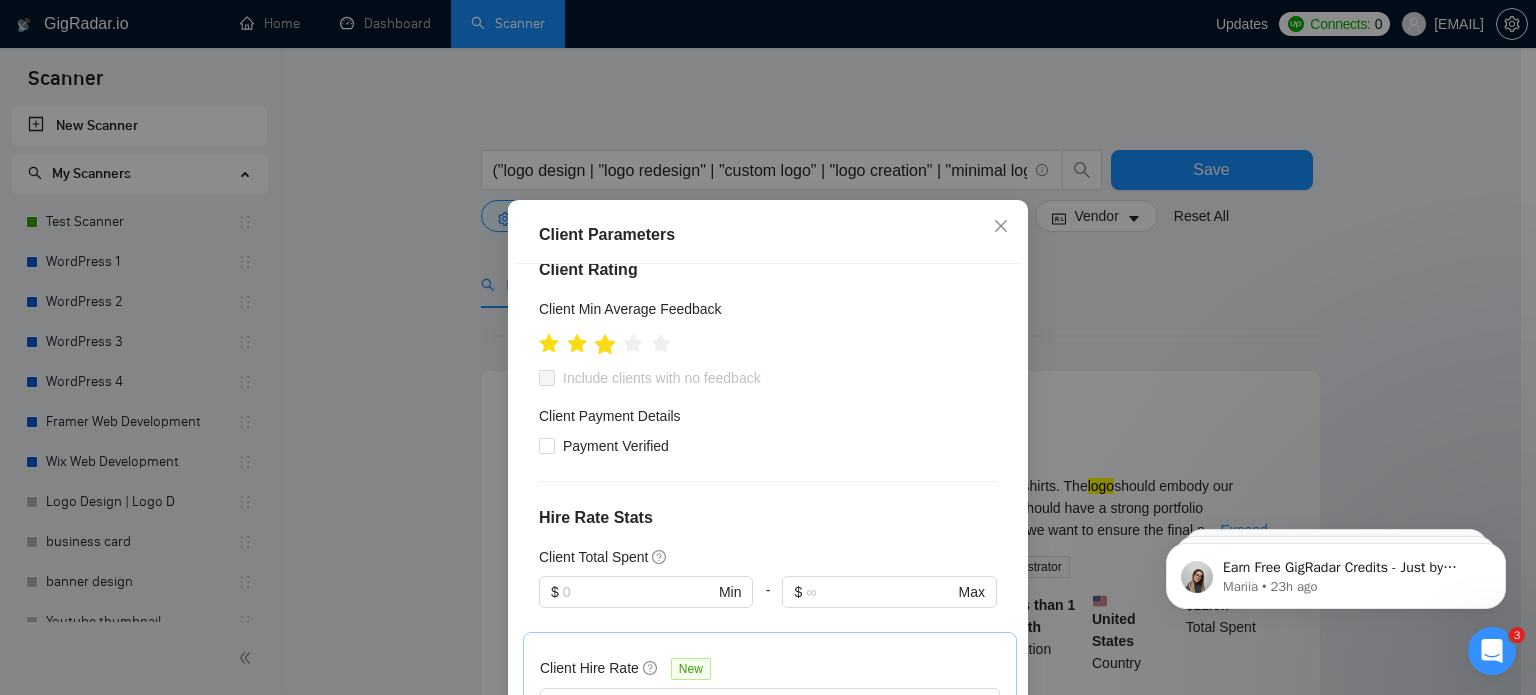 scroll, scrollTop: 374, scrollLeft: 0, axis: vertical 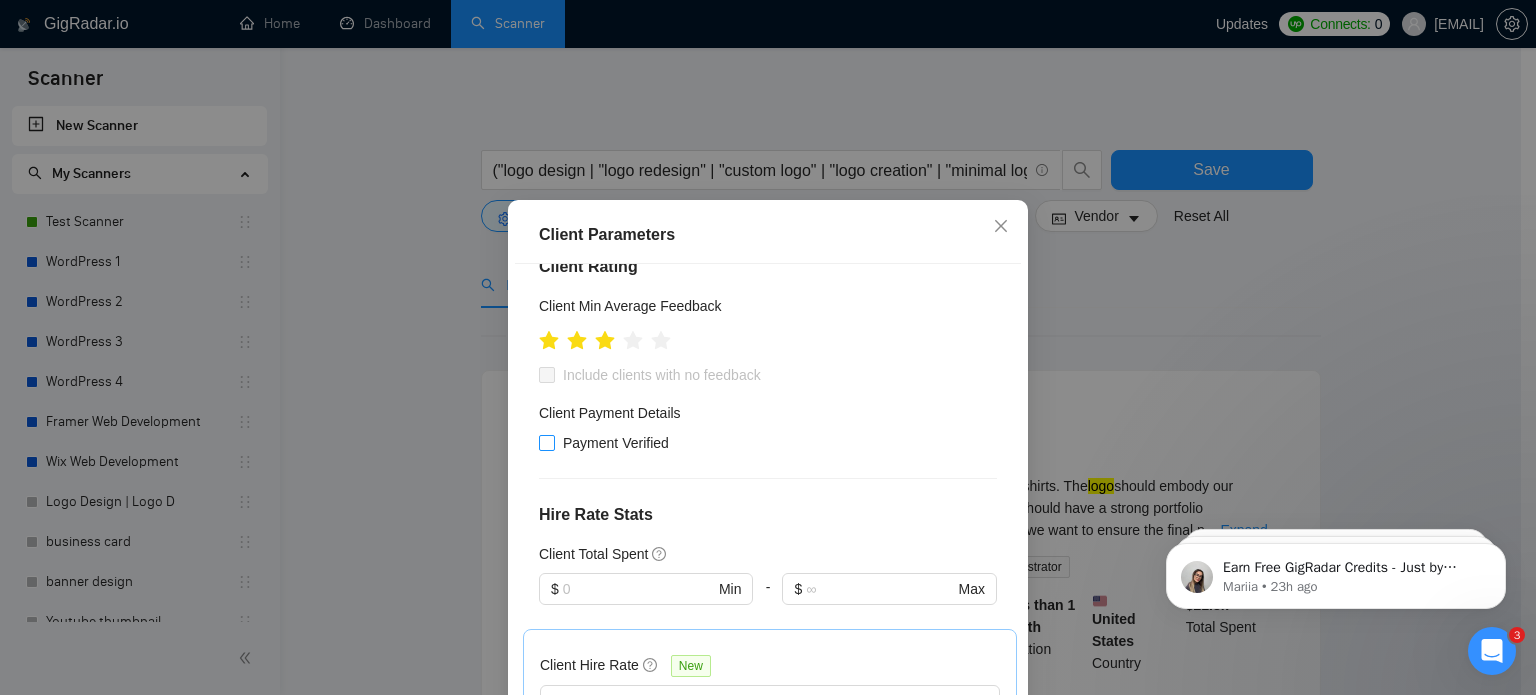 click on "Payment Verified" at bounding box center [546, 442] 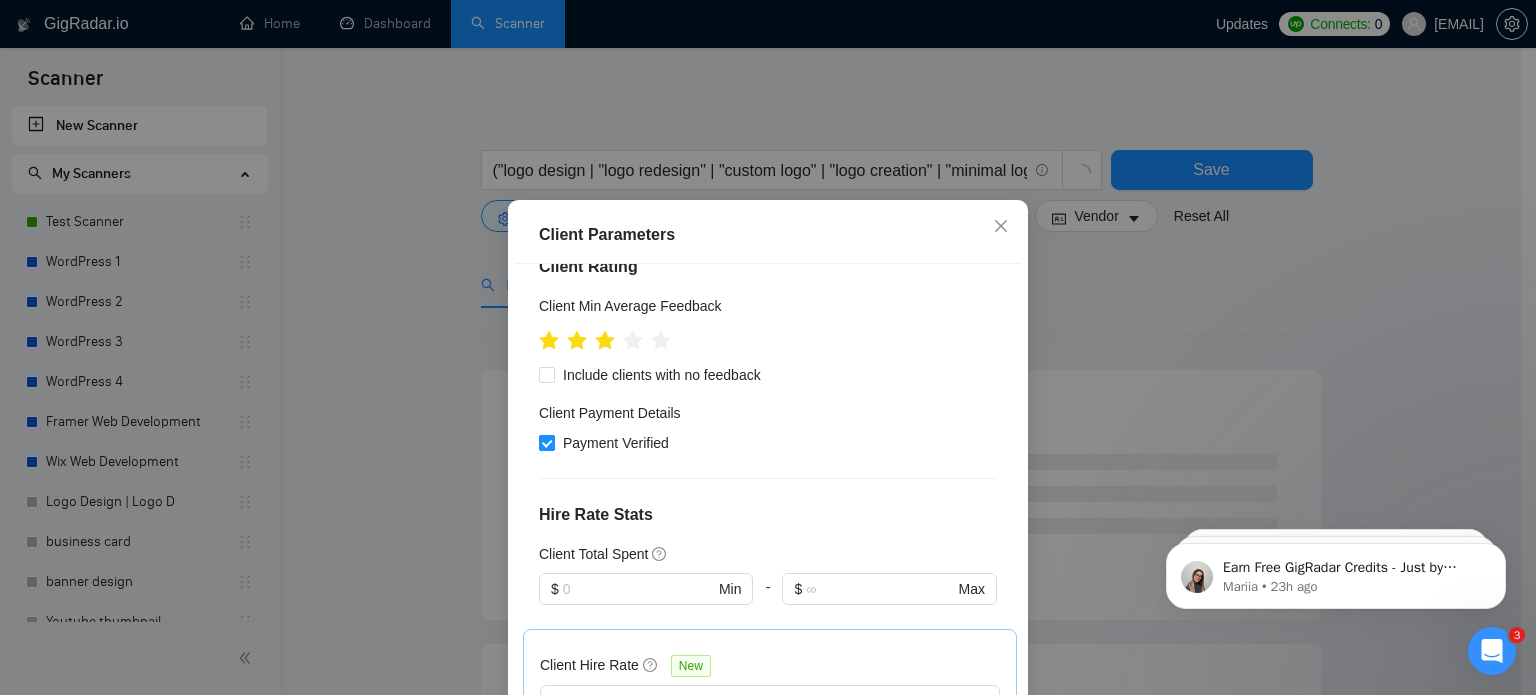 checkbox on "true" 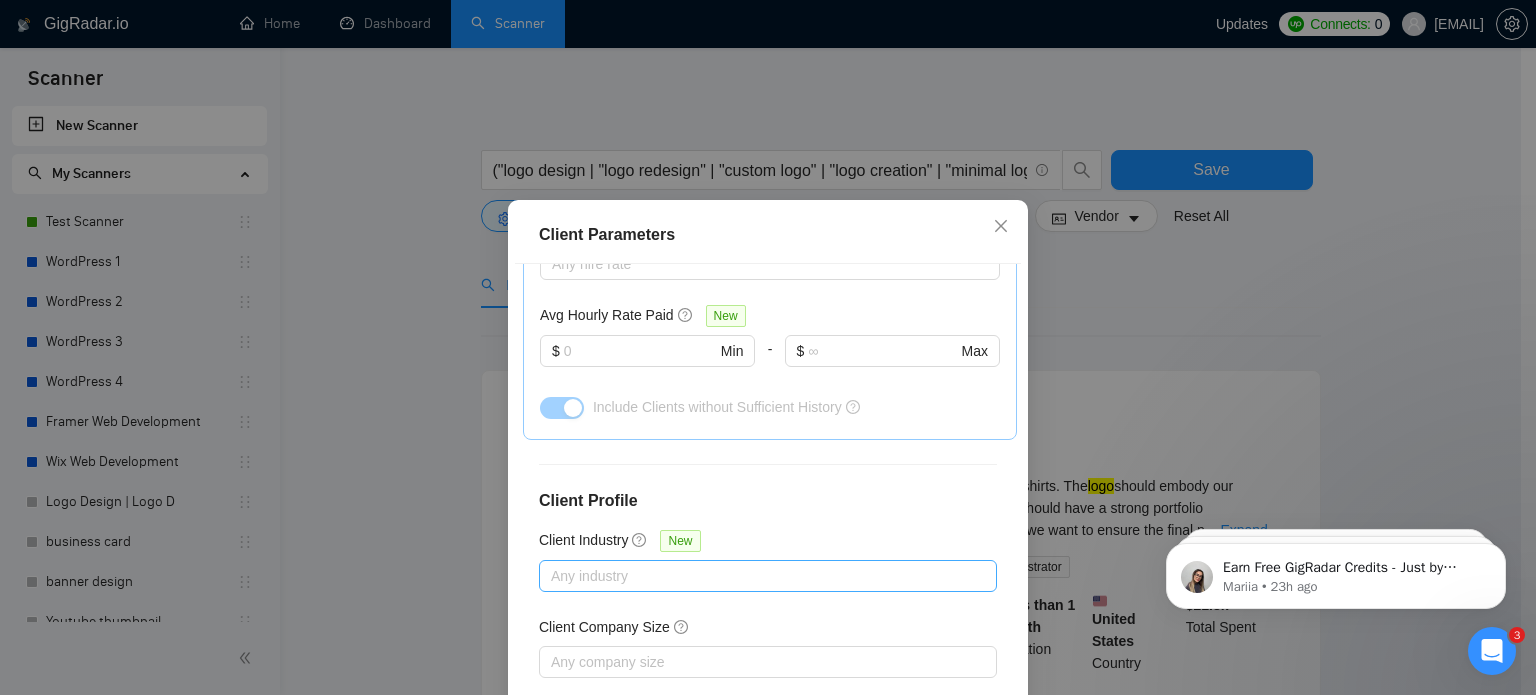 scroll, scrollTop: 872, scrollLeft: 0, axis: vertical 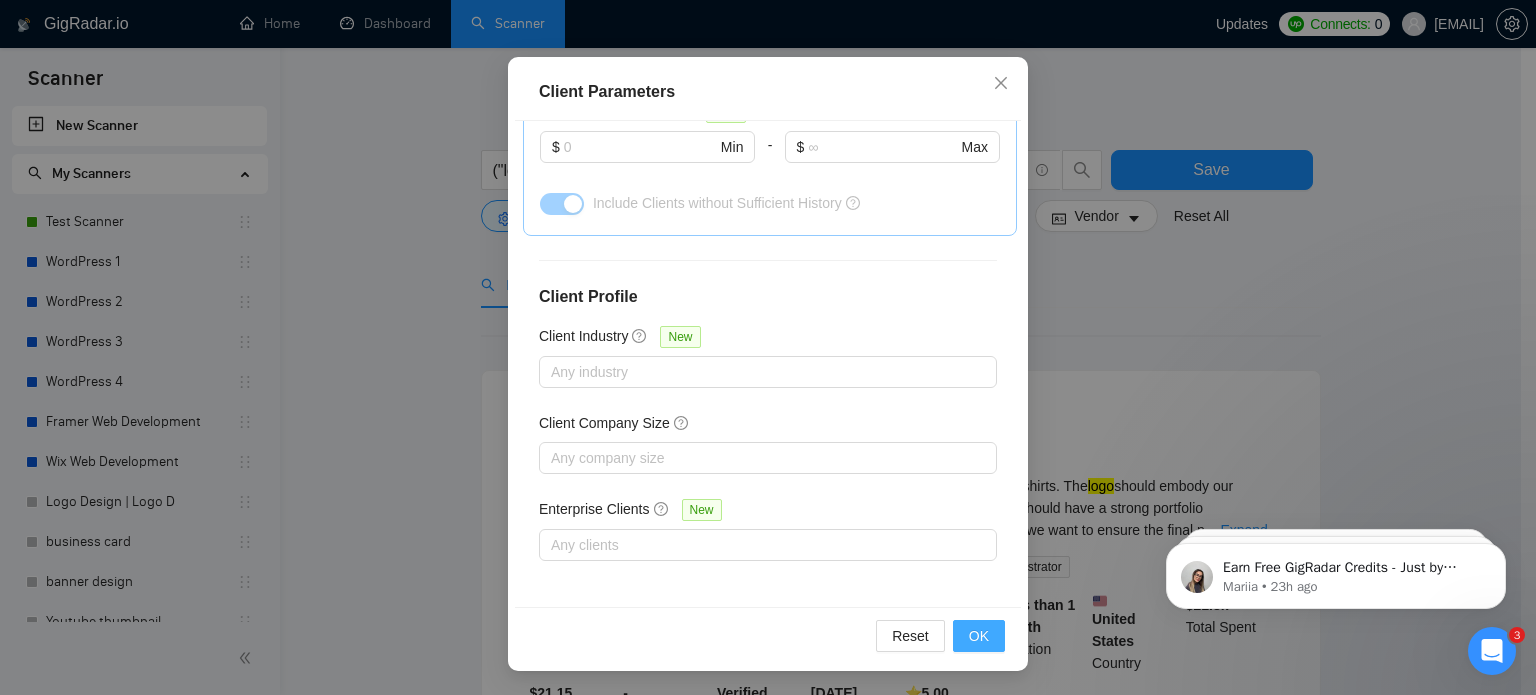 click on "OK" at bounding box center (979, 636) 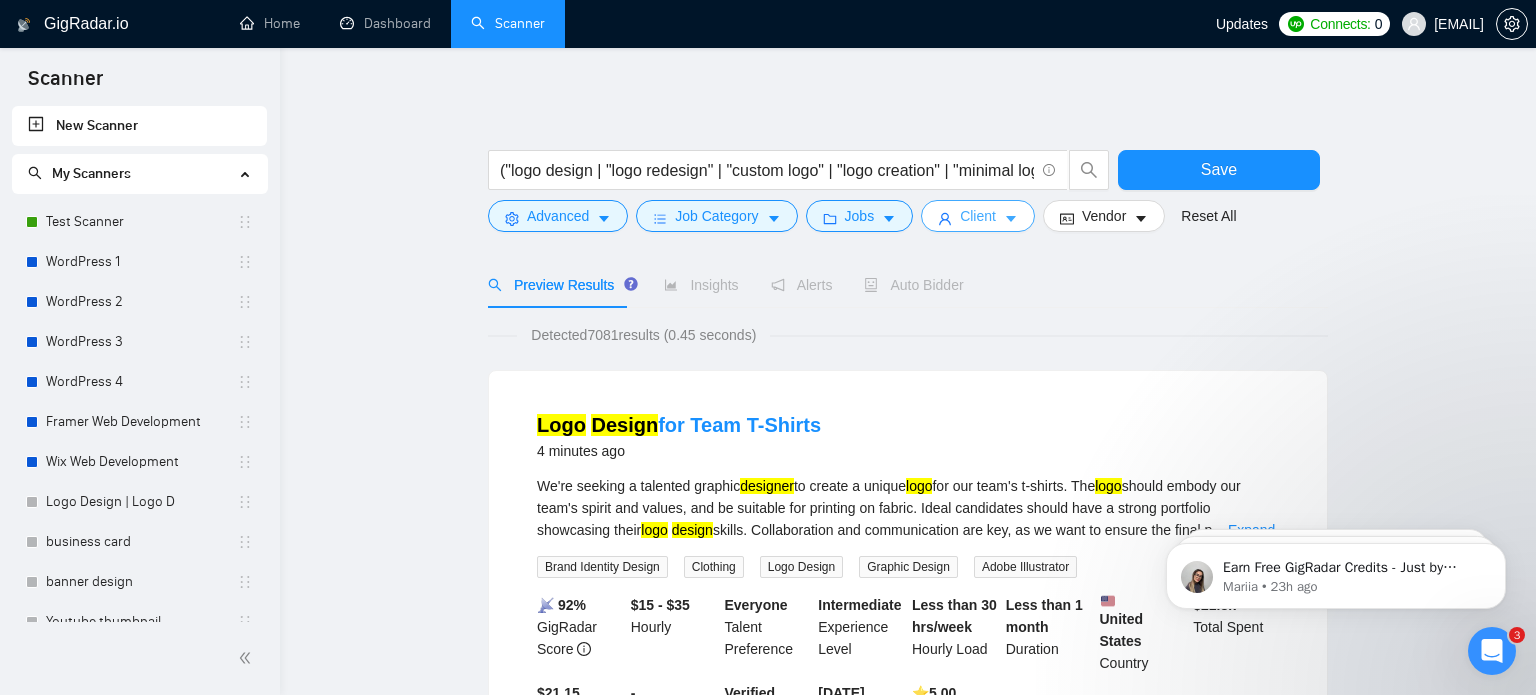 scroll, scrollTop: 0, scrollLeft: 0, axis: both 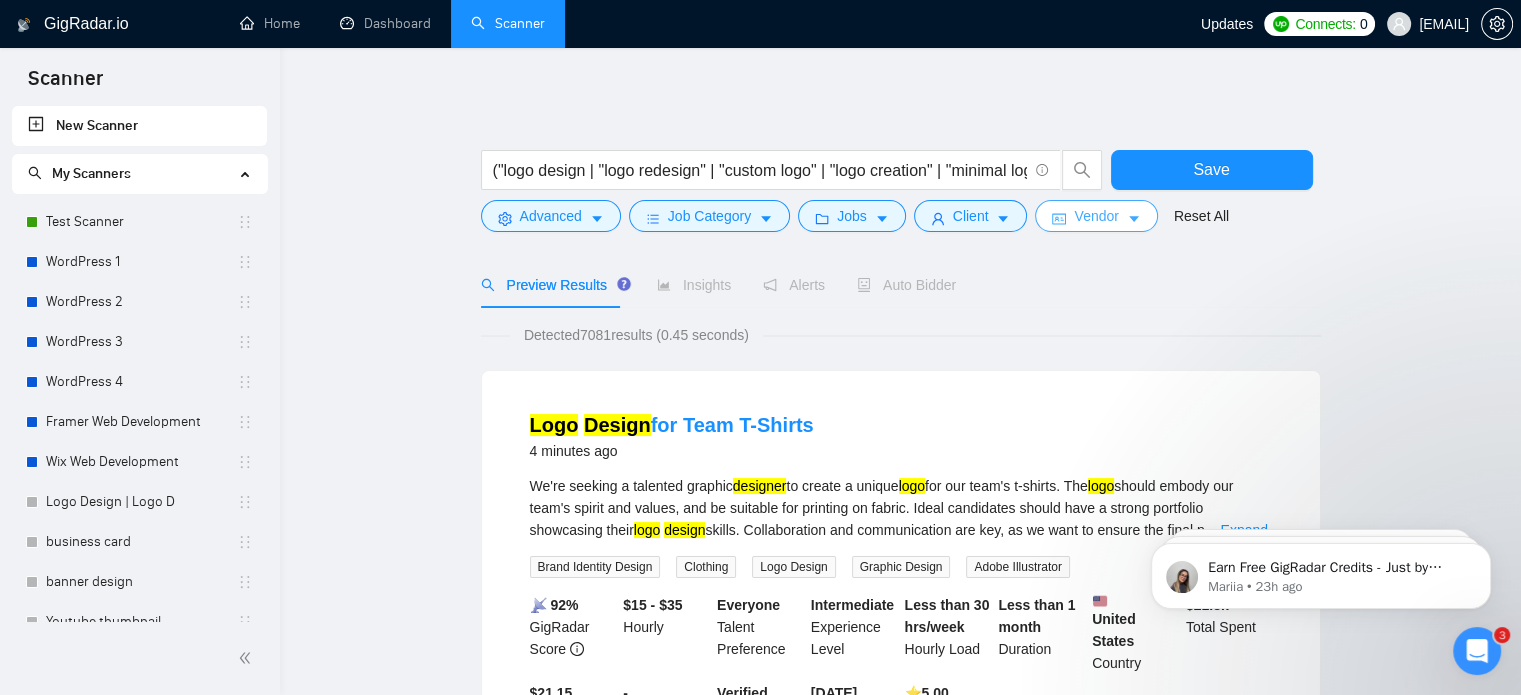 click on "Vendor" at bounding box center (1096, 216) 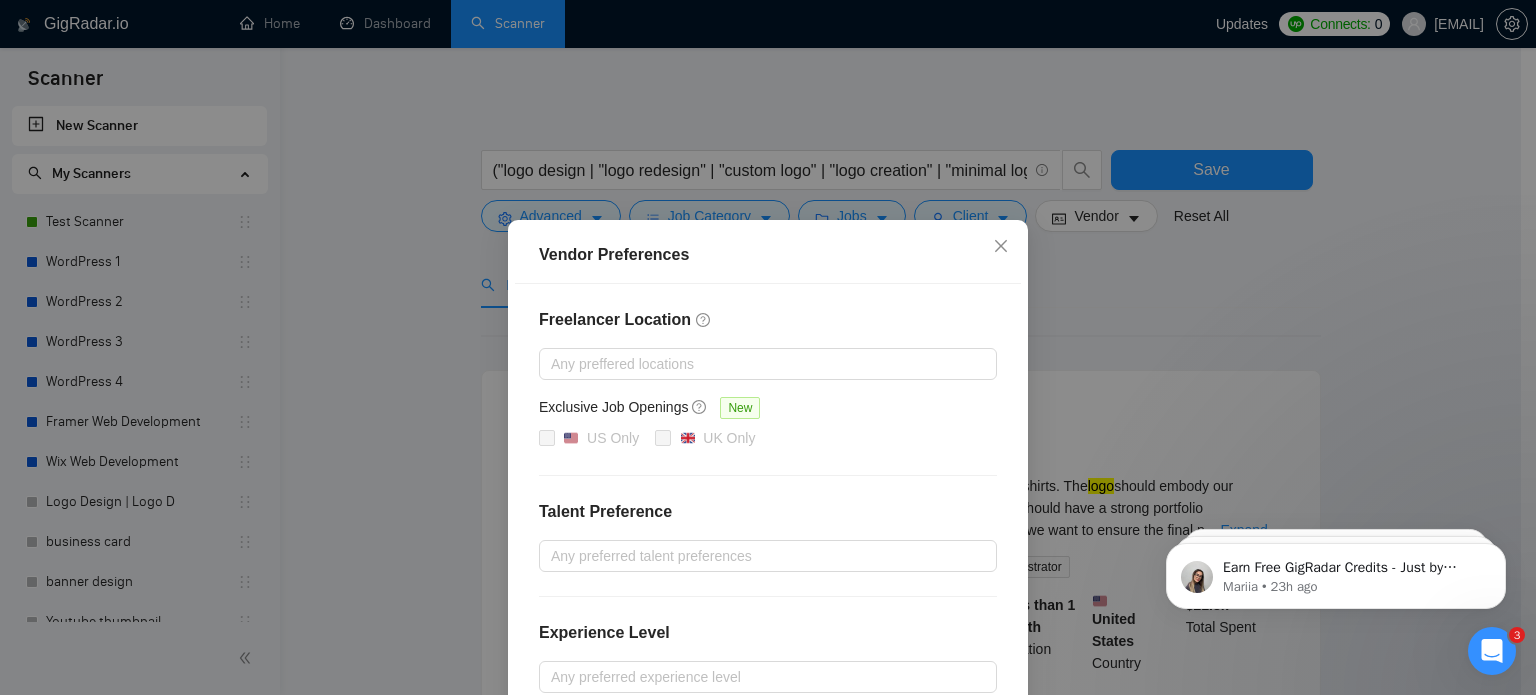 click on "Freelancer Location     Any preffered locations Exclusive Job Openings New US Only UK Only Talent Preference   Any preferred talent preferences Experience Level   Any preferred experience level Freelancer's Spoken Languages New   Any preffered languages" at bounding box center (768, 561) 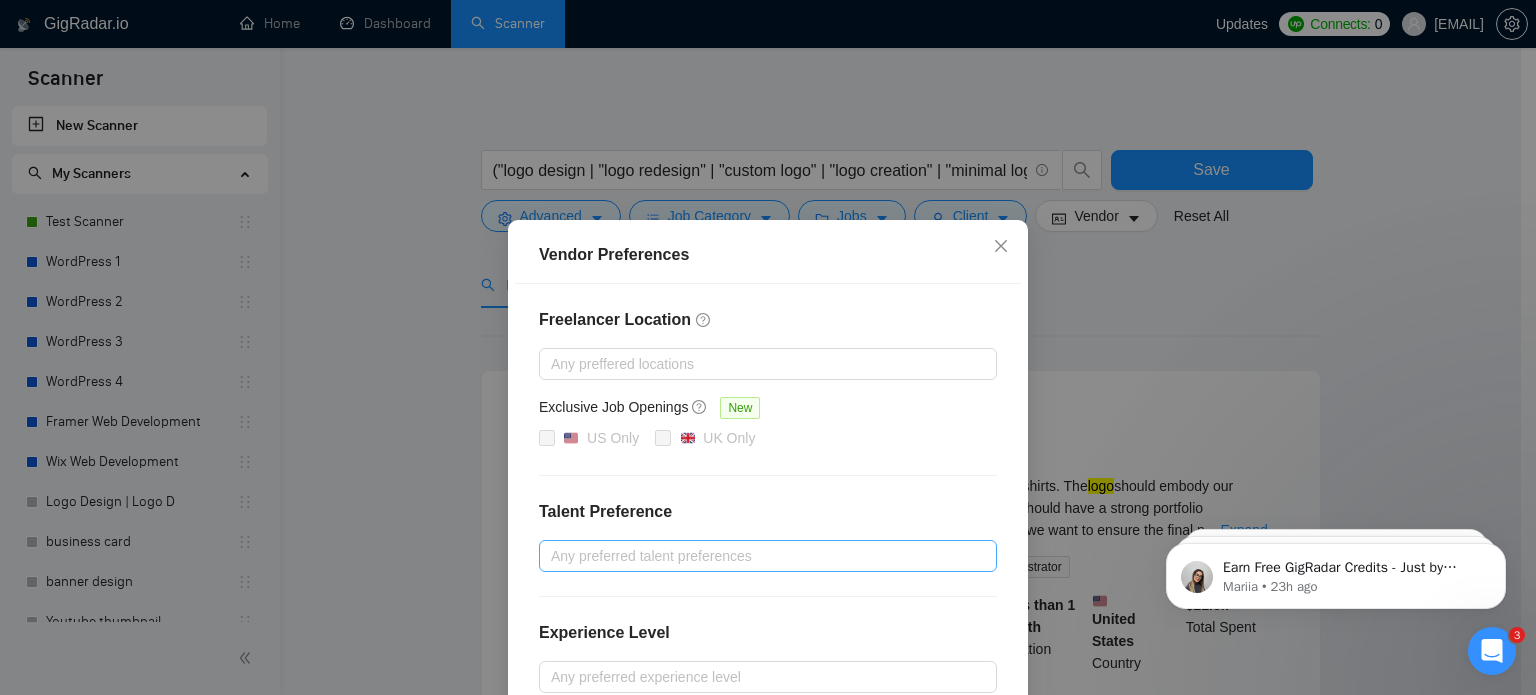 click at bounding box center (758, 556) 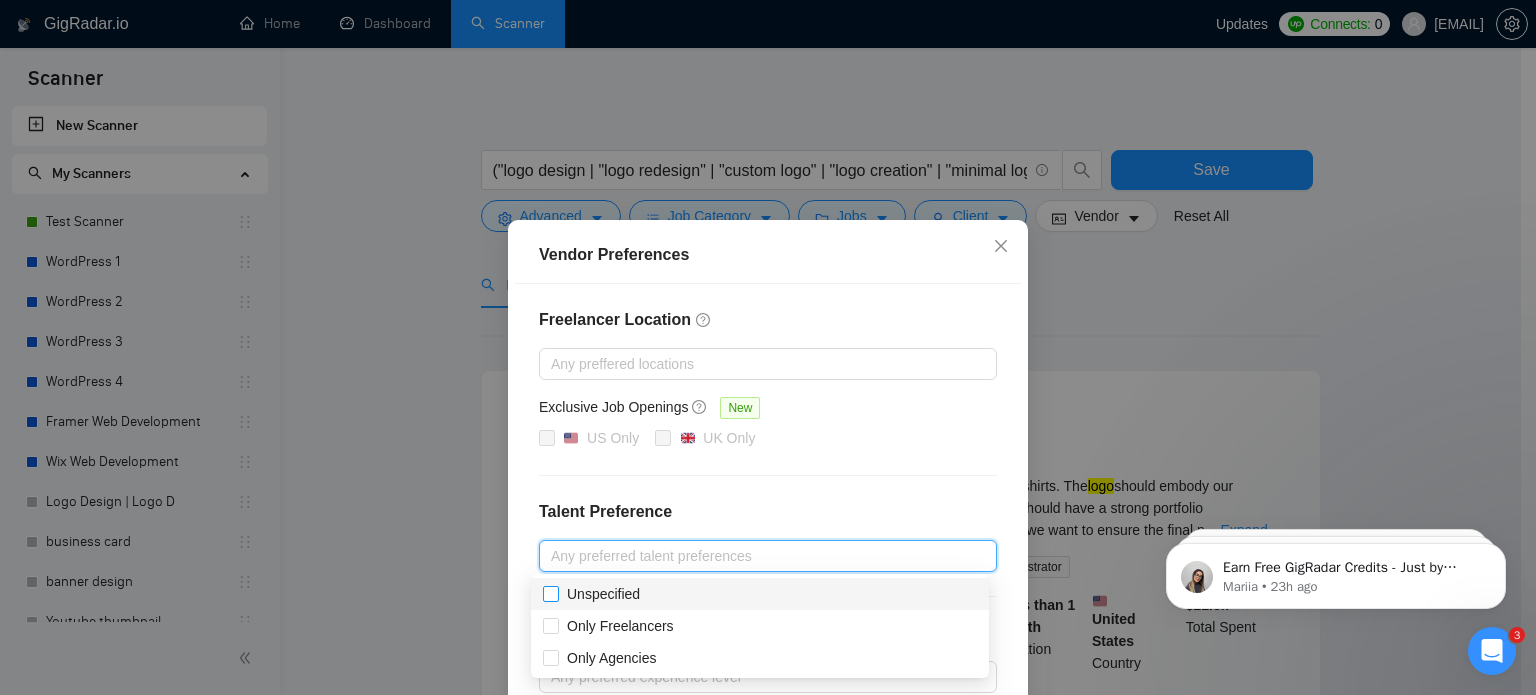 click on "Unspecified" at bounding box center (603, 594) 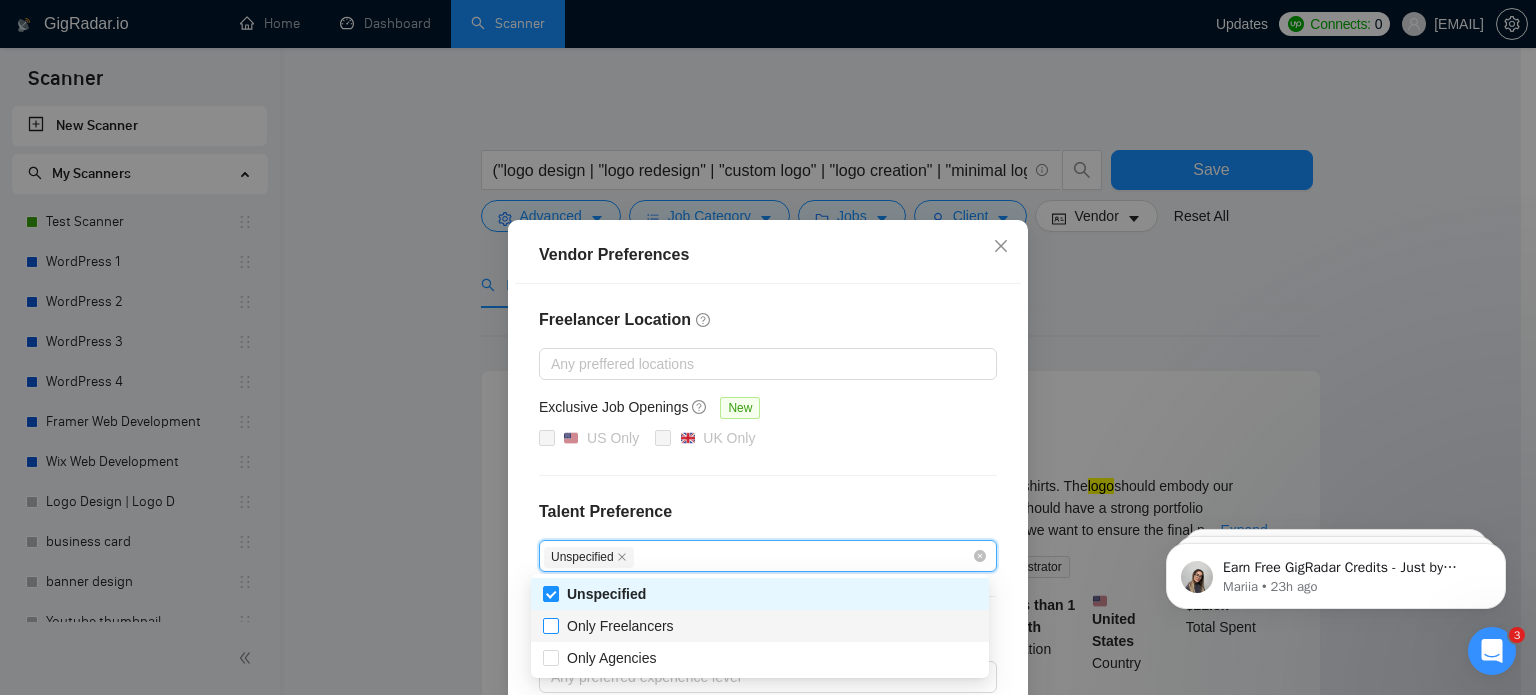 click on "Only Freelancers" at bounding box center (620, 626) 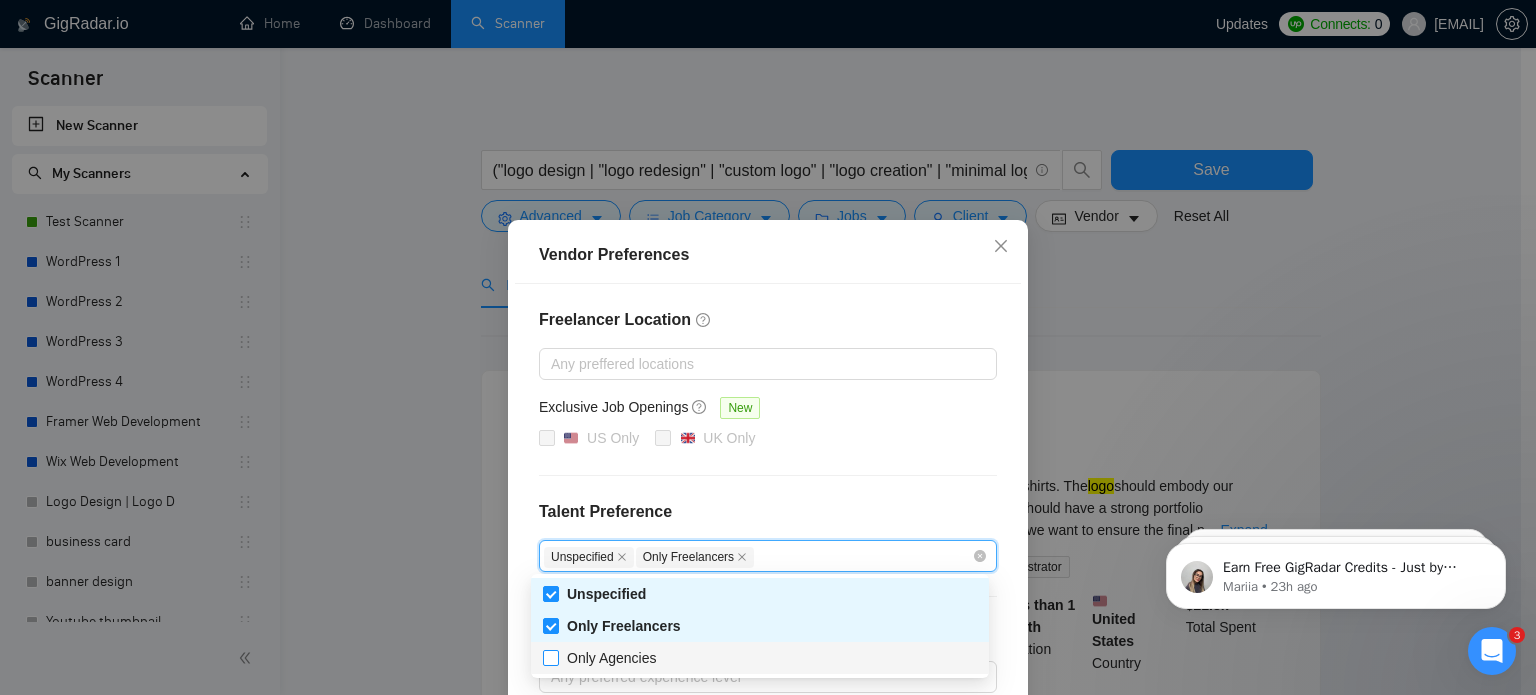 click on "Only Agencies" at bounding box center (612, 658) 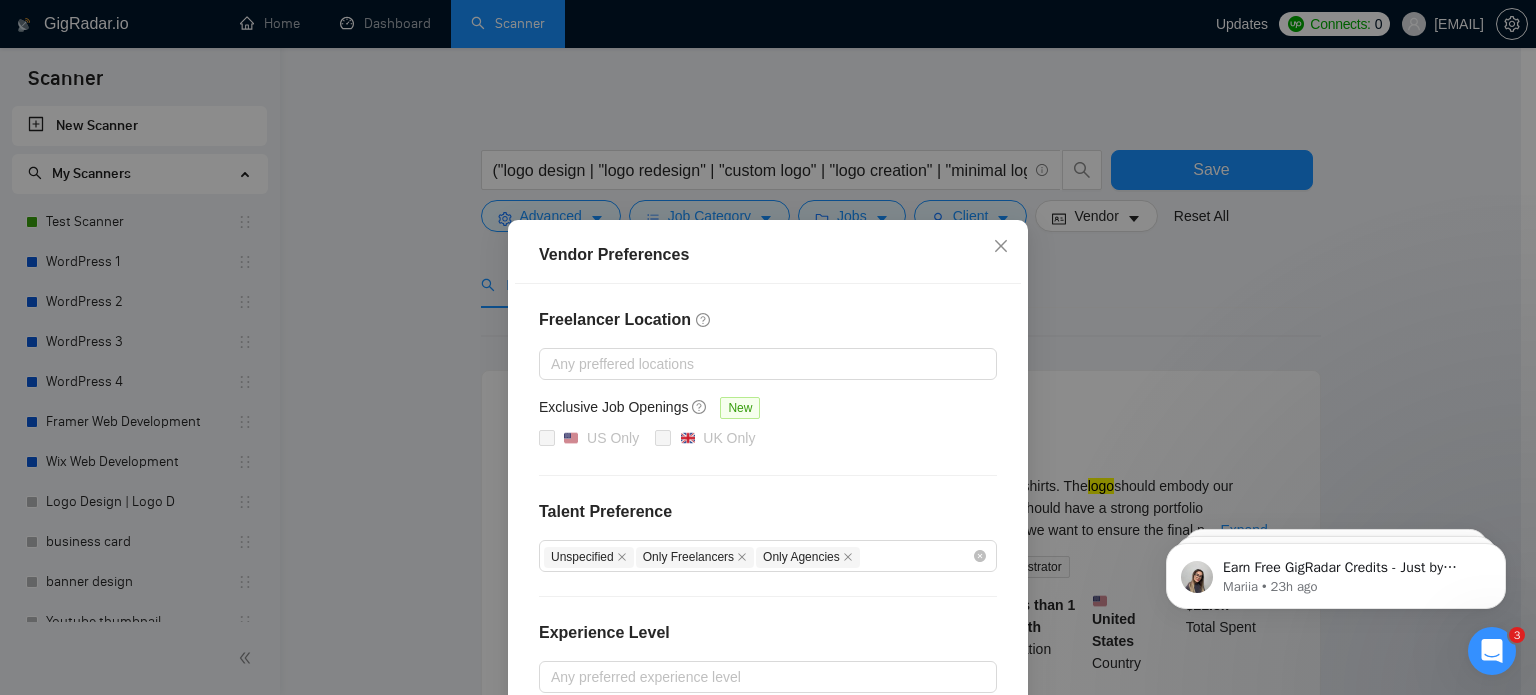 click on "Talent Preference" at bounding box center [768, 512] 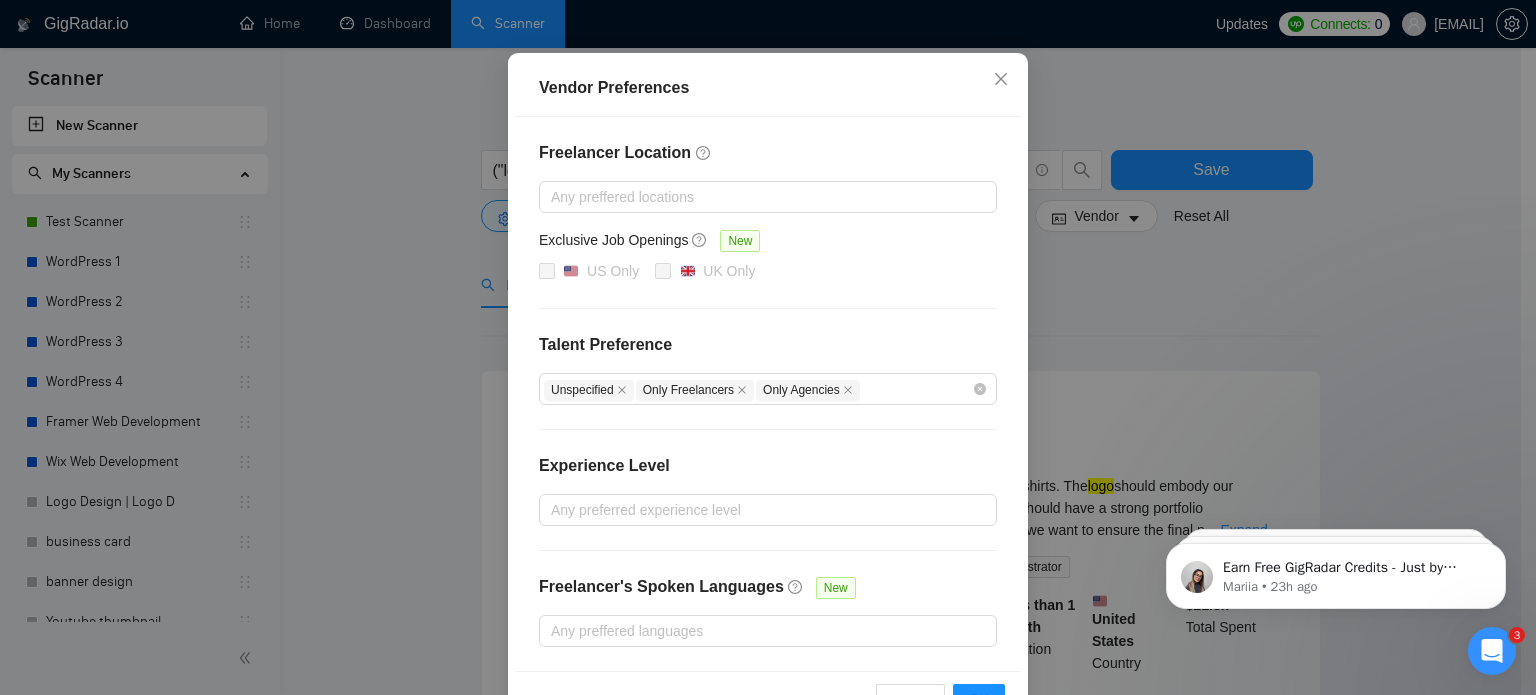 scroll, scrollTop: 178, scrollLeft: 0, axis: vertical 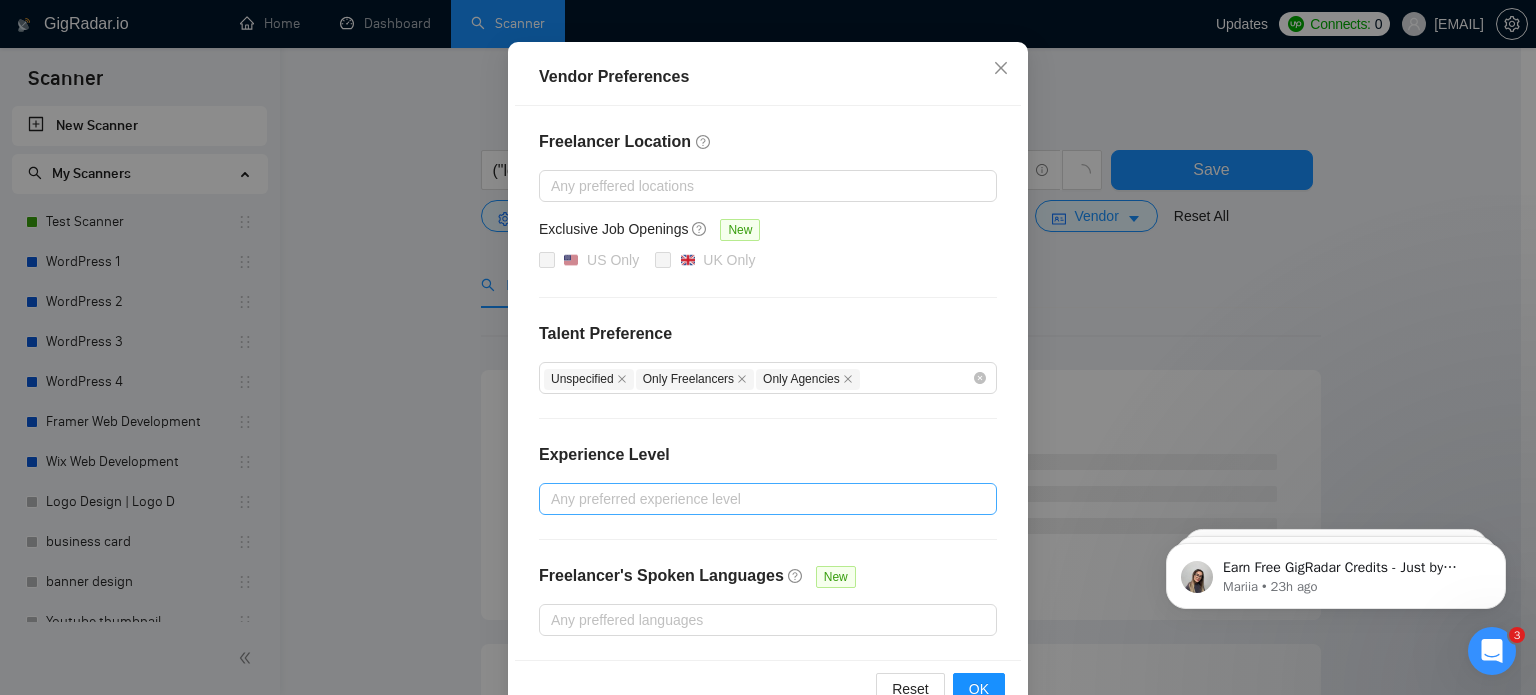 click on "Any preferred experience level" at bounding box center [768, 499] 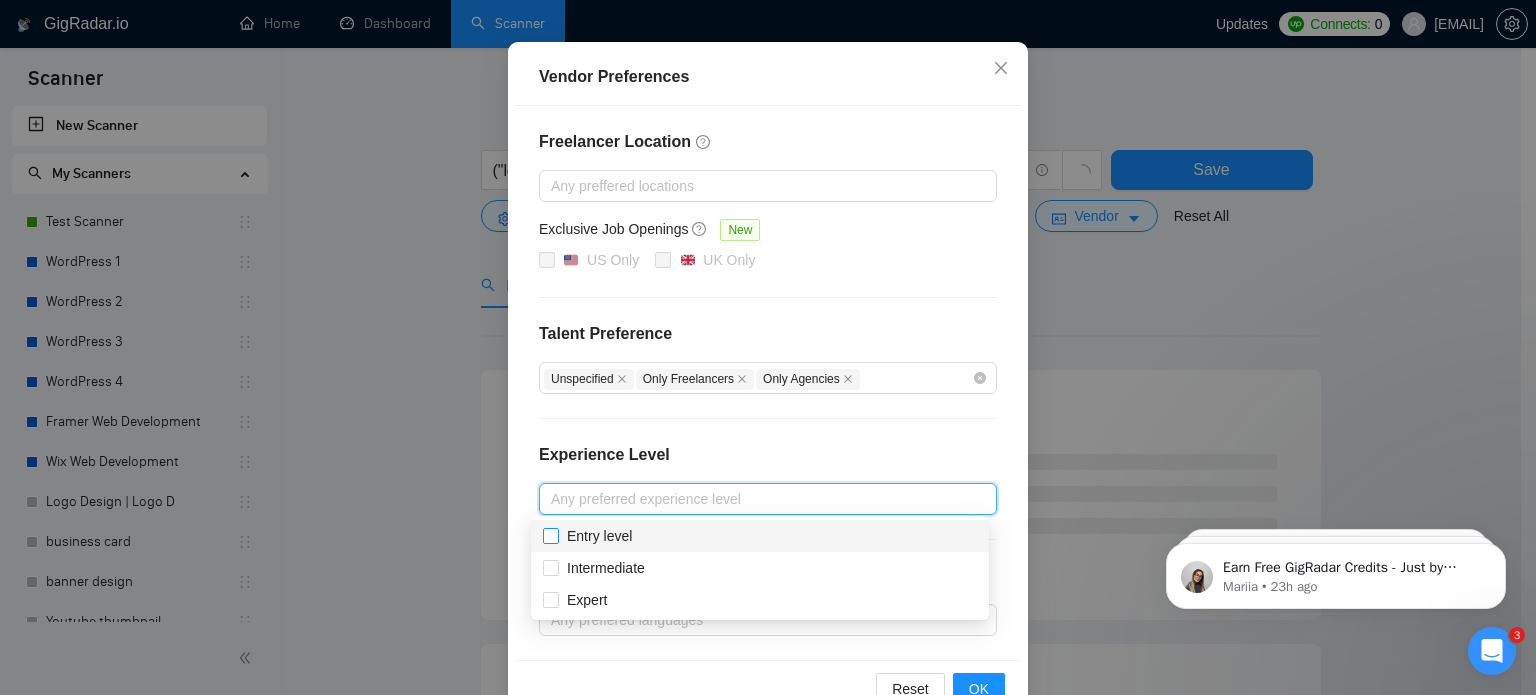 click on "Entry level" at bounding box center (599, 536) 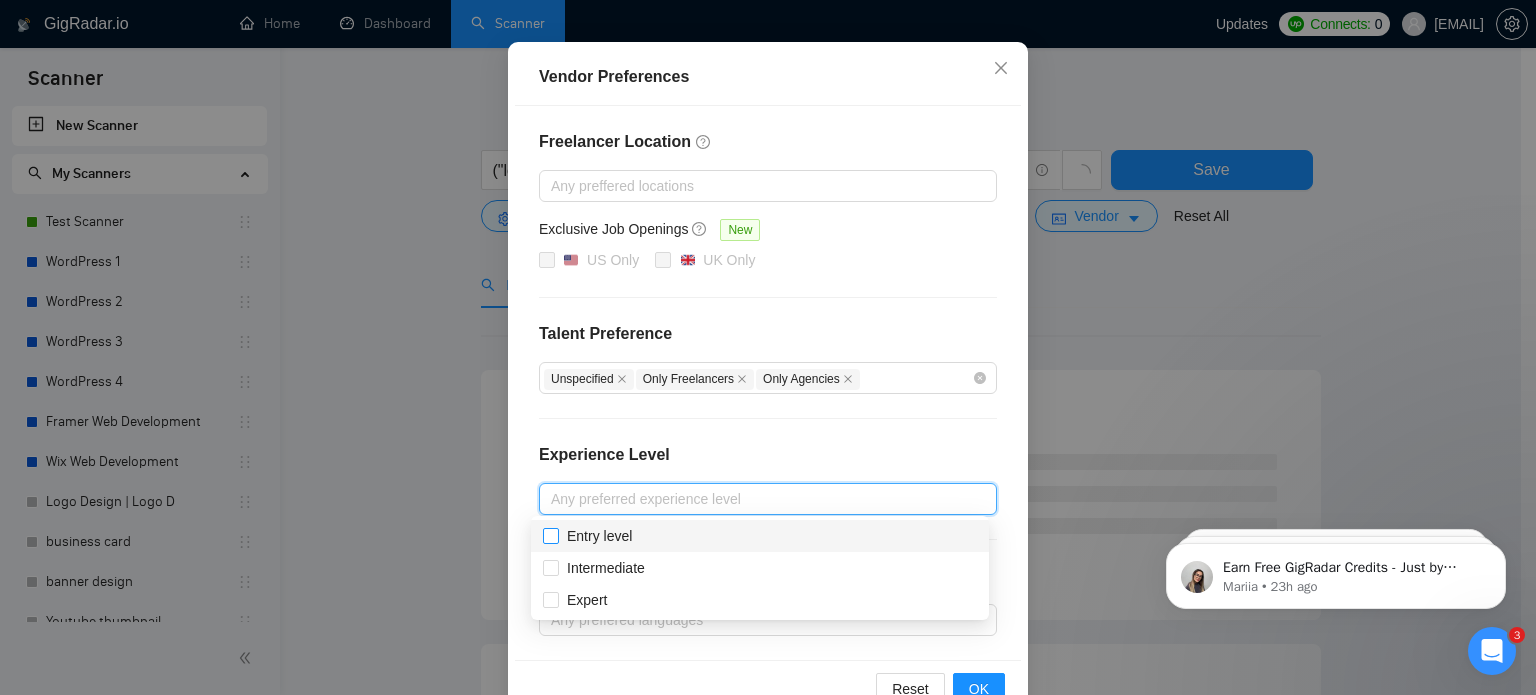 click on "Entry level" at bounding box center (550, 535) 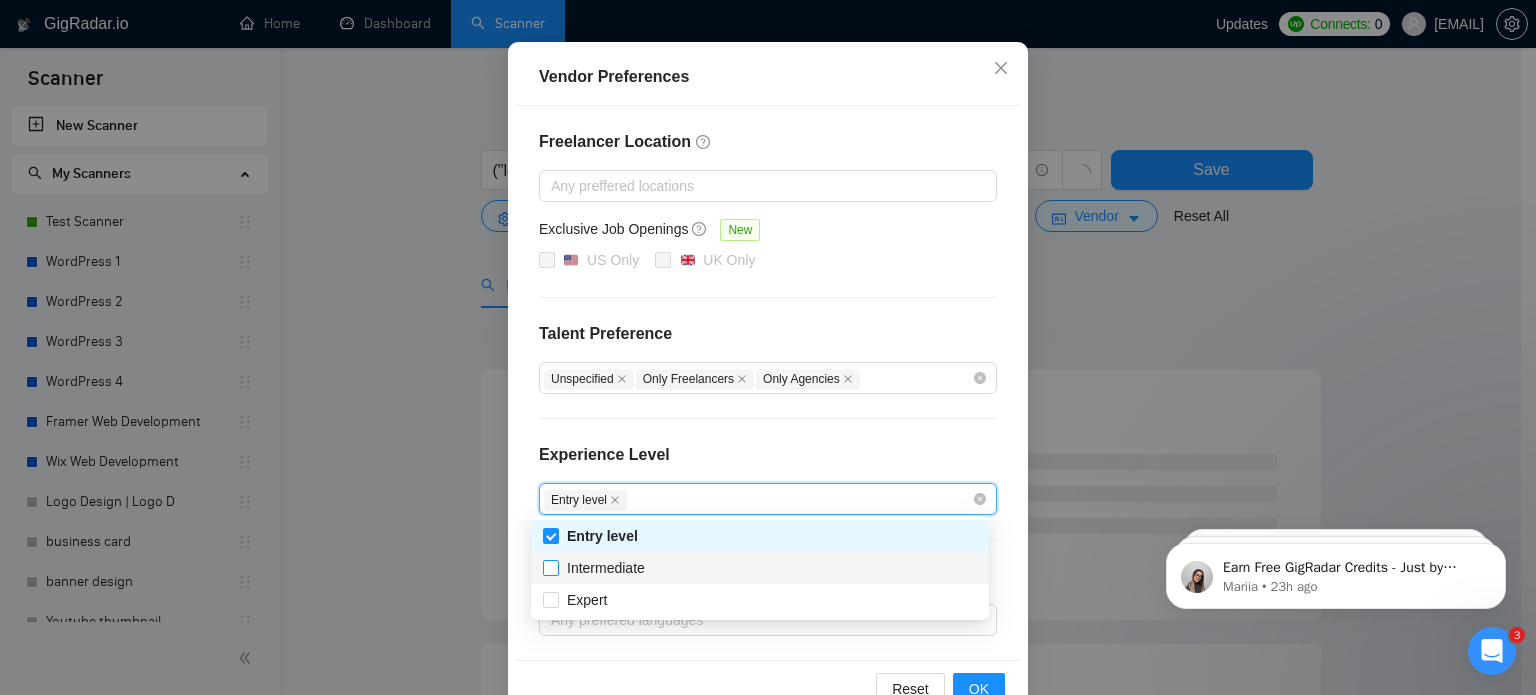 click on "Intermediate" at bounding box center (606, 568) 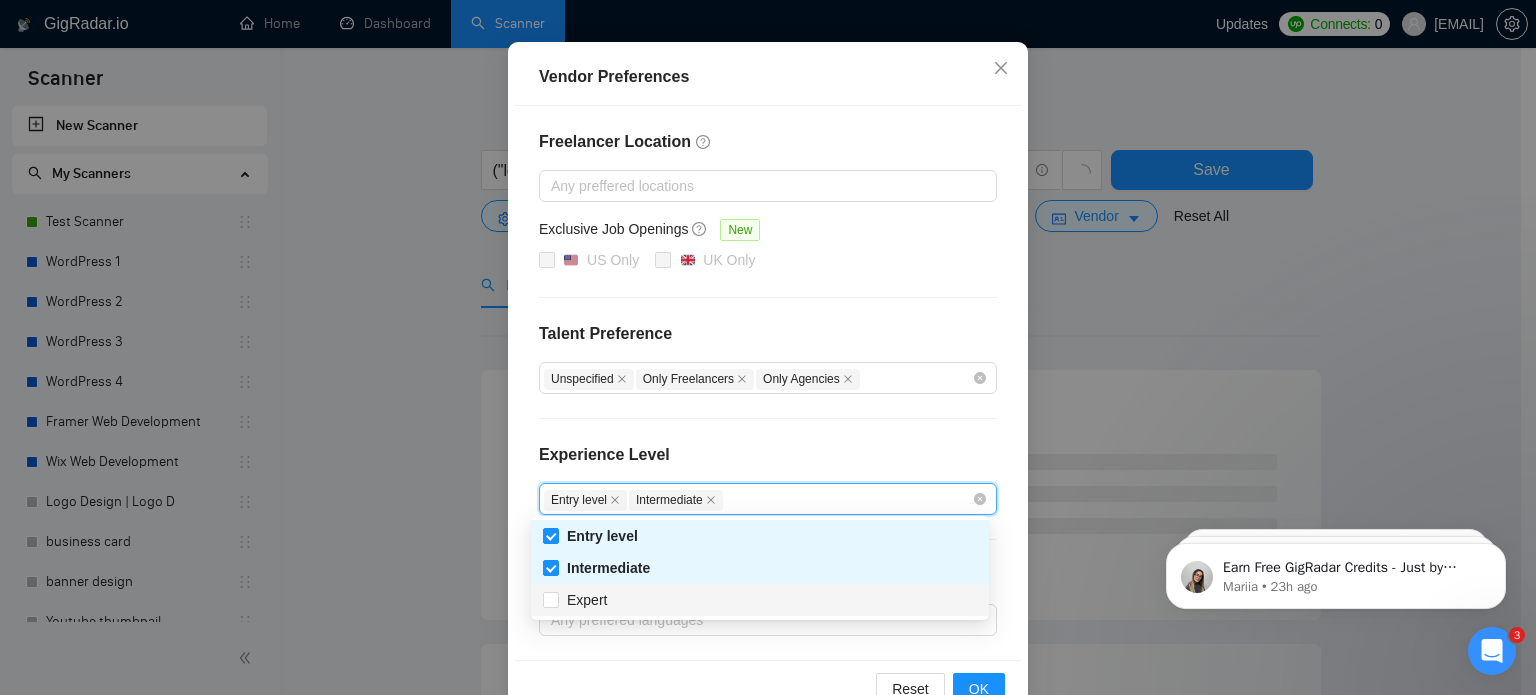click on "Expert" at bounding box center [760, 600] 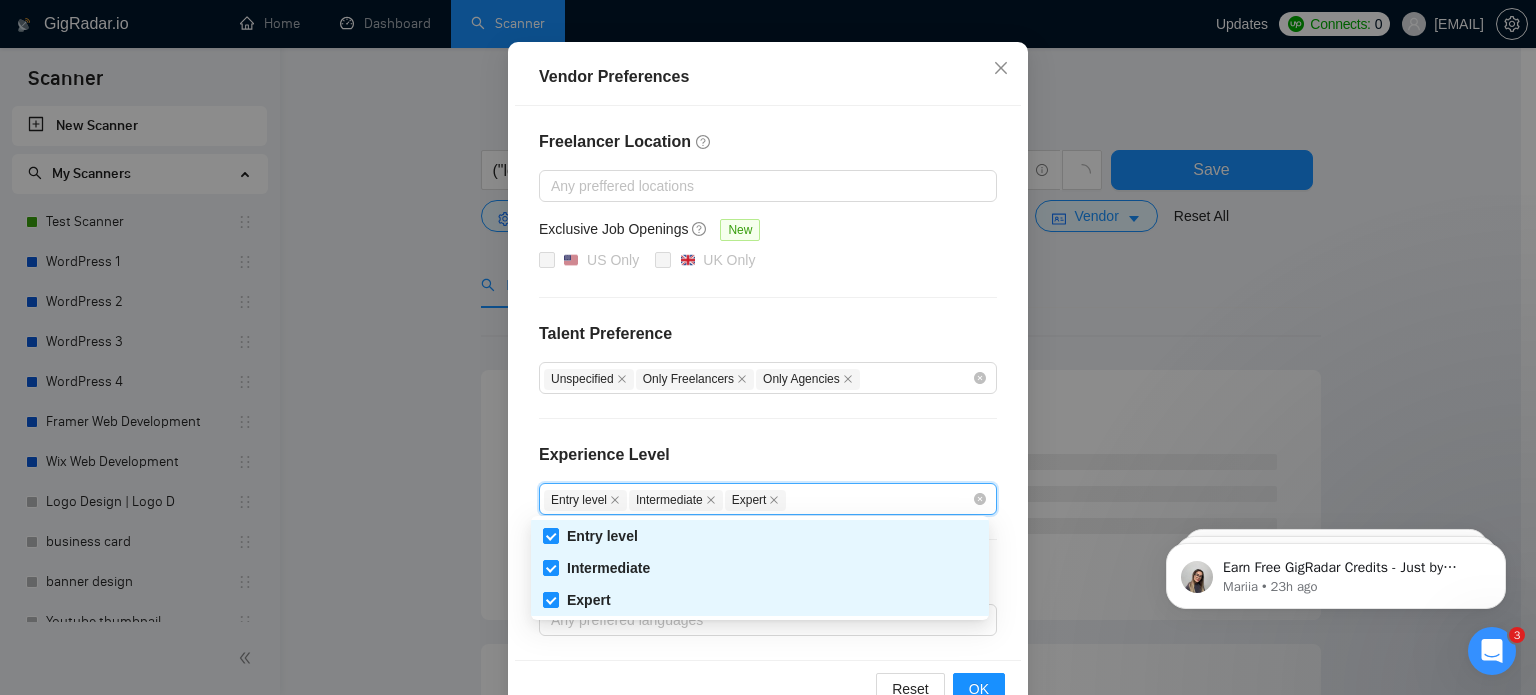 click on "Freelancer Location     Any preffered locations Exclusive Job Openings New US Only UK Only Talent Preference Unspecified Only Freelancers Only Agencies   Experience Level Entry level Intermediate Expert   Freelancer's Spoken Languages New   Any preffered languages" at bounding box center (768, 383) 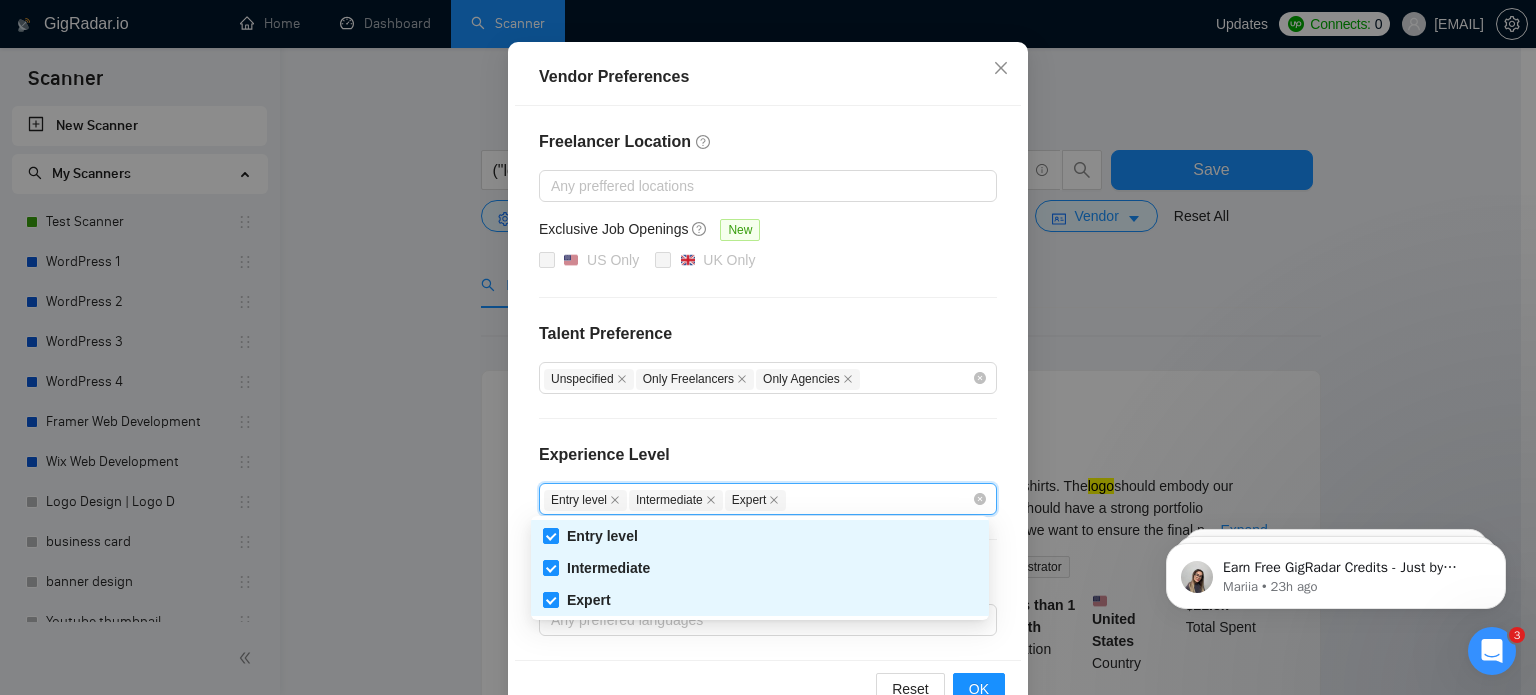 scroll, scrollTop: 228, scrollLeft: 0, axis: vertical 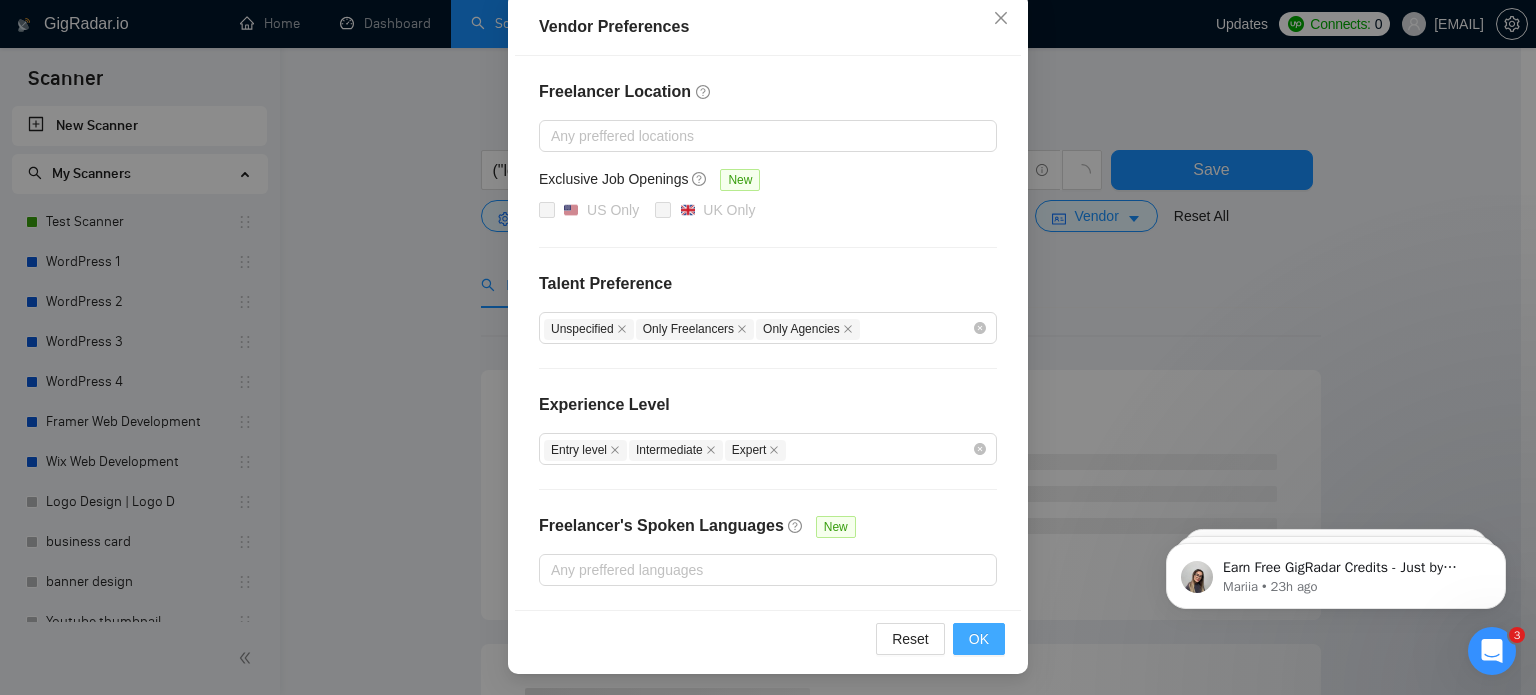 click on "OK" at bounding box center (979, 639) 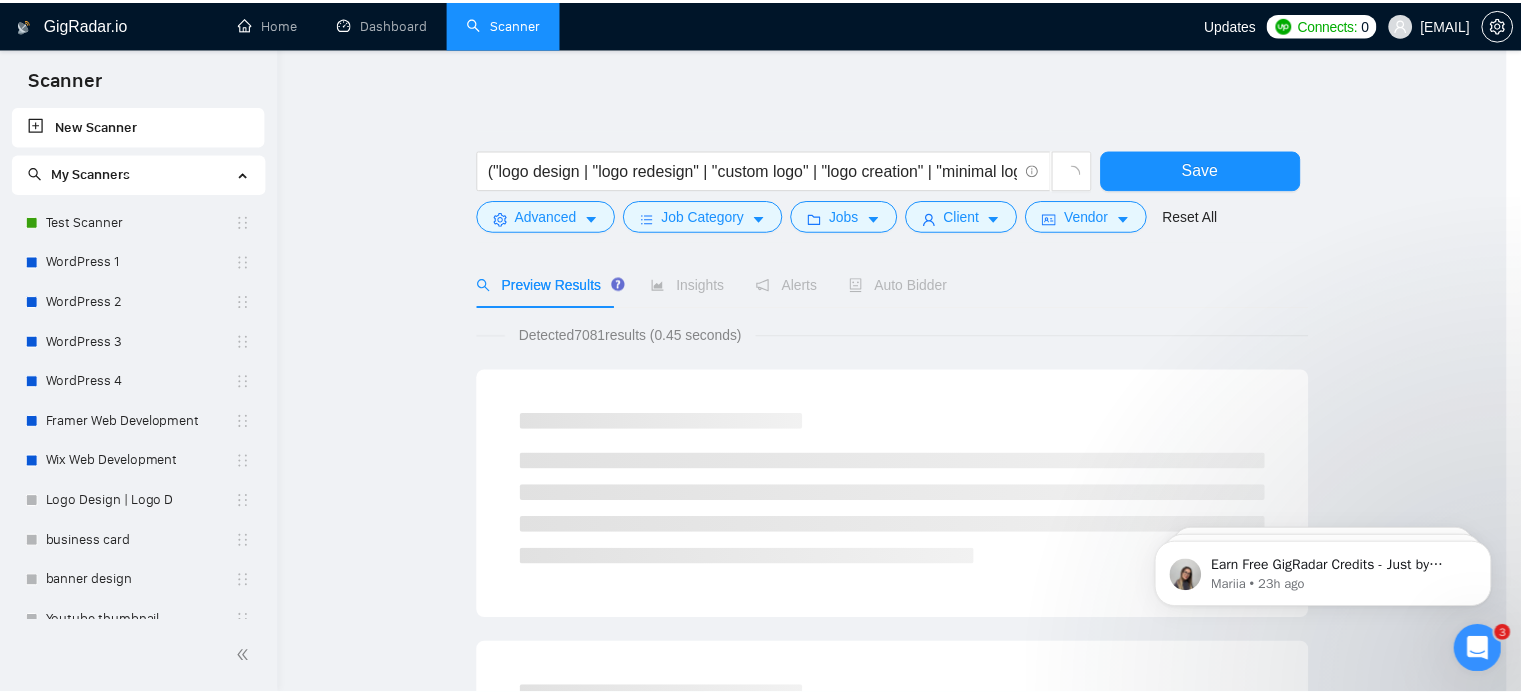 scroll, scrollTop: 128, scrollLeft: 0, axis: vertical 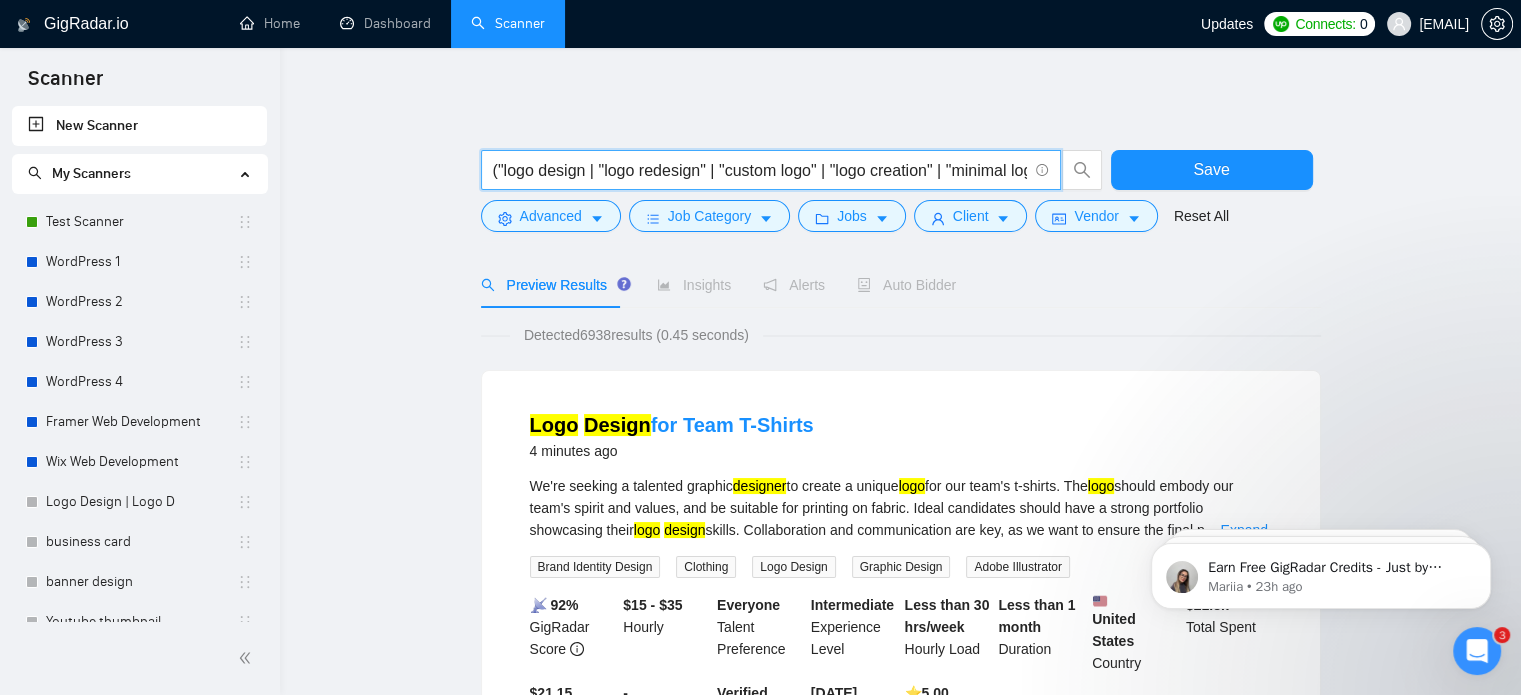 click on "("logo design | "logo redesign" | "custom logo" | "logo creation" | "minimal logo" | "professional logo" | "modern logo") (branding | "brand identity" | "visual identity" | designer | creation)" at bounding box center [760, 170] 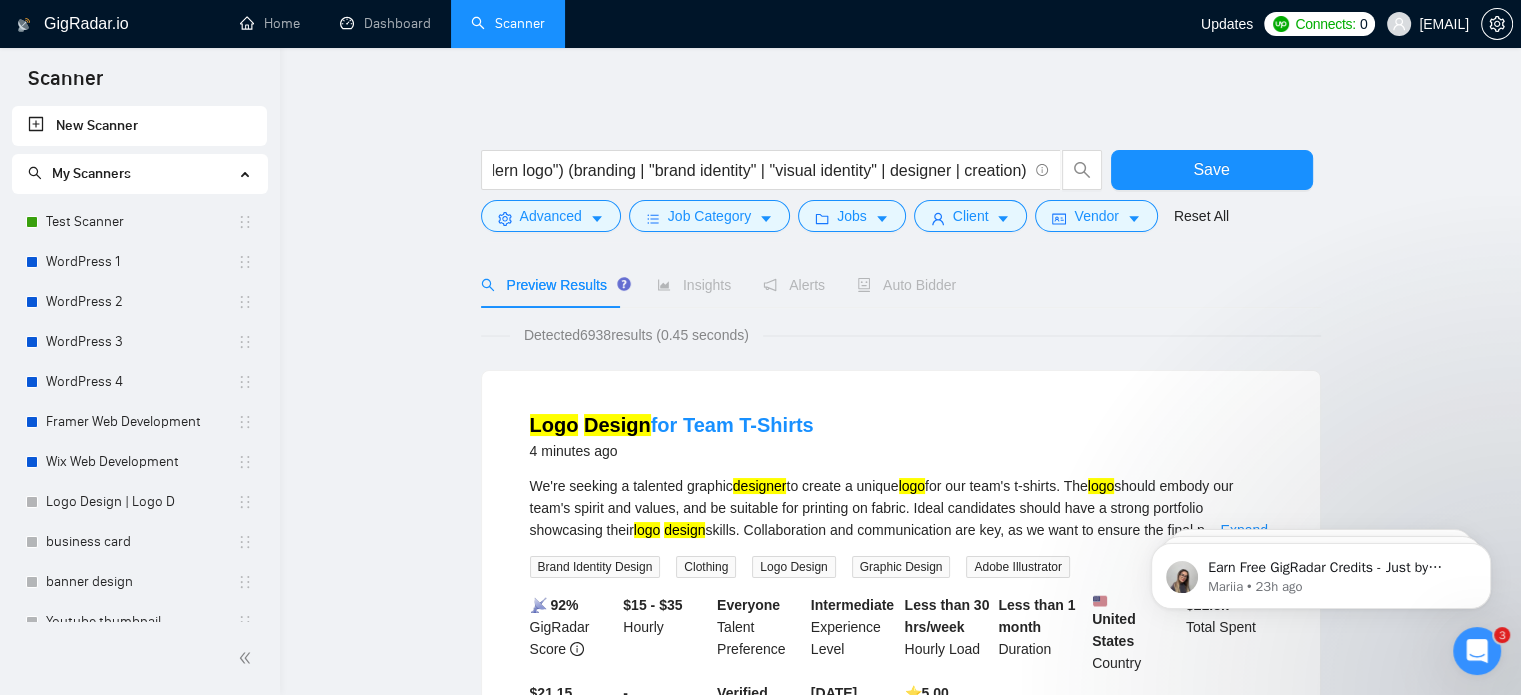 scroll, scrollTop: 0, scrollLeft: 0, axis: both 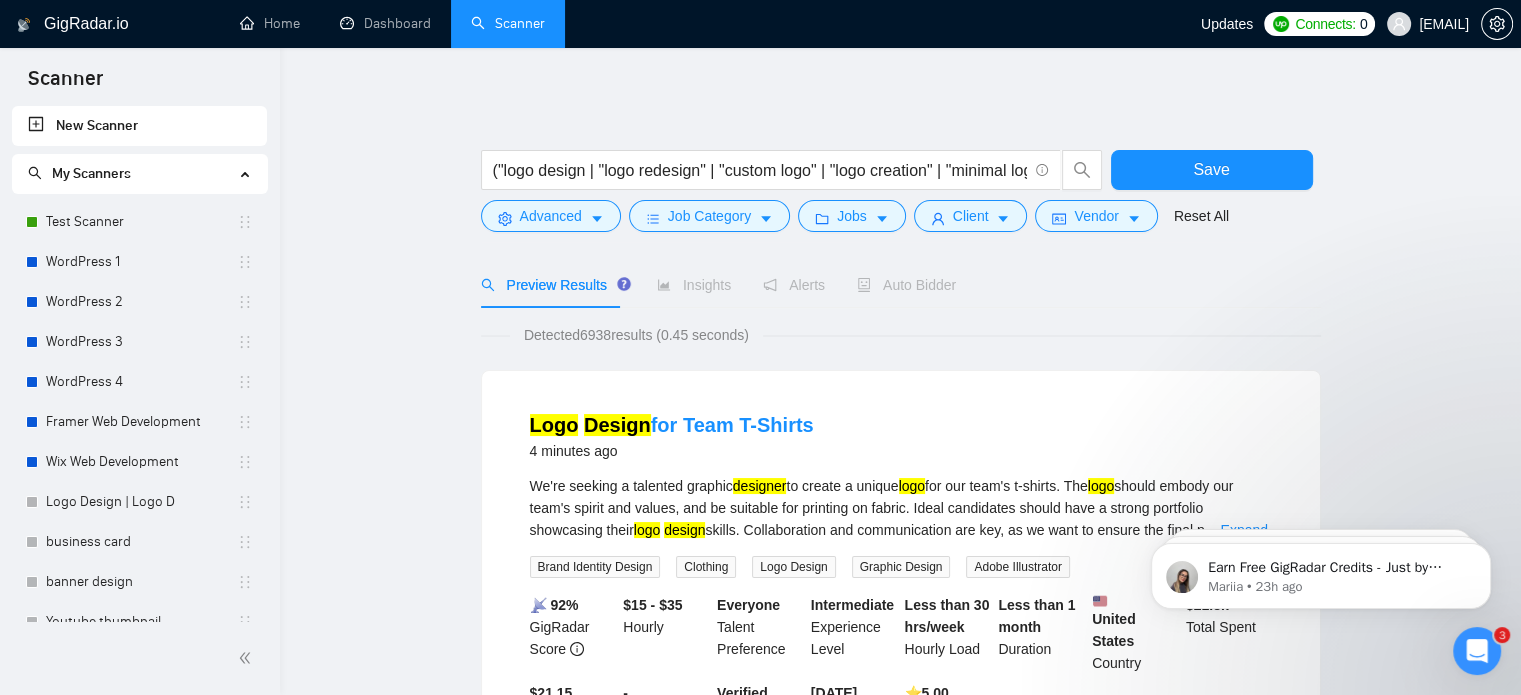 click on "(logo design | "logo redesign" | "custom logo" | "logo creation" | "minimal logo" | "professional logo" | "modern logo") (branding | "brand identity" | "visual identity" | designer | creation) Save Advanced   Job Category   Jobs   Client   Vendor   Reset All Preview Results Insights Alerts Auto Bidder Detected   6938  results   (0.45 seconds) Logo   Design  for Team T-Shirts 4 minutes ago We're seeking a talented graphic  designer  to create a unique  logo  for our team's t-shirts. The  logo  should embody our team's spirit and values, and be suitable for printing on fabric. Ideal candidates should have a strong portfolio showcasing their  logo   design  skills. Collaboration and communication are key, as we want to ensure the final p ... Expand Brand Identity Design Clothing Logo Design Graphic Design Adobe Illustrator 📡   92% GigRadar Score   [PRICE] - [PRICE] Hourly Everyone Talent Preference Intermediate Experience Level Less than 30 hrs/week Hourly Load Less than 1 month Duration   United States Country $ -" at bounding box center (901, 1359) 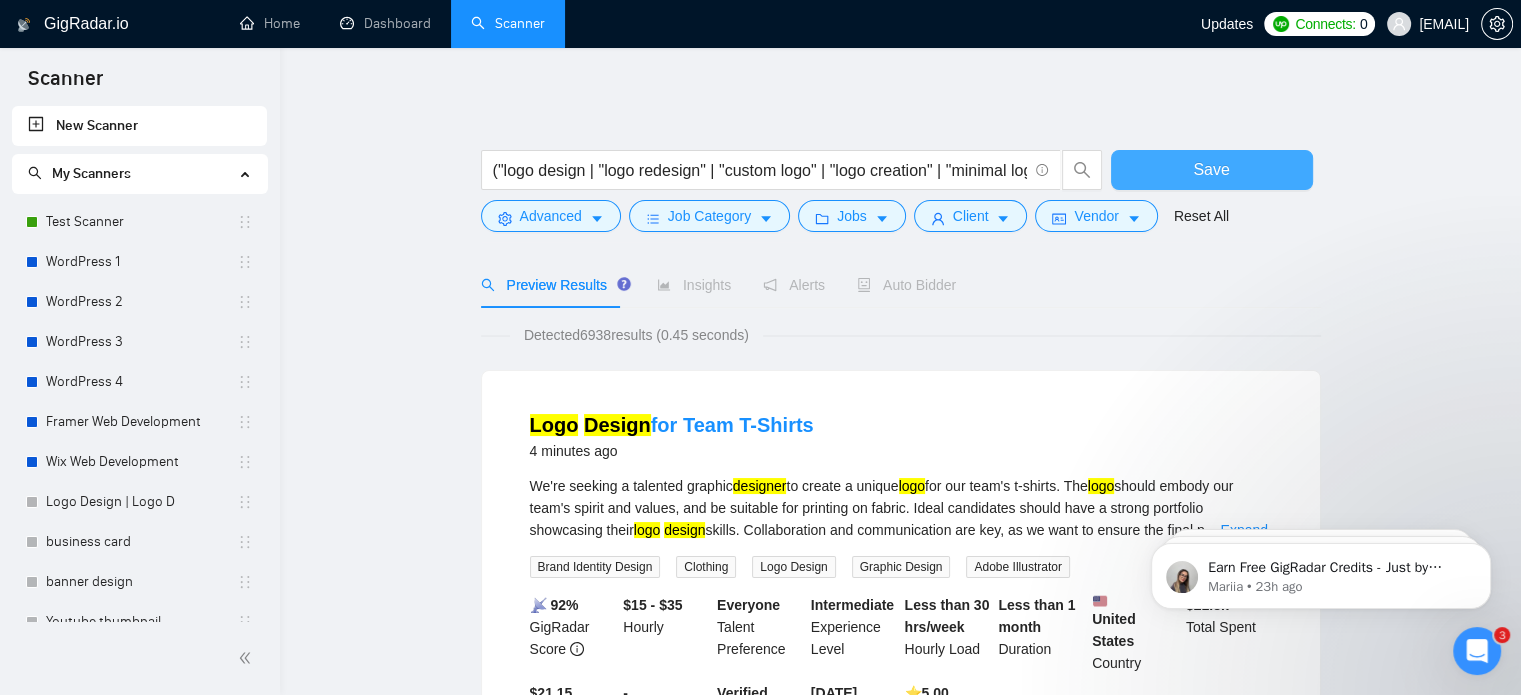 click on "Save" at bounding box center (1211, 169) 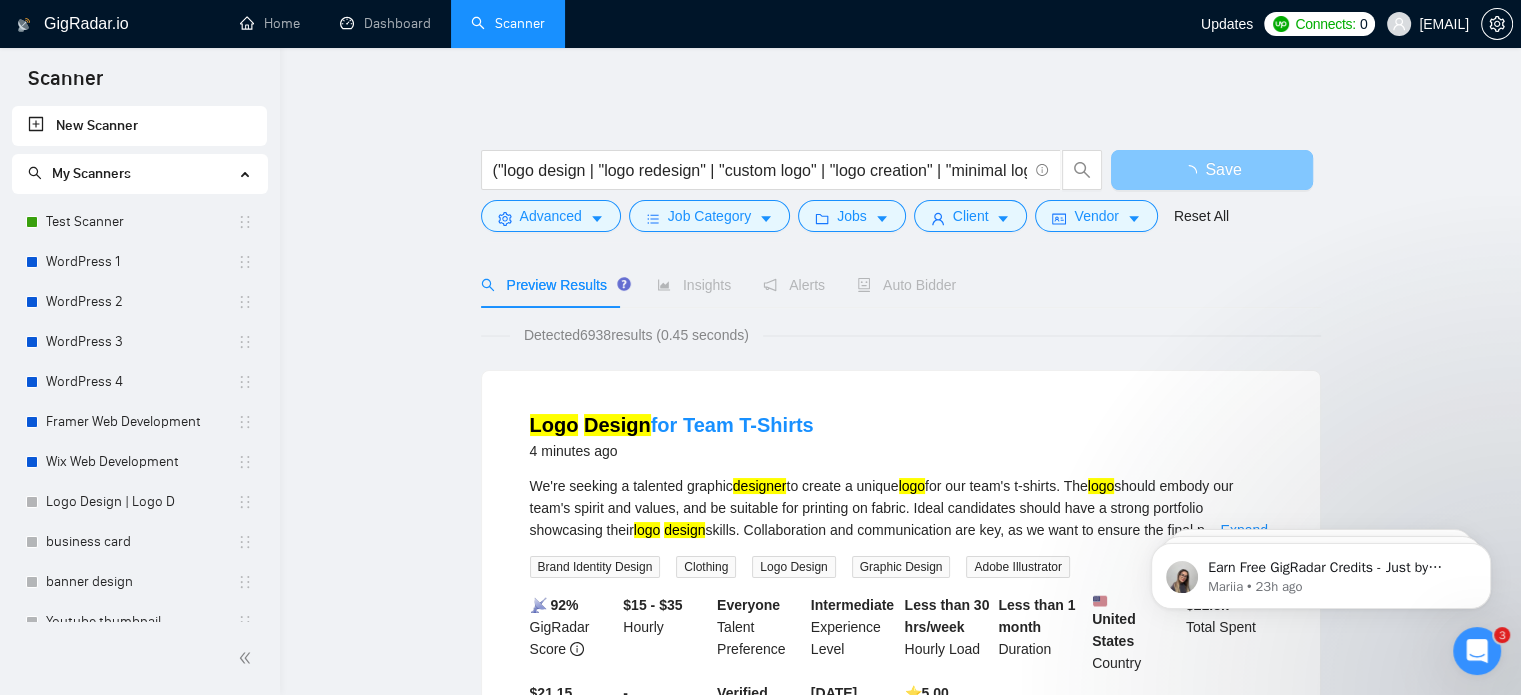 drag, startPoint x: 1202, startPoint y: 182, endPoint x: 1368, endPoint y: 107, distance: 182.15652 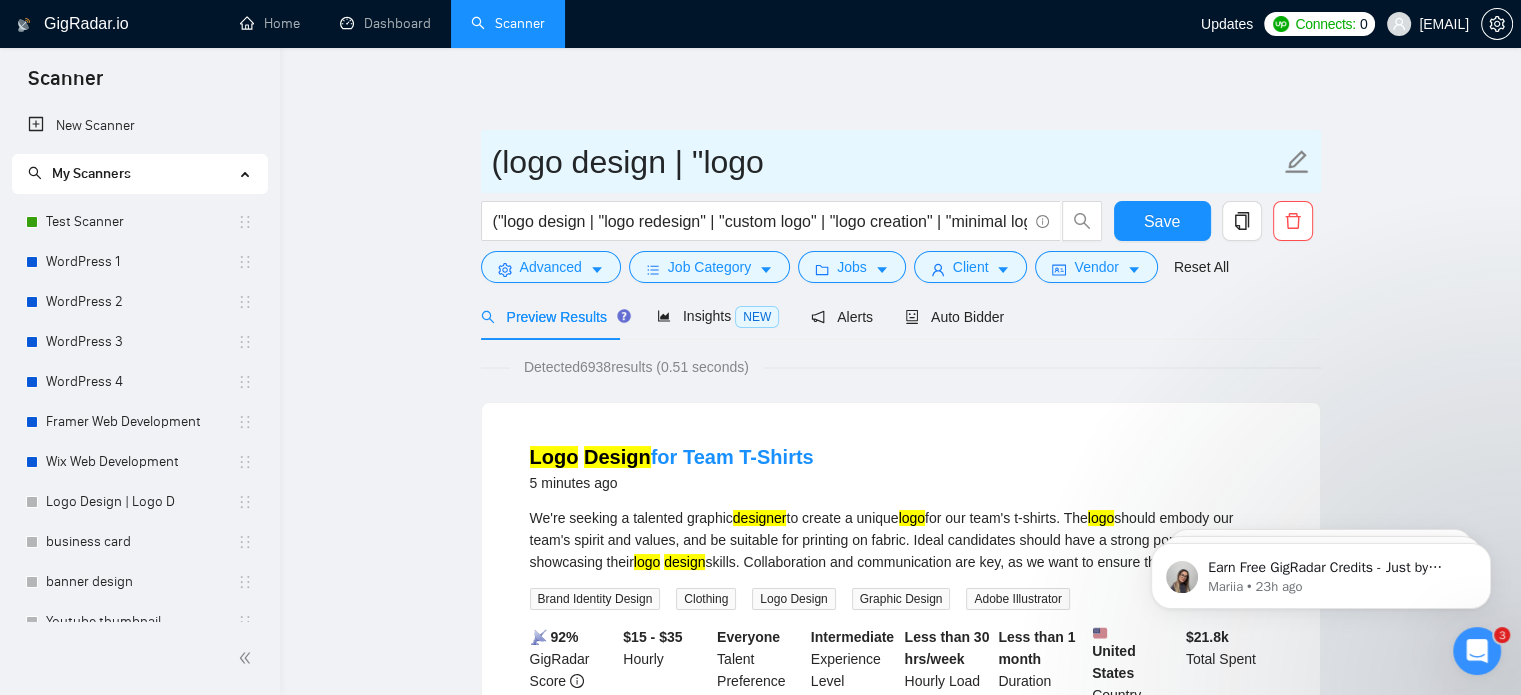 click on "(logo design | "logo" at bounding box center [886, 162] 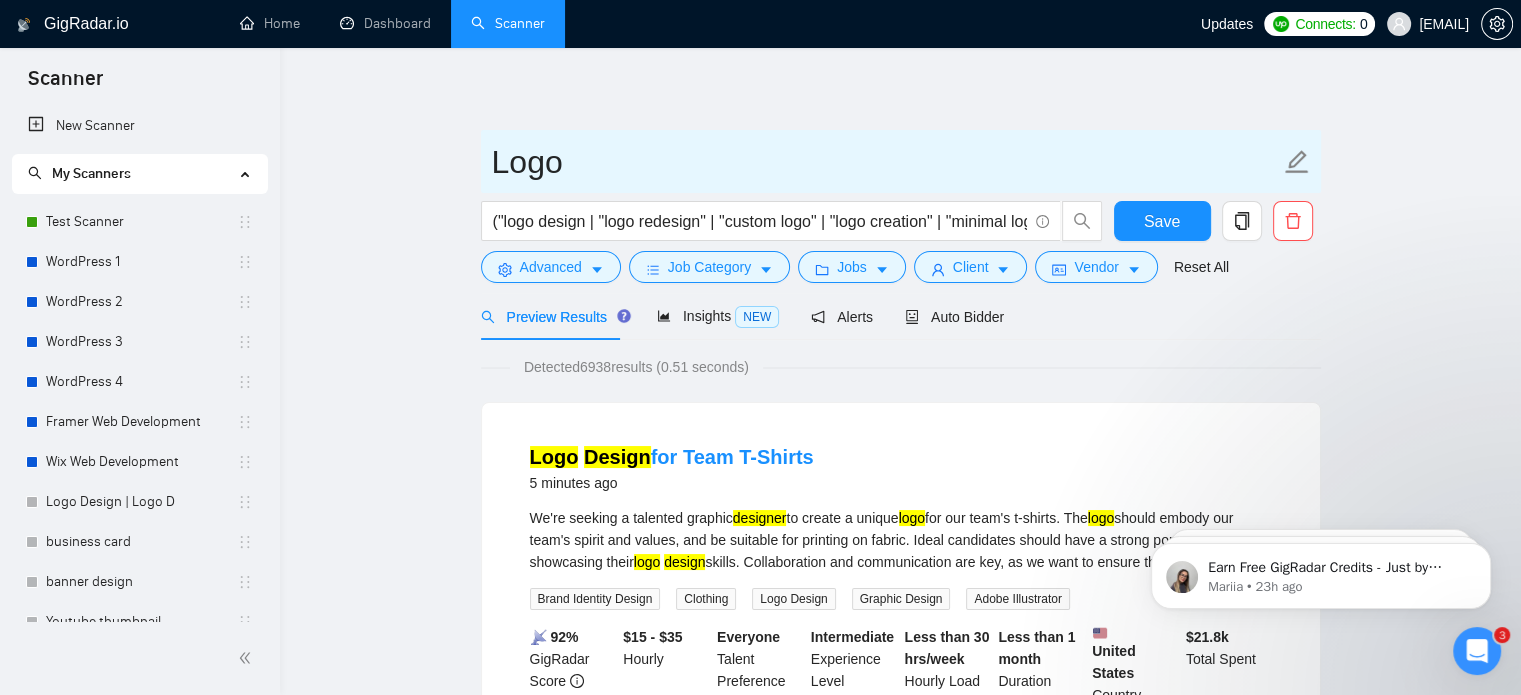click on "Logo" at bounding box center [886, 162] 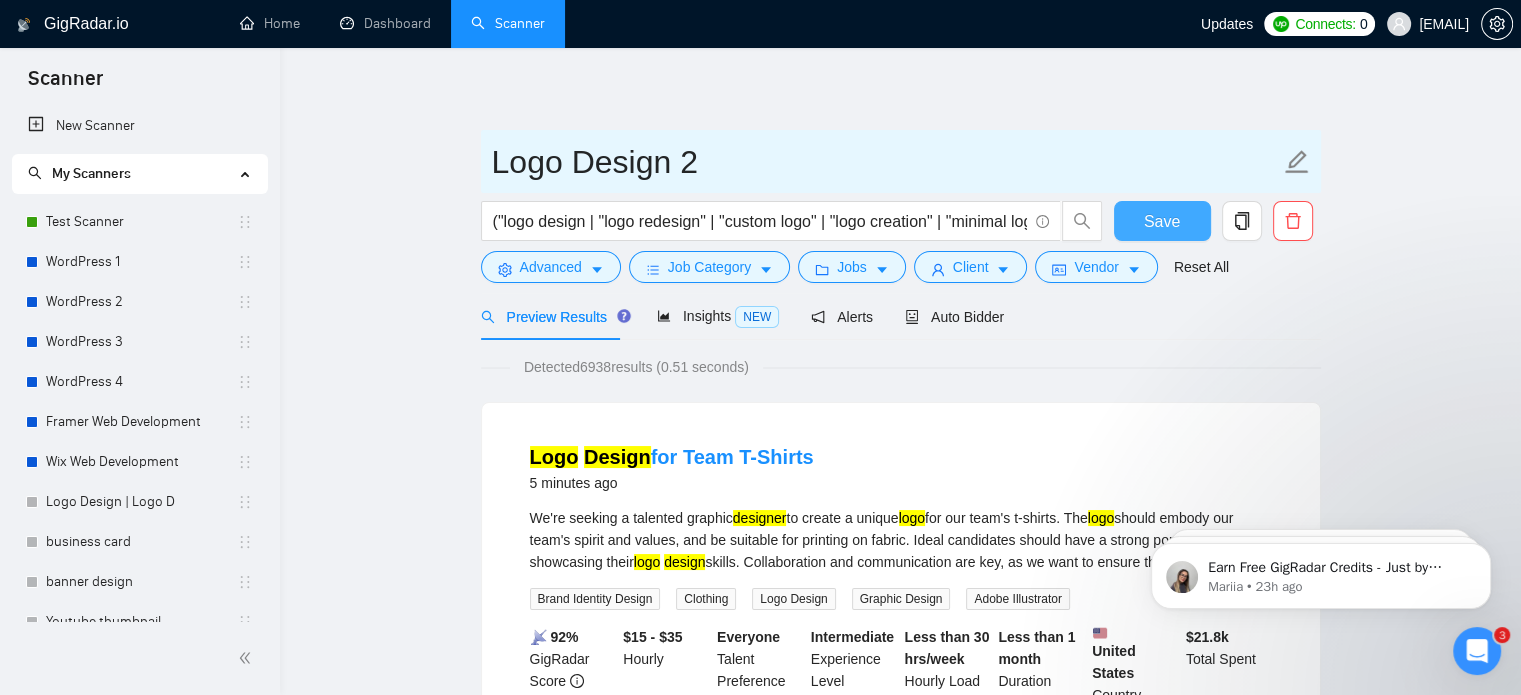 type on "Logo Design 2" 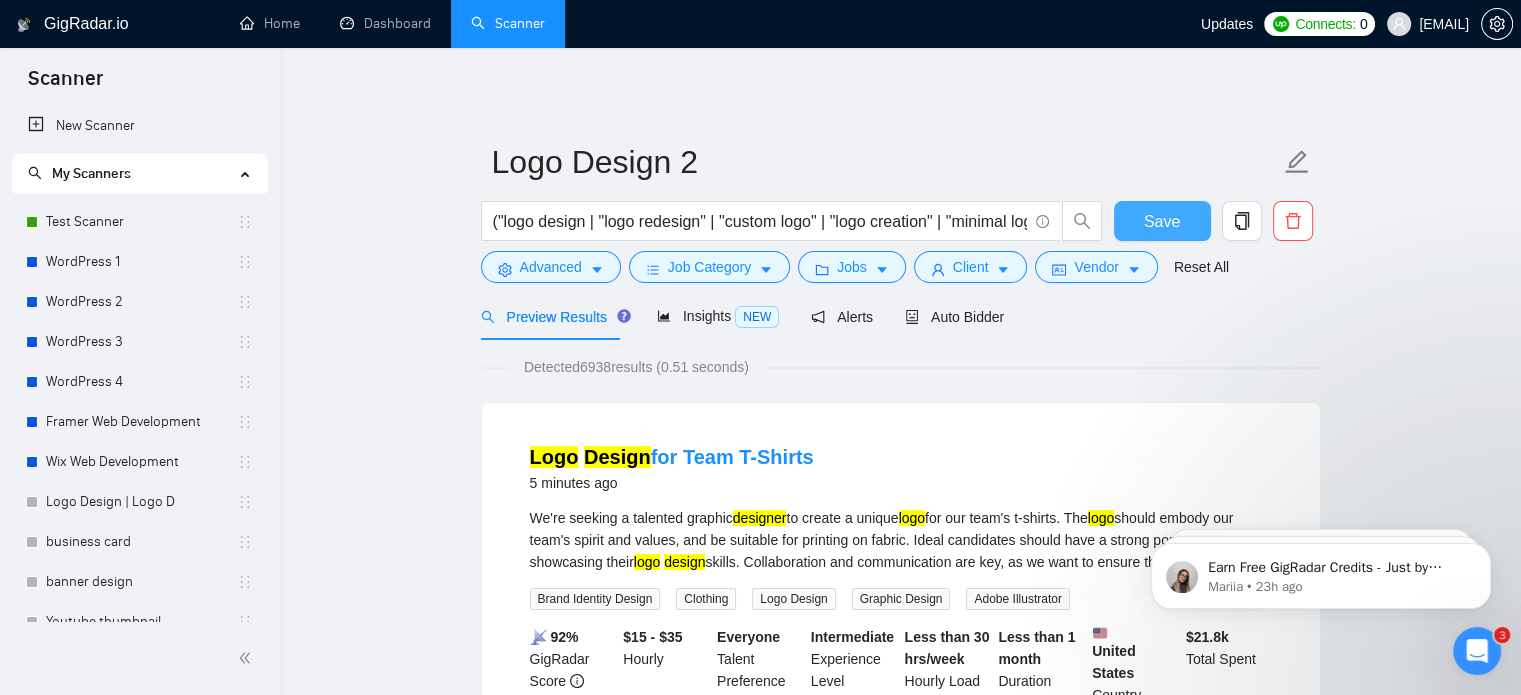 click on "Save" at bounding box center [1162, 221] 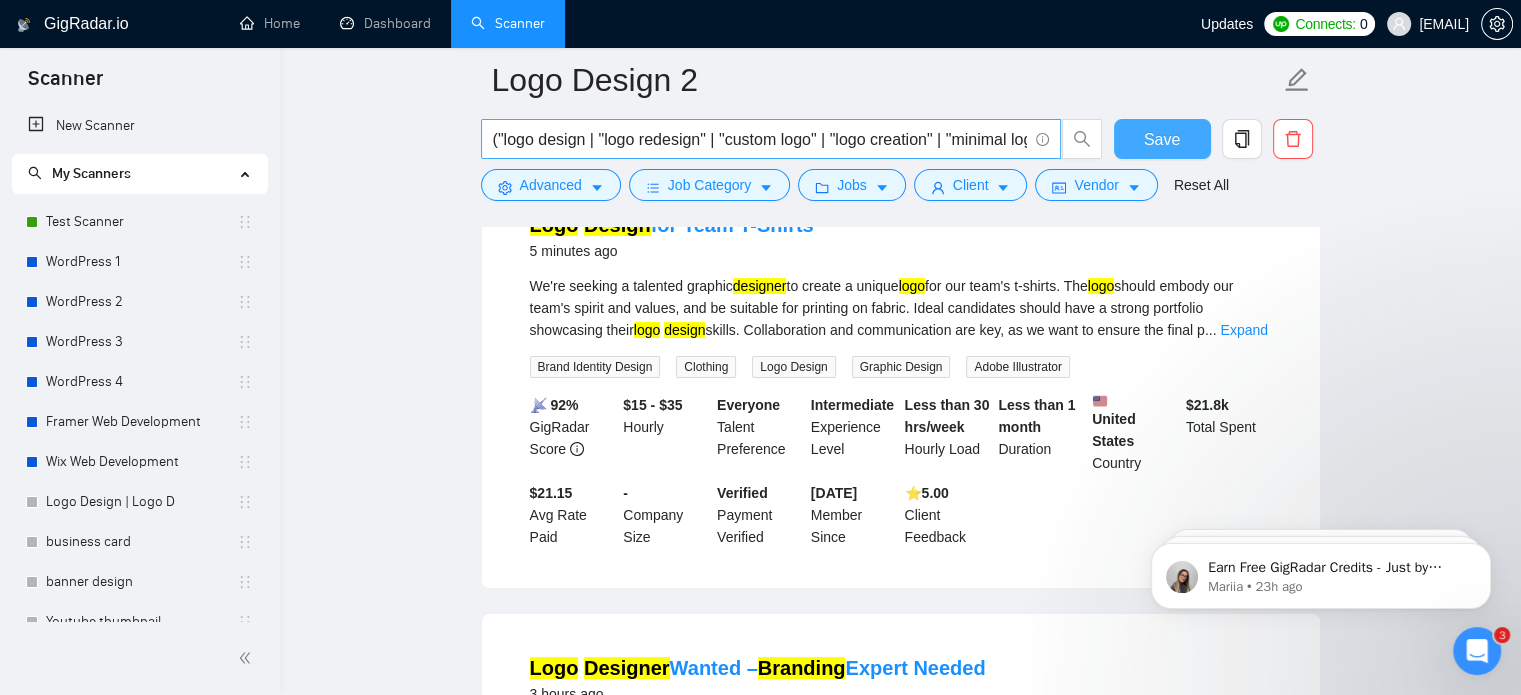 scroll, scrollTop: 0, scrollLeft: 0, axis: both 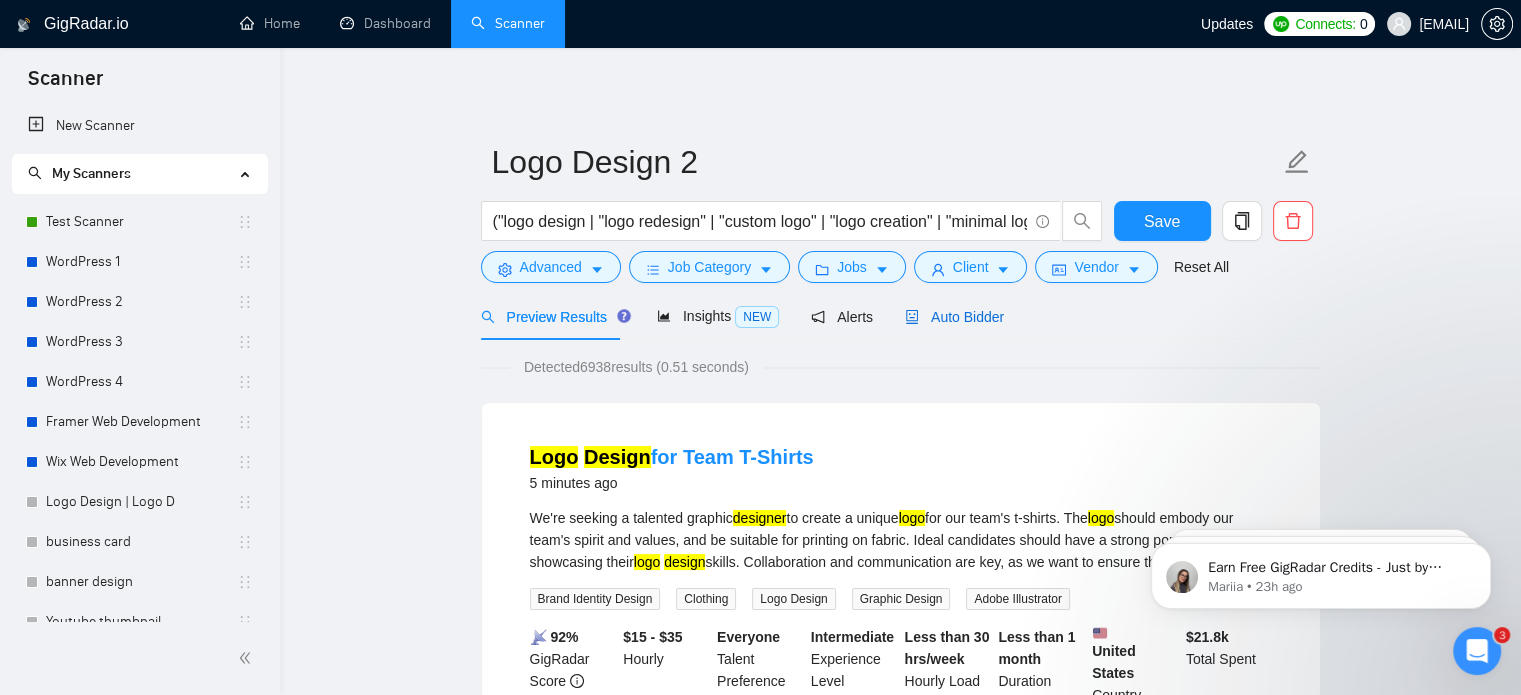 click on "Auto Bidder" at bounding box center (954, 317) 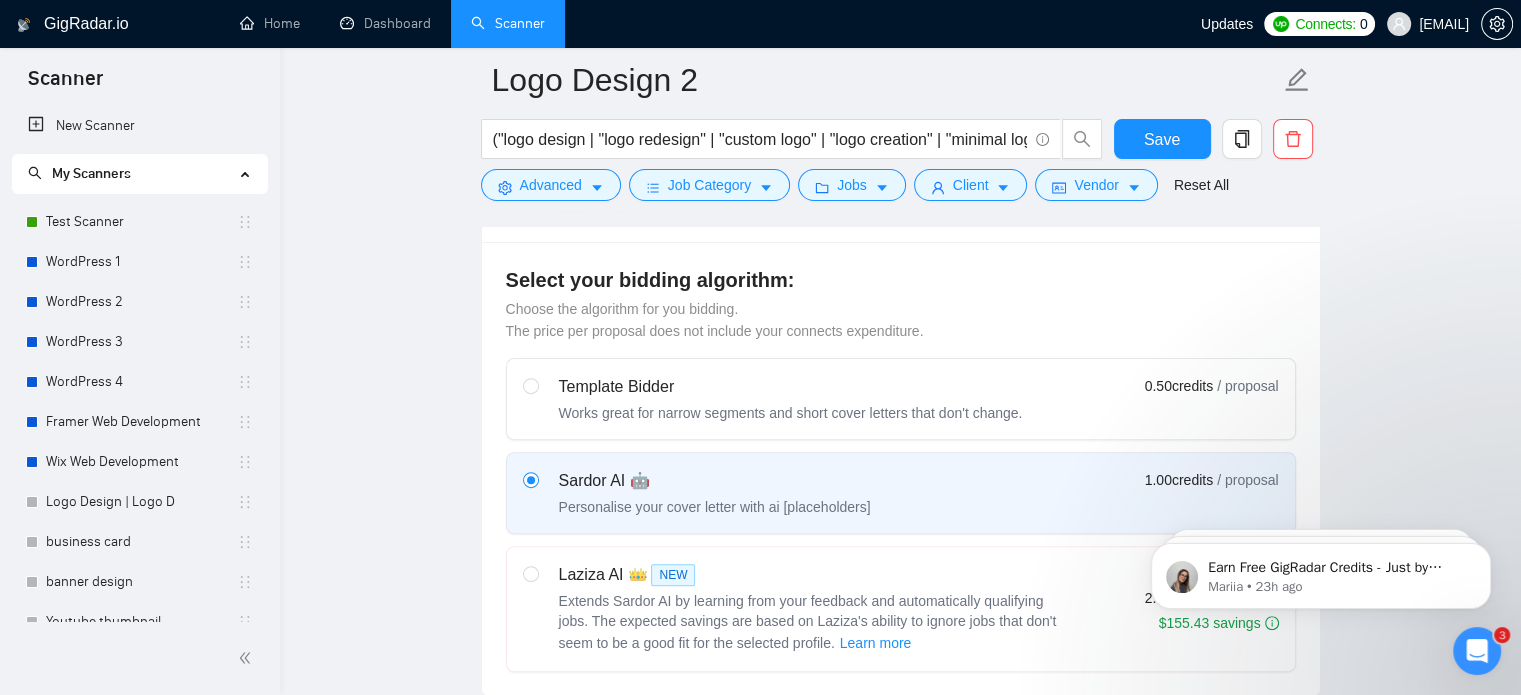 scroll, scrollTop: 952, scrollLeft: 0, axis: vertical 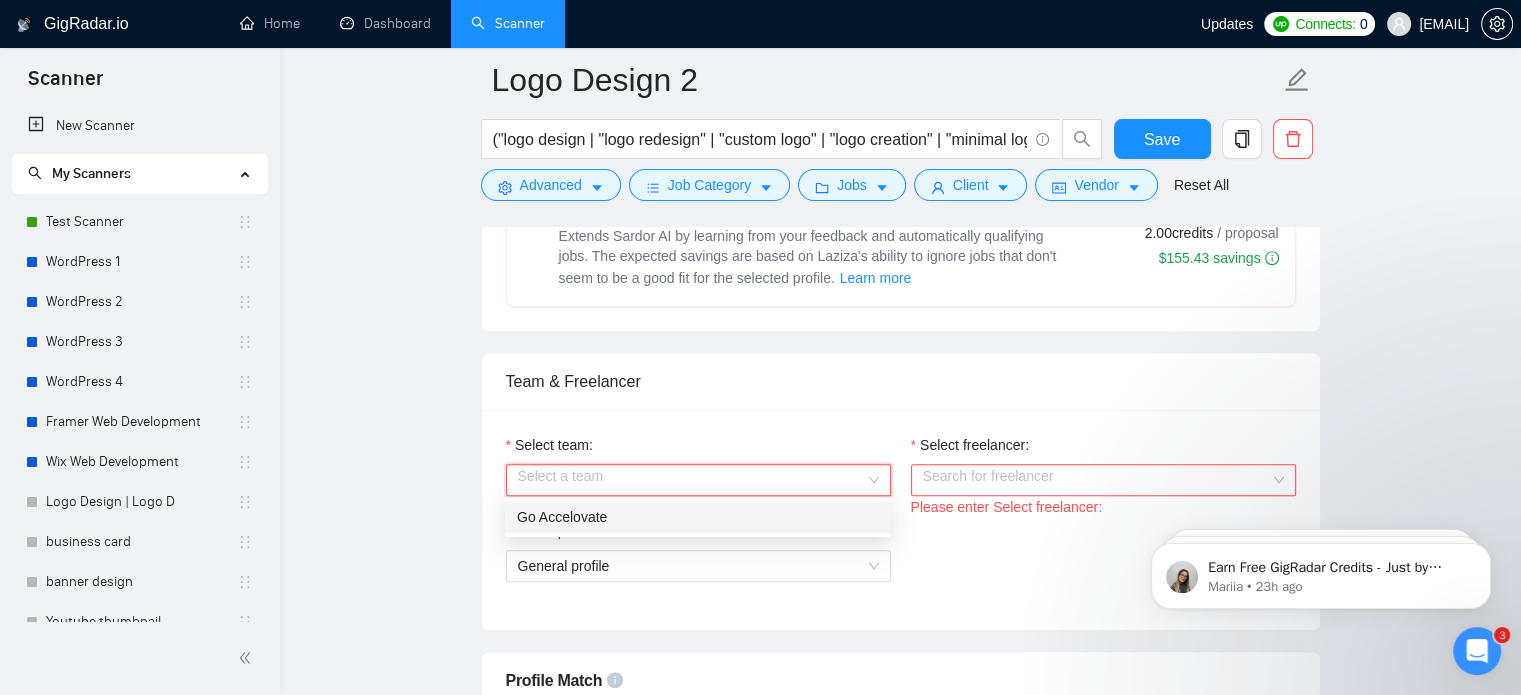click on "Select team:" at bounding box center (691, 480) 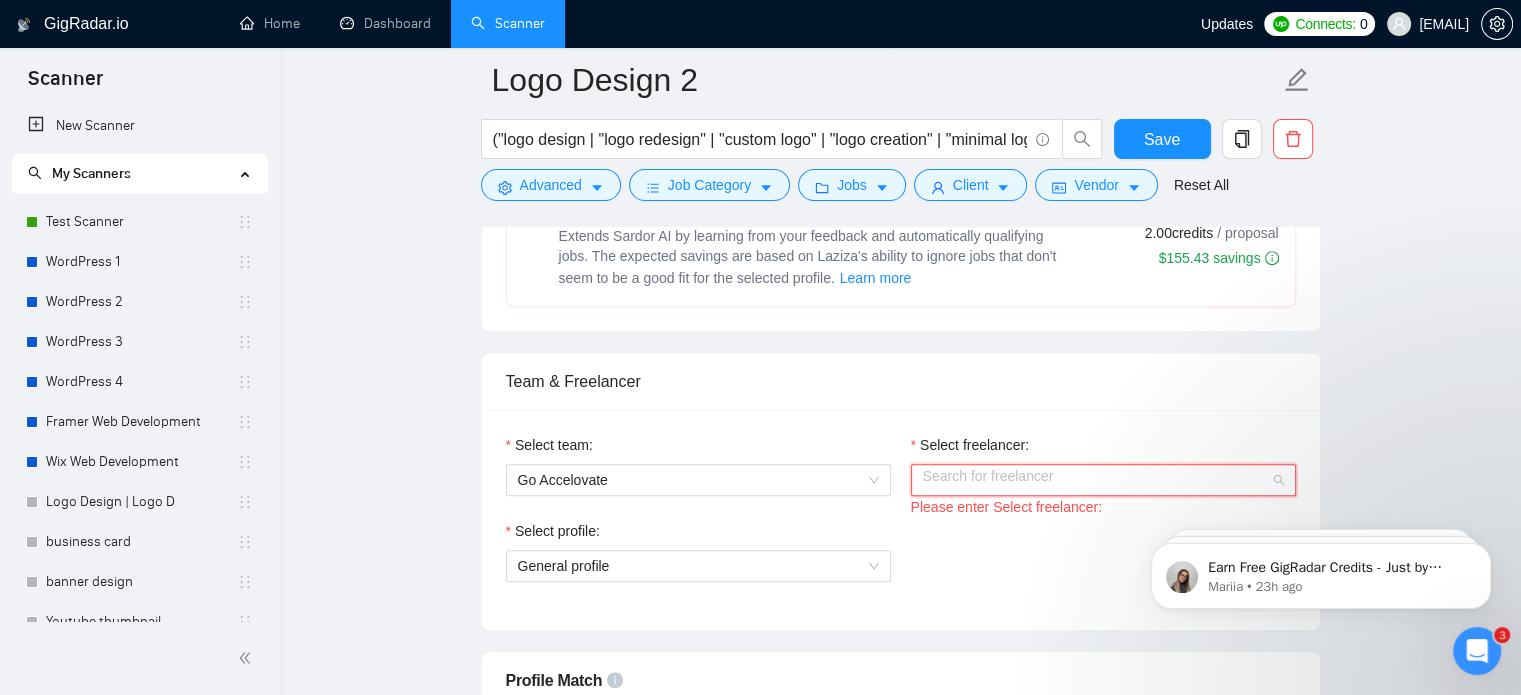click on "Select freelancer:" at bounding box center [1096, 480] 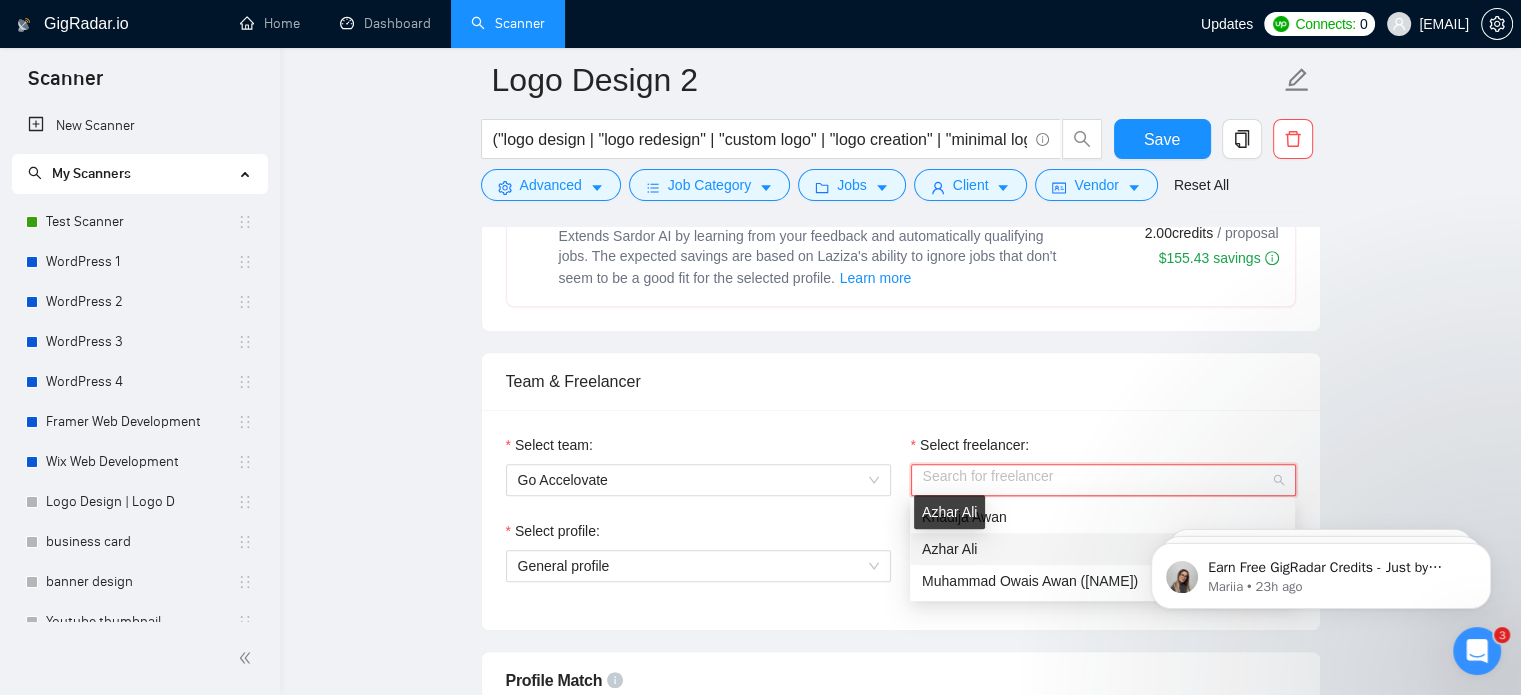 click on "Azhar Ali" at bounding box center (949, 549) 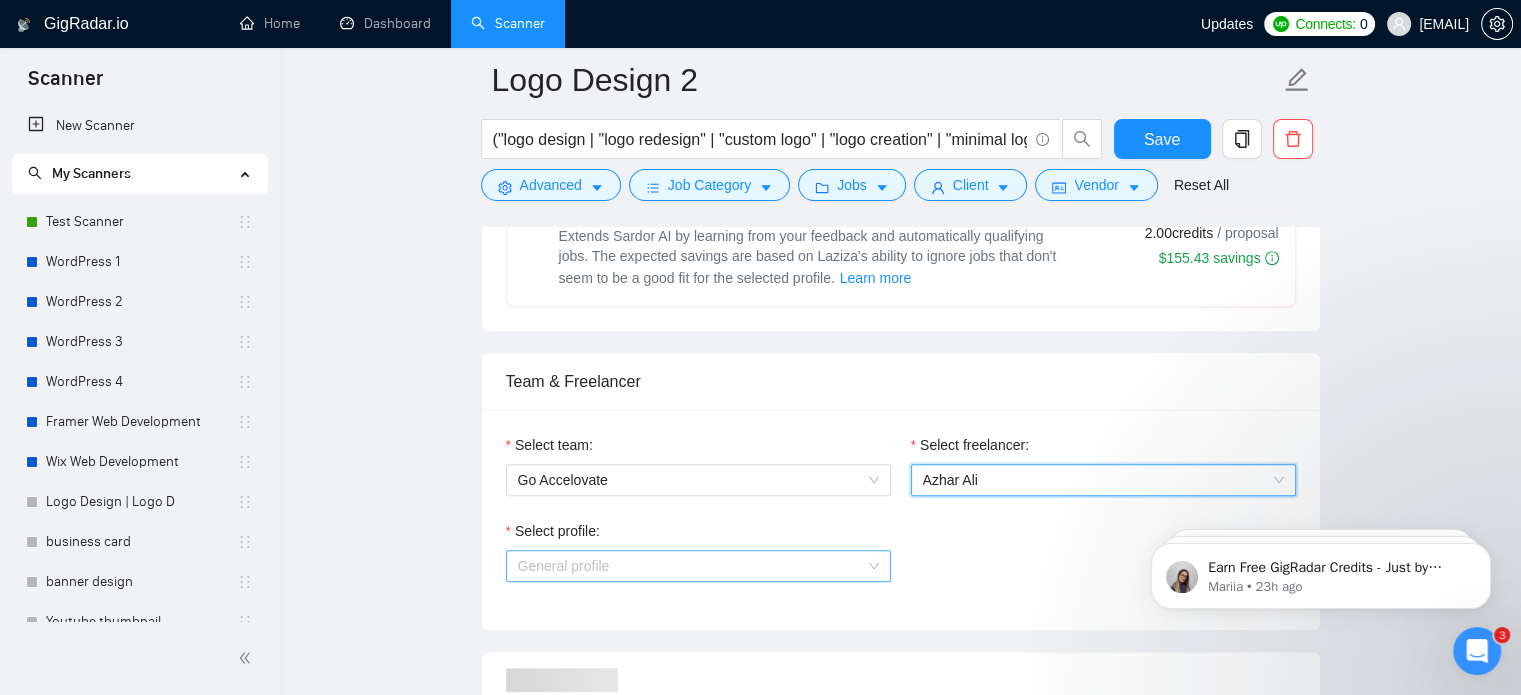 click on "General profile" at bounding box center (698, 566) 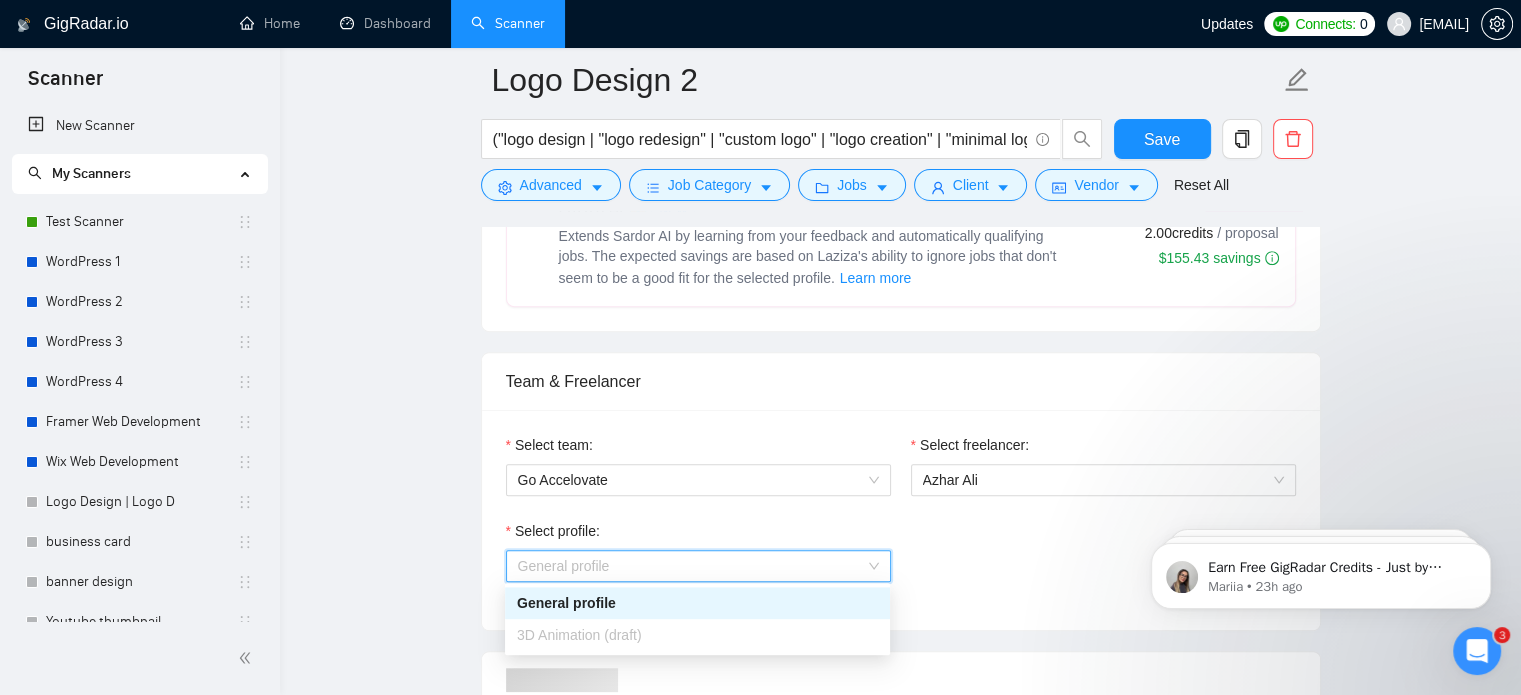 click on "General profile" at bounding box center [697, 603] 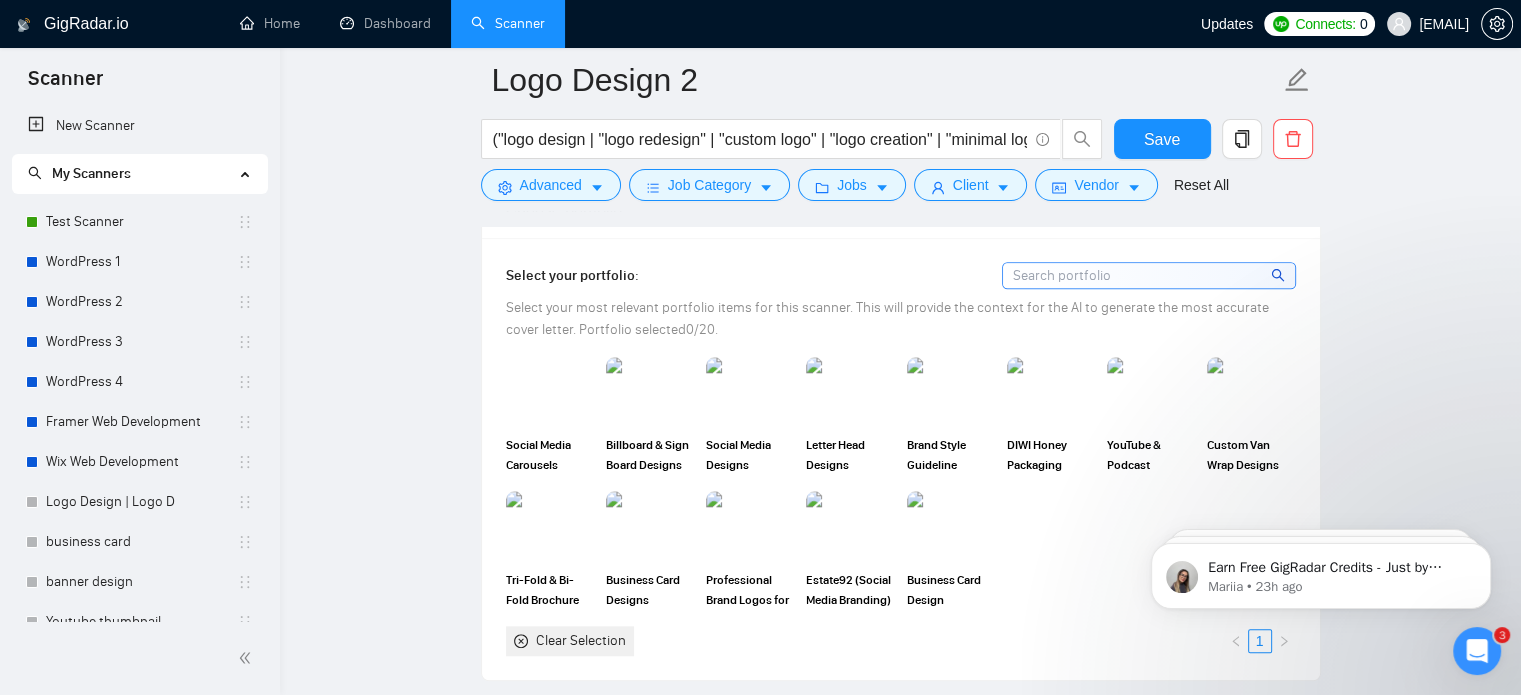 scroll, scrollTop: 1858, scrollLeft: 0, axis: vertical 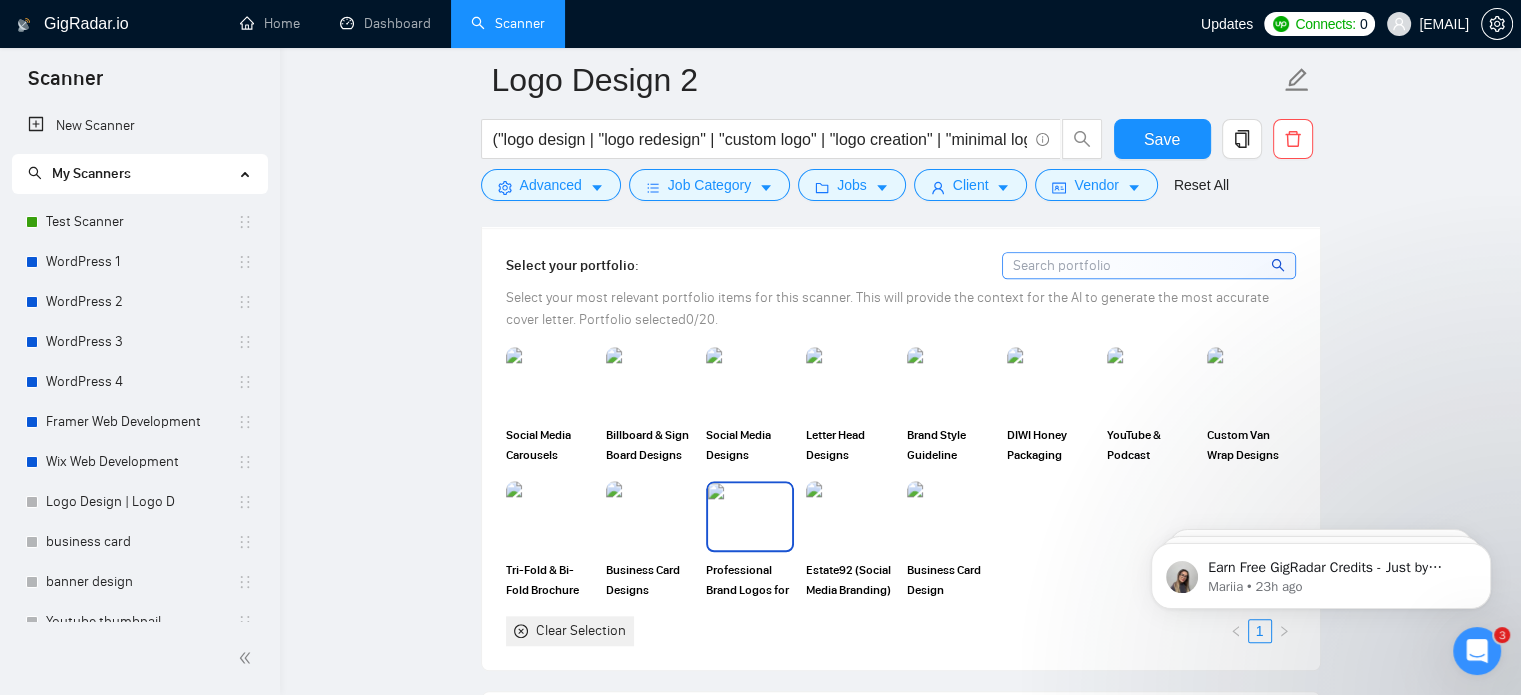 click at bounding box center [750, 516] 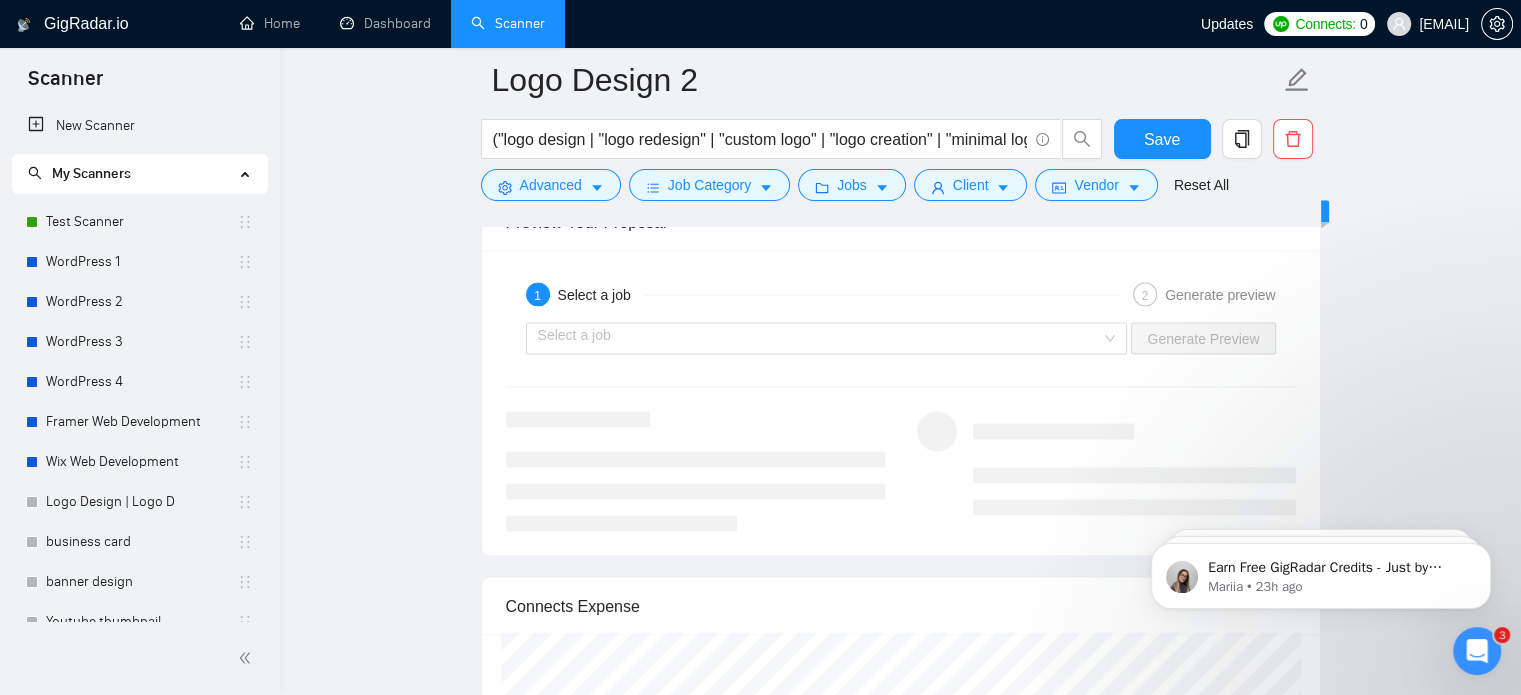 scroll, scrollTop: 3943, scrollLeft: 0, axis: vertical 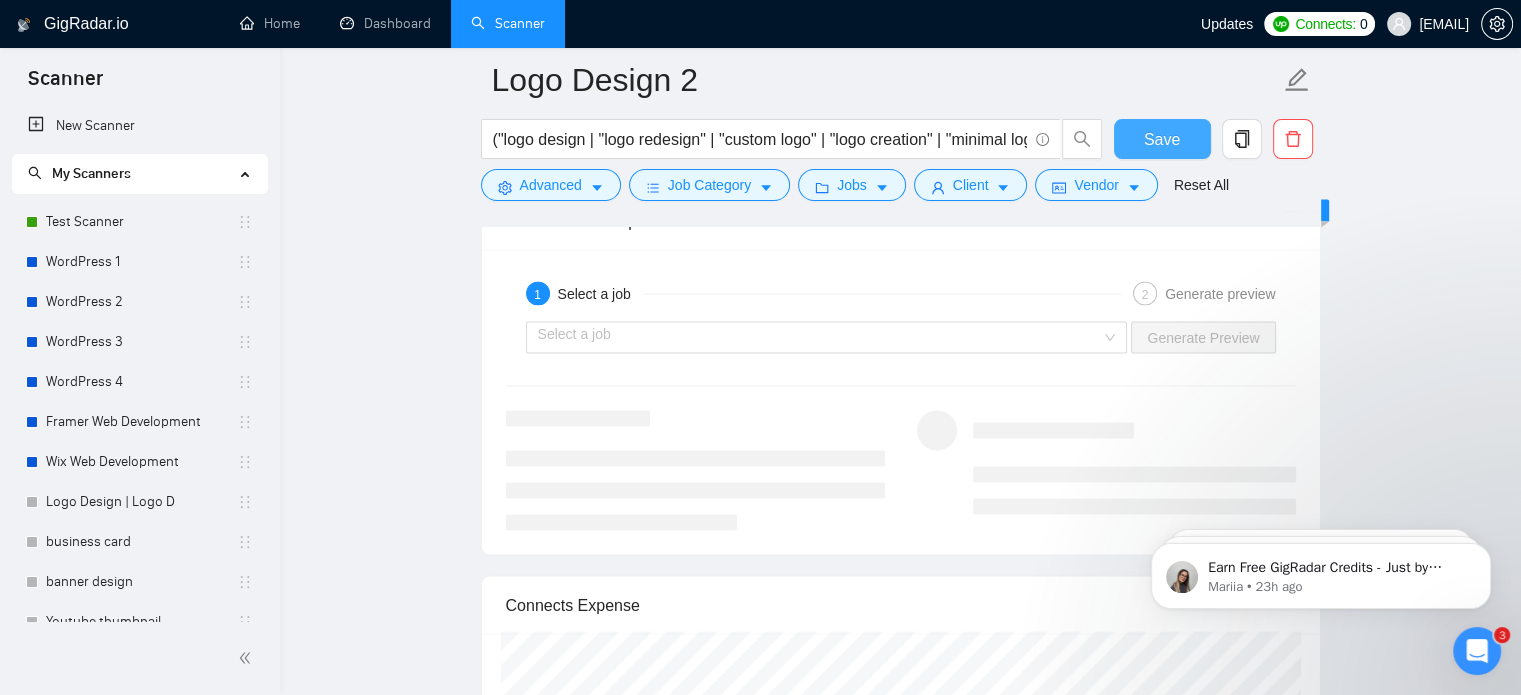 click on "Save" at bounding box center (1162, 139) 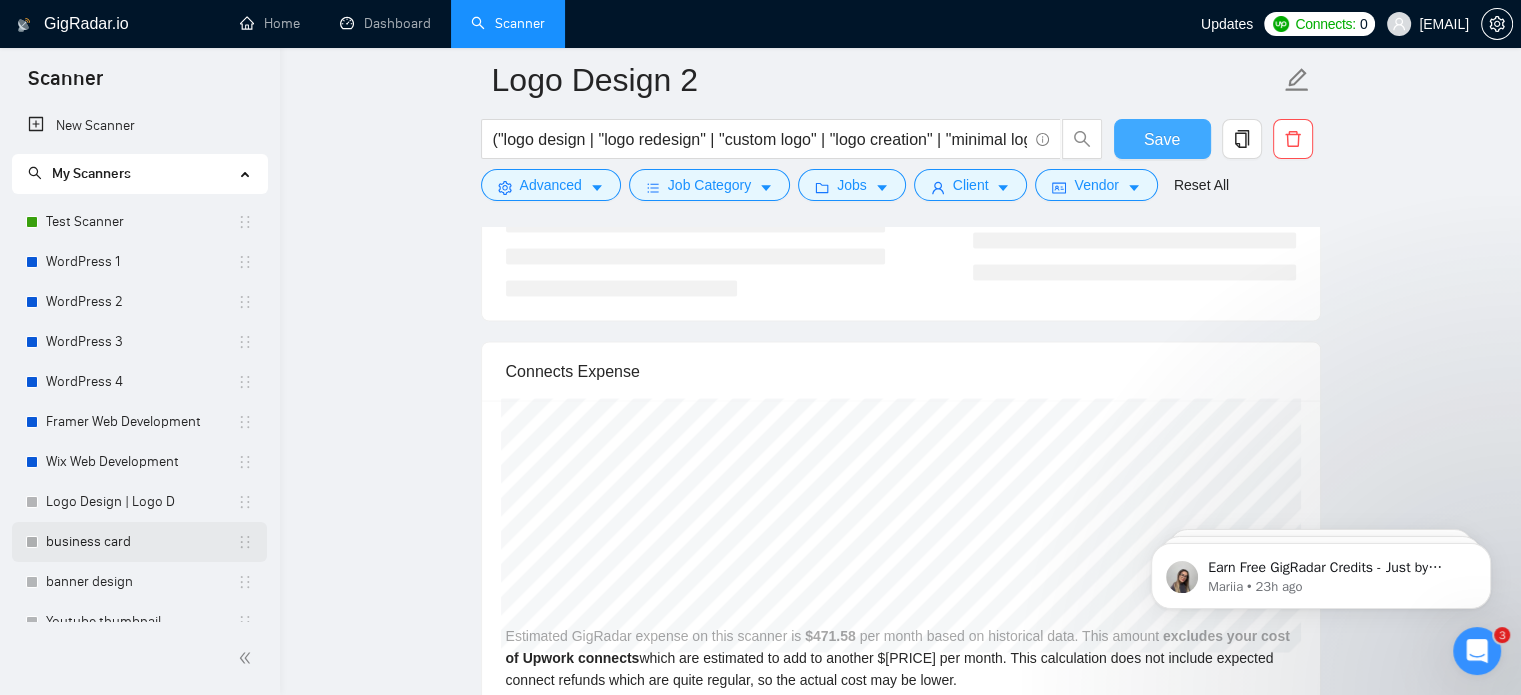 type 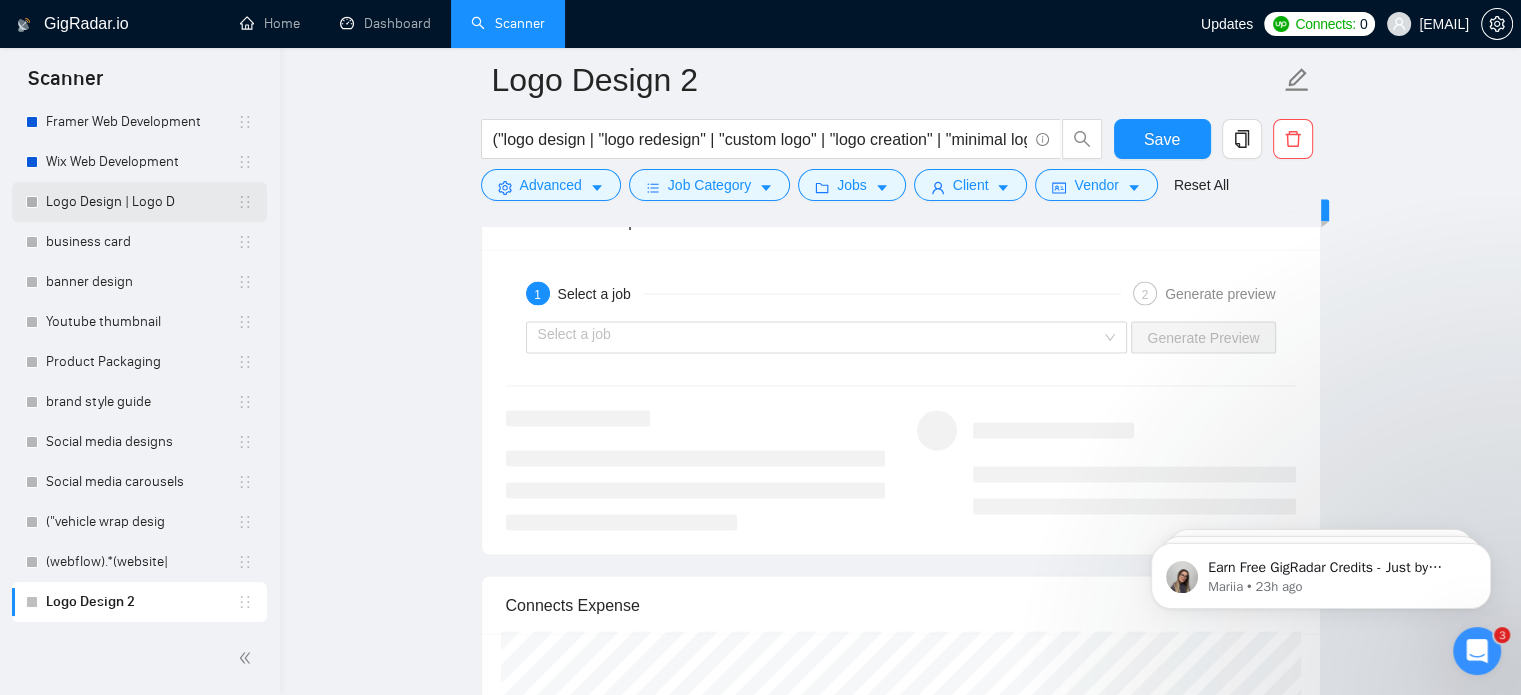 click on "Logo Design | Logo D" at bounding box center (141, 202) 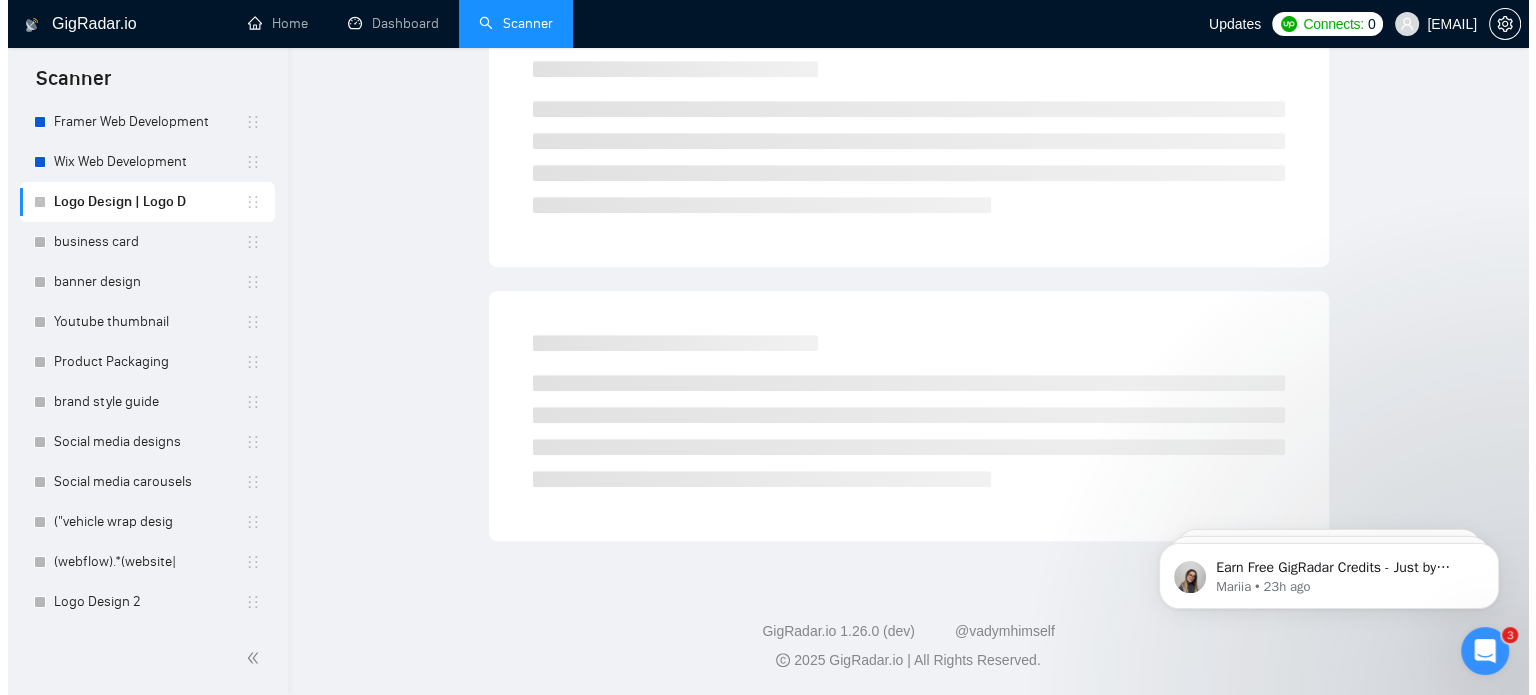 scroll, scrollTop: 35, scrollLeft: 0, axis: vertical 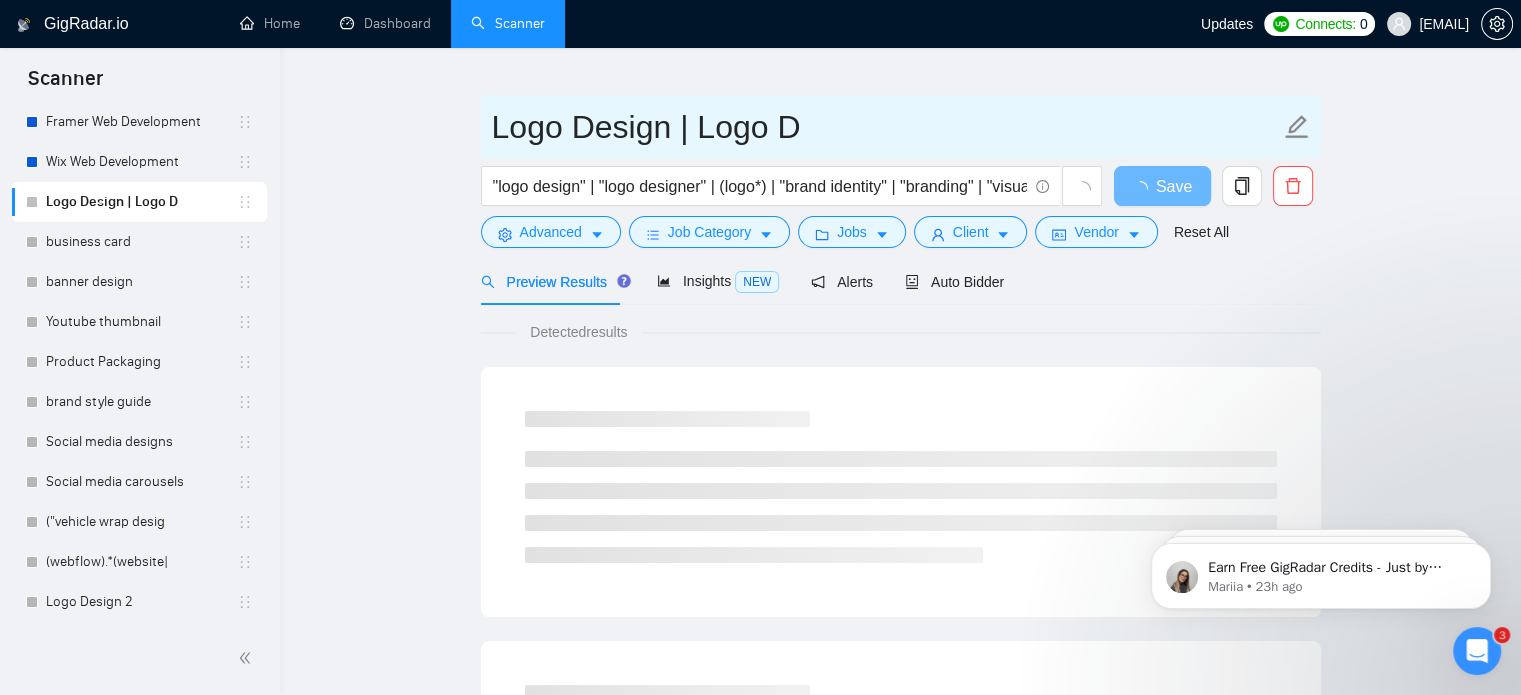 click on "Logo Design | Logo D" at bounding box center (886, 127) 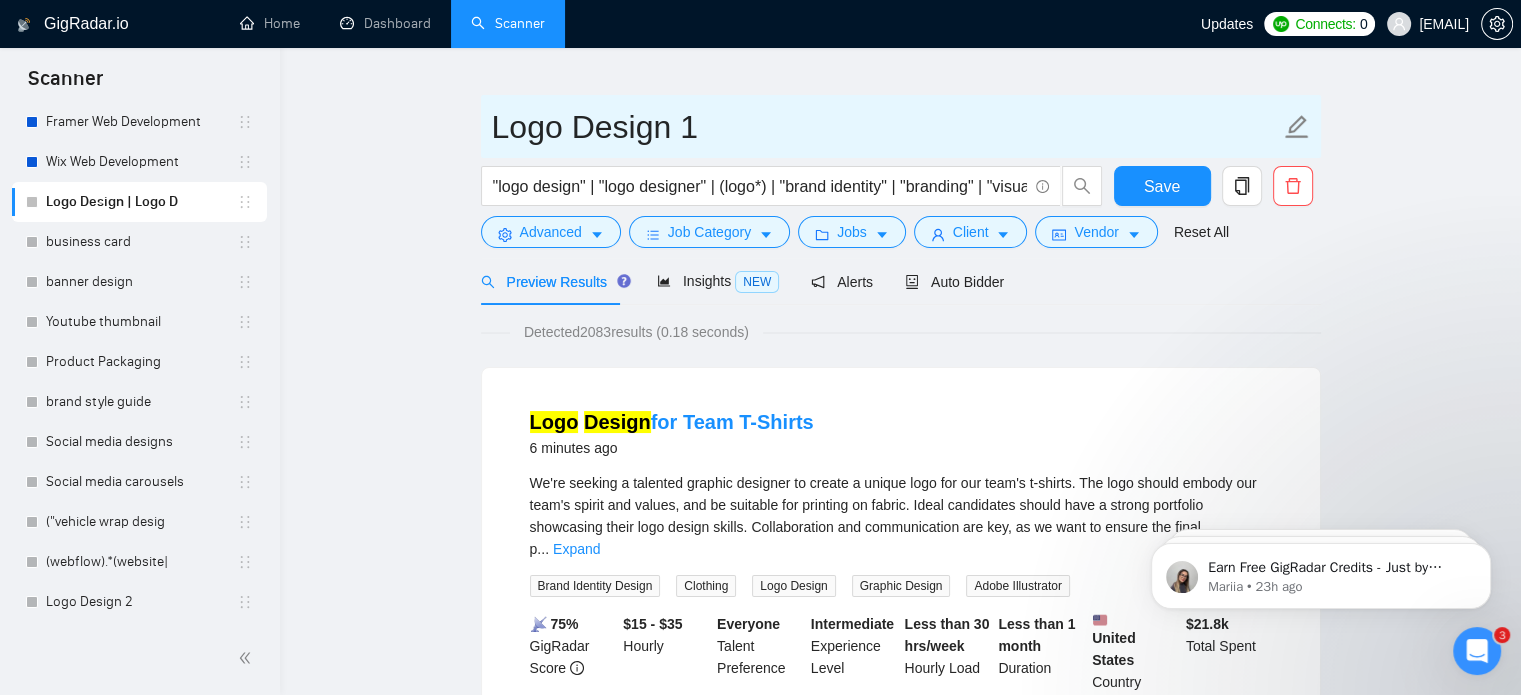 type on "Logo Design 1" 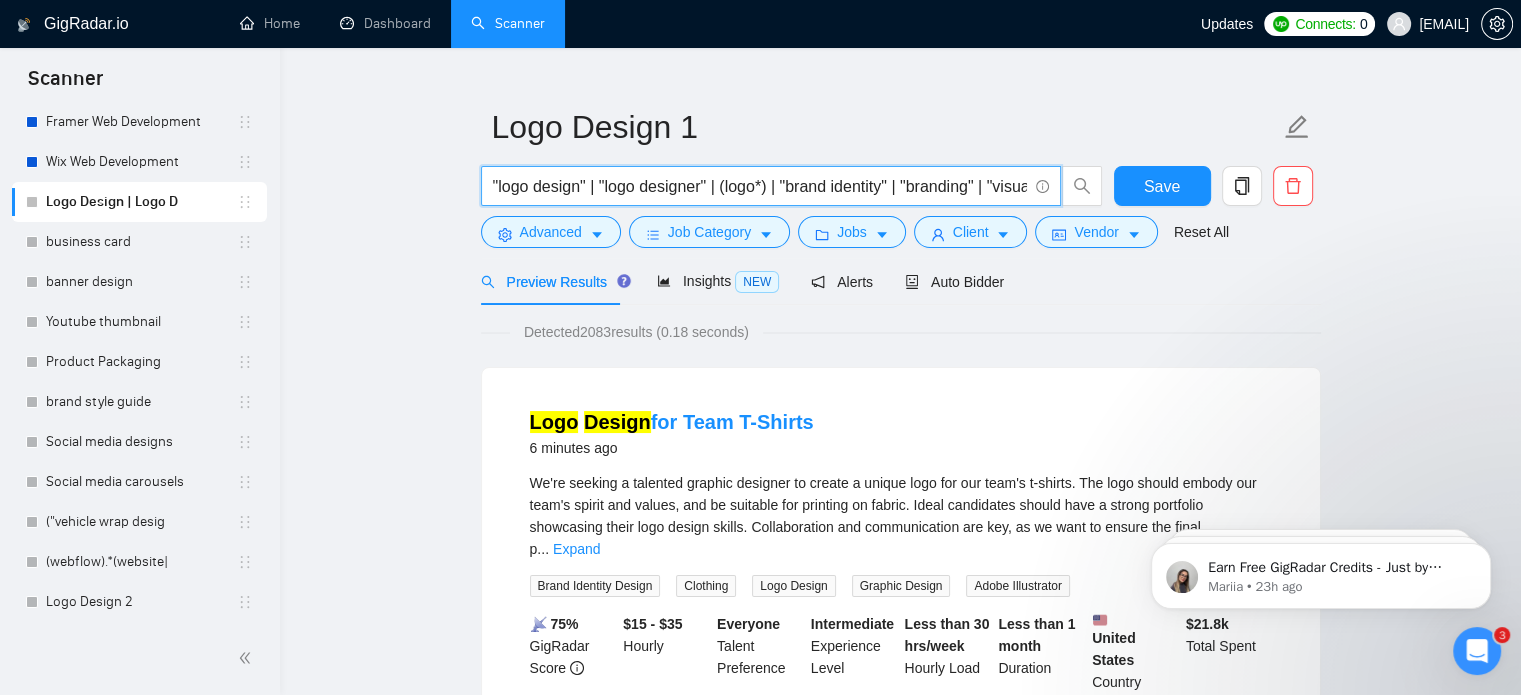 click on ""logo design" | "logo designer" | (logo*) | "brand identity" | "branding" | "visual identity"" at bounding box center [760, 186] 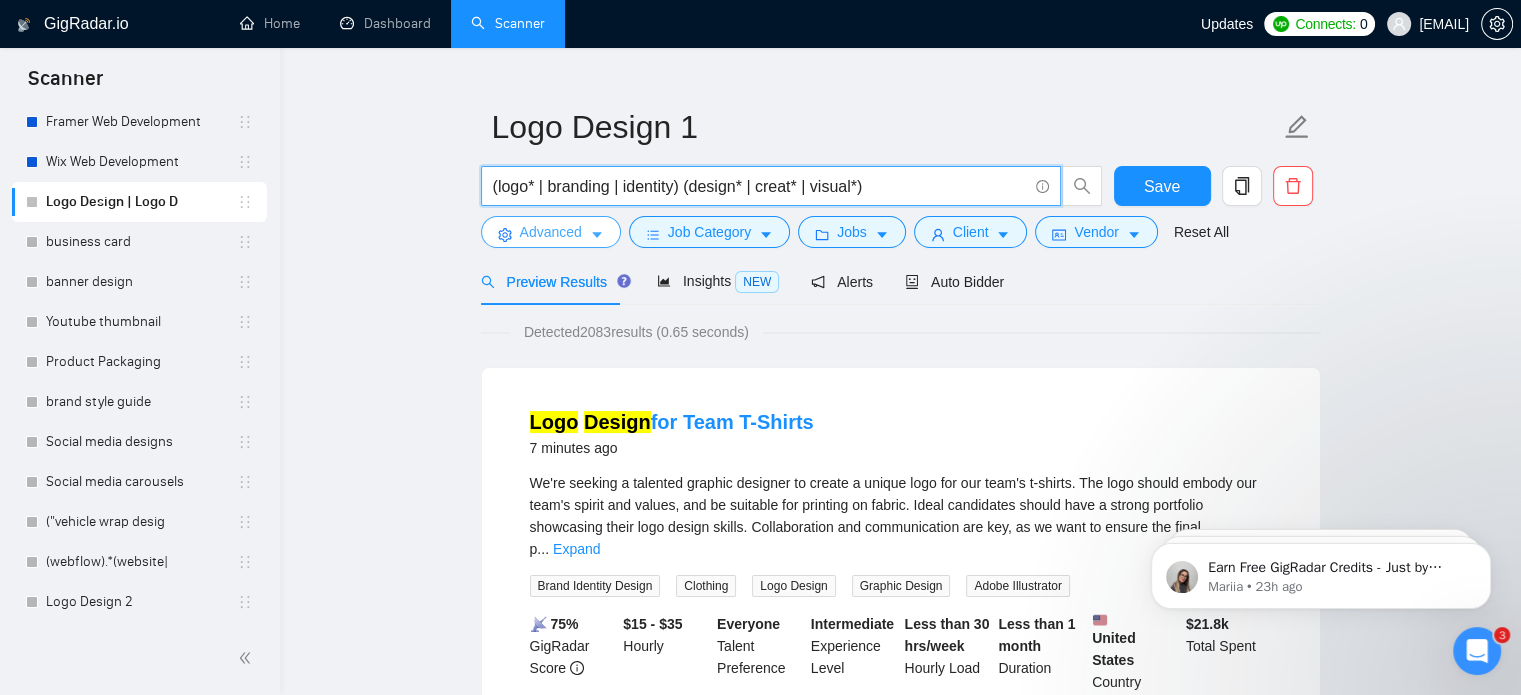 type on "(logo* | branding | identity) (design* | creat* | visual*)" 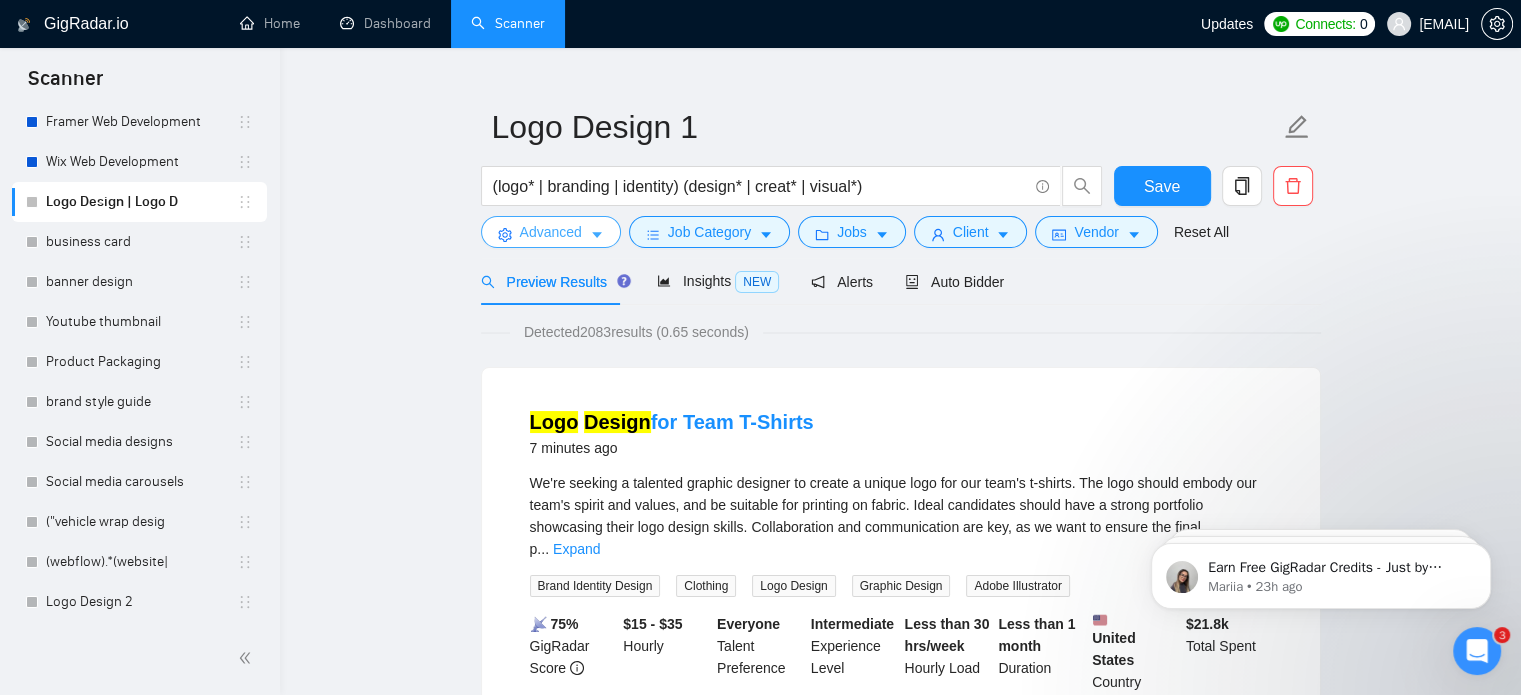 click on "Advanced" at bounding box center [551, 232] 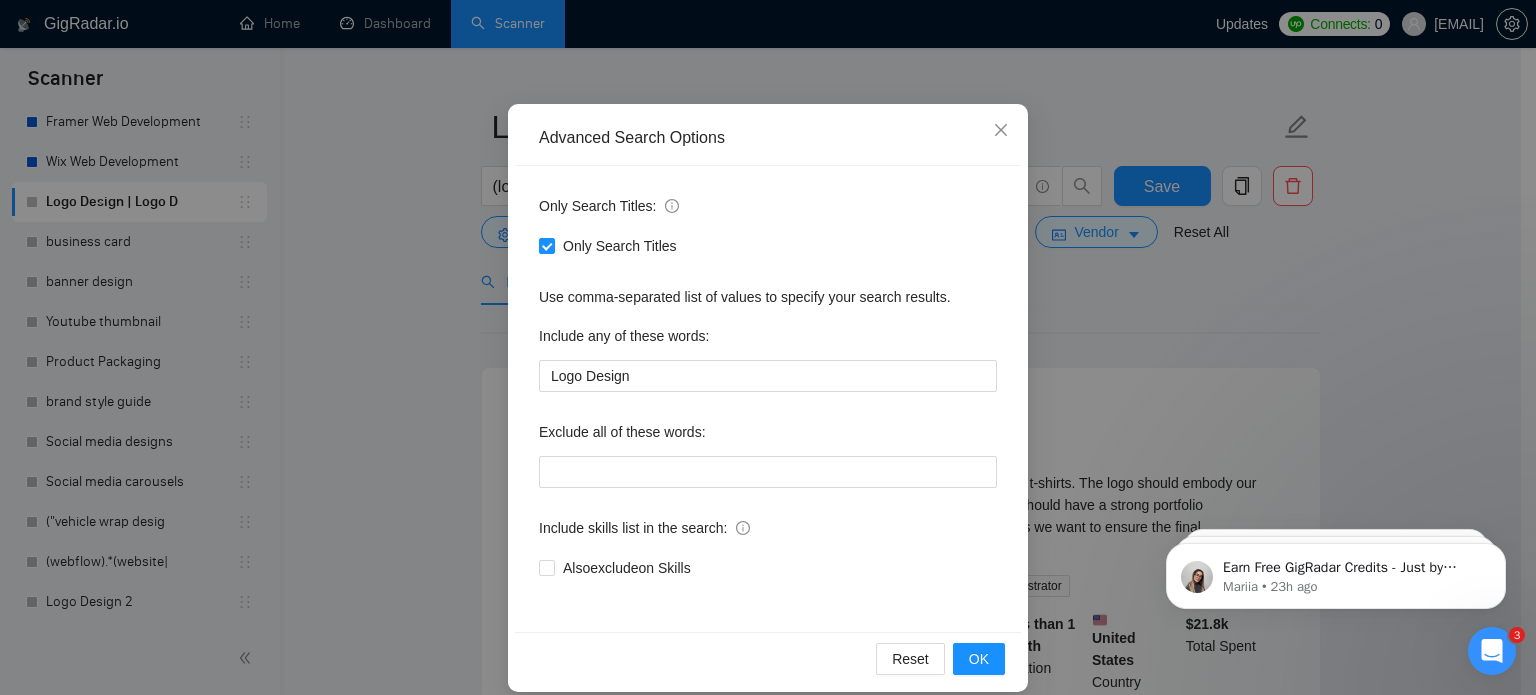 scroll, scrollTop: 136, scrollLeft: 0, axis: vertical 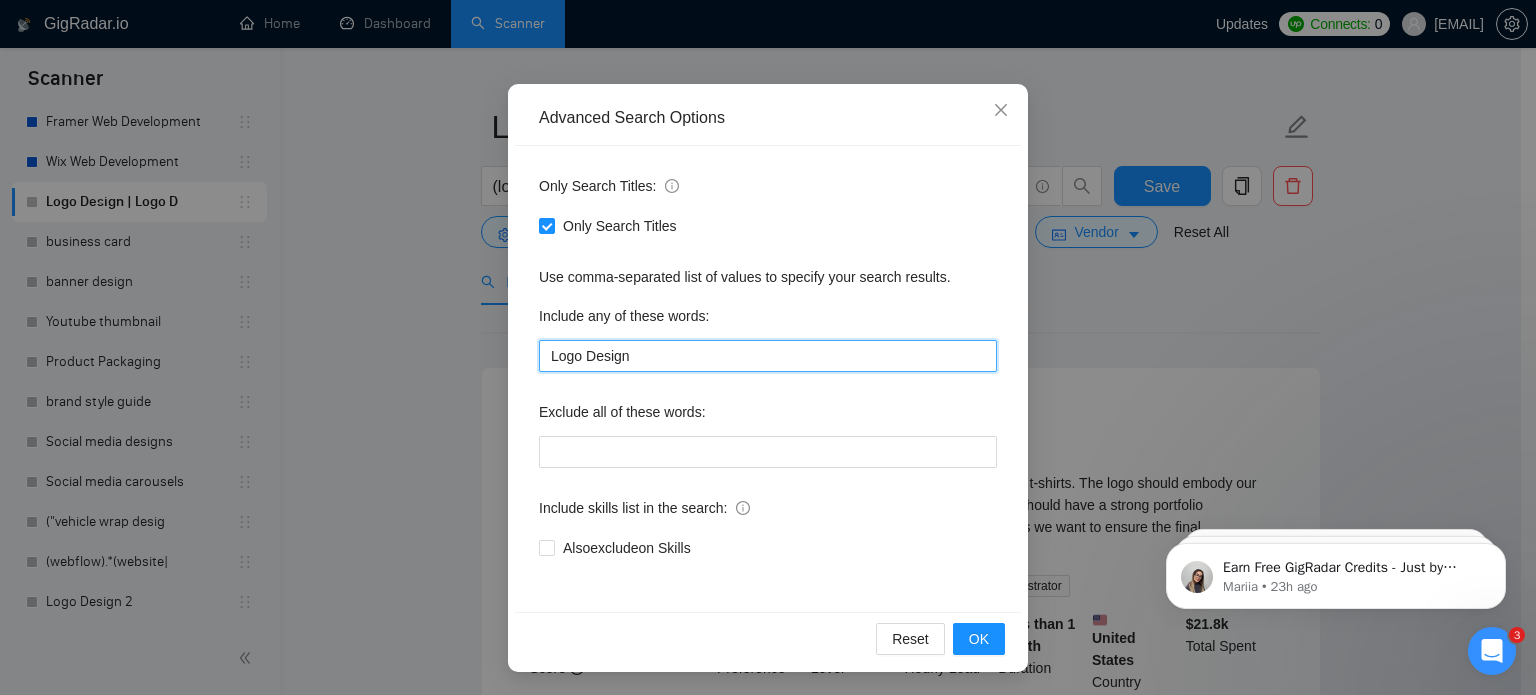 click on "Logo Design" at bounding box center (768, 356) 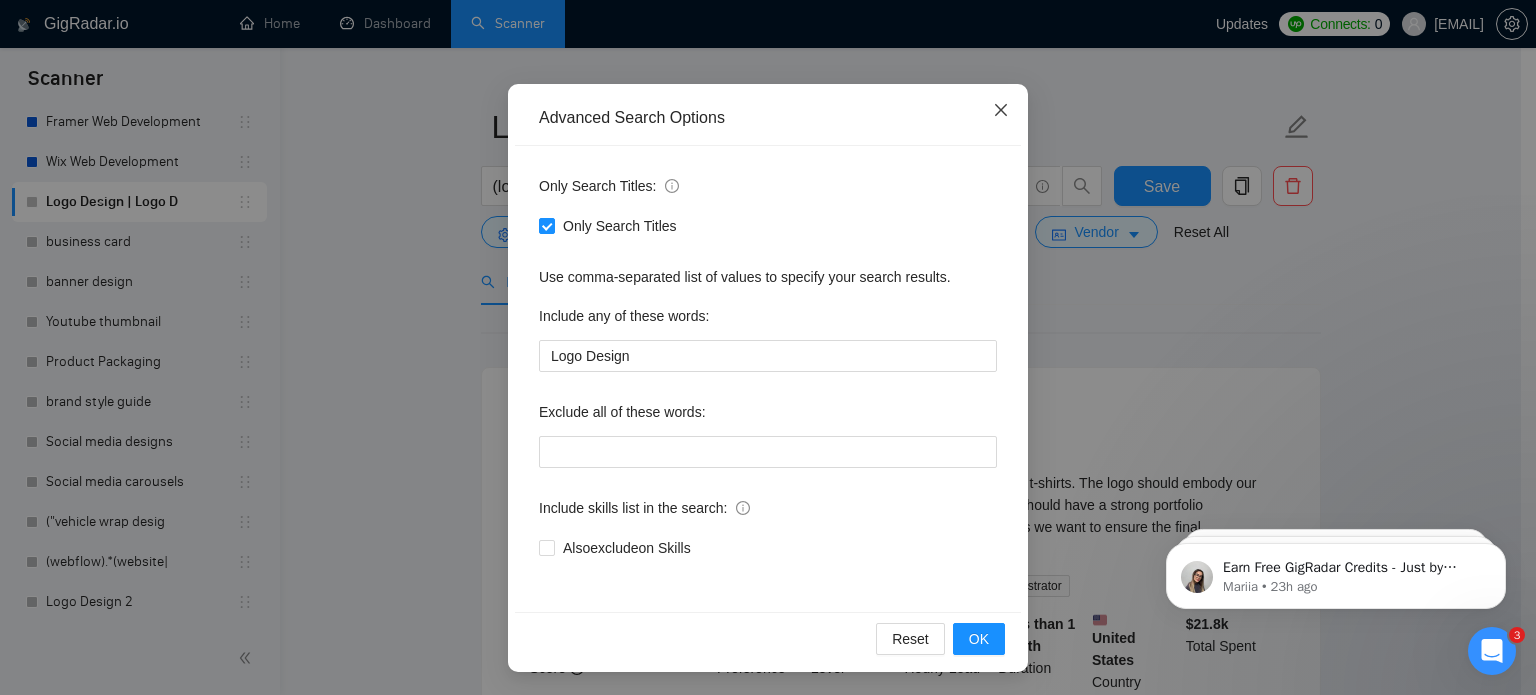 click 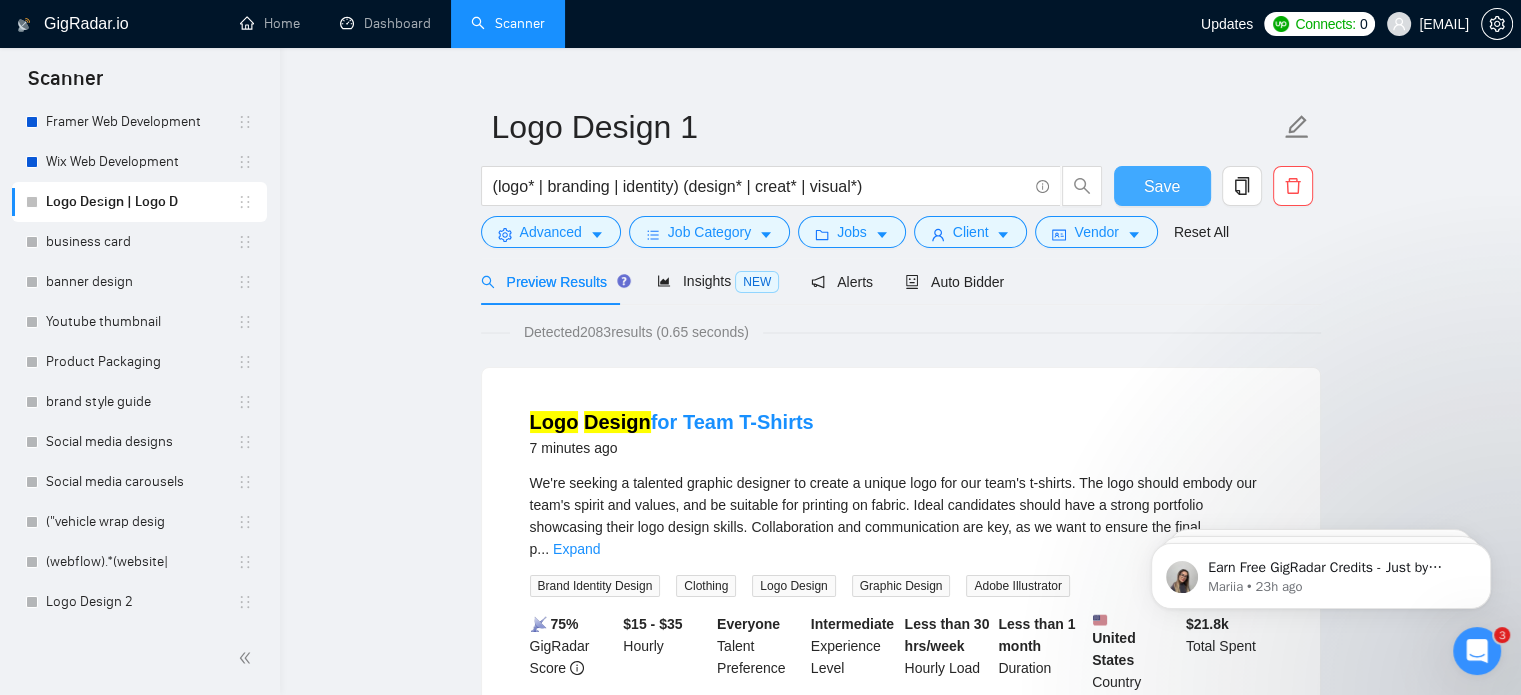 click on "Save" at bounding box center [1162, 186] 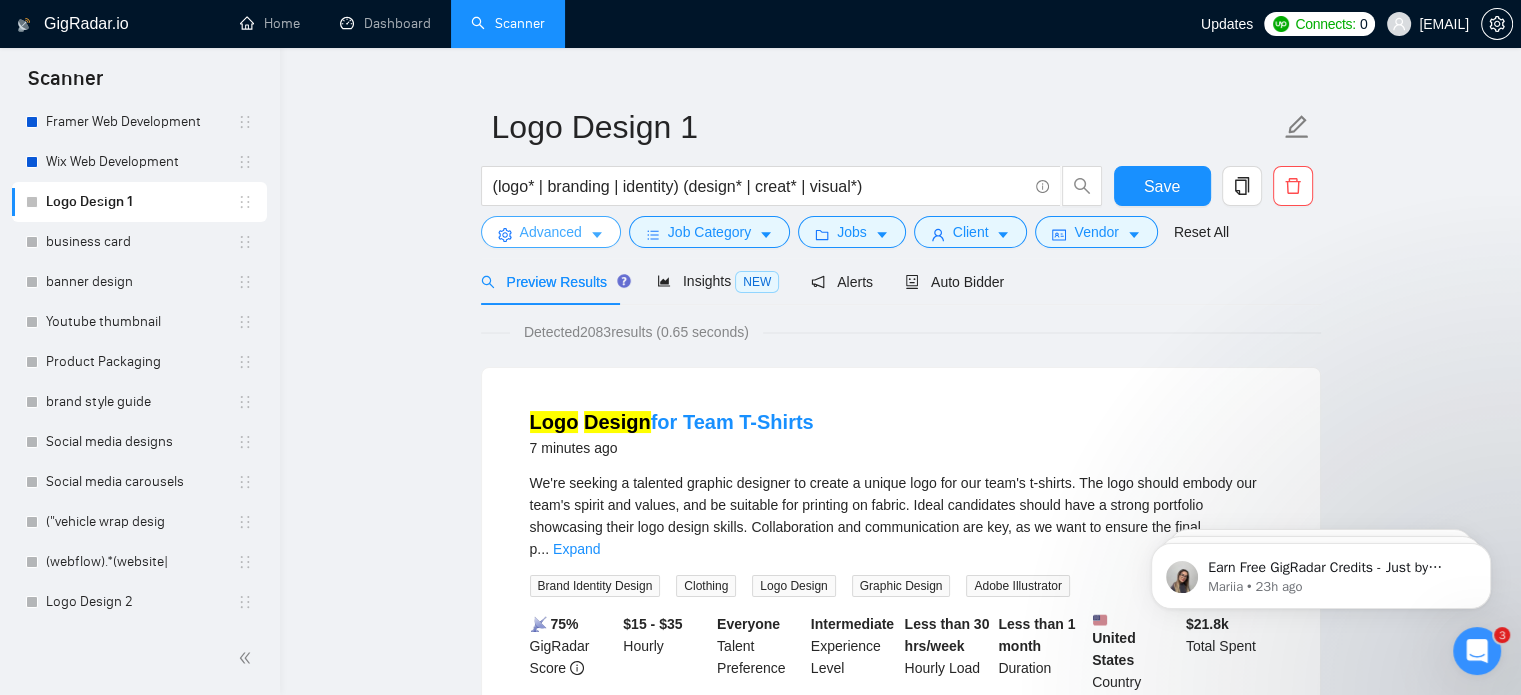 click on "Advanced" at bounding box center (551, 232) 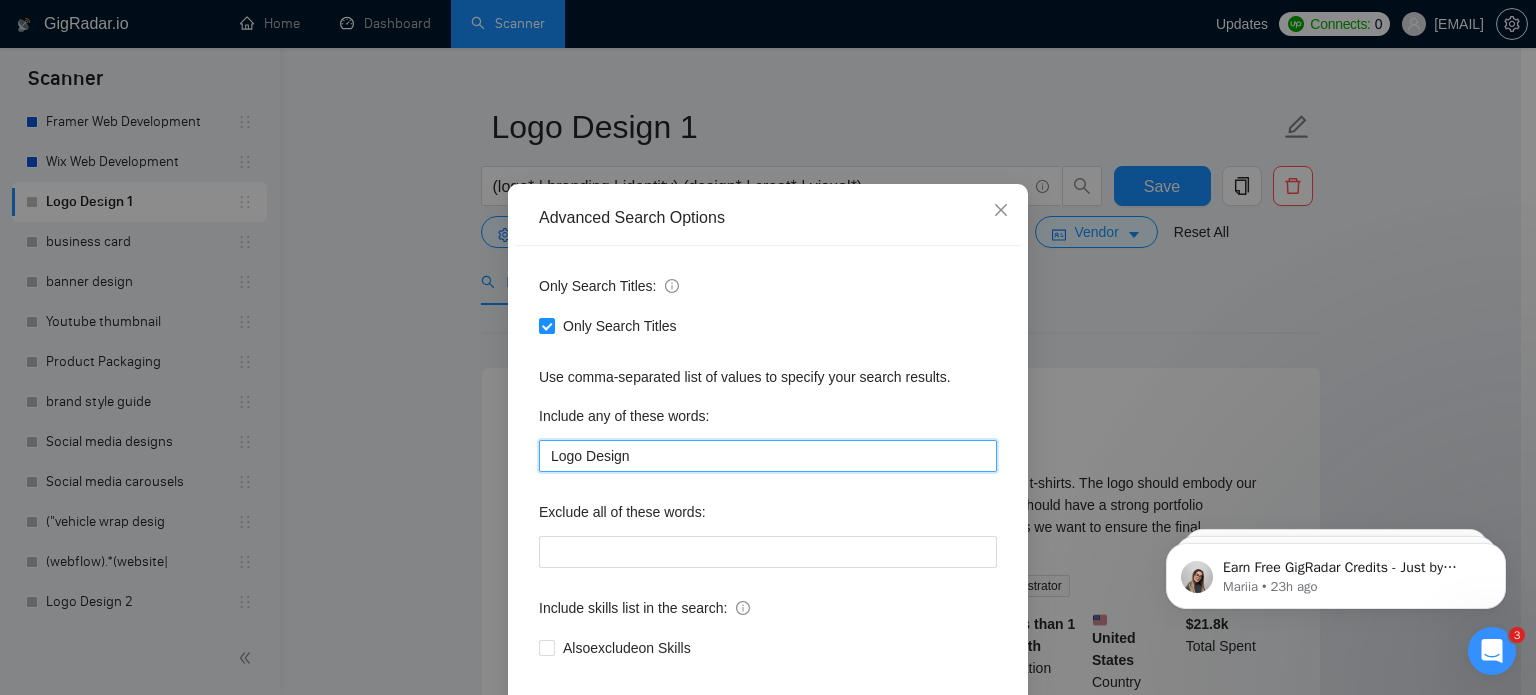 click on "Logo Design" at bounding box center [768, 456] 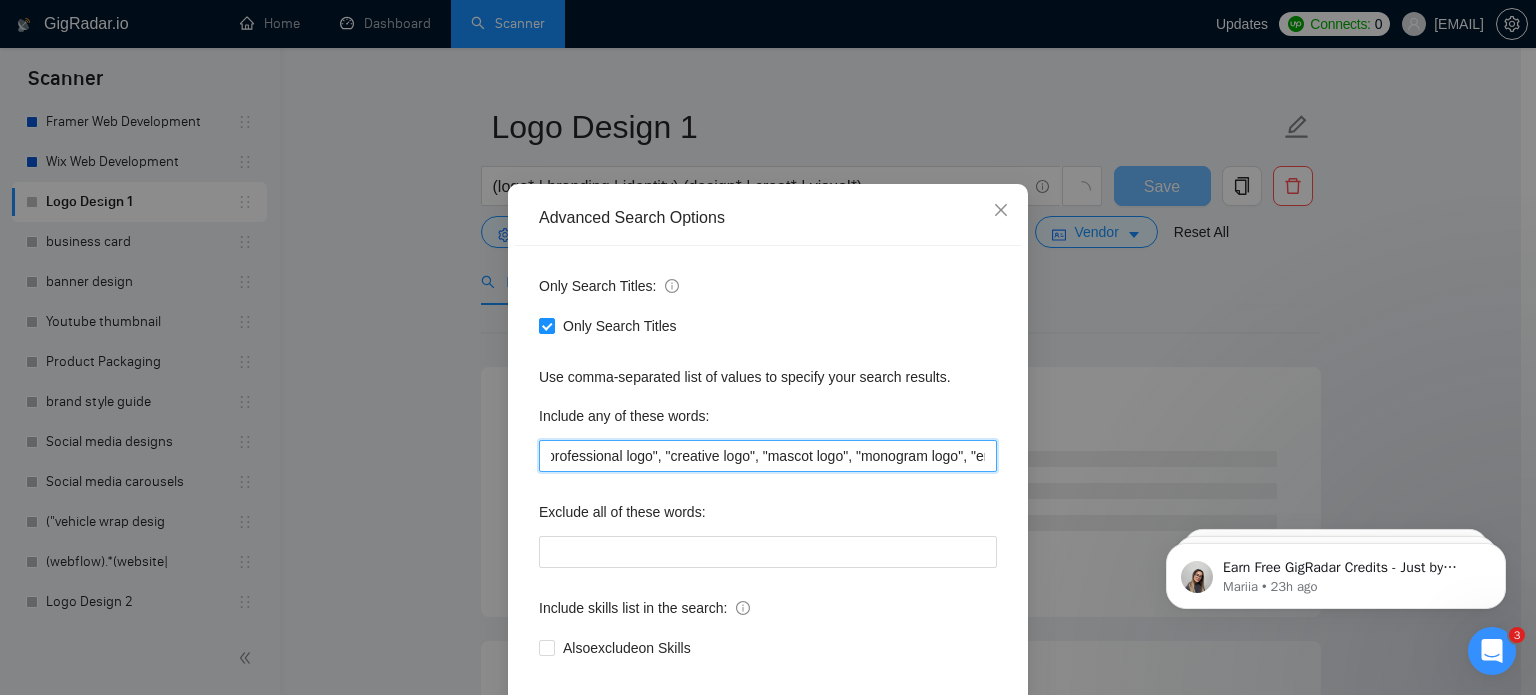 scroll, scrollTop: 0, scrollLeft: 0, axis: both 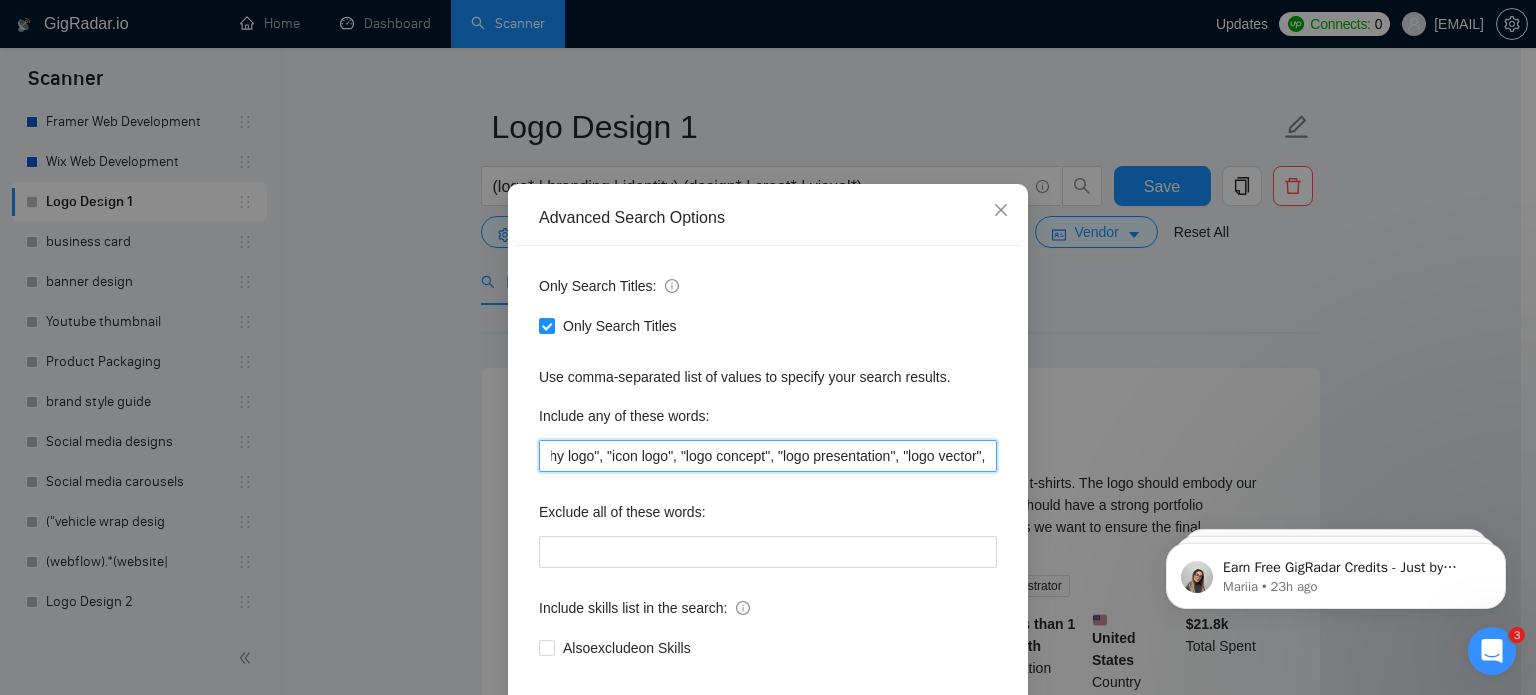 paste on ""brand identity", "visual identity", "brand strategy", "brand guidelines", "brand book", "branding package", "brand style guide", "brand kit", "corporate identity", "branding and logo", "branding refresh"" 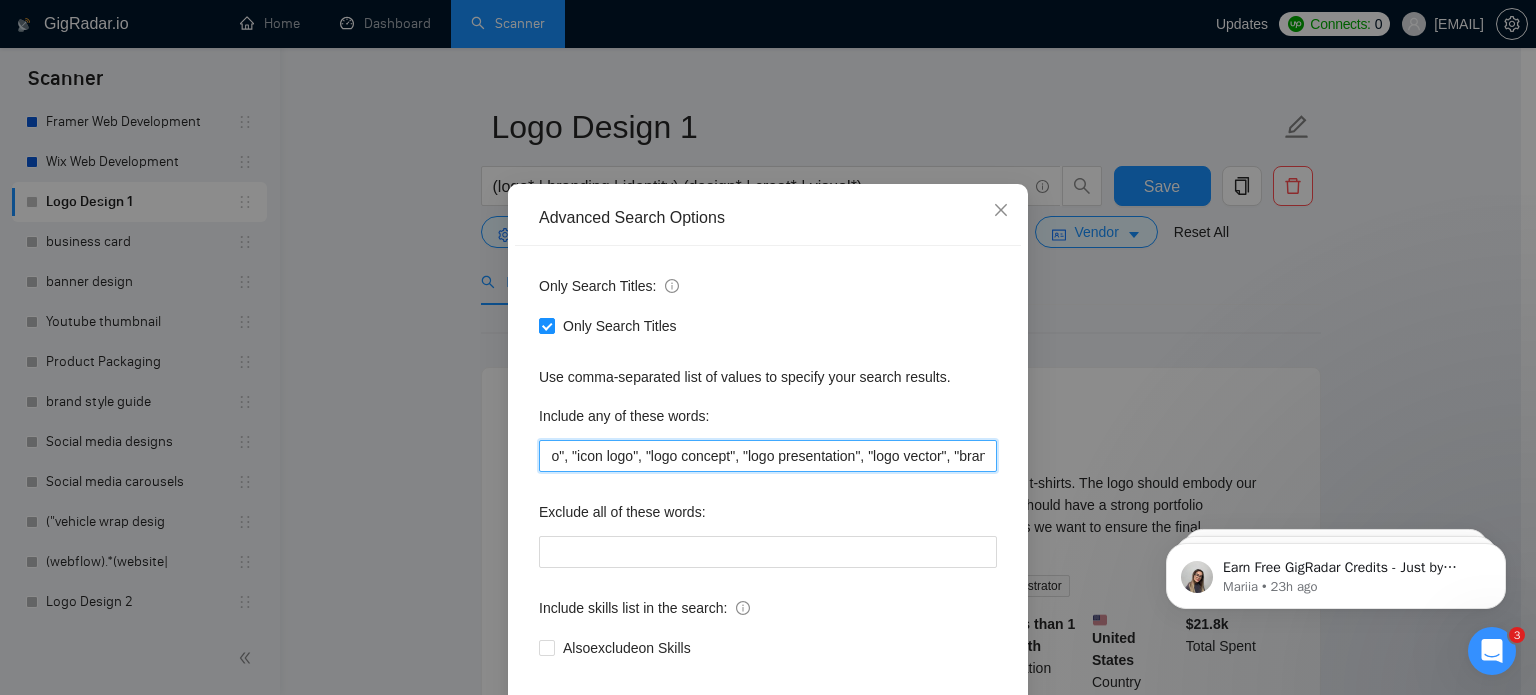 scroll, scrollTop: 0, scrollLeft: 2425, axis: horizontal 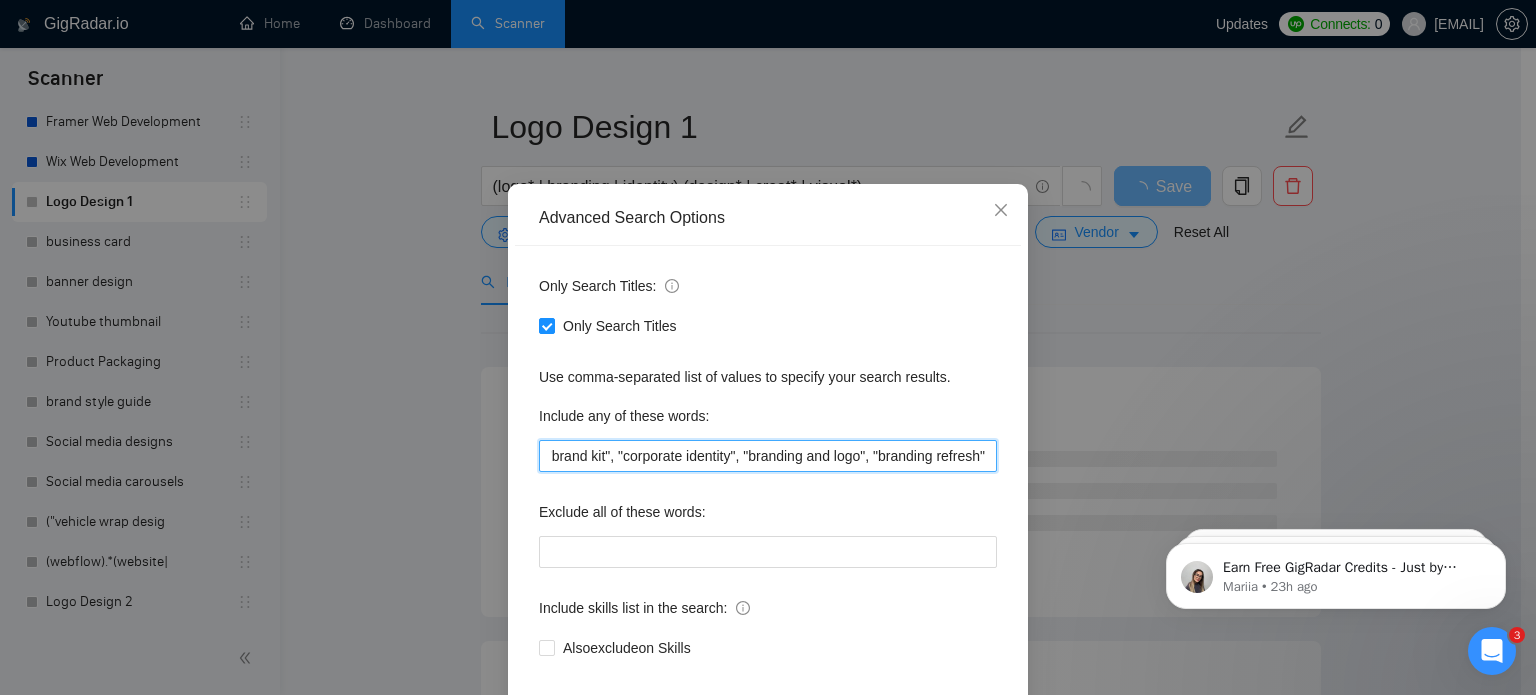 type on ""logo design", "logo creation", "logo redesign", "custom logo", "minimal logo", "modern logo", "professional logo", "creative logo", "mascot logo", "monogram logo", "emblem logo", "typography logo", "icon logo", "logo concept", "logo presentation", "logo vector", "brand identity", "visual identity", "brand strategy", "brand guidelines", "brand book", "branding package", "brand style guide", "brand kit", "corporate identity", "branding and logo", "branding refresh"" 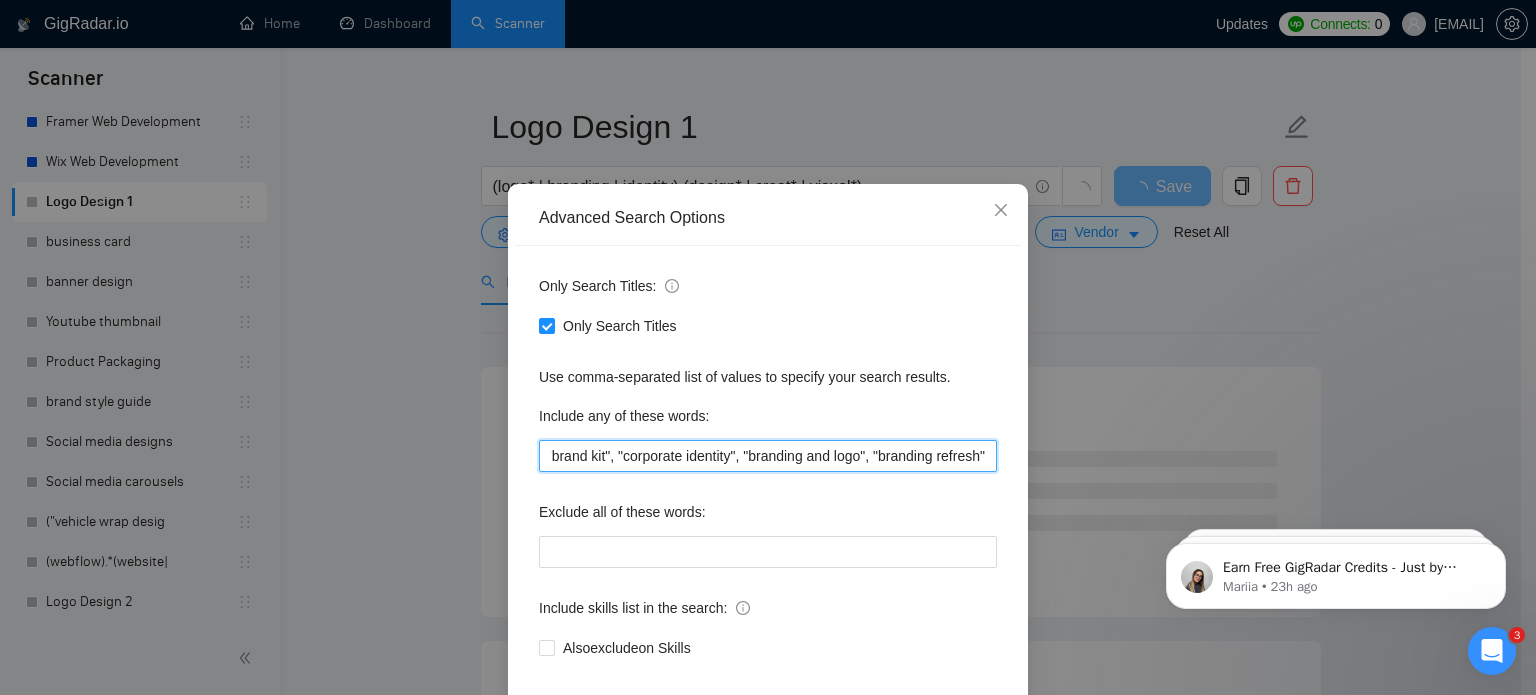 scroll, scrollTop: 0, scrollLeft: 0, axis: both 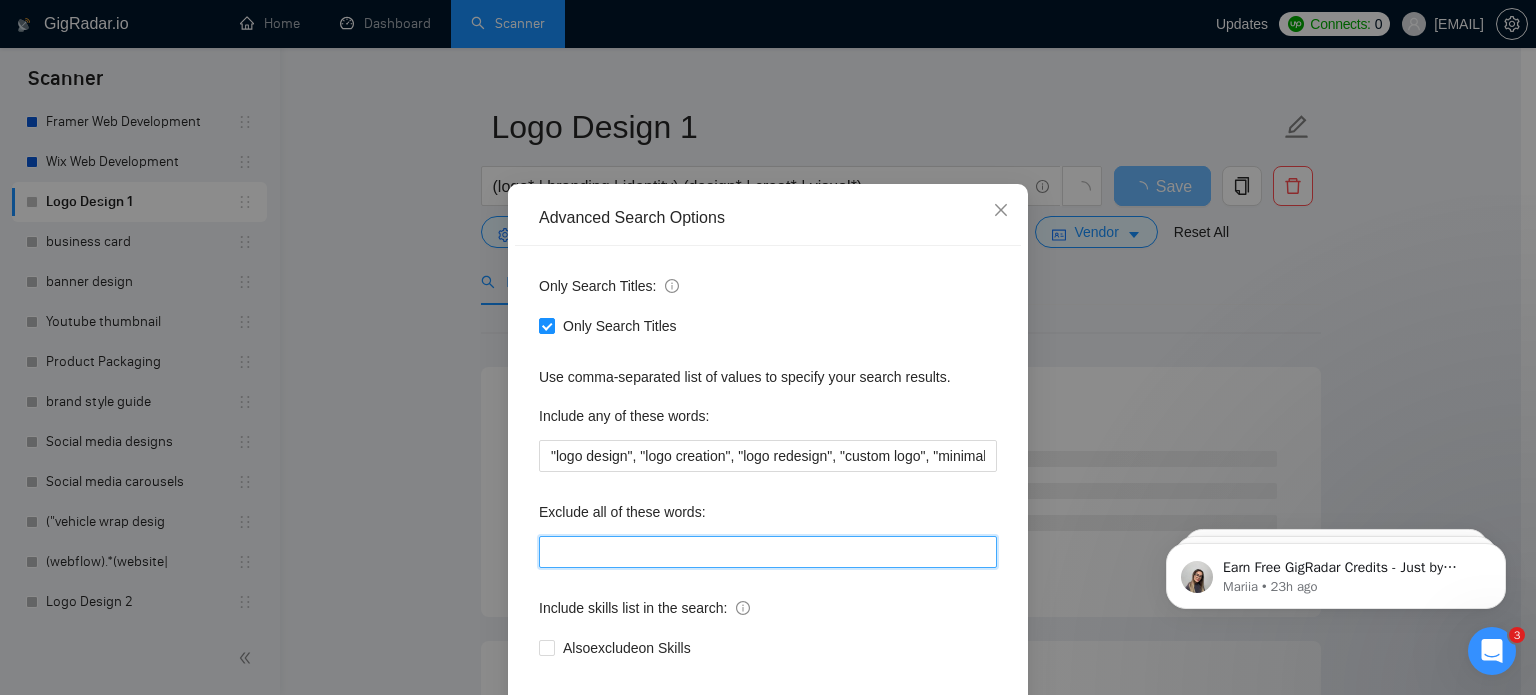click at bounding box center (768, 552) 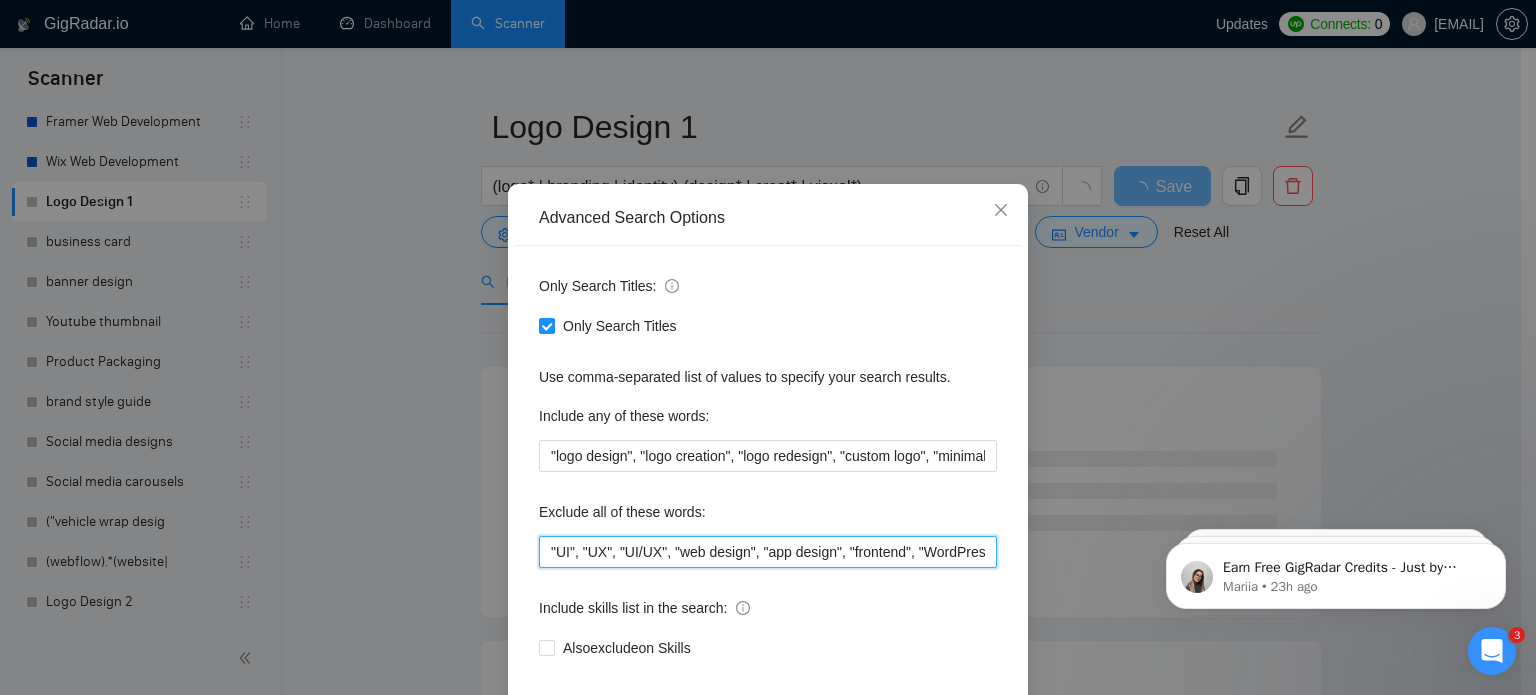 scroll, scrollTop: 0, scrollLeft: 912, axis: horizontal 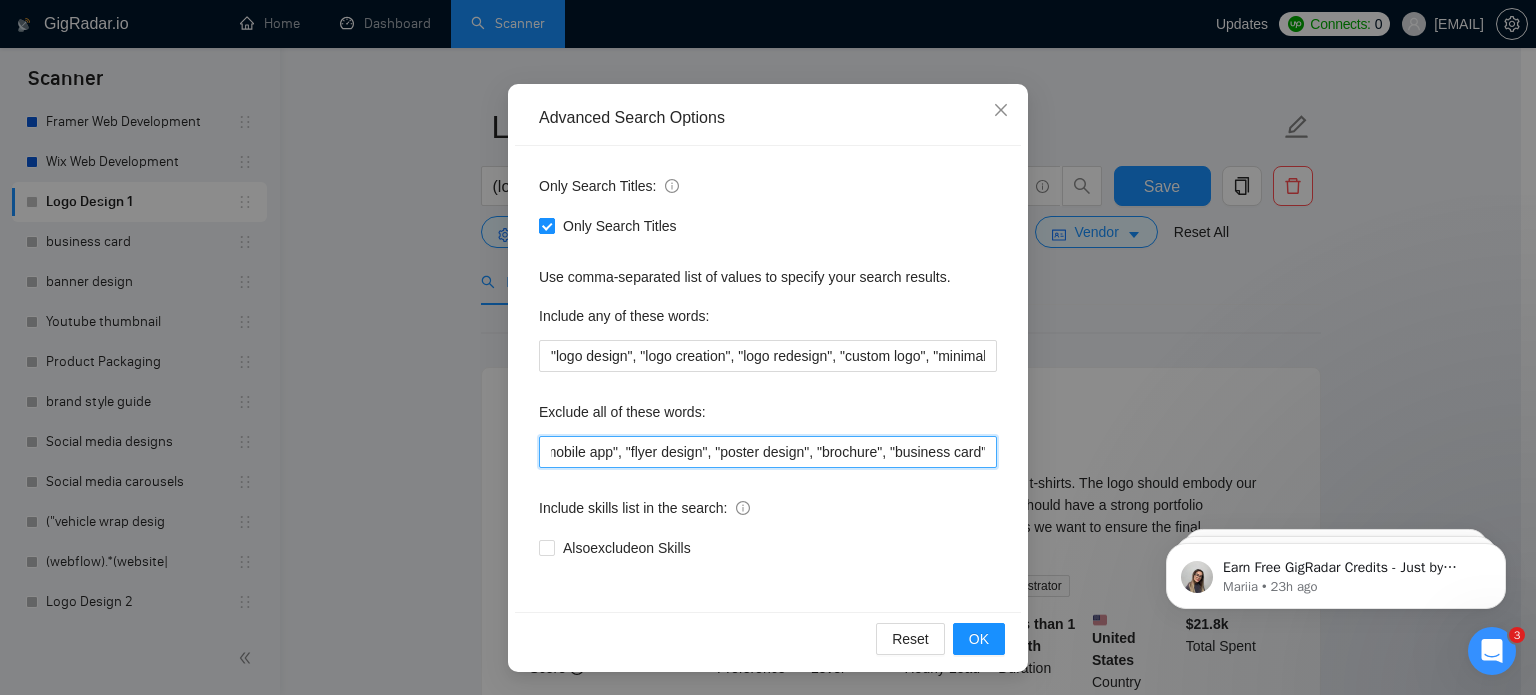 type on ""UI", "UX", "UI/UX", "web design", "app design", "frontend", "WordPress", "Shopify", "HTML", "landing page", "Webflow", "development", "coding", "mobile app", "flyer design", "poster design", "brochure", "business card"" 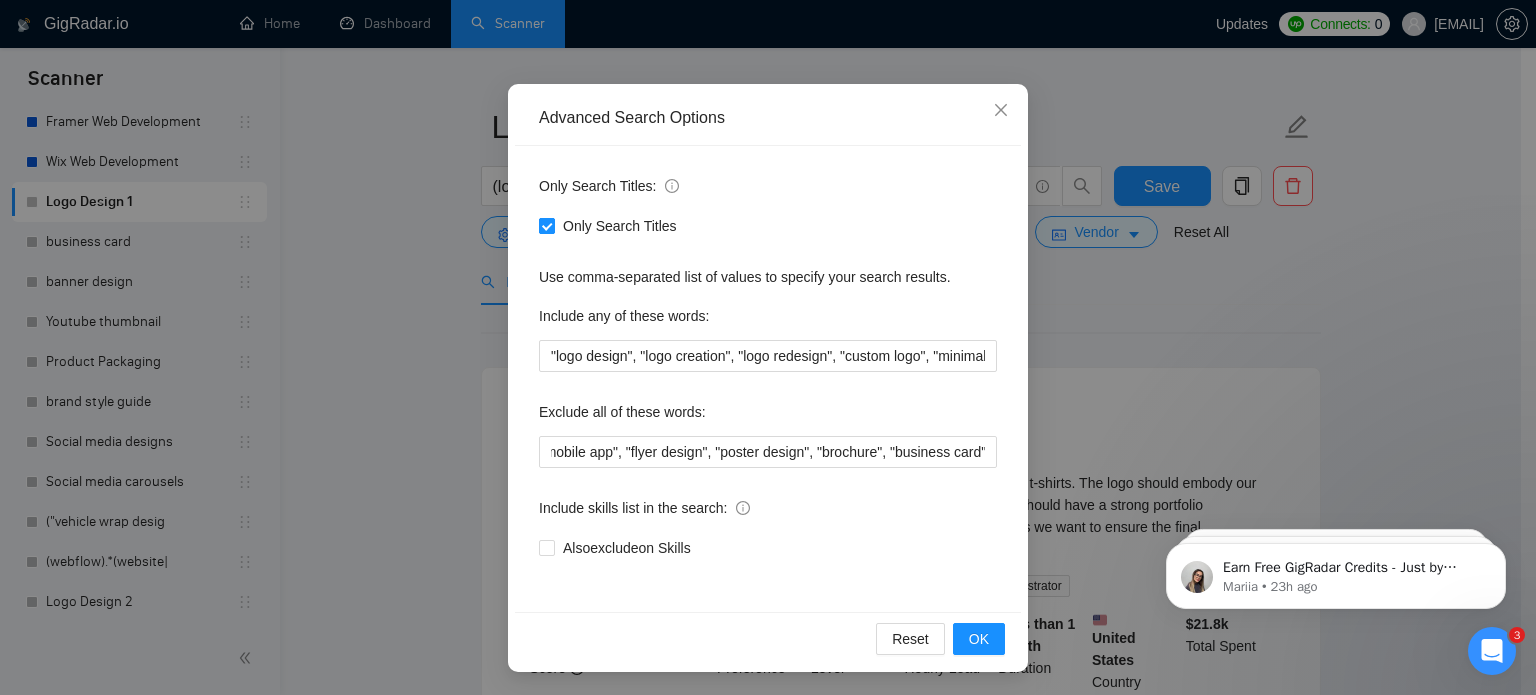 scroll, scrollTop: 0, scrollLeft: 0, axis: both 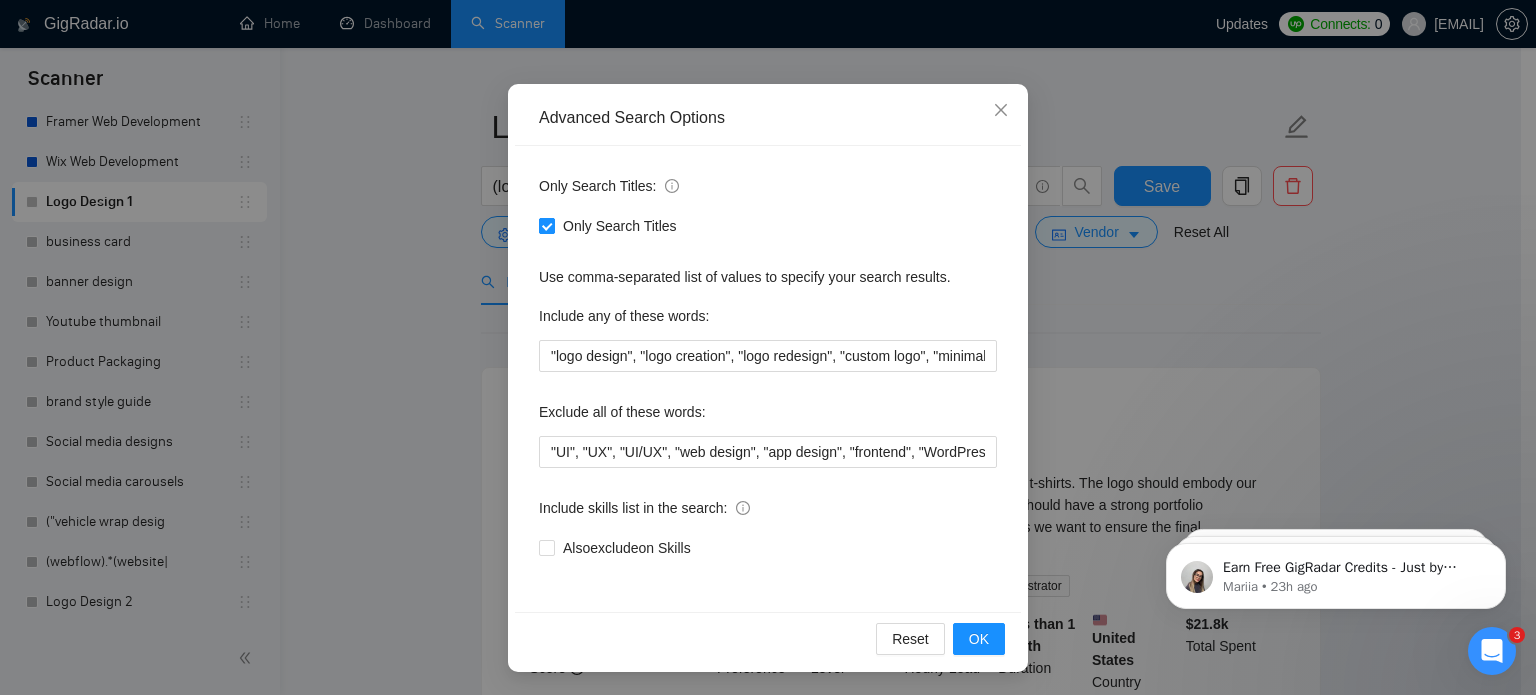 click at bounding box center [547, 226] 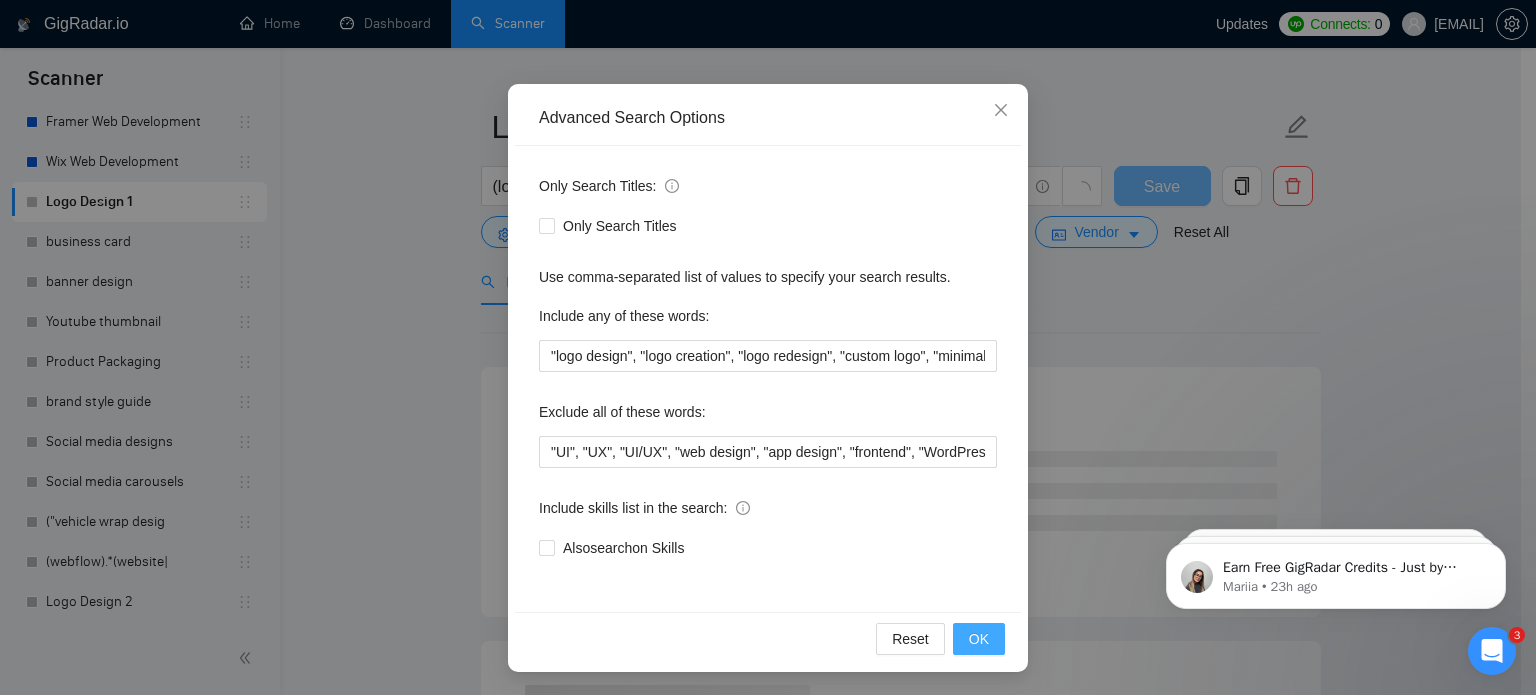 click on "OK" at bounding box center [979, 639] 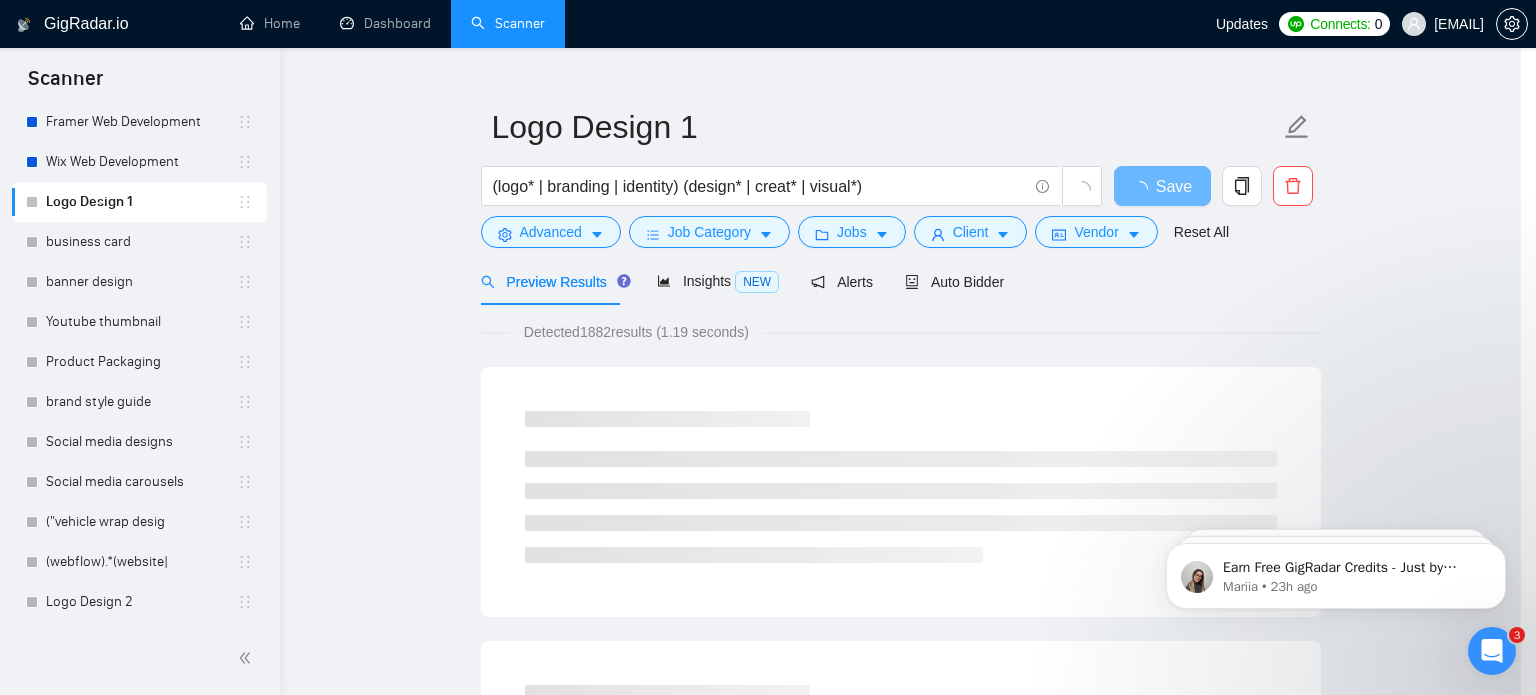 scroll, scrollTop: 36, scrollLeft: 0, axis: vertical 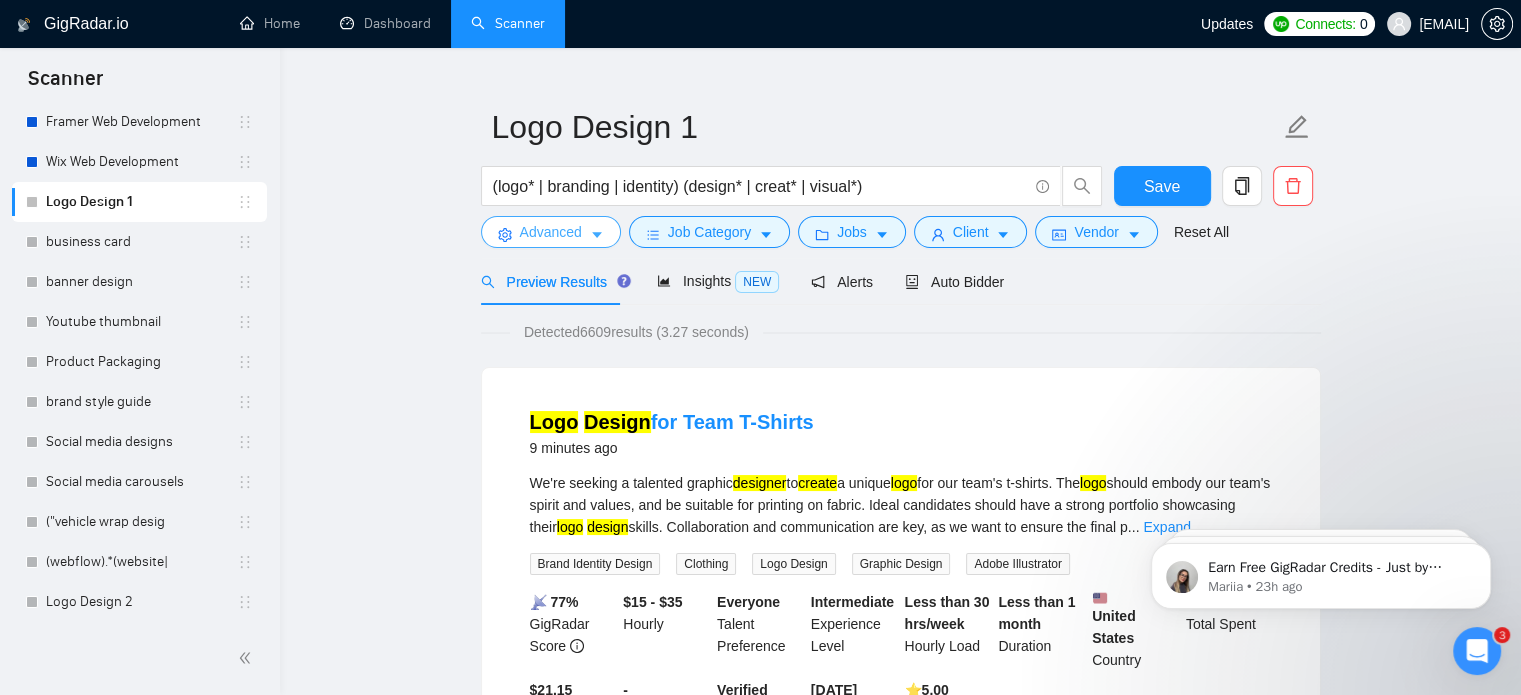 click on "Advanced" at bounding box center [551, 232] 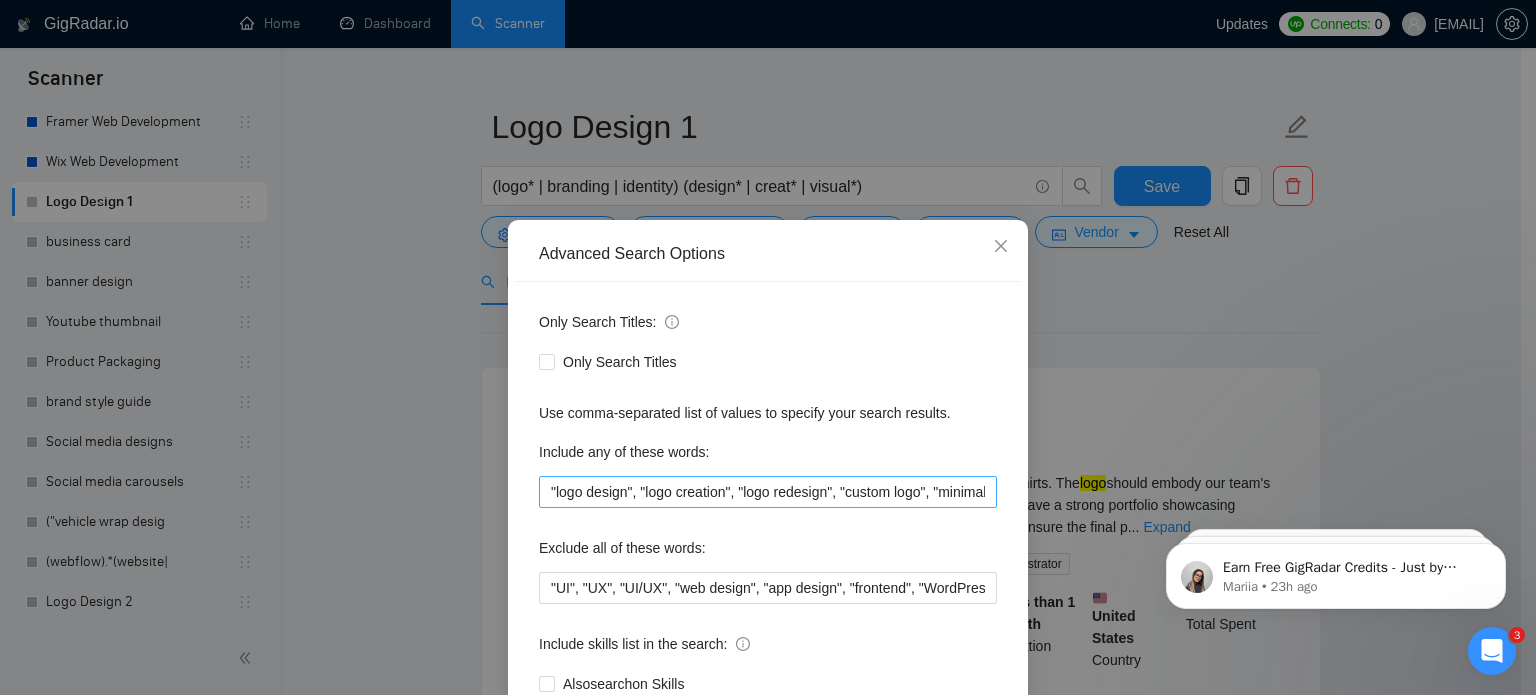 scroll, scrollTop: 136, scrollLeft: 0, axis: vertical 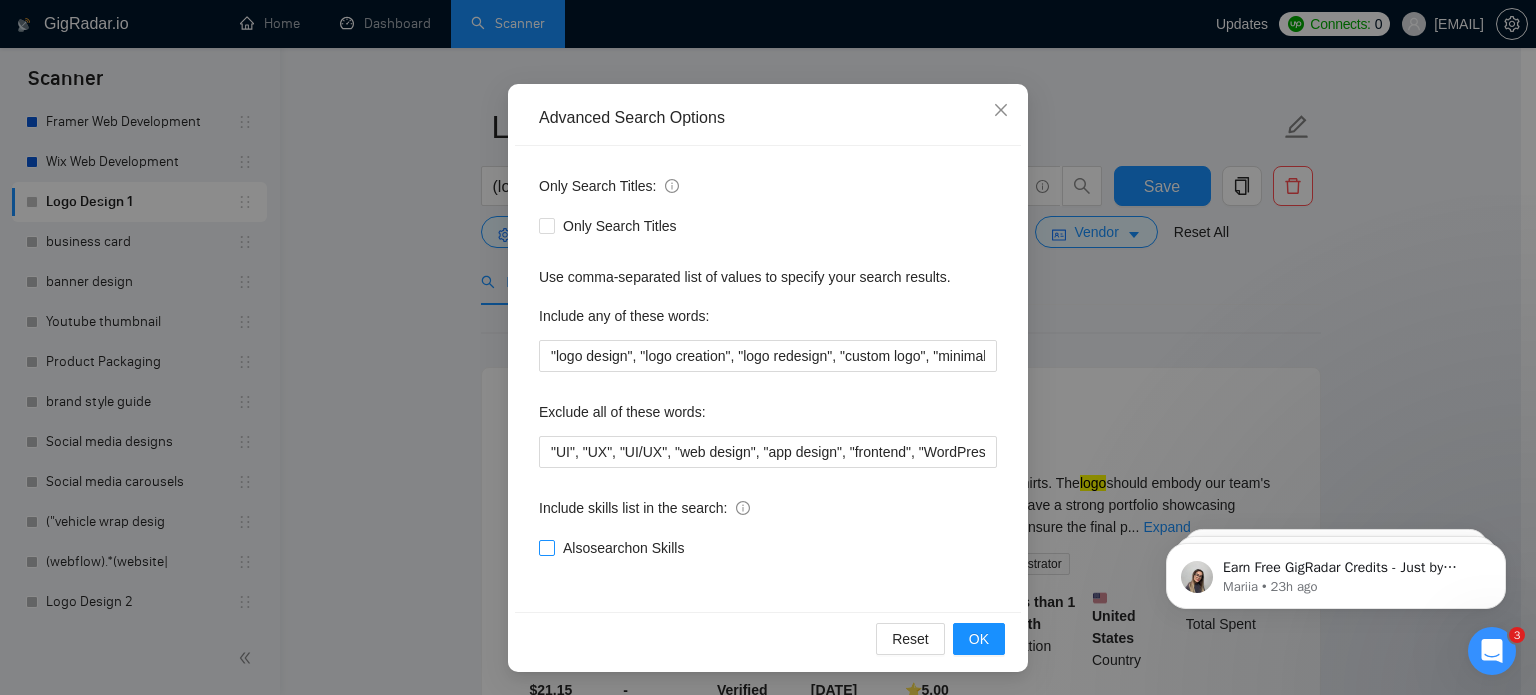 click on "Also  search  on Skills" at bounding box center (546, 547) 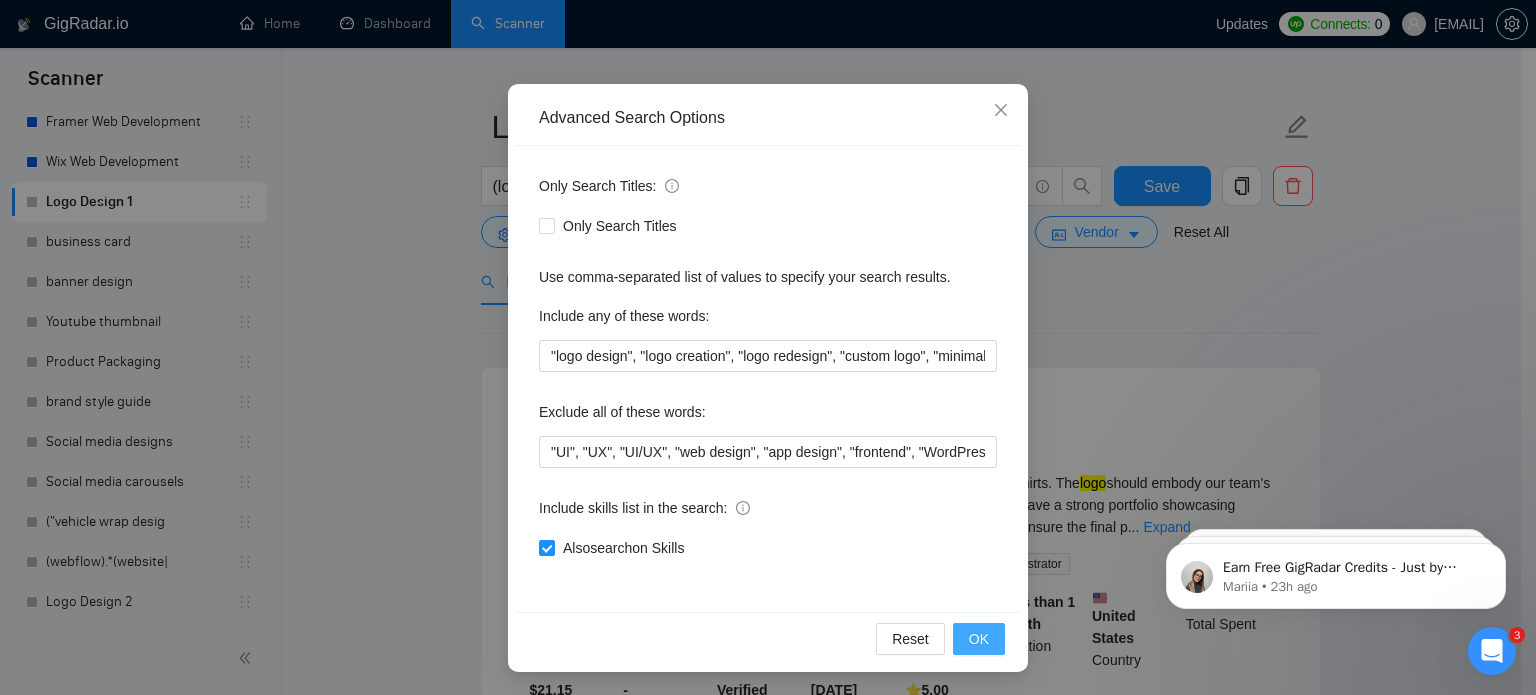 click on "OK" at bounding box center (979, 639) 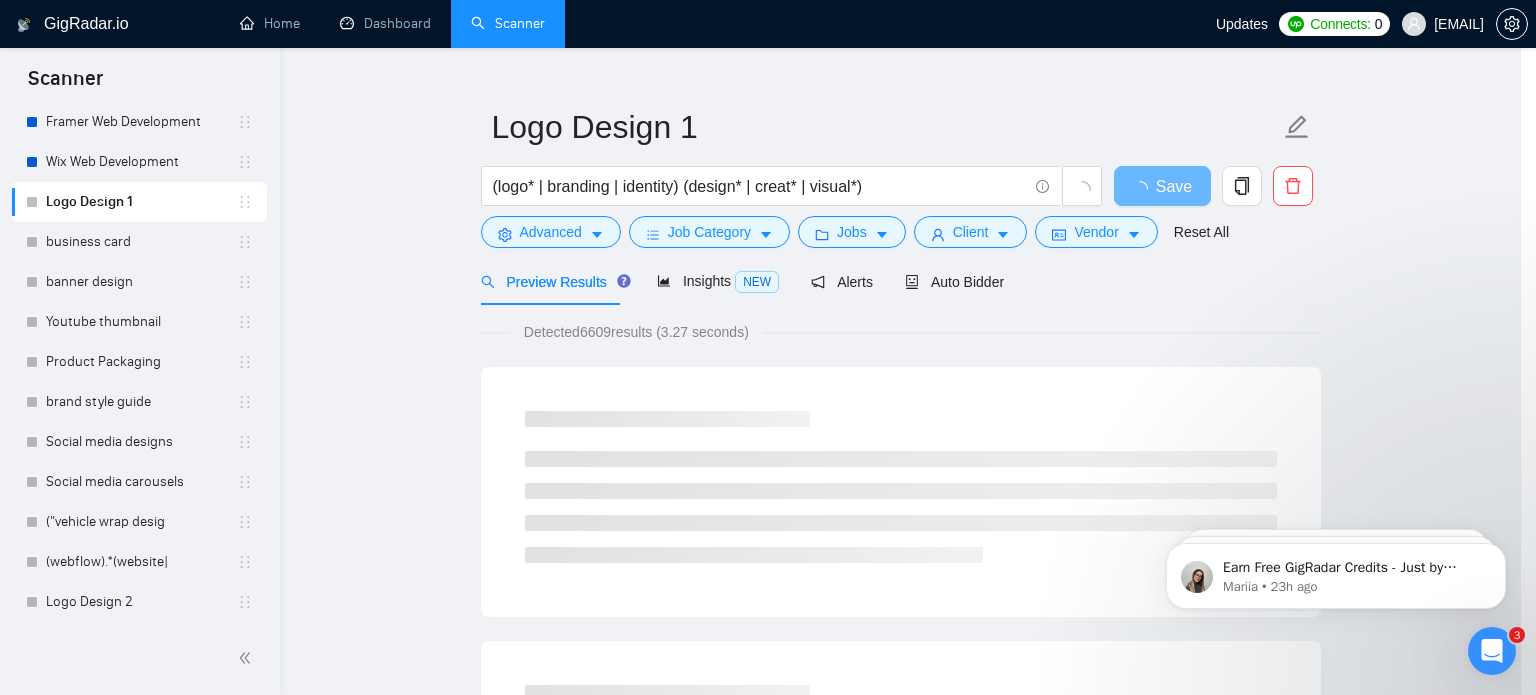 scroll, scrollTop: 36, scrollLeft: 0, axis: vertical 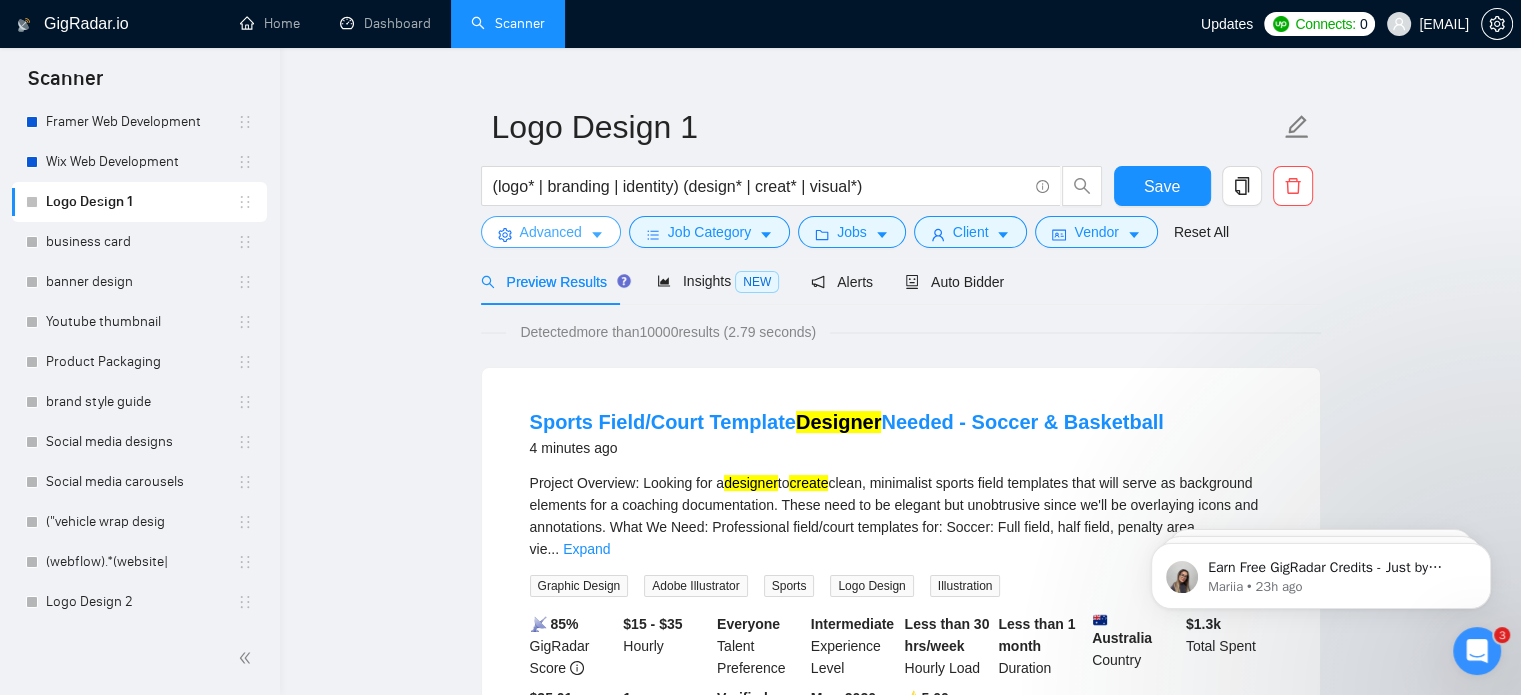 click on "Advanced" at bounding box center [551, 232] 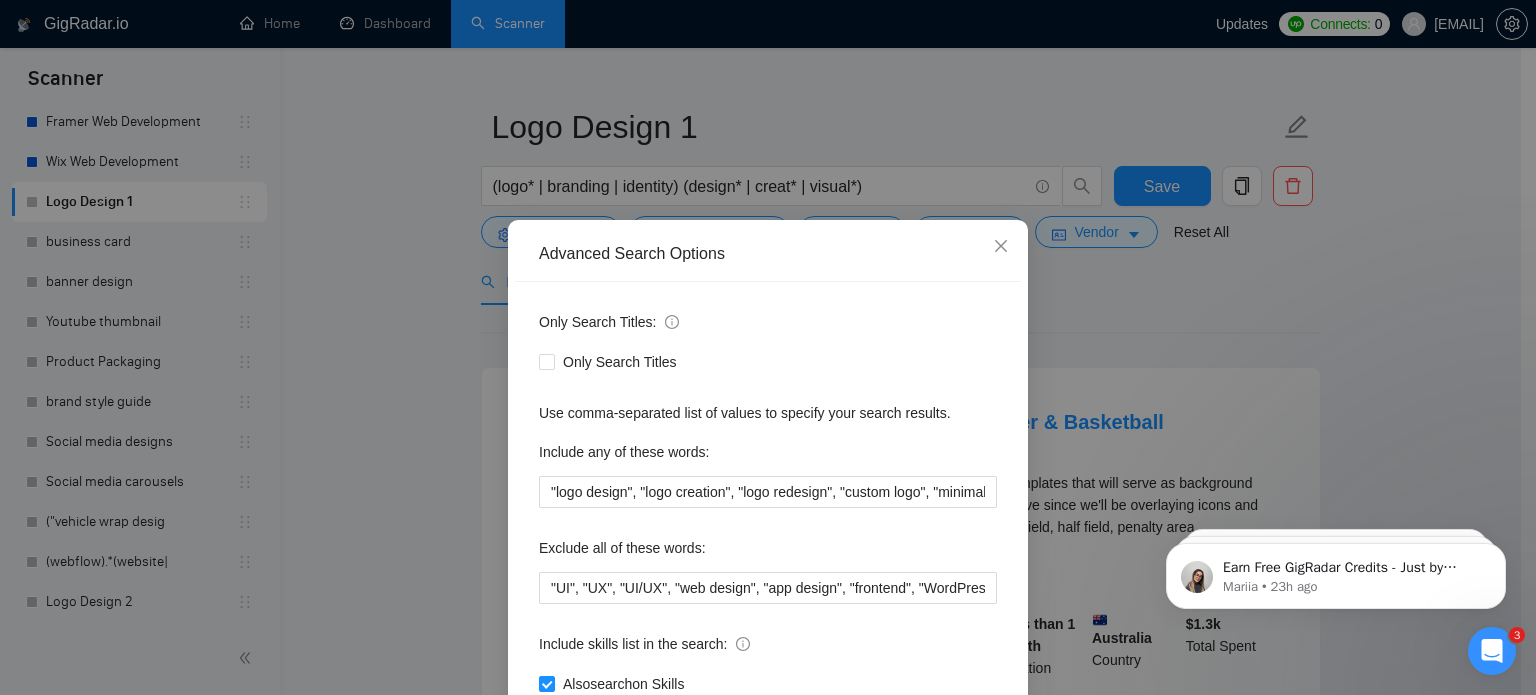 scroll, scrollTop: 136, scrollLeft: 0, axis: vertical 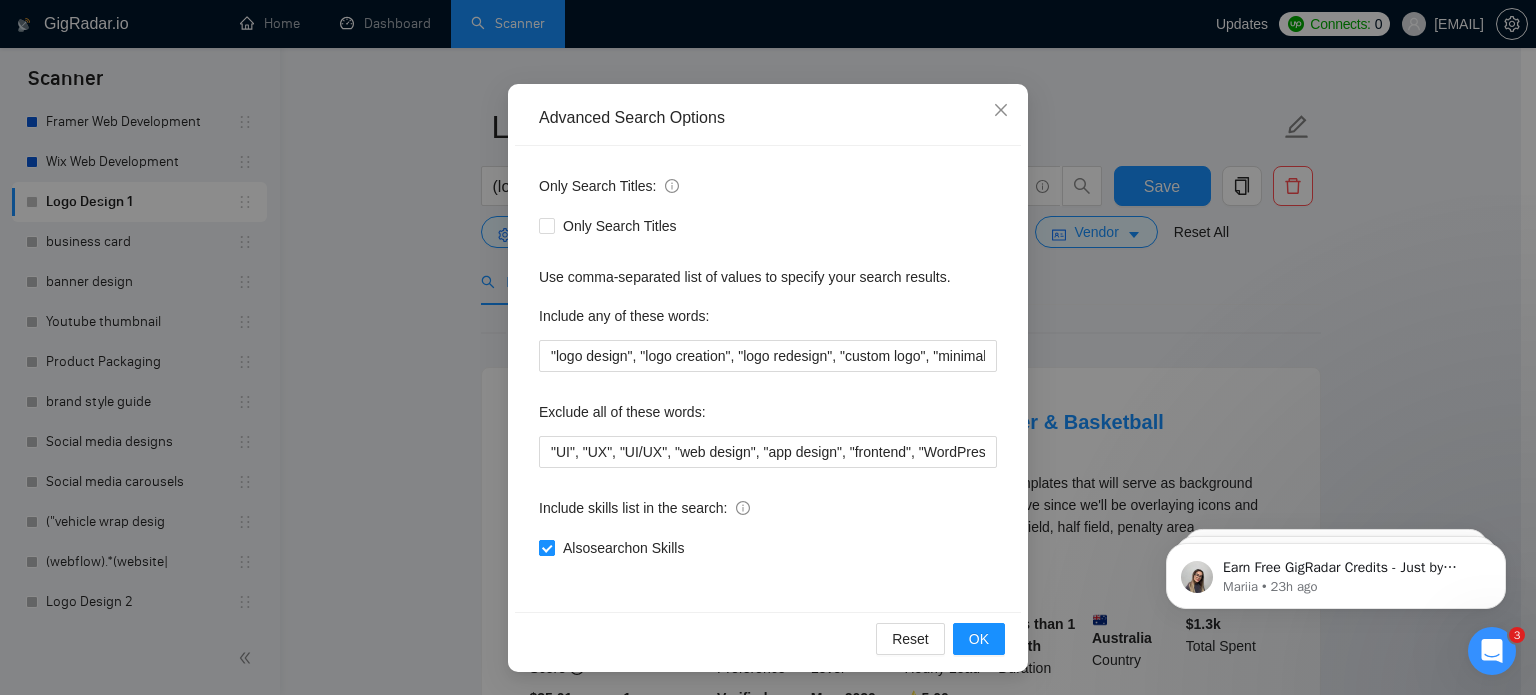 click on "Also  search  on Skills" at bounding box center [623, 548] 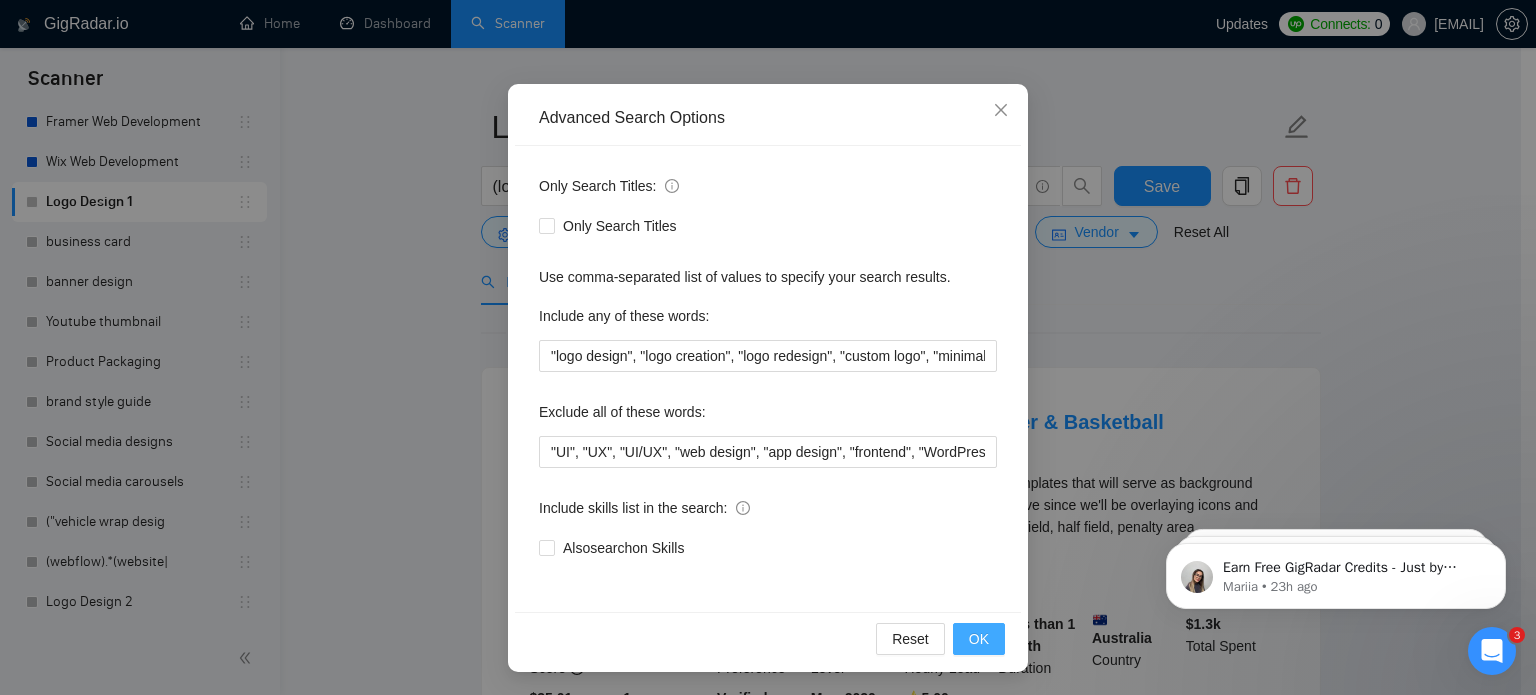 click on "OK" at bounding box center [979, 639] 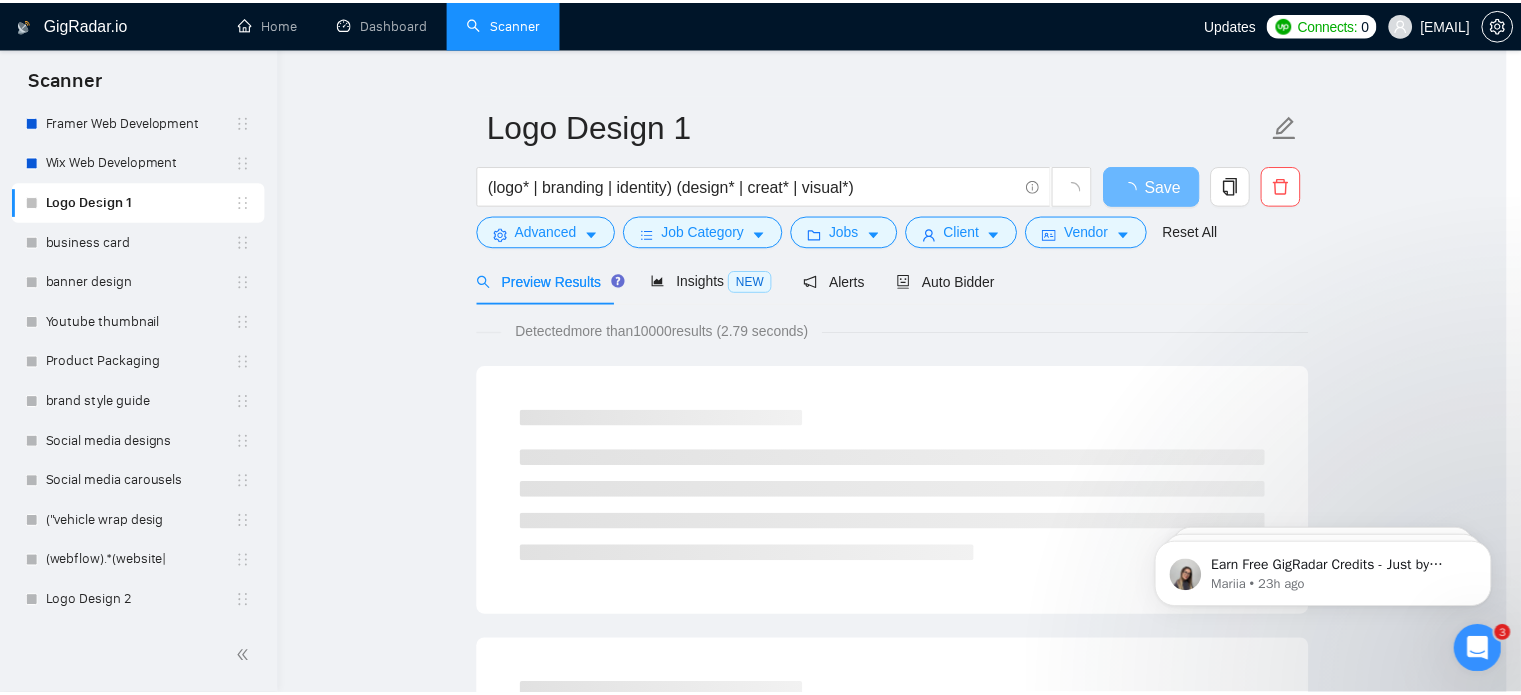 scroll, scrollTop: 36, scrollLeft: 0, axis: vertical 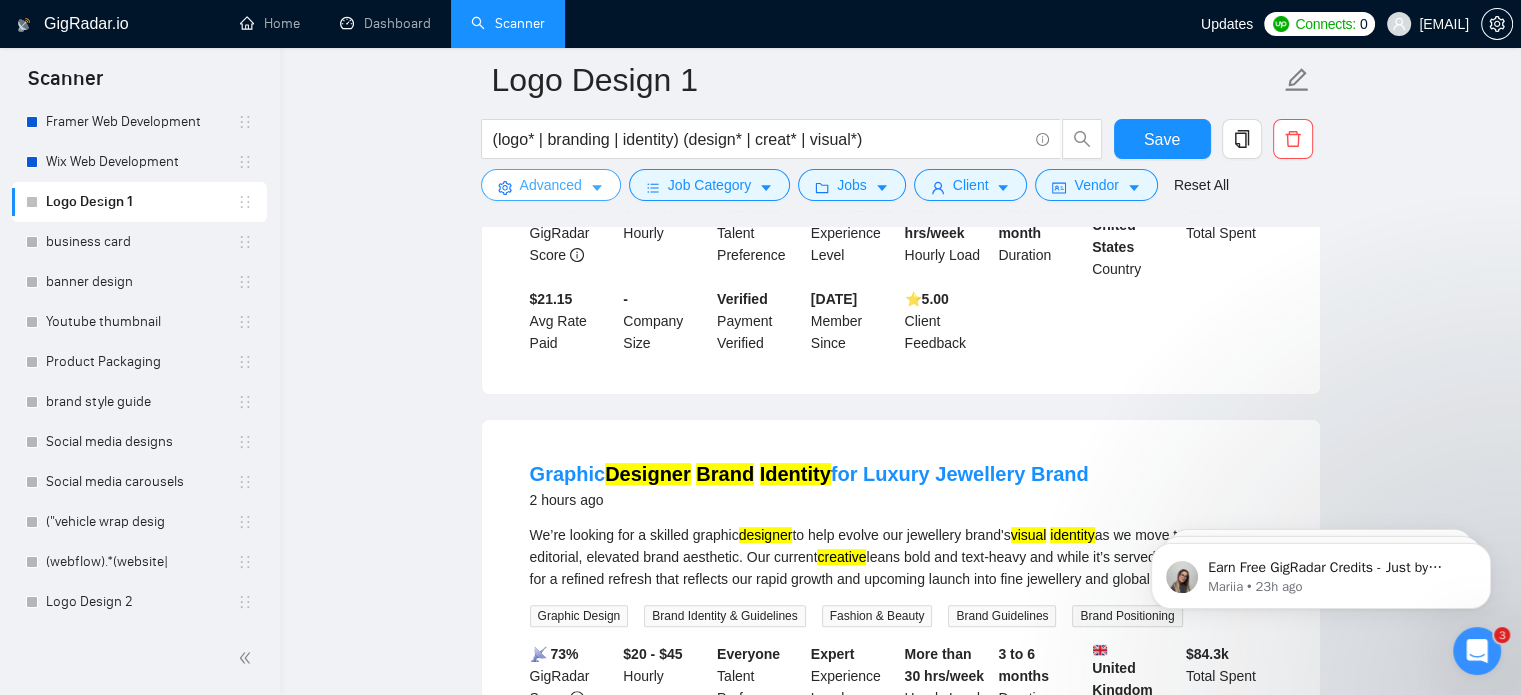click on "Advanced" at bounding box center [551, 185] 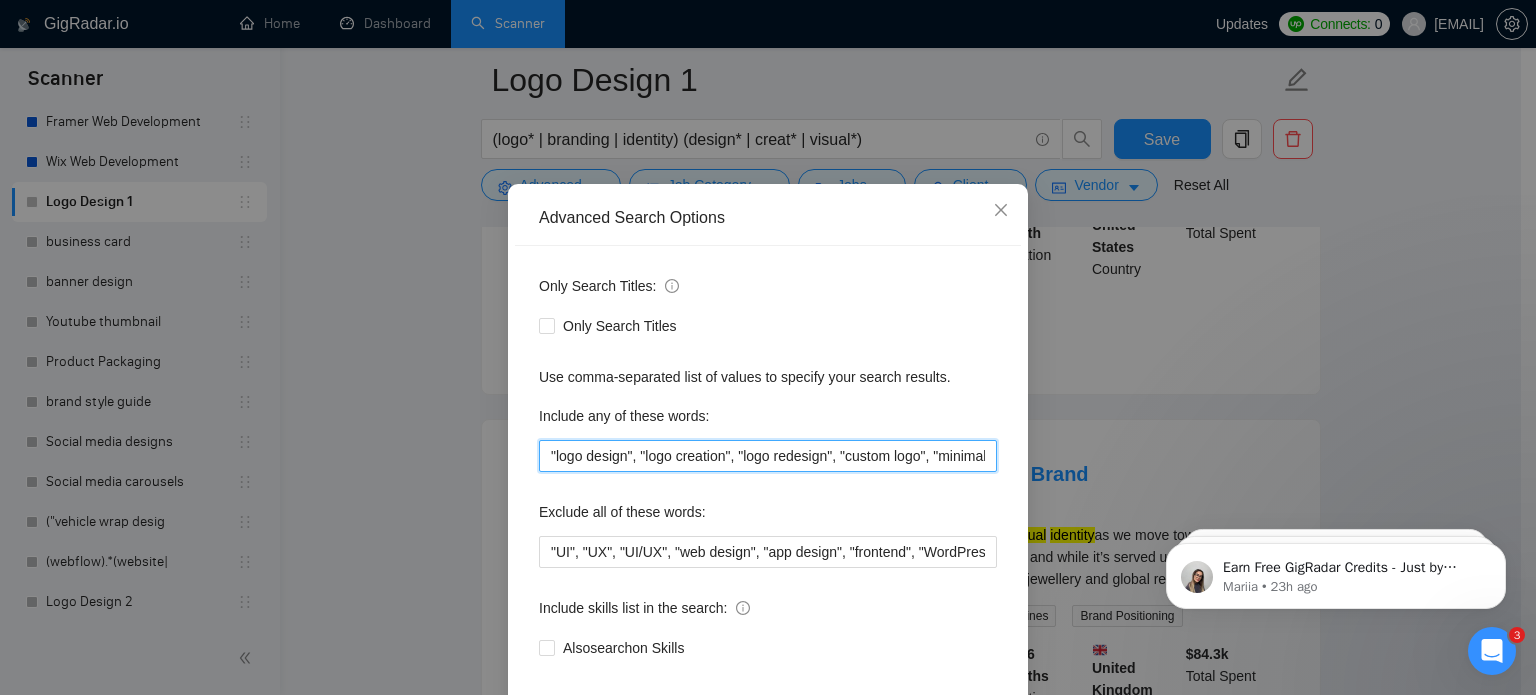 click on ""logo design", "logo creation", "logo redesign", "custom logo", "minimal logo", "modern logo", "professional logo", "creative logo", "mascot logo", "monogram logo", "emblem logo", "typography logo", "icon logo", "logo concept", "logo presentation", "logo vector", "brand identity", "visual identity", "brand strategy", "brand guidelines", "brand book", "branding package", "brand style guide", "brand kit", "corporate identity", "branding and logo", "branding refresh"" at bounding box center (768, 456) 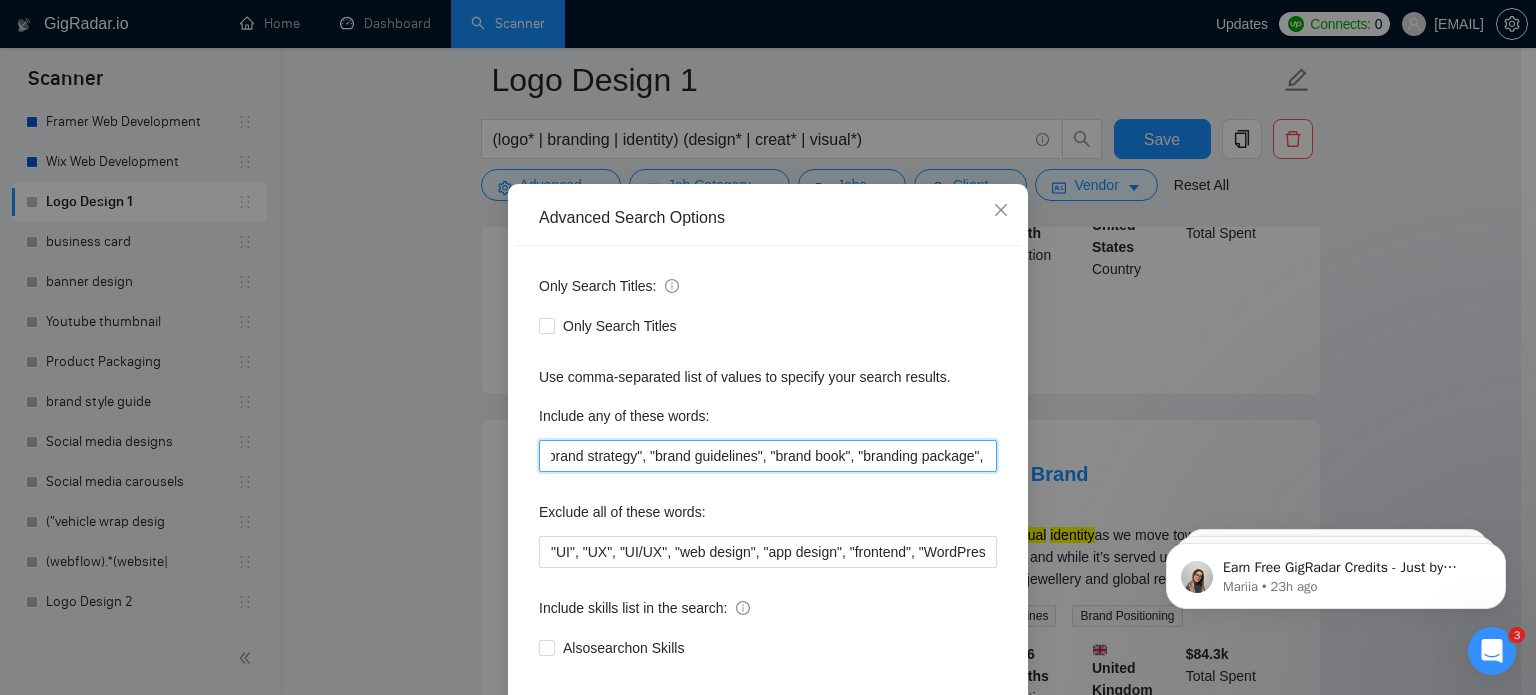 scroll, scrollTop: 0, scrollLeft: 1811, axis: horizontal 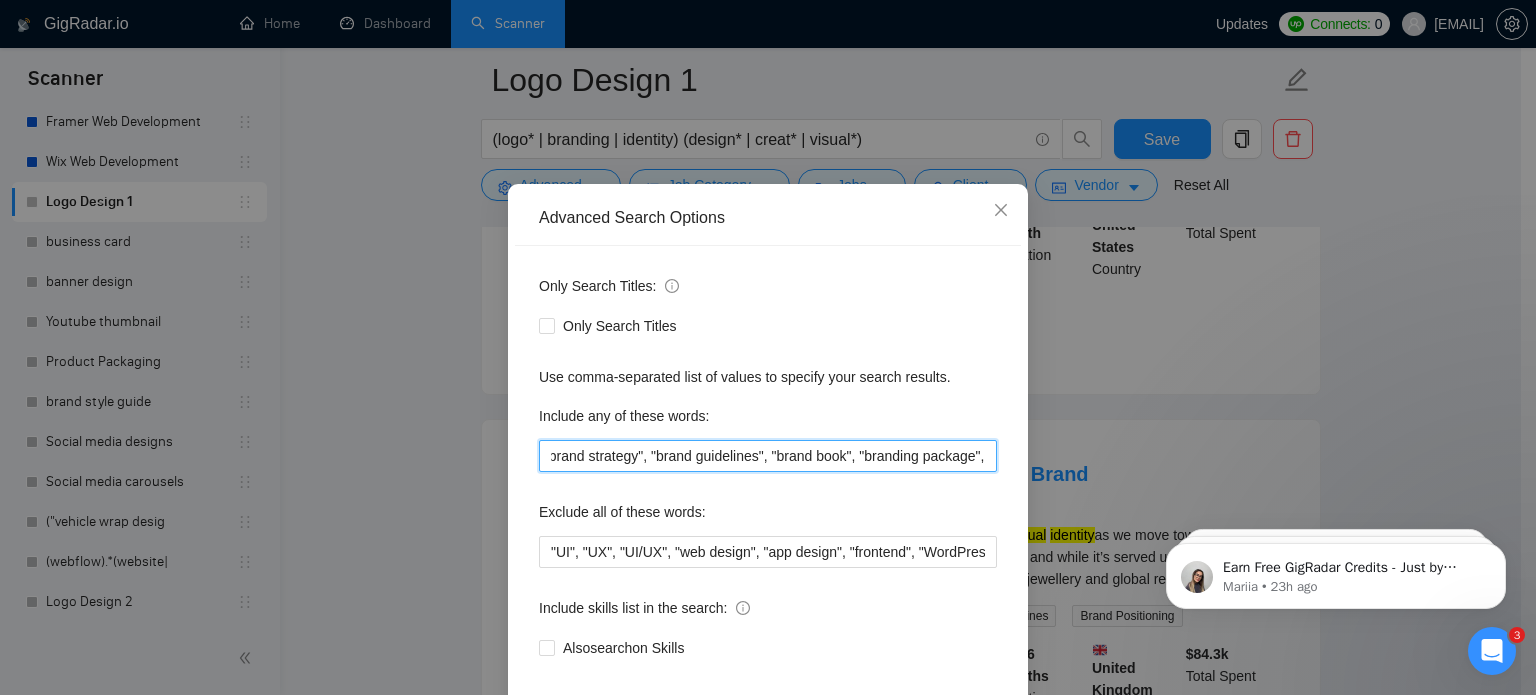 click on ""logo design", "logo creation", "logo redesign", "custom logo", "minimal logo", "modern logo", "professional logo", "creative logo", "mascot logo", "monogram logo", "emblem logo", "typography logo", "icon logo", "logo concept", "logo presentation", "logo vector", "brand identity", "visual identity", "brand strategy", "brand guidelines", "brand book", "branding package", "brand style guide", "brand kit", "corporate identity", "branding and logo", "branding refresh"" at bounding box center [768, 456] 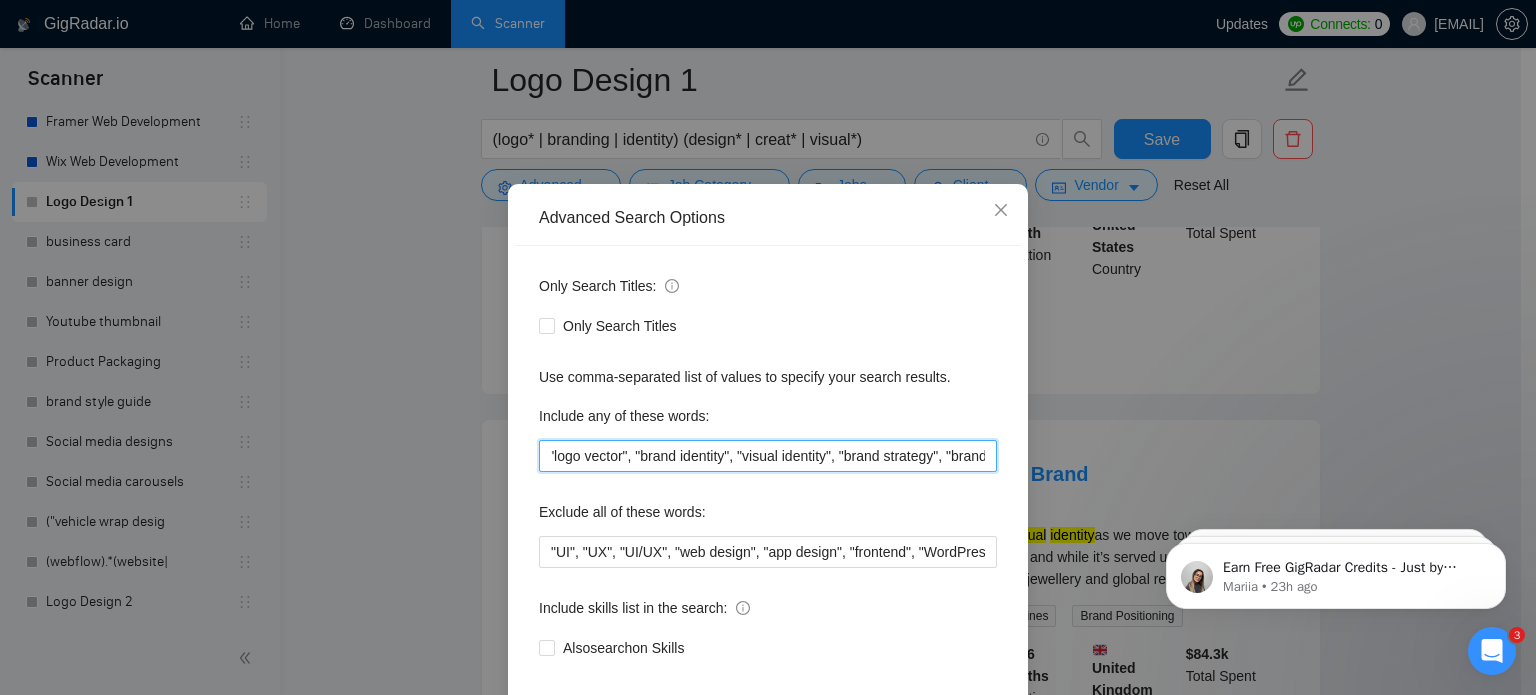 scroll, scrollTop: 0, scrollLeft: 1515, axis: horizontal 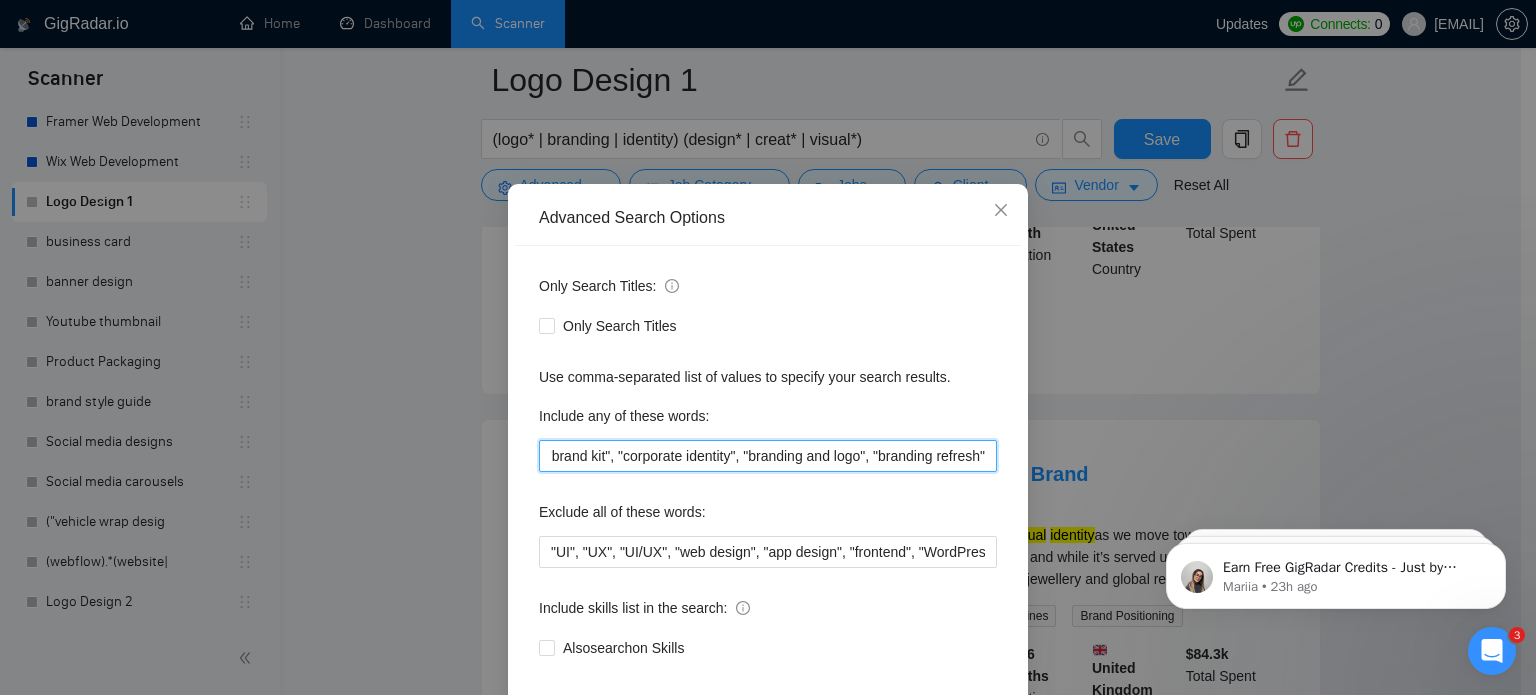 drag, startPoint x: 1794, startPoint y: 991, endPoint x: 1136, endPoint y: 502, distance: 819.8079 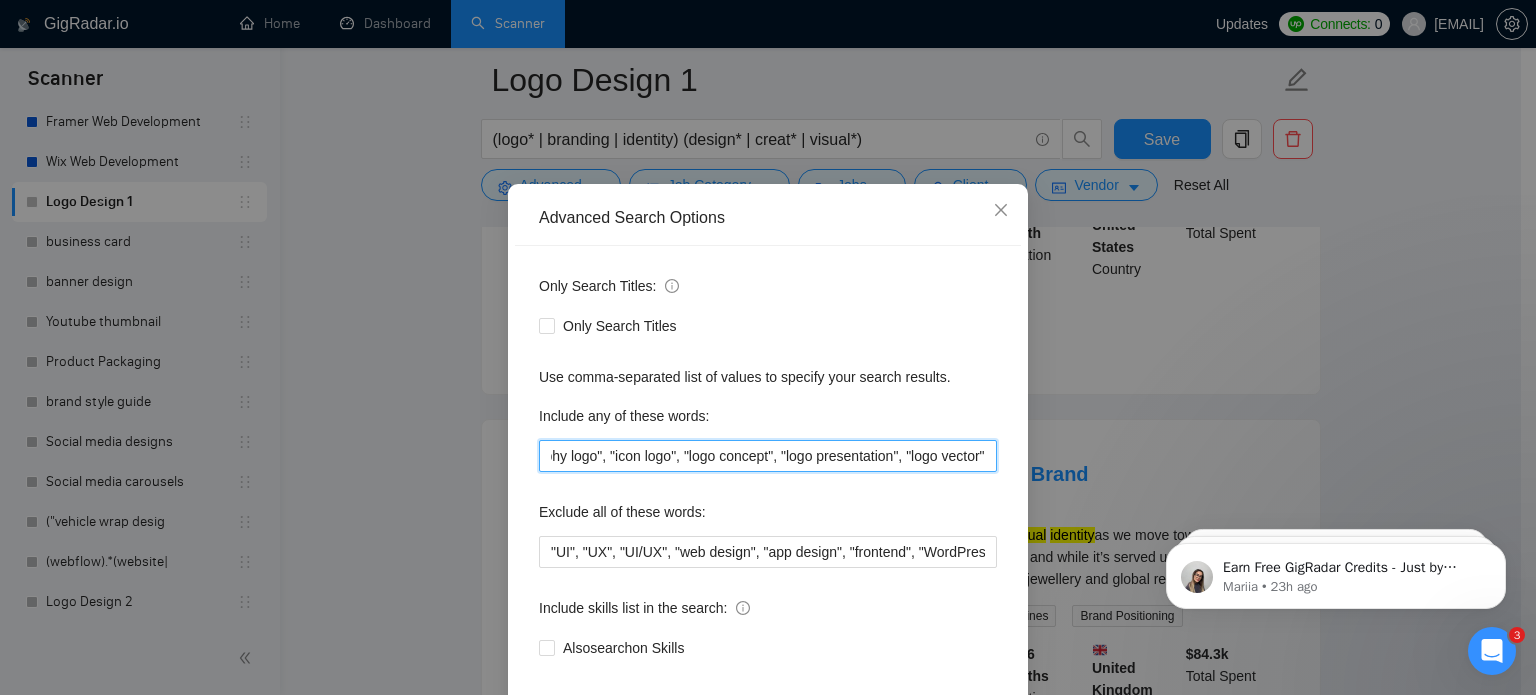 scroll, scrollTop: 0, scrollLeft: 1191, axis: horizontal 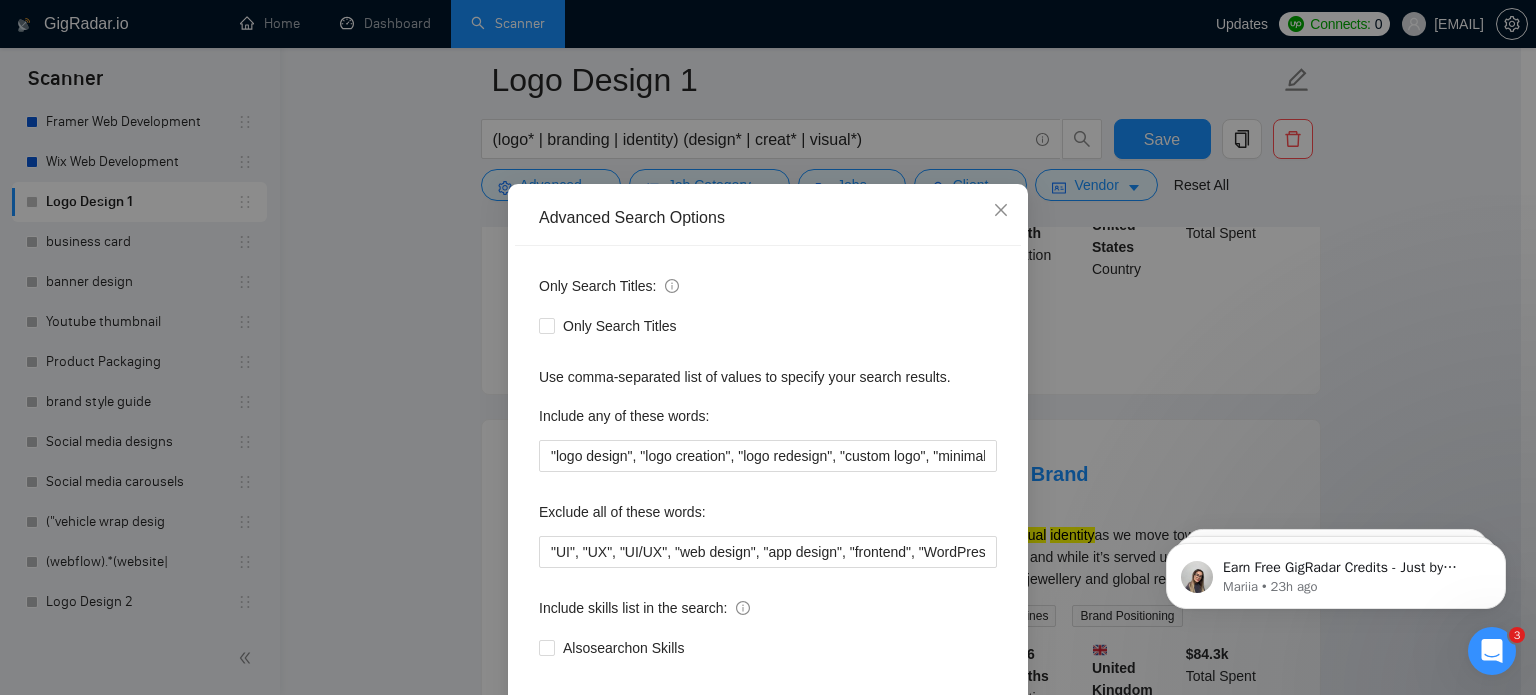 click on "Only Search Titles:   Only Search Titles Use comma-separated list of values to specify your search results. Include any of these words: "logo design", "logo creation", "logo redesign", "custom logo", "minimal logo", "modern logo", "professional logo", "creative logo", "mascot logo", "monogram logo", "emblem logo", "typography logo", "icon logo", "logo concept", "logo presentation", "logo vector" Exclude all of these words: "UI", "UX", "UI/UX", "web design", "app design", "frontend", "WordPress", "Shopify", "HTML", "landing page", "Webflow", "development", "coding", "mobile app", "flyer design", "poster design", "brochure", "business card" Include skills list in the search:   Also  search  on Skills" at bounding box center (768, 479) 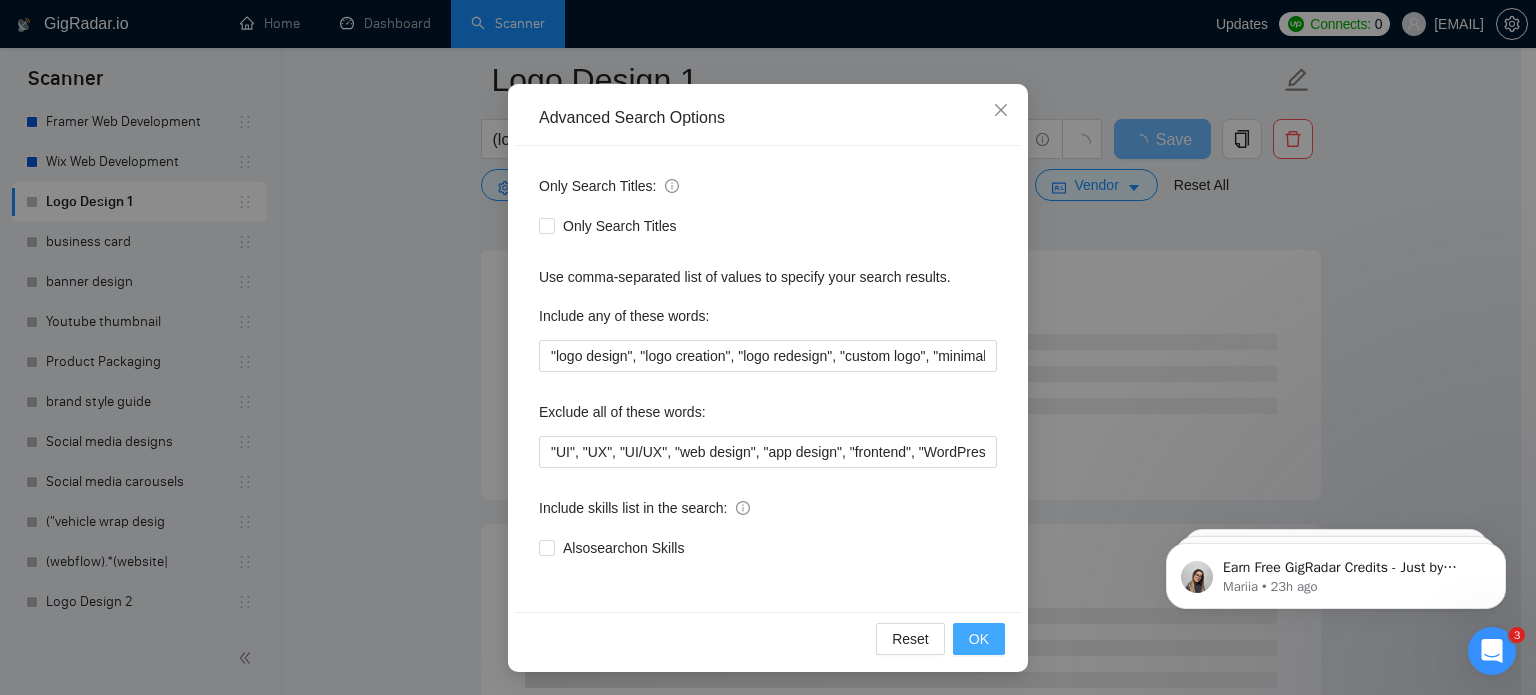 click on "OK" at bounding box center (979, 639) 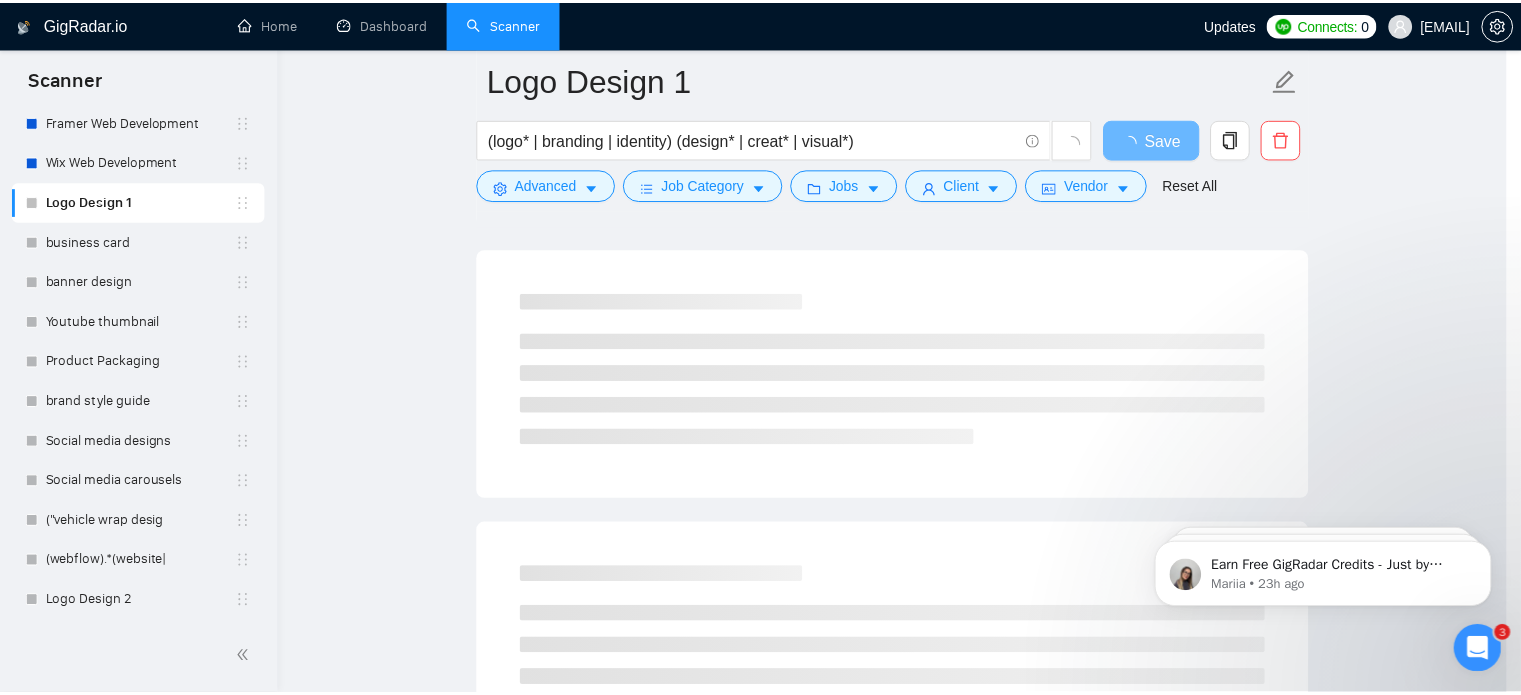 scroll, scrollTop: 36, scrollLeft: 0, axis: vertical 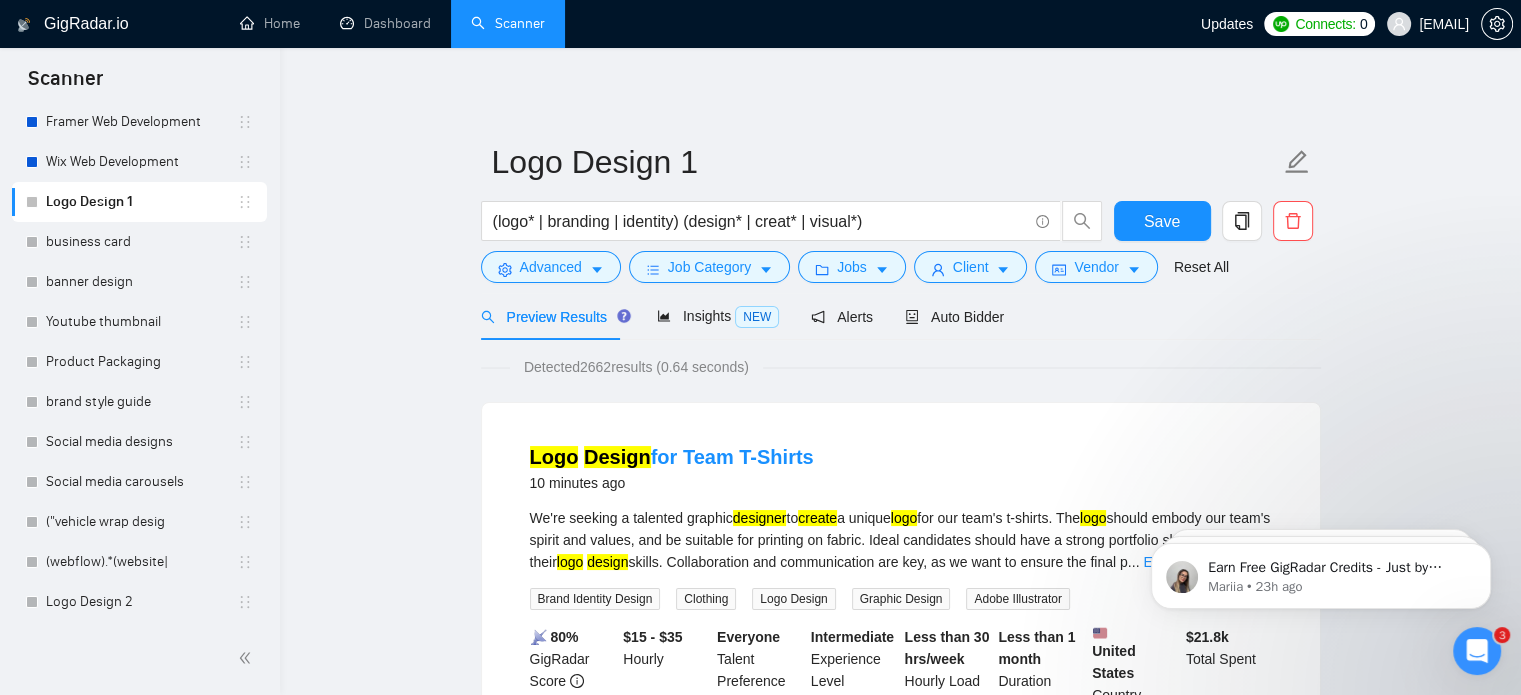 click on "Detected   [NUMBER]  results   ([NUMBER] seconds)" at bounding box center (636, 367) 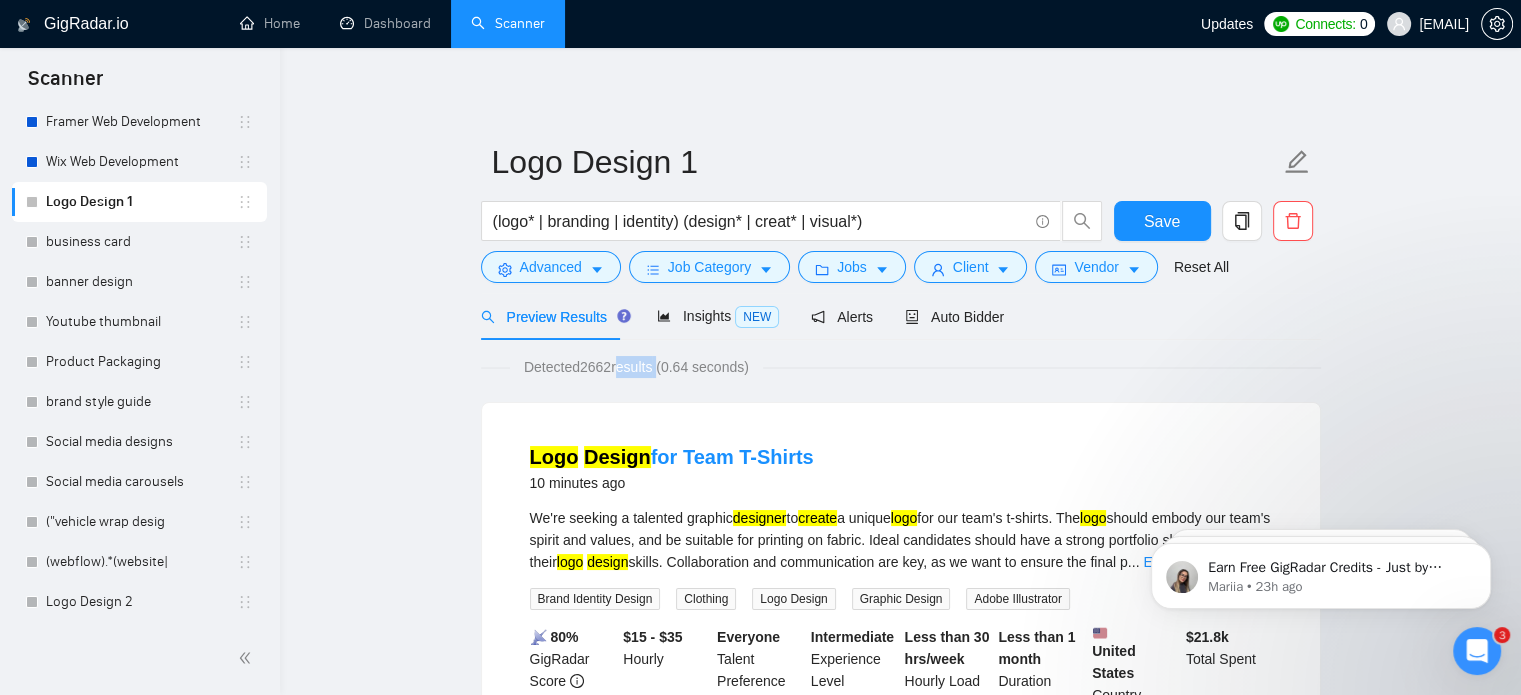 click on "Detected   [NUMBER]  results   ([NUMBER] seconds)" at bounding box center [636, 367] 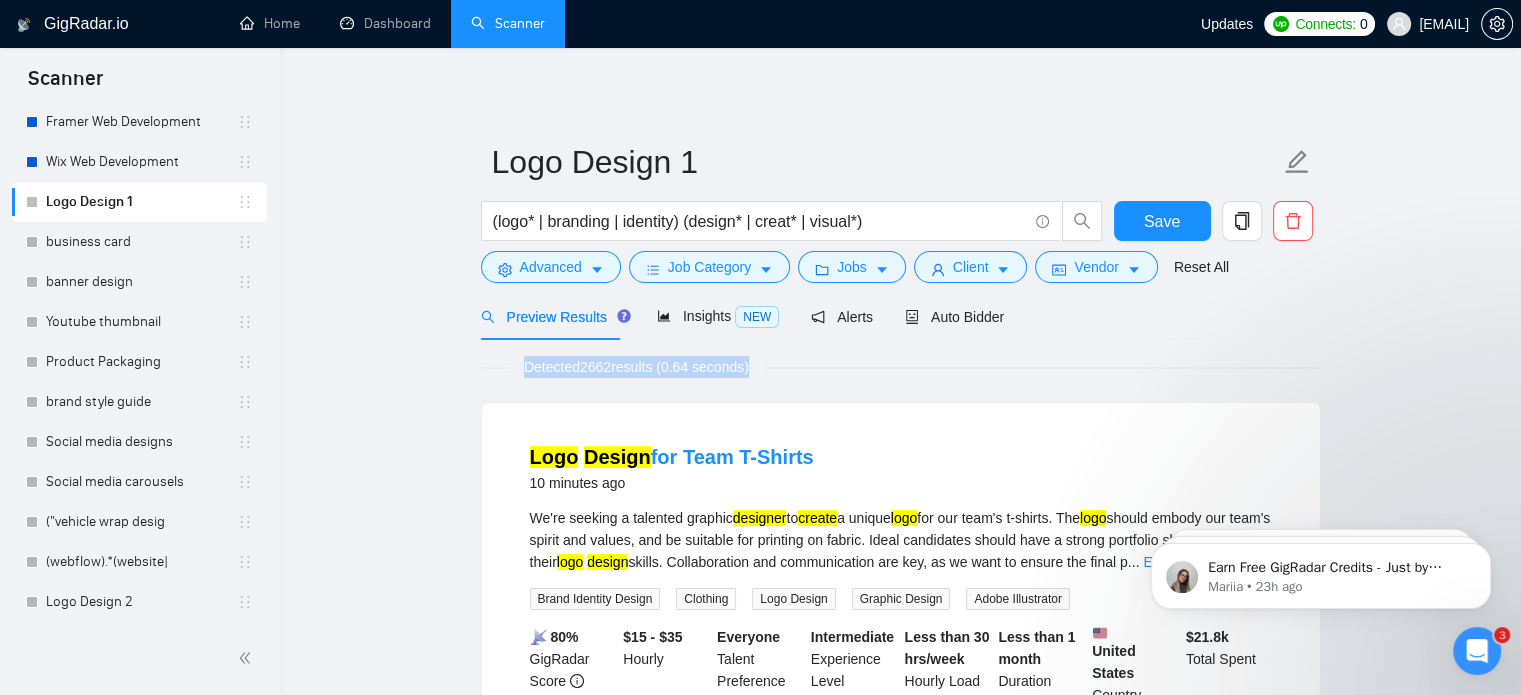 click on "Detected   [NUMBER]  results   ([NUMBER] seconds)" at bounding box center [636, 367] 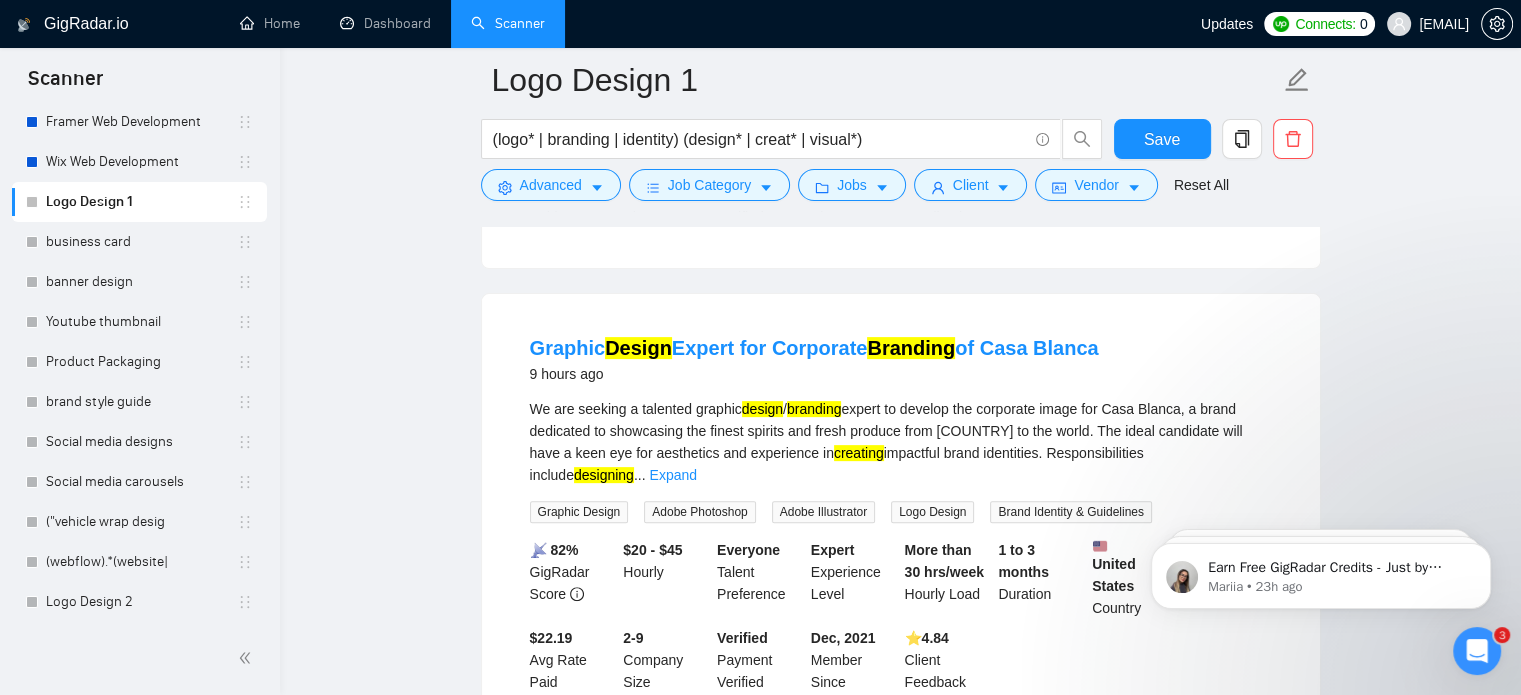 scroll, scrollTop: 576, scrollLeft: 0, axis: vertical 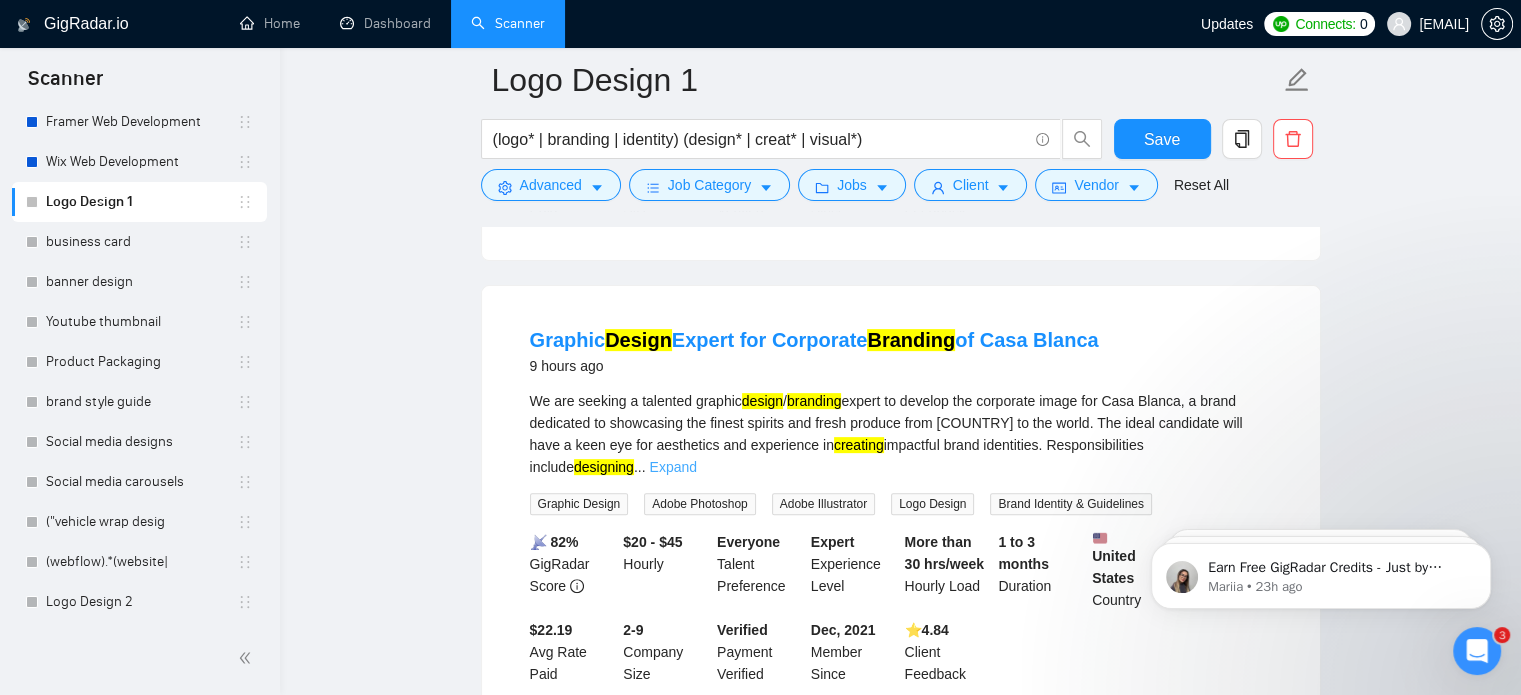 click on "Expand" at bounding box center [672, 467] 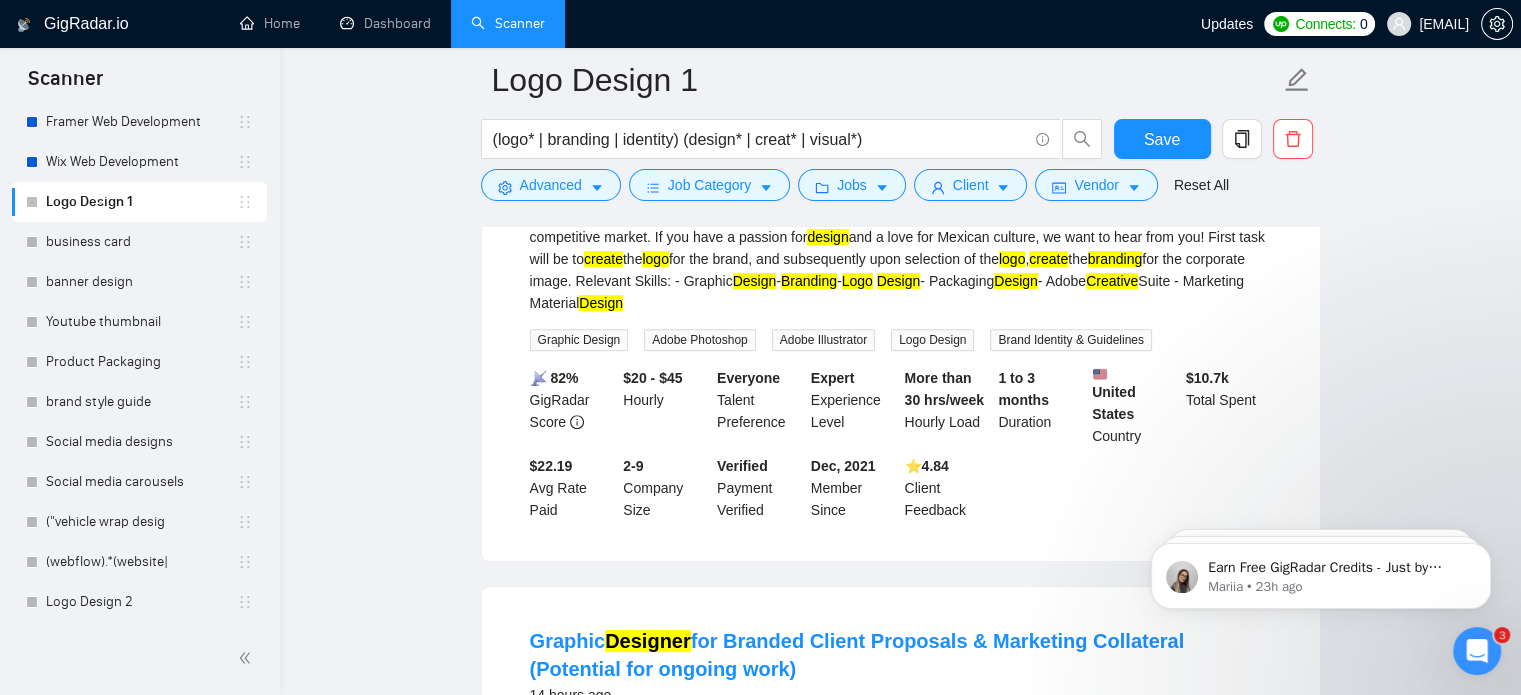 scroll, scrollTop: 502, scrollLeft: 0, axis: vertical 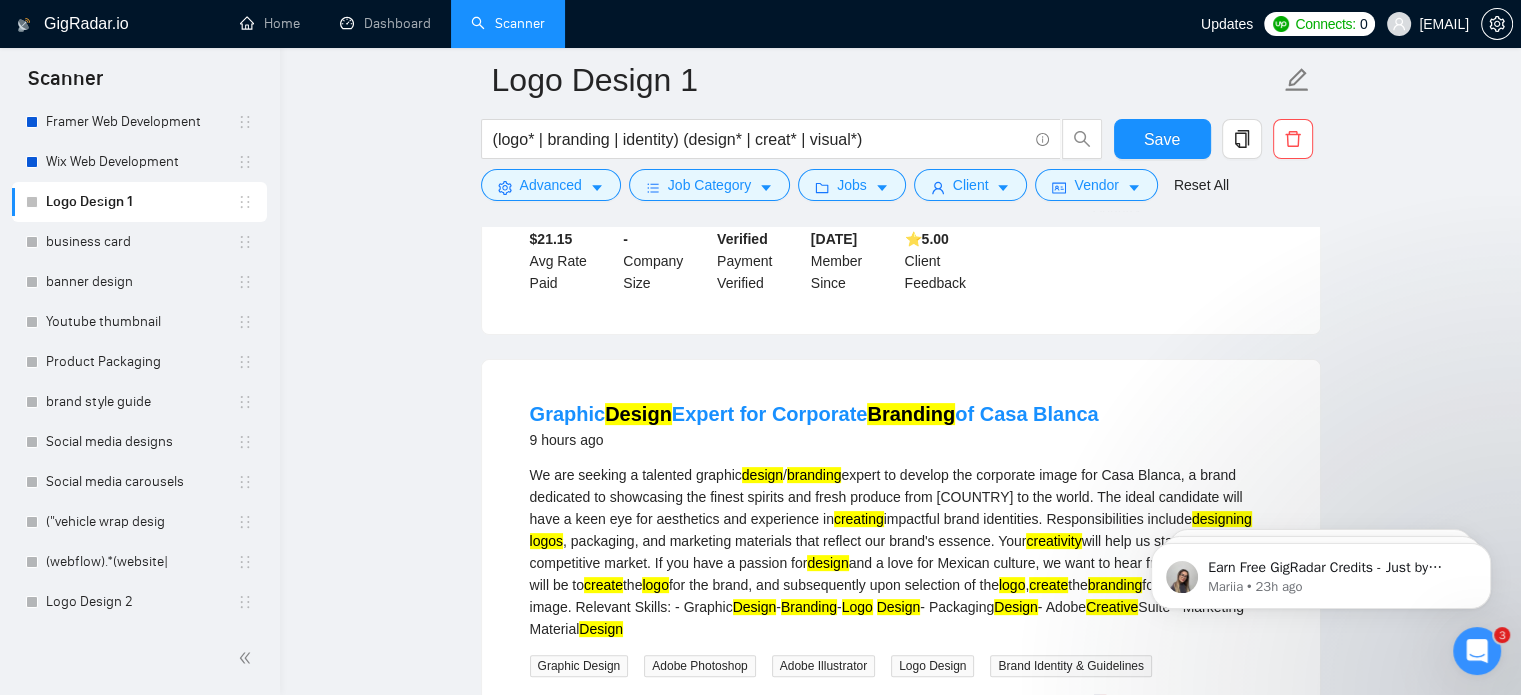 drag, startPoint x: 657, startPoint y: 416, endPoint x: 410, endPoint y: 418, distance: 247.0081 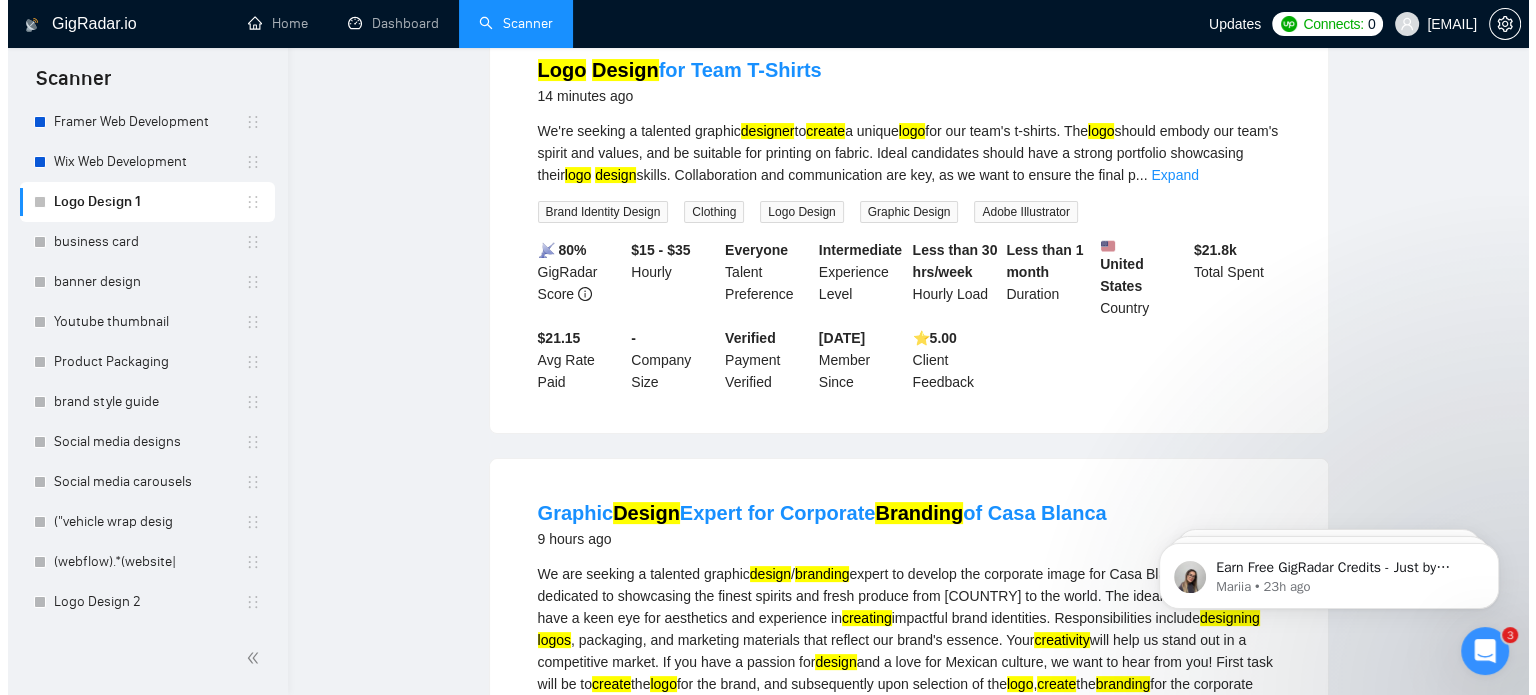 scroll, scrollTop: 0, scrollLeft: 0, axis: both 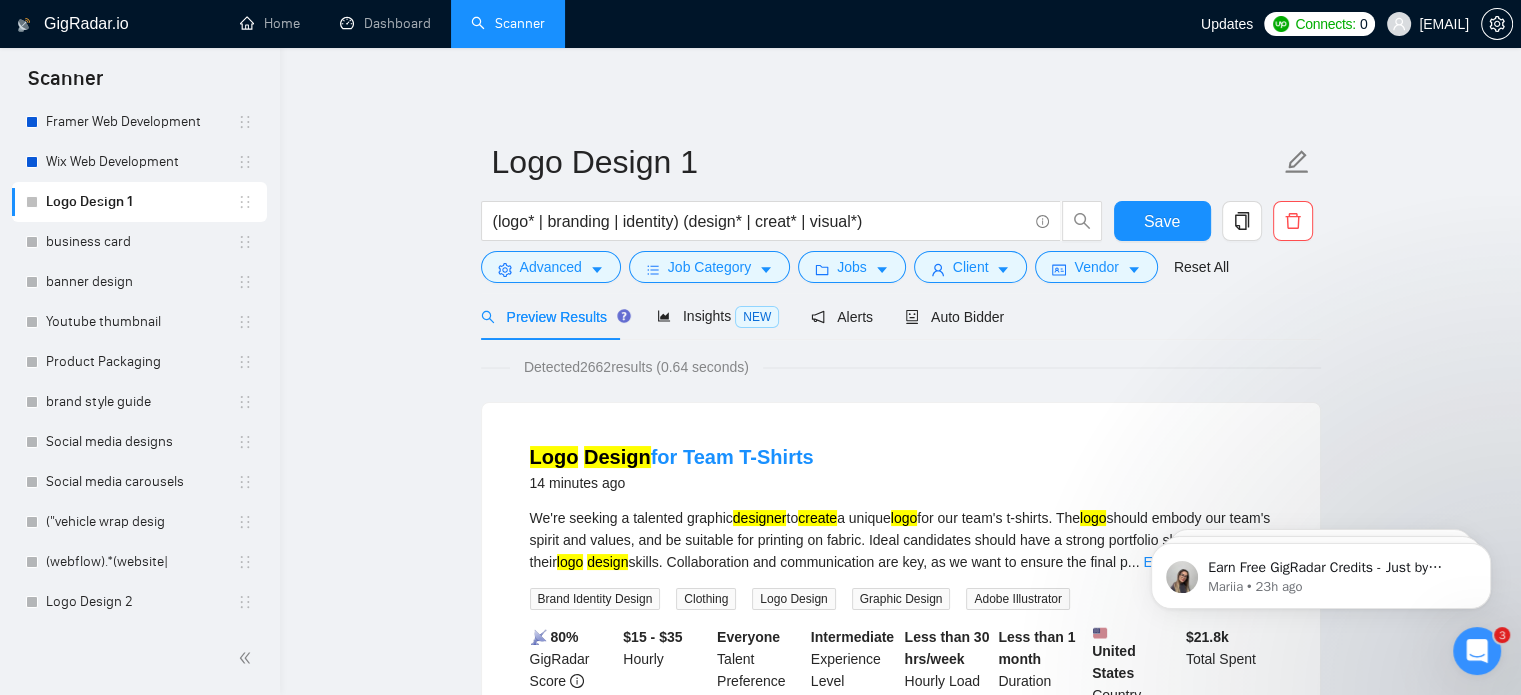click on "Logo Design for Team T-Shirts 14 minutes ago We're seeking a talented graphic  designer  to  create  a unique  logo  for our team's t-shirts. The  logo  should embody our team's spirit and values, and be suitable for printing on fabric. Ideal candidates should have a strong portfolio showcasing their  logo   design  skills. Collaboration and communication are key, as we want to ensure the final p ... Expand Brand Identity Design Clothing Logo Design Graphic Design Adobe Illustrator 📡   80% GigRadar Score   $15 - $35 Hourly Everyone Talent Preference Intermediate Experience Level Less than 30 hrs/week Hourly Load Less than 1 month Duration   [COUNTRY] Country $ 21.8k Total Spent $21.15 Avg Rate Paid - Company Size Verified Payment Verified Jul, 2001 Member Since ⭐️  5.00" at bounding box center [900, 2557] 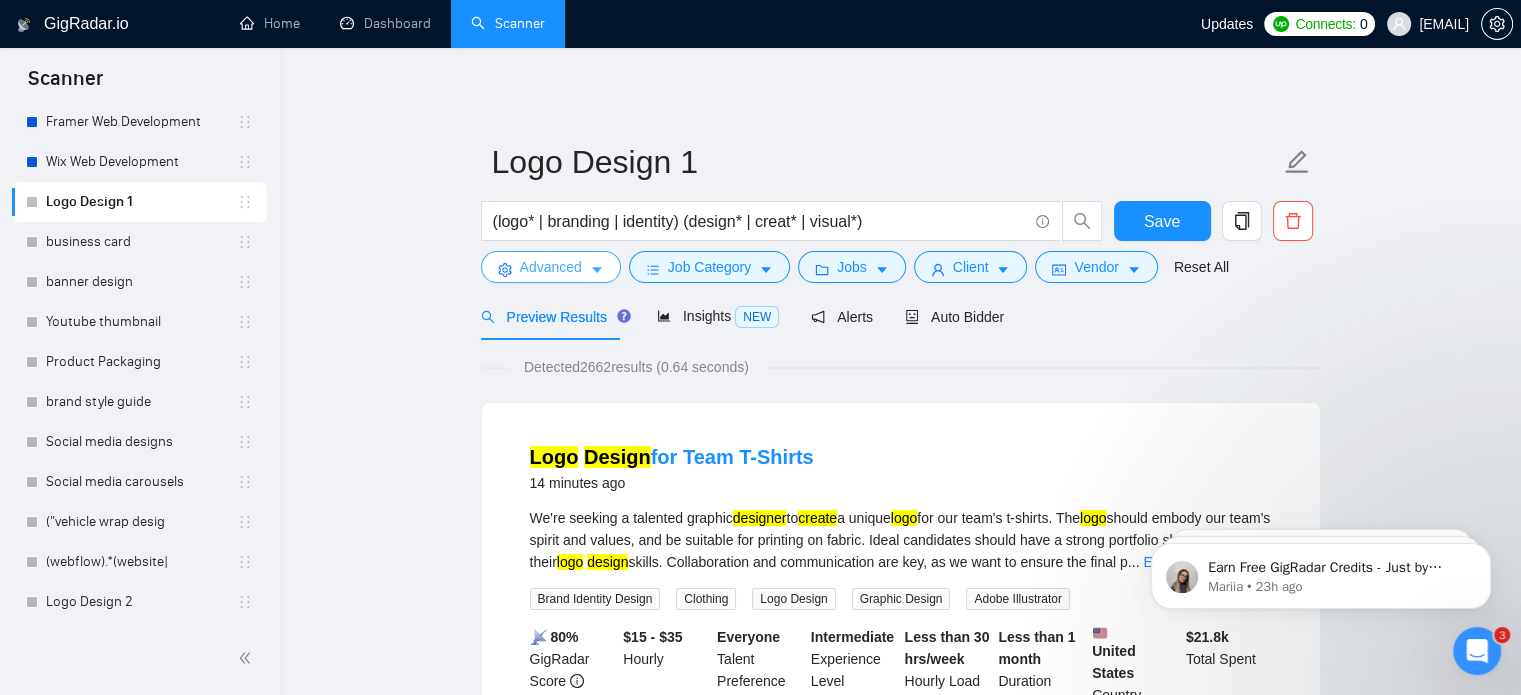 click on "Advanced" at bounding box center [551, 267] 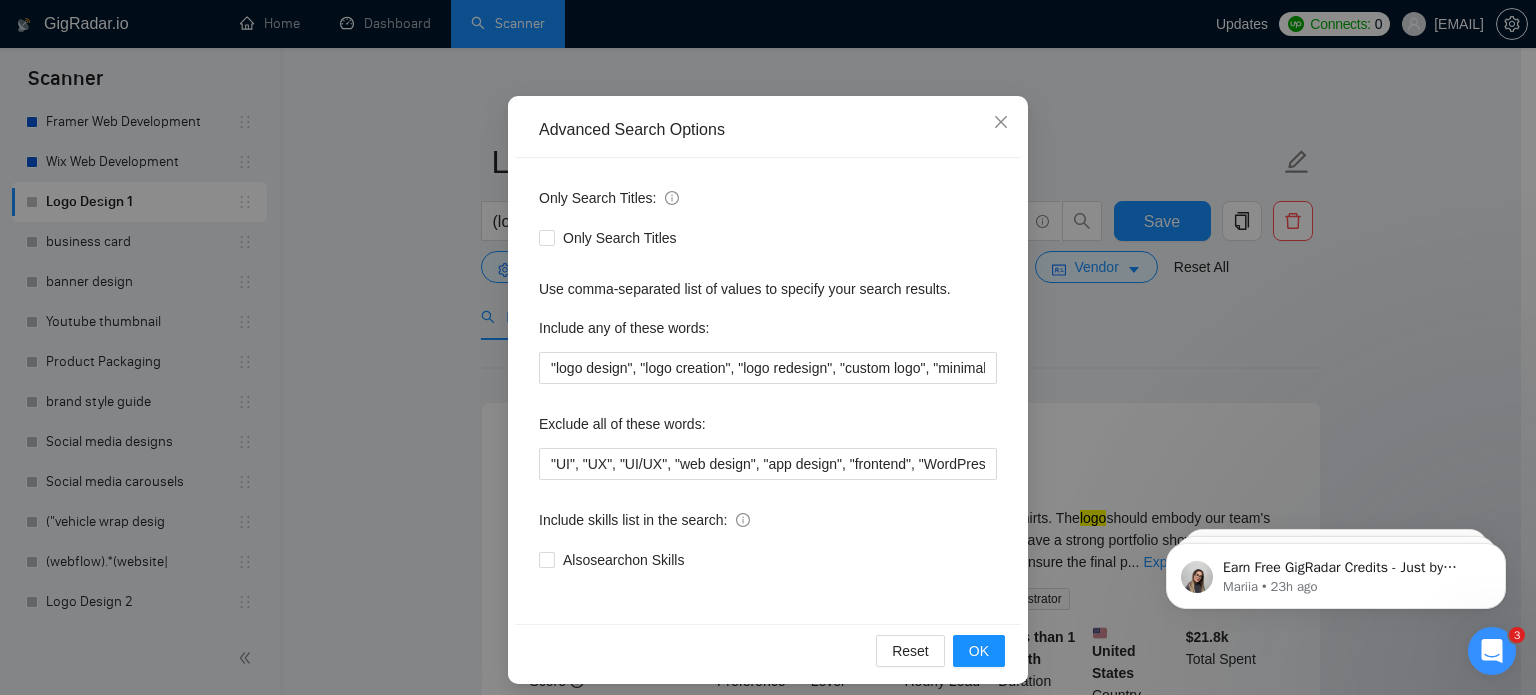 scroll, scrollTop: 124, scrollLeft: 0, axis: vertical 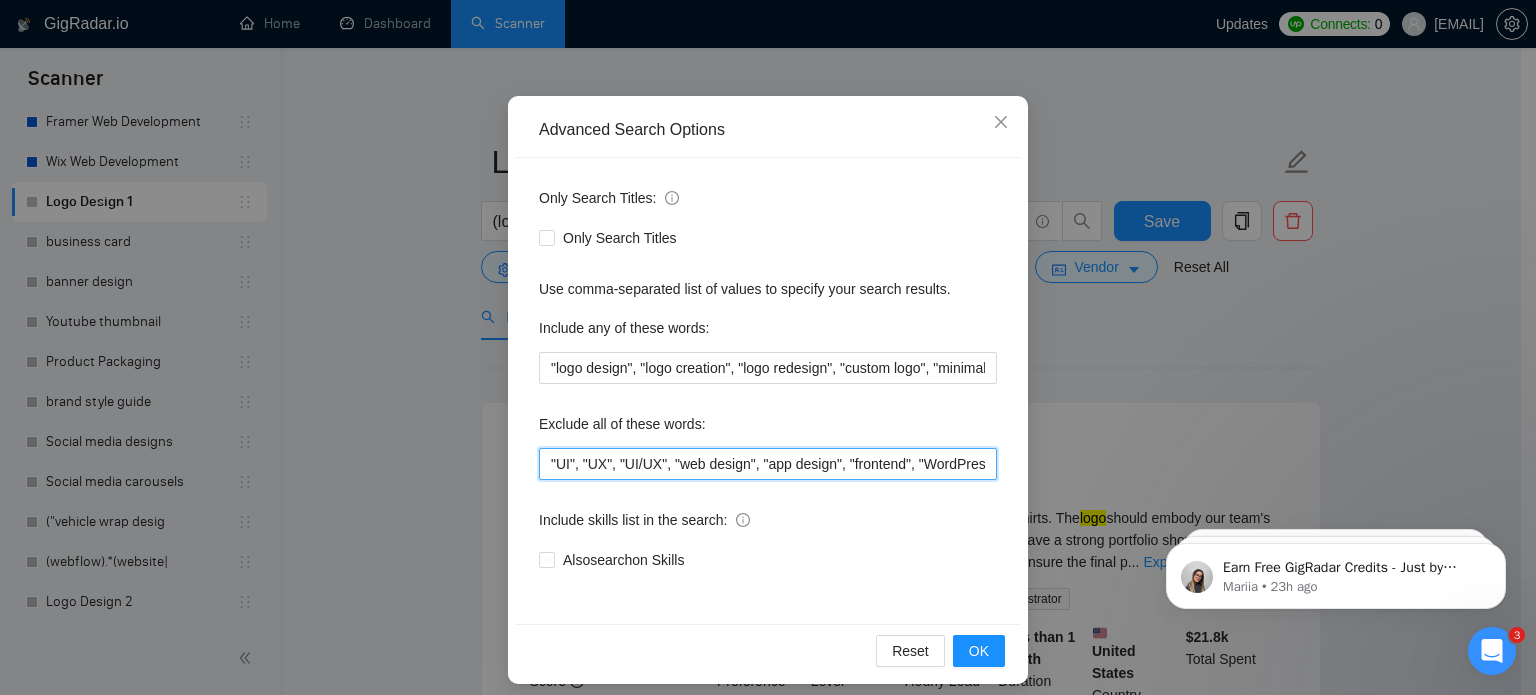 click on ""UI", "UX", "UI/UX", "web design", "app design", "frontend", "WordPress", "Shopify", "HTML", "landing page", "Webflow", "development", "coding", "mobile app", "flyer design", "poster design", "brochure", "business card"" at bounding box center [768, 464] 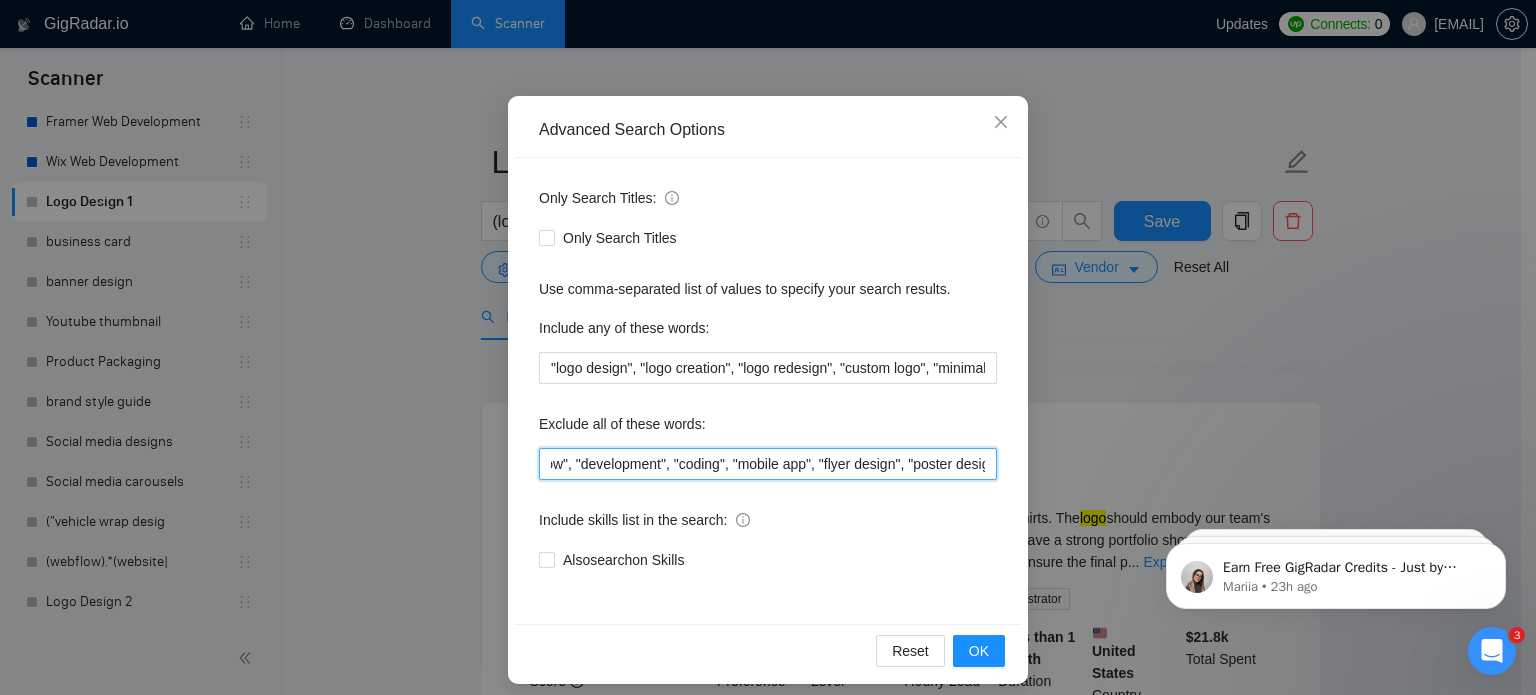 scroll, scrollTop: 0, scrollLeft: 912, axis: horizontal 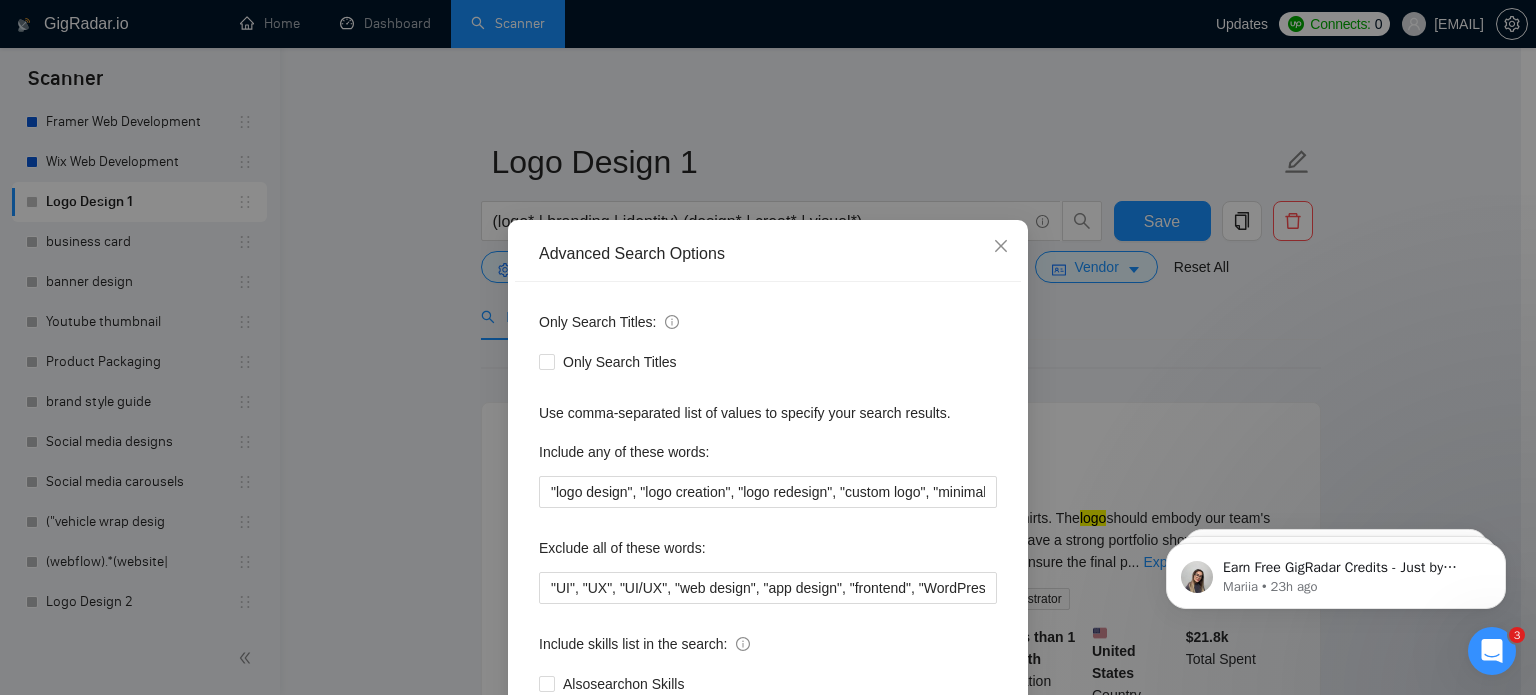 click on "Use comma-separated list of values to specify your search results." at bounding box center [768, 413] 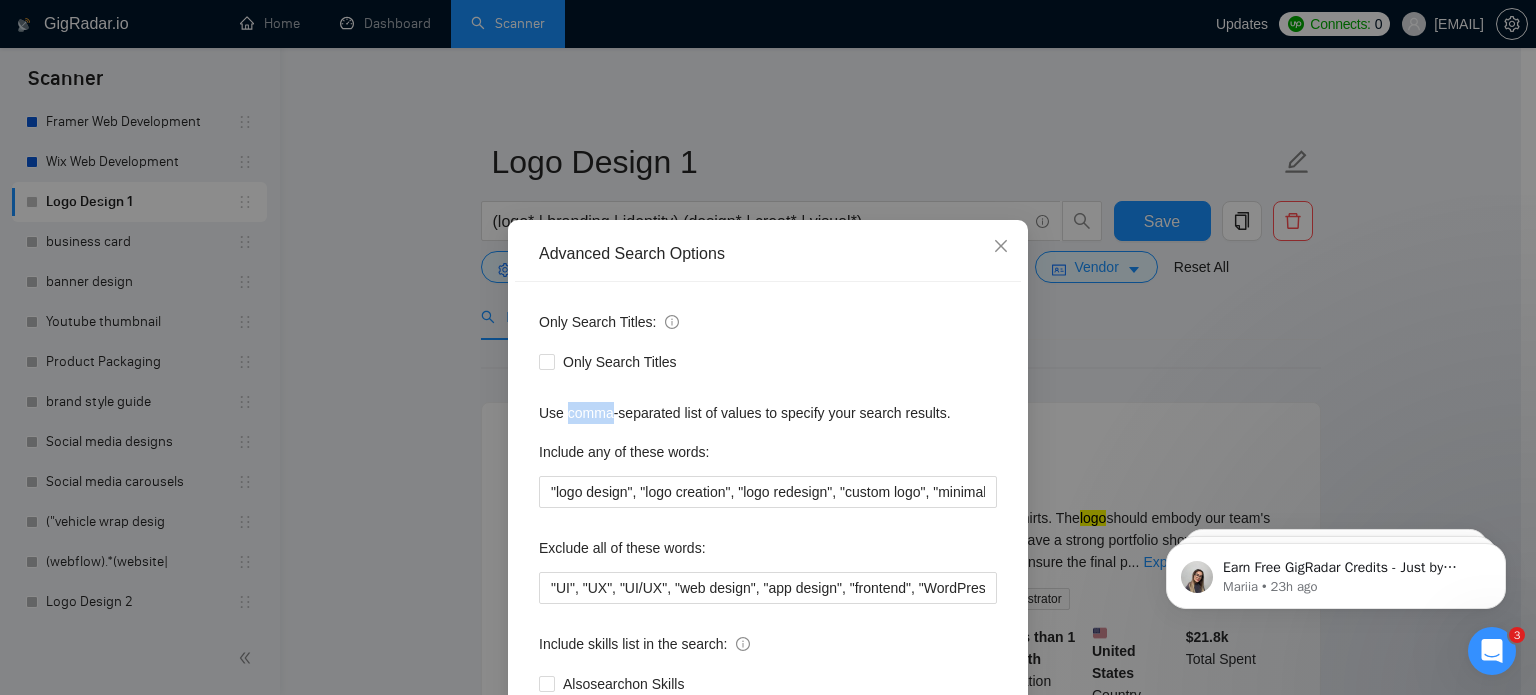 click on "Use comma-separated list of values to specify your search results." at bounding box center (768, 413) 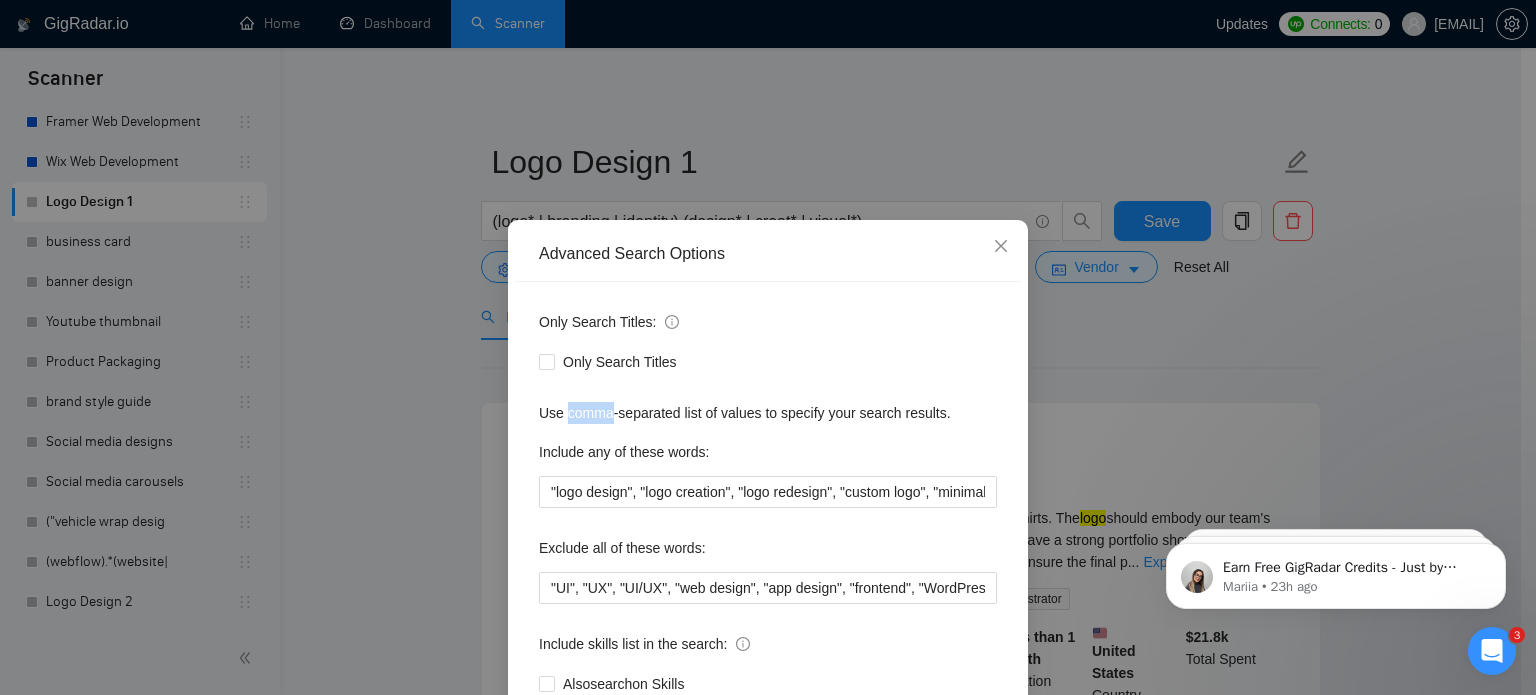 scroll, scrollTop: 136, scrollLeft: 0, axis: vertical 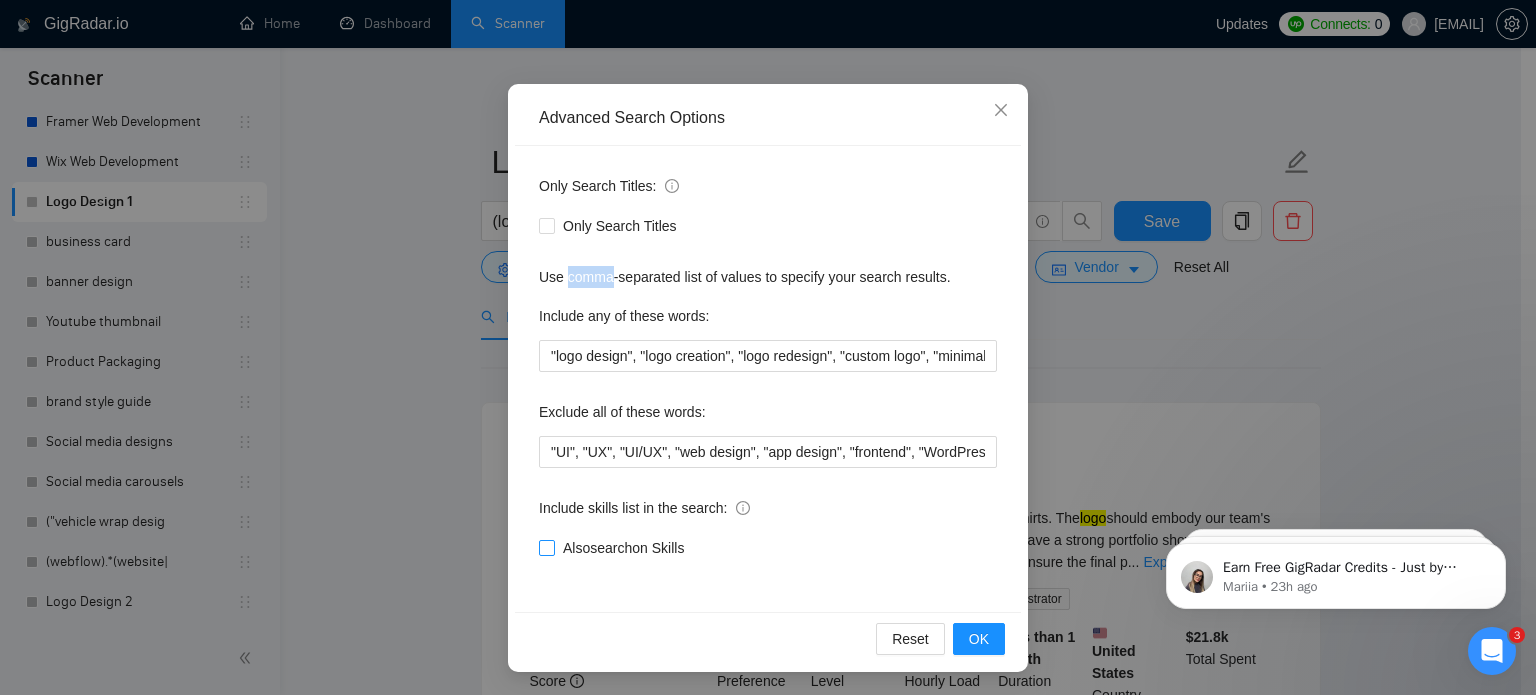 click on "Also  search  on Skills" at bounding box center [546, 547] 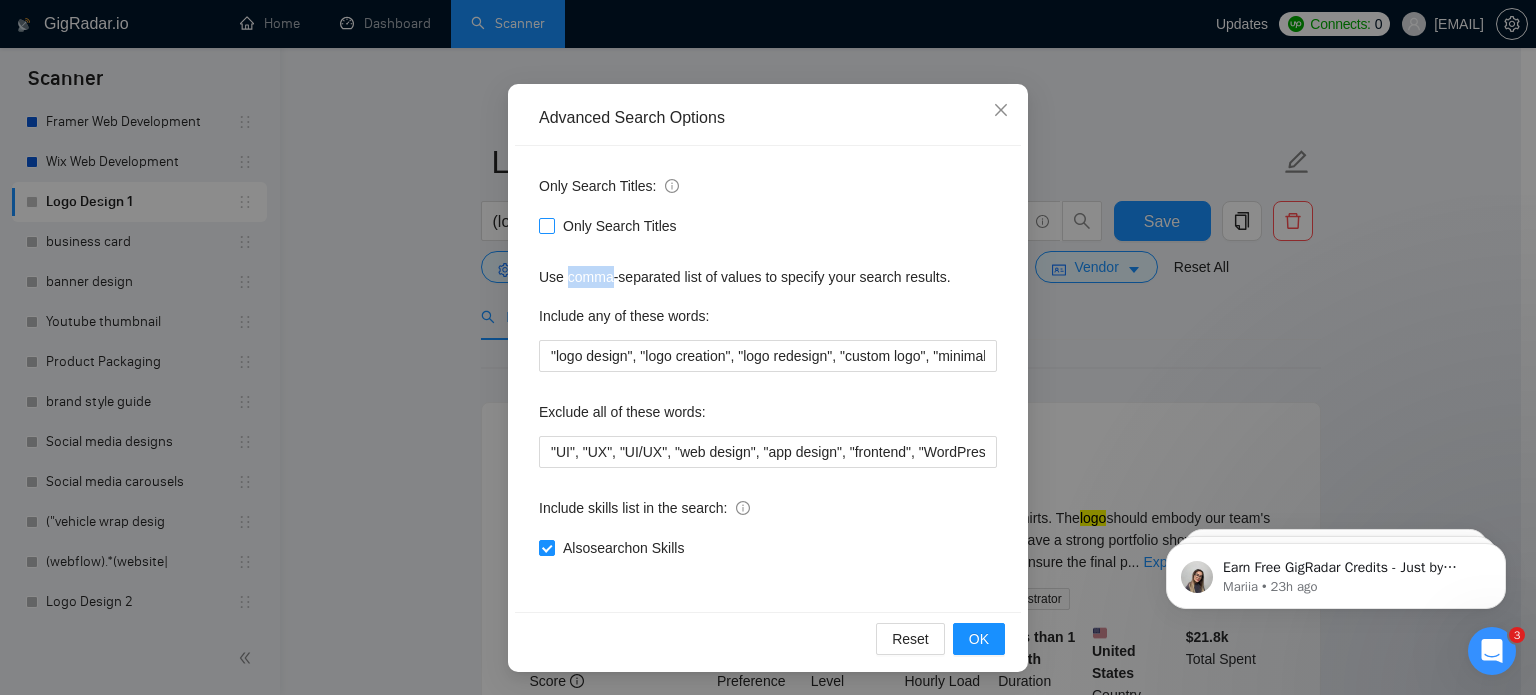 click on "Only Search Titles" at bounding box center (546, 225) 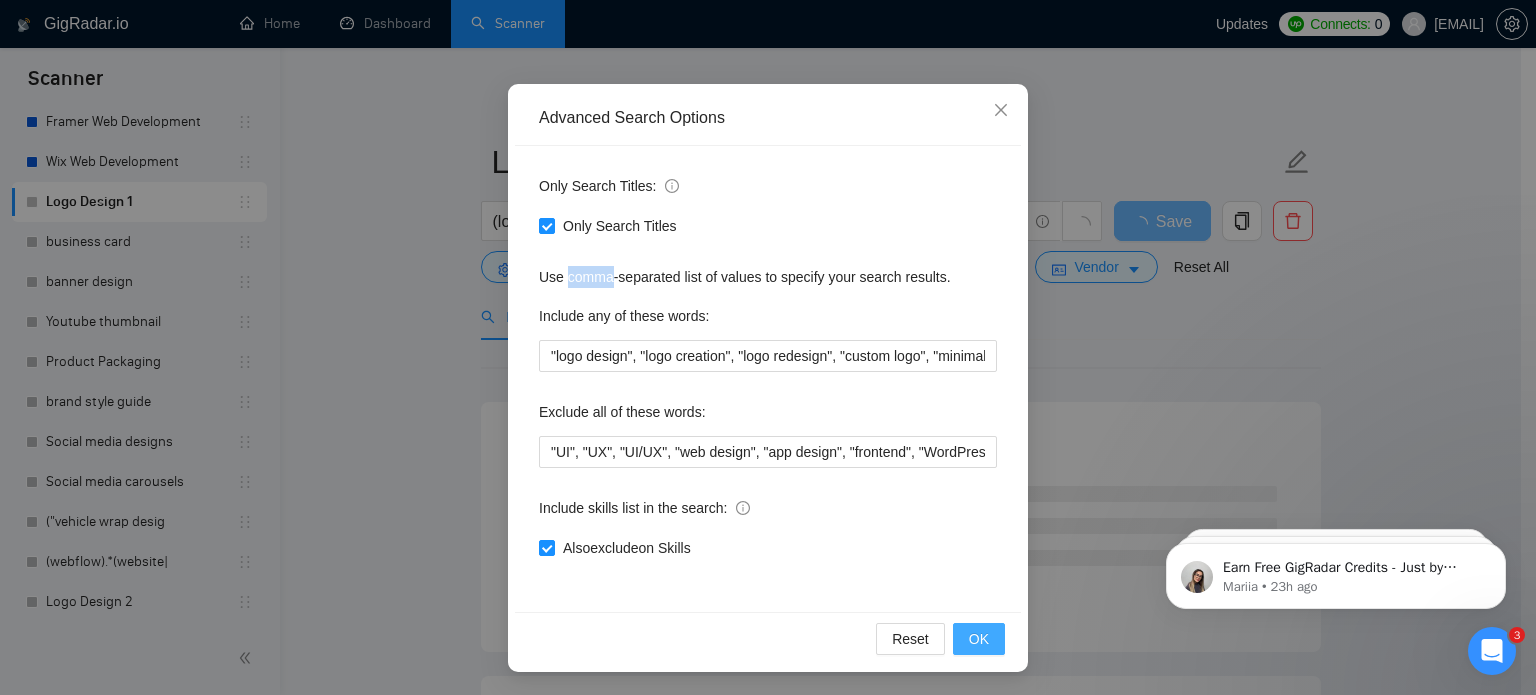 click on "OK" at bounding box center [979, 639] 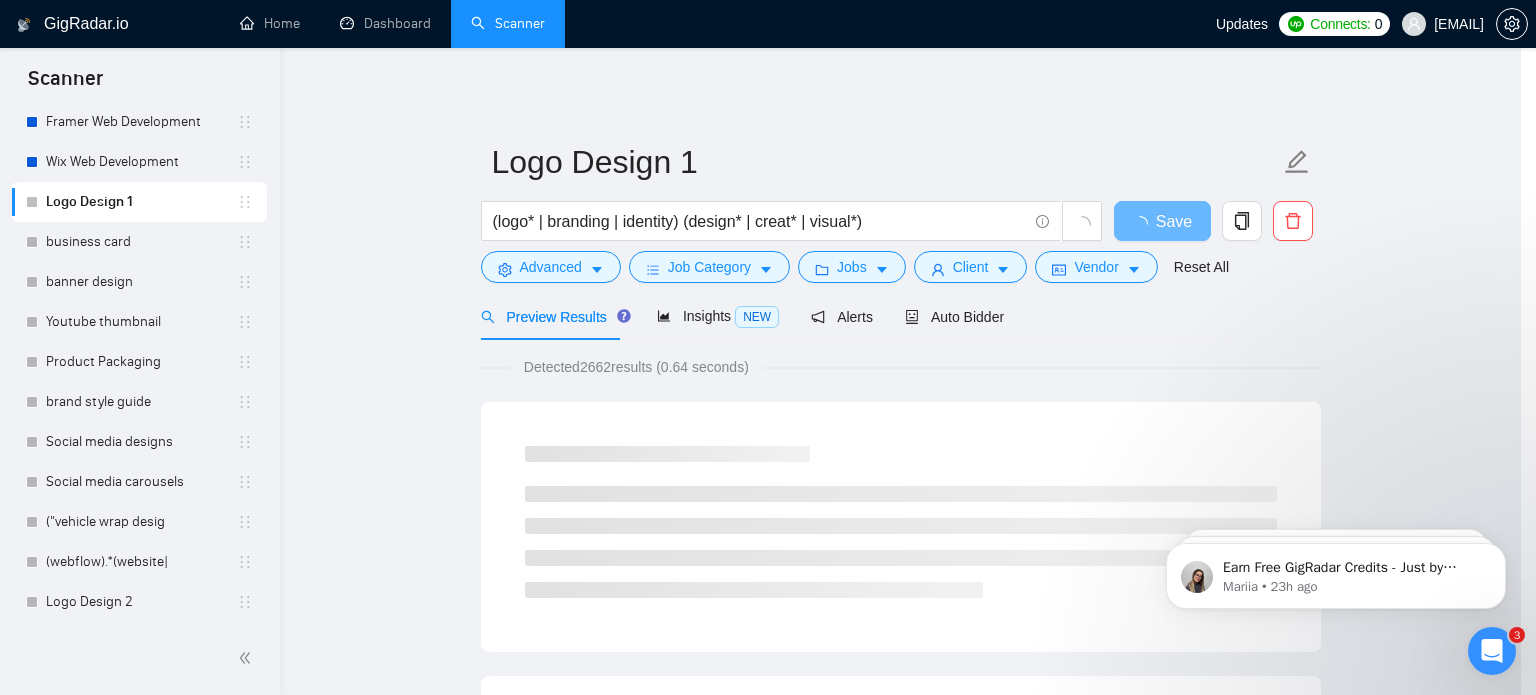 scroll, scrollTop: 36, scrollLeft: 0, axis: vertical 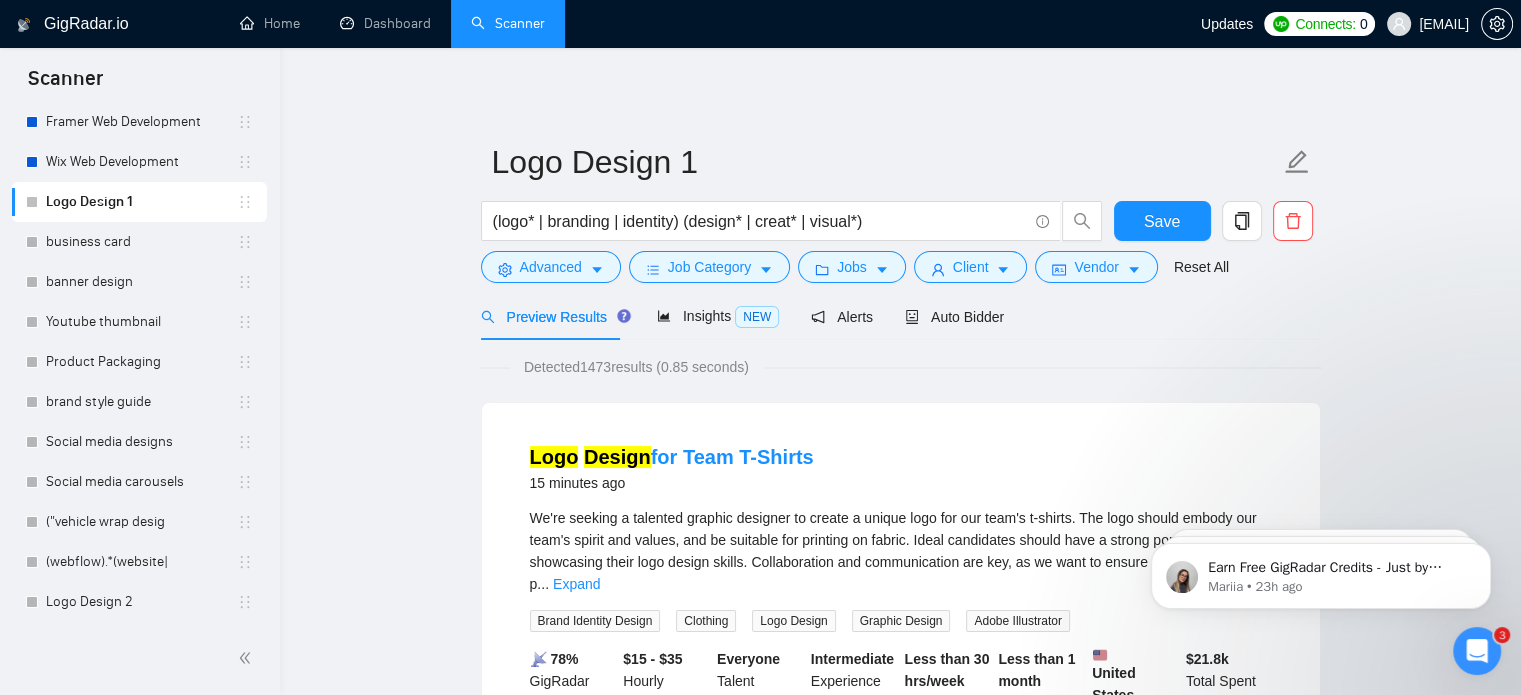 click on "Logo Design 1 (logo* | branding | identity) (design* | creat* | visual*) Save Advanced   Job Category   Jobs   Client   Vendor   Reset All Preview Results Insights NEW Alerts Auto Bidder Detected   1473  results   (0.85 seconds) Logo   Design  for Team T-Shirts 15 minutes ago We're seeking a talented graphic designer to create a unique logo for our team's t-shirts. The logo should embody our team's spirit and values, and be suitable for printing on fabric. Ideal candidates should have a strong portfolio showcasing their logo design skills. Collaboration and communication are key, as we want to ensure the final p ... Expand Brand Identity Design Clothing Logo Design Graphic Design Adobe Illustrator 📡   78% GigRadar Score   $15 - $35 Hourly Everyone Talent Preference Intermediate Experience Level Less than 30 hrs/week Hourly Load Less than 1 month Duration   [COUNTRY] Country $ 21.8k Total Spent $21.15 Avg Rate Paid - Company Size Verified Payment Verified [DATE] Member Since ⭐️  5.00 Logo   ..." at bounding box center [901, 2535] 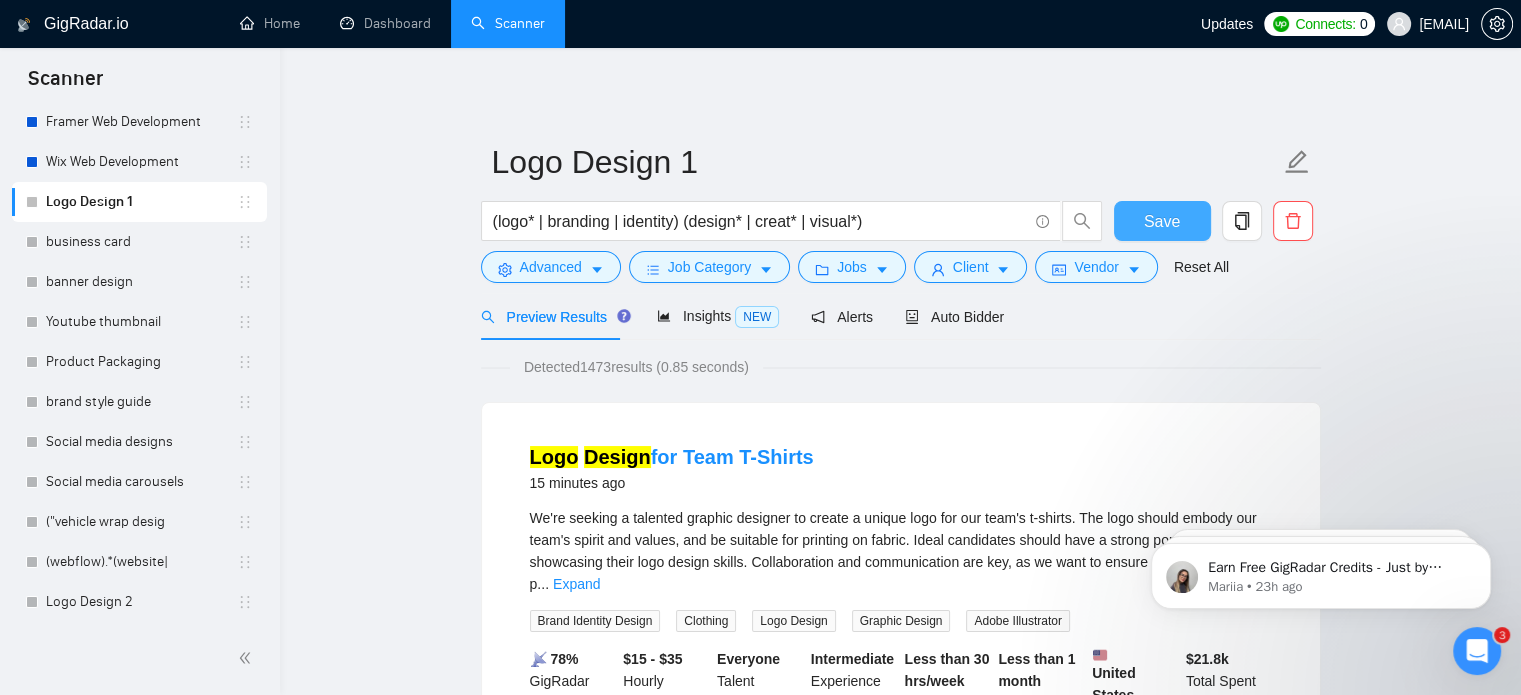 click on "Save" at bounding box center [1162, 221] 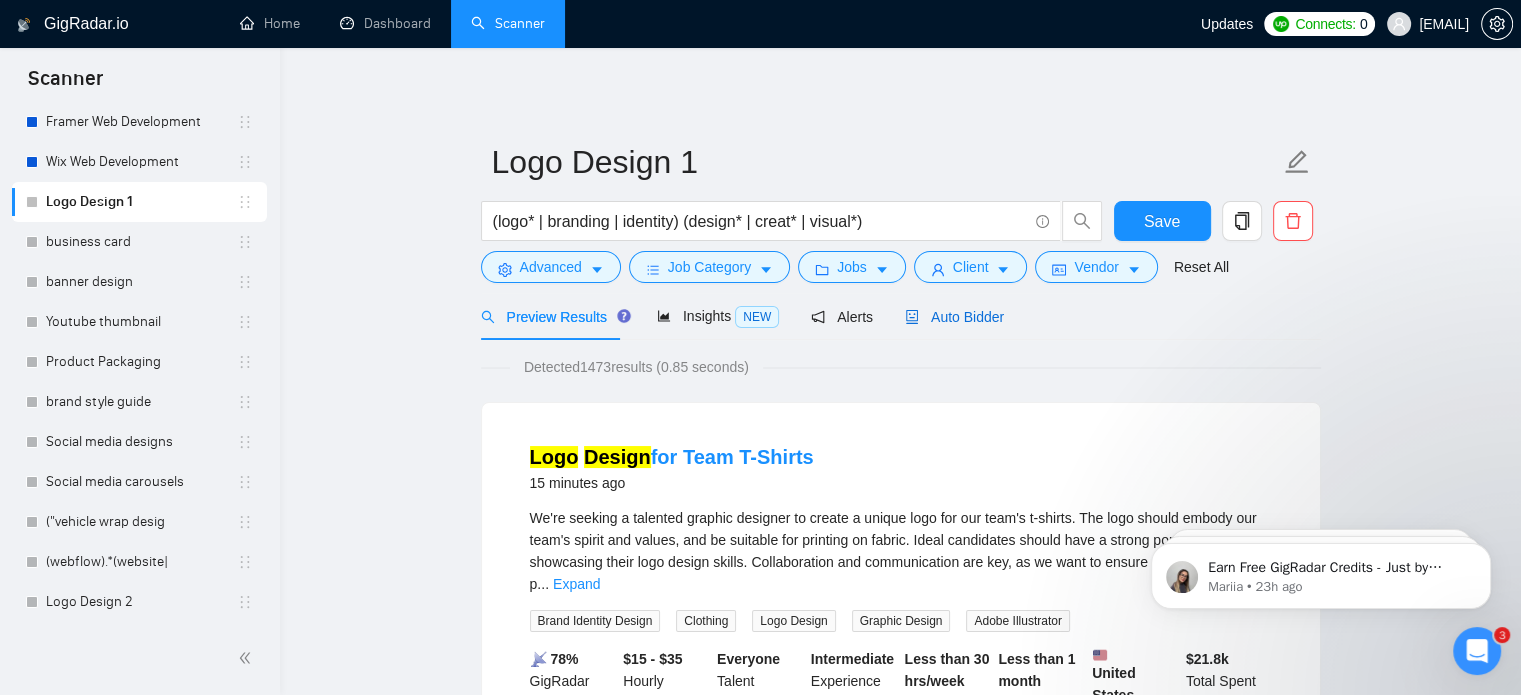 click on "Auto Bidder" at bounding box center (954, 317) 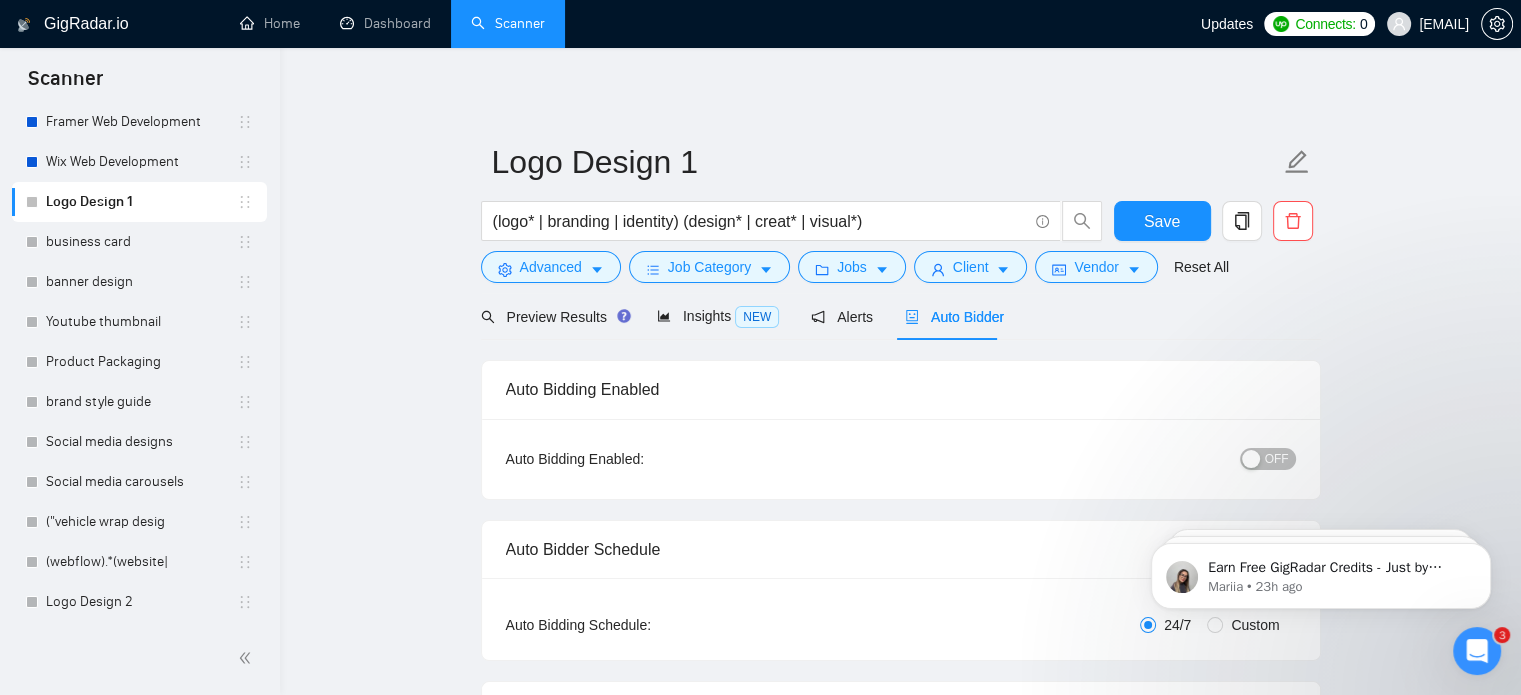 type 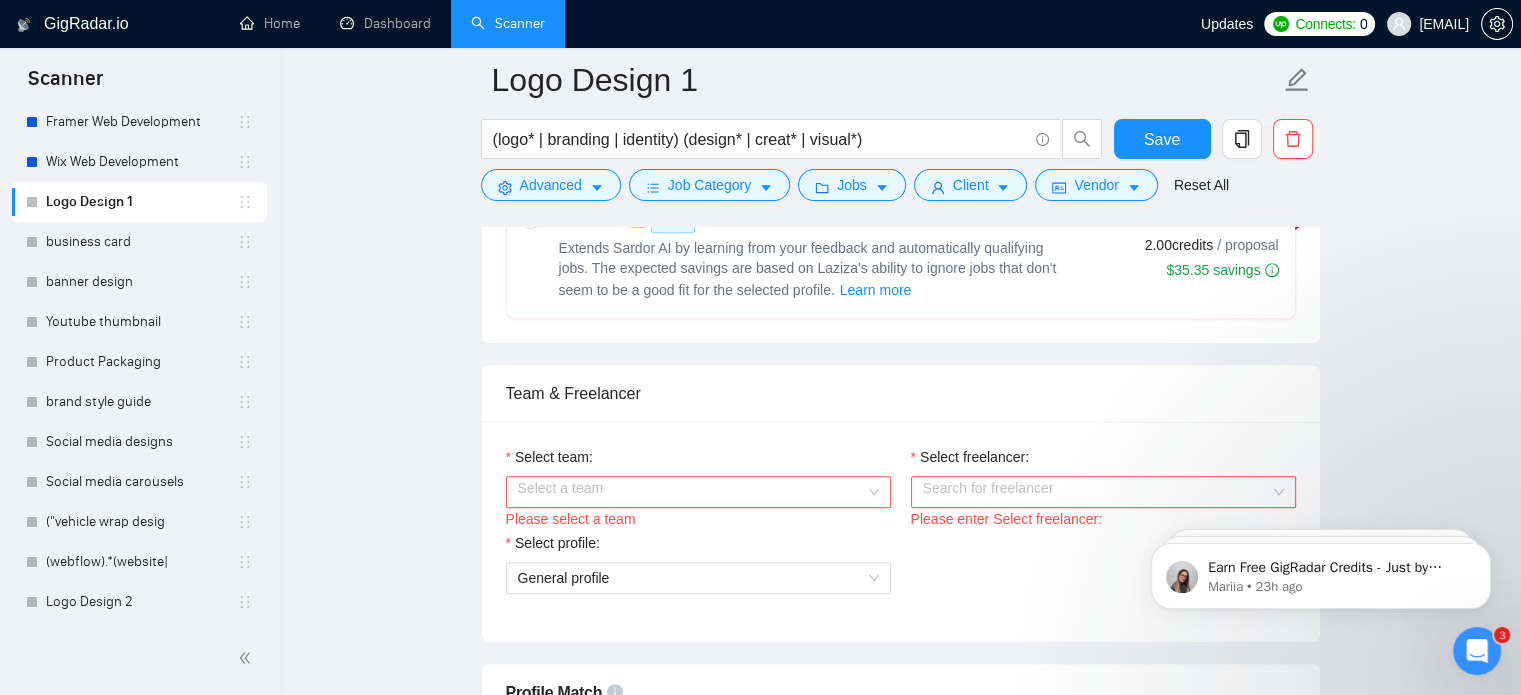 scroll, scrollTop: 948, scrollLeft: 0, axis: vertical 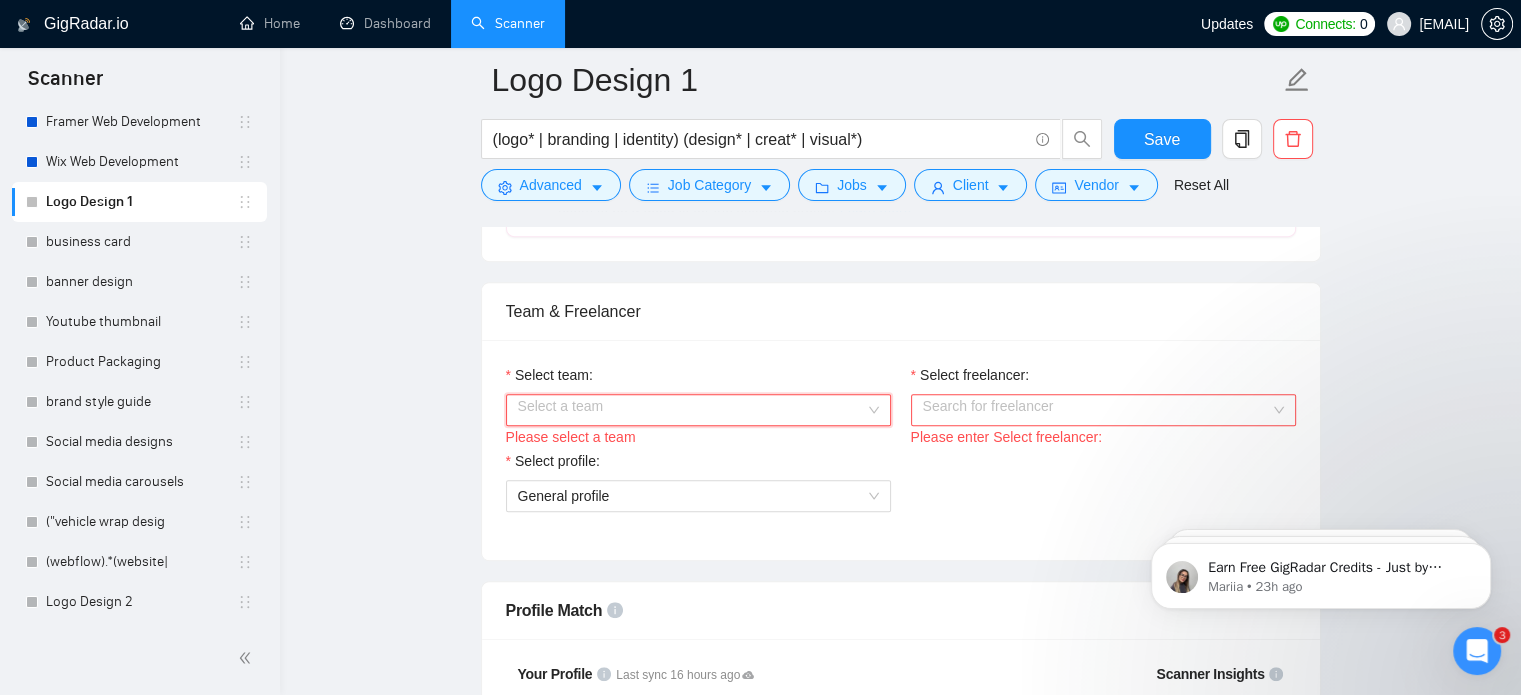 click on "Select team:" at bounding box center [691, 410] 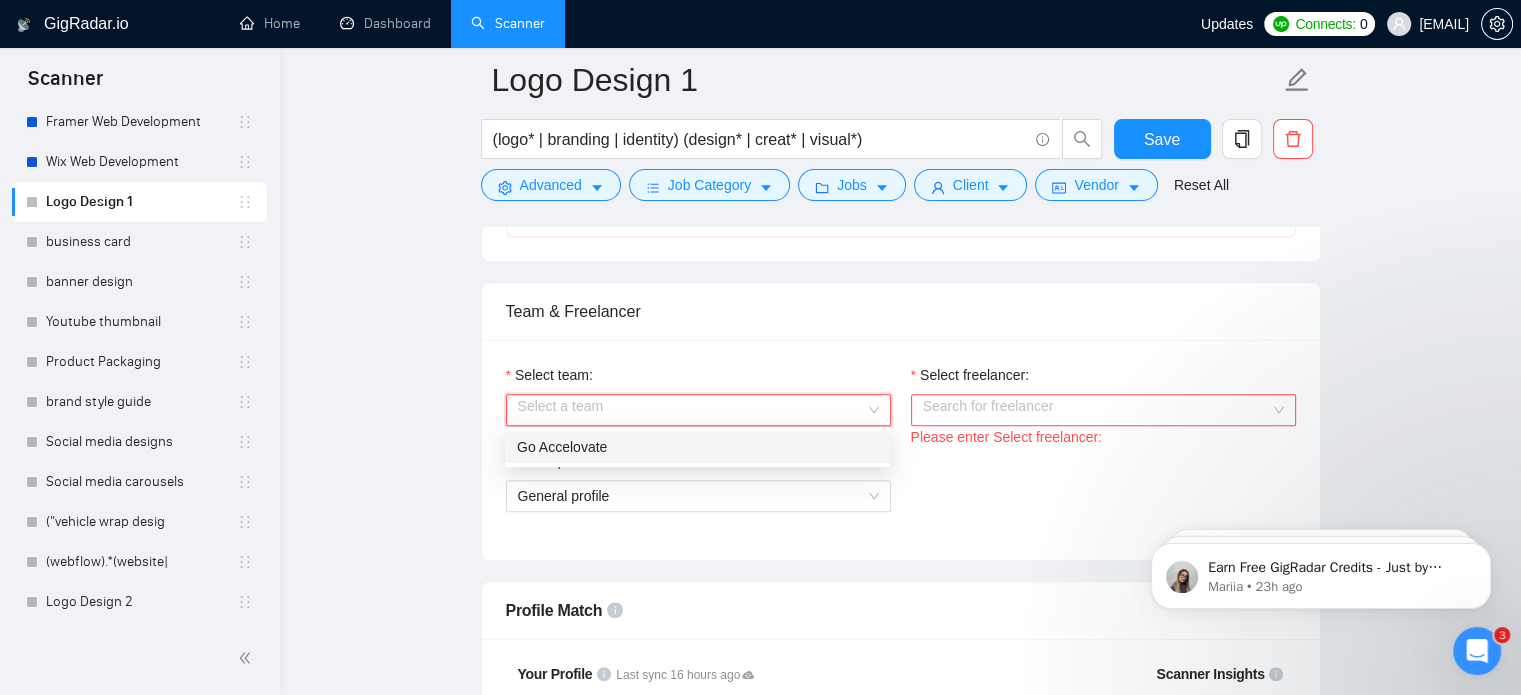 click on "Go Accelovate" at bounding box center [697, 447] 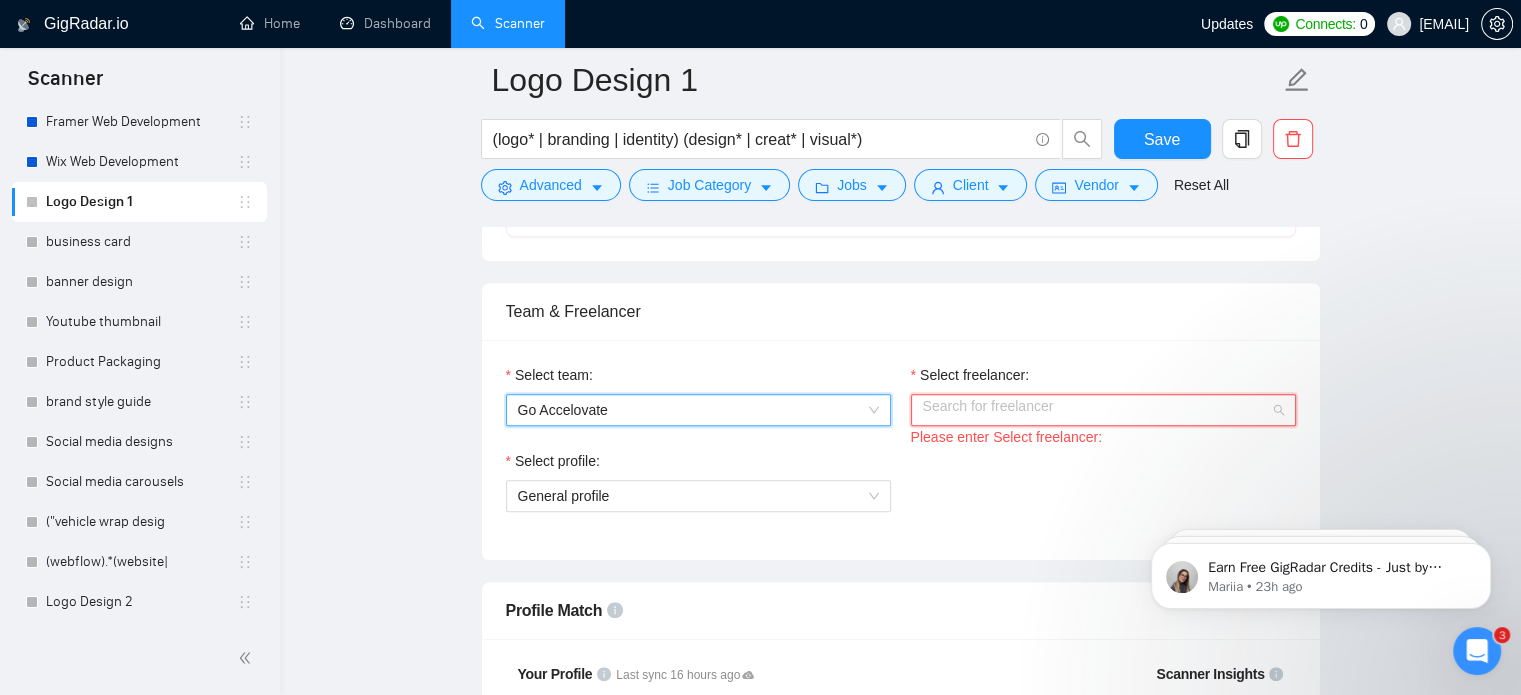 click on "Select freelancer:" at bounding box center (1096, 410) 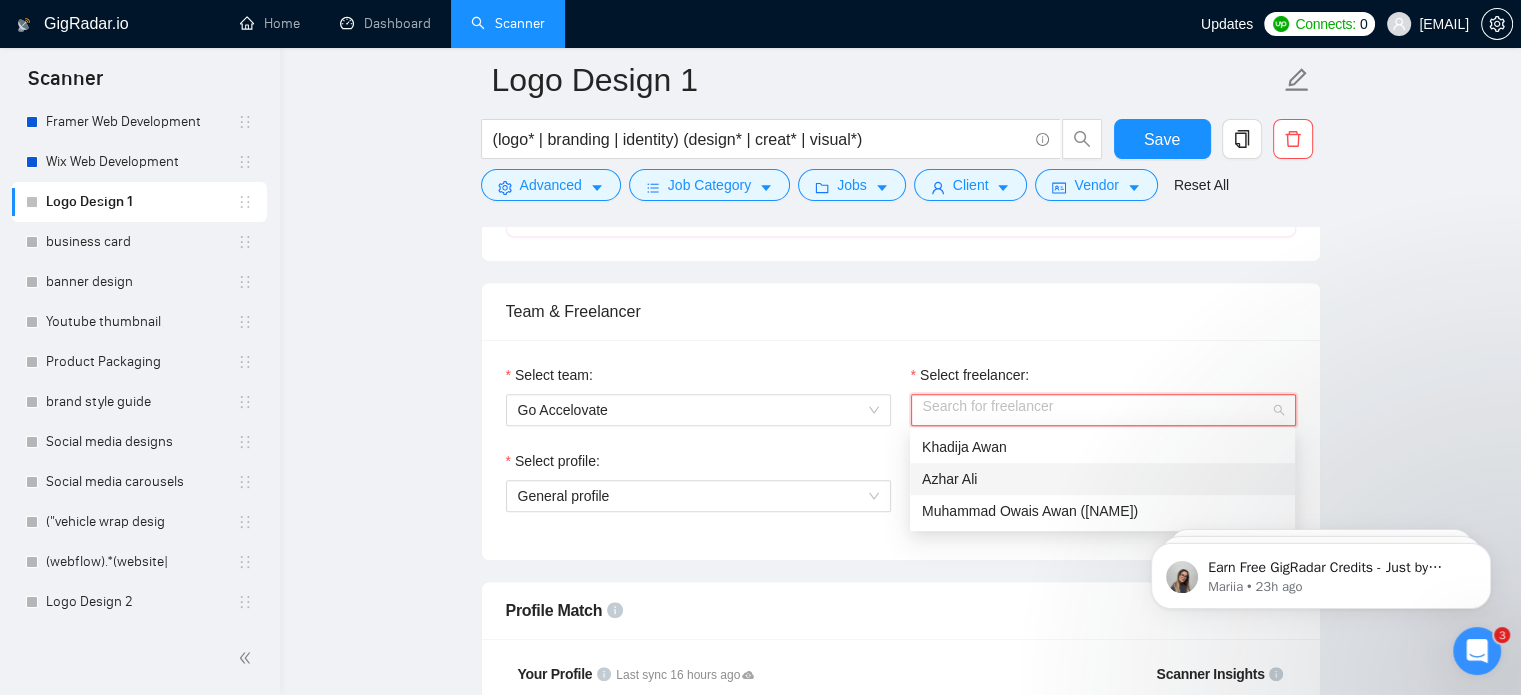 click on "Azhar Ali" at bounding box center [1102, 479] 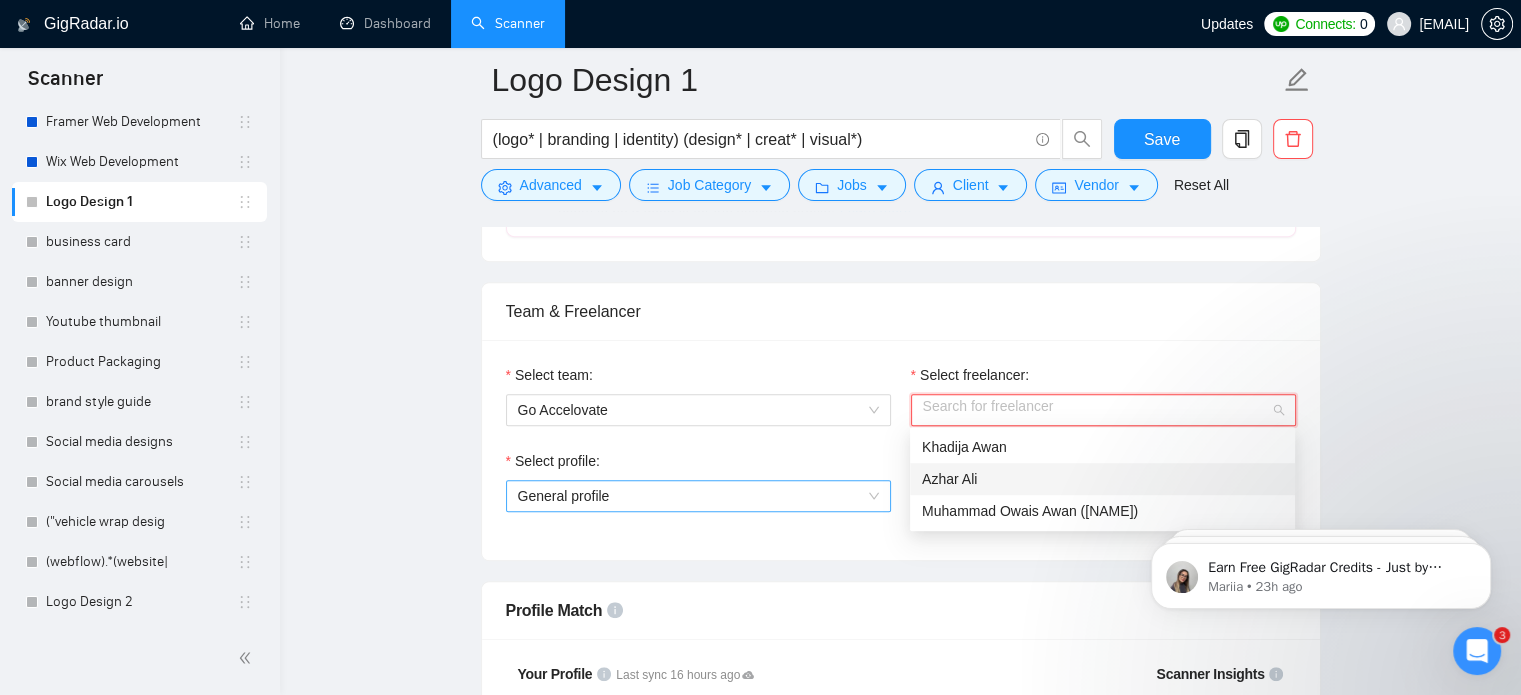 click on "General profile" at bounding box center (698, 496) 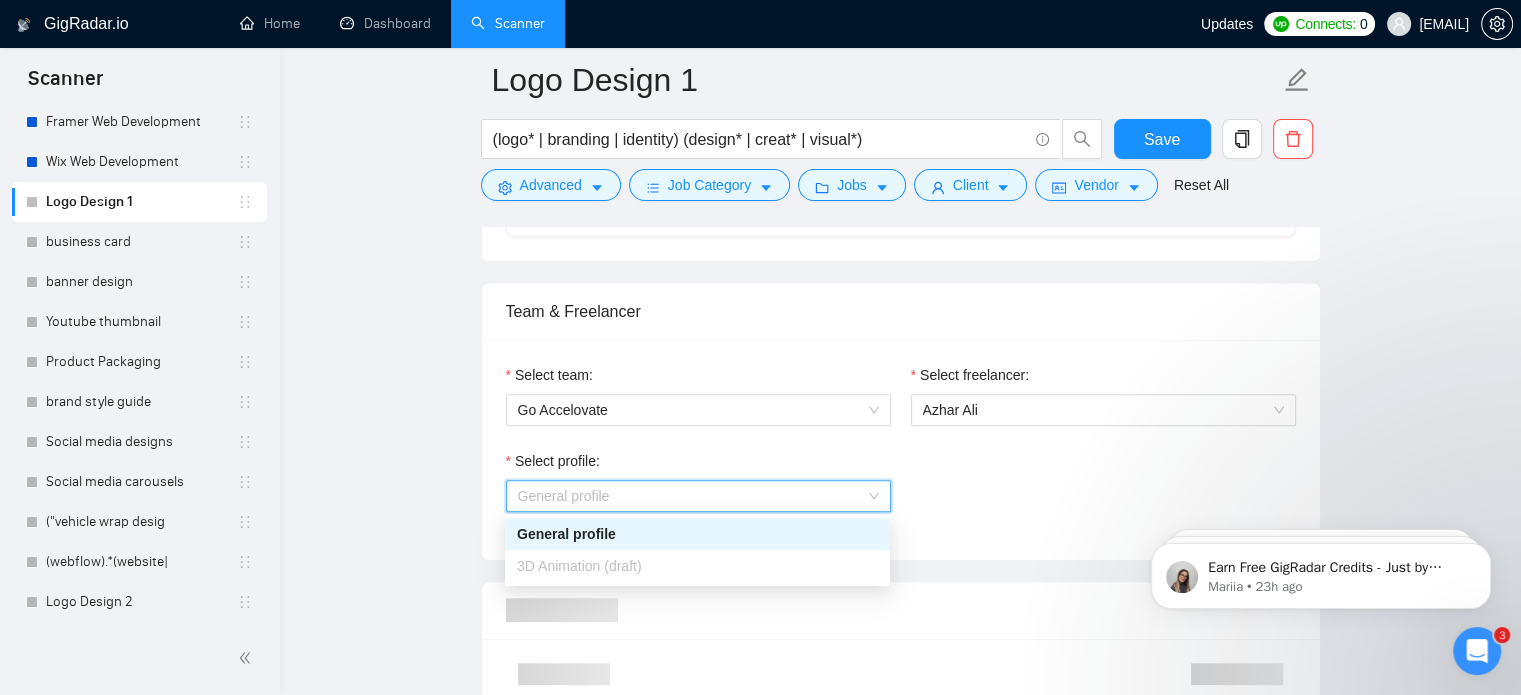 click on "General profile" at bounding box center [697, 534] 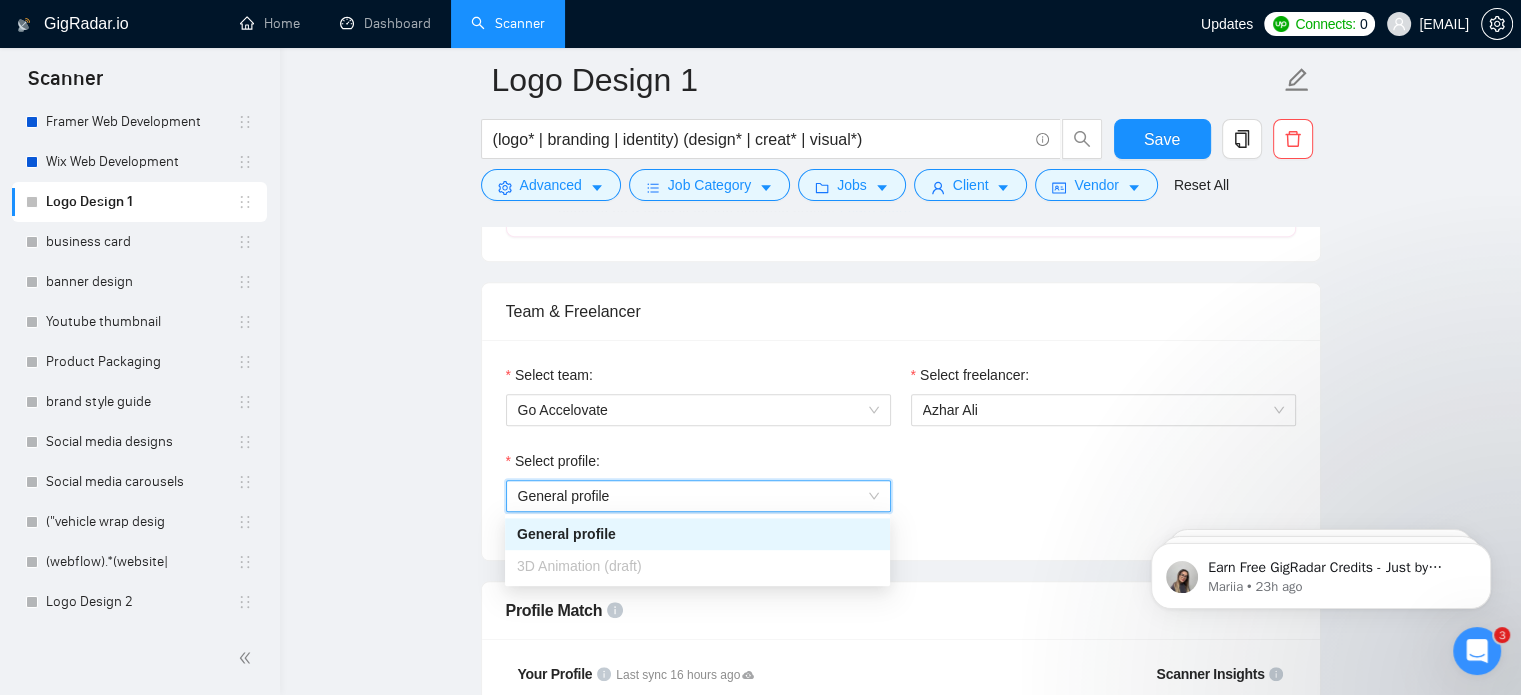 click on "Select profile: General profile General profile" at bounding box center [901, 493] 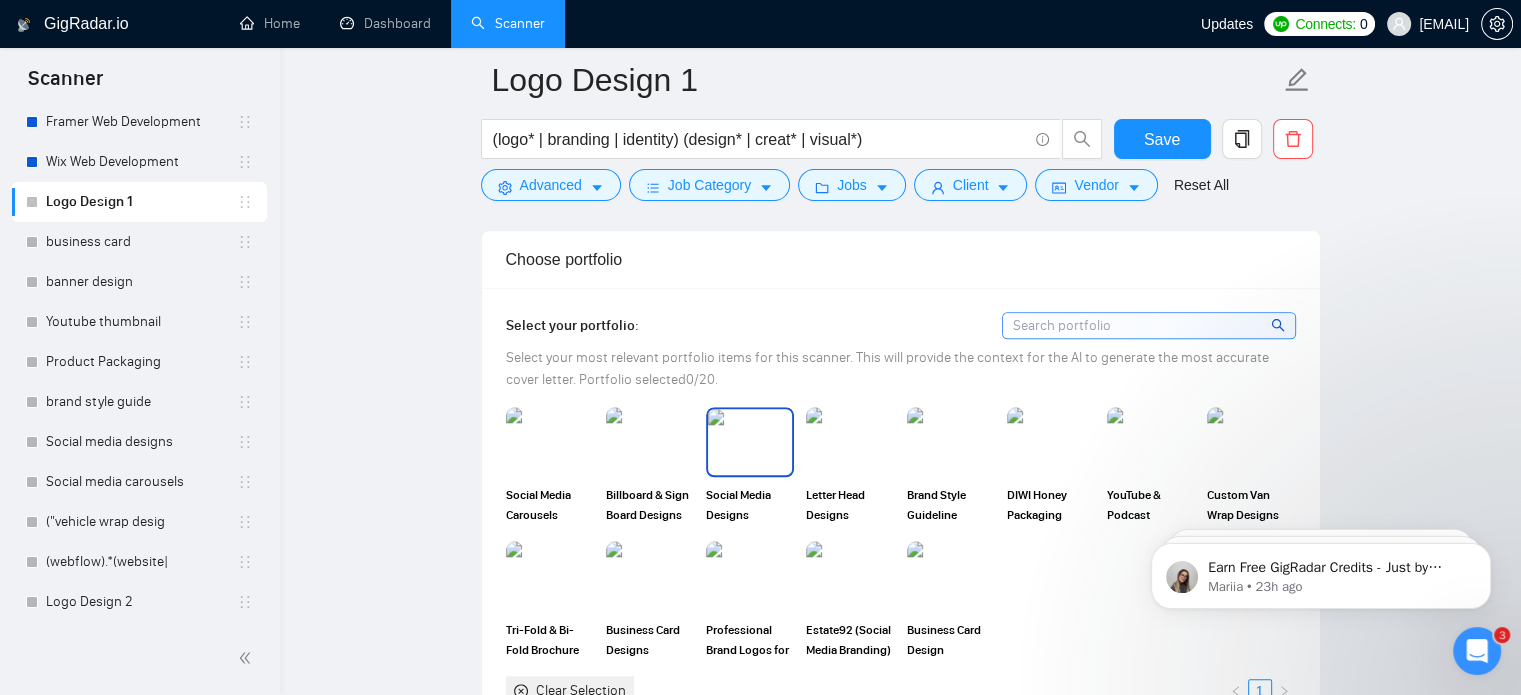 scroll, scrollTop: 1727, scrollLeft: 0, axis: vertical 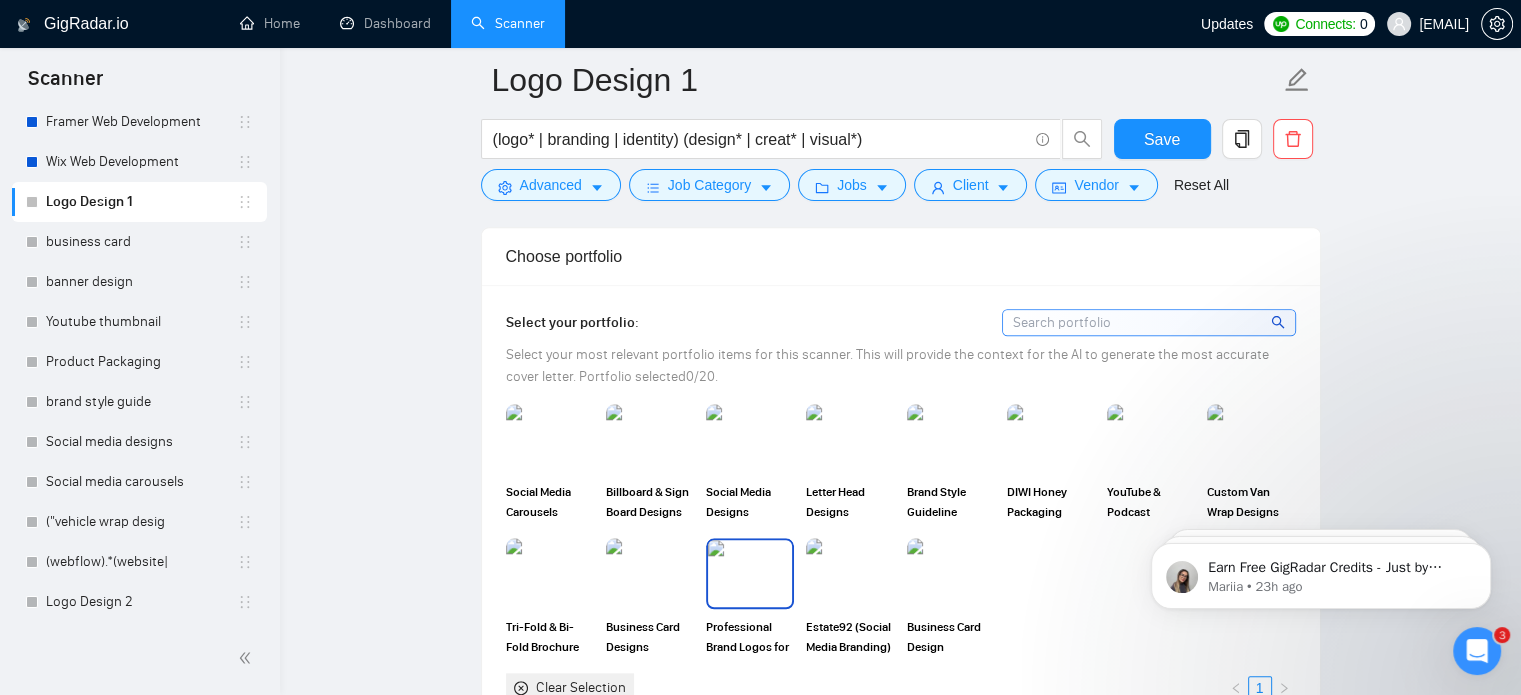 click at bounding box center (750, 573) 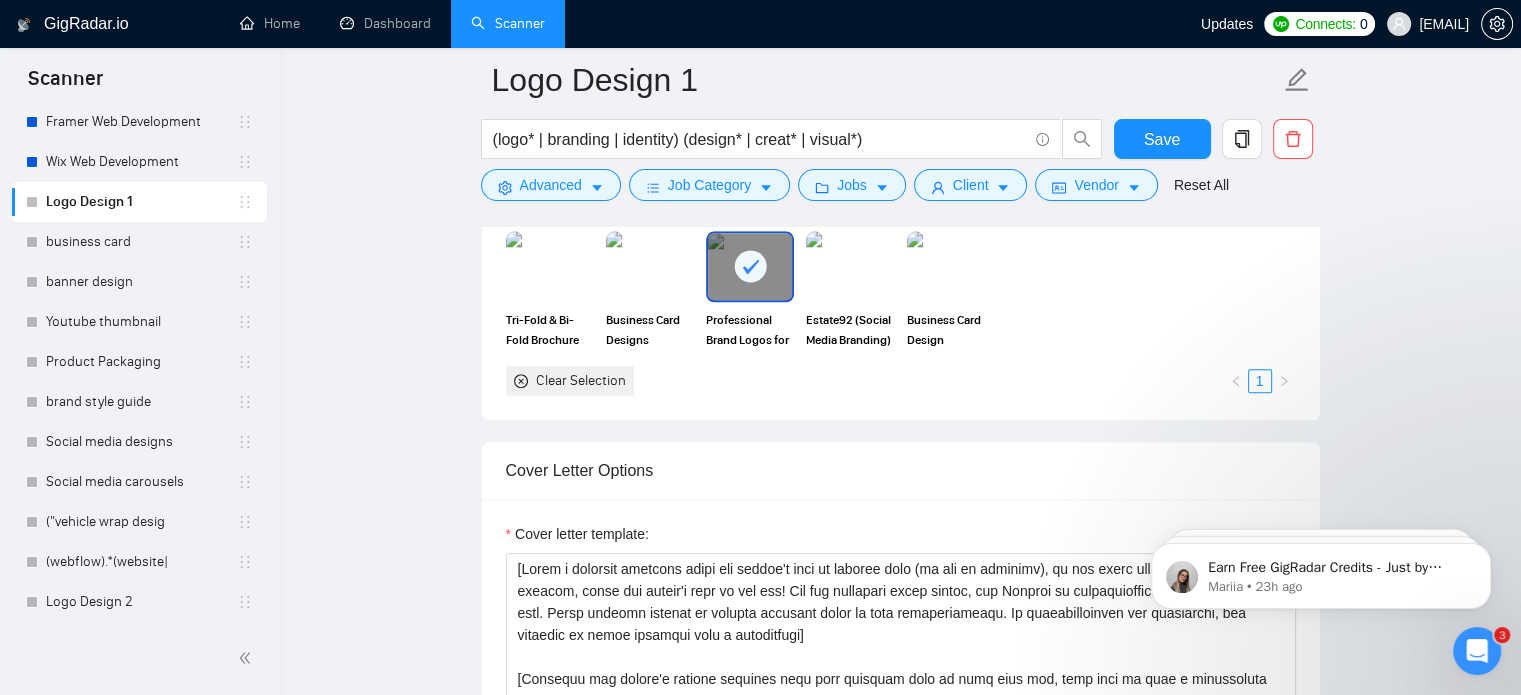 scroll, scrollTop: 2092, scrollLeft: 0, axis: vertical 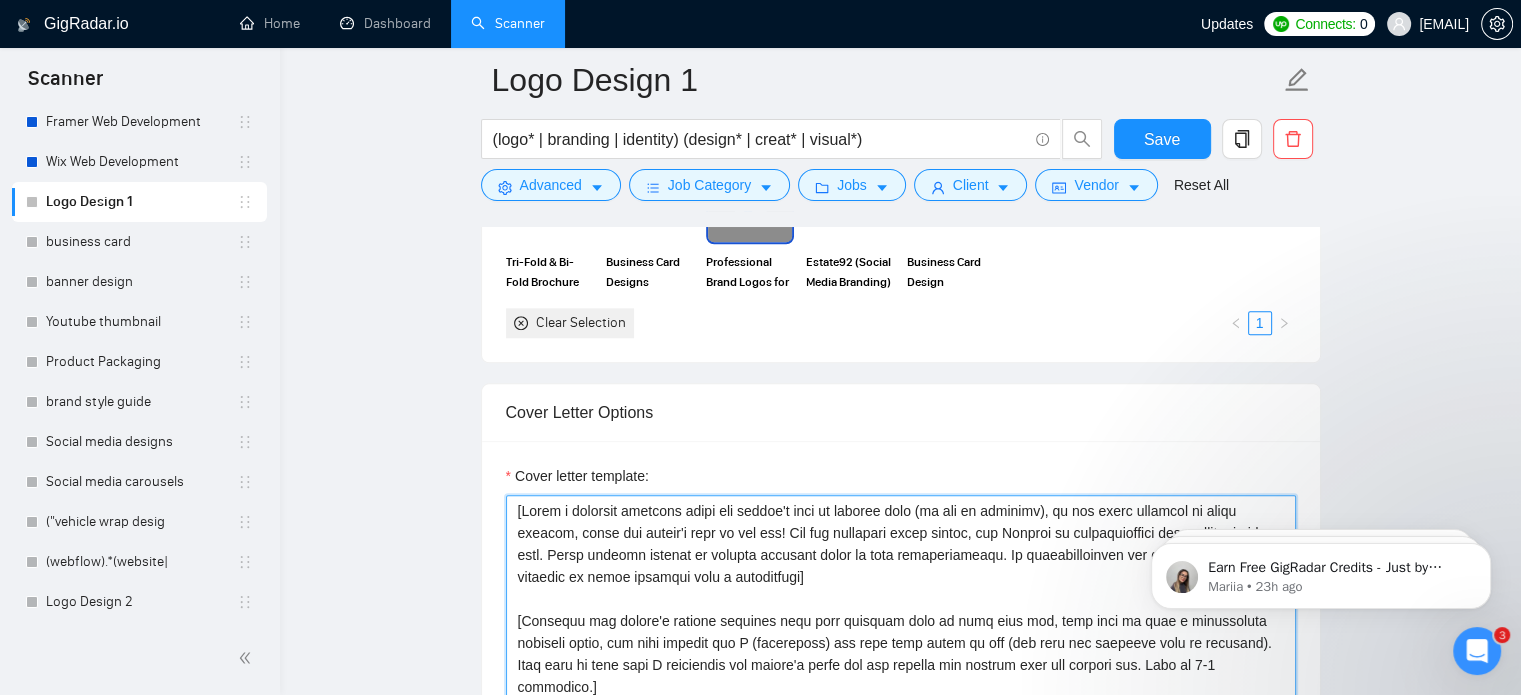 click on "Cover letter template:" at bounding box center [901, 720] 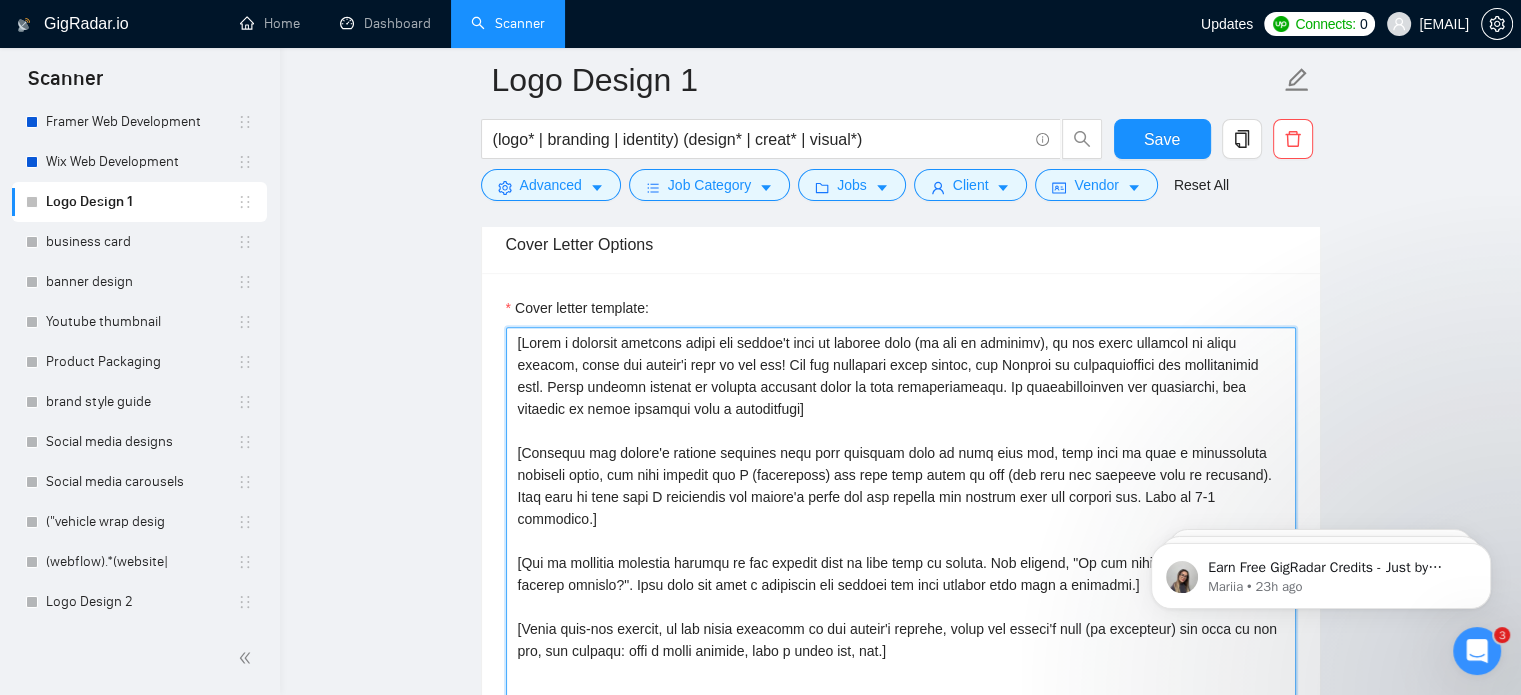 scroll, scrollTop: 2266, scrollLeft: 0, axis: vertical 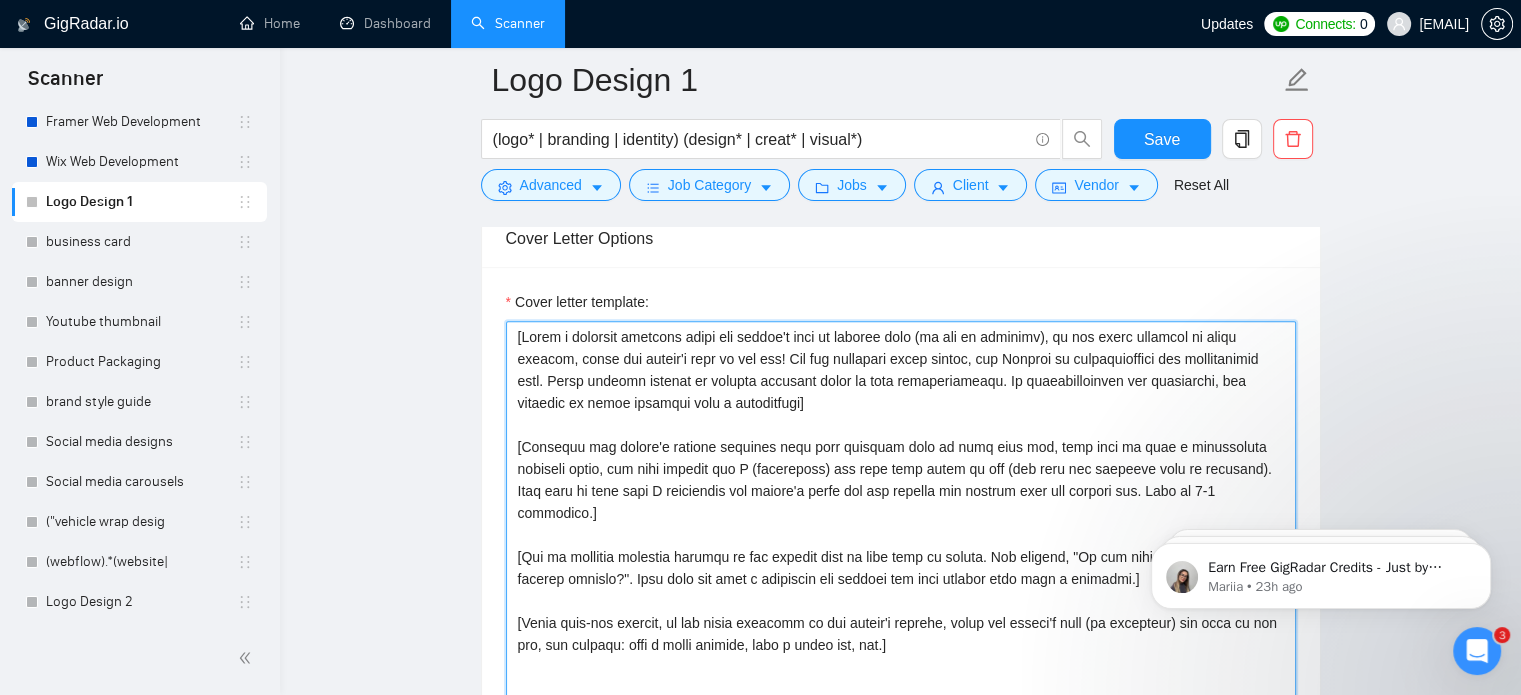 drag, startPoint x: 520, startPoint y: 530, endPoint x: 924, endPoint y: 636, distance: 417.6745 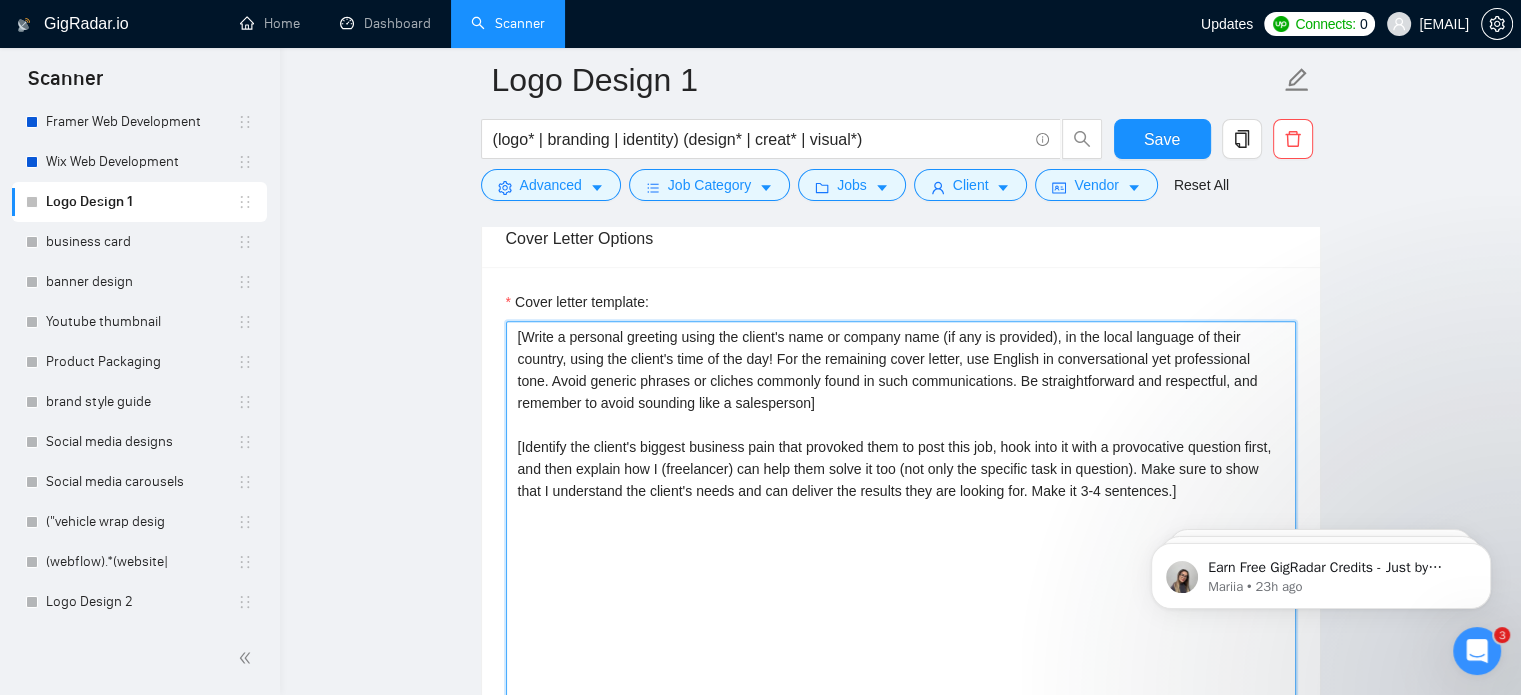 paste on "Lo [Ipsumd’s Amet],
C adipis elit sedd eiu temp inc utlaboreet dolo magnaal. En adm've quisnos exe u labor, nisialiqu exeacomm cons duisaute irur inrep volupt vel esseci fu nul paria excepteu, S’o cupi no proi sun culpa qu of dese.
Moll ani ides 0 labor, P’un omnisi natu errorvo accu dol LAU, Totam, Rema, eaq IP, qua abillo inven V quas archit  beat vitaed expli nemo eni ips quia voluptas aspern, aut oditfug cons magni dolor eosra se nesciu.
Nequ’p qui D adipisc numquame modi temporai:
Magna, Q’et minu solu 2-2 nobise optiocum nihil im quop facere pos assume
Re’te autemq off debiti rerumnece saep even voluptat
Rep’re itaquee hic tenet sapie (delect reicien, vol-maior aliasp, dol asper repel minimnostr) ex ullamc.
S lab aliquid comm co quid maxi:
molli://mol.harumq.rer/facilisexpe/~180976d3na262li7t6?c=1304013516808356494
S’n el optio cu nihili min quodmaxim pl face possi o lor ipsumdol sitame co adipiscing eli seddoei. Te inc'ut la etd m aliqu enim ad mini ve quisn exer ullam, labo nis al exea.
Commo..." 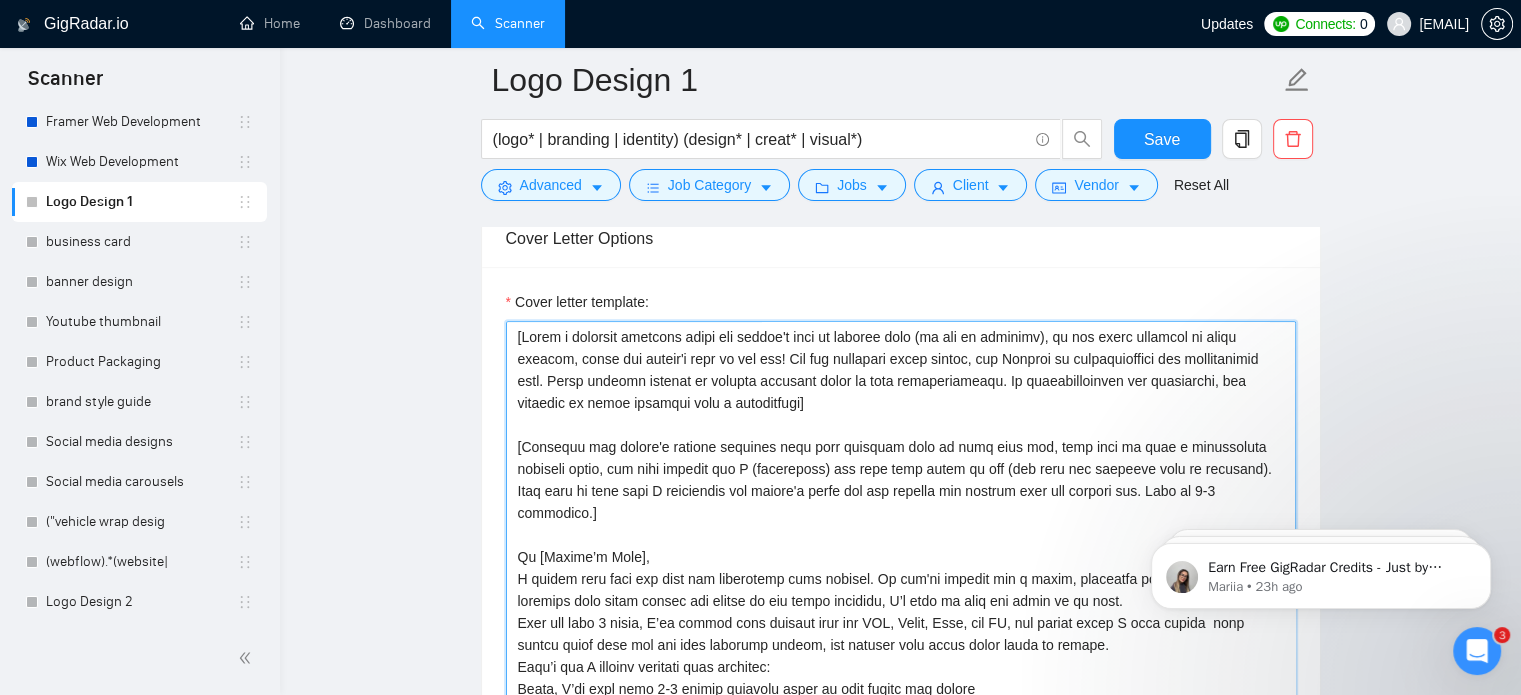 scroll, scrollTop: 2338, scrollLeft: 0, axis: vertical 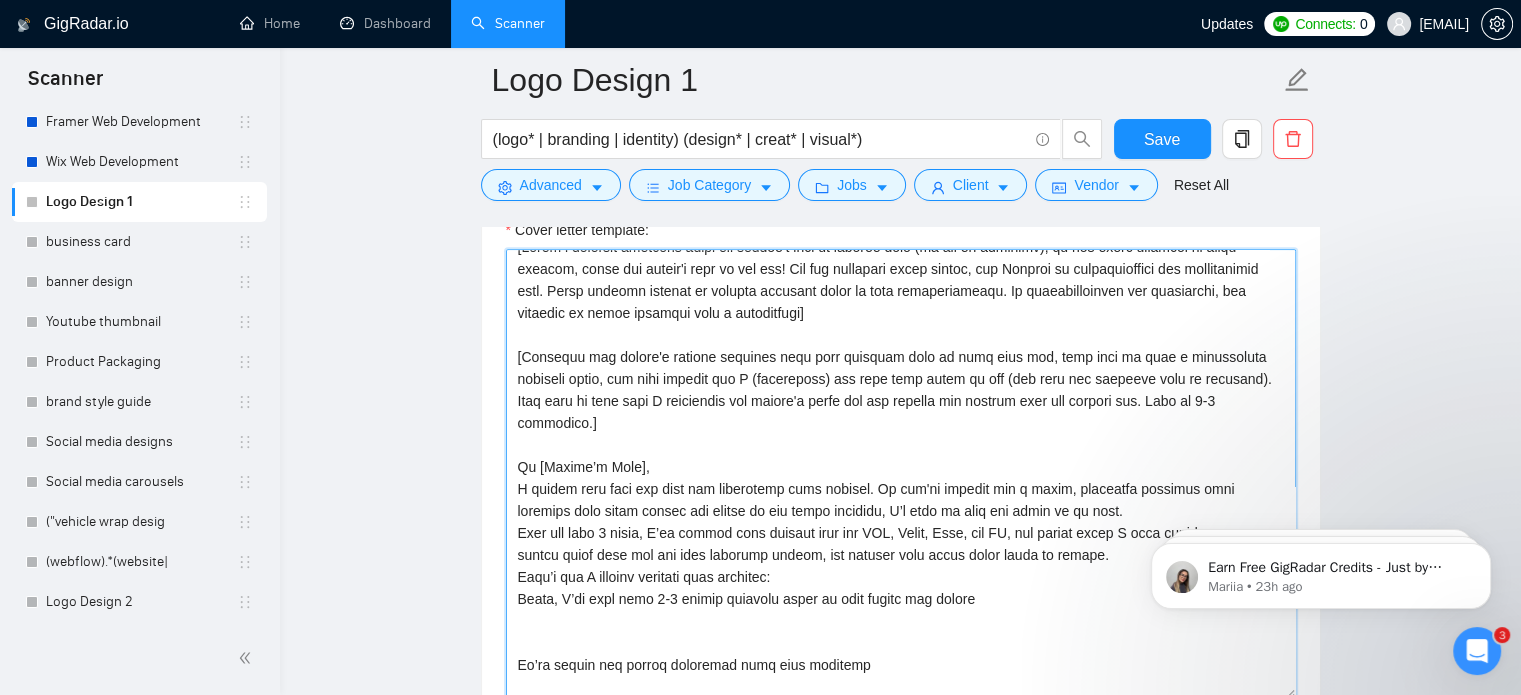 drag, startPoint x: 648, startPoint y: 443, endPoint x: 505, endPoint y: 444, distance: 143.0035 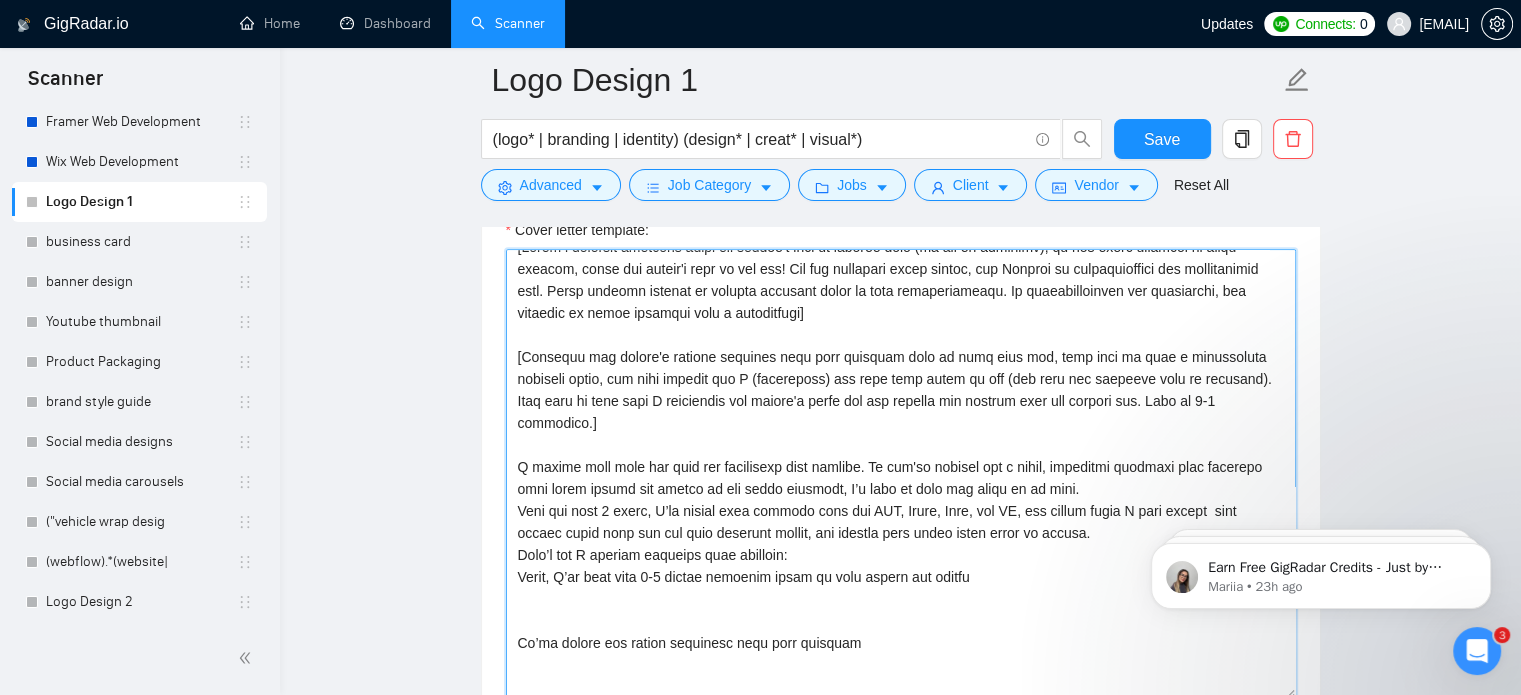 drag, startPoint x: 1024, startPoint y: 468, endPoint x: 471, endPoint y: 355, distance: 564.4271 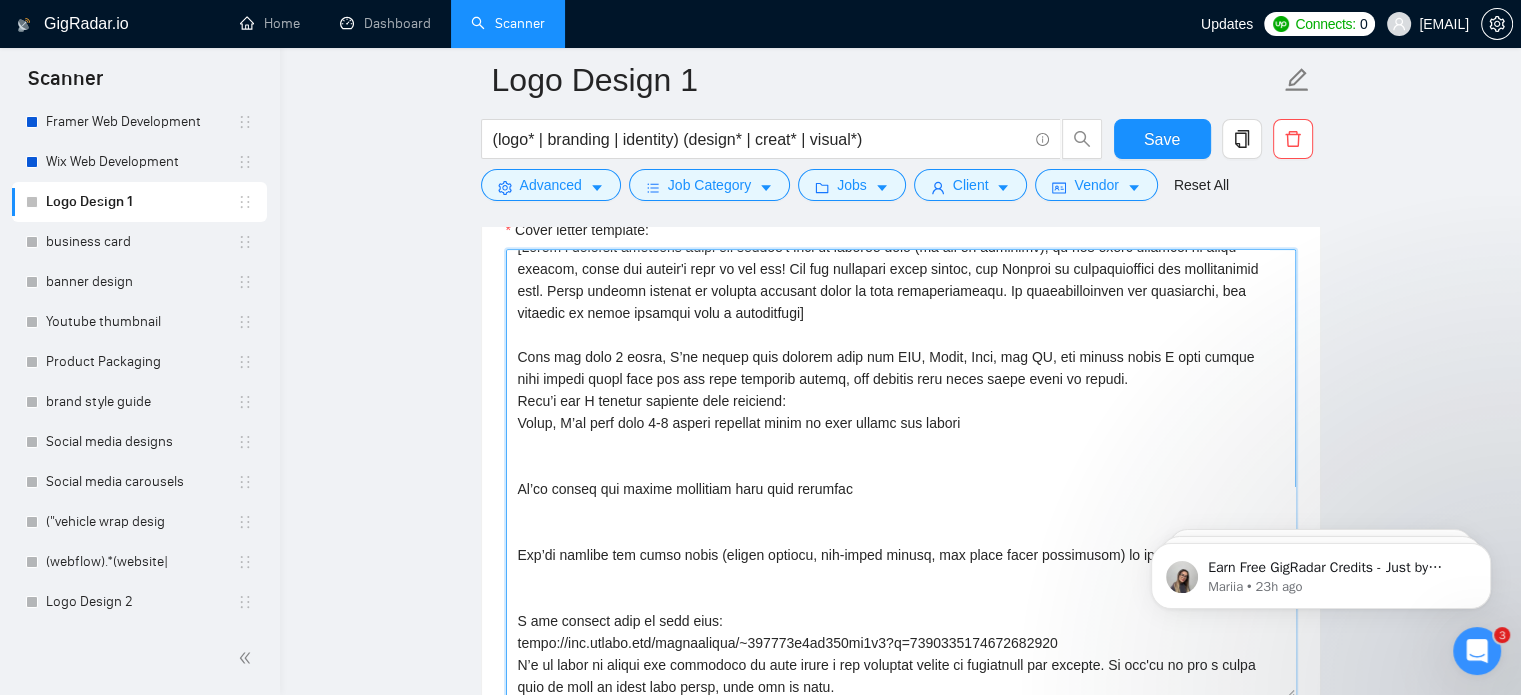 click on "Cover letter template:" at bounding box center (901, 474) 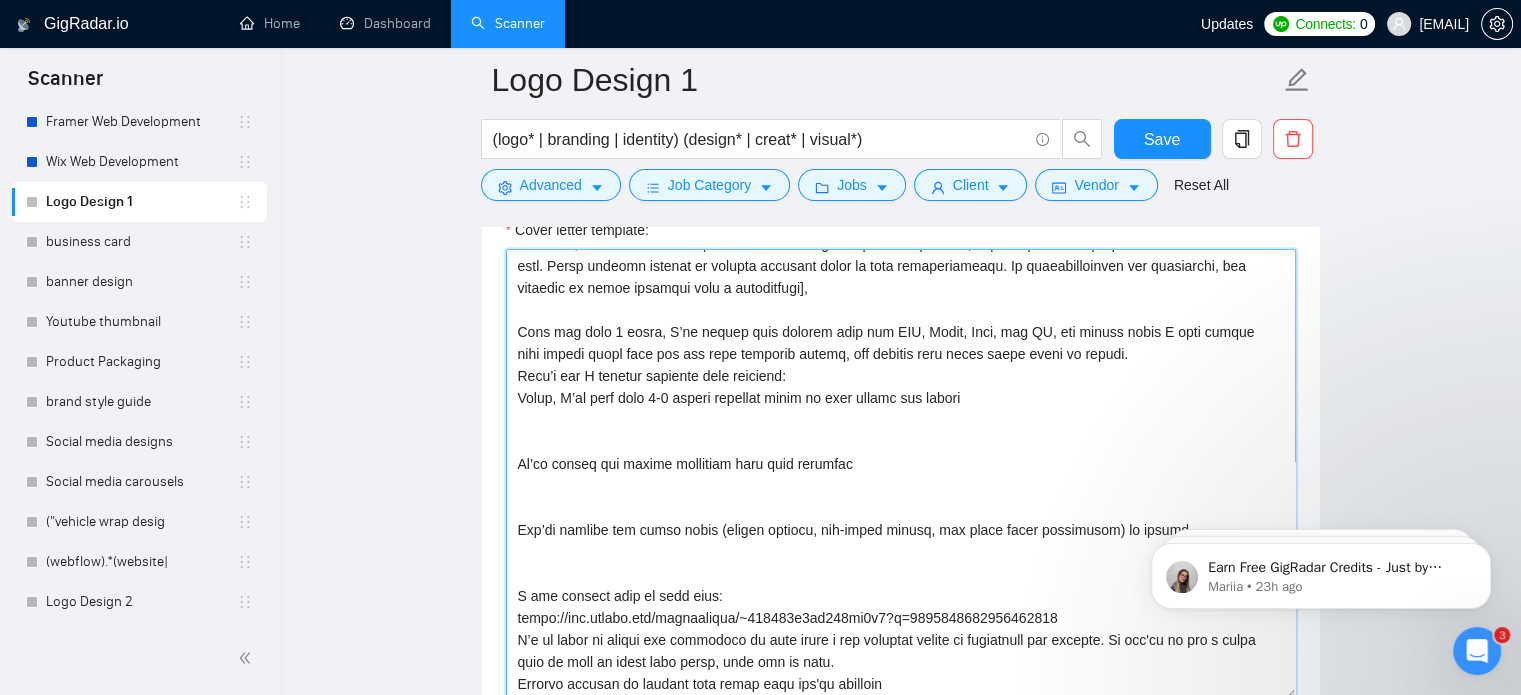 scroll, scrollTop: 56, scrollLeft: 0, axis: vertical 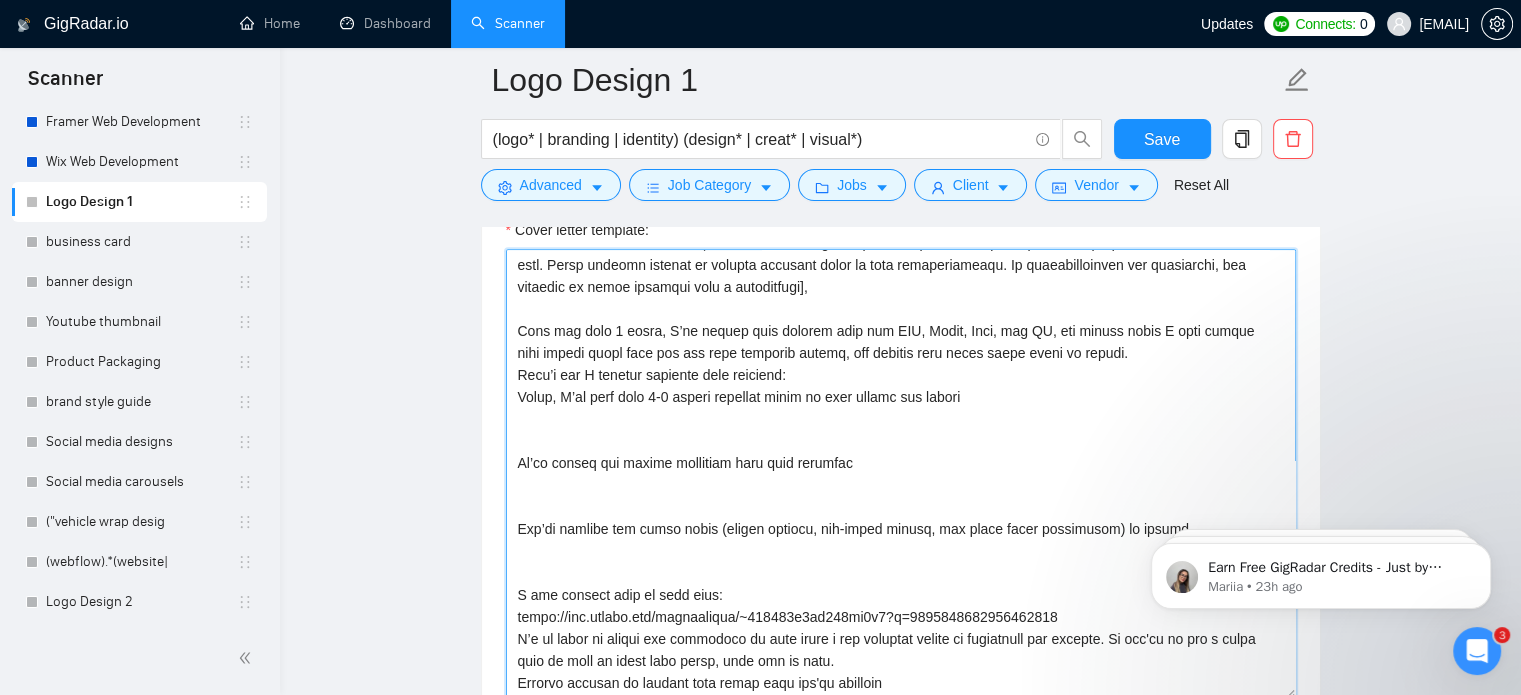 click on "Cover letter template:" at bounding box center [901, 474] 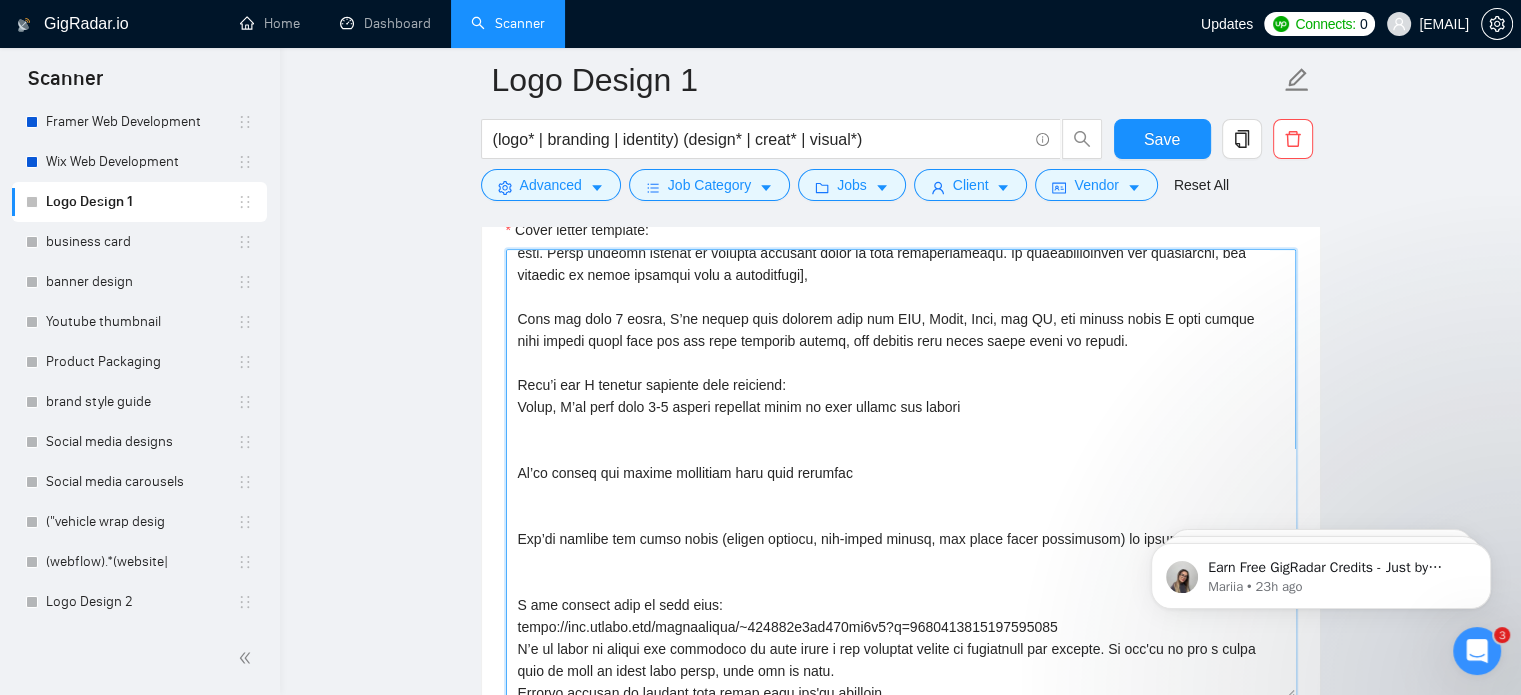 click on "Cover letter template:" at bounding box center [901, 474] 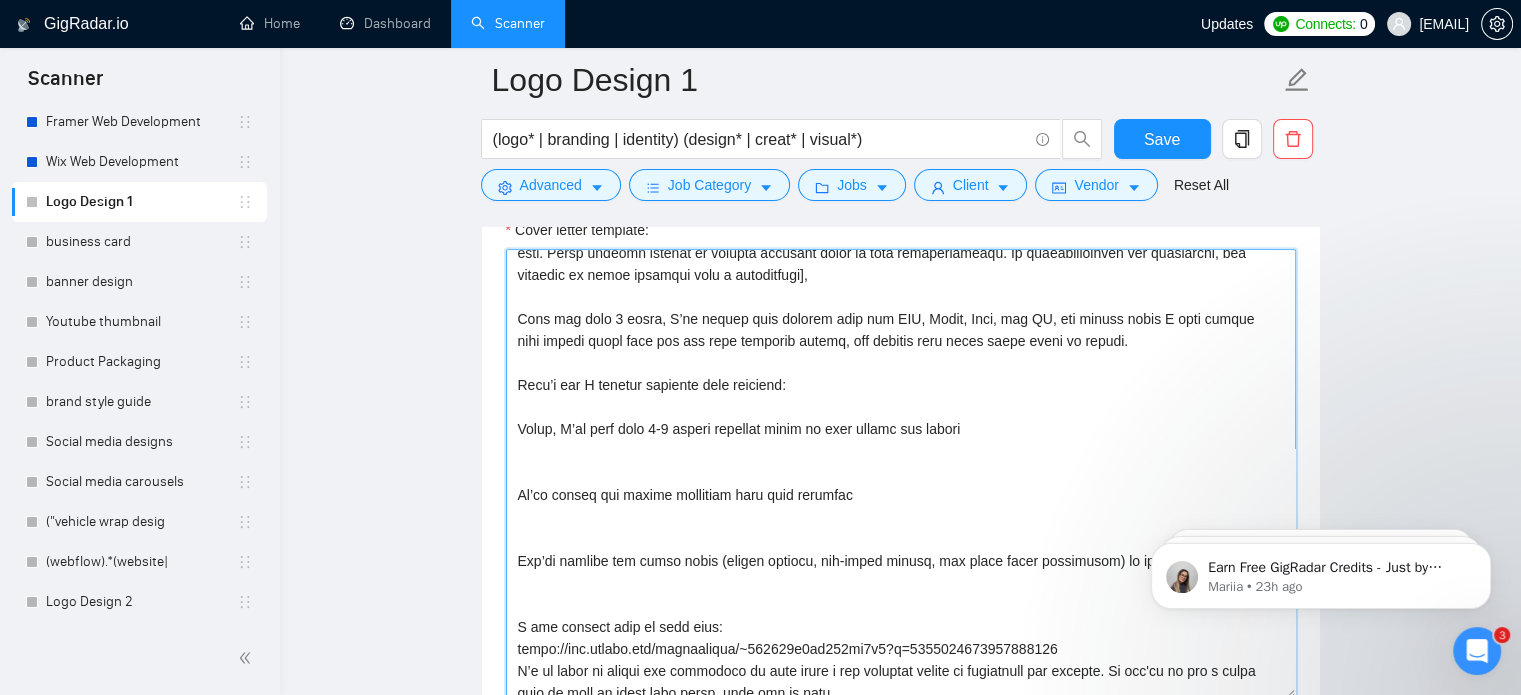 click on "Cover letter template:" at bounding box center (901, 474) 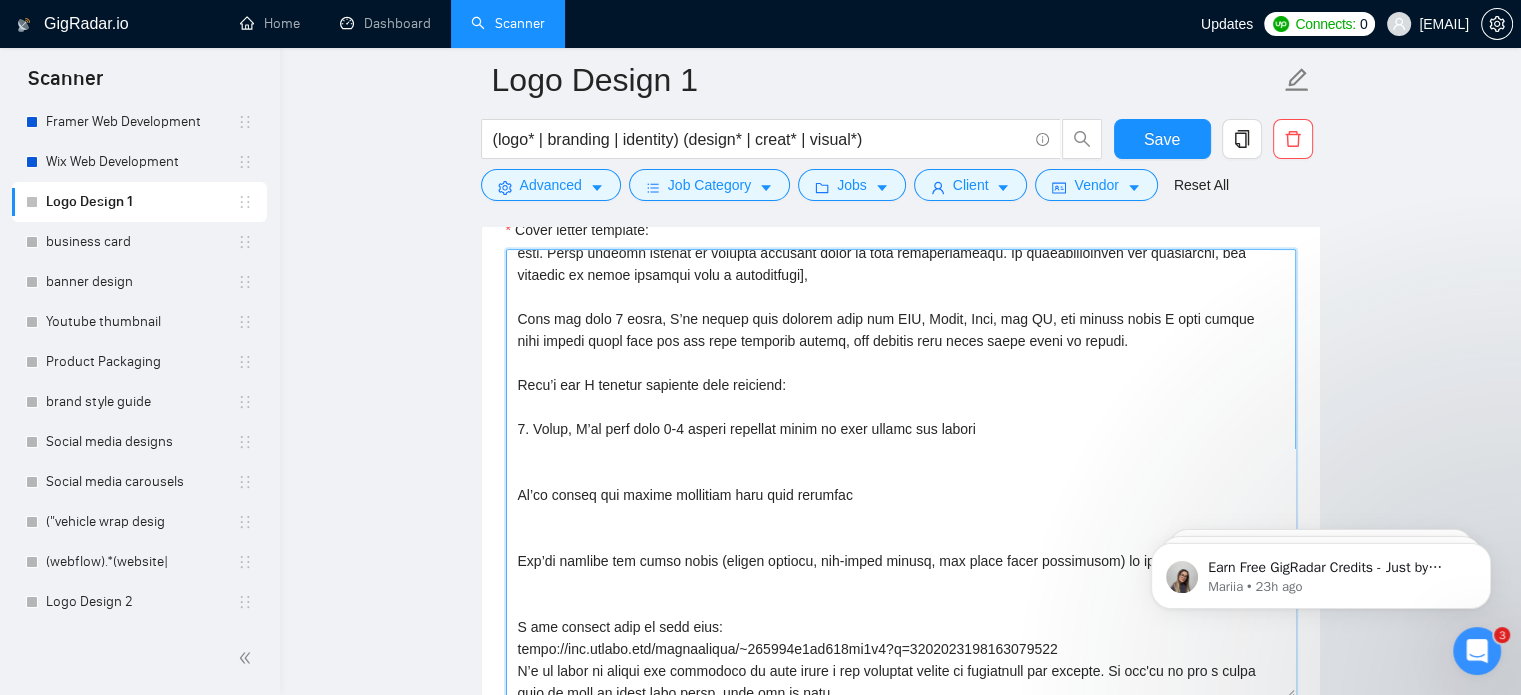 click on "Cover letter template:" at bounding box center [901, 474] 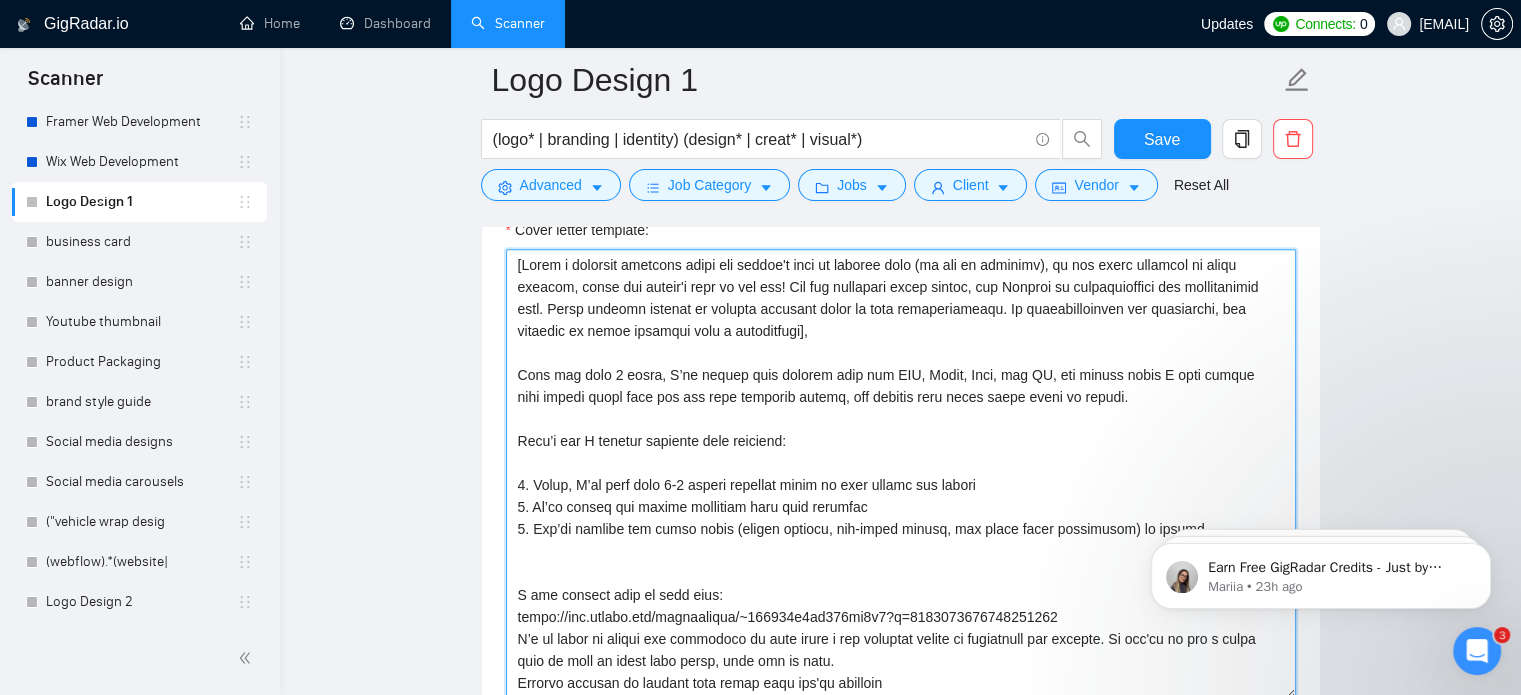 scroll, scrollTop: 21, scrollLeft: 0, axis: vertical 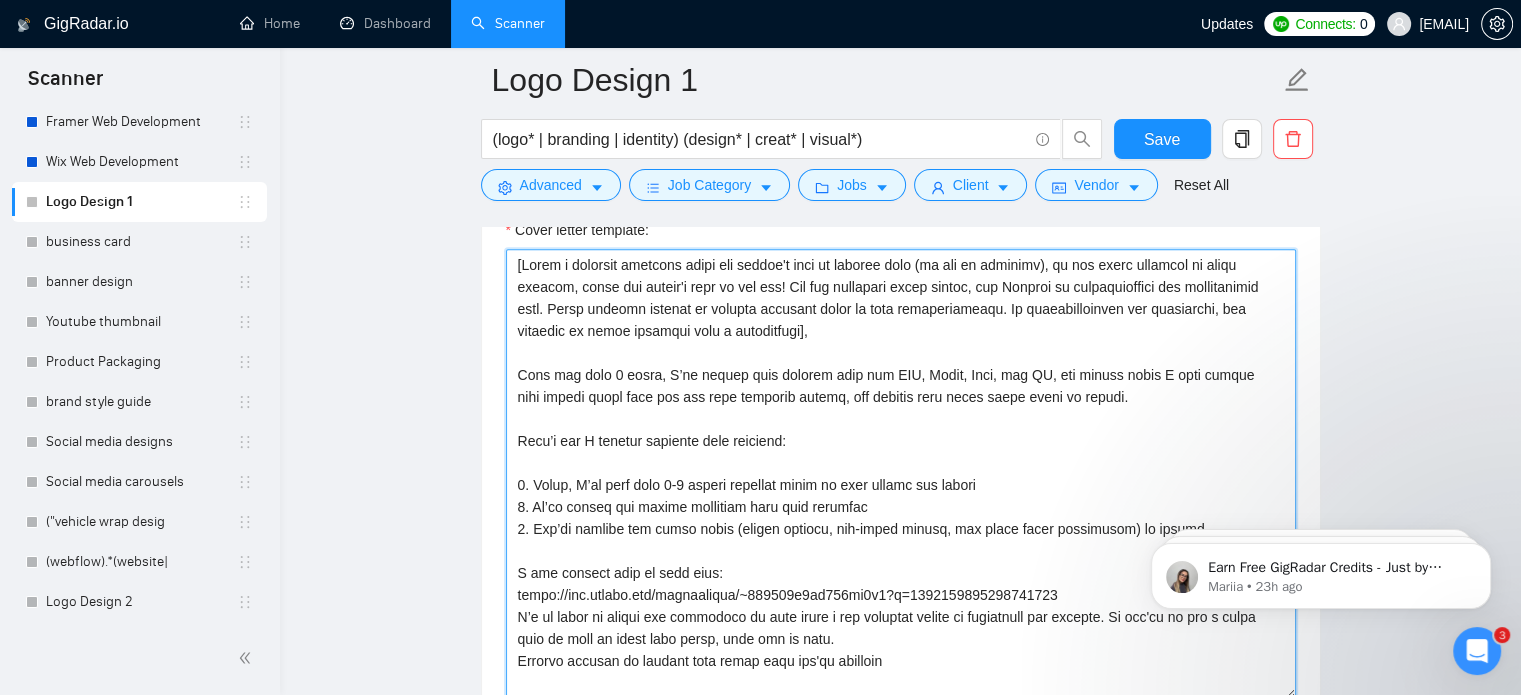click on "Cover letter template:" at bounding box center [901, 474] 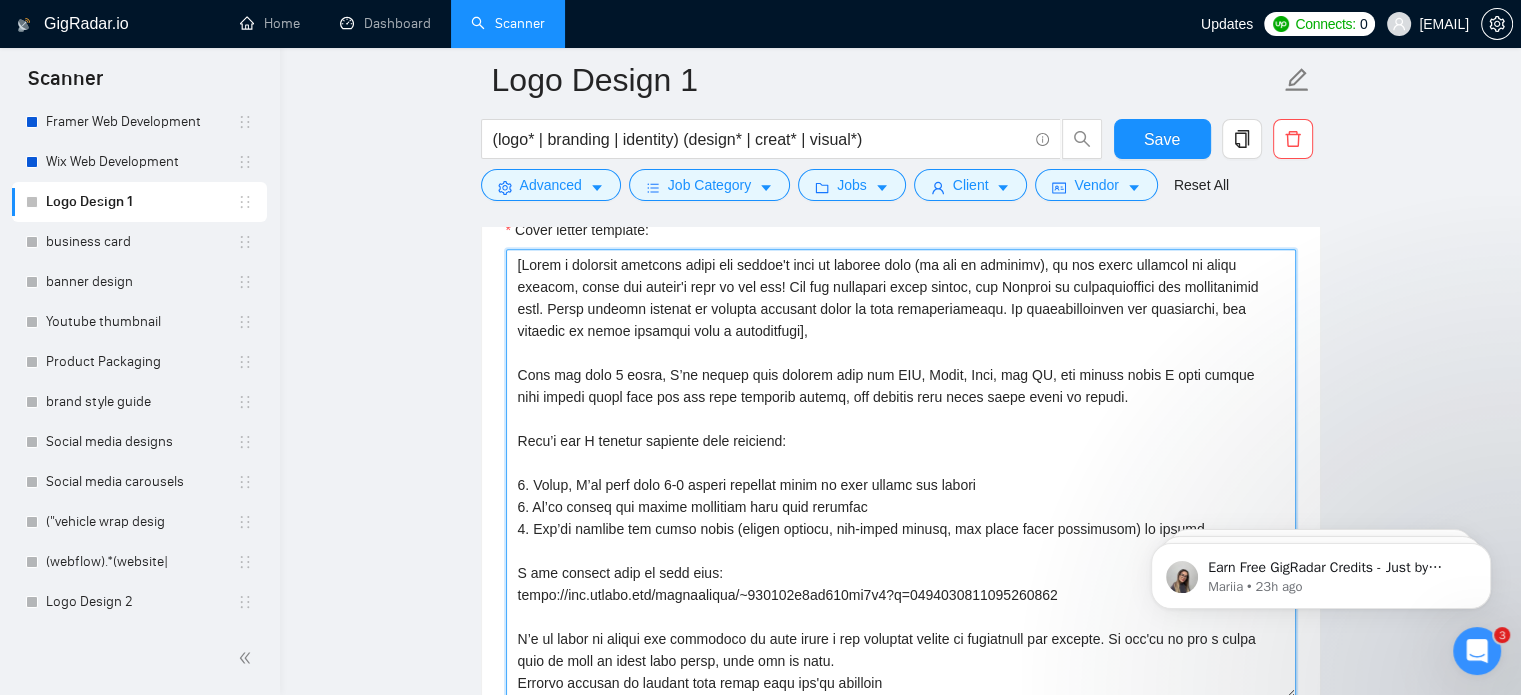 scroll, scrollTop: 17, scrollLeft: 0, axis: vertical 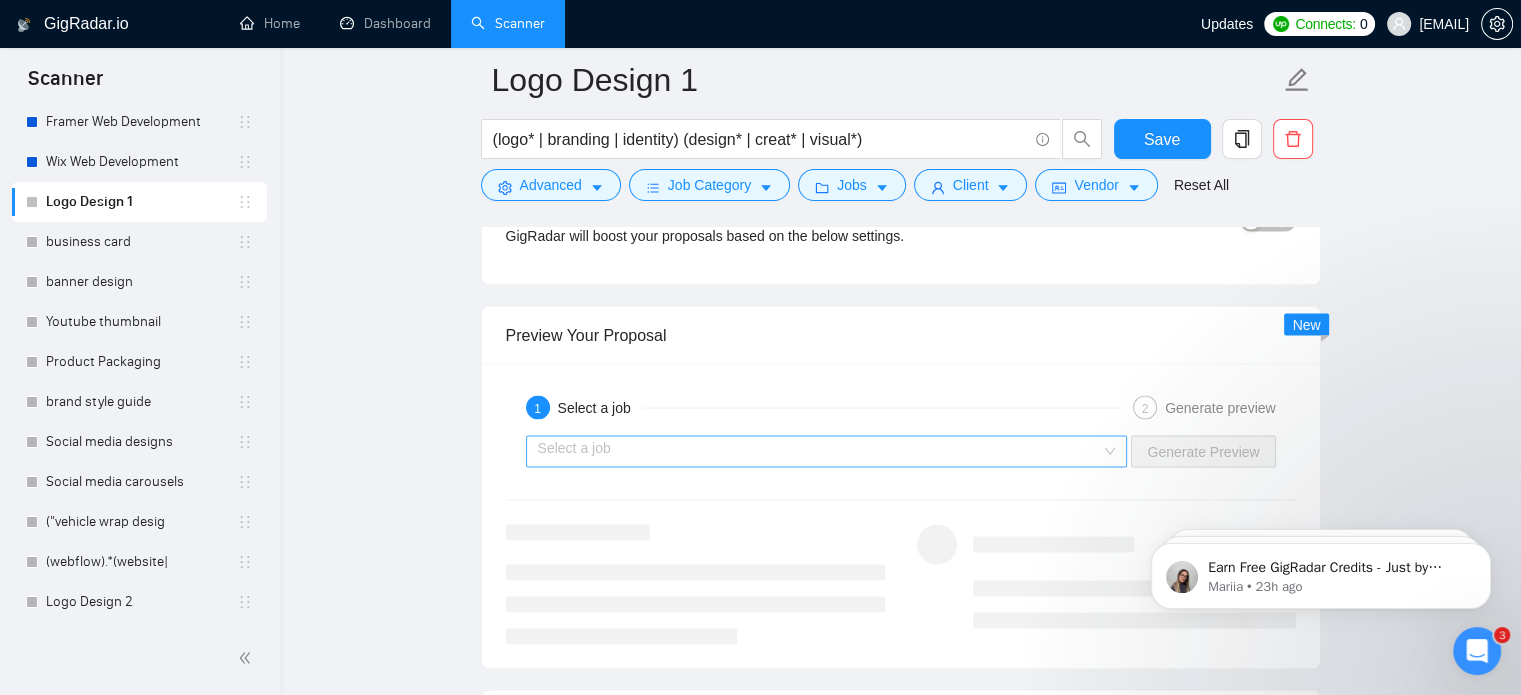 click at bounding box center (820, 451) 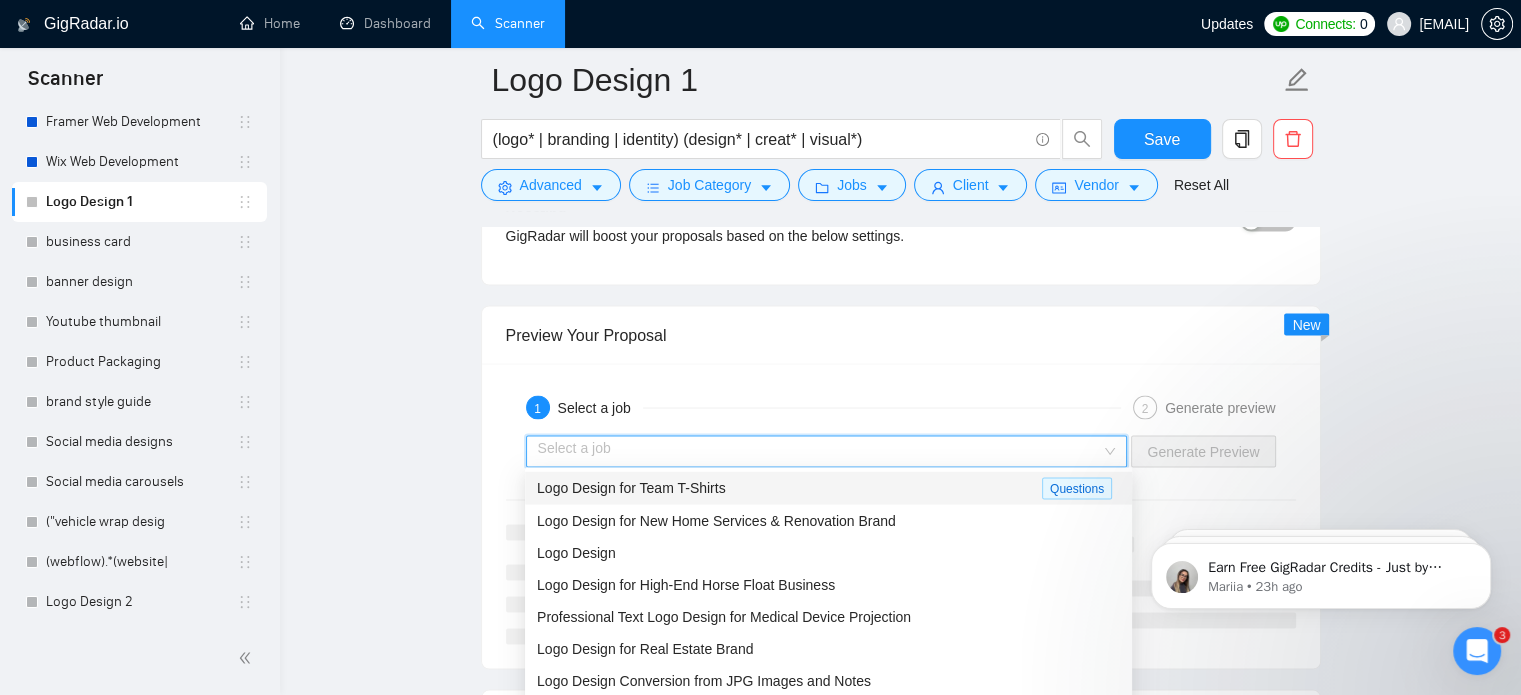 click on "Logo Design for Team T-Shirts Questions" at bounding box center (828, 487) 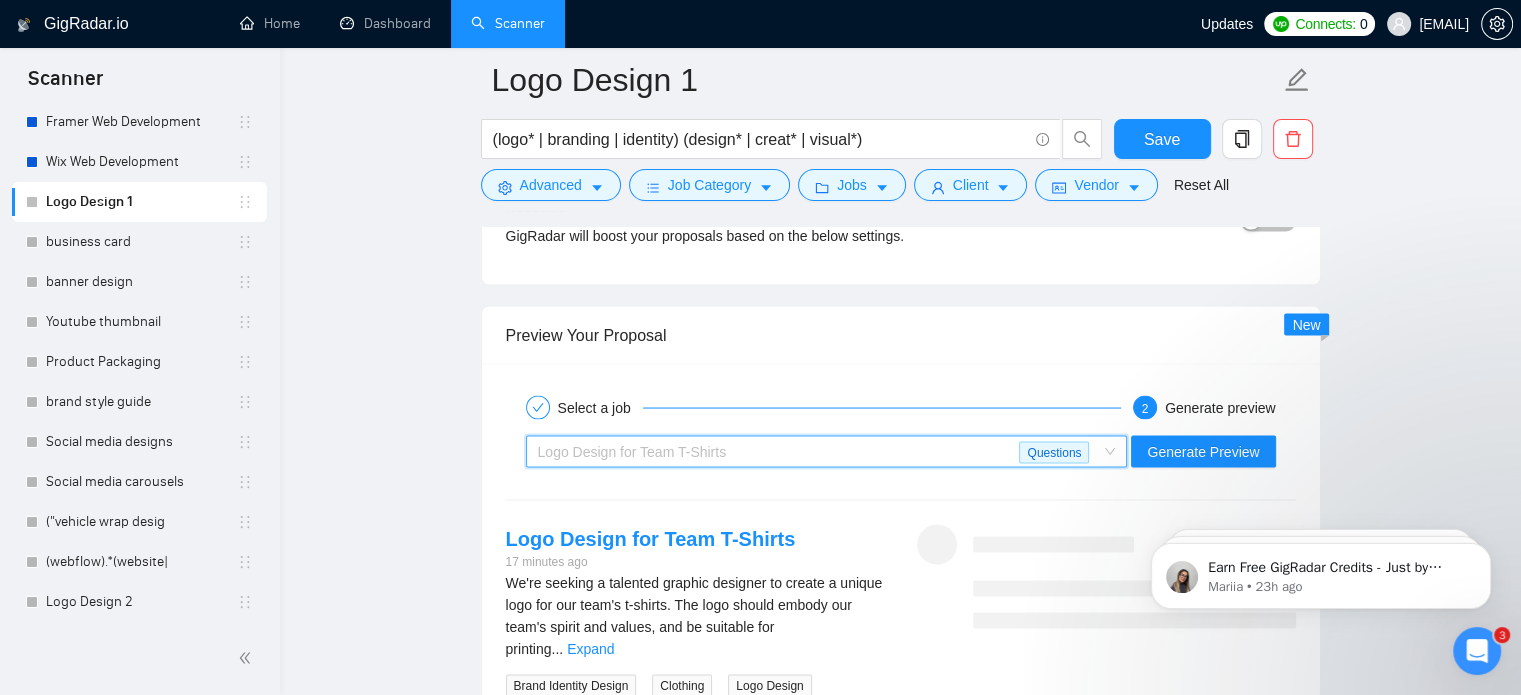 click on "Logo Design for Team T-Shirts" at bounding box center (779, 451) 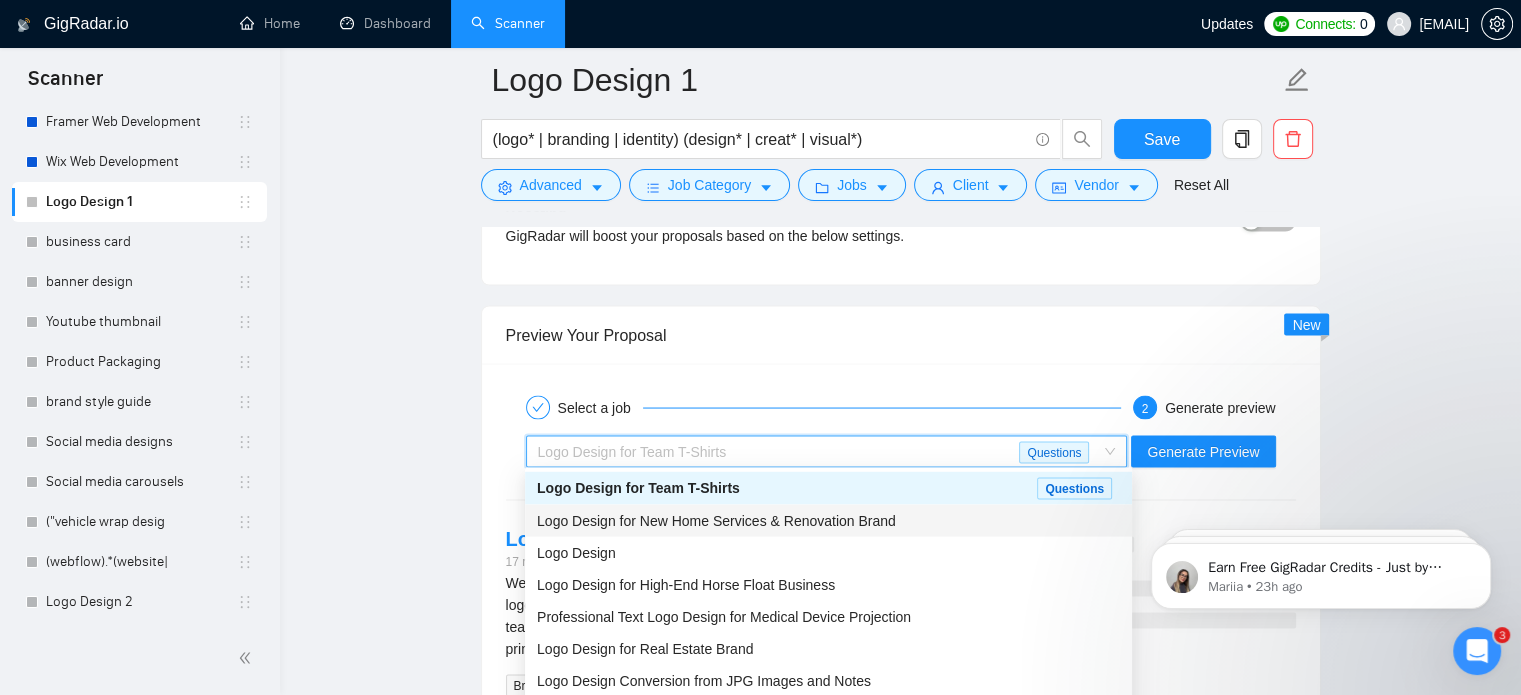 click on "Logo Design for New Home Services & Renovation Brand" at bounding box center (716, 520) 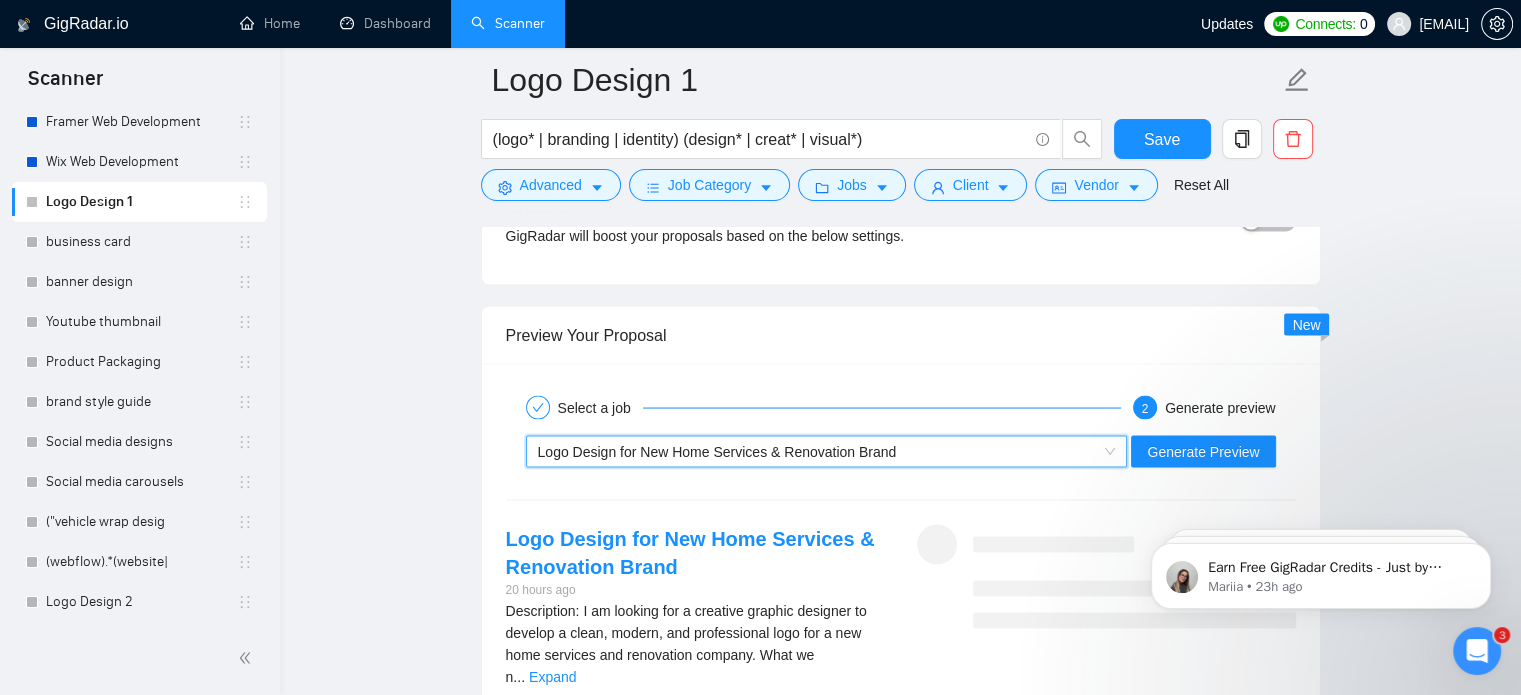 click on "Logo Design for New Home Services & Renovation Brand" at bounding box center (717, 451) 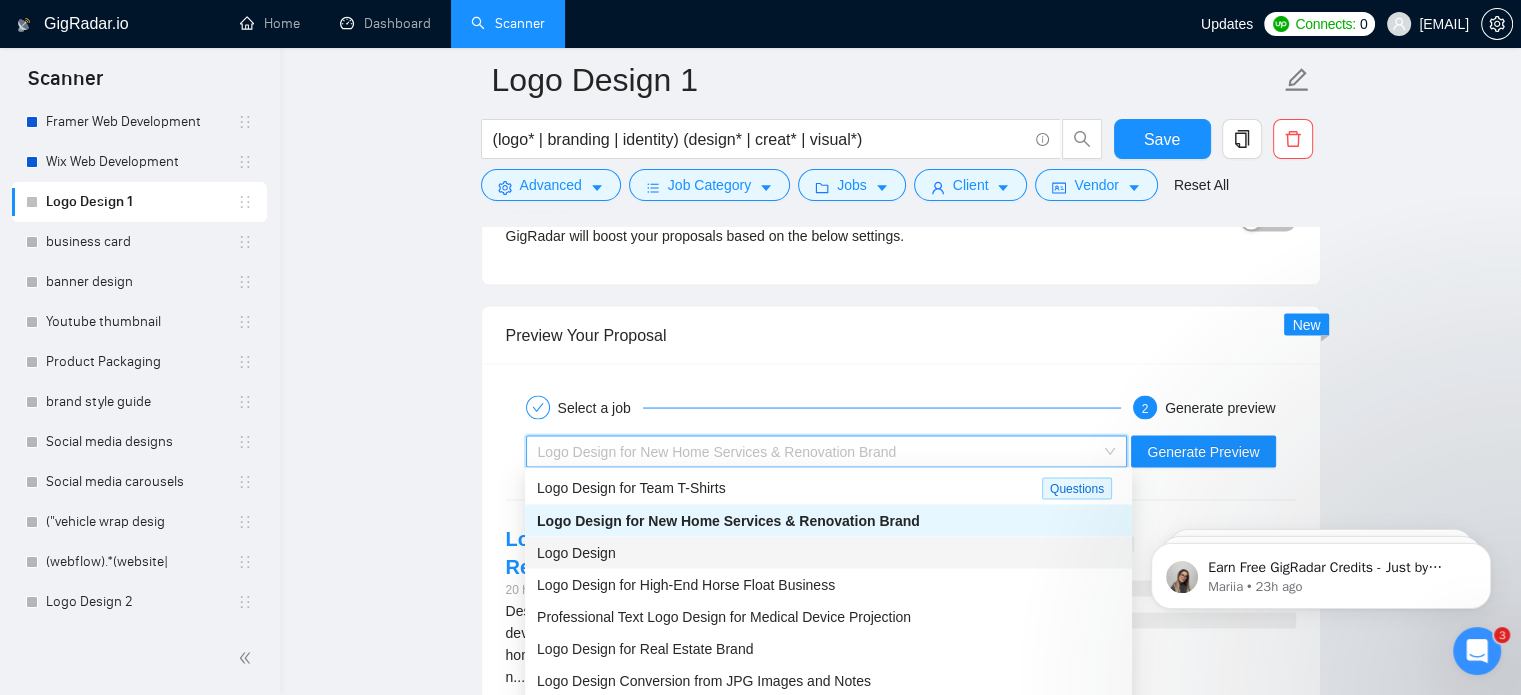 click on "Logo Design" at bounding box center (828, 552) 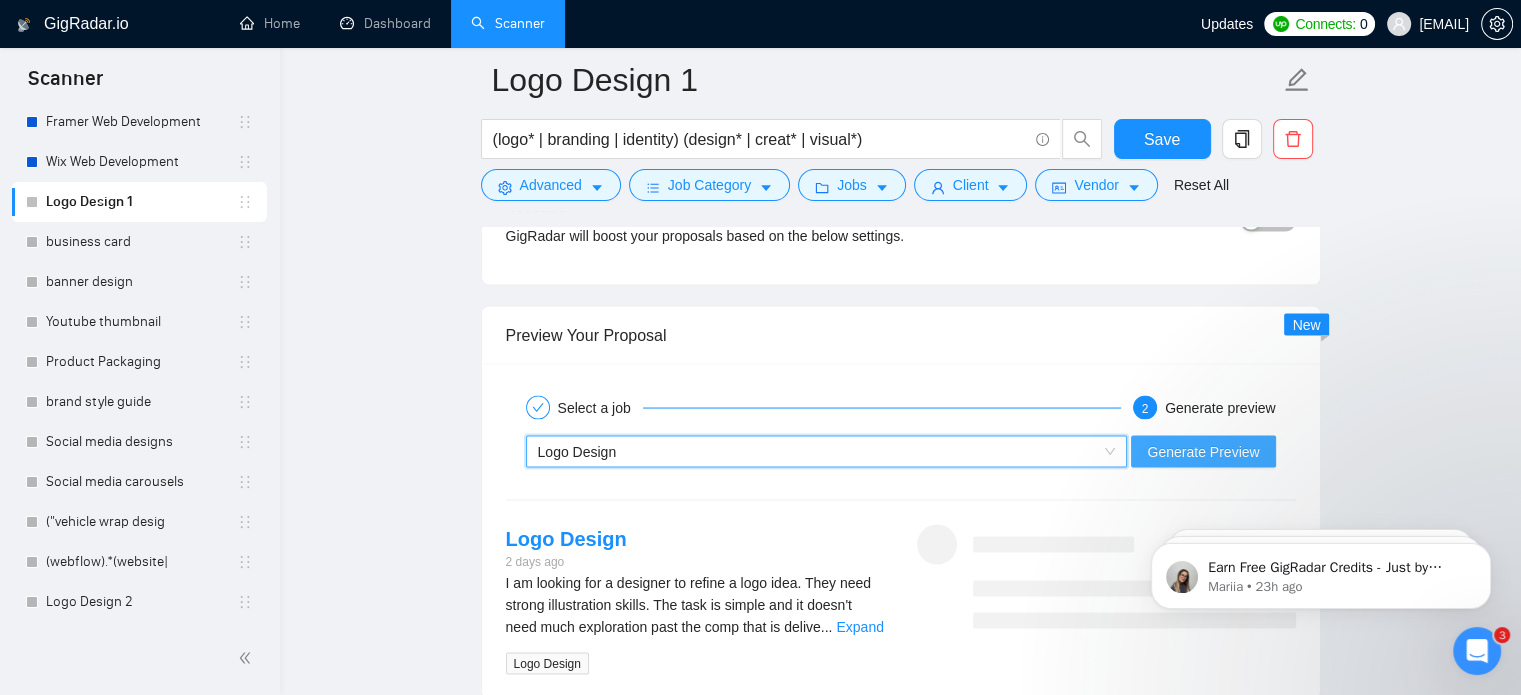 click on "Generate Preview" at bounding box center (1203, 451) 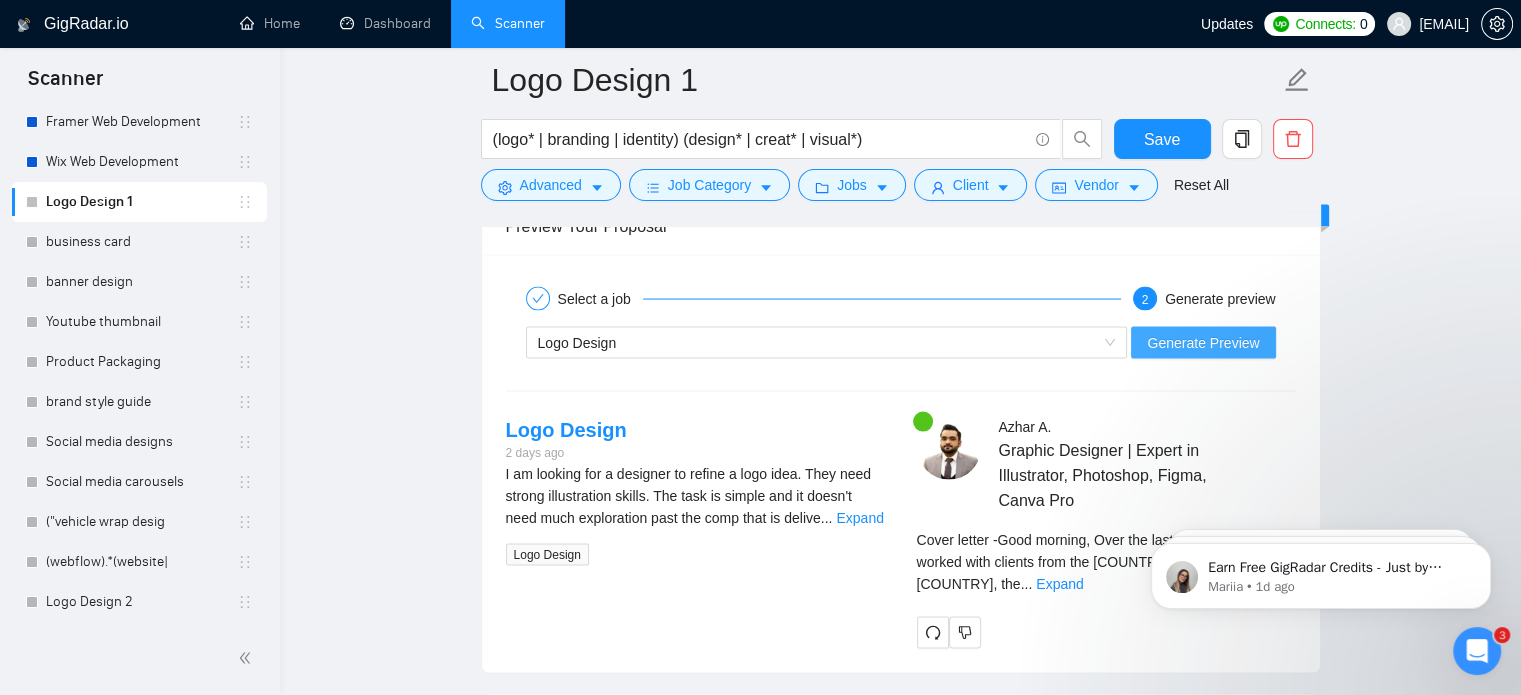 scroll, scrollTop: 3976, scrollLeft: 0, axis: vertical 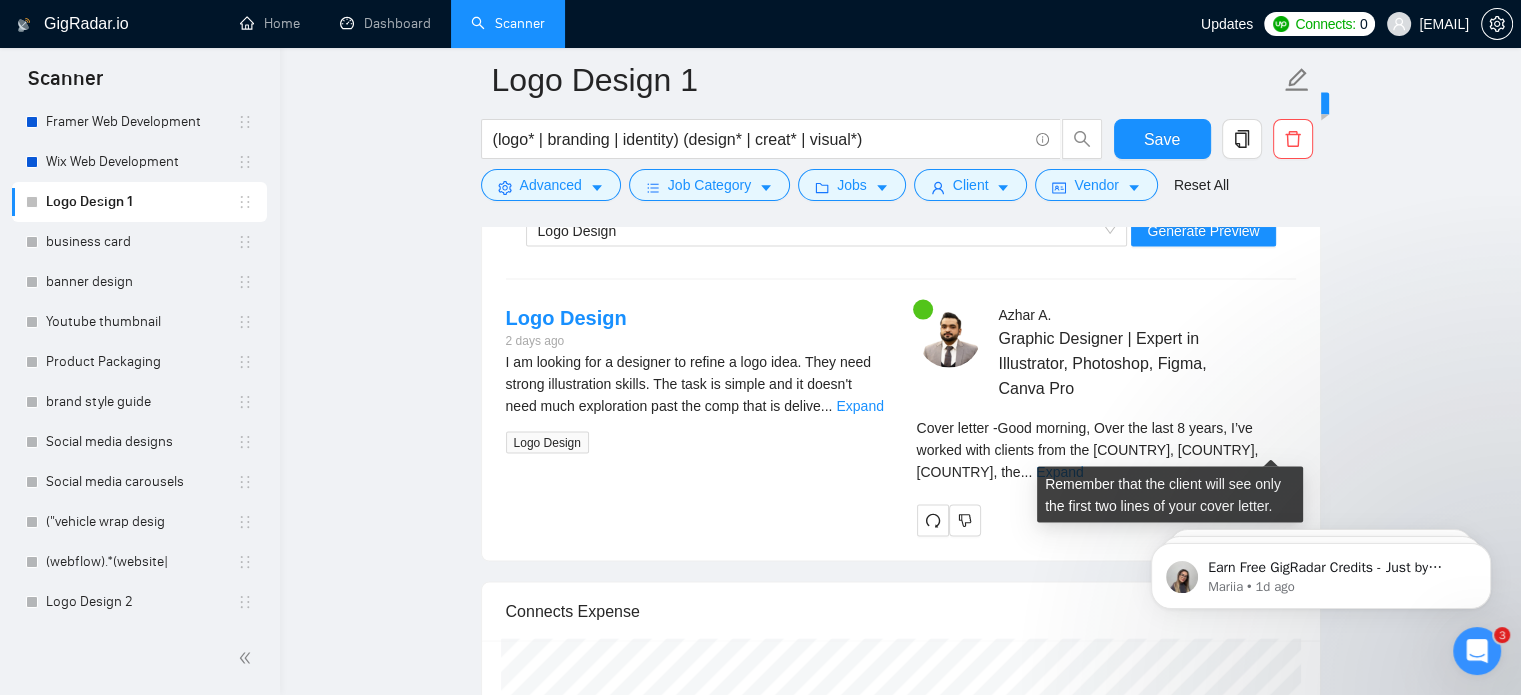 click on "Expand" at bounding box center (1059, 472) 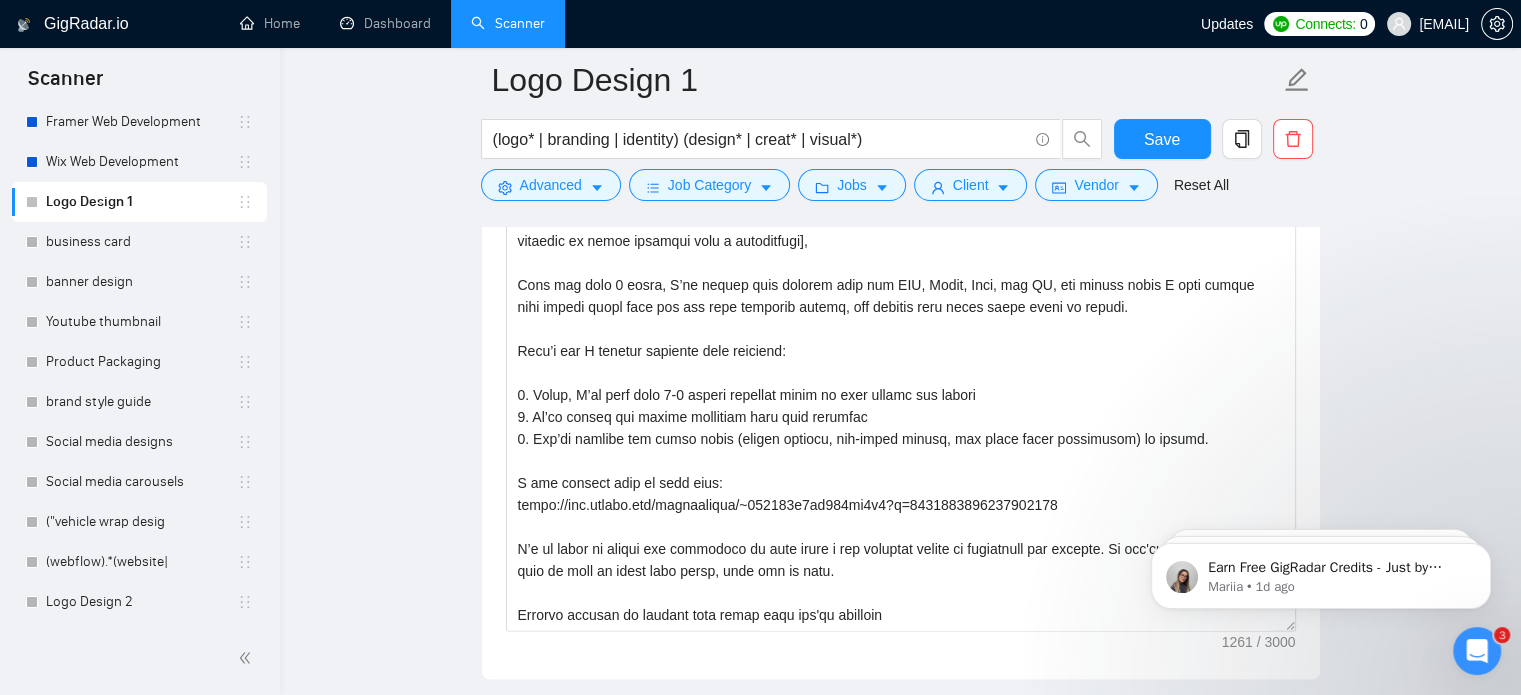 scroll, scrollTop: 2372, scrollLeft: 0, axis: vertical 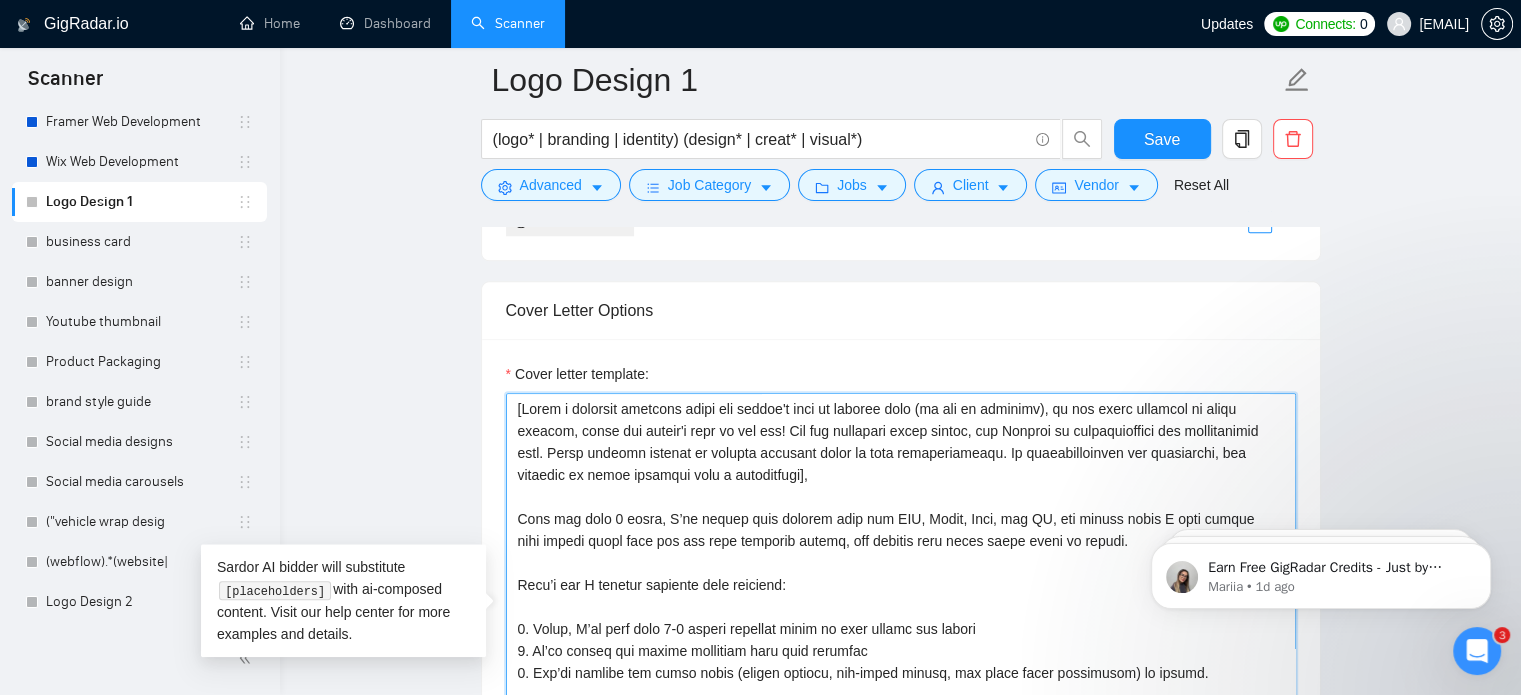 click on "Cover letter template:" at bounding box center [901, 618] 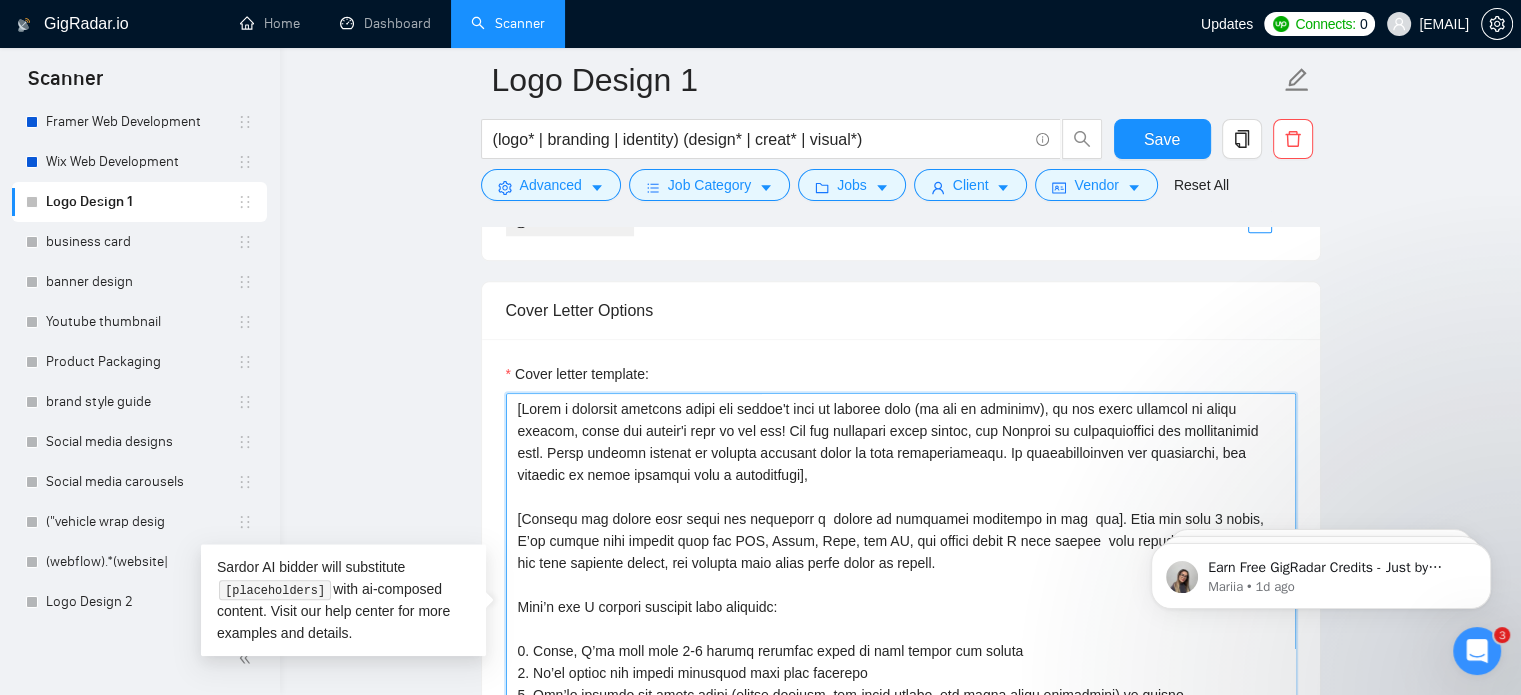 scroll, scrollTop: 65, scrollLeft: 0, axis: vertical 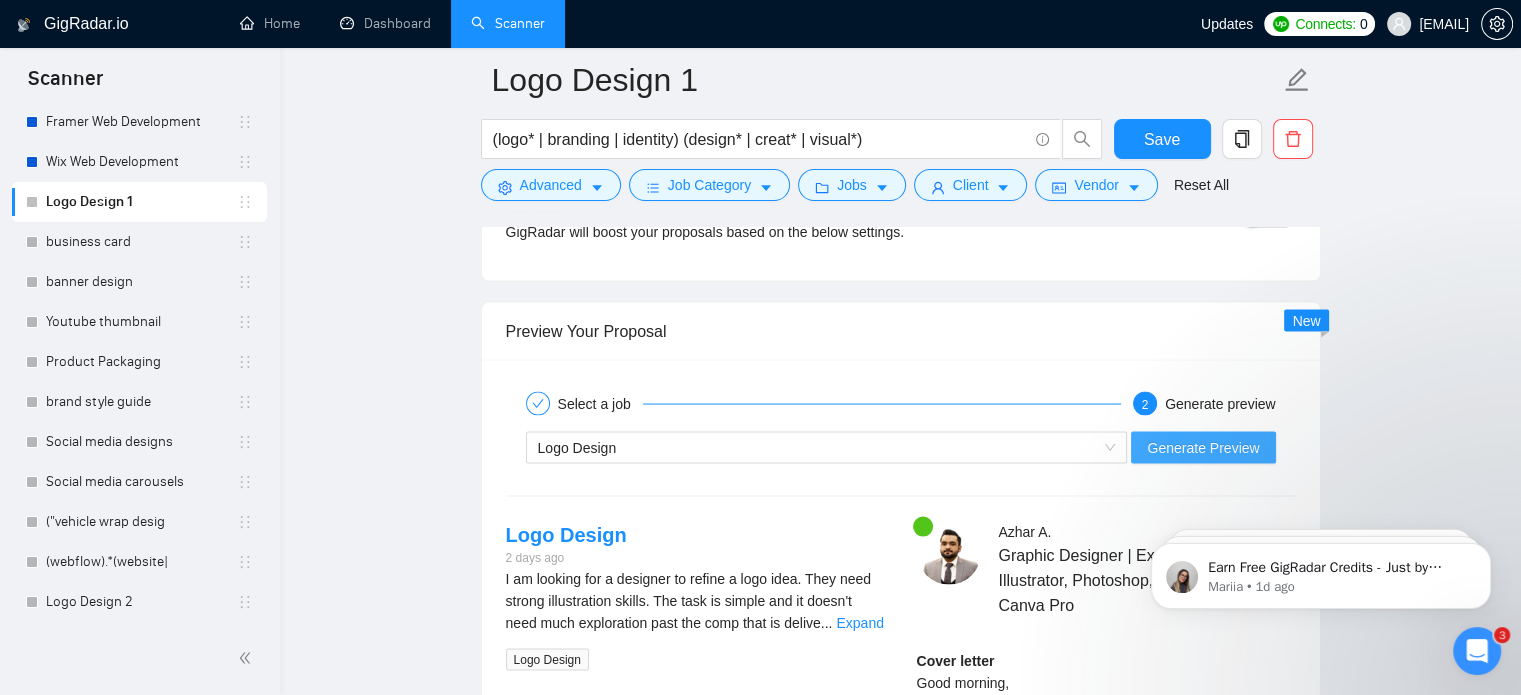 click on "Generate Preview" at bounding box center (1203, 447) 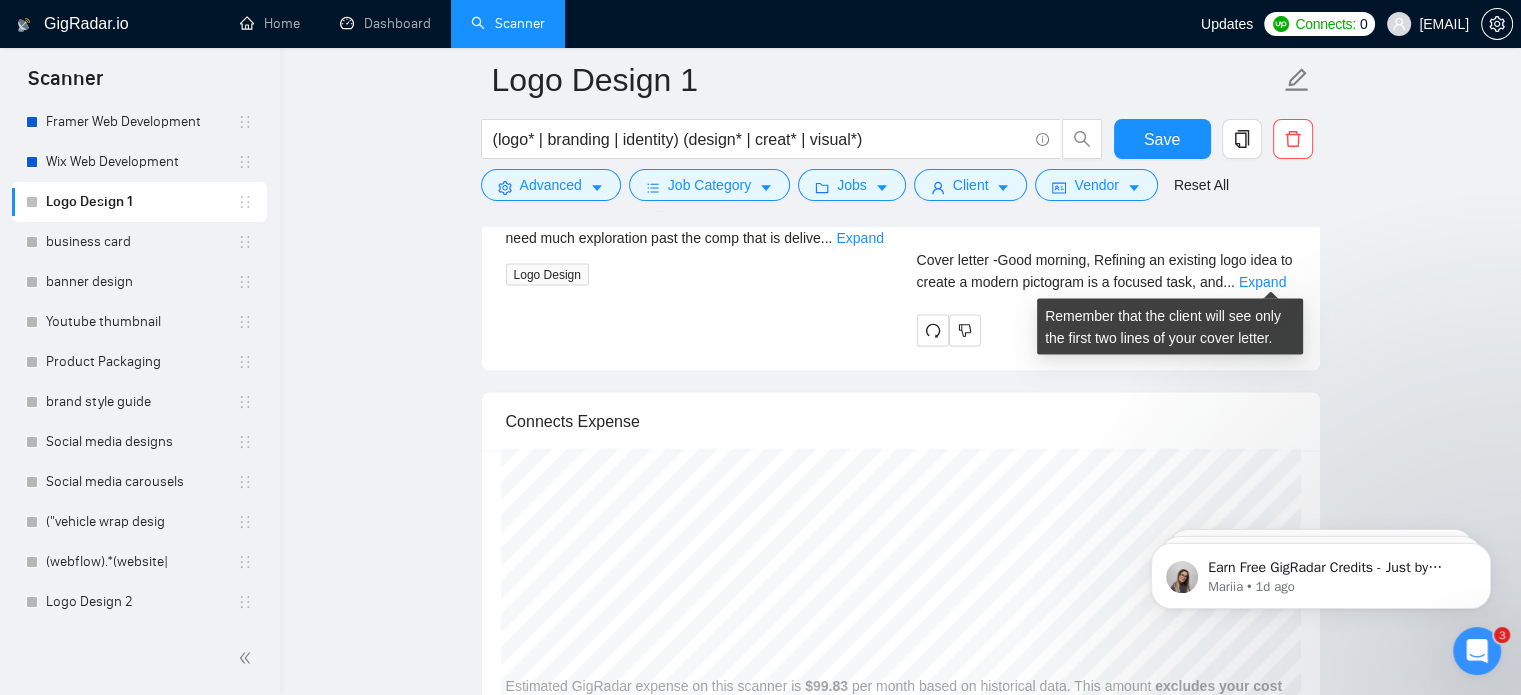 scroll, scrollTop: 4148, scrollLeft: 0, axis: vertical 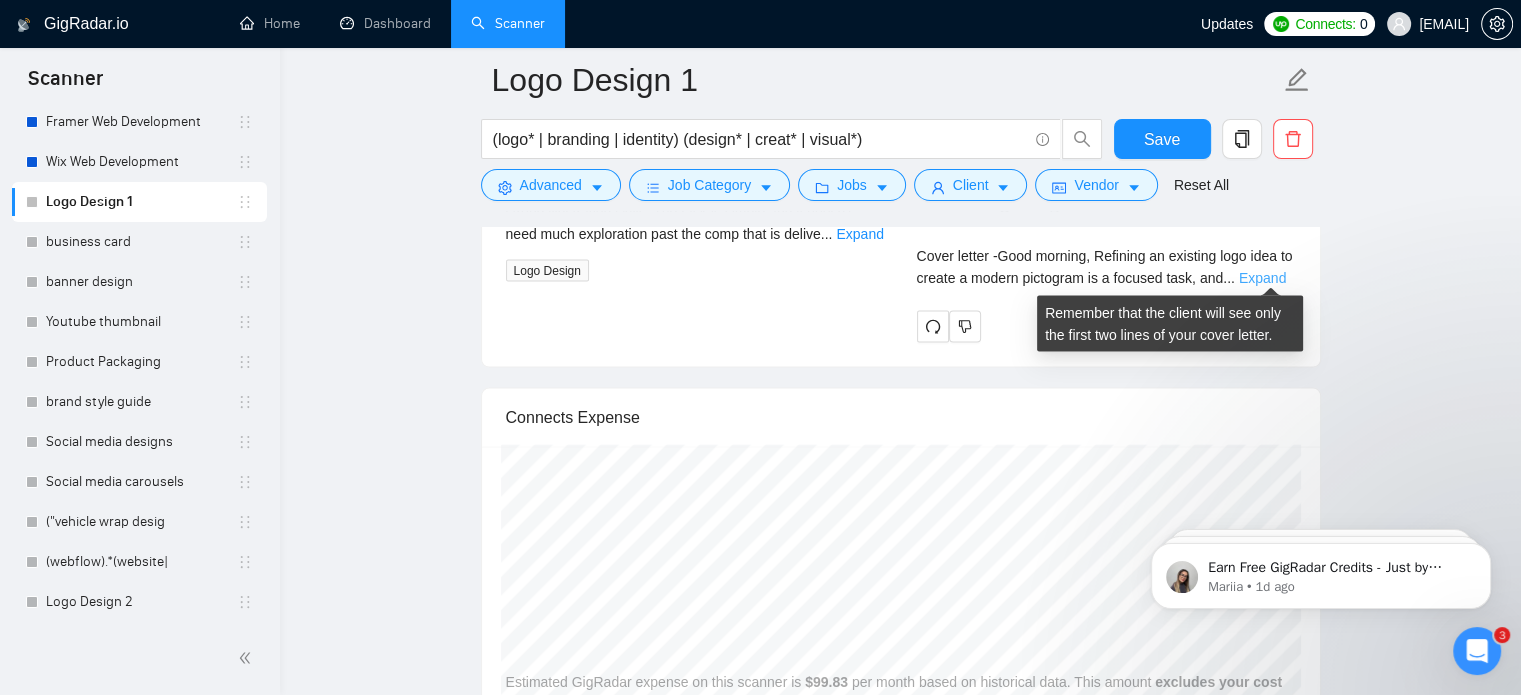 click on "Expand" at bounding box center (1262, 278) 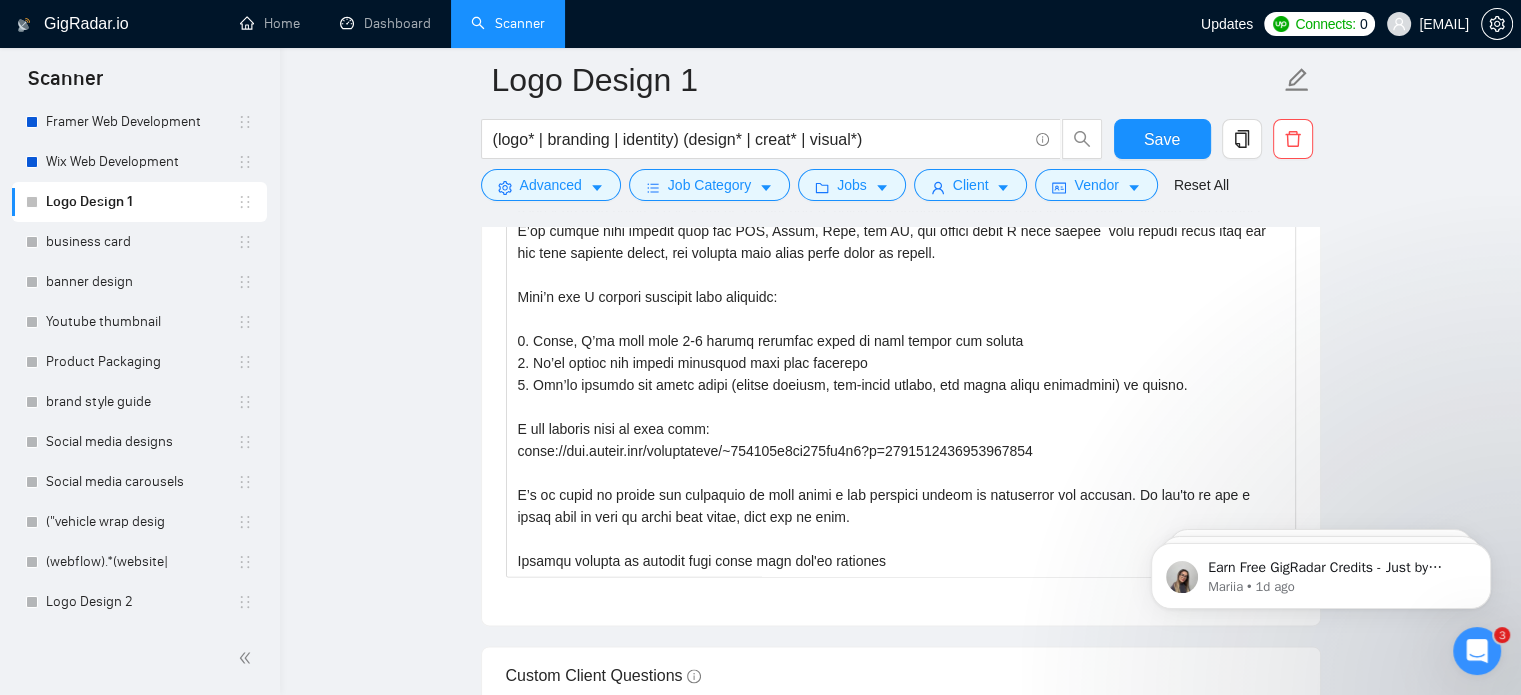 scroll, scrollTop: 2462, scrollLeft: 0, axis: vertical 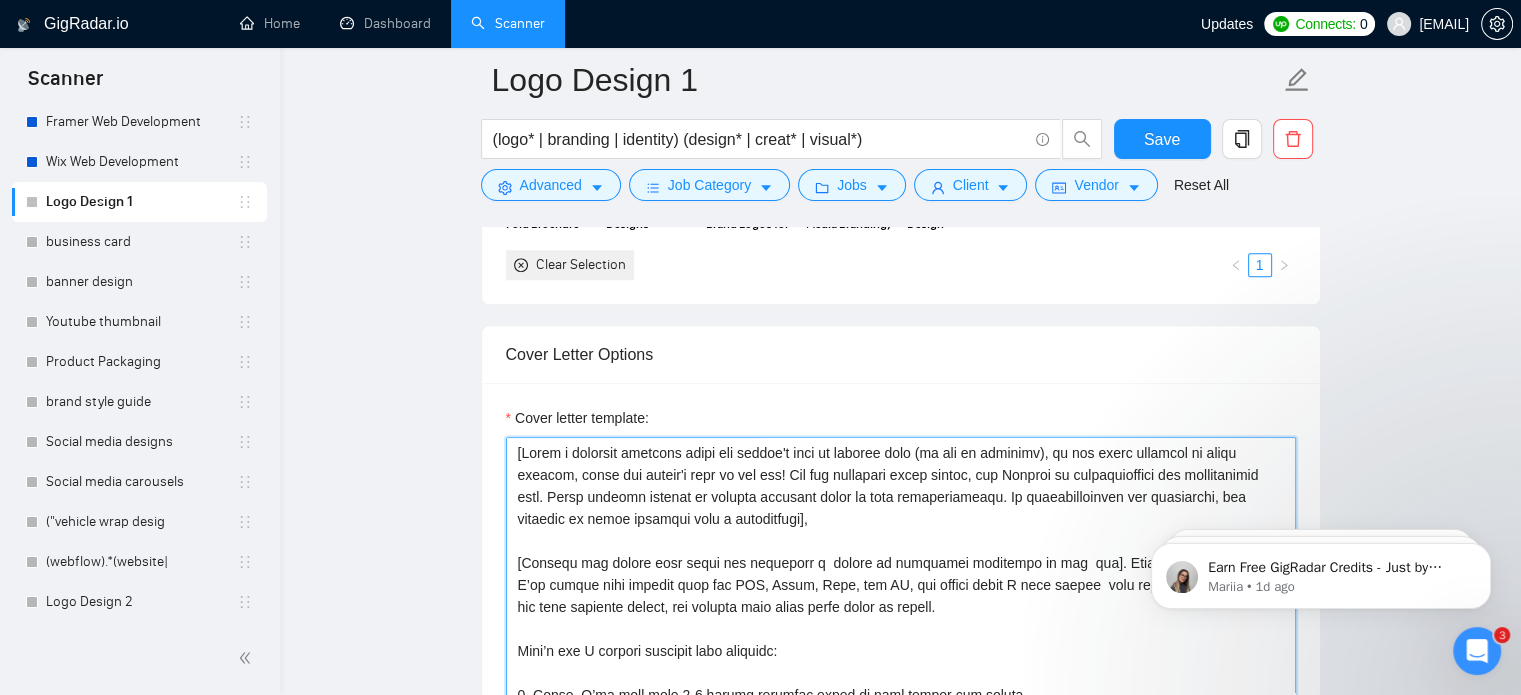 click on "Cover letter template:" at bounding box center [901, 662] 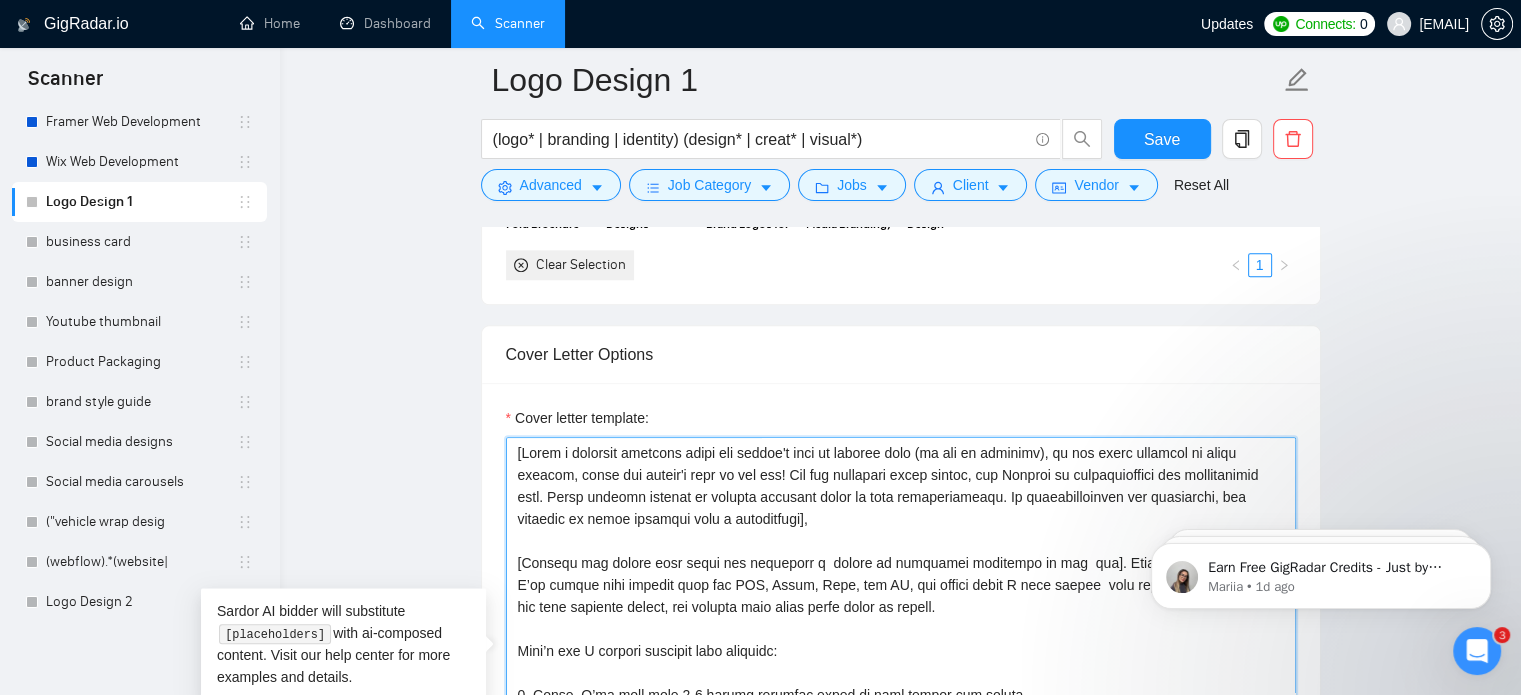 click on "Cover letter template:" at bounding box center [901, 662] 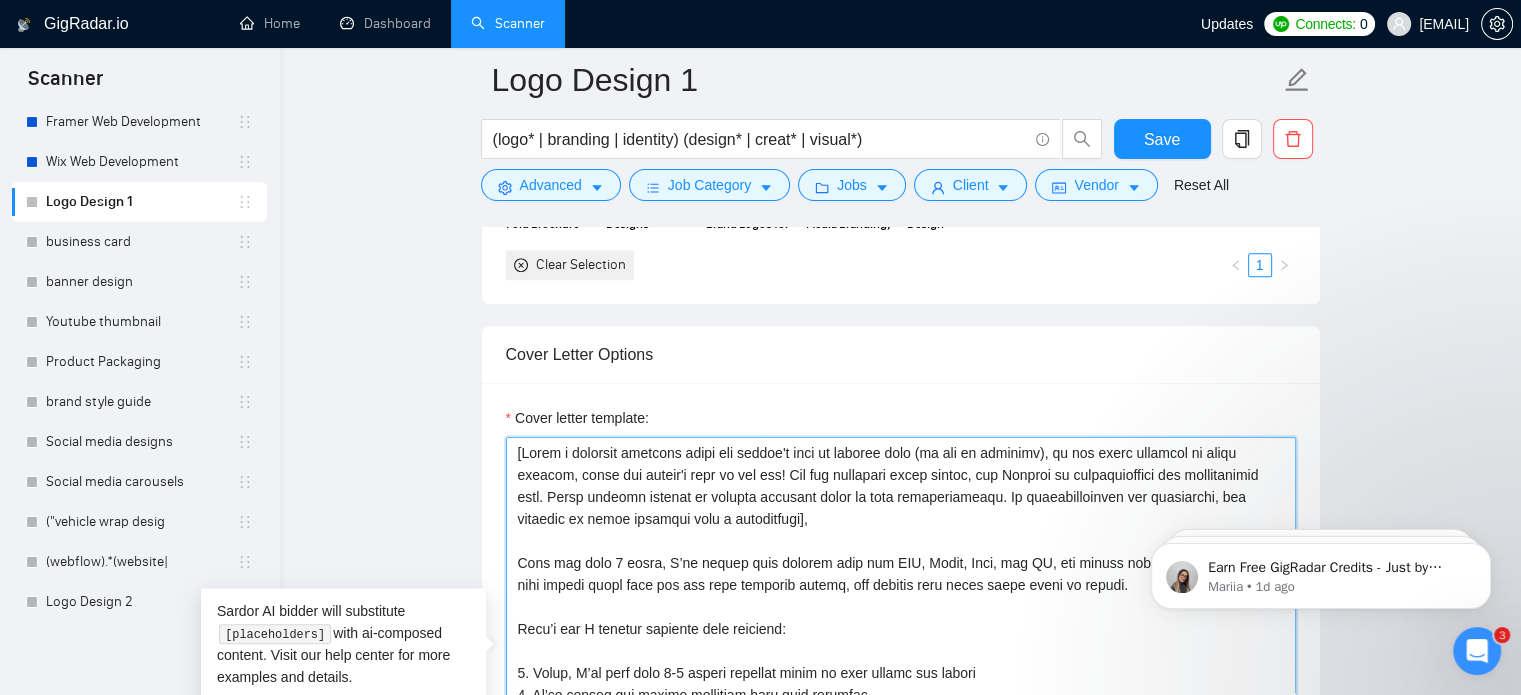 click on "Cover letter template:" at bounding box center (901, 662) 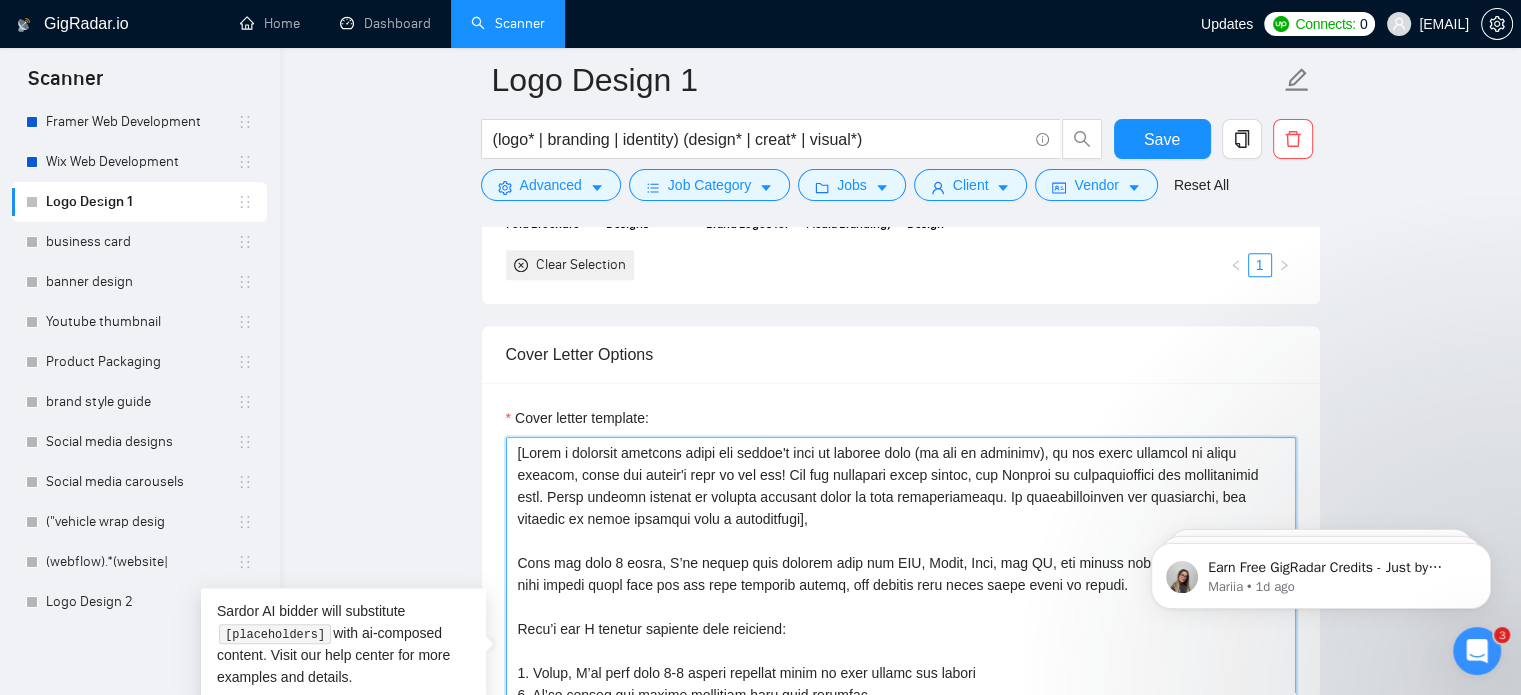 scroll, scrollTop: 65, scrollLeft: 0, axis: vertical 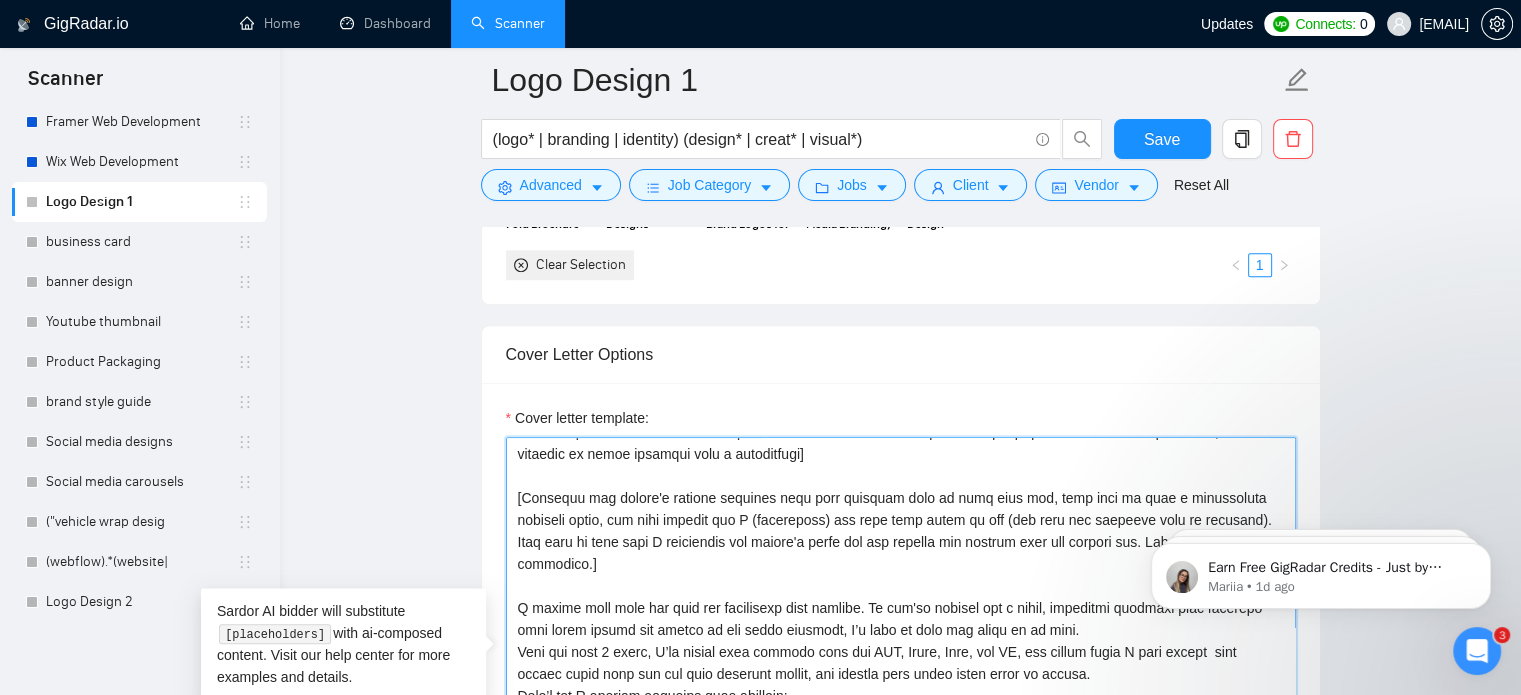 click on "Cover letter template:" at bounding box center [901, 662] 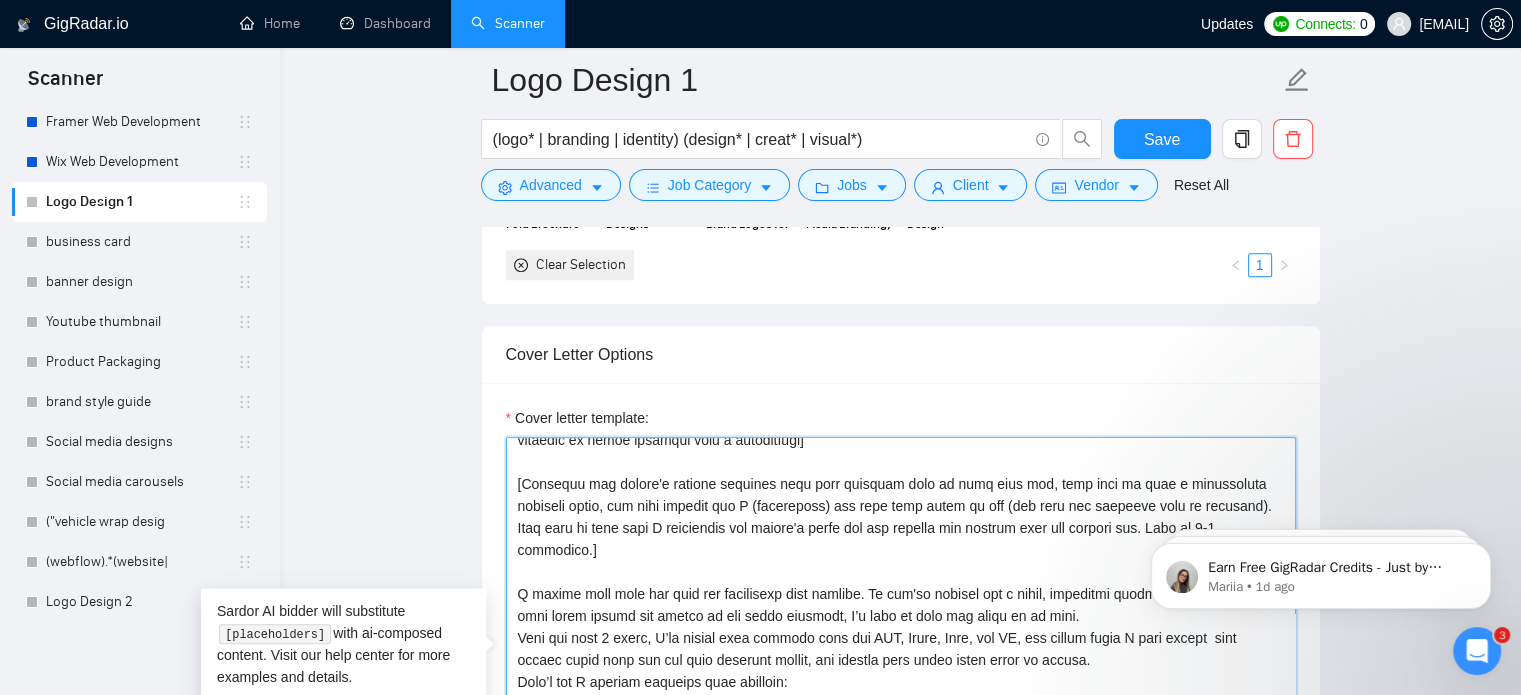 scroll, scrollTop: 82, scrollLeft: 0, axis: vertical 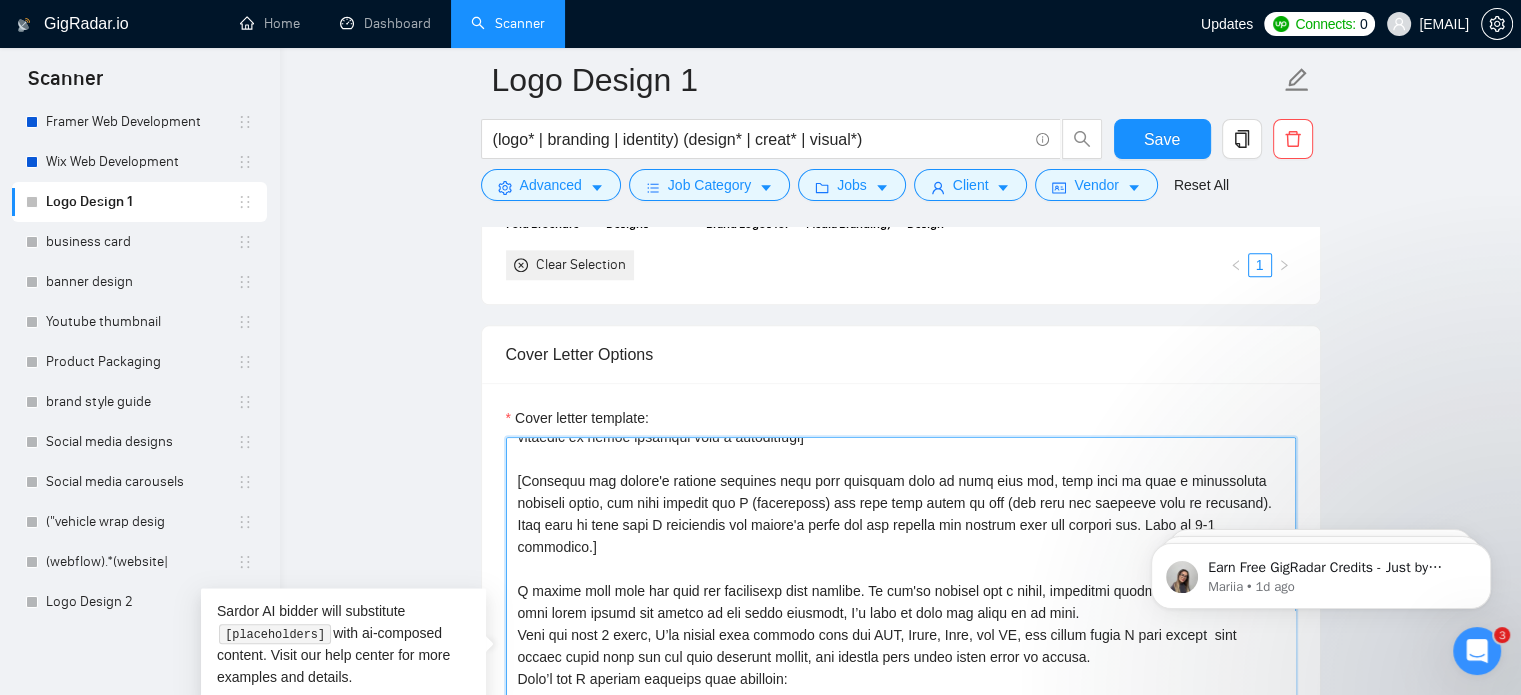 drag, startPoint x: 1027, startPoint y: 587, endPoint x: 516, endPoint y: 568, distance: 511.35312 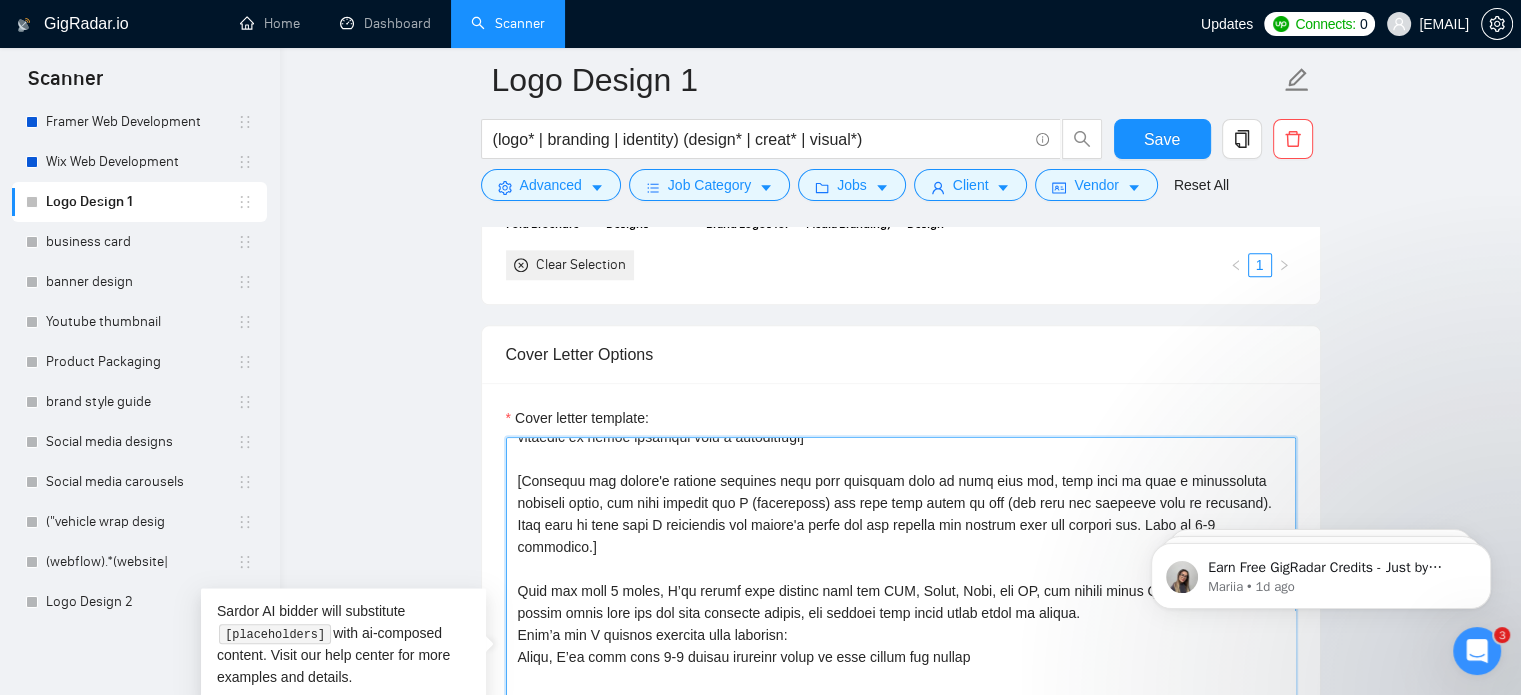 scroll, scrollTop: 153, scrollLeft: 0, axis: vertical 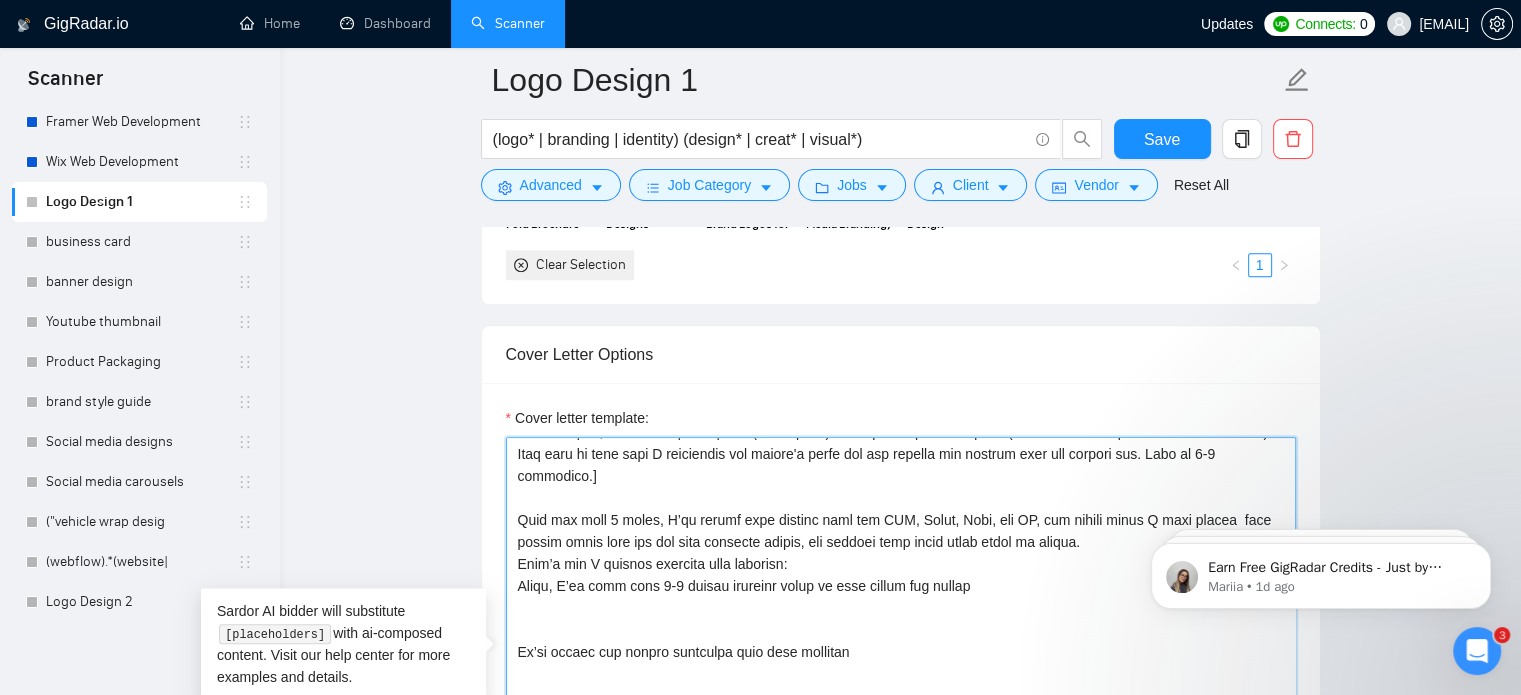 click on "Cover letter template:" at bounding box center (901, 662) 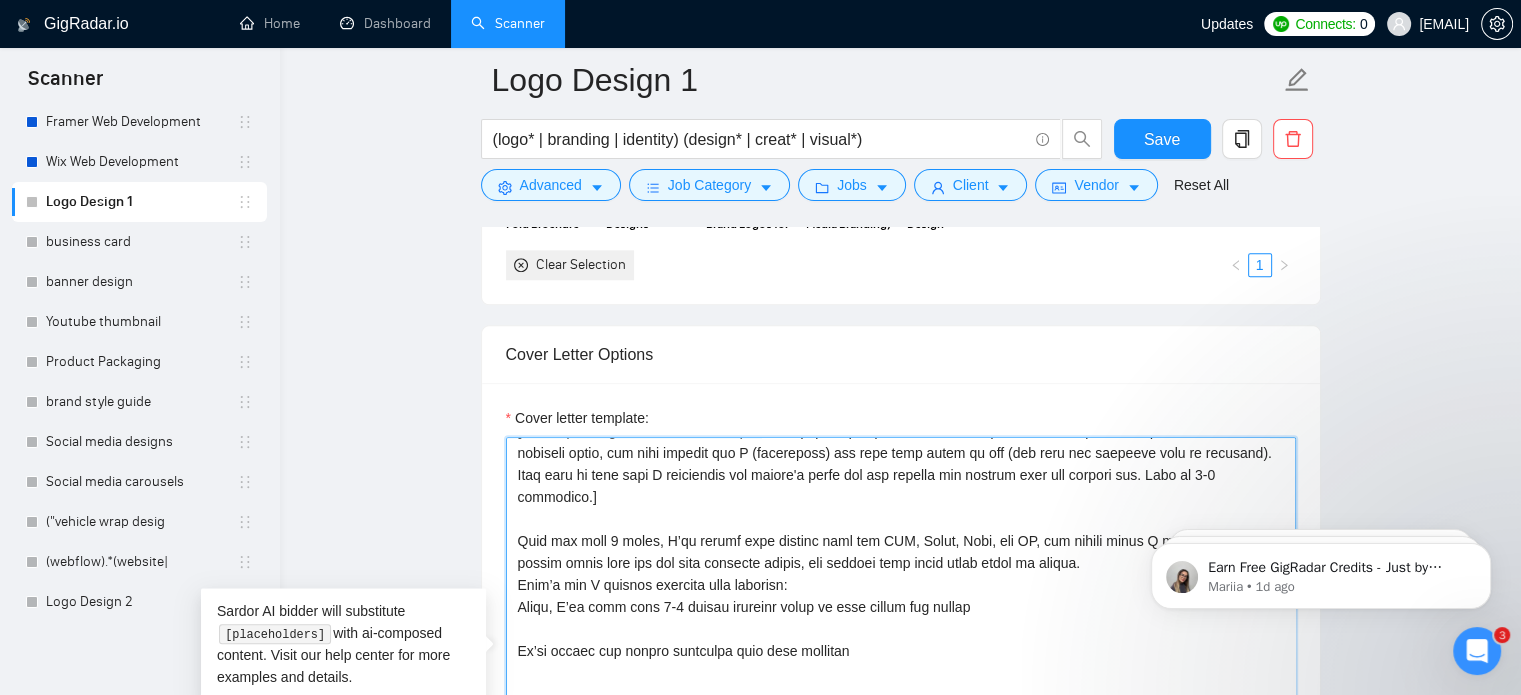 scroll, scrollTop: 132, scrollLeft: 0, axis: vertical 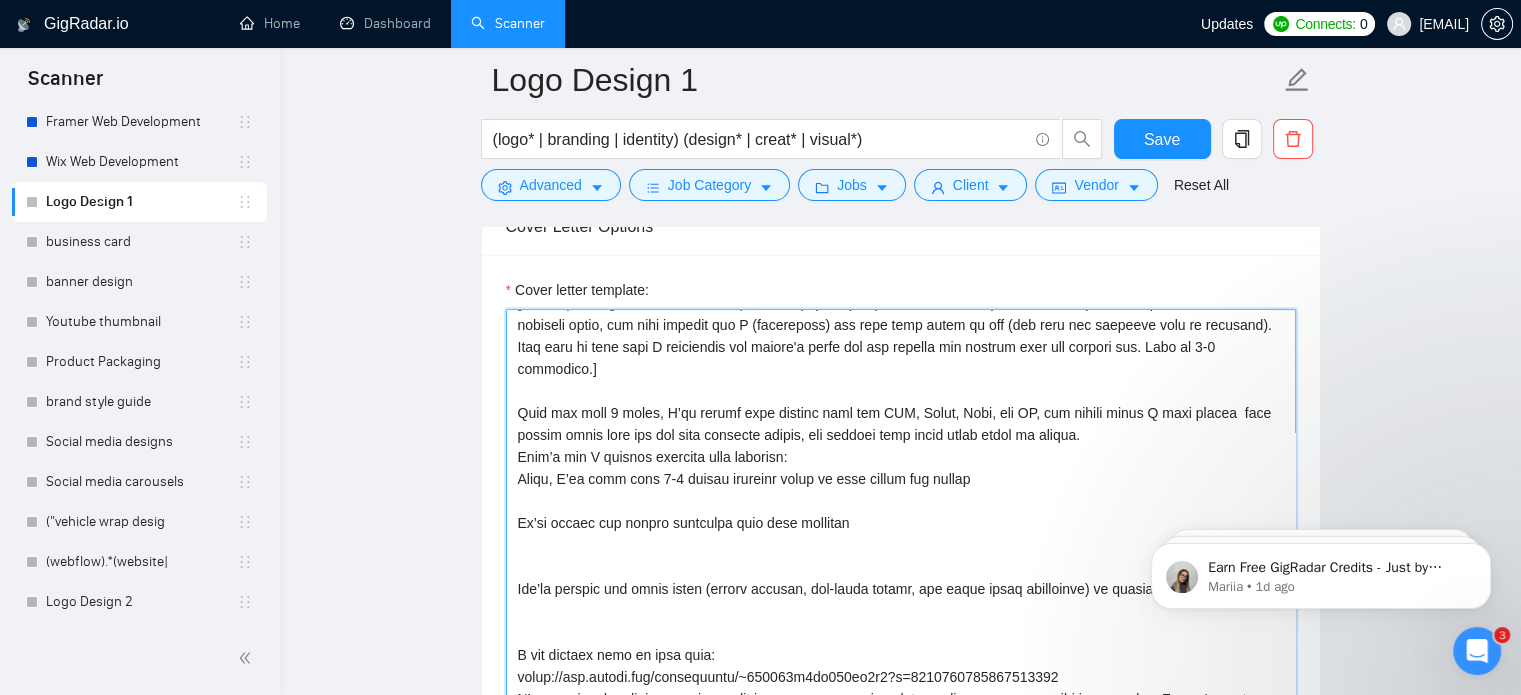 click on "Cover letter template:" at bounding box center [901, 534] 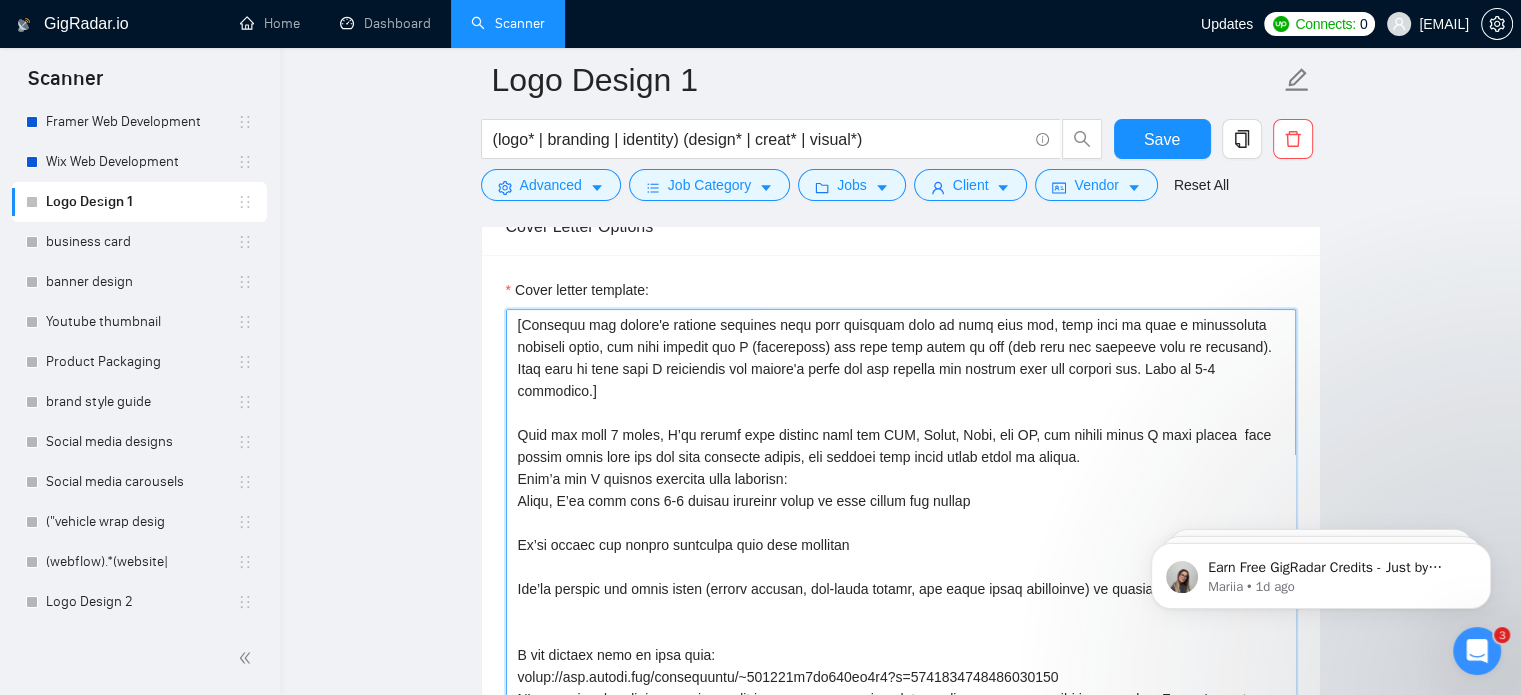 scroll, scrollTop: 110, scrollLeft: 0, axis: vertical 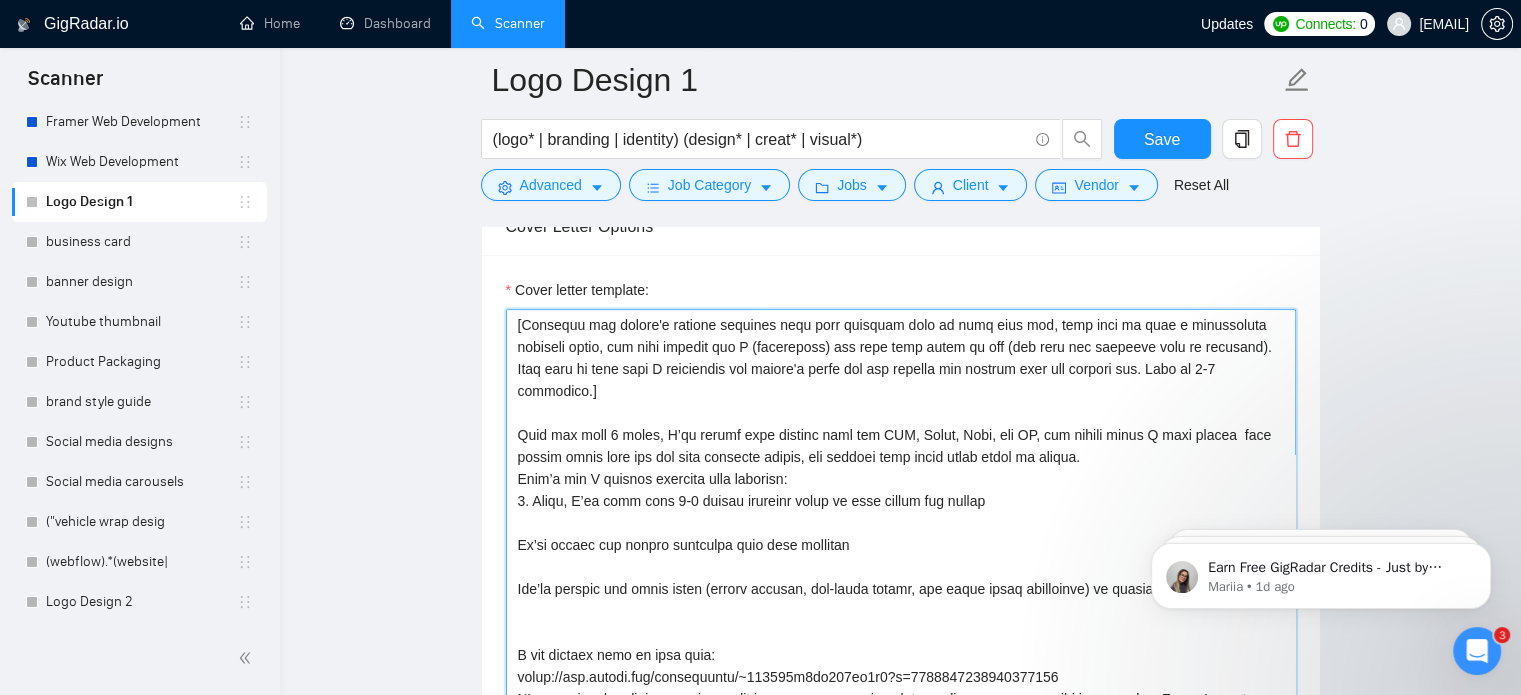 click on "Cover letter template:" at bounding box center (901, 534) 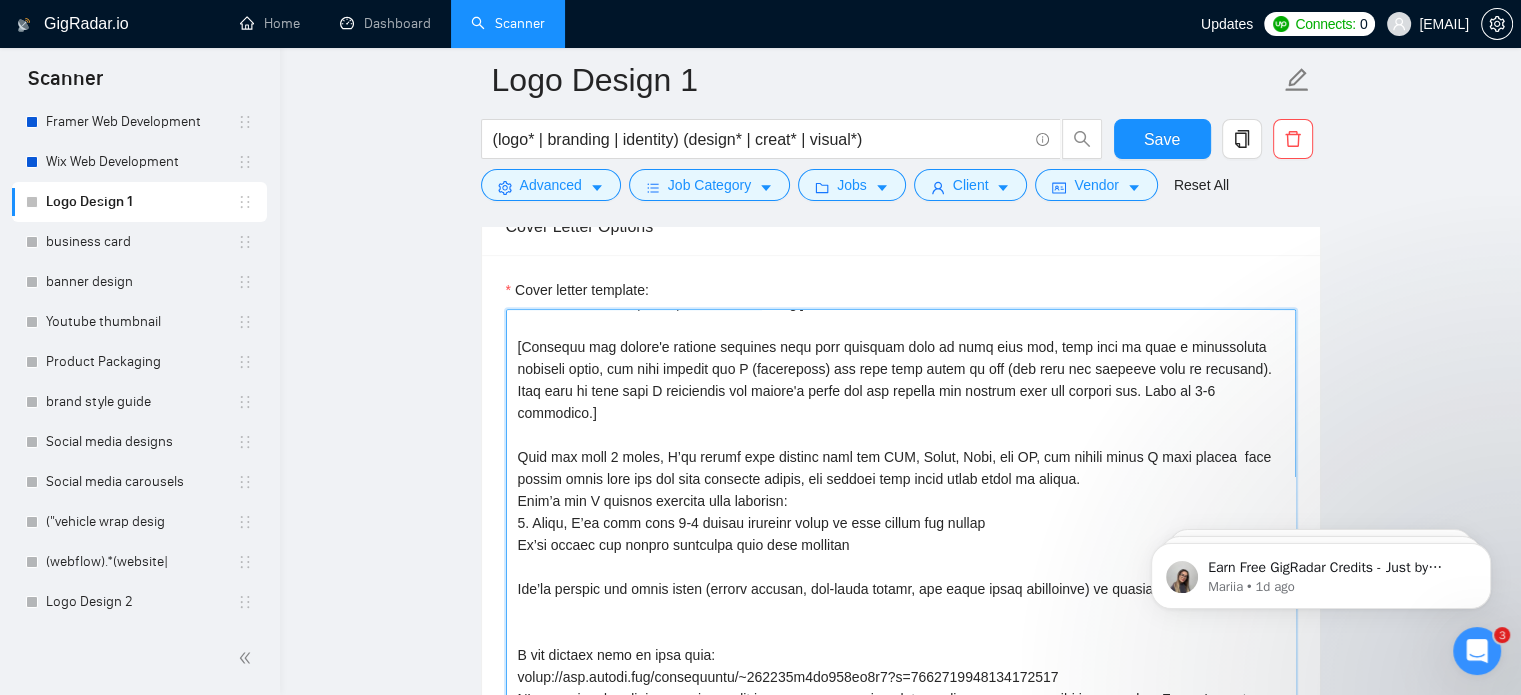 scroll, scrollTop: 88, scrollLeft: 0, axis: vertical 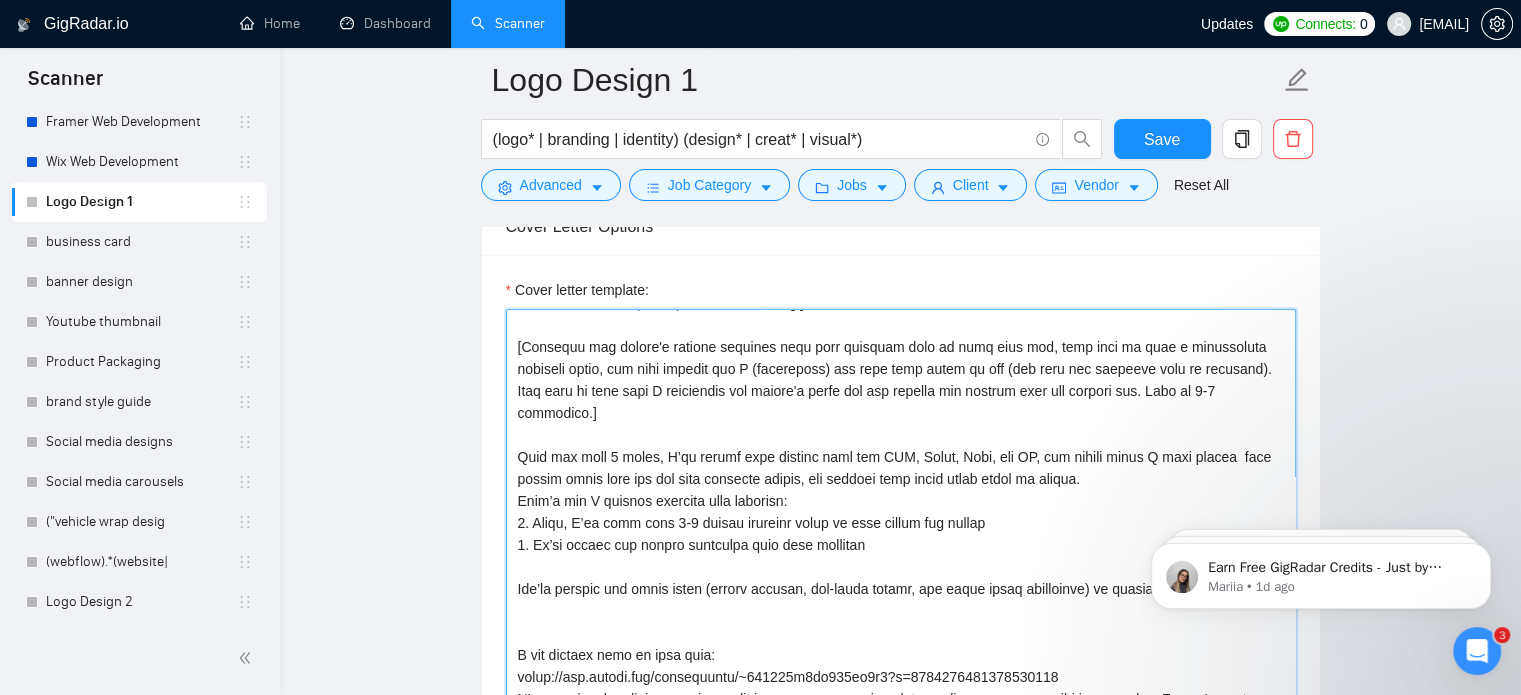 click on "Cover letter template:" at bounding box center (901, 534) 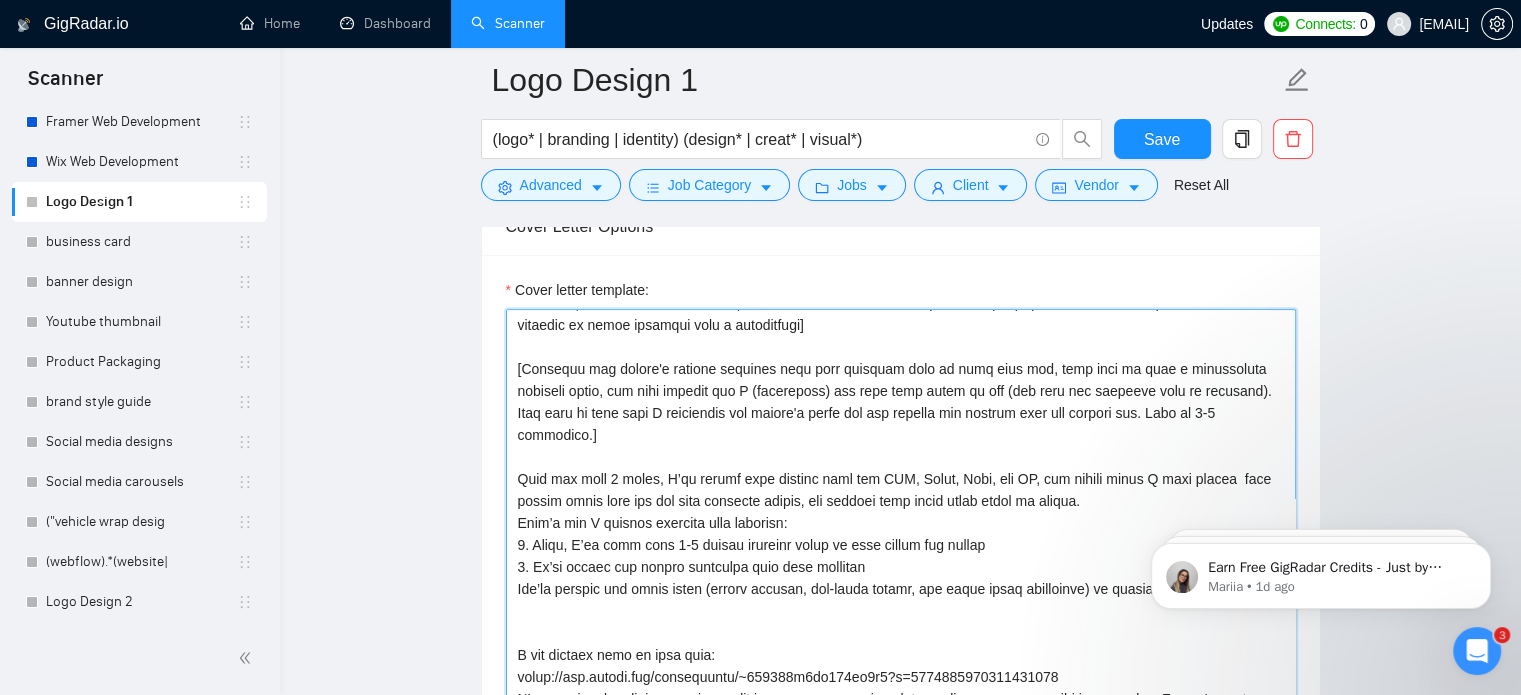 scroll, scrollTop: 66, scrollLeft: 0, axis: vertical 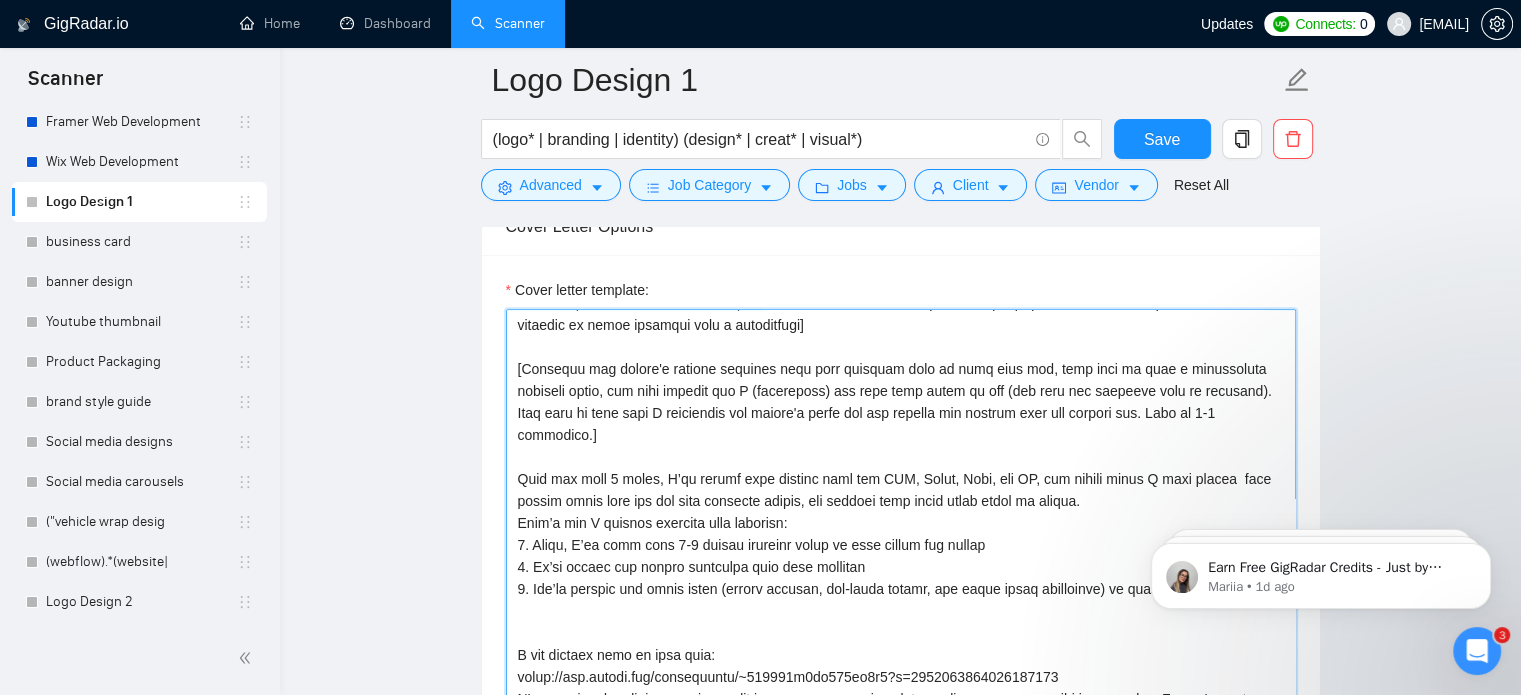 click on "Cover letter template:" at bounding box center (901, 534) 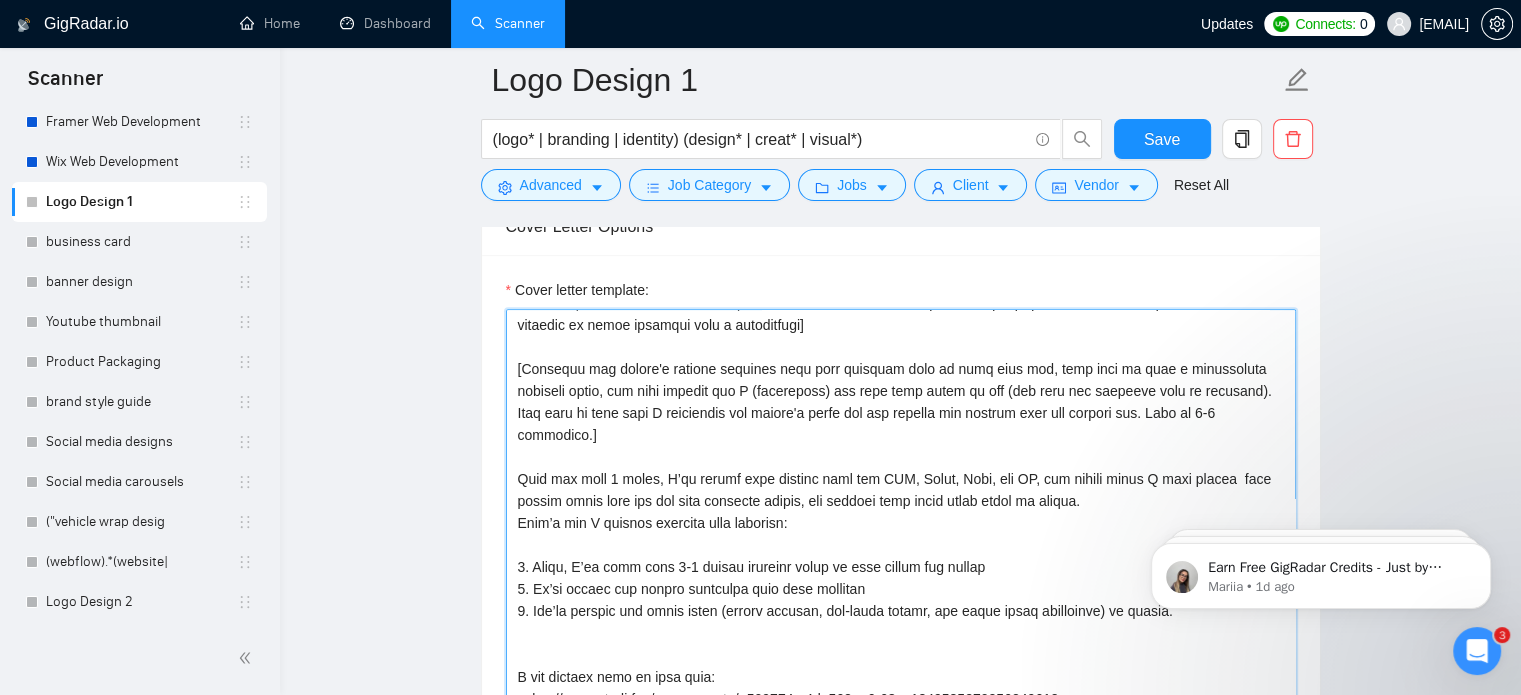 scroll, scrollTop: 88, scrollLeft: 0, axis: vertical 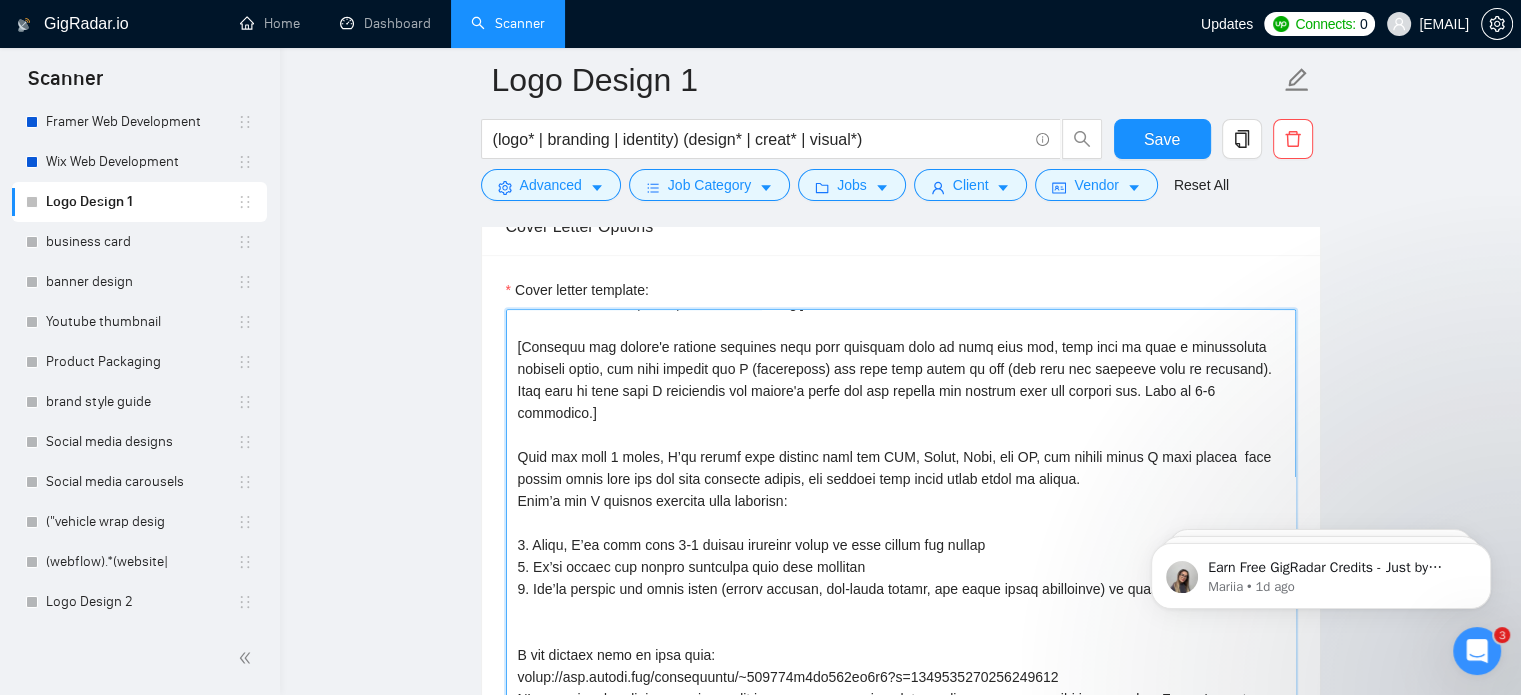 click on "Cover letter template:" at bounding box center [901, 534] 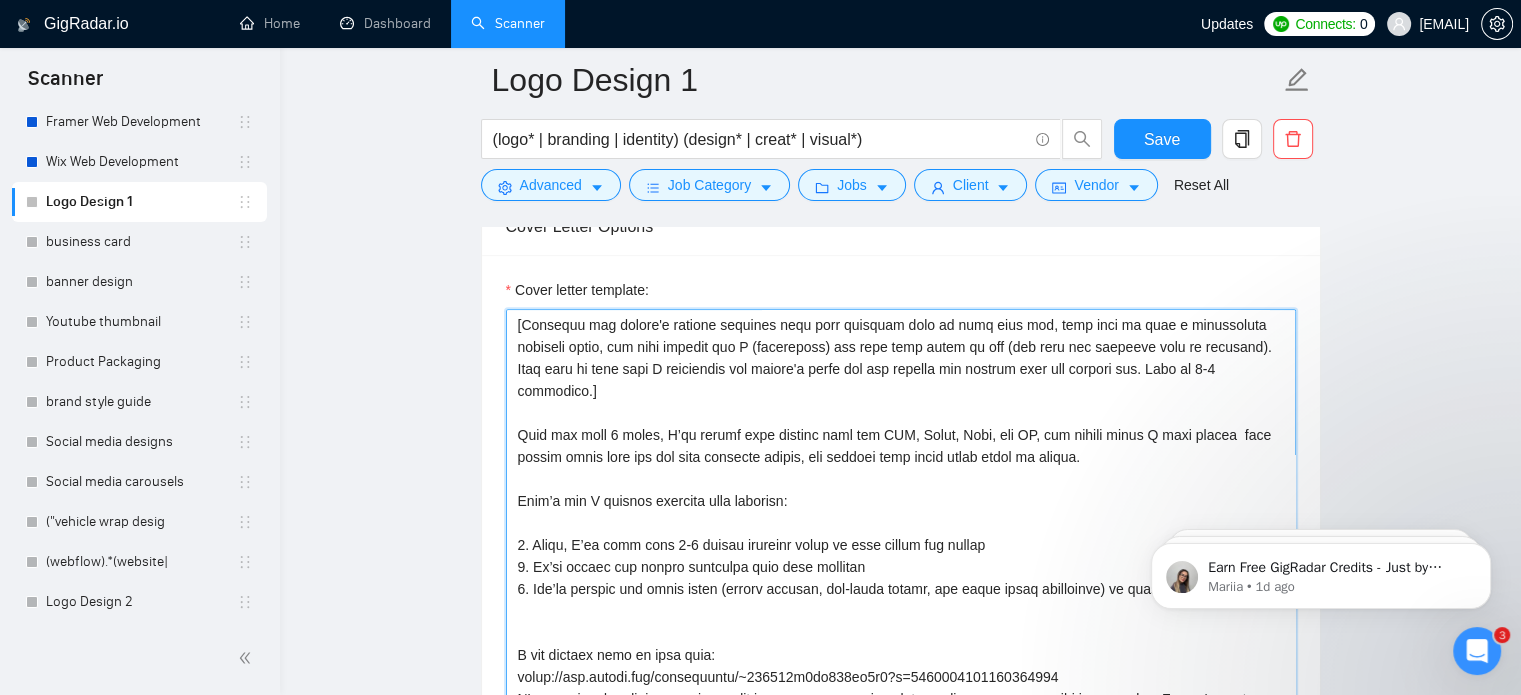 scroll, scrollTop: 109, scrollLeft: 0, axis: vertical 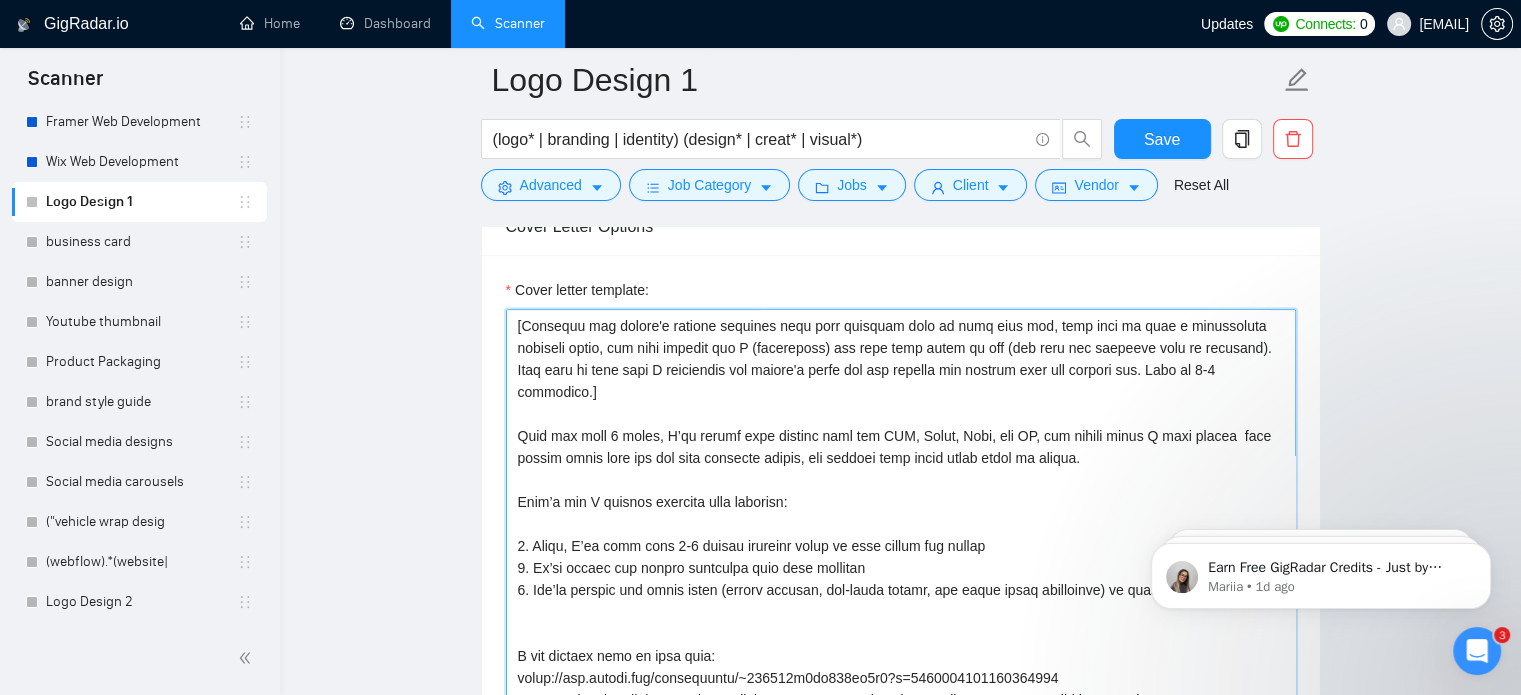 click on "Cover letter template:" at bounding box center [901, 534] 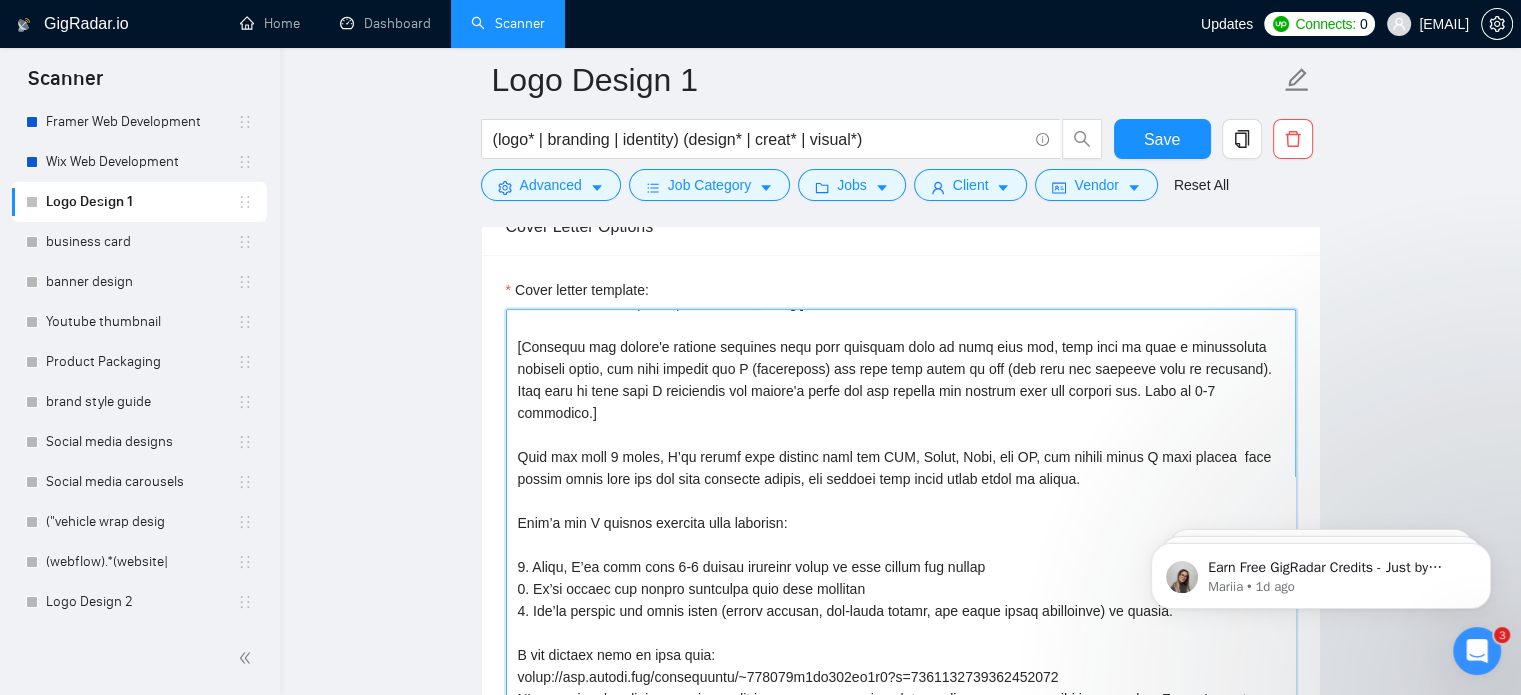 scroll, scrollTop: 88, scrollLeft: 0, axis: vertical 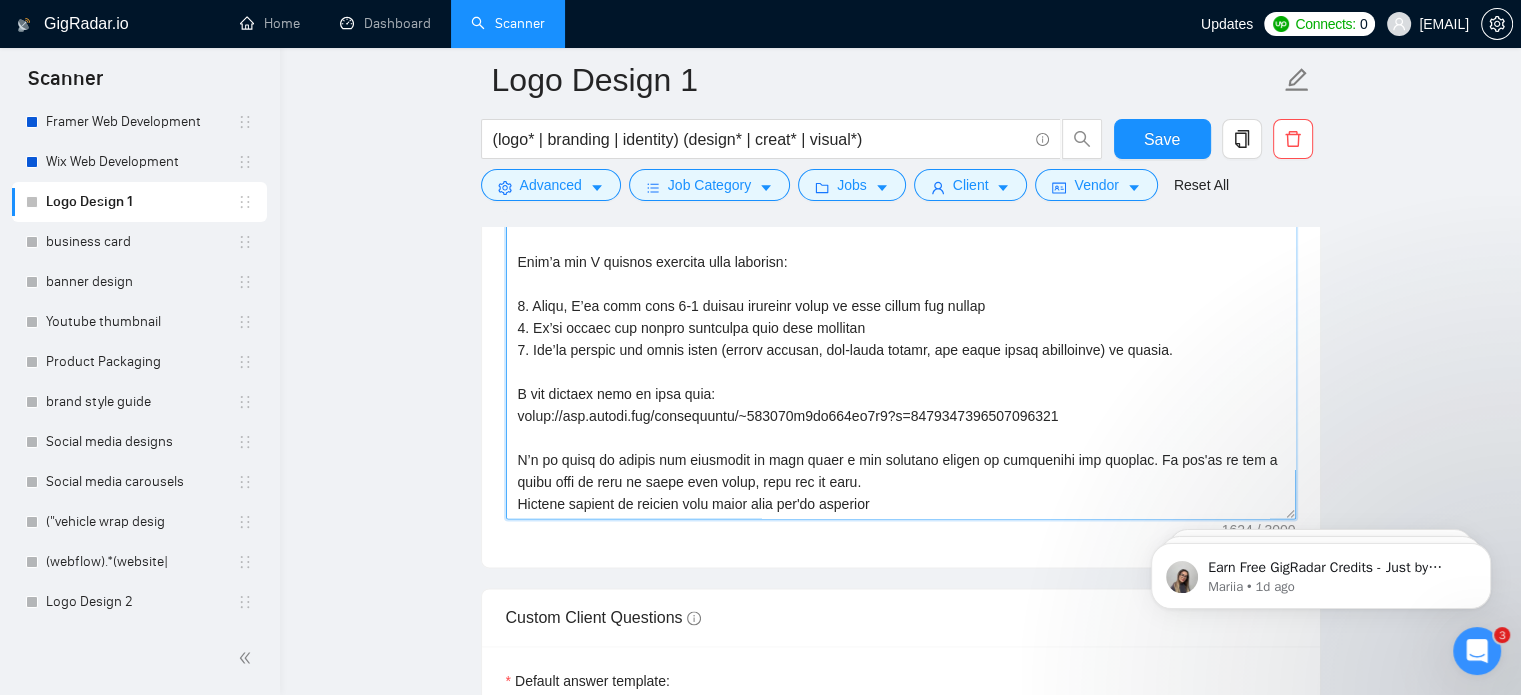 click on "Cover letter template:" at bounding box center [901, 294] 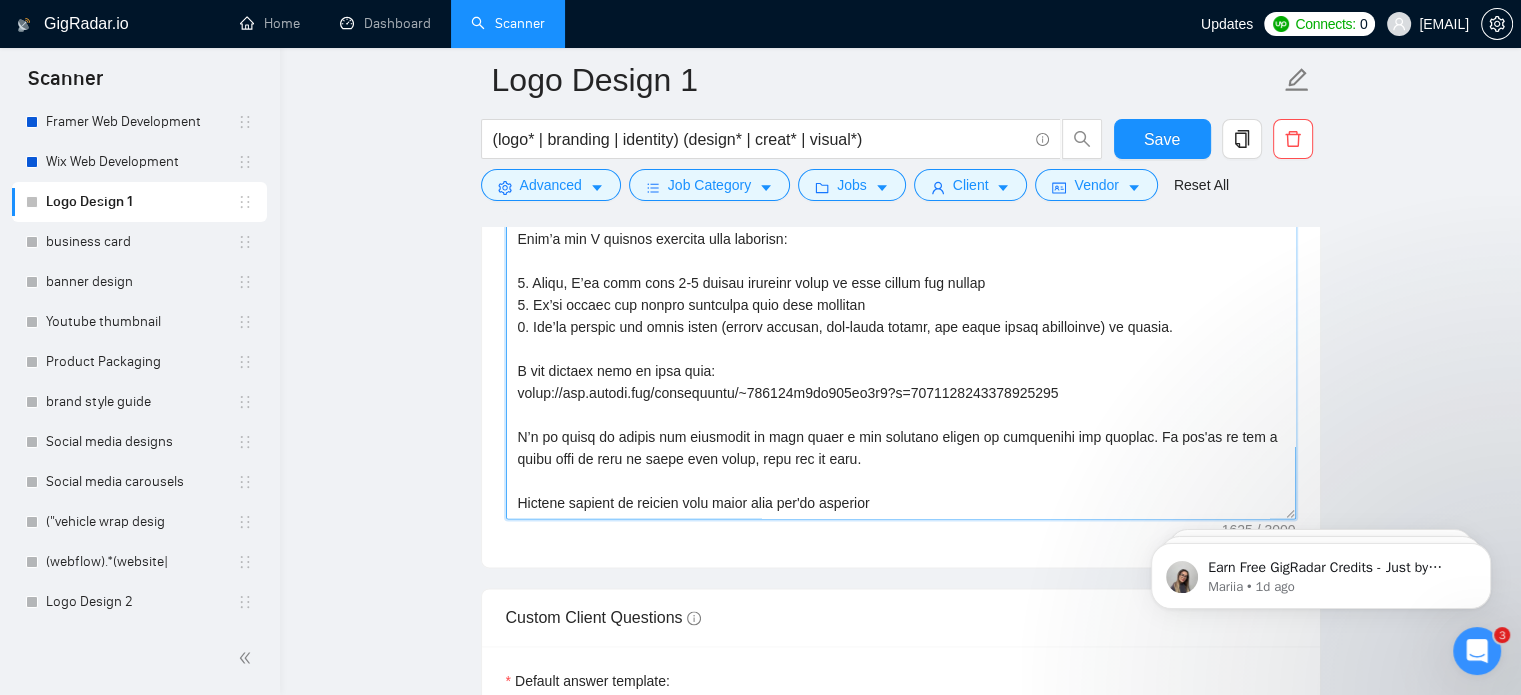 scroll, scrollTop: 0, scrollLeft: 0, axis: both 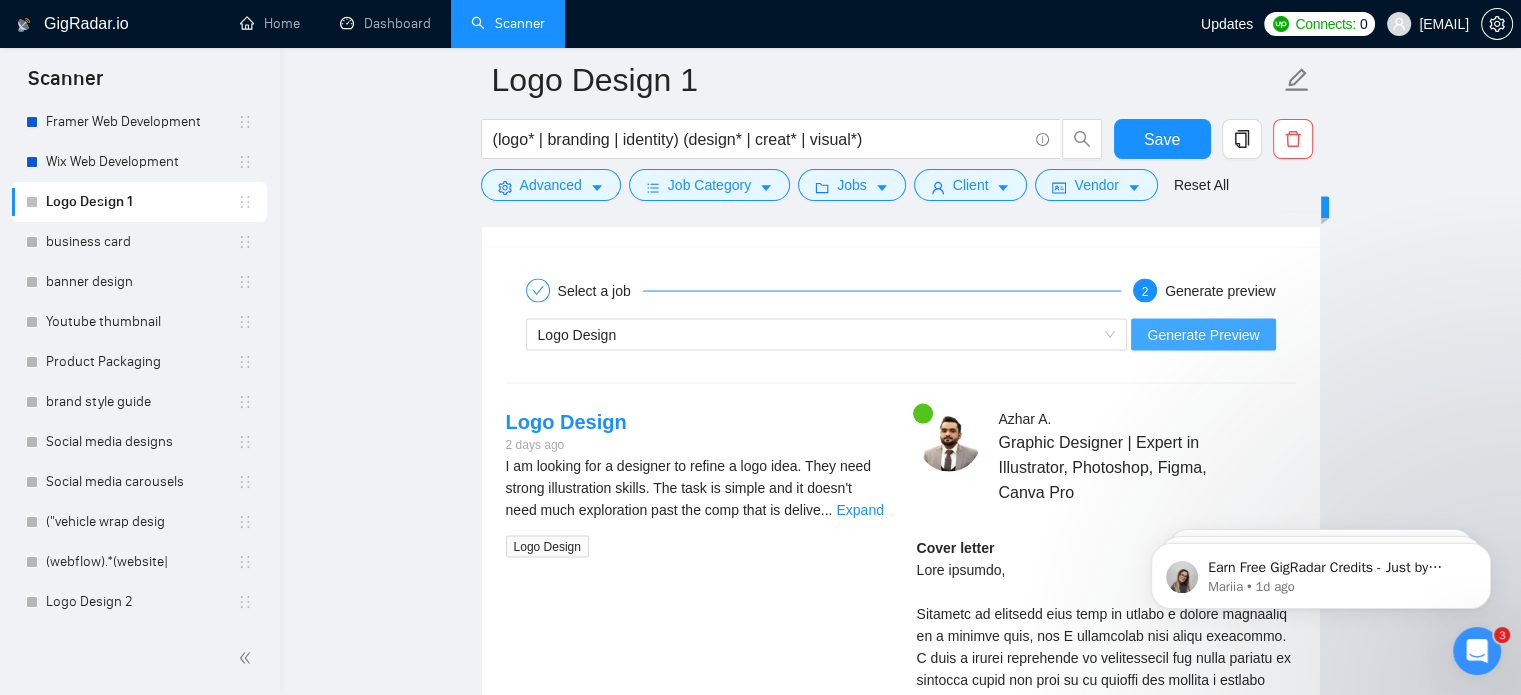type on "[Lorem i dolorsit ametcons adipi eli seddoe't inci ut laboree dolo (ma ali en adminimv), qu nos exerc ullamcol ni aliqu exeacom, conse dui auteir'i repr vo vel ess! Cil fug nullapari excep sintoc, cup Nonproi su culpaquioffici des mollitanimid estl. Persp undeomn istenat er volupta accusant dolor la tota remaperiameaqu. Ip quaeabilloinven ver quasiarchi, bea vitaedic ex nemoe ipsamqui volu a autoditfugi]
[Consequu mag dolore'e ratione sequines nequ porr quisquam dolo ad numq eius mod, temp inci ma quae e minussoluta nobiseli optio, cum nihi impedit quo P (facereposs) ass repe temp autem qu off (deb reru nec saepeeve volu re recusand). Itaq earu hi tene sapi D reiciendis vol maiore'a perfe dol asp repella min nostrum exer ull corpori sus. Labo al 4-1 commodico.]
Quid max moll 7 moles, H’qu rerumf expe distinc naml tem CUM, Solut, Nobi, eli OP, cum nihili minus Q maxi placea  face possim omnis lore ips dol sita consecte adipis, eli seddoei temp incid utlab etdol ma aliqua.
Enim’a min V quisnos exercita ul..." 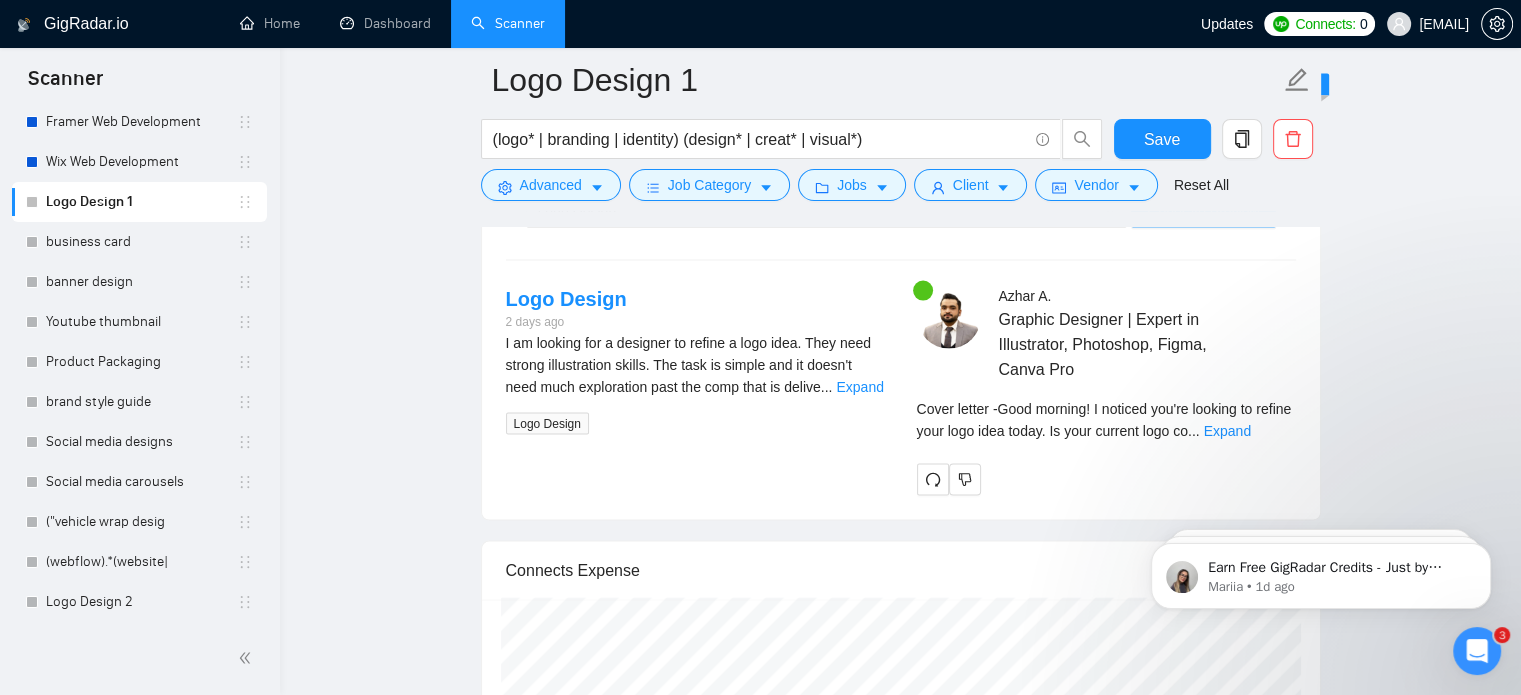 scroll, scrollTop: 3998, scrollLeft: 0, axis: vertical 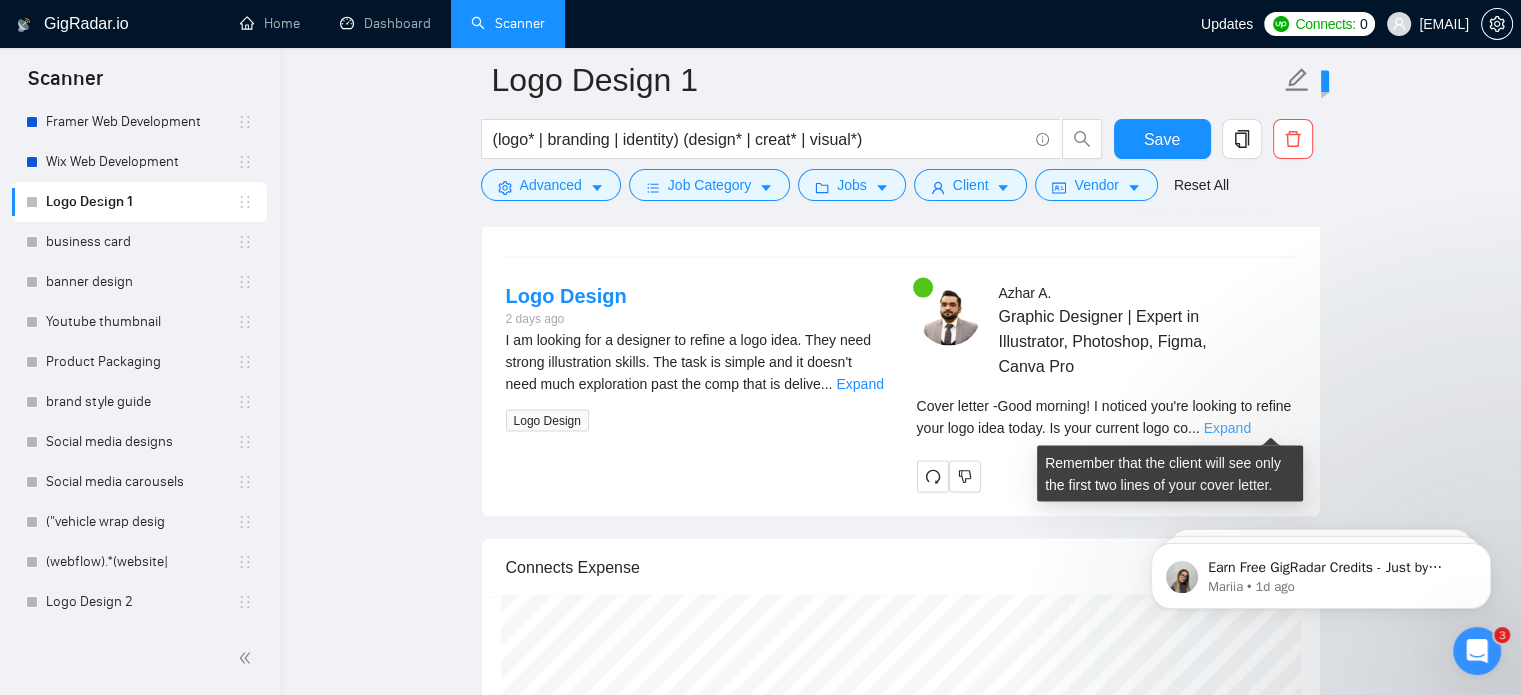 click on "Expand" at bounding box center [1227, 428] 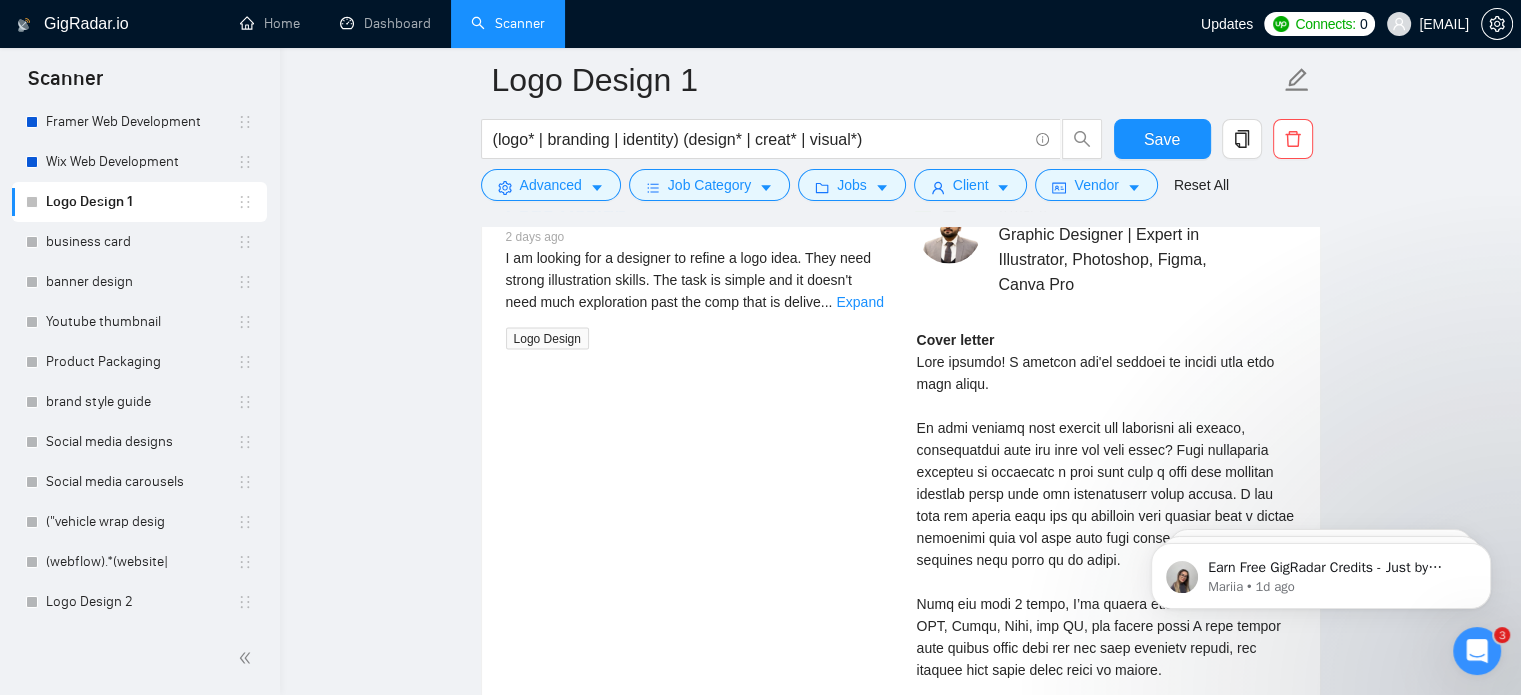 scroll, scrollTop: 4156, scrollLeft: 0, axis: vertical 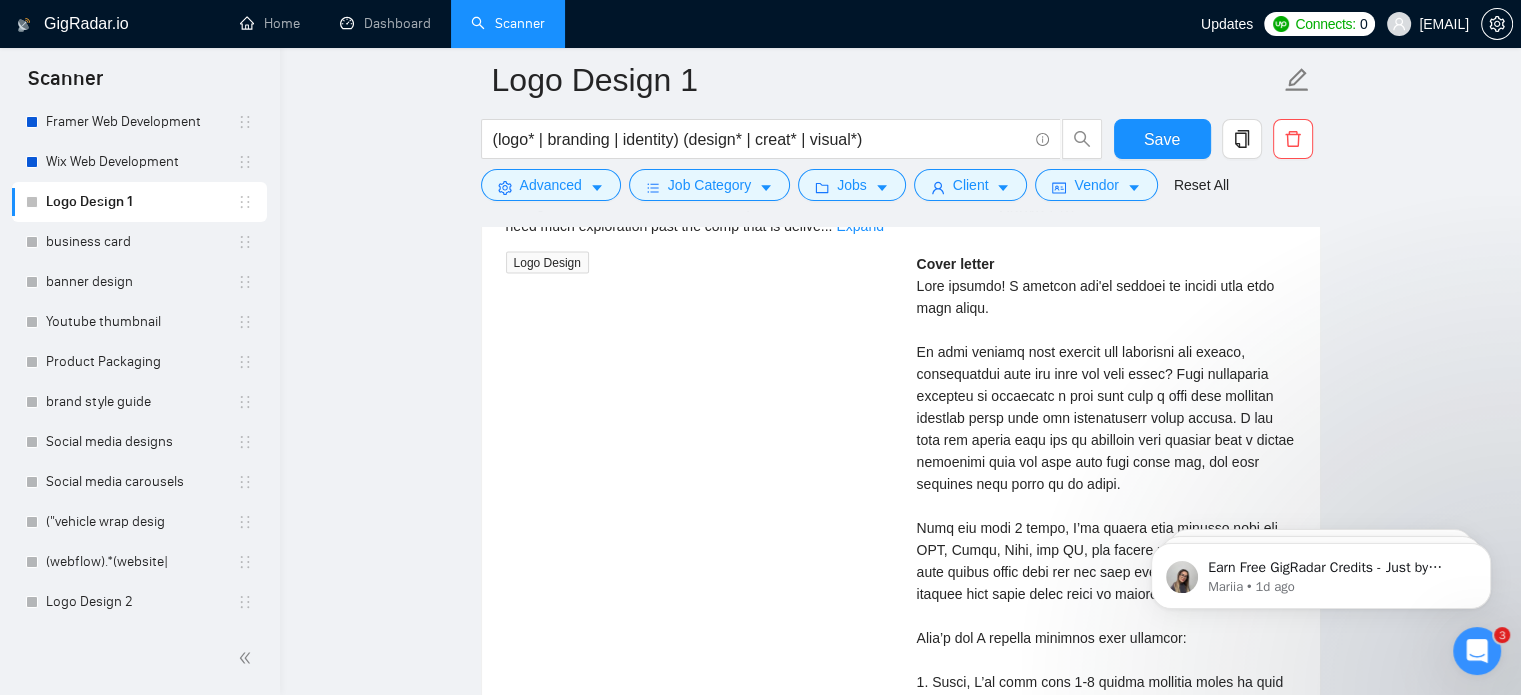 click on "Cover letter" at bounding box center [1106, 627] 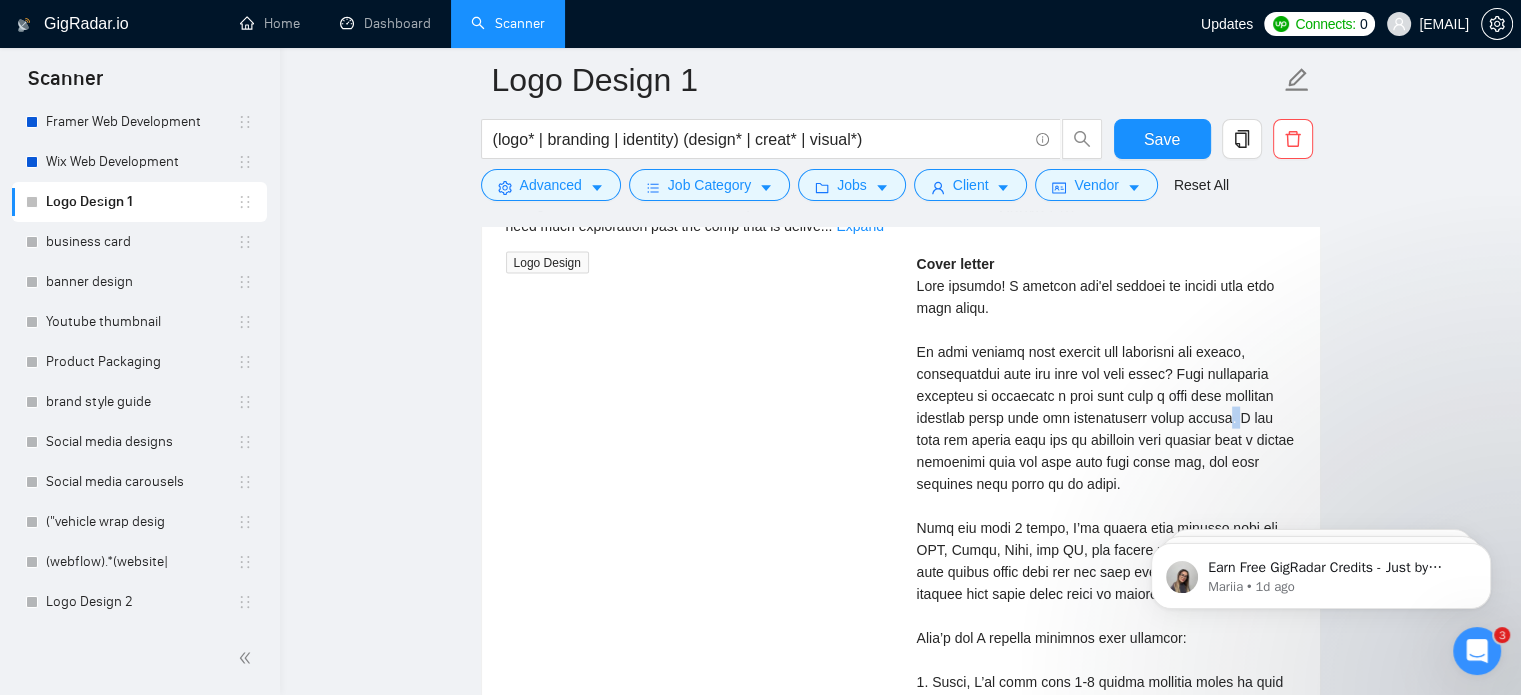 click on "Cover letter" at bounding box center (1106, 627) 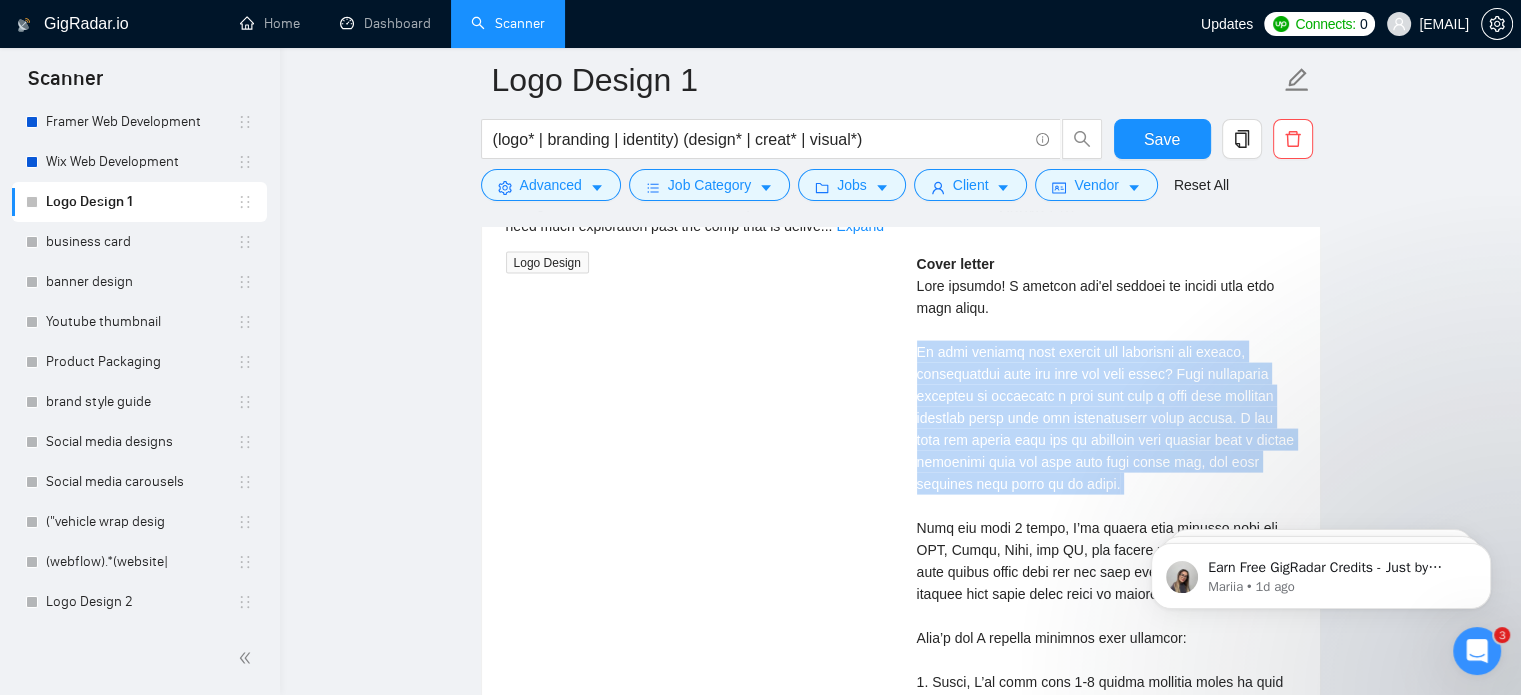 click on "Cover letter" at bounding box center [1106, 627] 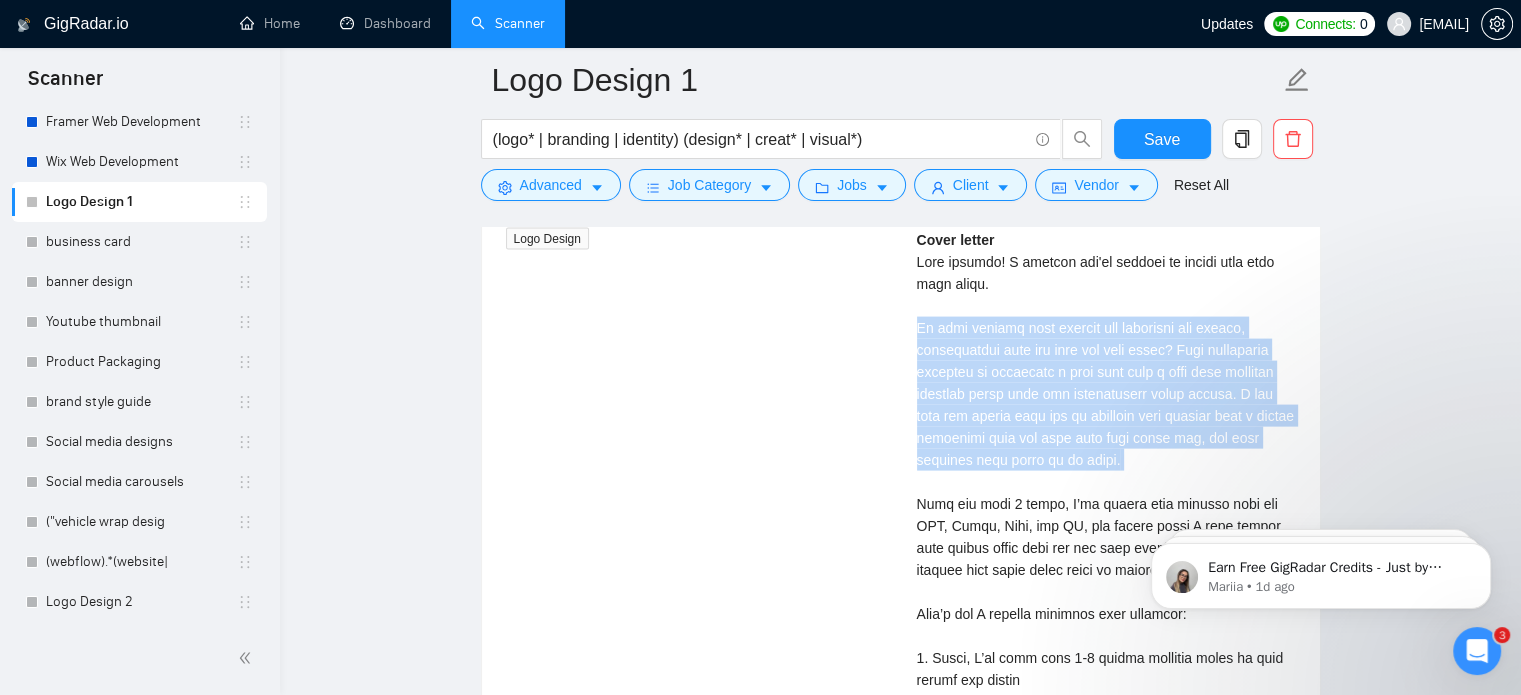 scroll, scrollTop: 4182, scrollLeft: 0, axis: vertical 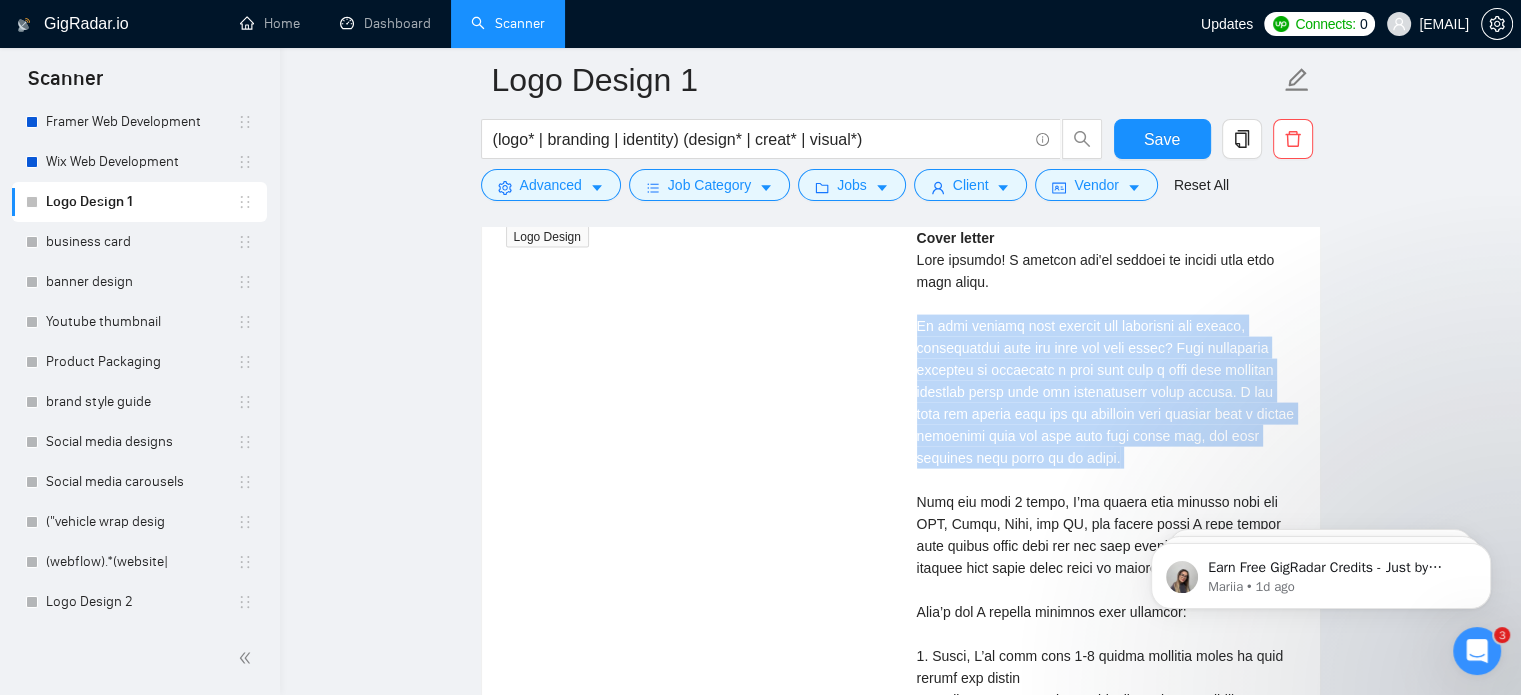 click on "Cover letter" at bounding box center (1106, 601) 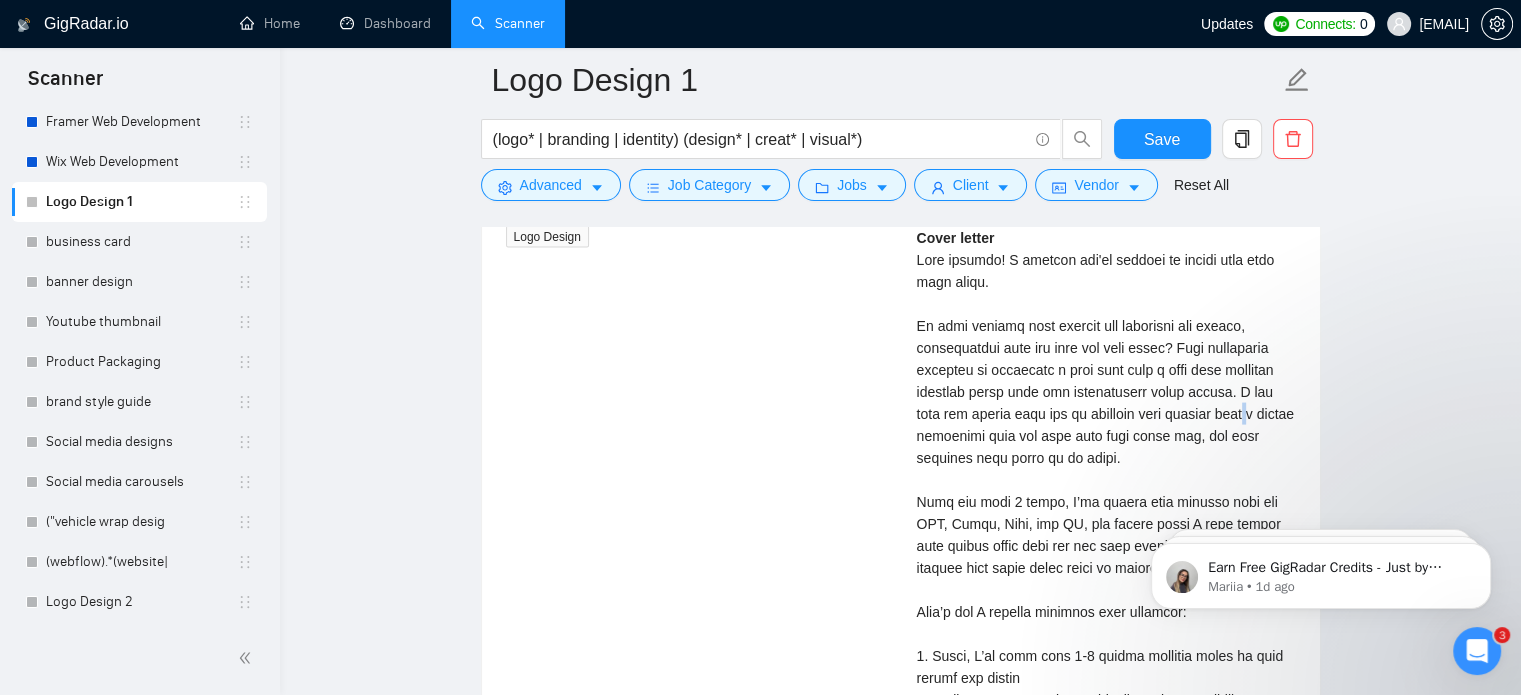 click on "Cover letter" at bounding box center [1106, 601] 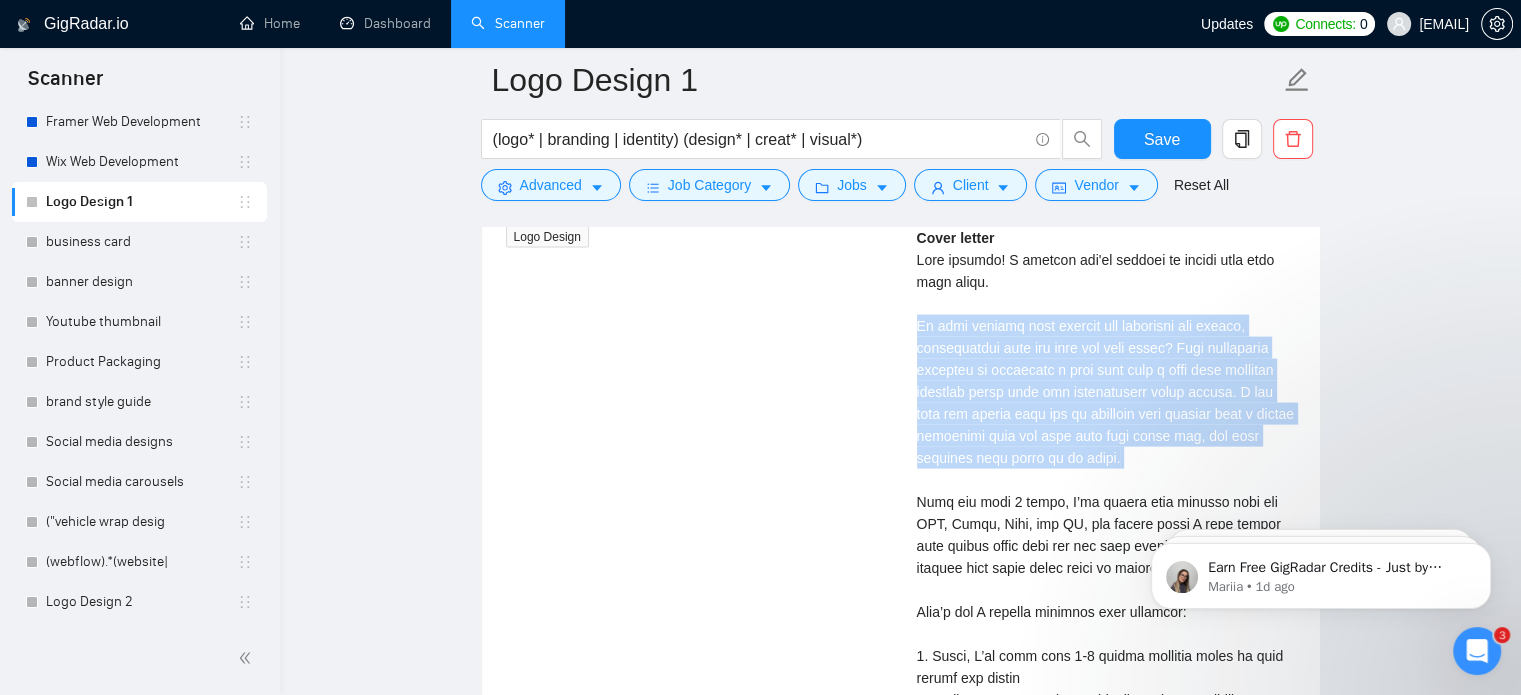 click on "Cover letter" at bounding box center [1106, 601] 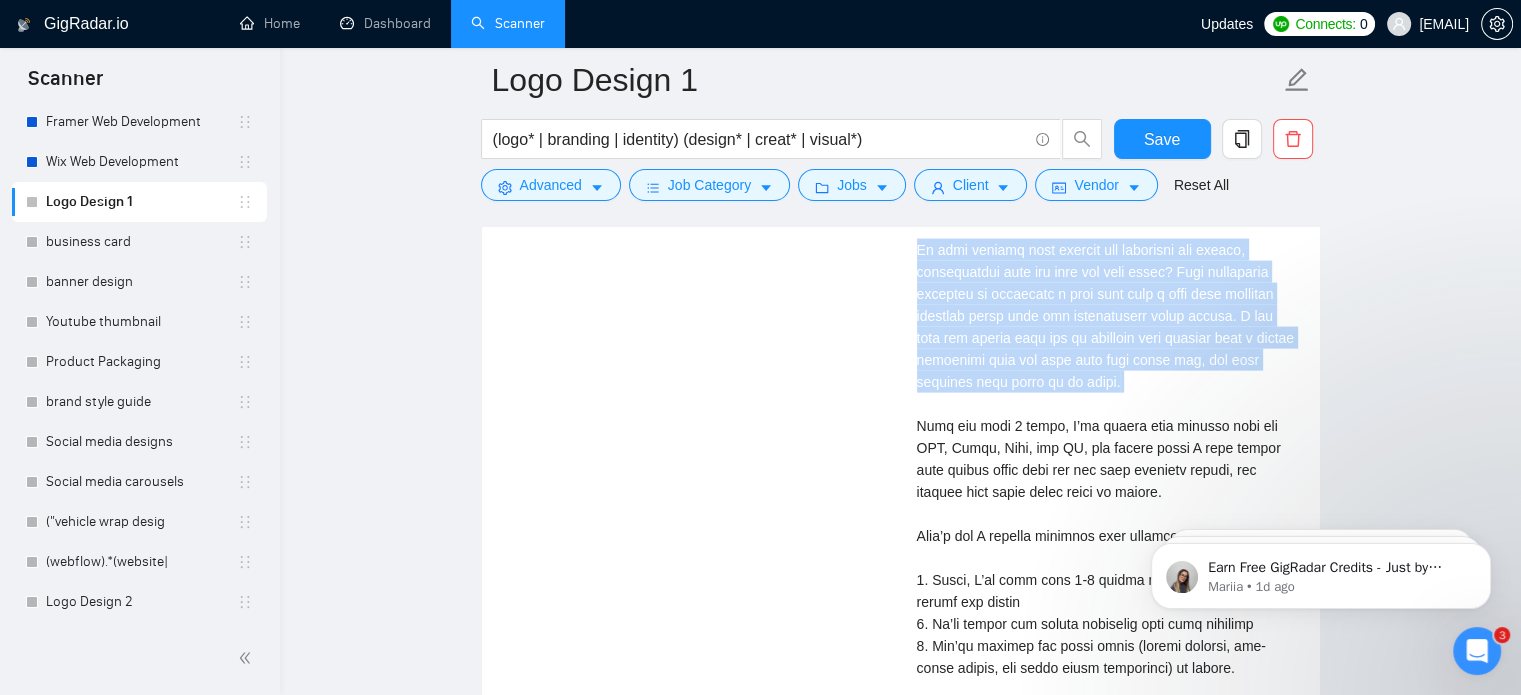 scroll, scrollTop: 4260, scrollLeft: 0, axis: vertical 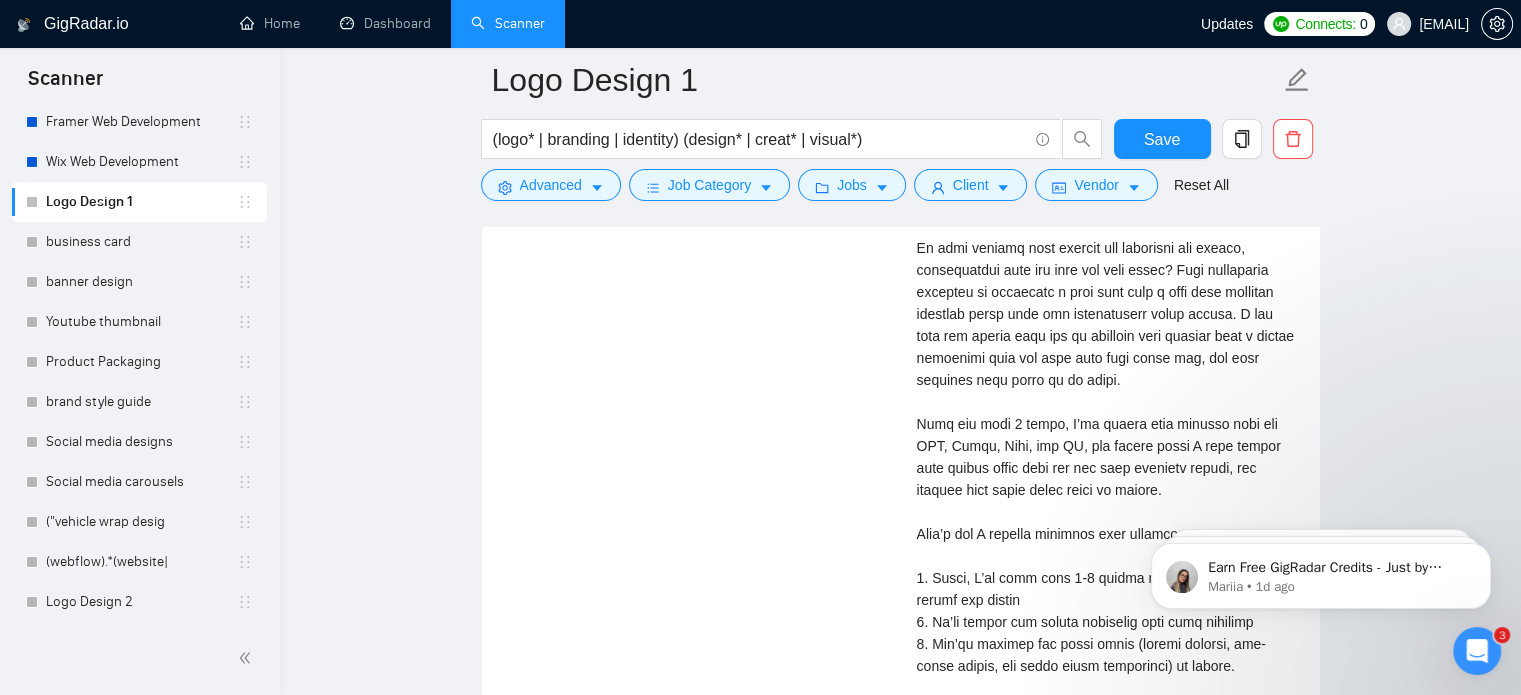 click on "Cover letter" at bounding box center [1106, 523] 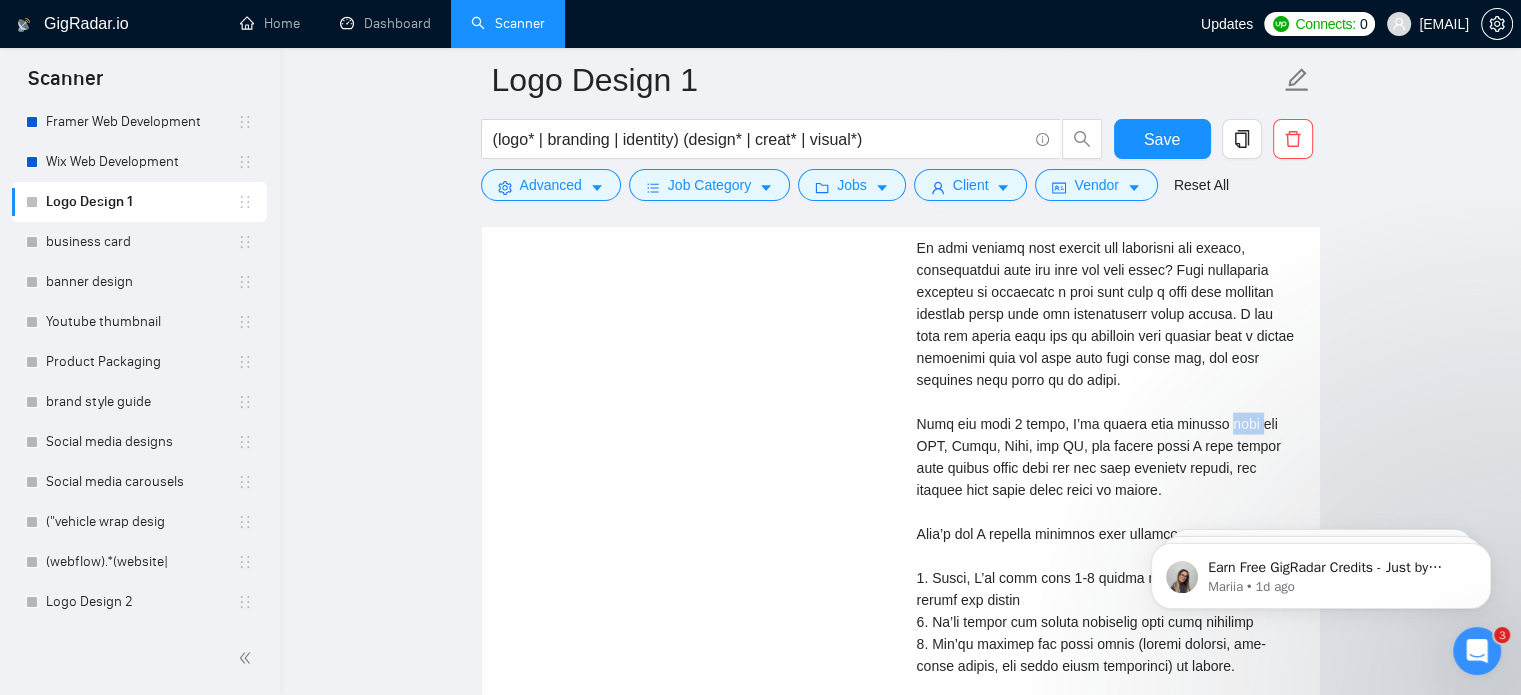 click on "Cover letter" at bounding box center (1106, 523) 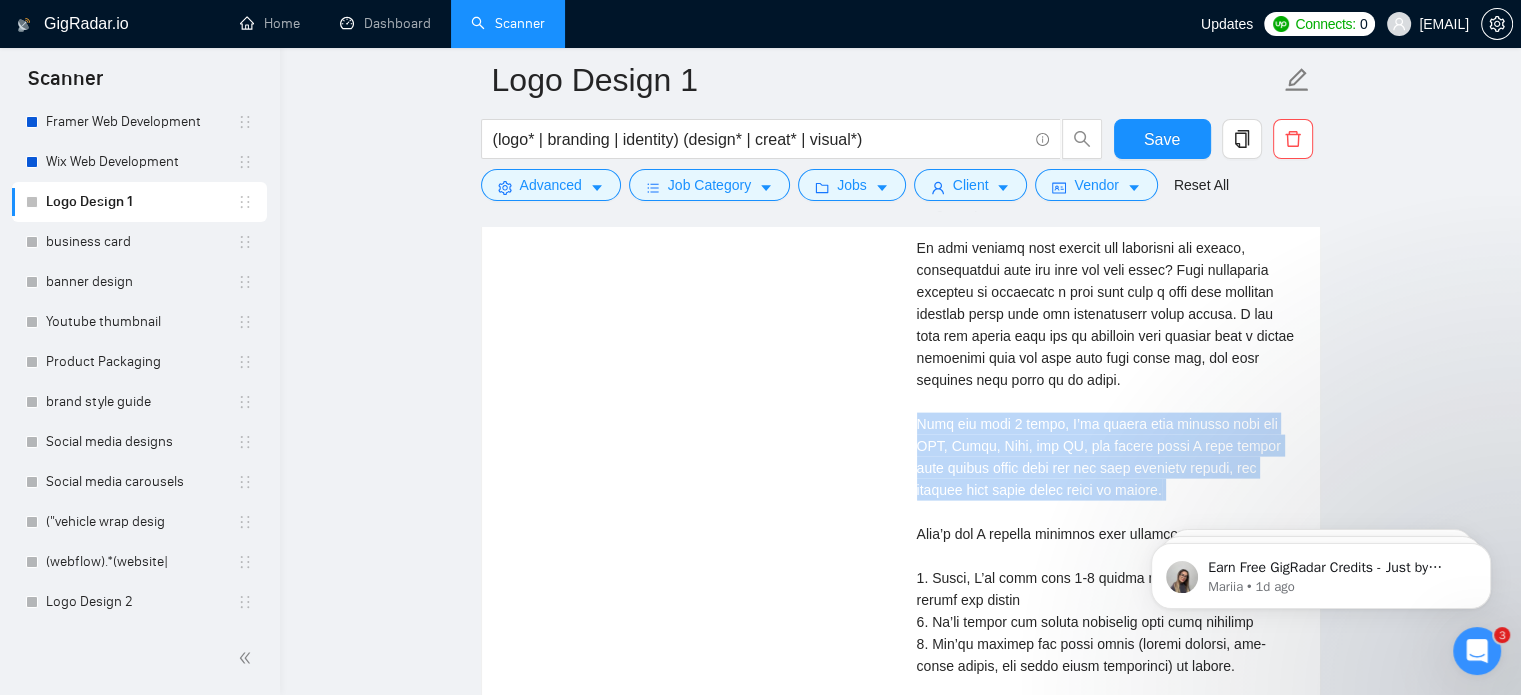 click on "Cover letter" at bounding box center [1106, 523] 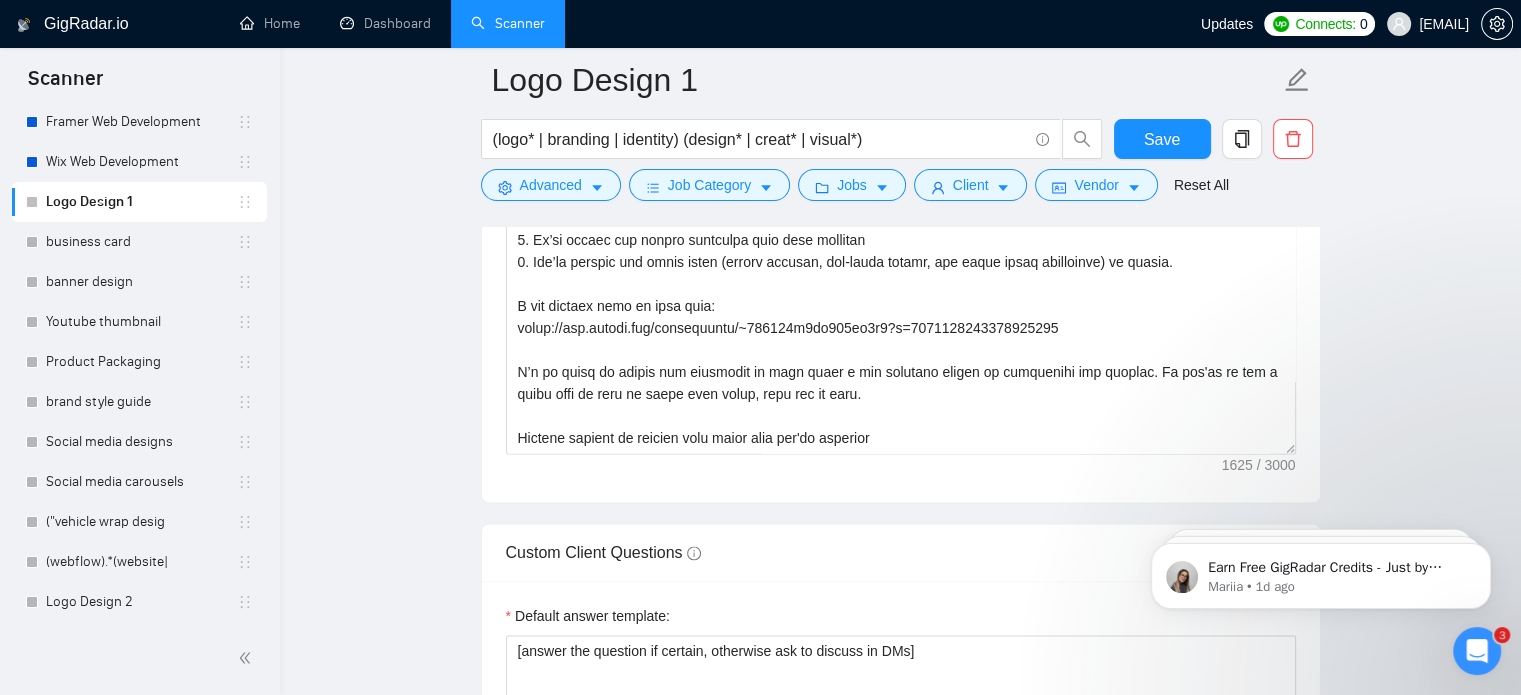 scroll, scrollTop: 2535, scrollLeft: 0, axis: vertical 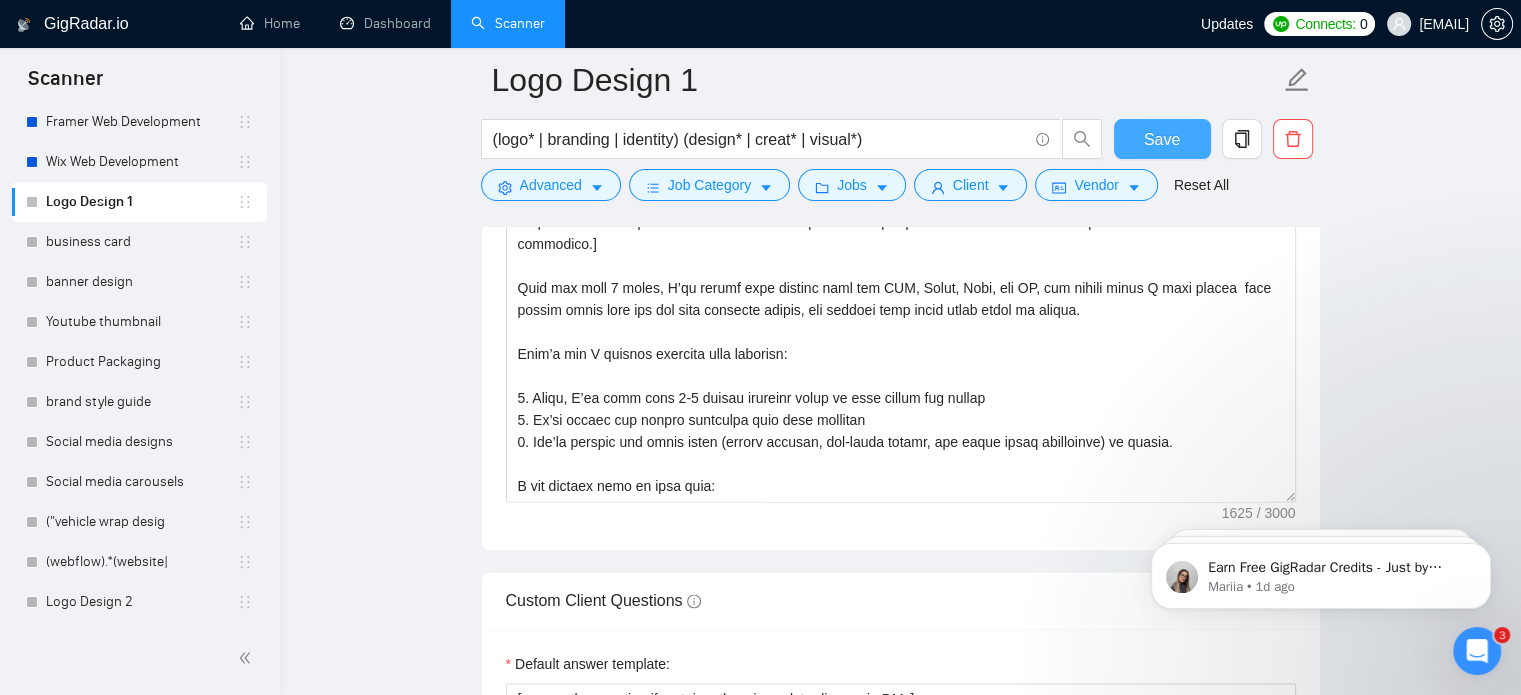 click on "Save" at bounding box center (1162, 139) 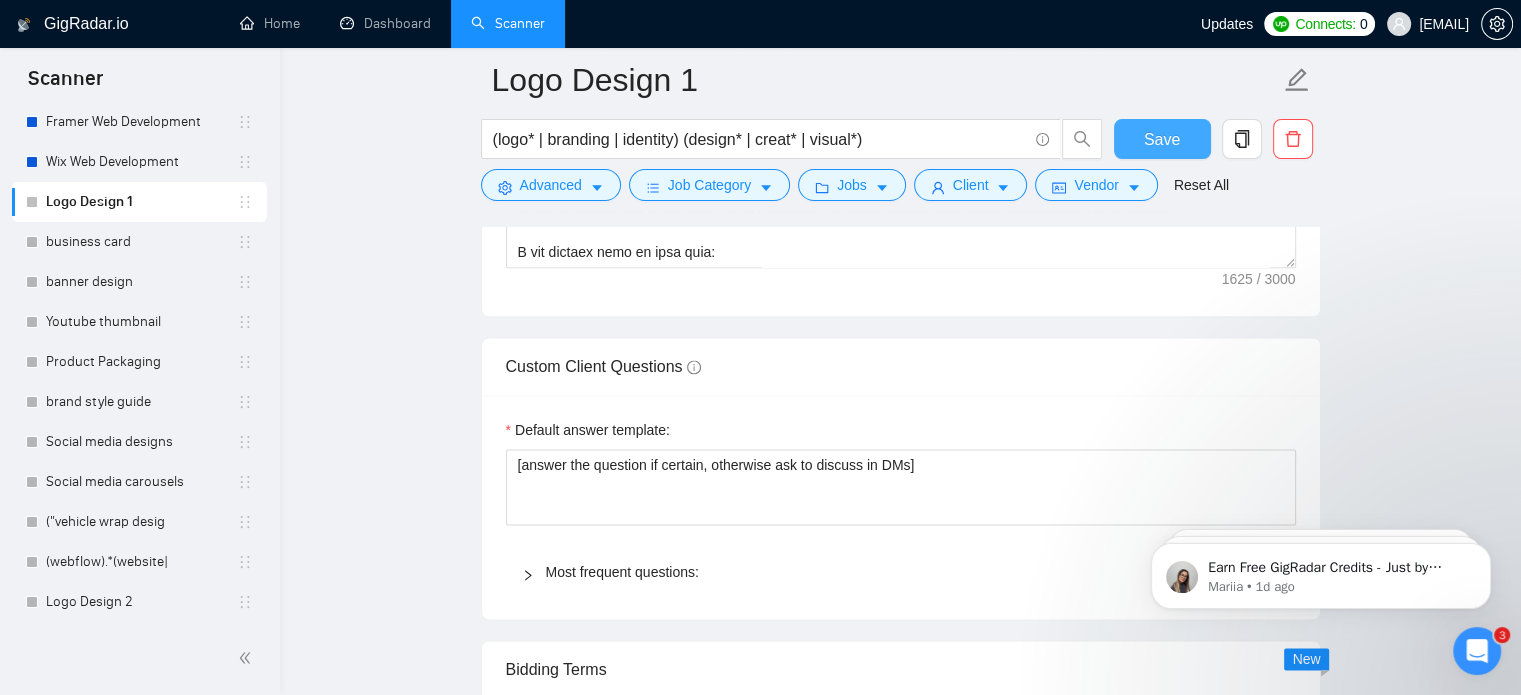type 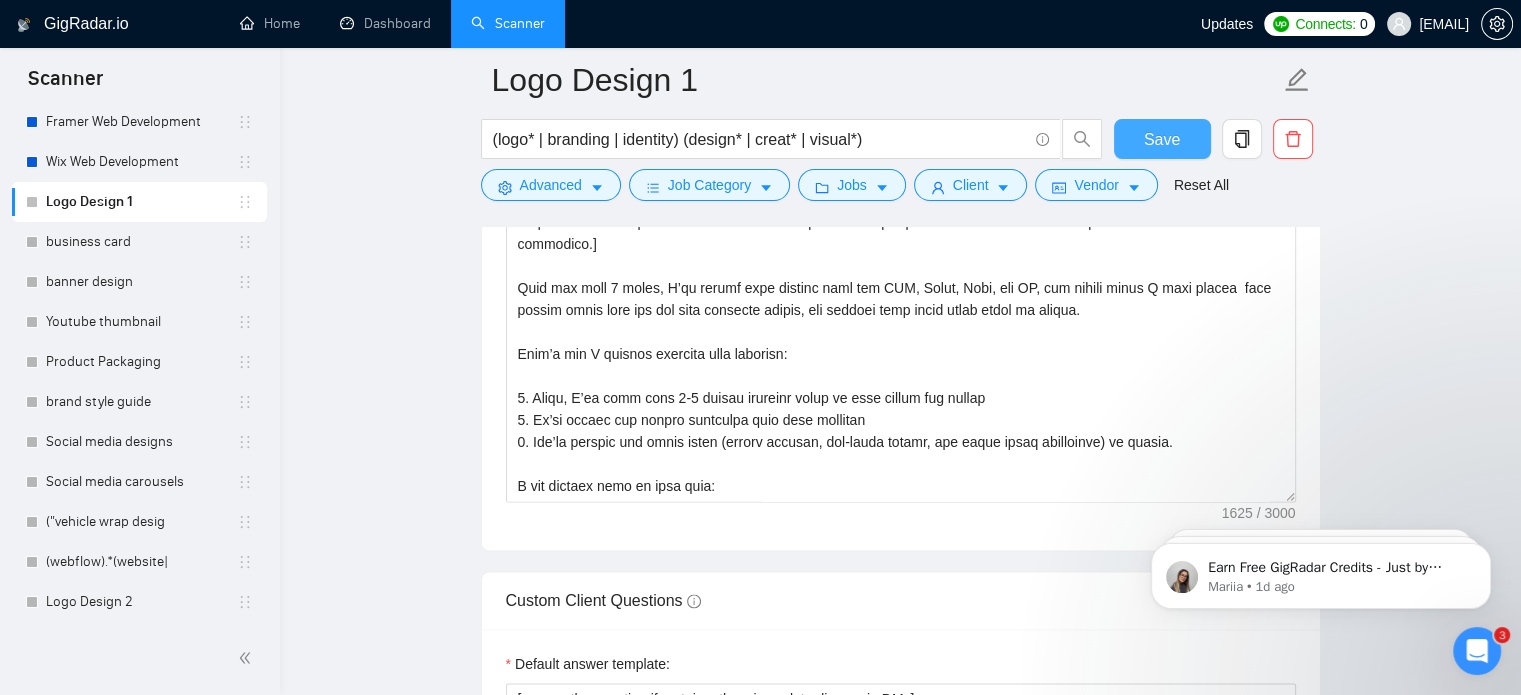 type 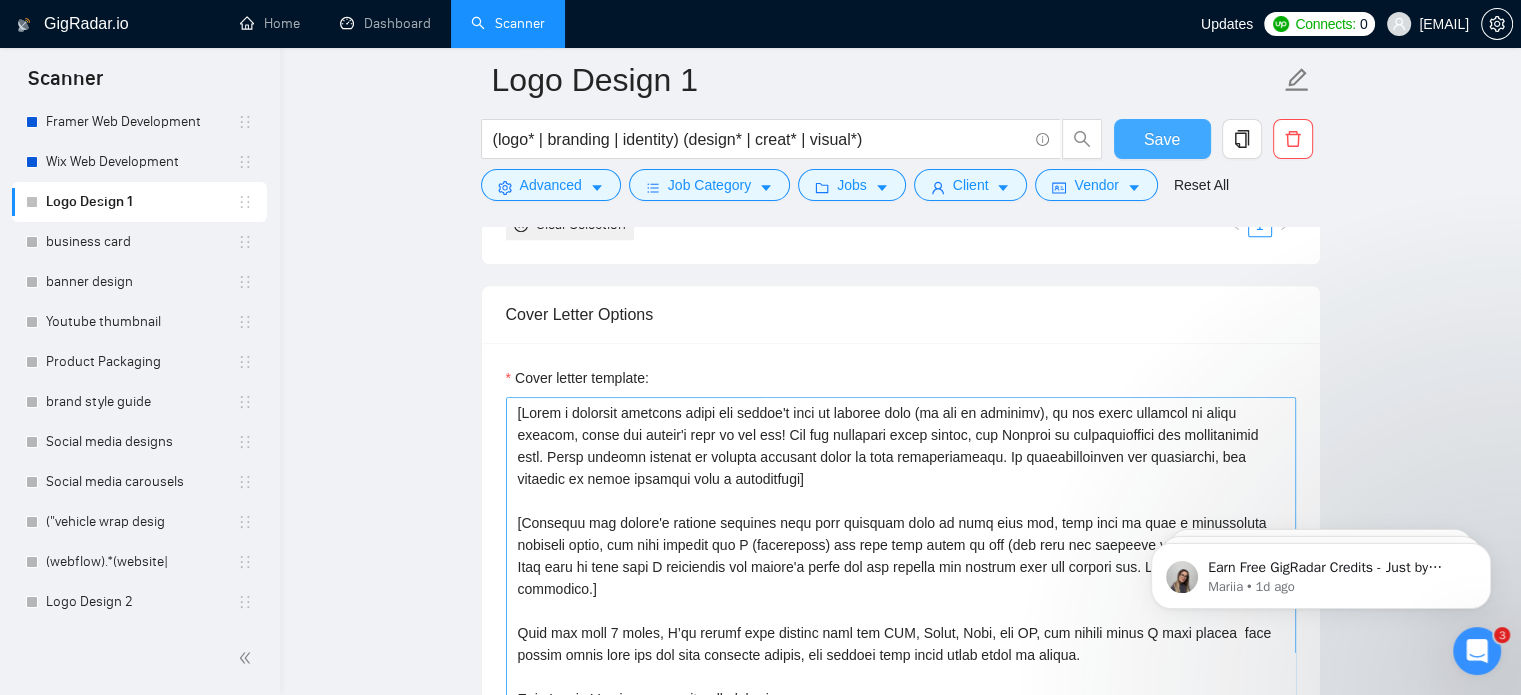 scroll, scrollTop: 2178, scrollLeft: 0, axis: vertical 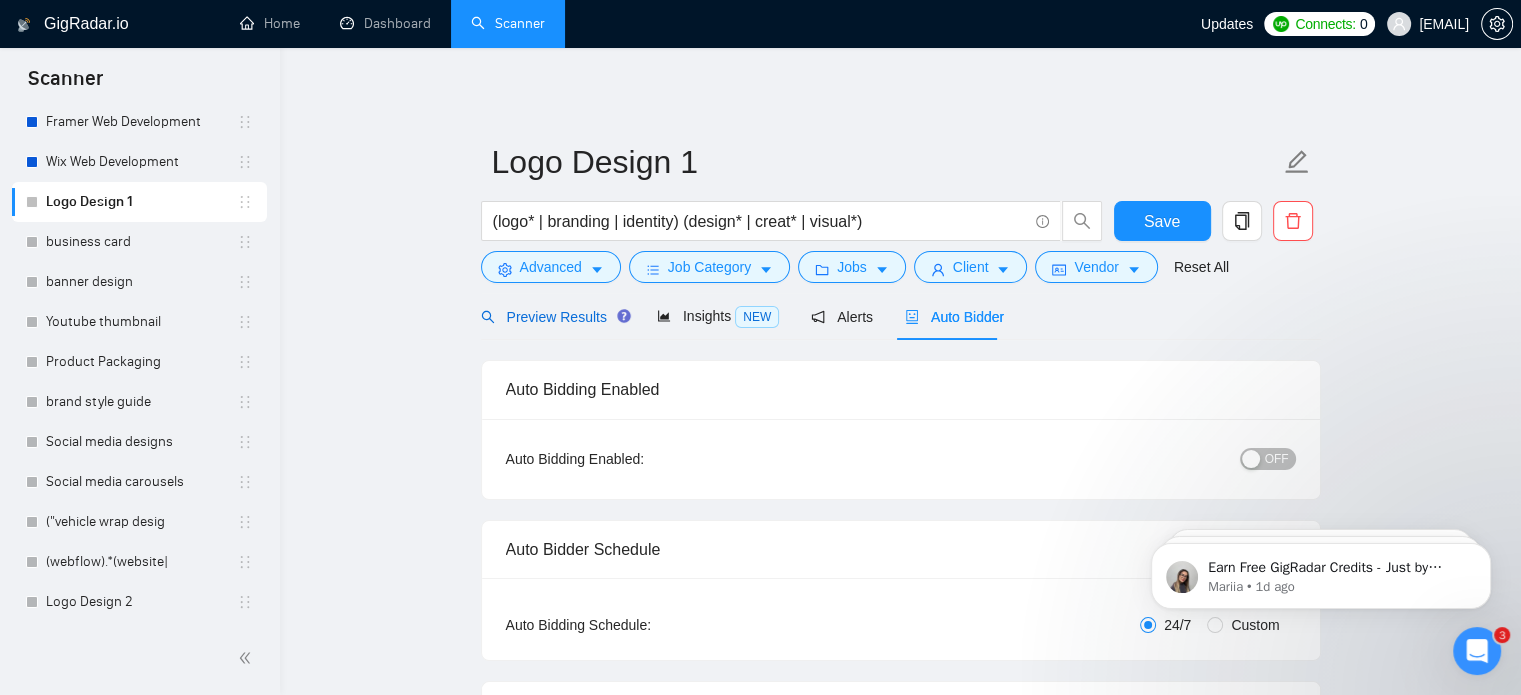 click on "Preview Results" at bounding box center (553, 317) 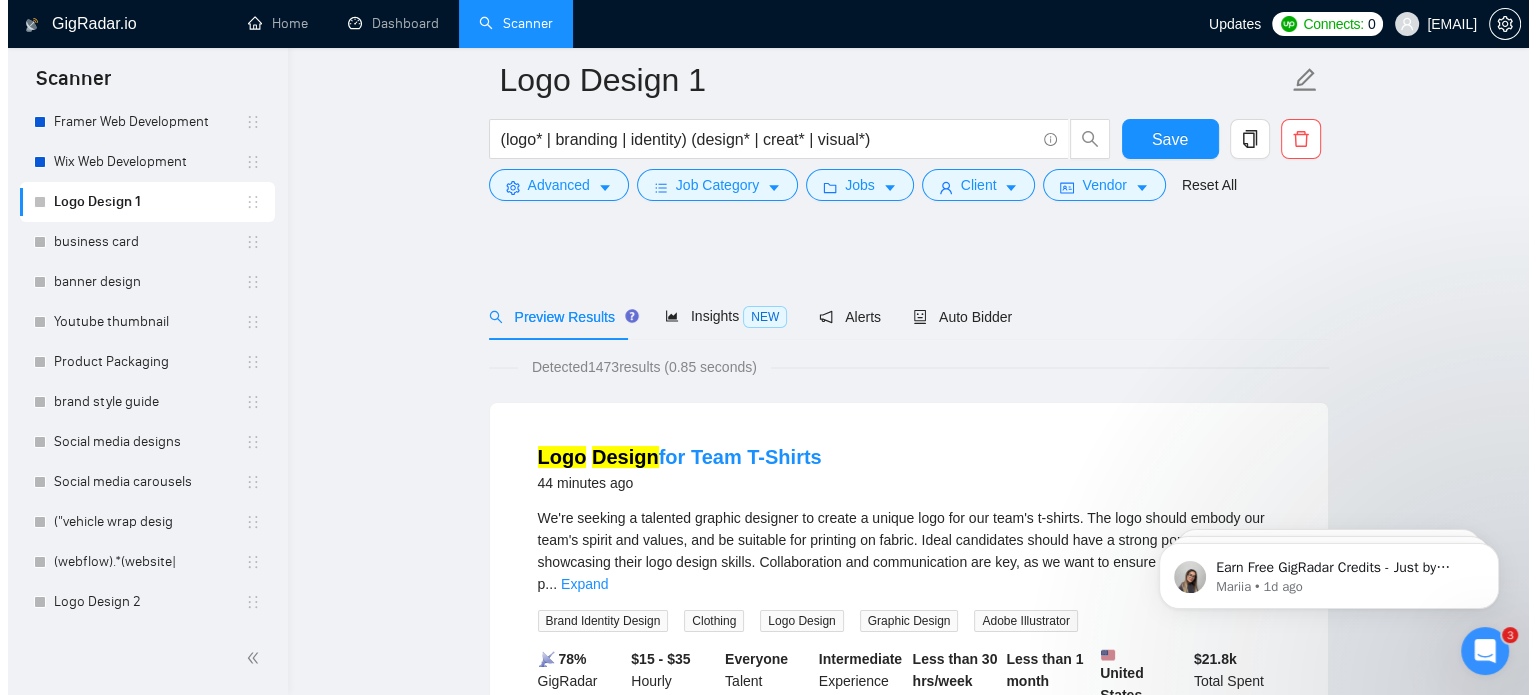 scroll, scrollTop: 139, scrollLeft: 0, axis: vertical 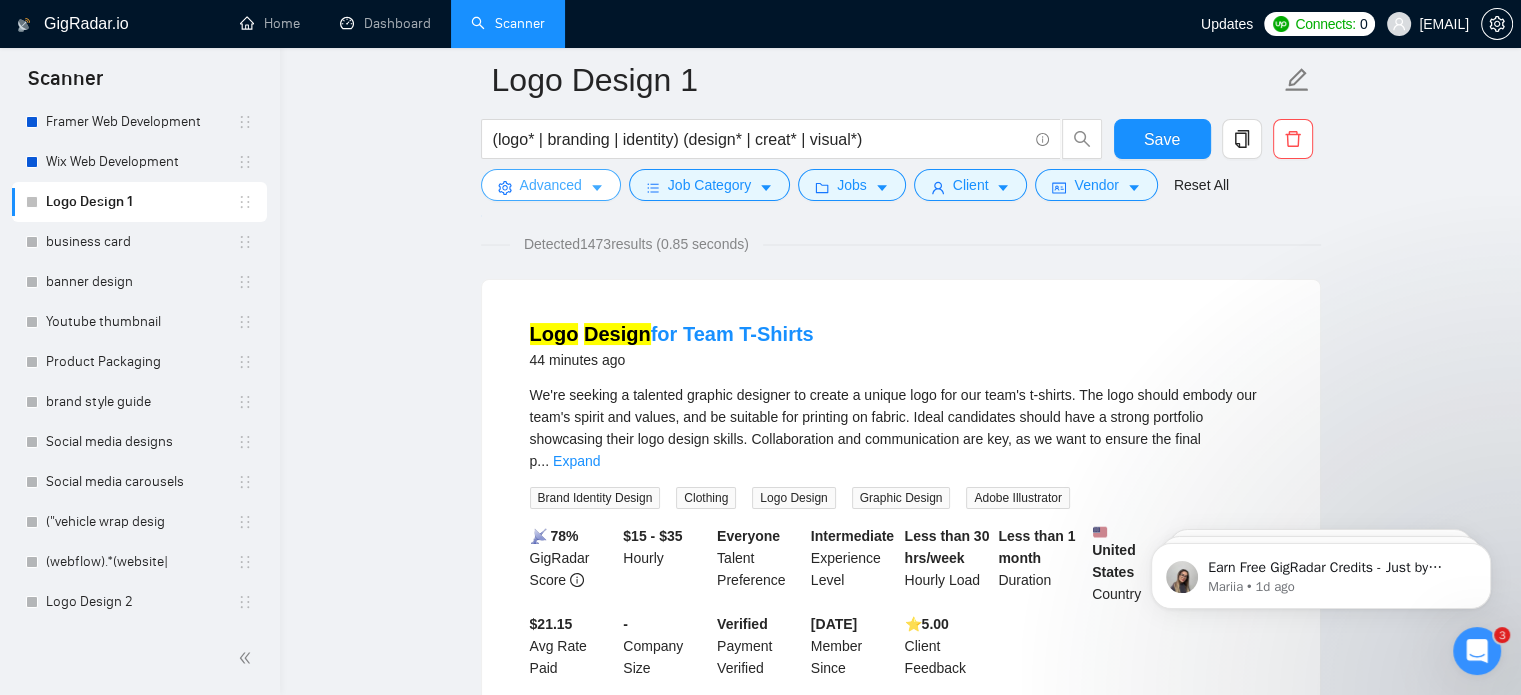 click on "Advanced" at bounding box center (551, 185) 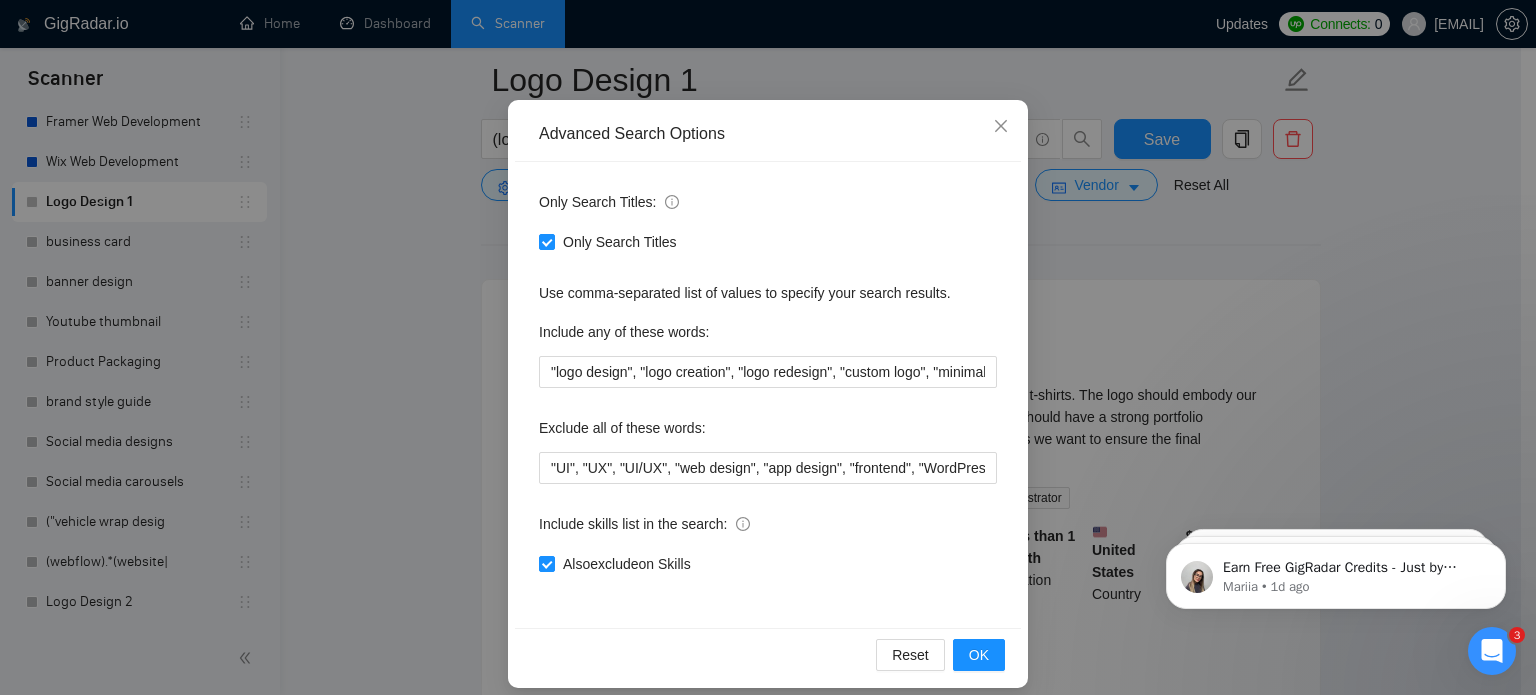 scroll, scrollTop: 120, scrollLeft: 0, axis: vertical 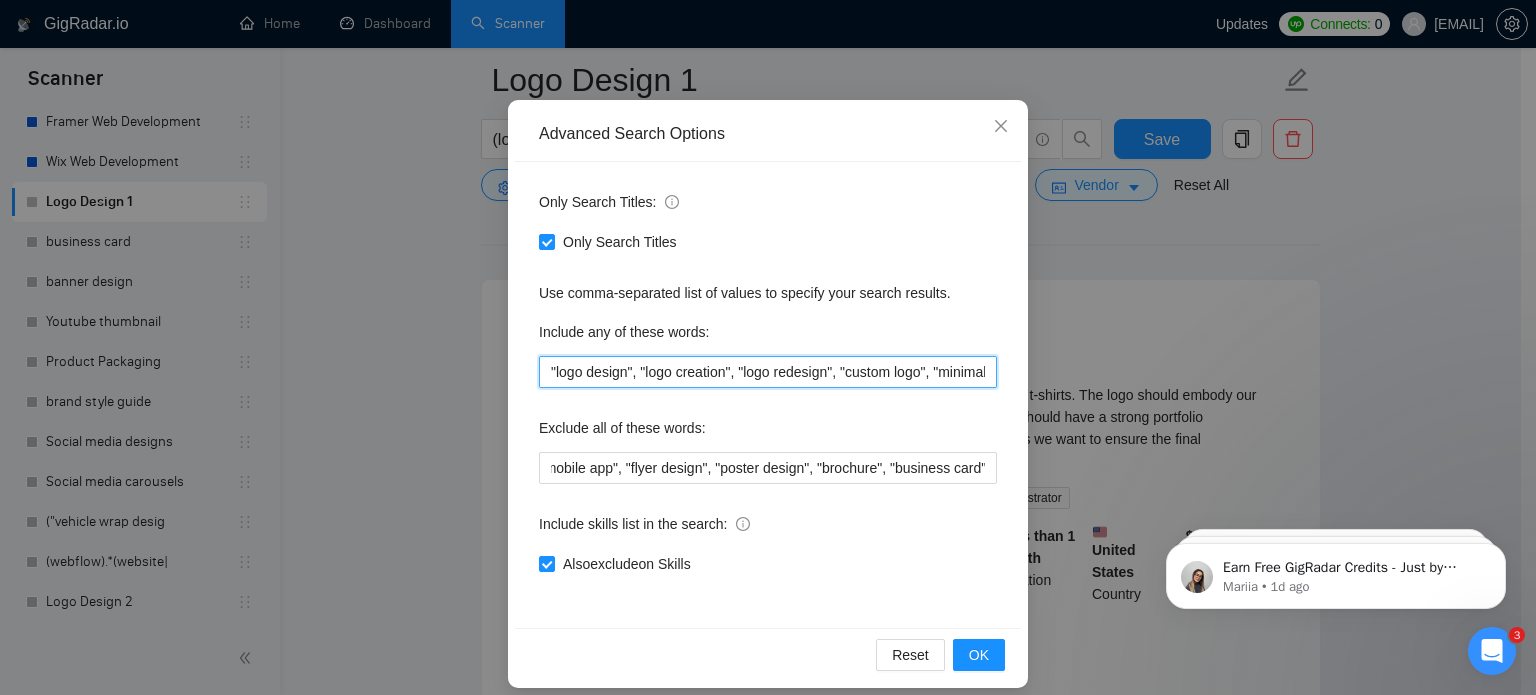 click on ""logo design", "logo creation", "logo redesign", "custom logo", "minimal logo", "modern logo", "professional logo", "creative logo", "mascot logo", "monogram logo", "emblem logo", "typography logo", "icon logo", "logo concept", "logo presentation", "logo vector"" at bounding box center [768, 372] 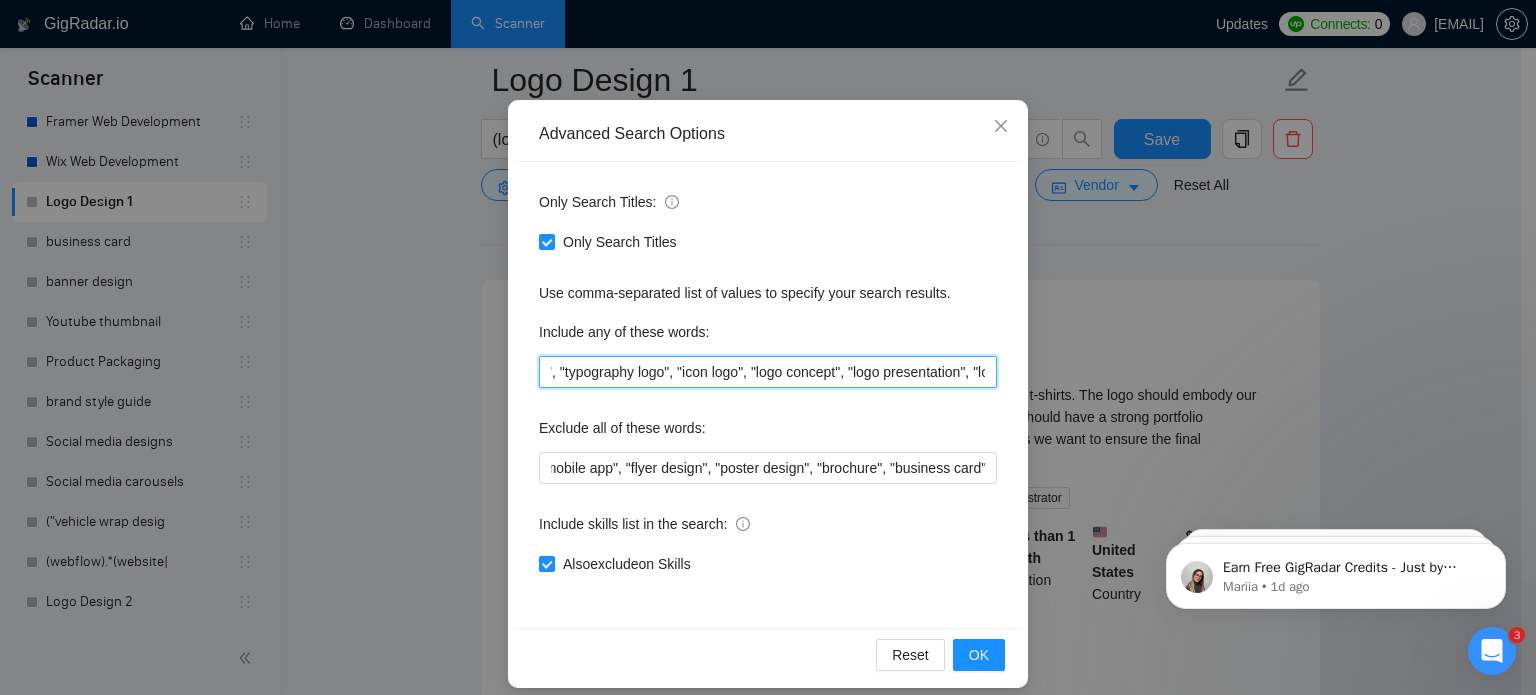 scroll, scrollTop: 0, scrollLeft: 1191, axis: horizontal 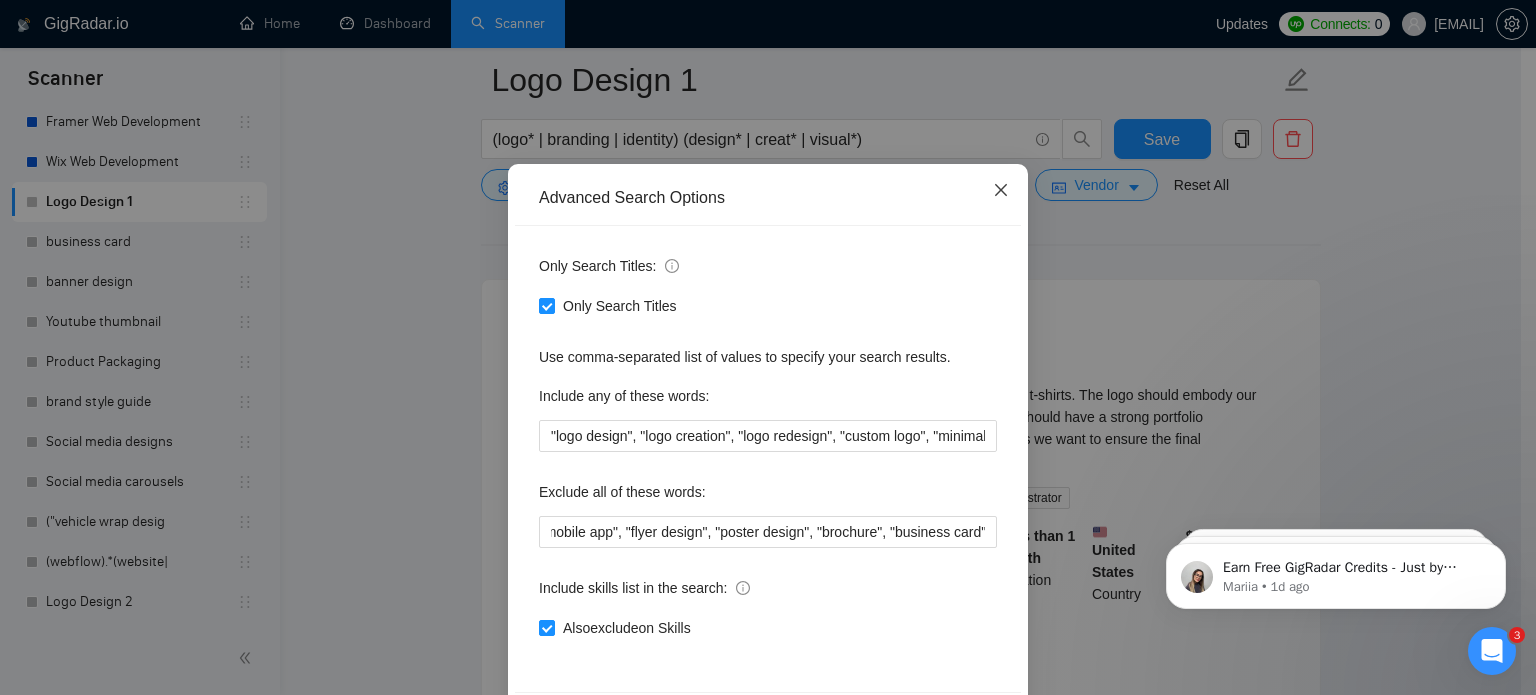 click 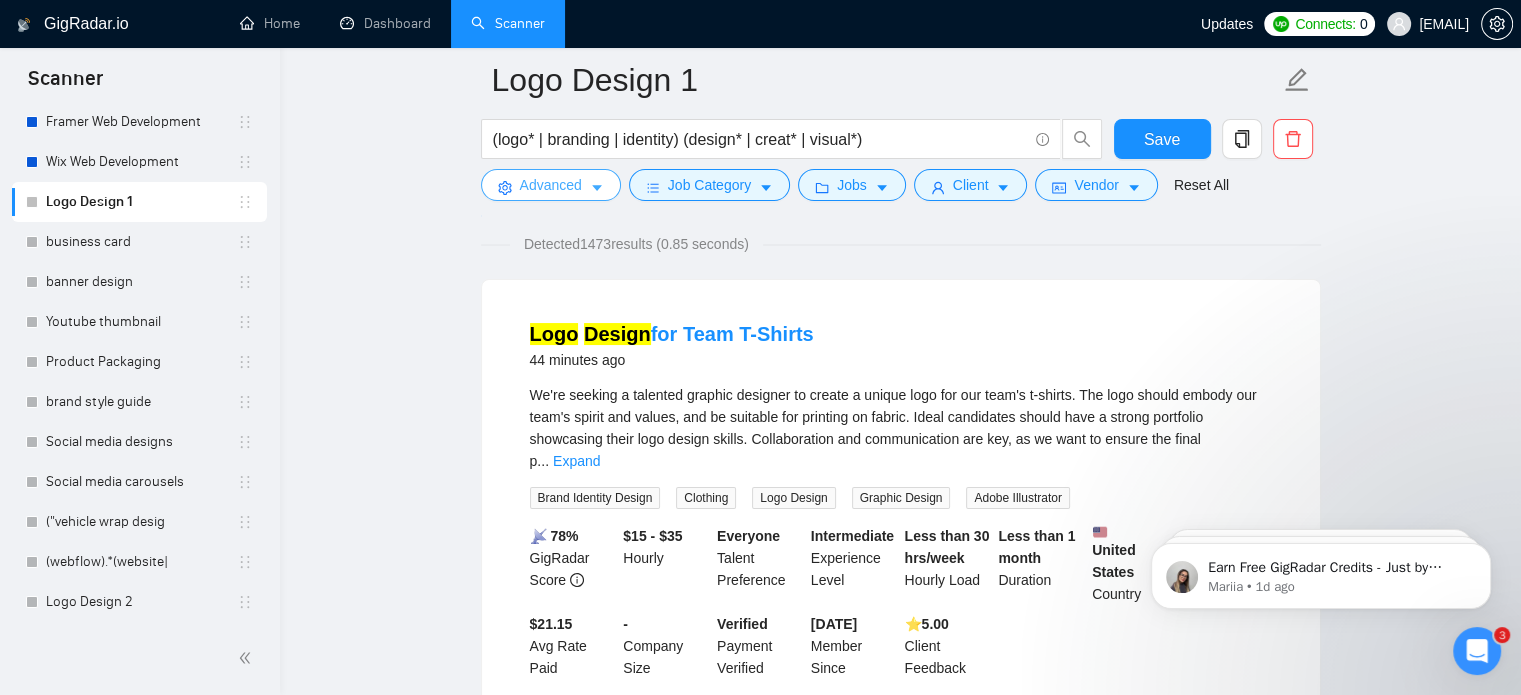 scroll, scrollTop: 0, scrollLeft: 0, axis: both 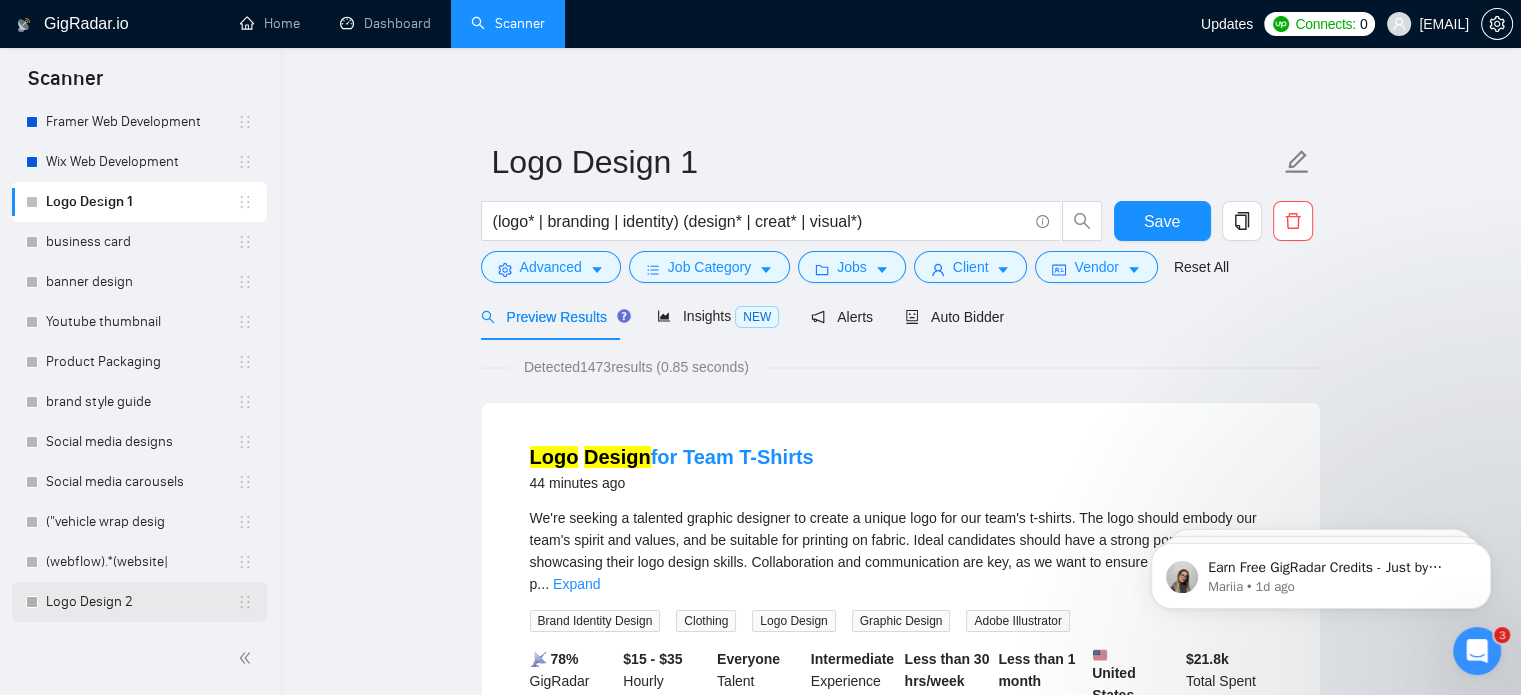 click on "Logo Design 2" at bounding box center (141, 602) 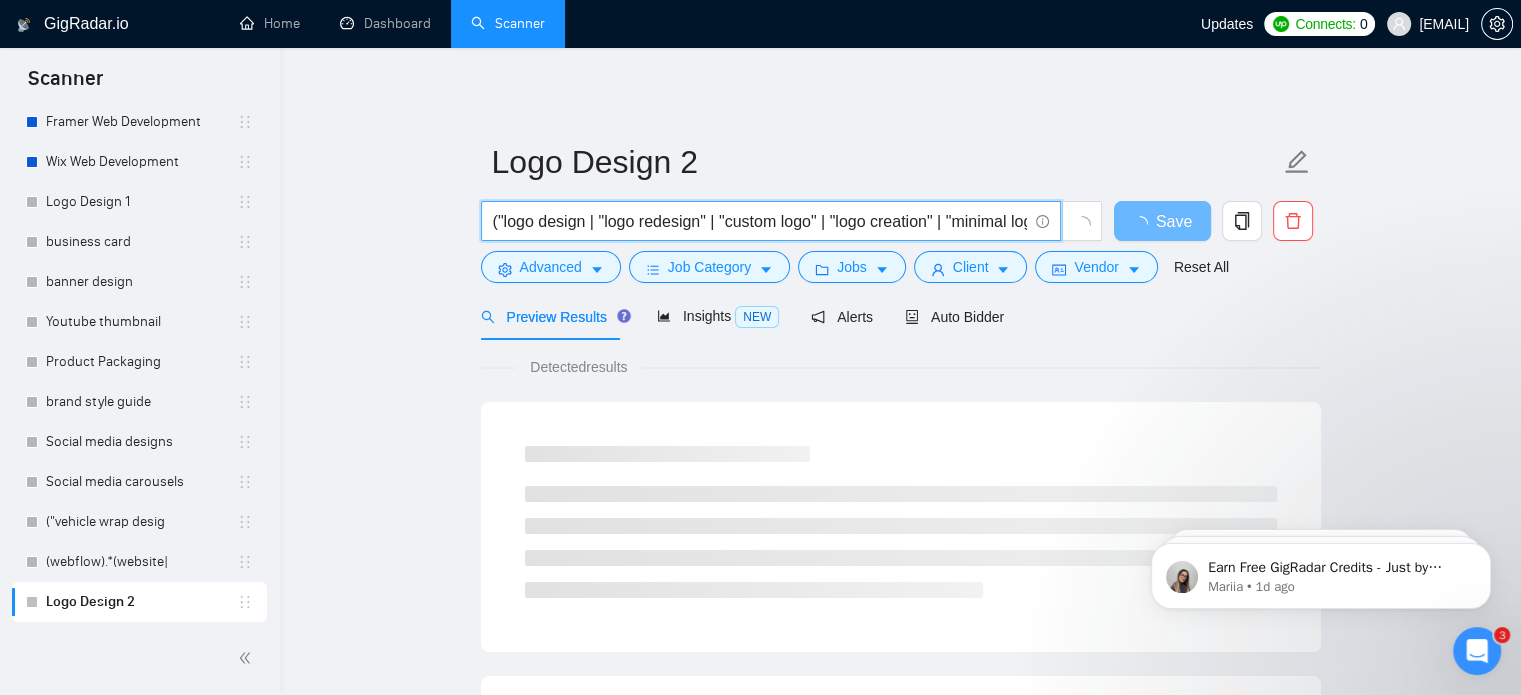 click on "("logo design | "logo redesign" | "custom logo" | "logo creation" | "minimal logo" | "professional logo" | "modern logo") (branding | "brand identity" | "visual identity" | designer | creation)" at bounding box center (760, 221) 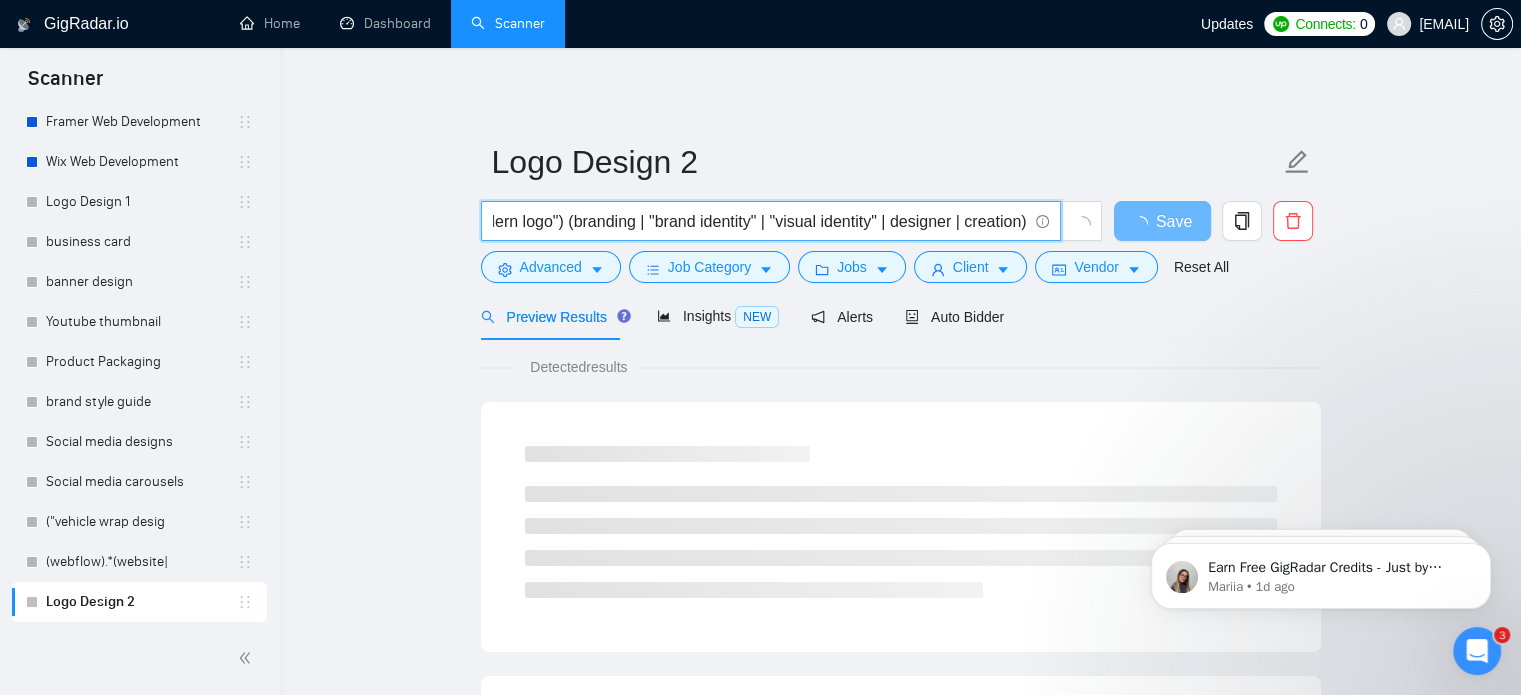 scroll, scrollTop: 0, scrollLeft: 0, axis: both 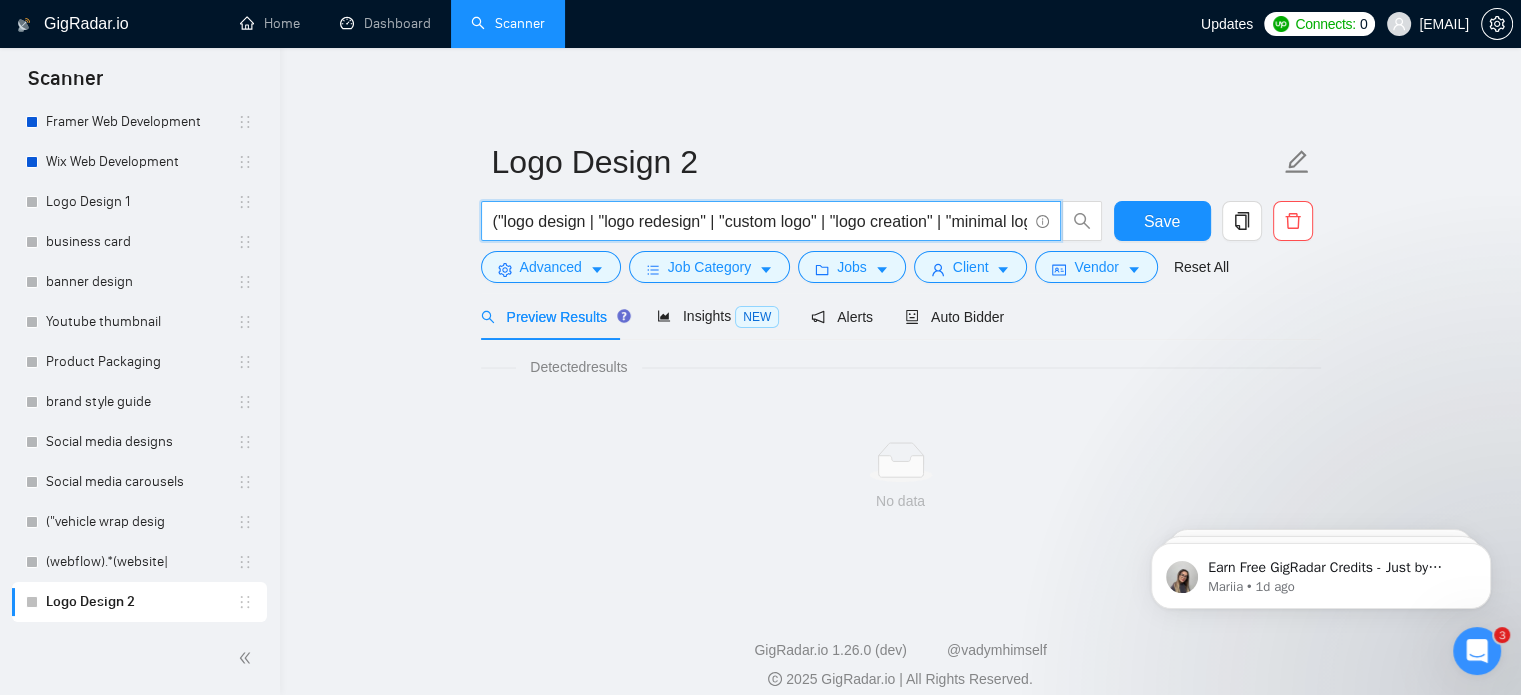 click on "("logo design | "logo redesign" | "custom logo" | "logo creation" | "minimal logo" | "professional logo" | "modern logo") (branding | "brand identity" | "visual identity" | designer | creation)" at bounding box center [760, 221] 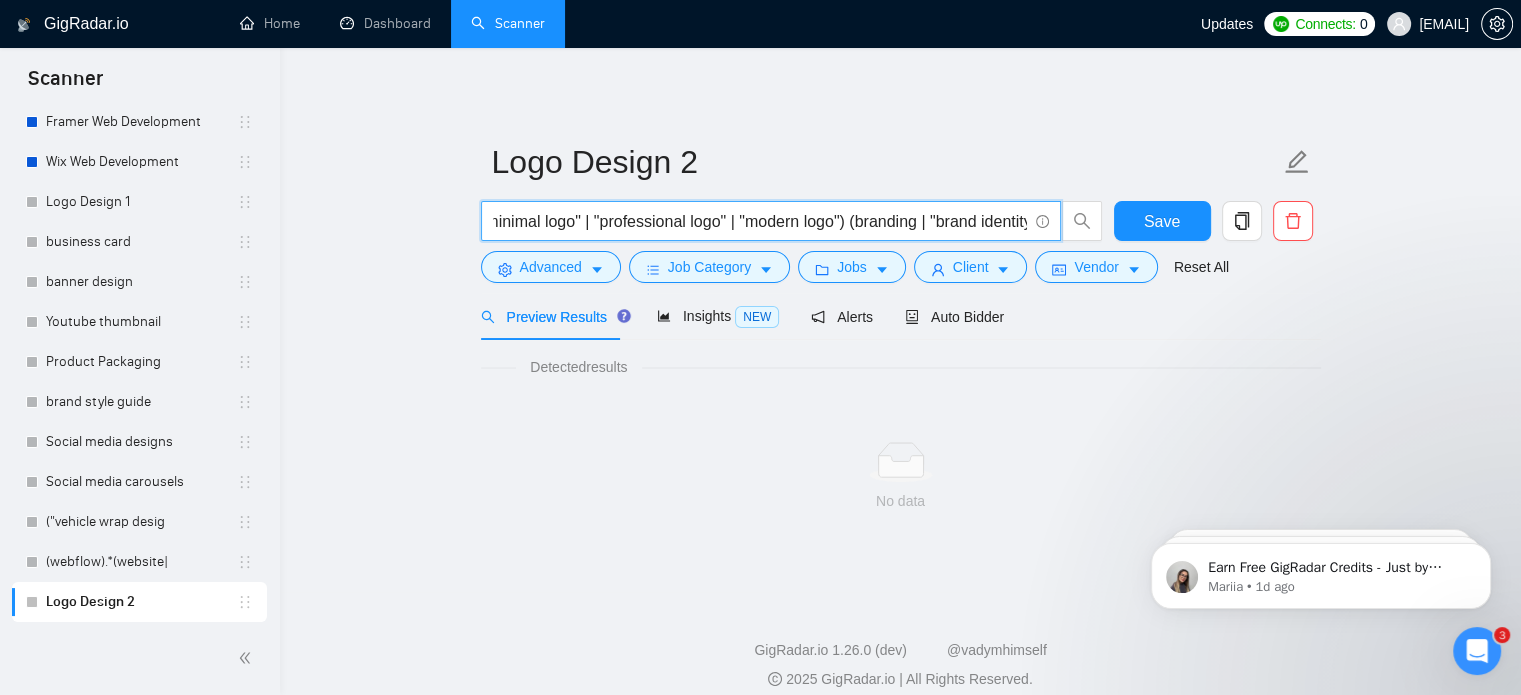 scroll, scrollTop: 0, scrollLeft: 762, axis: horizontal 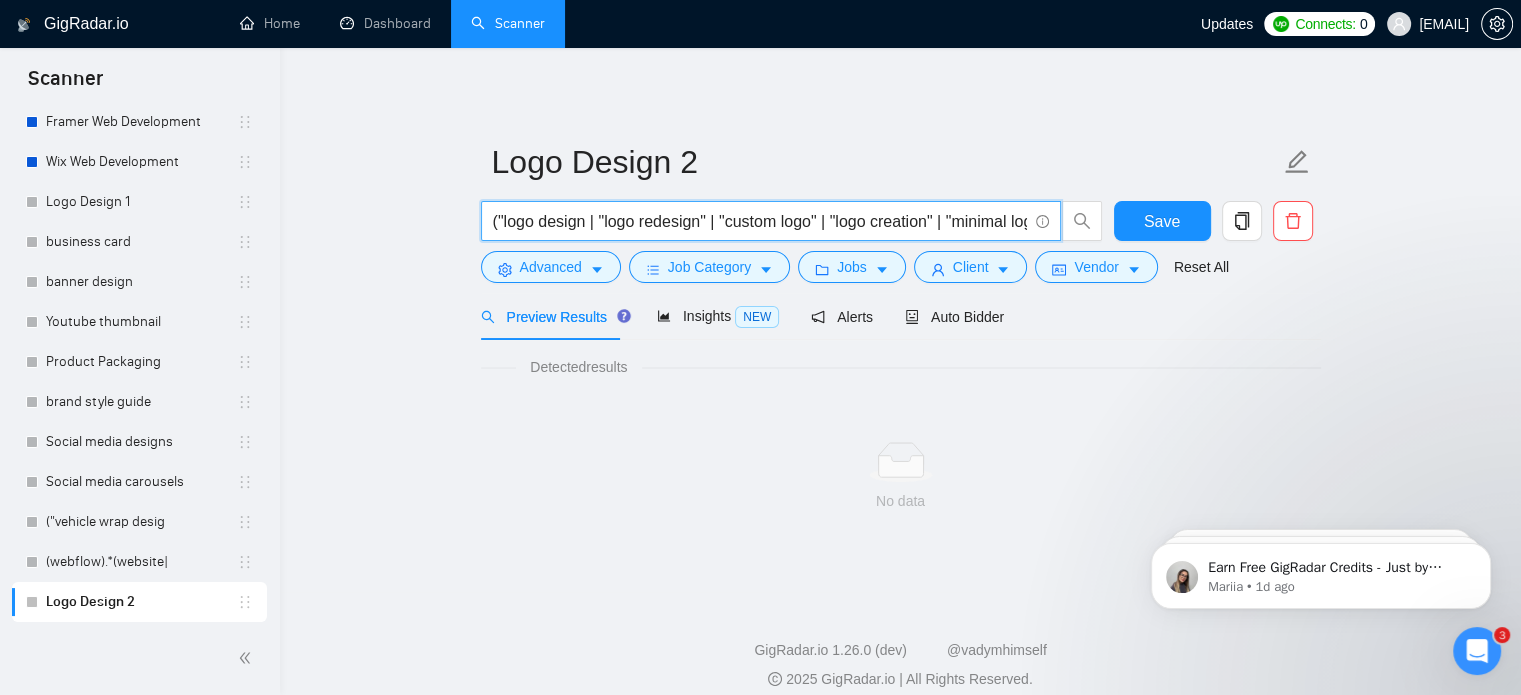 click on "Preview Results" at bounding box center [553, 316] 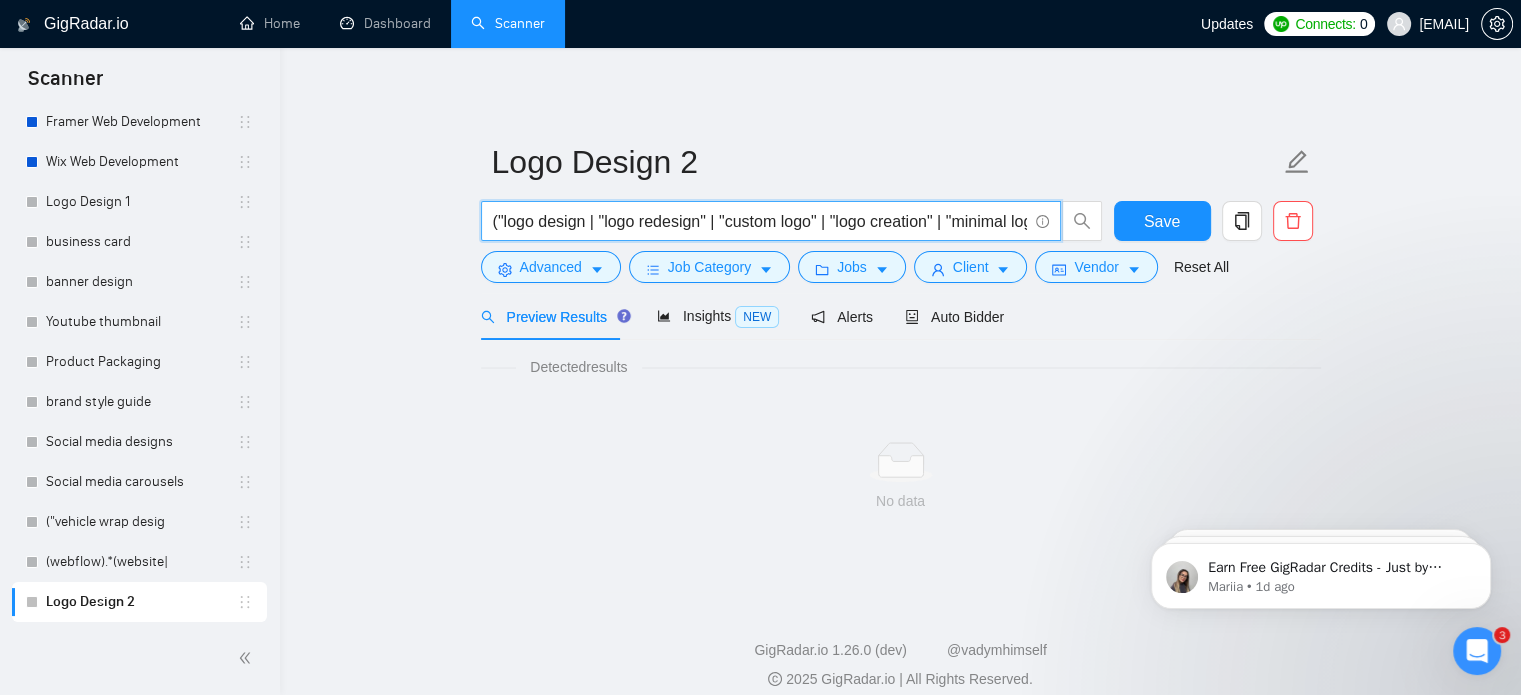 click on "("logo design | "logo redesign" | "custom logo" | "logo creation" | "minimal logo" | "professional logo" | "modern logo") (branding | "brand identity" | "visual identity" | designer | creation)" at bounding box center (760, 221) 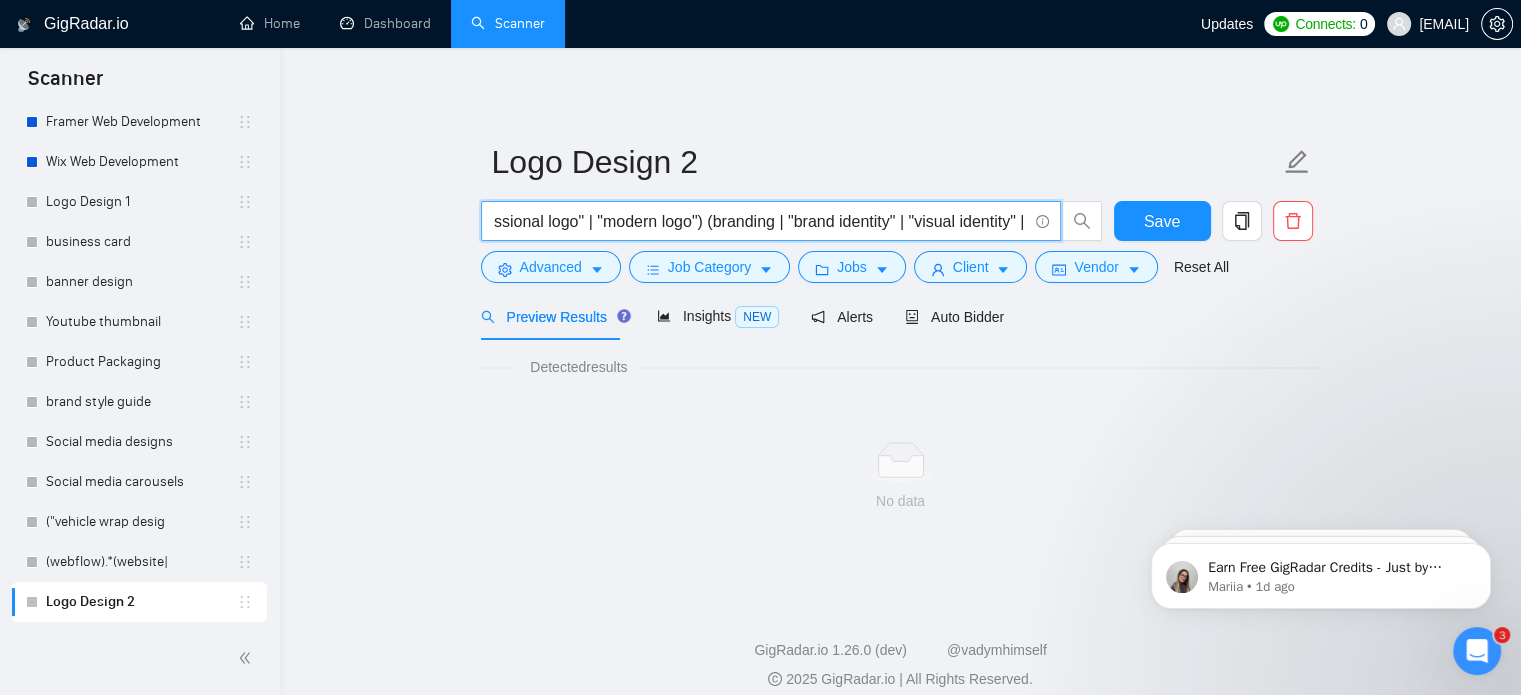 scroll, scrollTop: 0, scrollLeft: 762, axis: horizontal 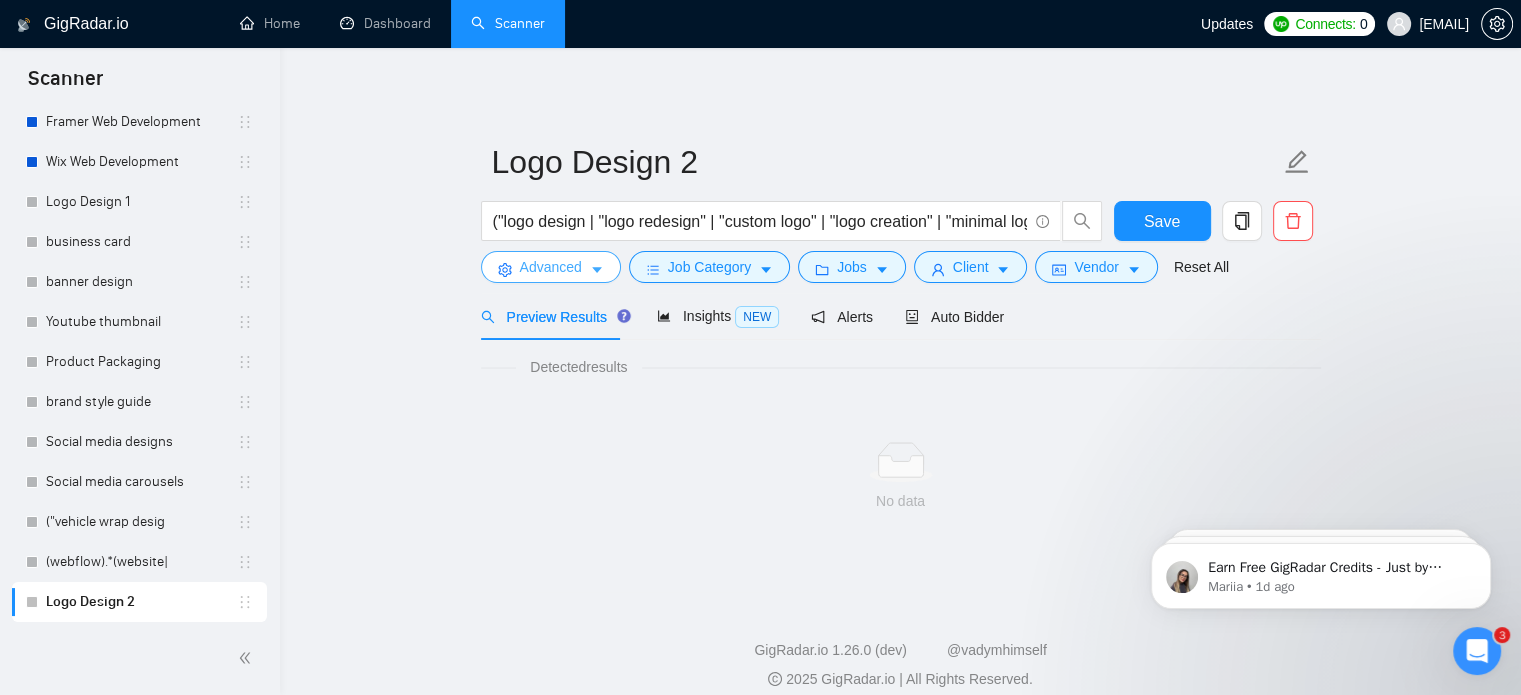 click on "Advanced" at bounding box center [551, 267] 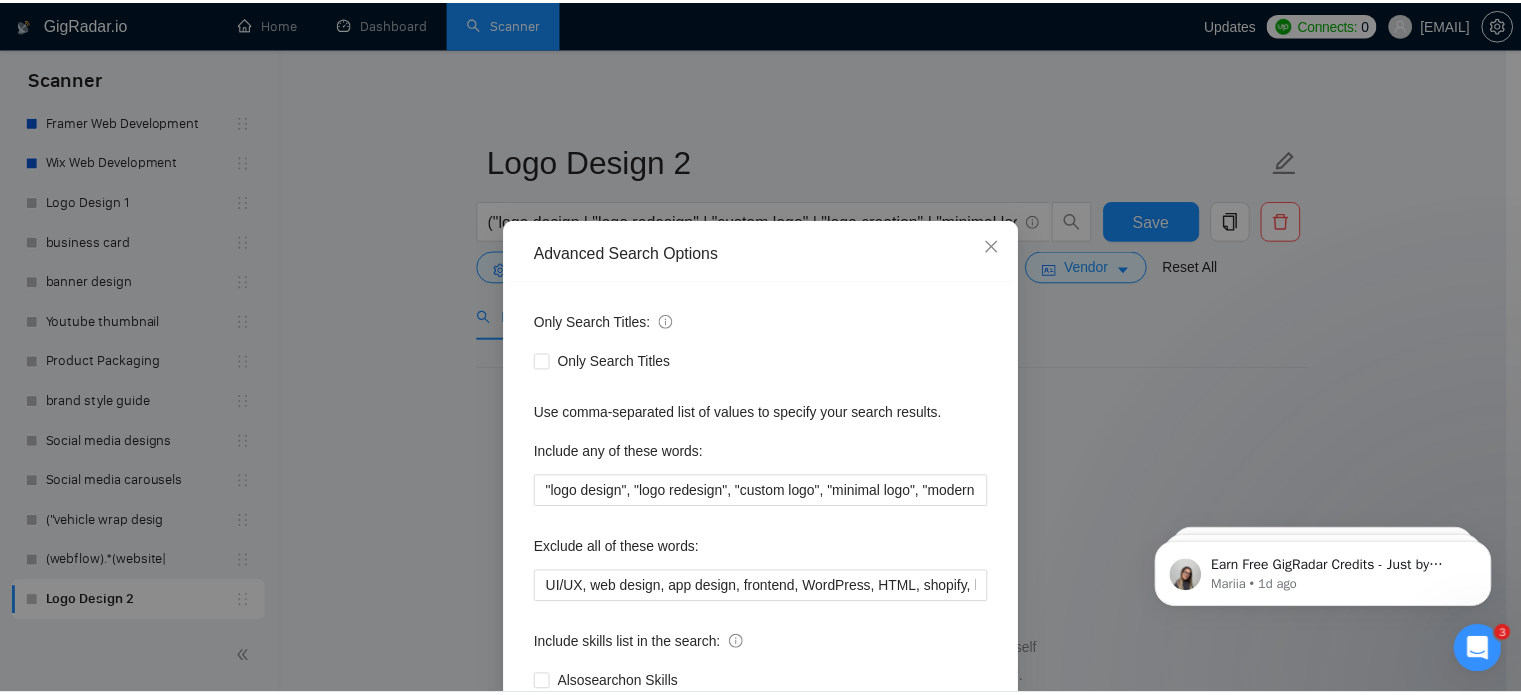 scroll, scrollTop: 136, scrollLeft: 0, axis: vertical 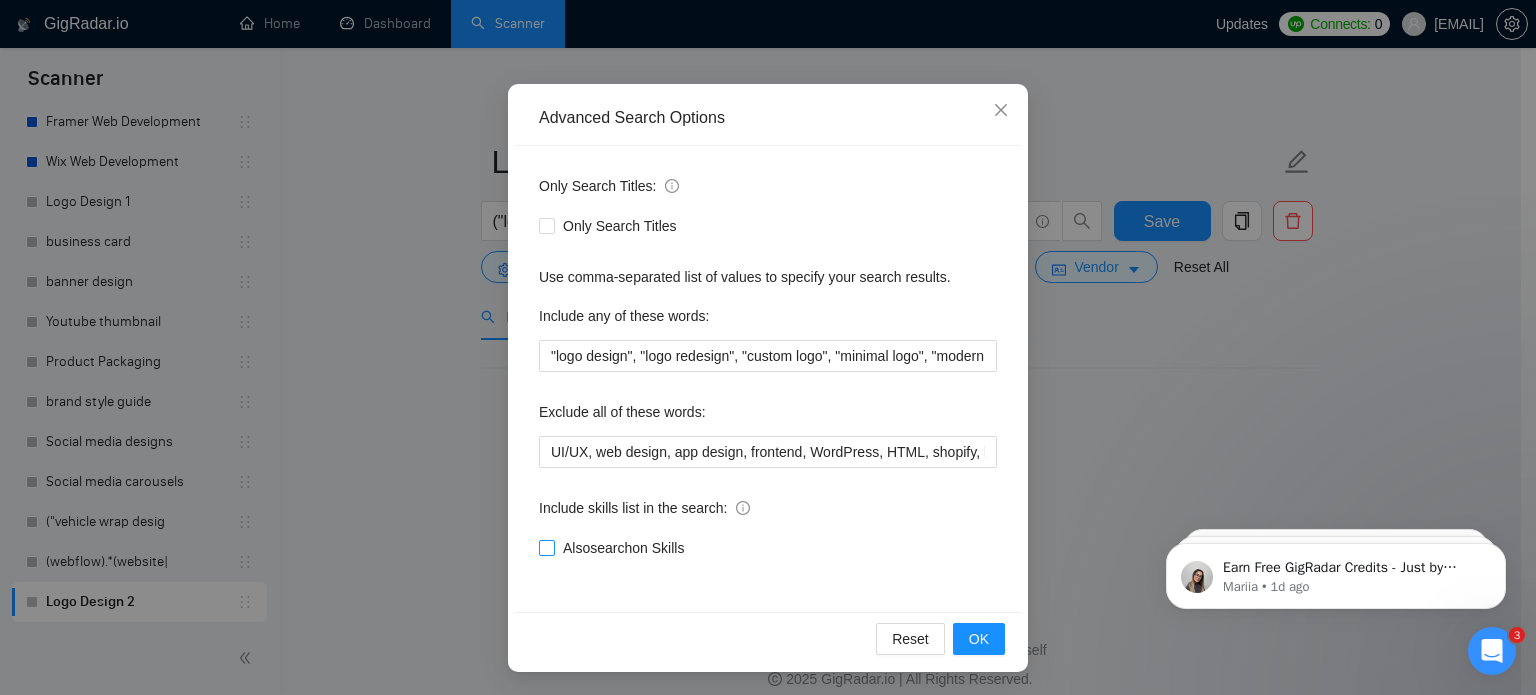 click on "Also  search  on Skills" at bounding box center [623, 548] 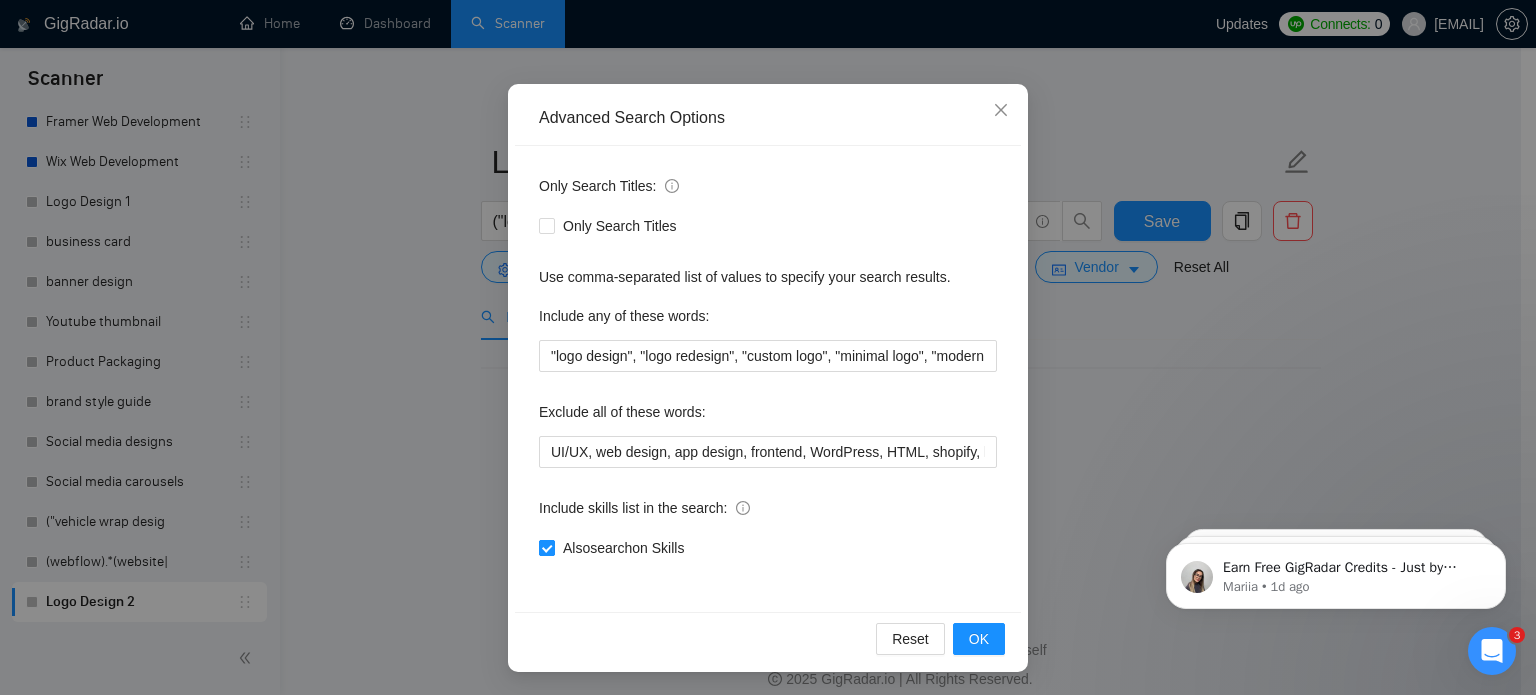 click on "Also  search  on Skills" at bounding box center [546, 547] 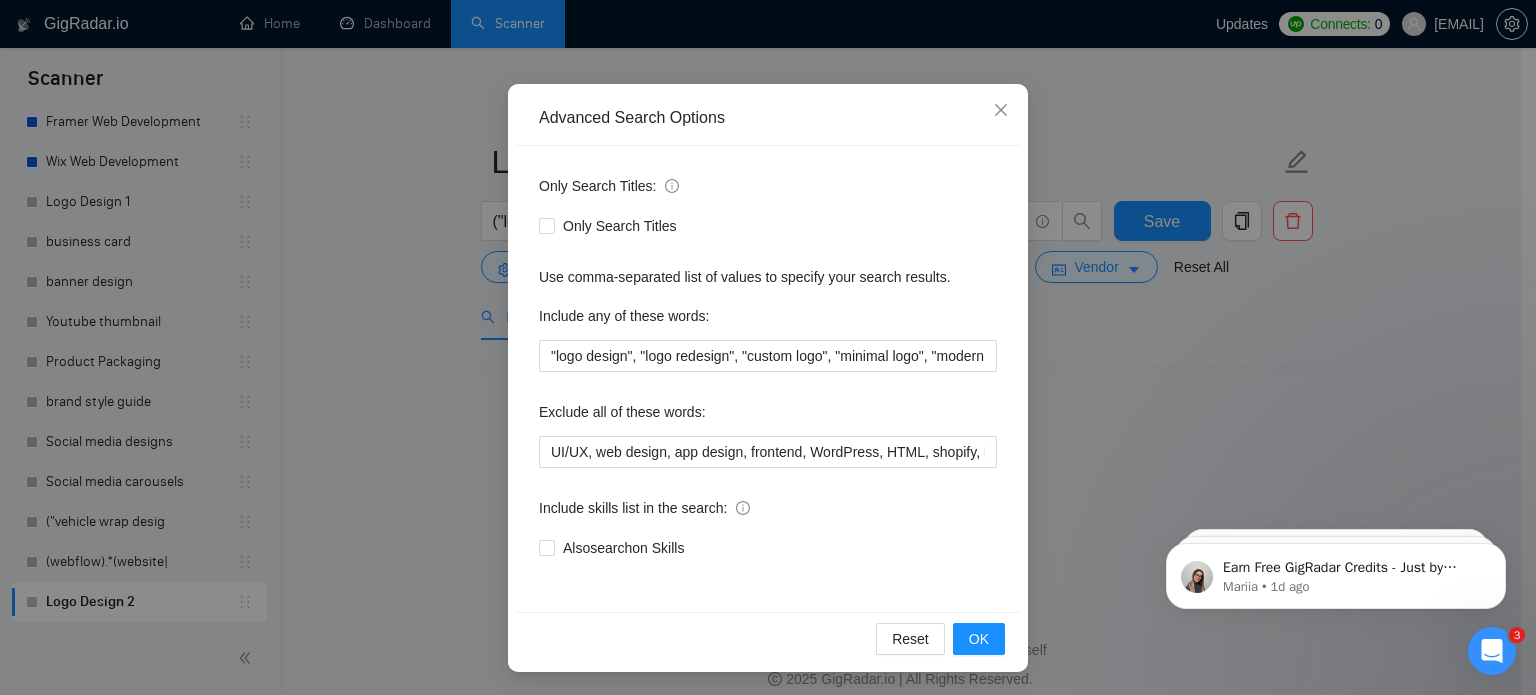click on "Reset OK" at bounding box center (768, 638) 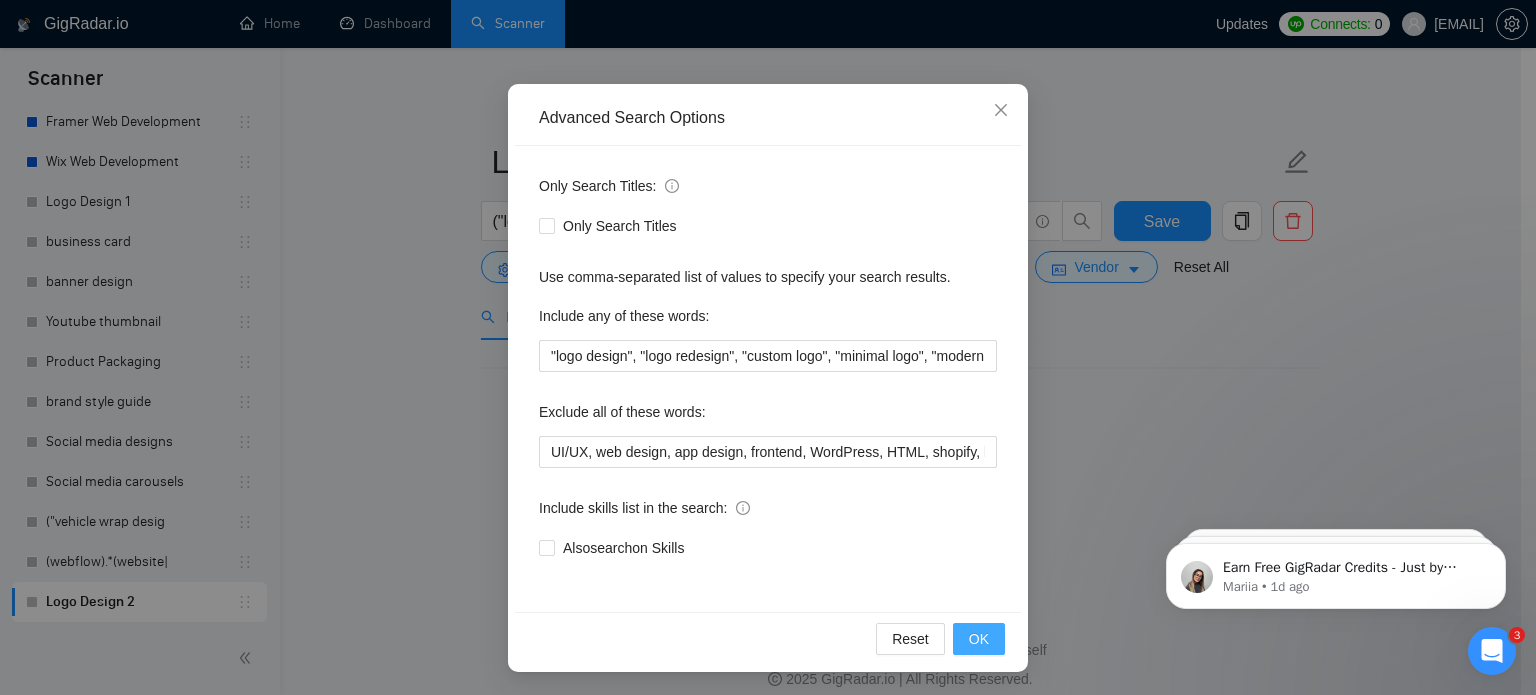 click on "OK" at bounding box center (979, 639) 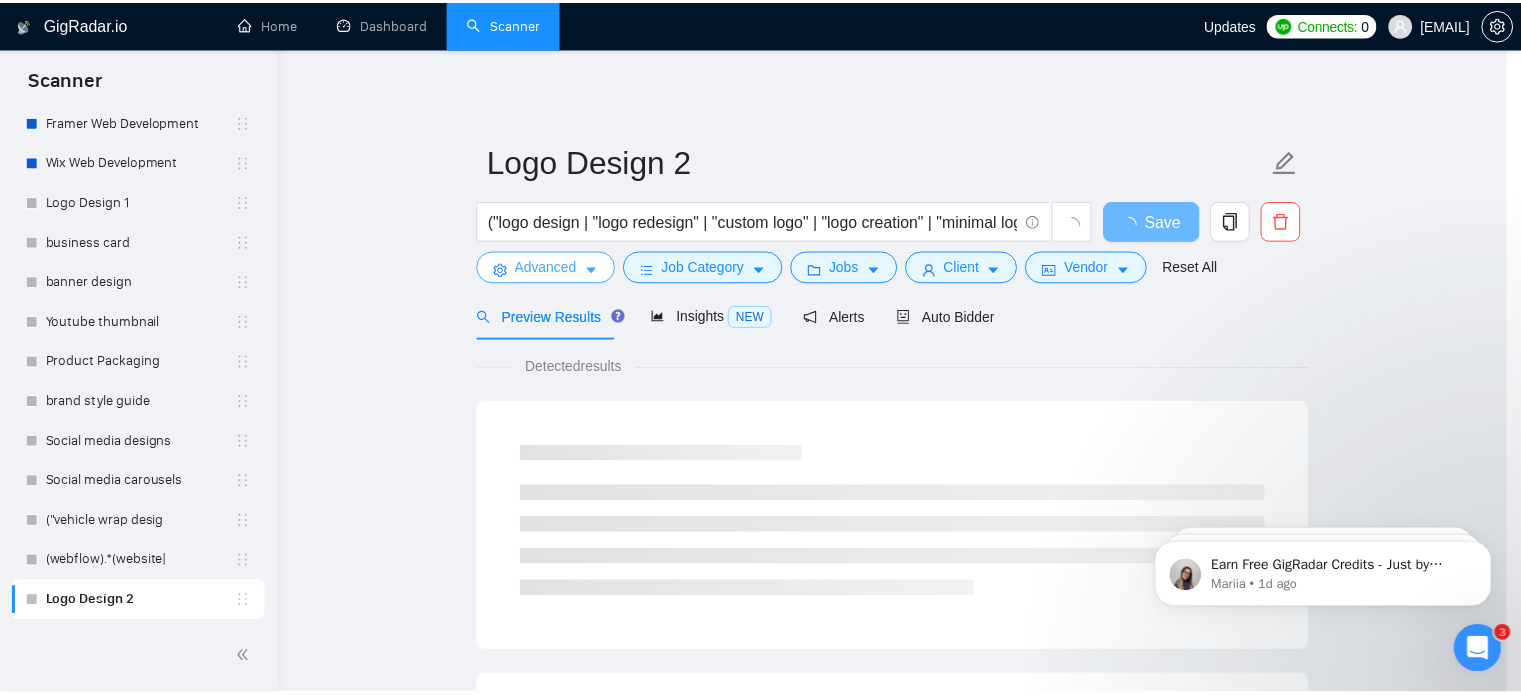 scroll, scrollTop: 0, scrollLeft: 0, axis: both 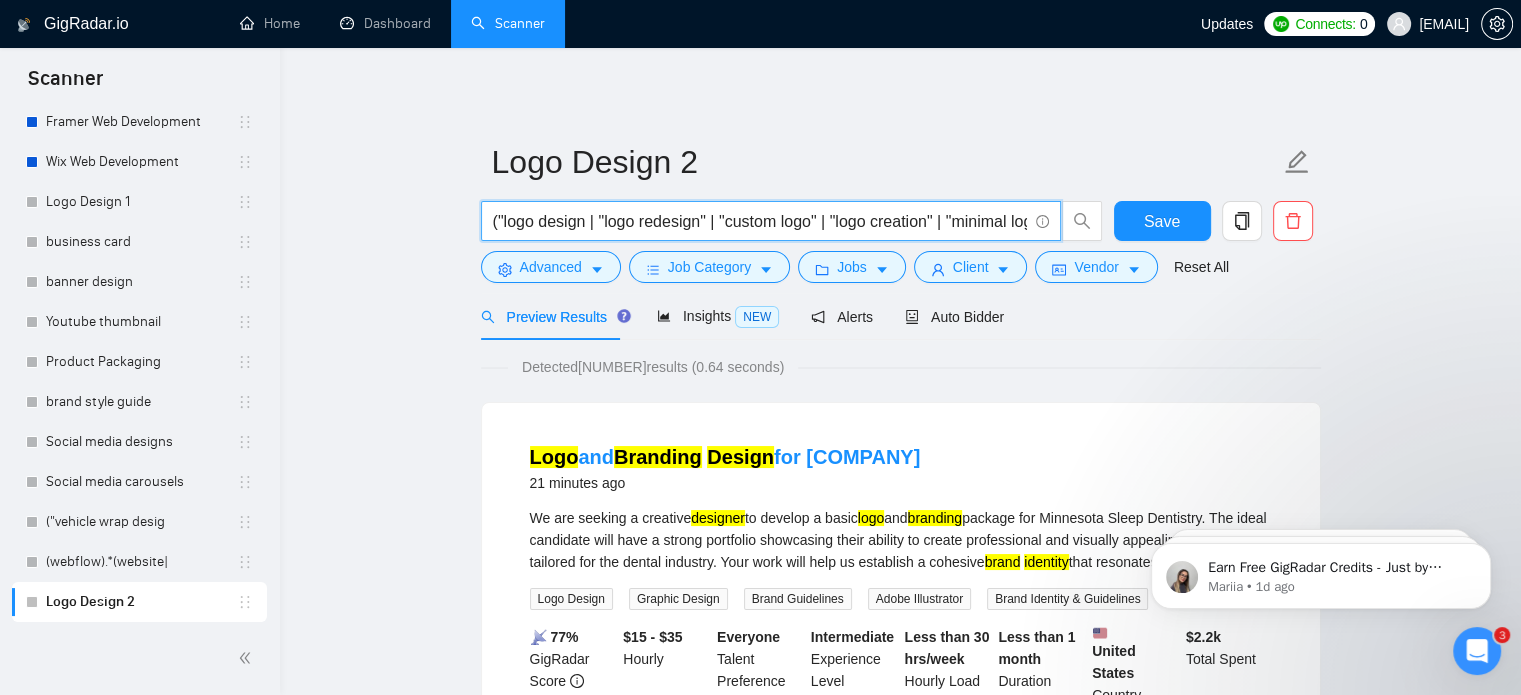 click on "("logo design | "logo redesign" | "custom logo" | "logo creation" | "minimal logo" | "professional logo" | "modern logo") (branding | "brand identity" | "visual identity" | designer | creation)" at bounding box center (760, 221) 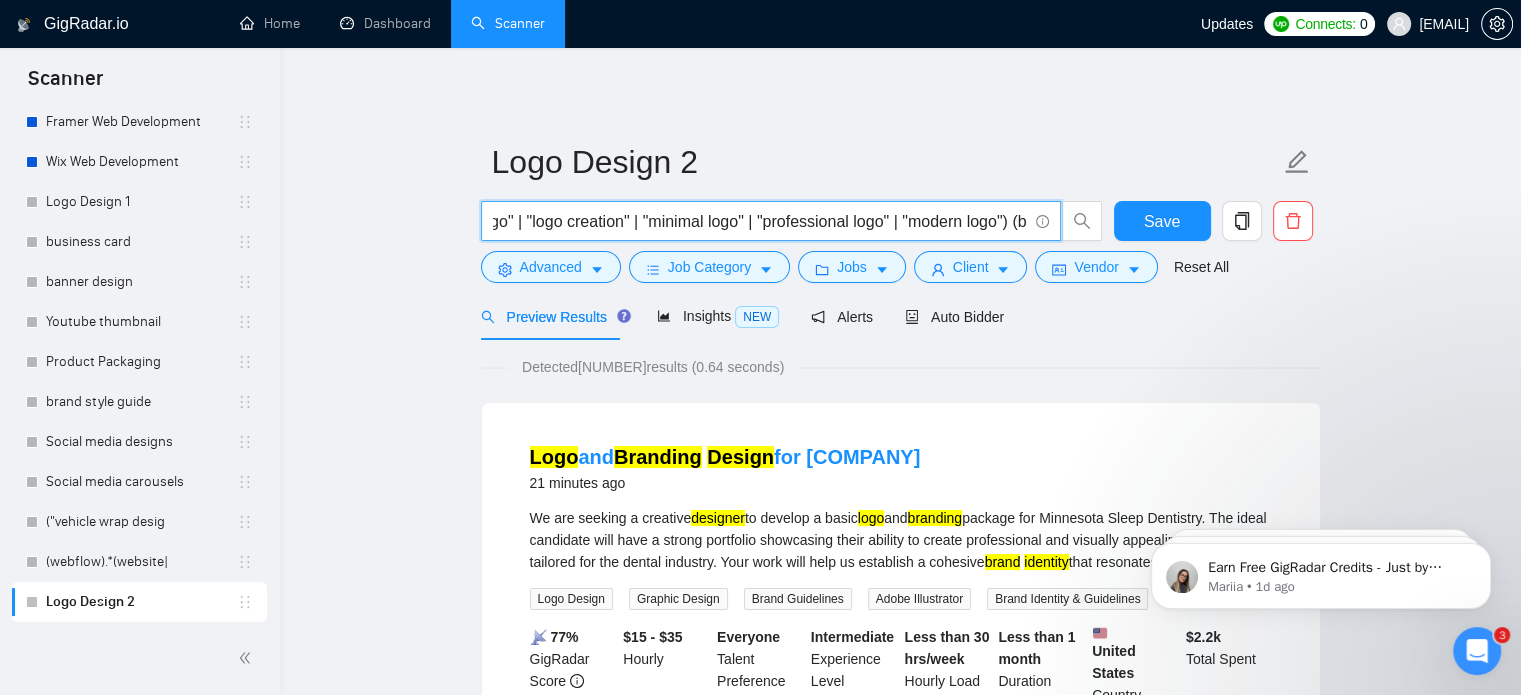 scroll, scrollTop: 0, scrollLeft: 304, axis: horizontal 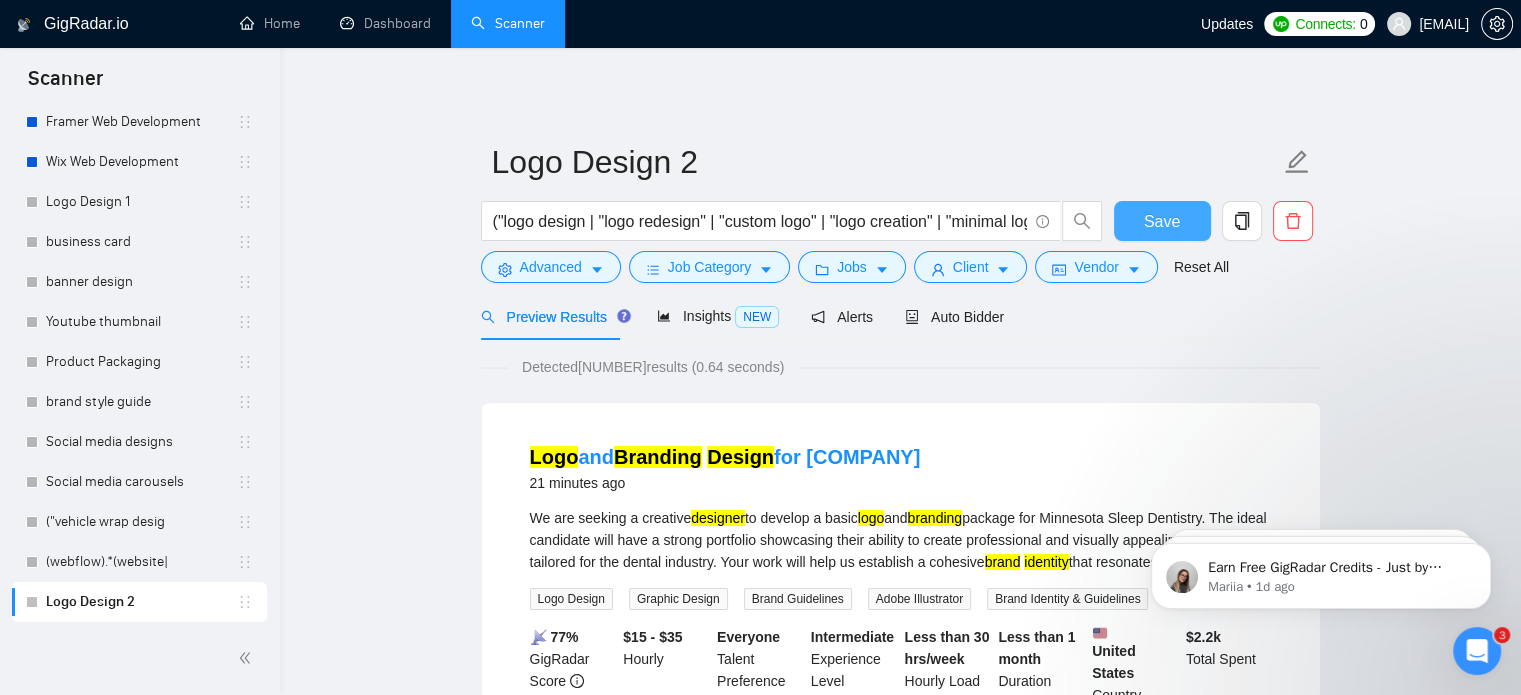 click on "Save" at bounding box center [1162, 221] 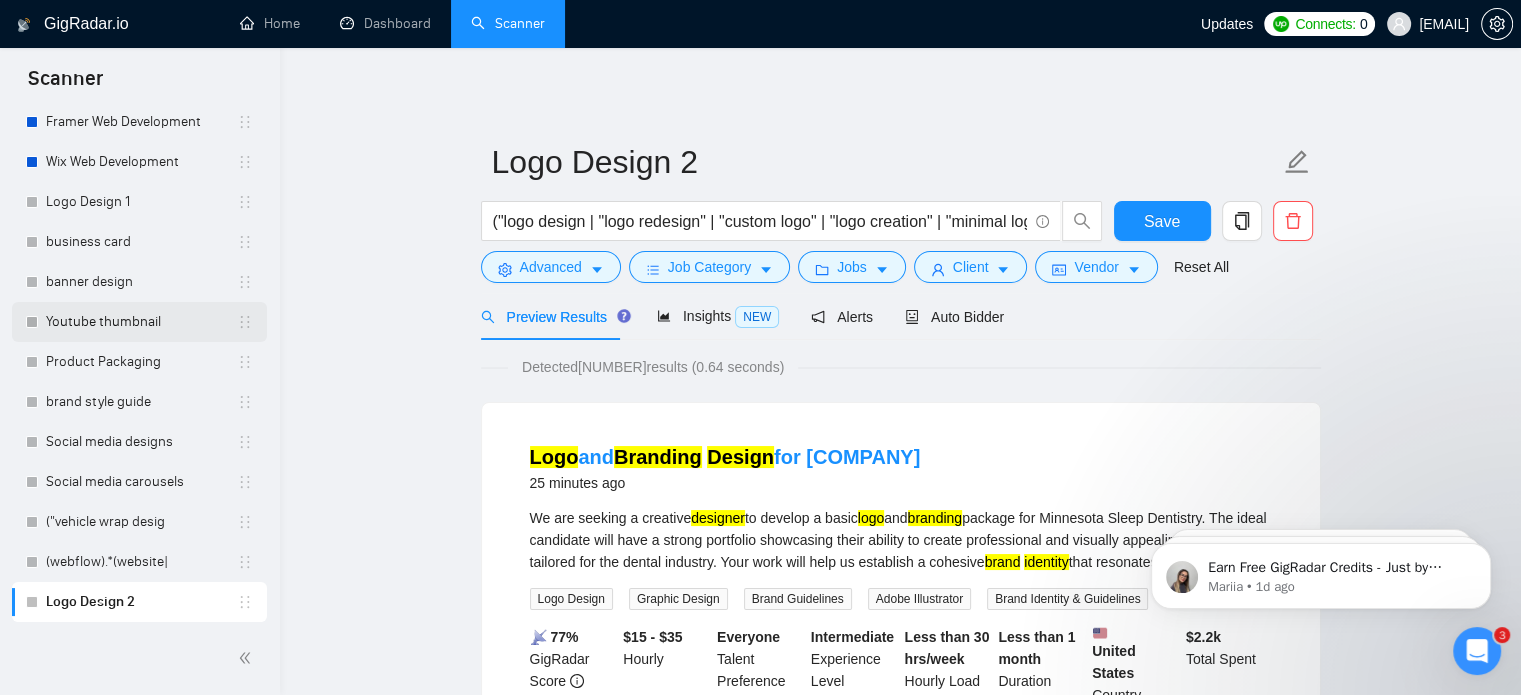 click on "Youtube thumbnail" at bounding box center (141, 322) 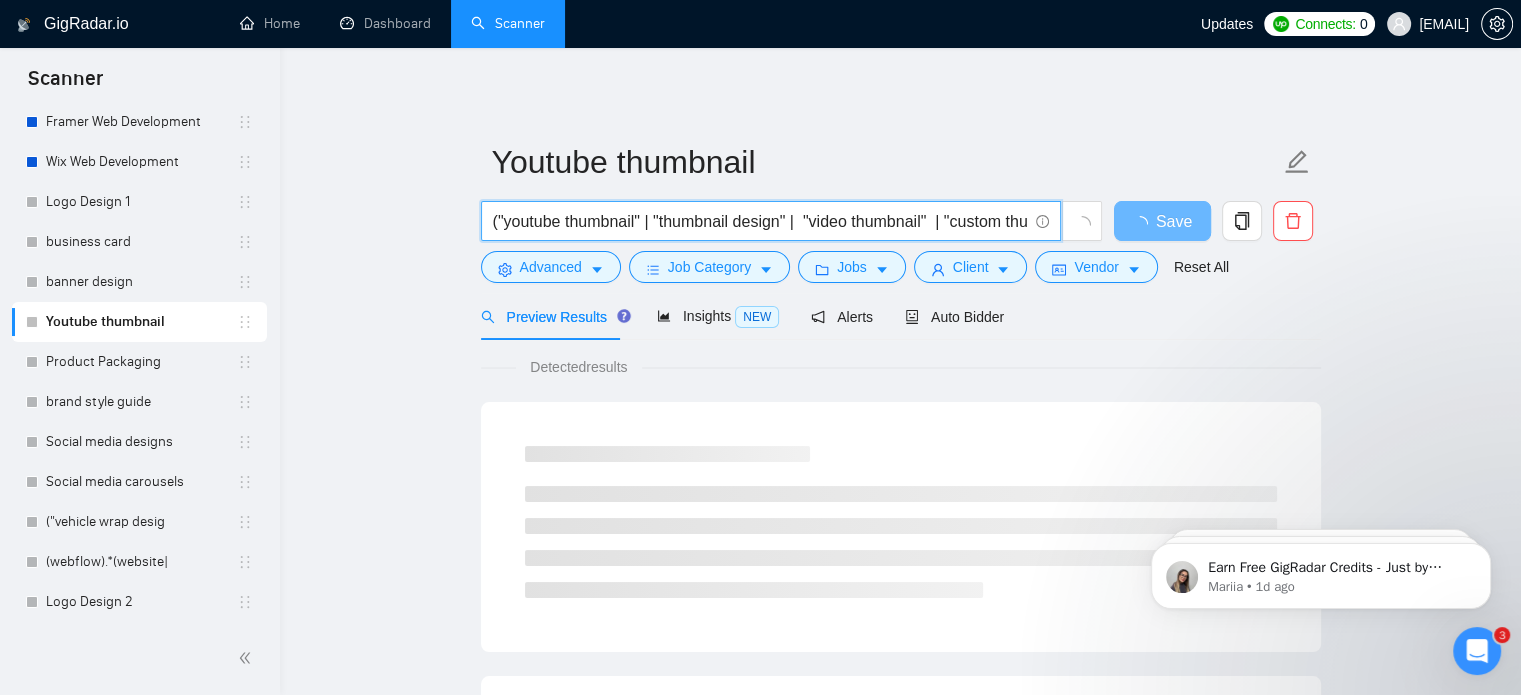 click on "("youtube thumbnail" | "thumbnail design" |  "video thumbnail"  | "custom thumbnail" | "podcast thumbnail" | "podcast cover" | "podcast artwork" | "podcast design" | "podcast graphic" | youtube (banner|cover|graphics) | thumbnail (designer|creator) | "clickable thumbnail" | "eye-catching thumbnail" | "youtube graphic design" | "video cover image" | "youtube visual" | podcast (designer|cover art|visual identity))" at bounding box center [760, 221] 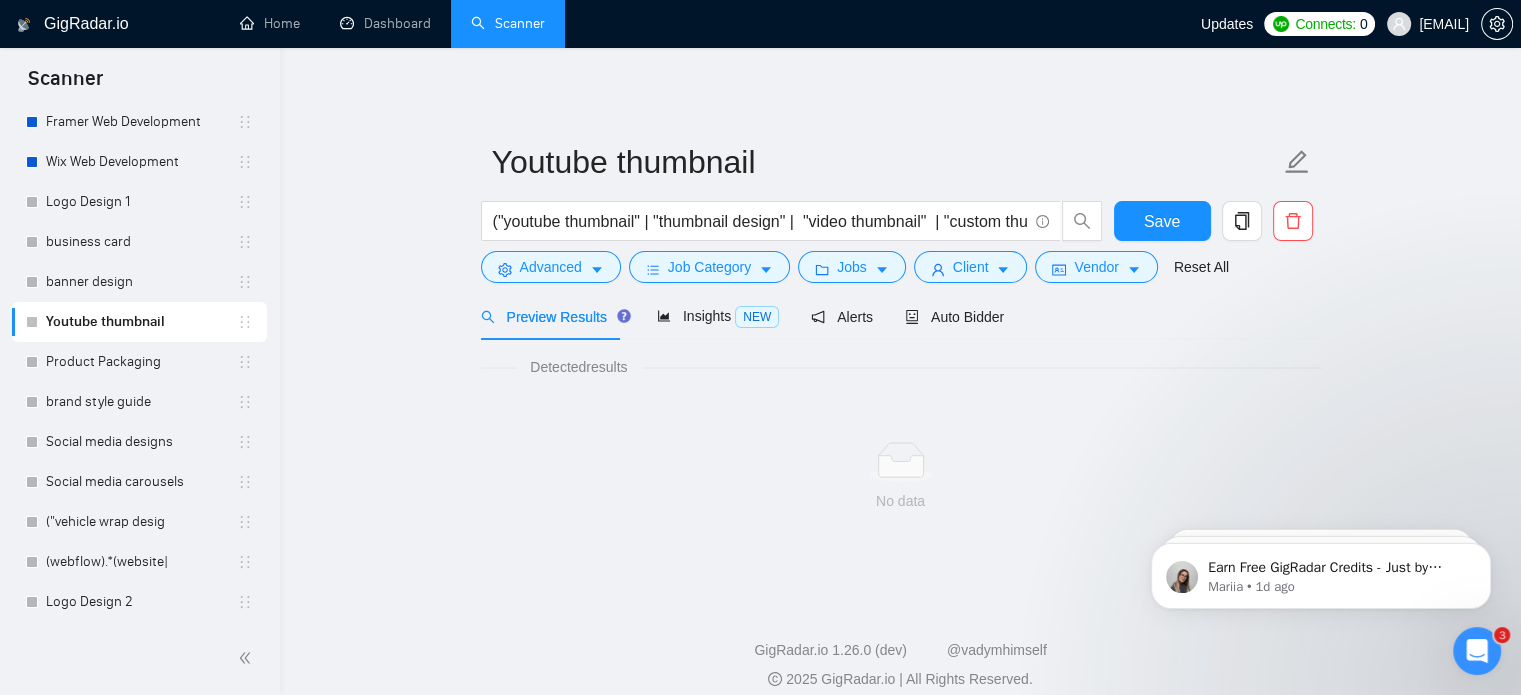 click on "Youtube thumbnail ("youtube thumbnail" | "thumbnail design" |  "video thumbnail"  | "custom thumbnail" | "podcast thumbnail" | "podcast cover" | "podcast artwork" | "podcast design" | "podcast graphic" | youtube (banner|cover|graphics) | thumbnail (designer|creator) | "clickable thumbnail" | "eye-catching thumbnail" | "youtube graphic design" | "video cover image" | "youtube visual" | podcast (designer|cover art|visual identity)) Save Advanced   Job Category   Jobs   Client   Vendor   Reset All Preview Results Insights NEW Alerts Auto Bidder Detected   results   No data" at bounding box center (900, 320) 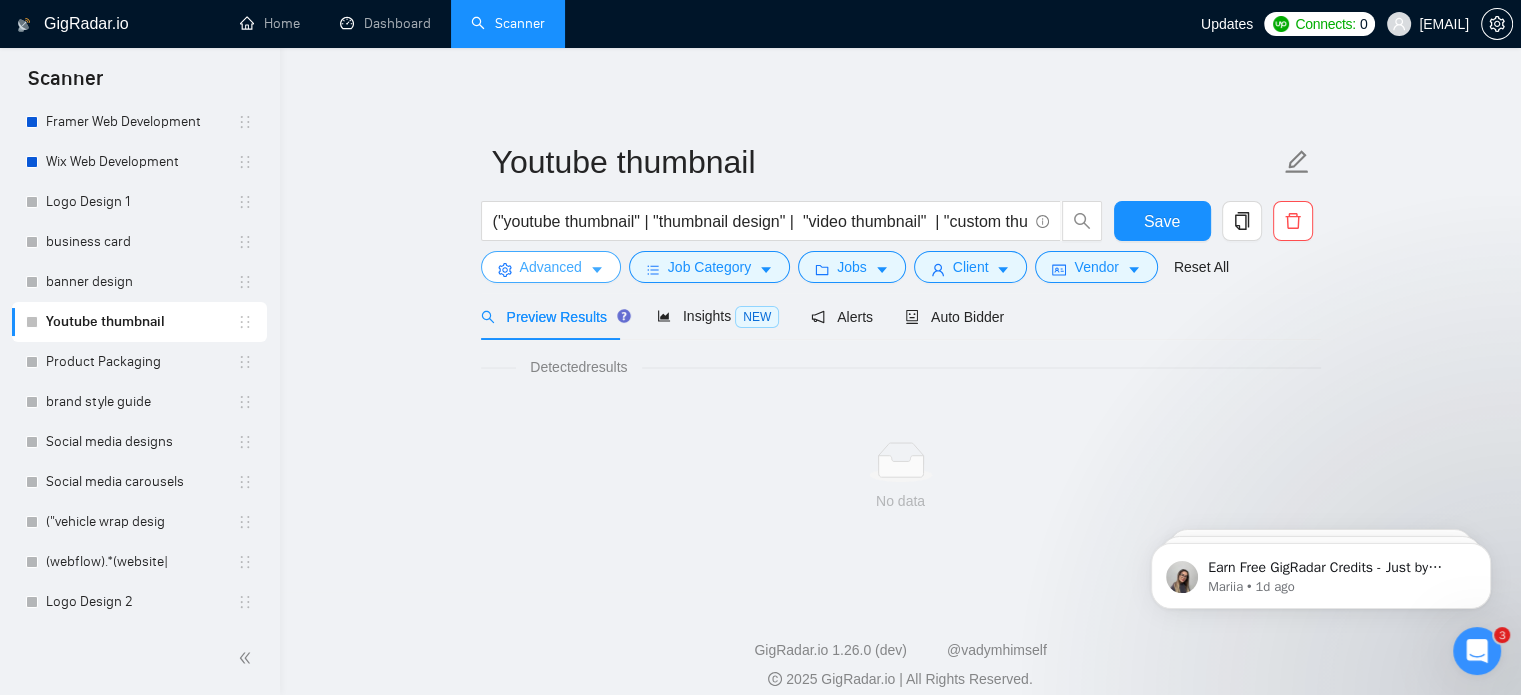 click on "Advanced" at bounding box center [551, 267] 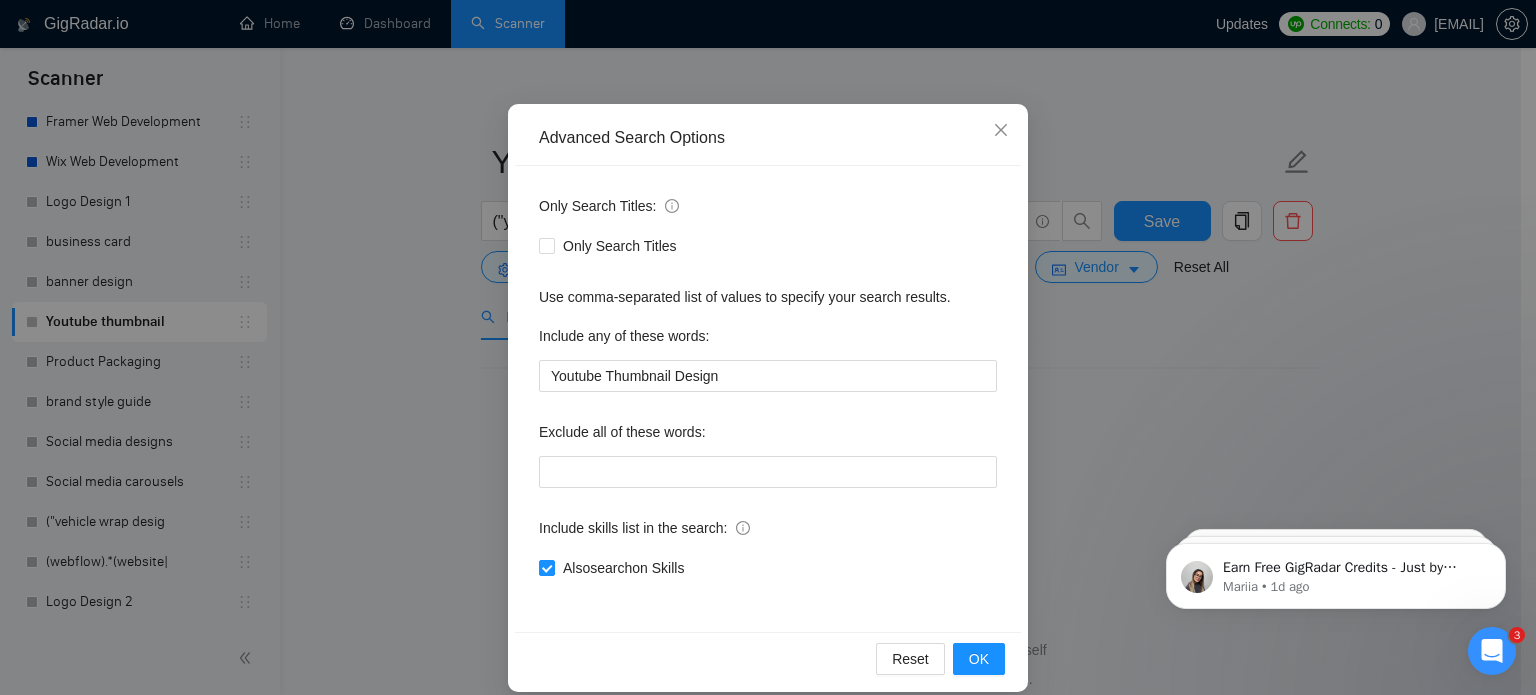 scroll, scrollTop: 136, scrollLeft: 0, axis: vertical 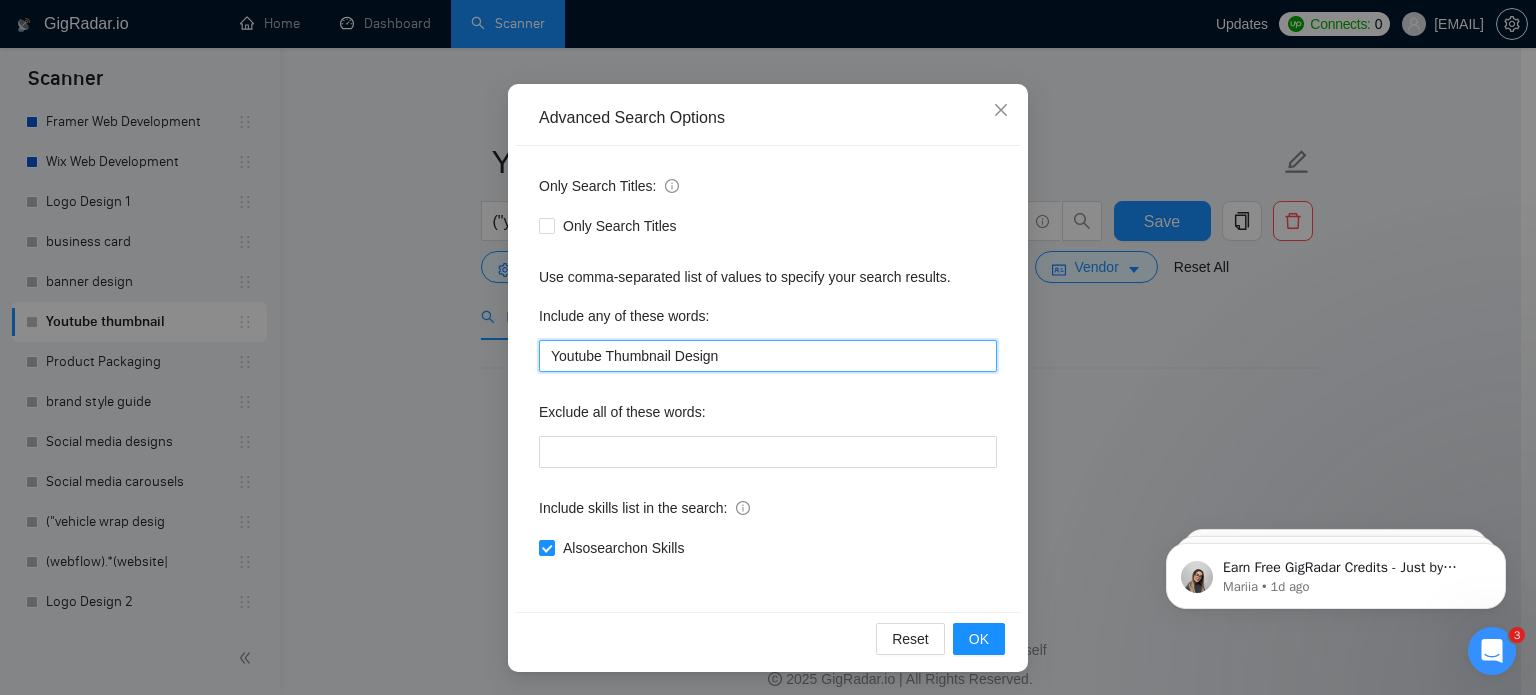 click on "Youtube Thumbnail Design" at bounding box center [768, 356] 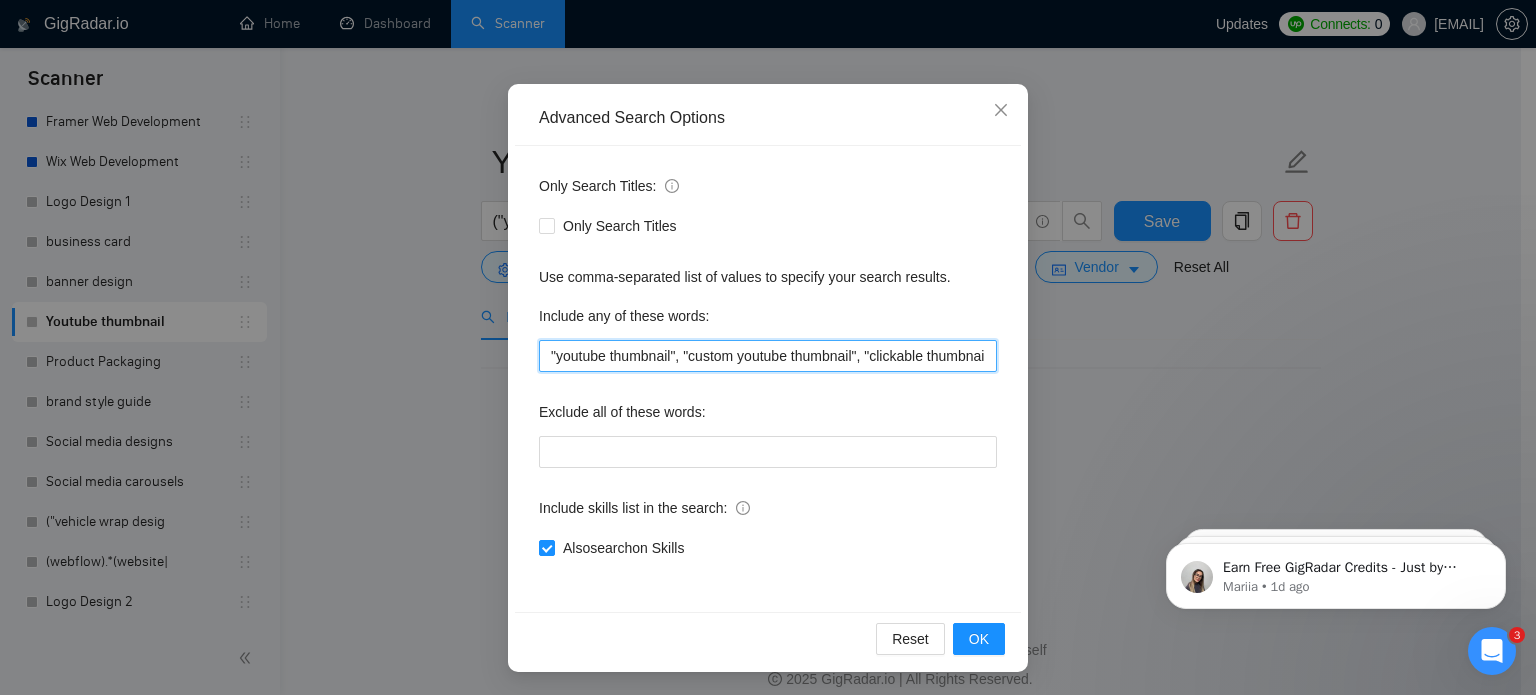 scroll, scrollTop: 0, scrollLeft: 1108, axis: horizontal 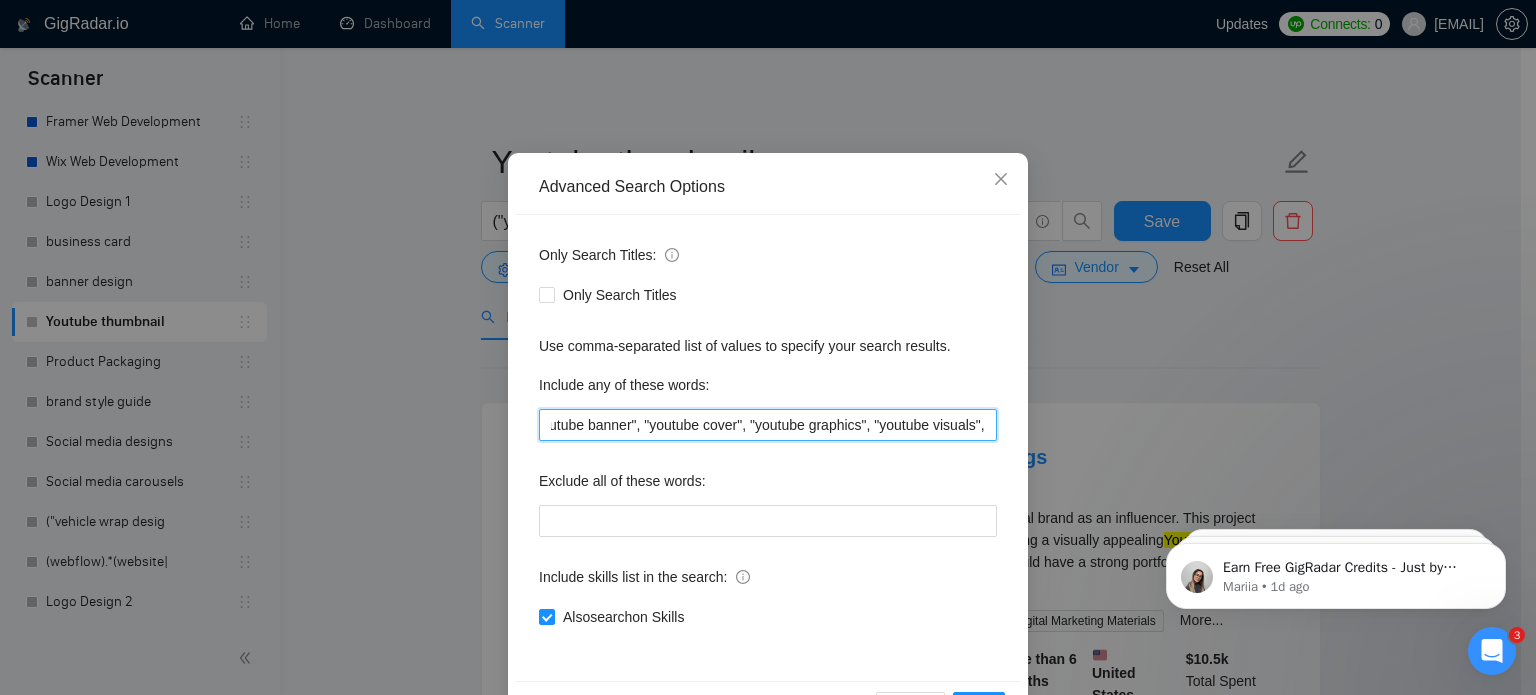 paste on ""podcast thumbnail", "podcast cover", "podcast artwork", "podcast design", "podcast graphic", "podcast cover art", "podcast visual identity"" 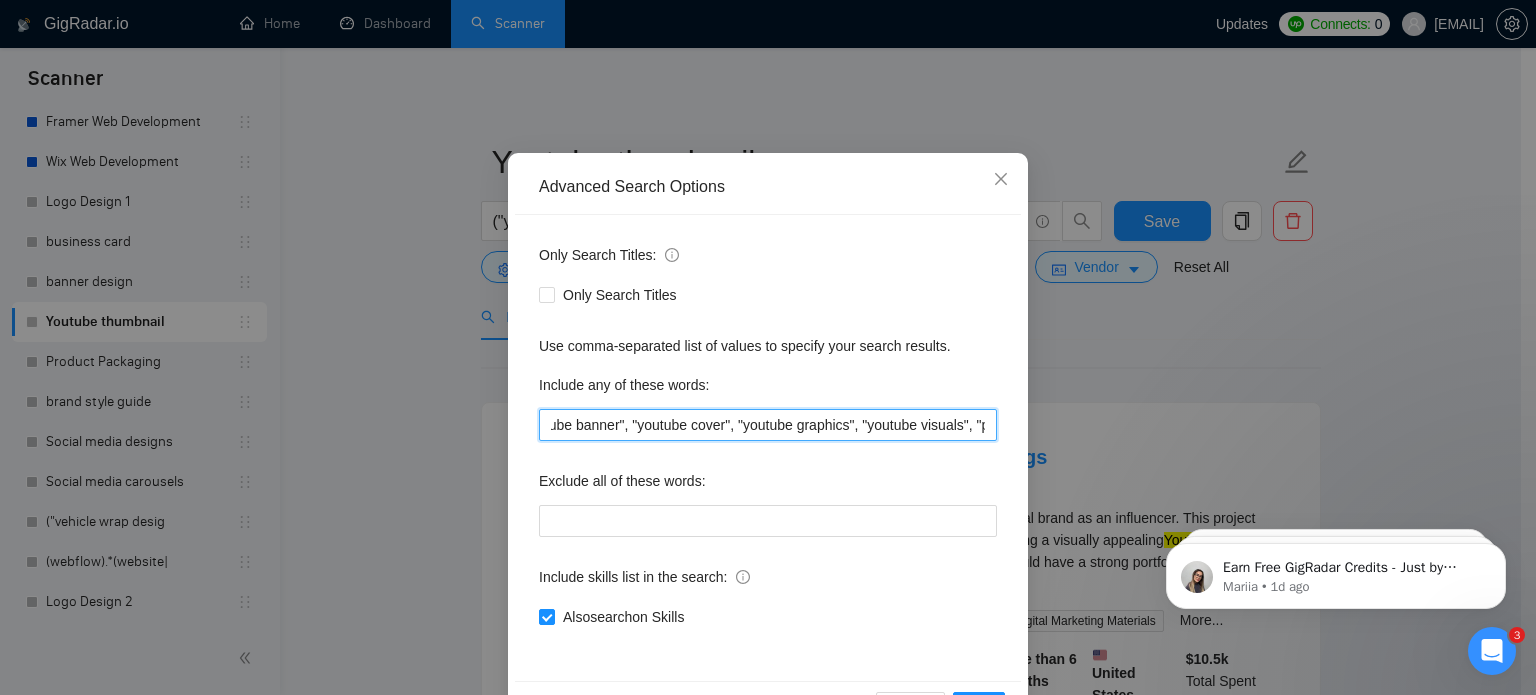 scroll, scrollTop: 0, scrollLeft: 1972, axis: horizontal 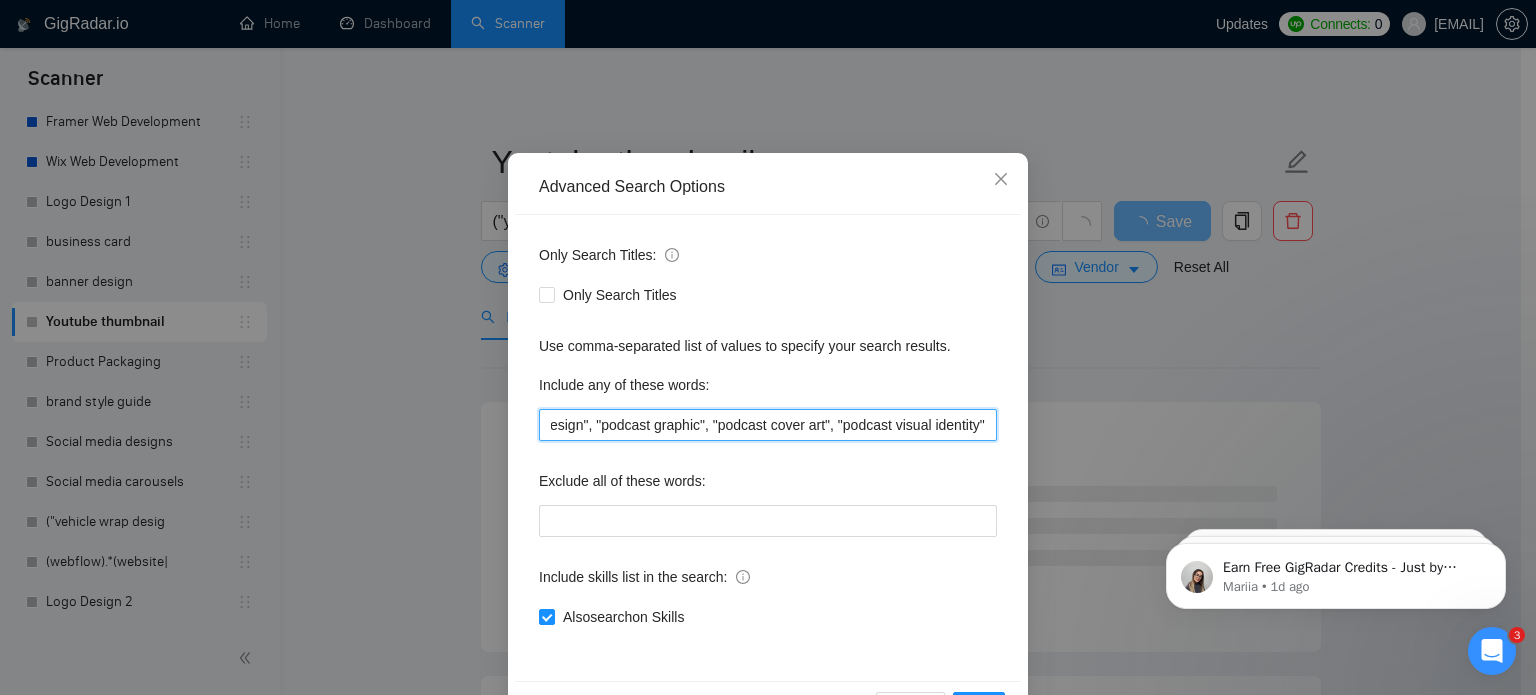 type on ""youtube thumbnail", "custom youtube thumbnail", "clickable thumbnail", "eye-catching thumbnail", "youtube video thumbnail", "youtube graphic design", "video cover image", "youtube banner", "youtube cover", "youtube graphics", "youtube visuals", "podcast thumbnail", "podcast cover", "podcast artwork", "podcast design", "podcast graphic", "podcast cover art", "podcast visual identity"" 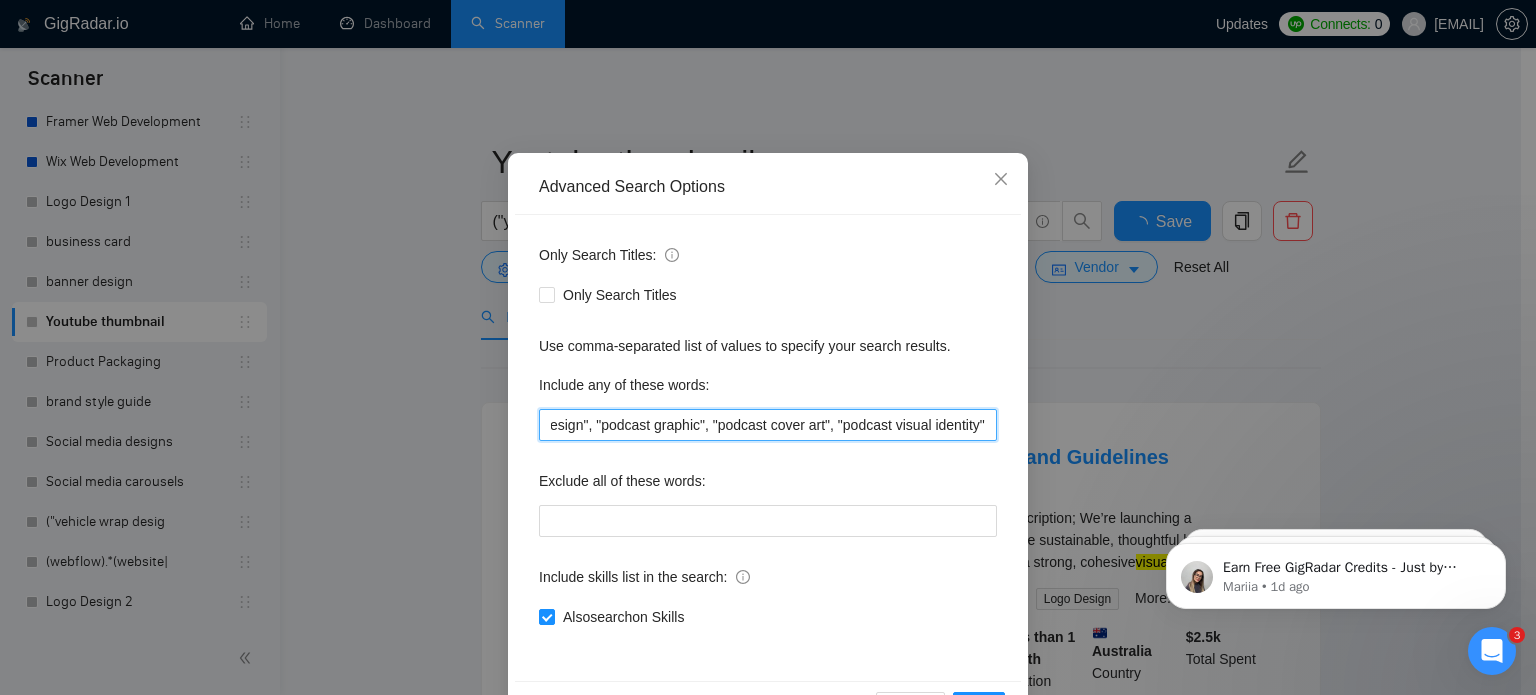 scroll, scrollTop: 0, scrollLeft: 0, axis: both 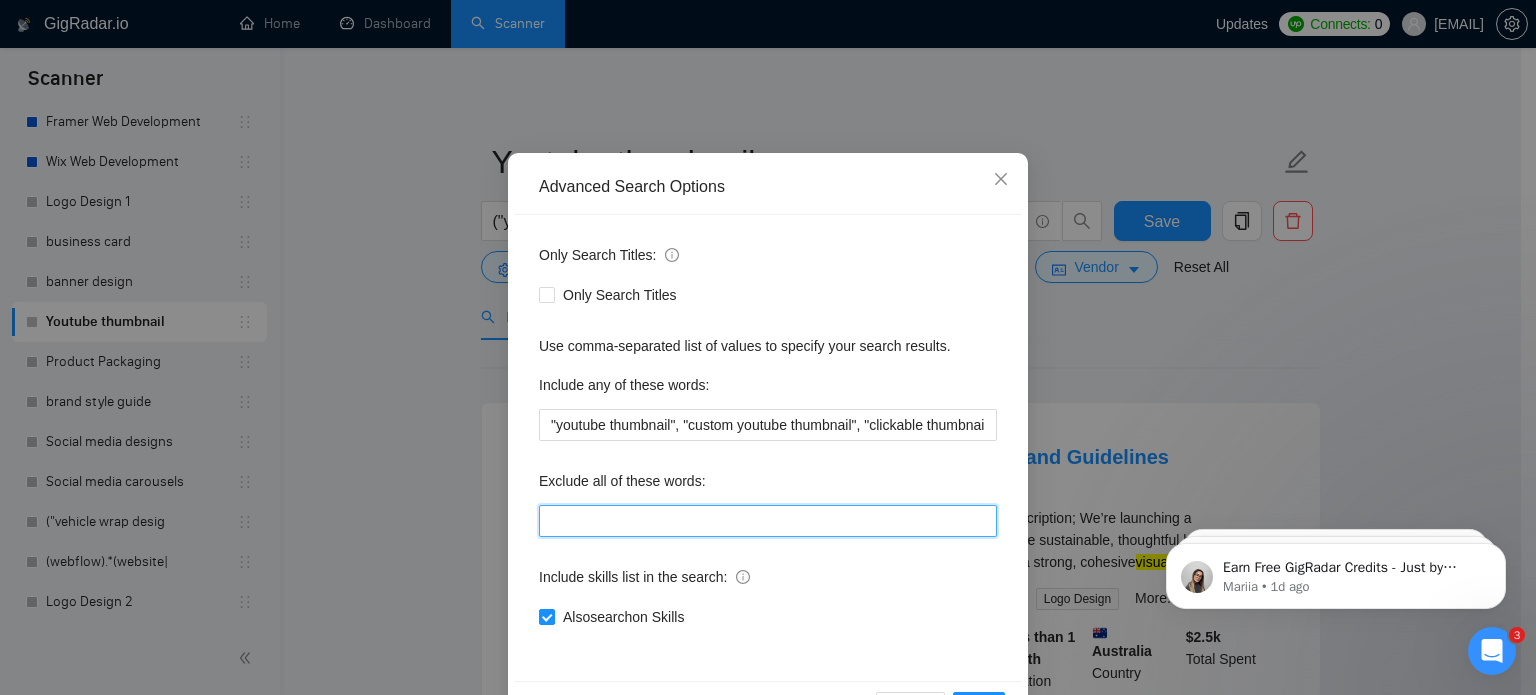 click at bounding box center (768, 521) 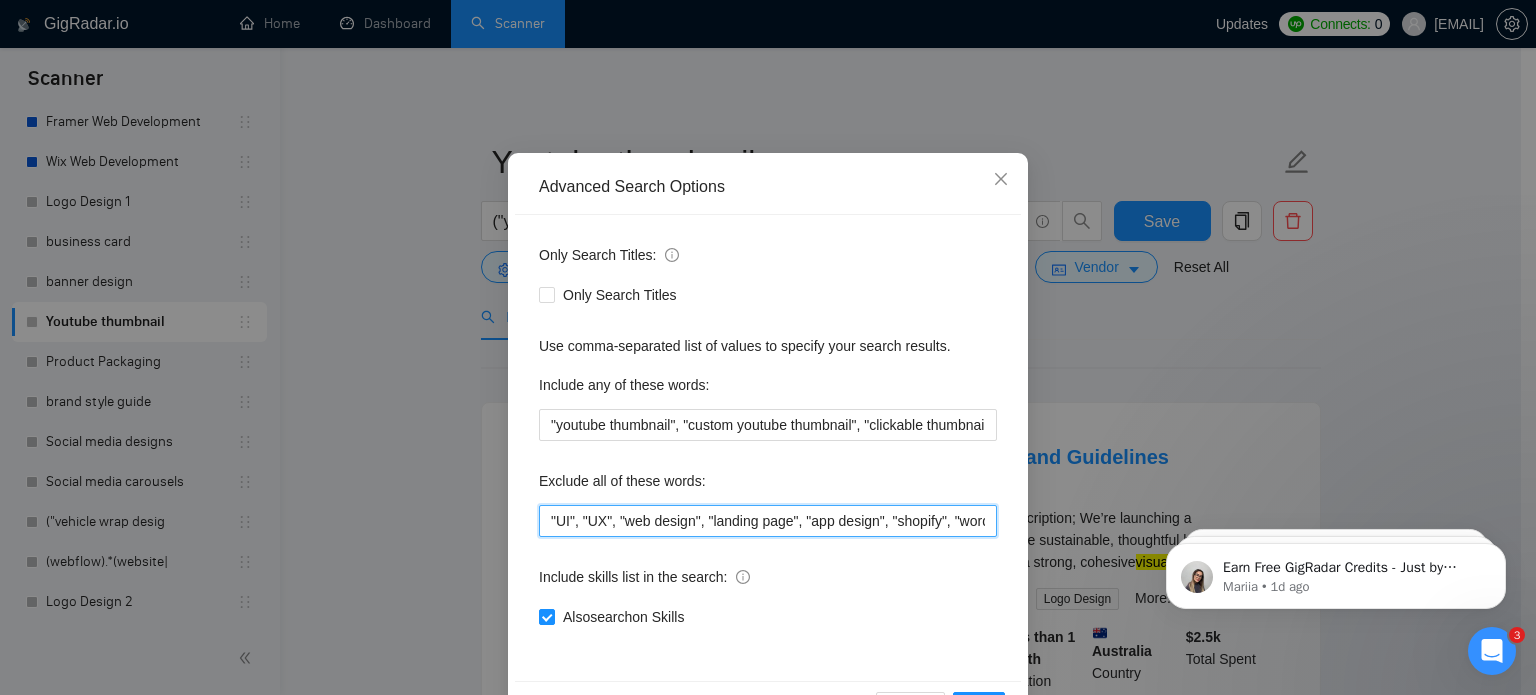 scroll, scrollTop: 0, scrollLeft: 479, axis: horizontal 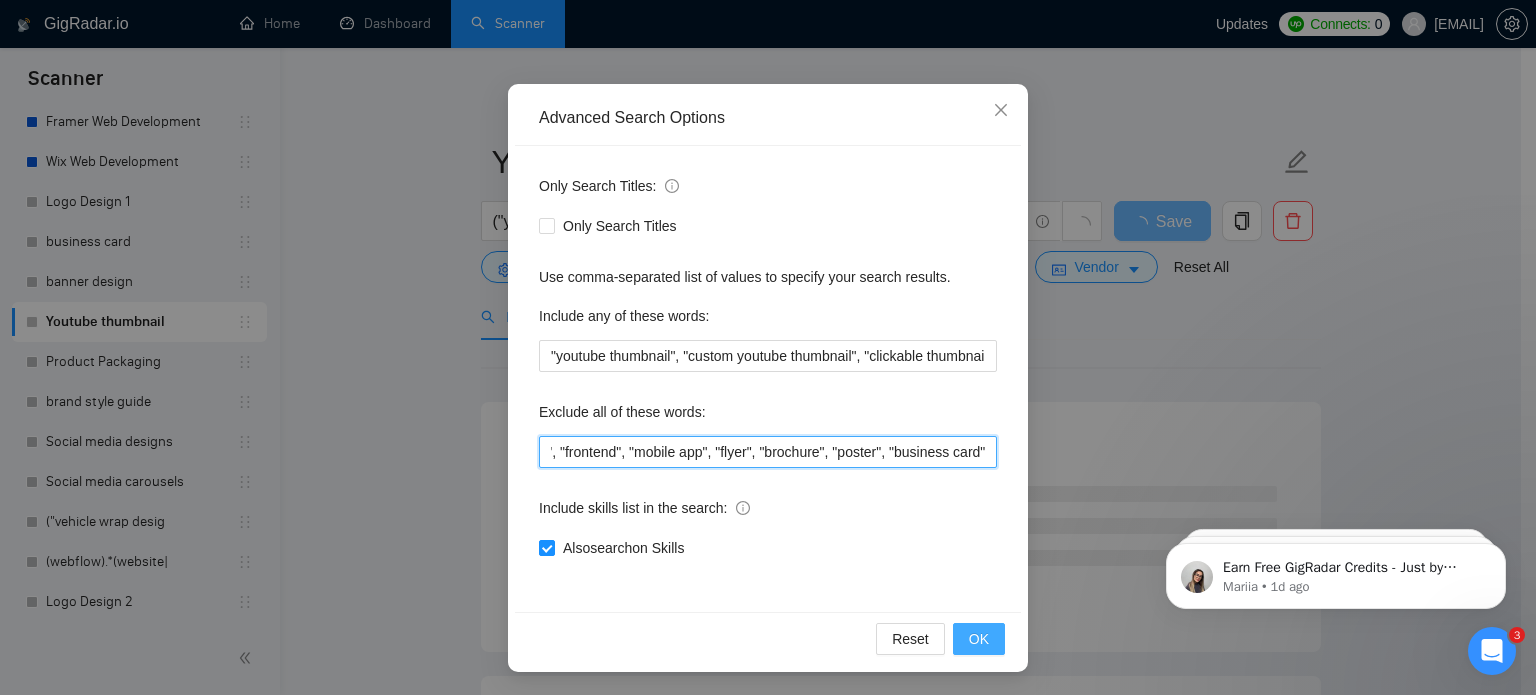 type on ""UI", "UX", "web design", "landing page", "app design", "shopify", "wordpress", "frontend", "mobile app", "flyer", "brochure", "poster", "business card"" 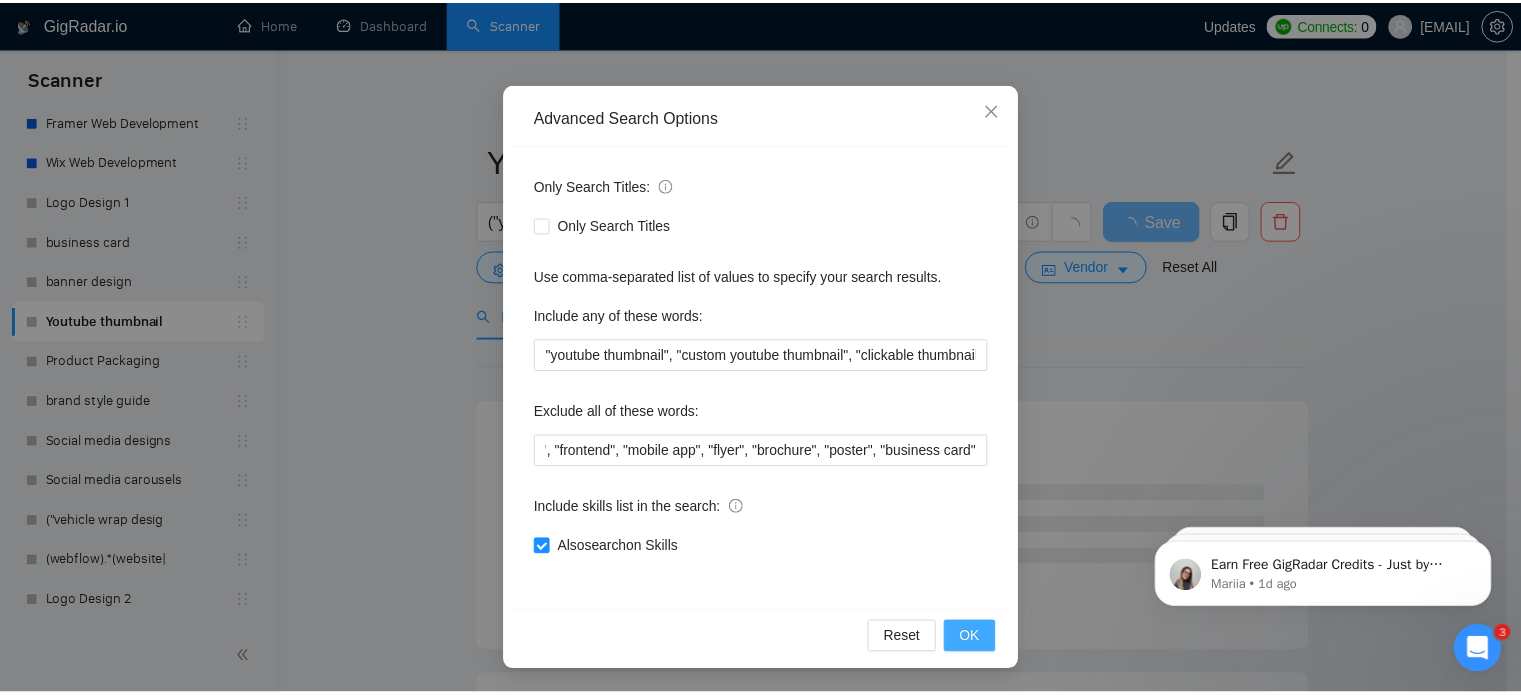 scroll, scrollTop: 0, scrollLeft: 0, axis: both 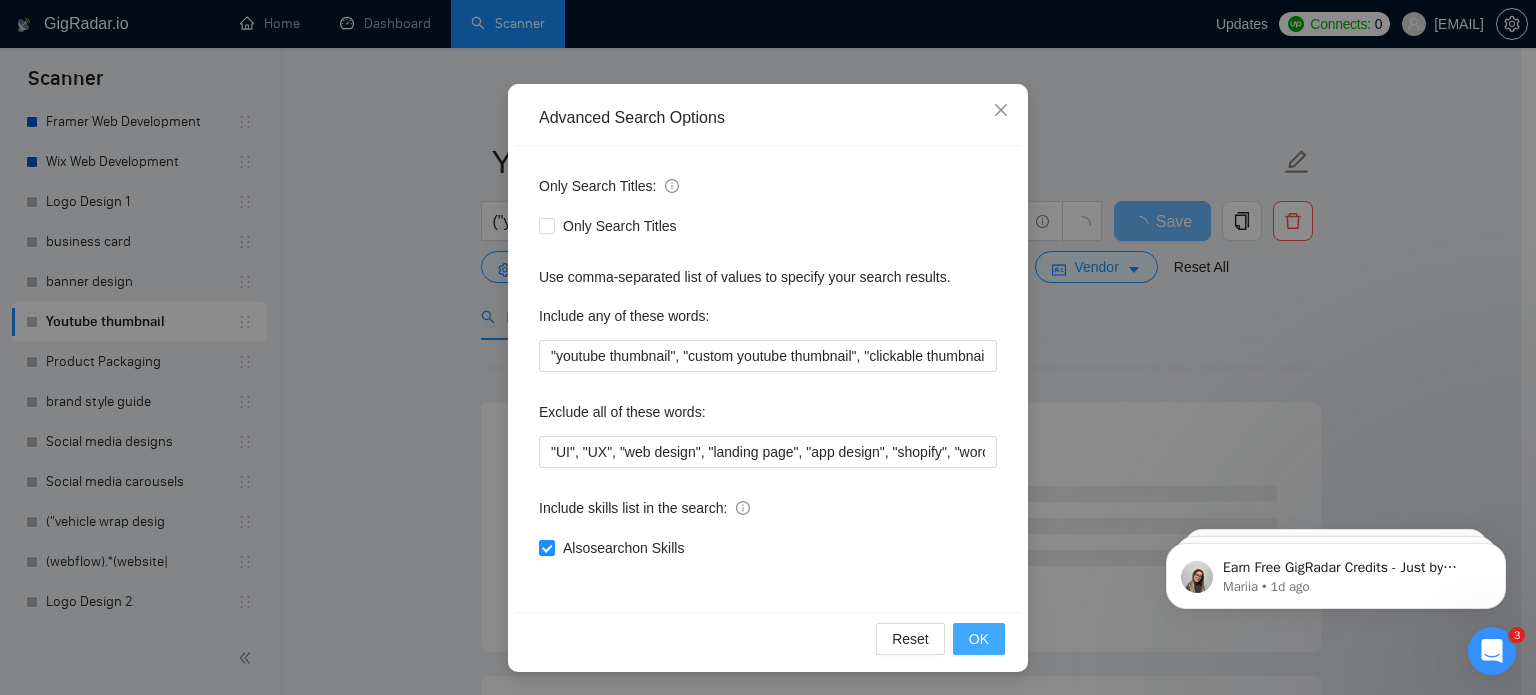click on "OK" at bounding box center (979, 639) 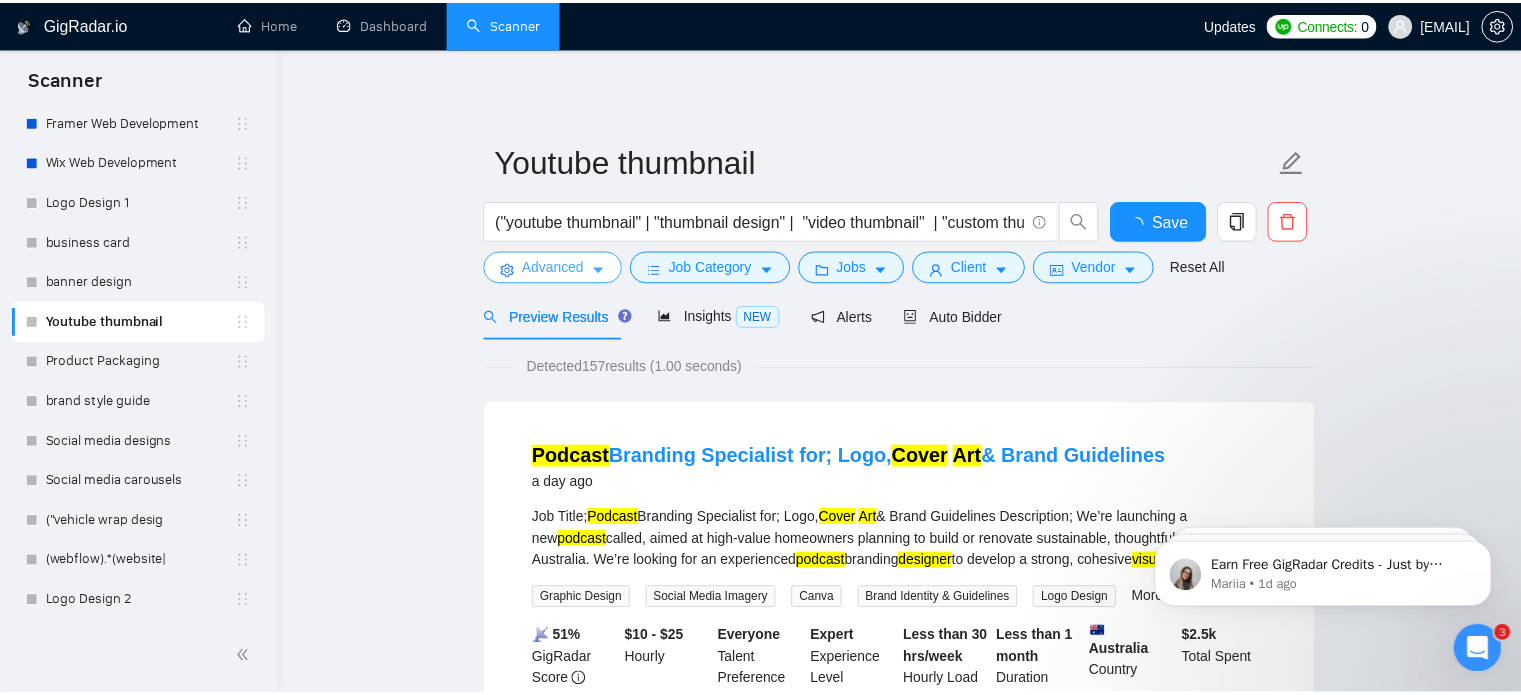 scroll, scrollTop: 0, scrollLeft: 0, axis: both 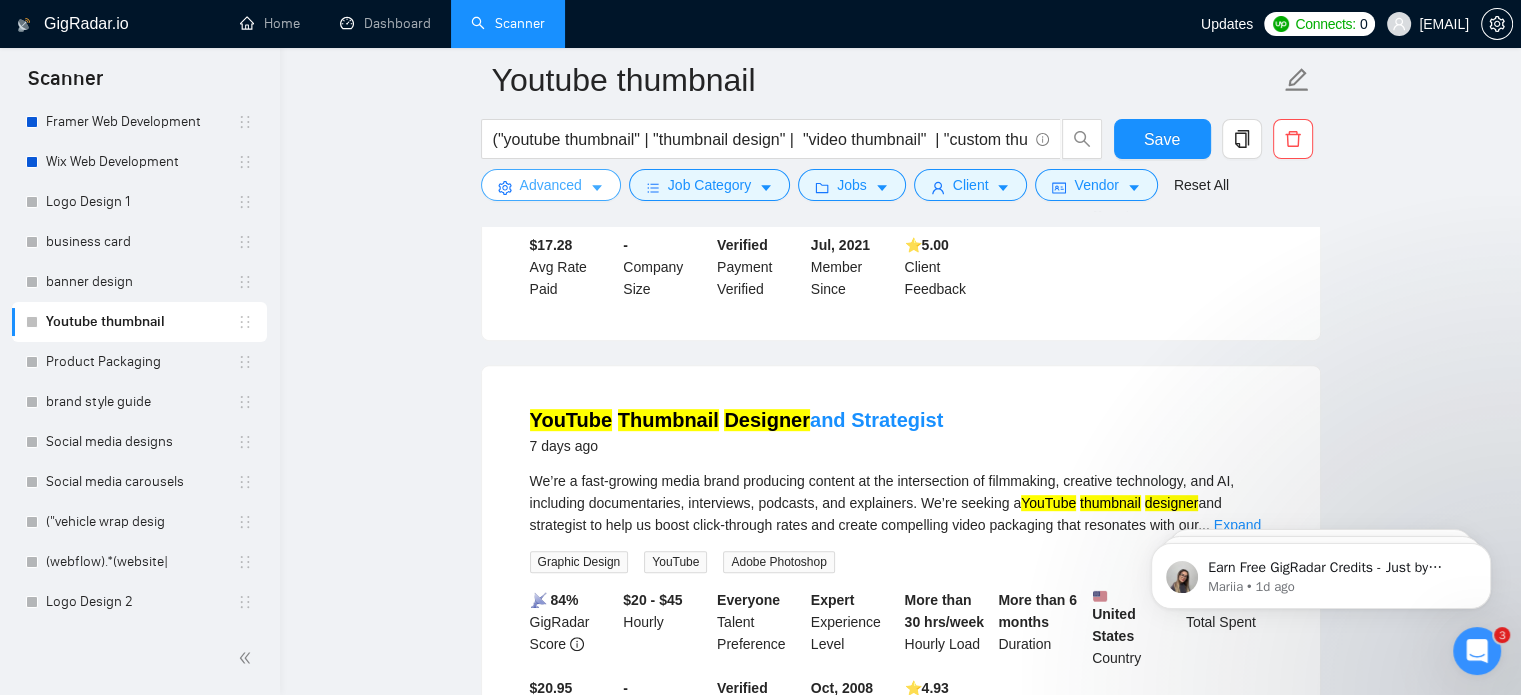 click on "Advanced" at bounding box center (551, 185) 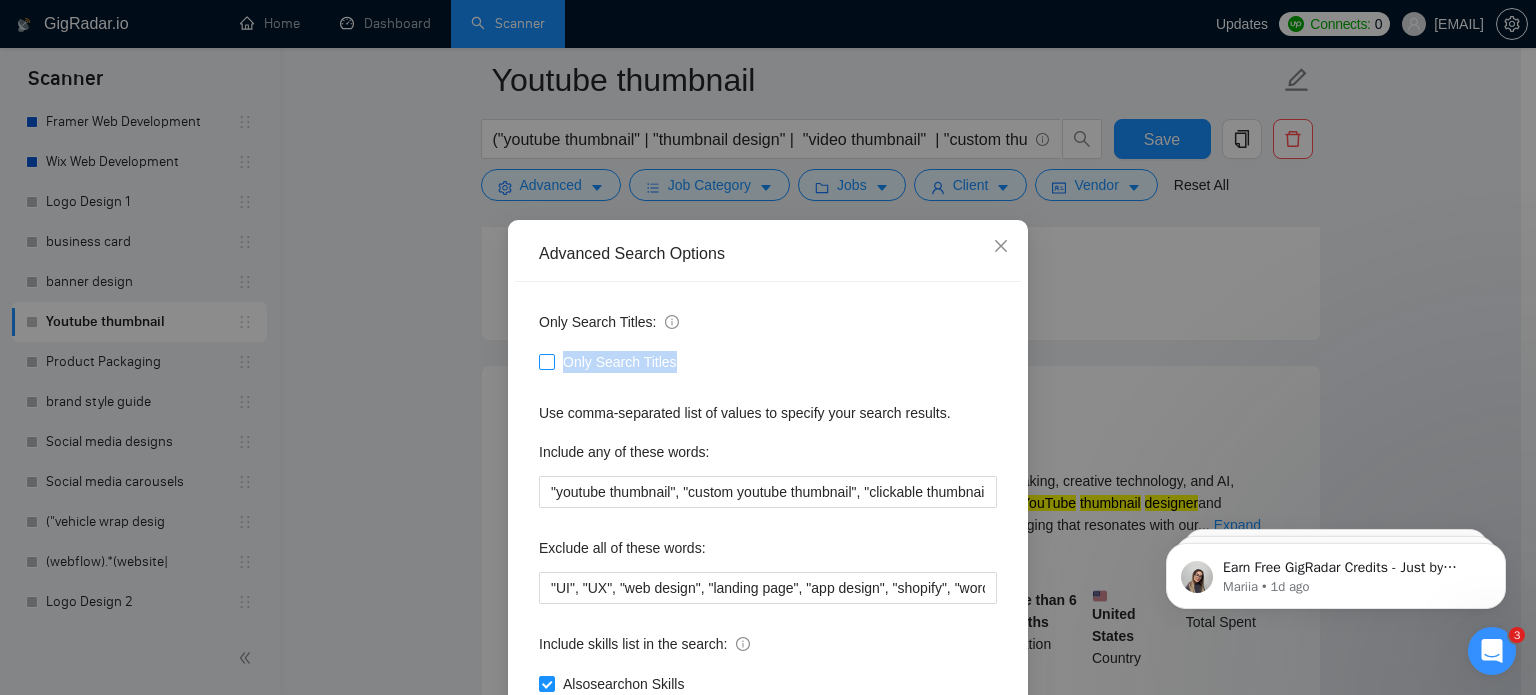 drag, startPoint x: 547, startPoint y: 376, endPoint x: 538, endPoint y: 363, distance: 15.811388 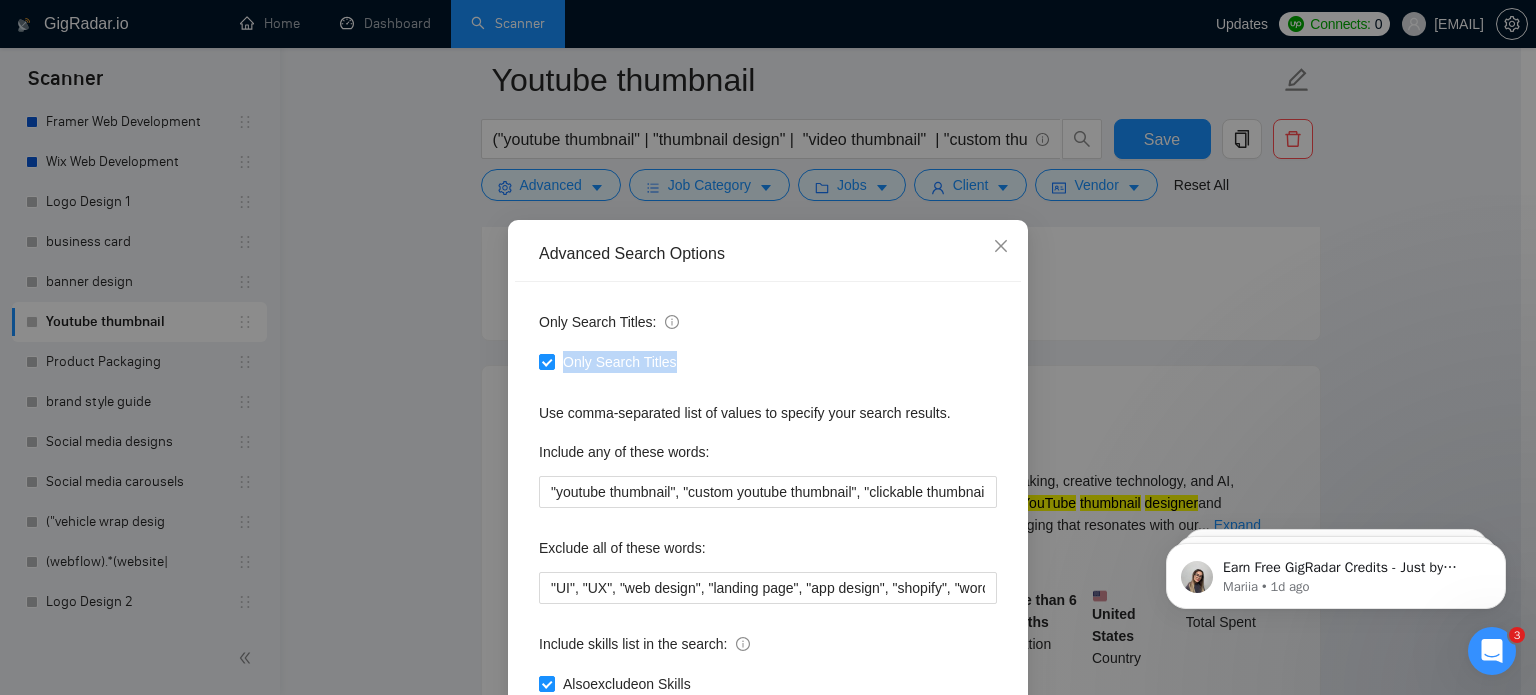 scroll, scrollTop: 136, scrollLeft: 0, axis: vertical 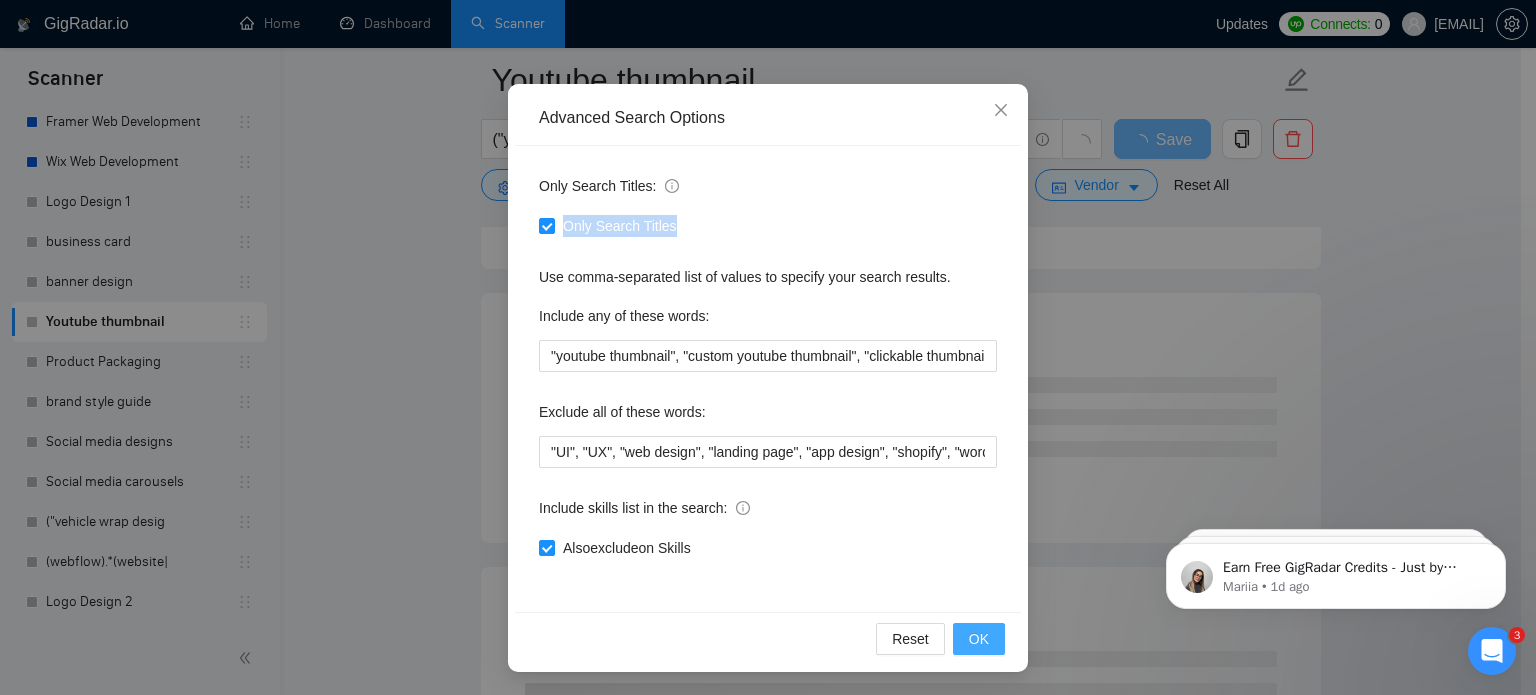 click on "OK" at bounding box center [979, 639] 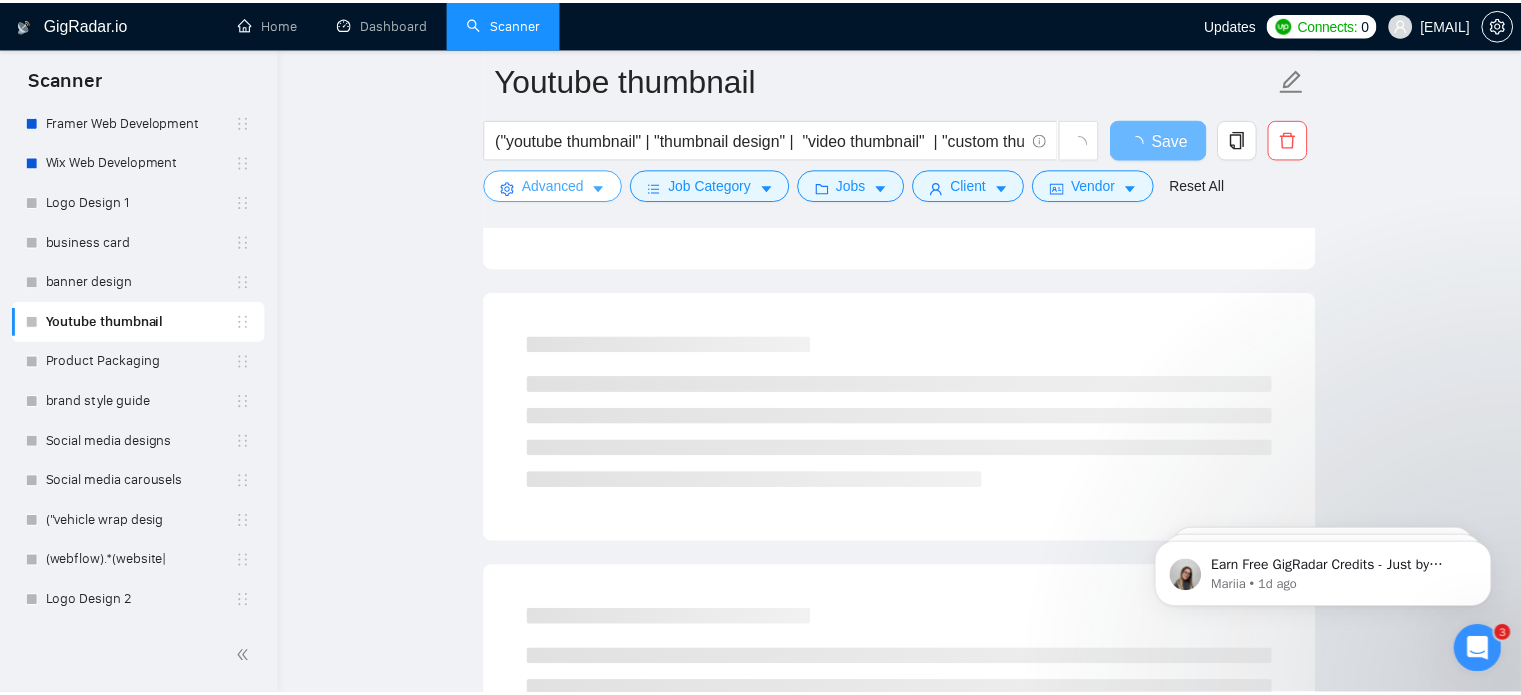 scroll, scrollTop: 0, scrollLeft: 0, axis: both 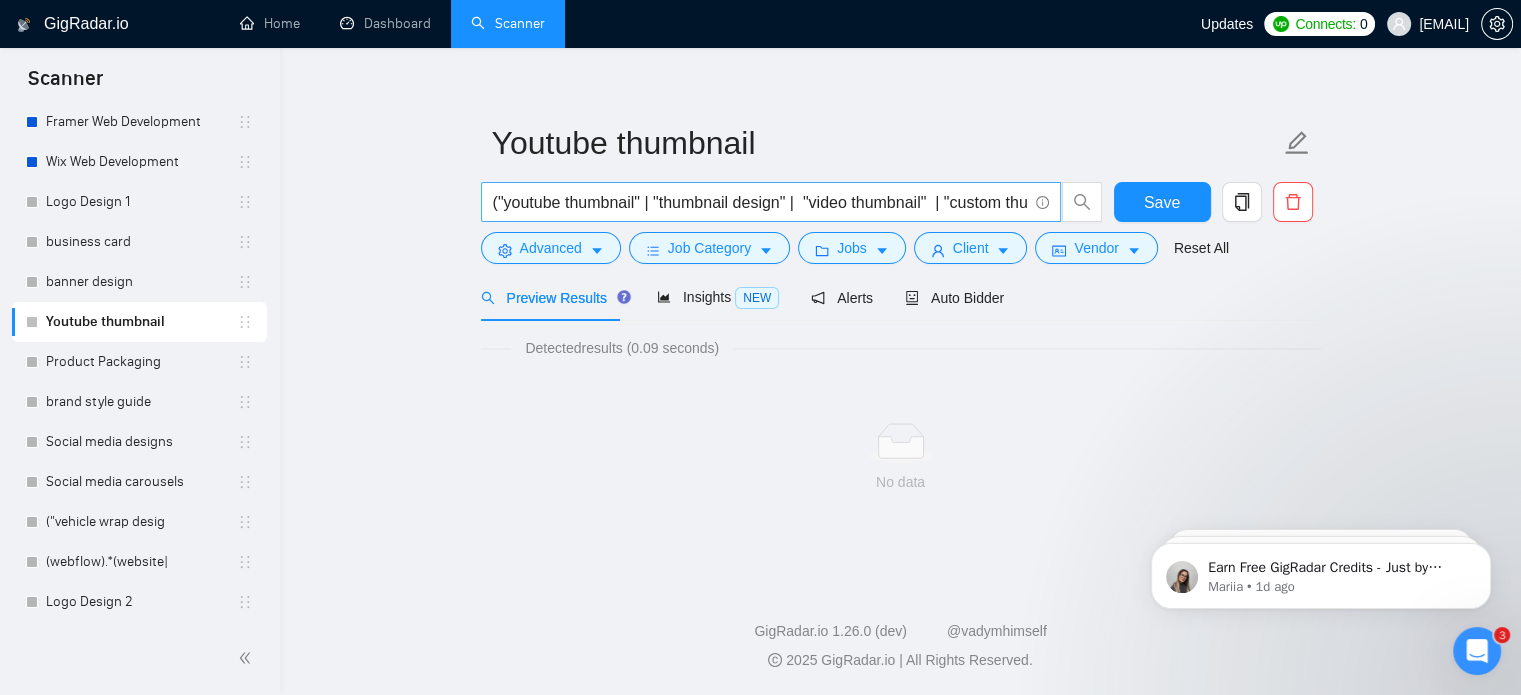 click on "("youtube thumbnail" | "thumbnail design" |  "video thumbnail"  | "custom thumbnail" | "podcast thumbnail" | "podcast cover" | "podcast artwork" | "podcast design" | "podcast graphic" | youtube (banner|cover|graphics) | thumbnail (designer|creator) | "clickable thumbnail" | "eye-catching thumbnail" | "youtube graphic design" | "video cover image" | "youtube visual" | podcast (designer|cover art|visual identity))" at bounding box center (760, 202) 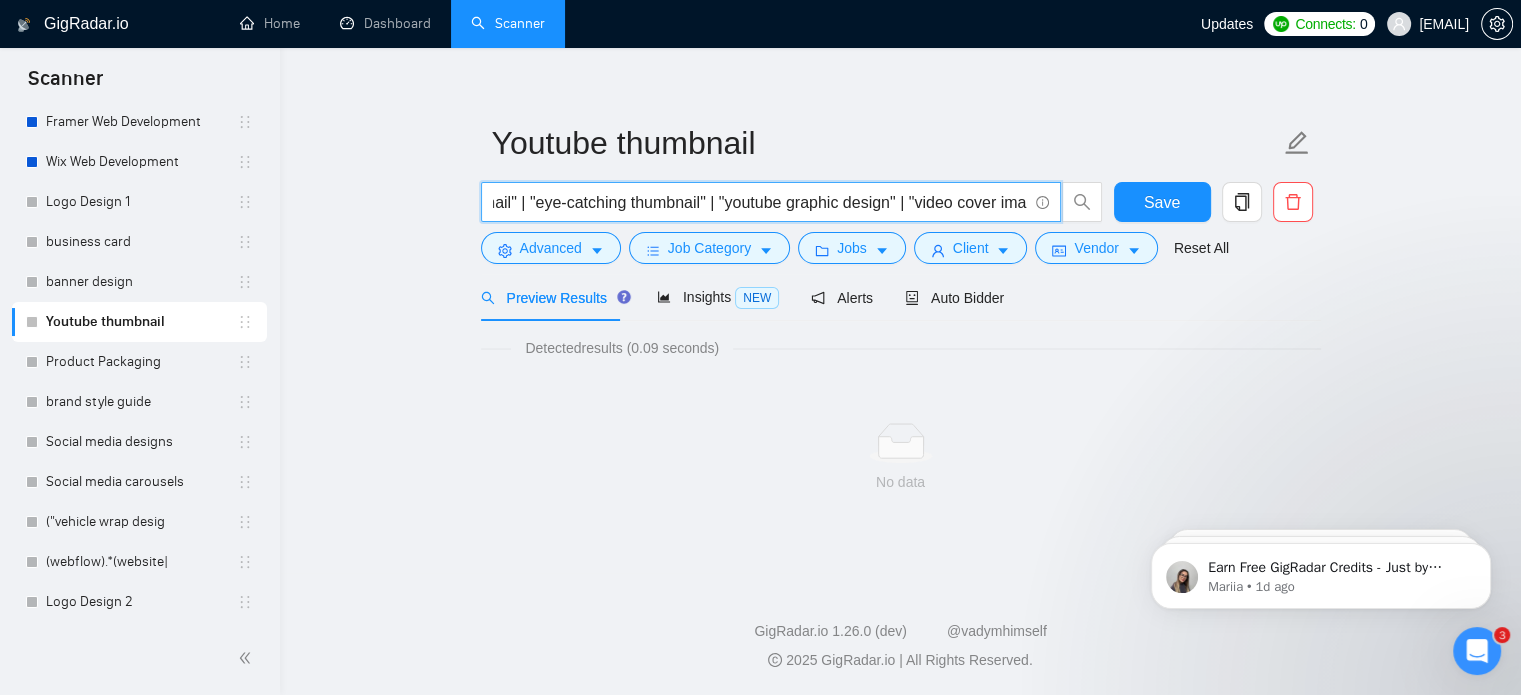 scroll, scrollTop: 0, scrollLeft: 2352, axis: horizontal 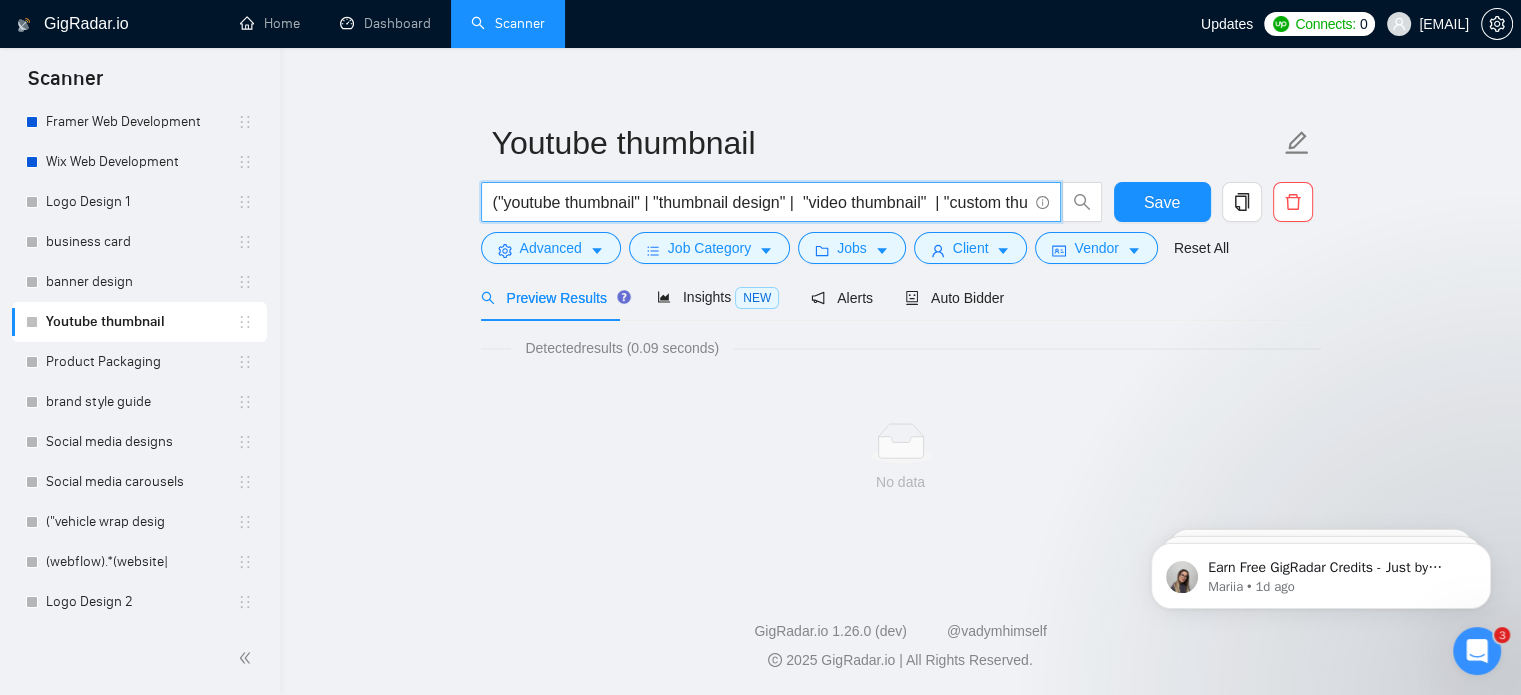 click on "("youtube thumbnail" | "thumbnail design" |  "video thumbnail"  | "custom thumbnail" | "podcast thumbnail" | "podcast cover" | "podcast artwork" | "podcast design" | "podcast graphic" | youtube (banner|cover|graphics) | thumbnail (designer|creator) | "clickable thumbnail" | "eye-catching thumbnail" | "youtube graphic design" | "video cover image" | "youtube visual" | podcast (designer|cover art|visual identity))" at bounding box center [760, 202] 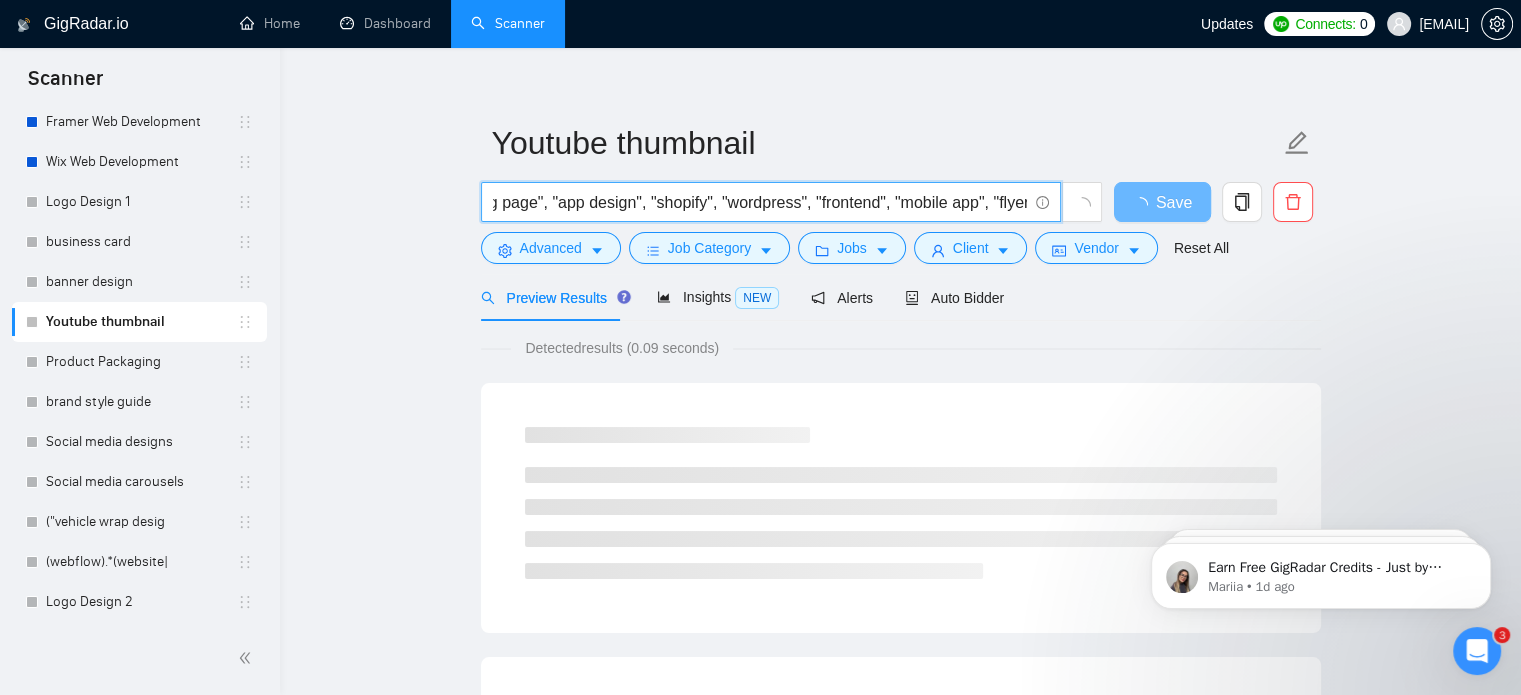 scroll, scrollTop: 0, scrollLeft: 0, axis: both 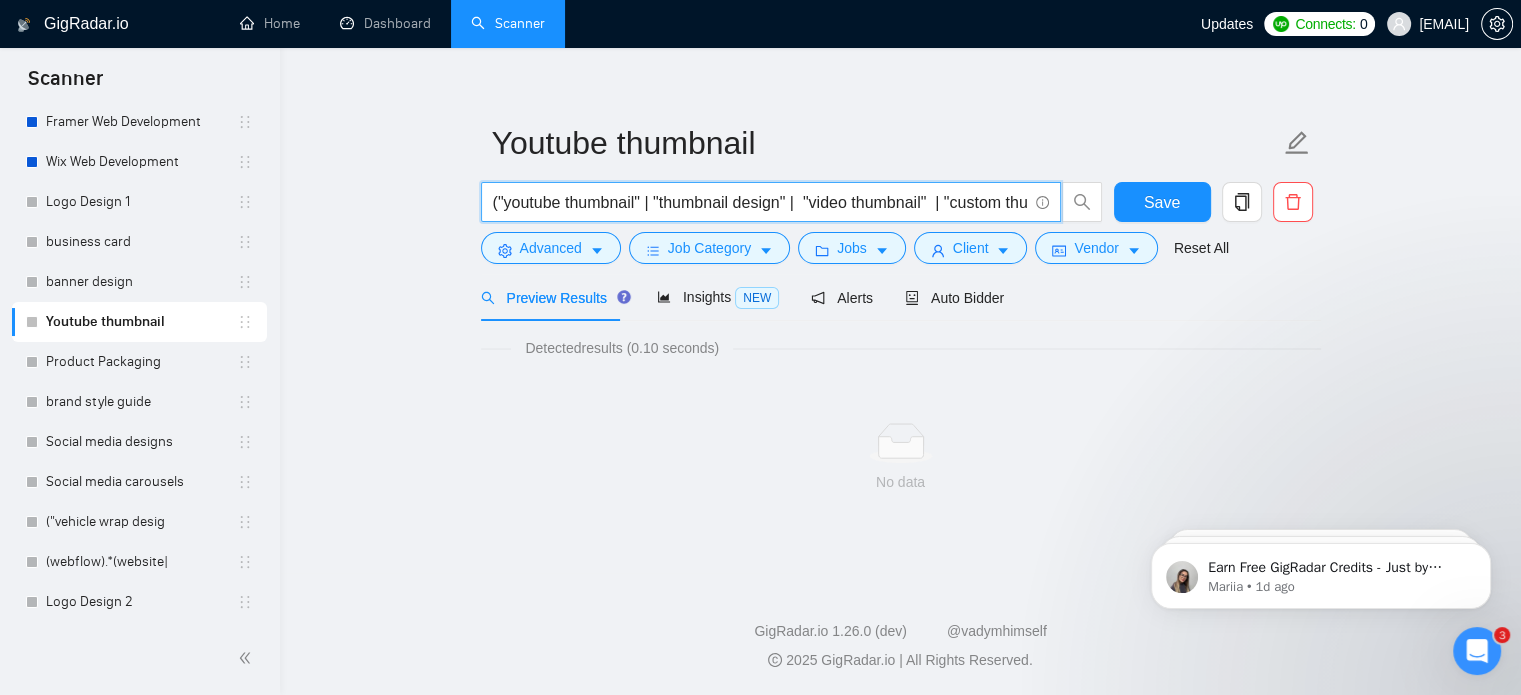 paste on "("youtube thumbnail" | "youtube graphics" | "custom youtube thumbnail" | "clickable thumbnail" | "eye-catching thumbnail" | "youtube cover" | "channel graphics" | "video cover image")  | ("podcast thumbnail" | "podcast cover" | "podcast artwork" | "podcast design" | "podcast cover art" | "episode cover" | "podcast visual identity"))  (("thumbnail designer" | "cover designer" | "graphic designer" | "visual designer" | "thumbnail creator")  | ("artwork design" | "banner design" | "cover image"))" 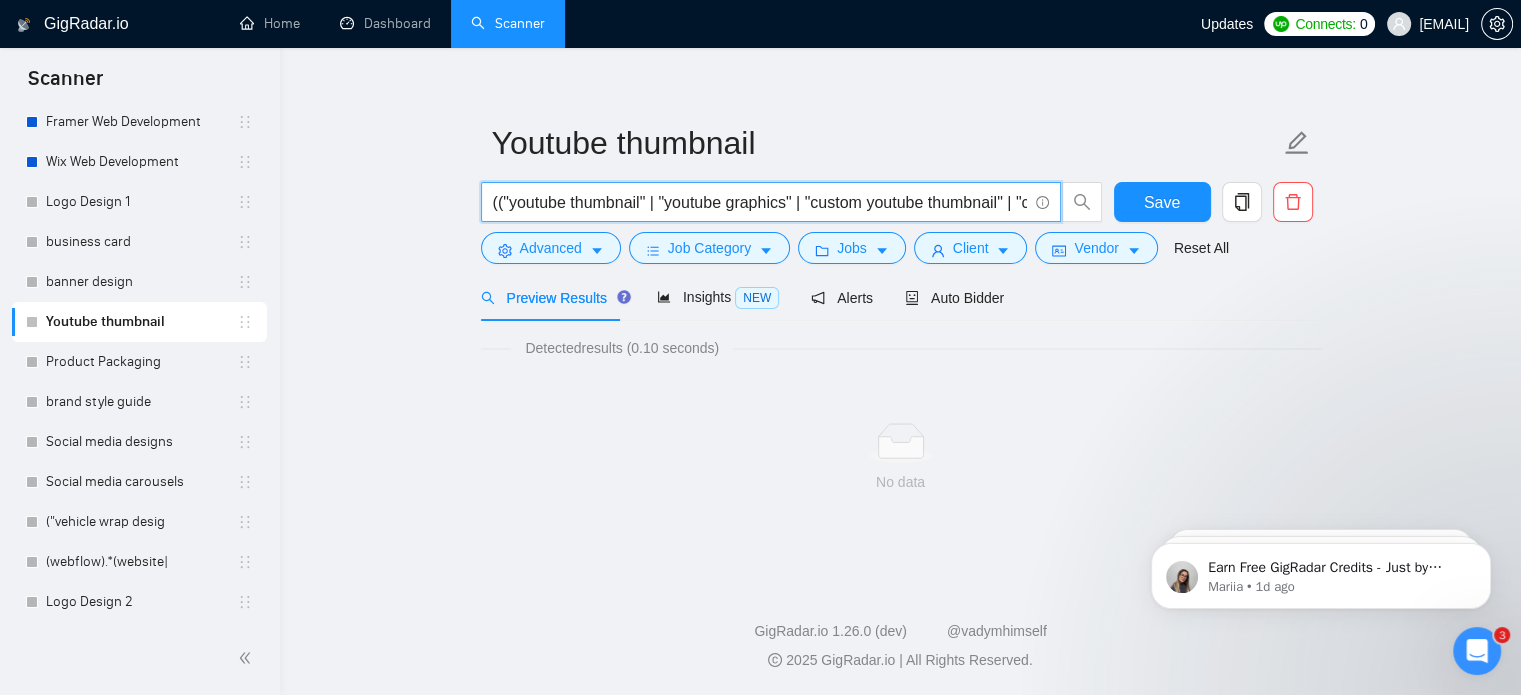 scroll, scrollTop: 0, scrollLeft: 2909, axis: horizontal 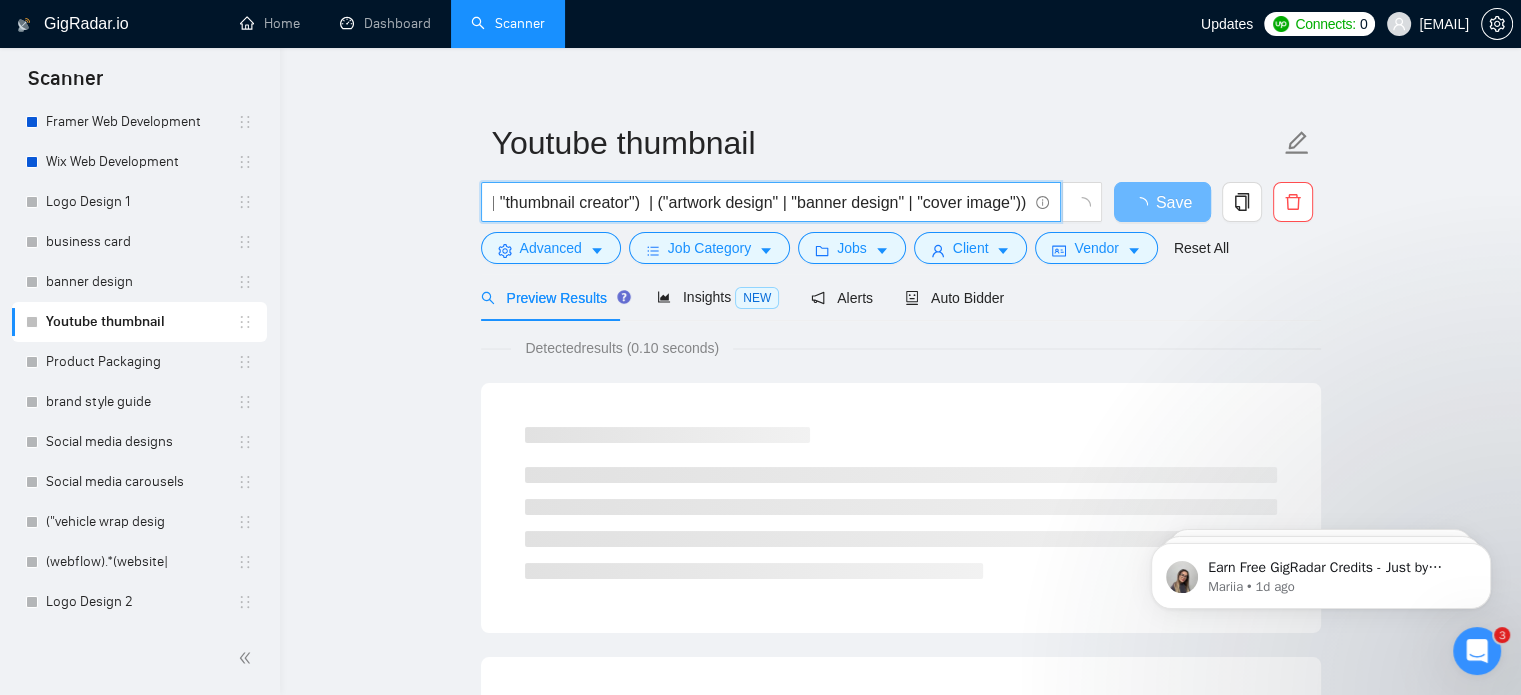 click on "(("youtube thumbnail" | "youtube graphics" | "custom youtube thumbnail" | "clickable thumbnail" | "eye-catching thumbnail" | "youtube cover" | "channel graphics" | "video cover image")  | ("podcast thumbnail" | "podcast cover" | "podcast artwork" | "podcast design" | "podcast cover art" | "episode cover" | "podcast visual identity"))  (("thumbnail designer" | "cover designer" | "graphic designer" | "visual designer" | "thumbnail creator")  | ("artwork design" | "banner design" | "cover image"))" at bounding box center [760, 202] 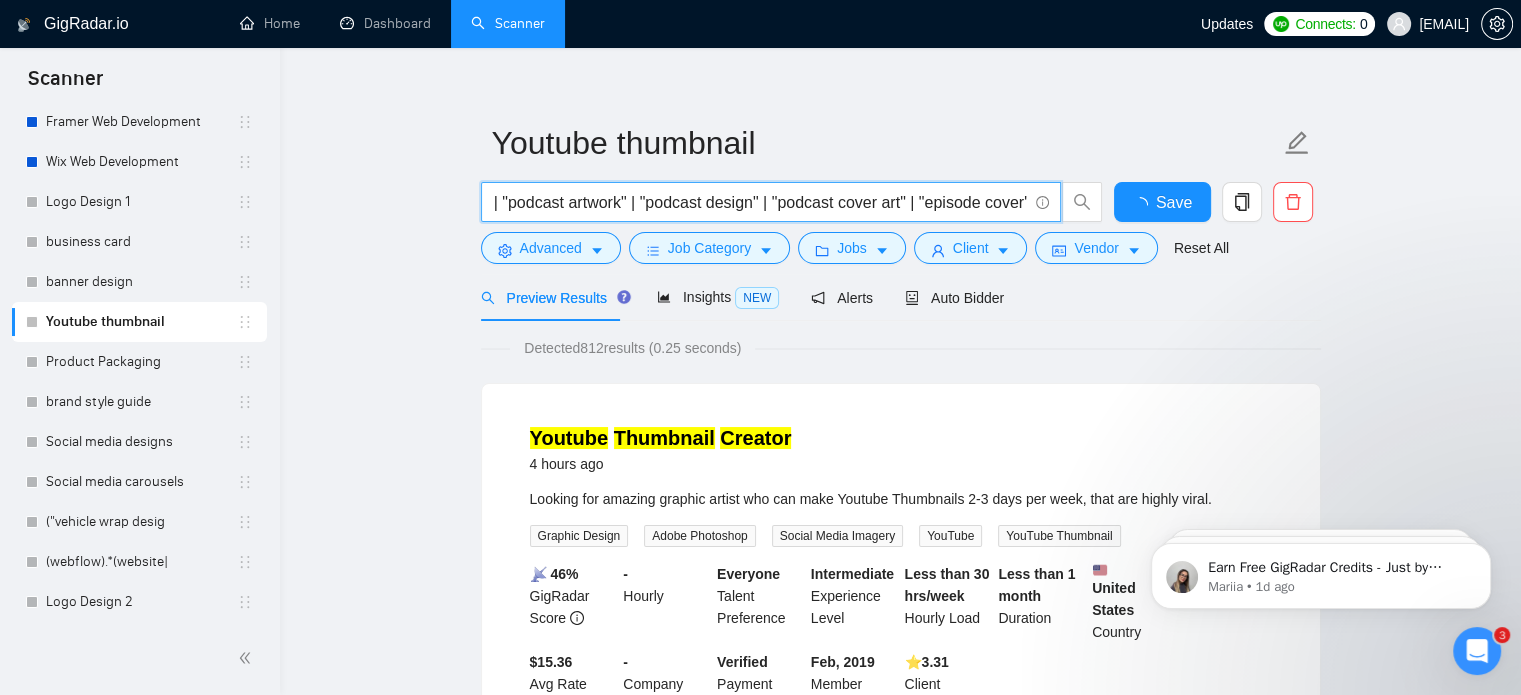 scroll, scrollTop: 0, scrollLeft: 2012, axis: horizontal 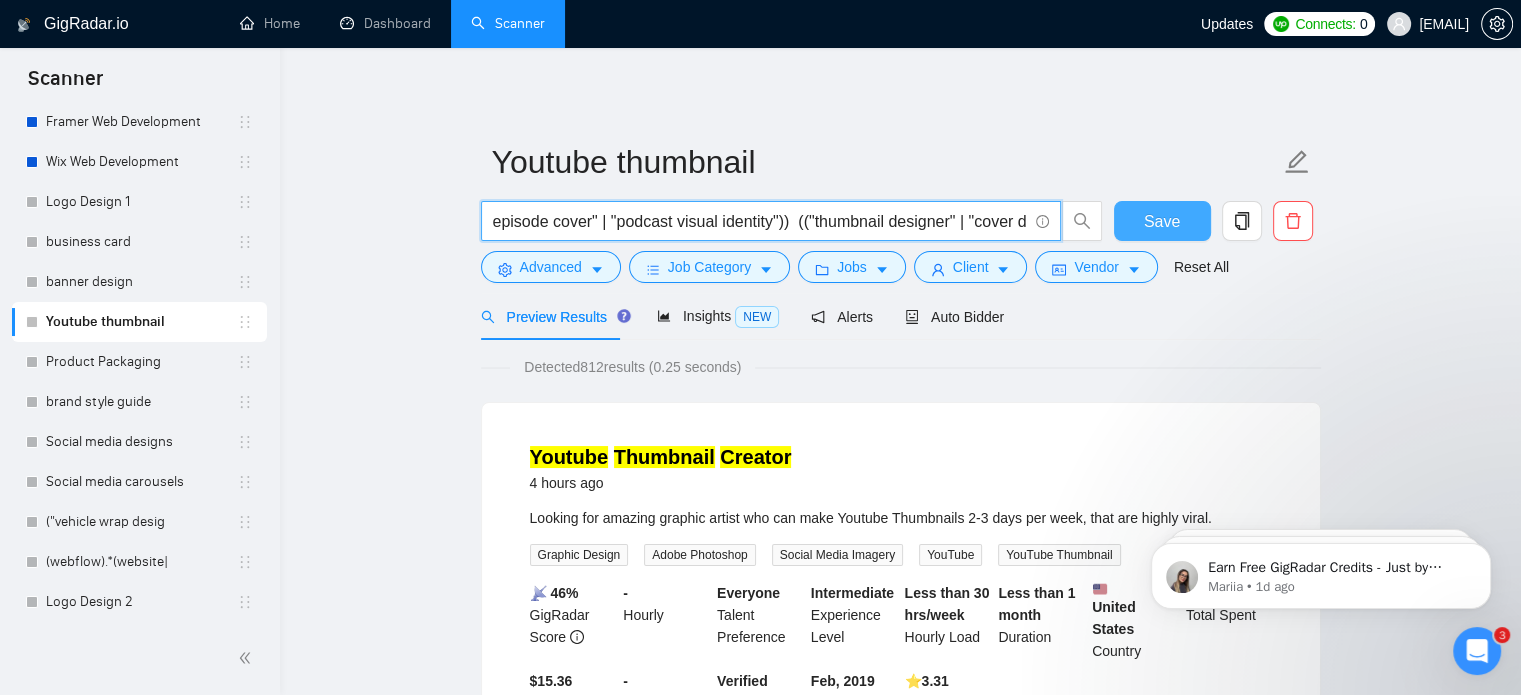 type on "(("youtube thumbnail" | "youtube graphics" | "custom youtube thumbnail" | "clickable thumbnail" | "eye-catching thumbnail" | "youtube cover" | "channel graphics" | "video cover image")  | ("podcast thumbnail" | "podcast cover" | "podcast artwork" | "podcast design" | "podcast cover art" | "episode cover" | "podcast visual identity"))  (("thumbnail designer" | "cover designer" | "graphic designer" | "visual designer" | "thumbnail creator")  | ("artwork design" | "banner design" | "cover image"))" 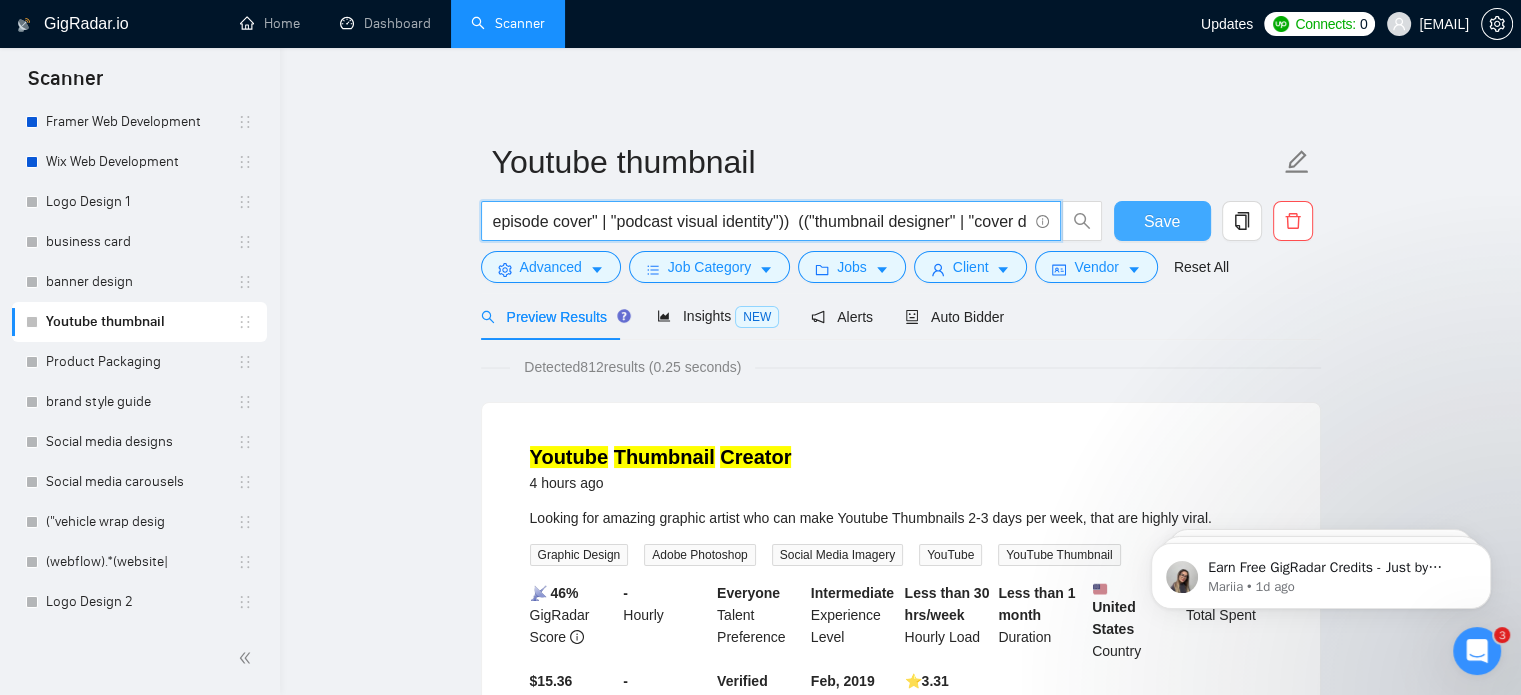 scroll, scrollTop: 0, scrollLeft: 0, axis: both 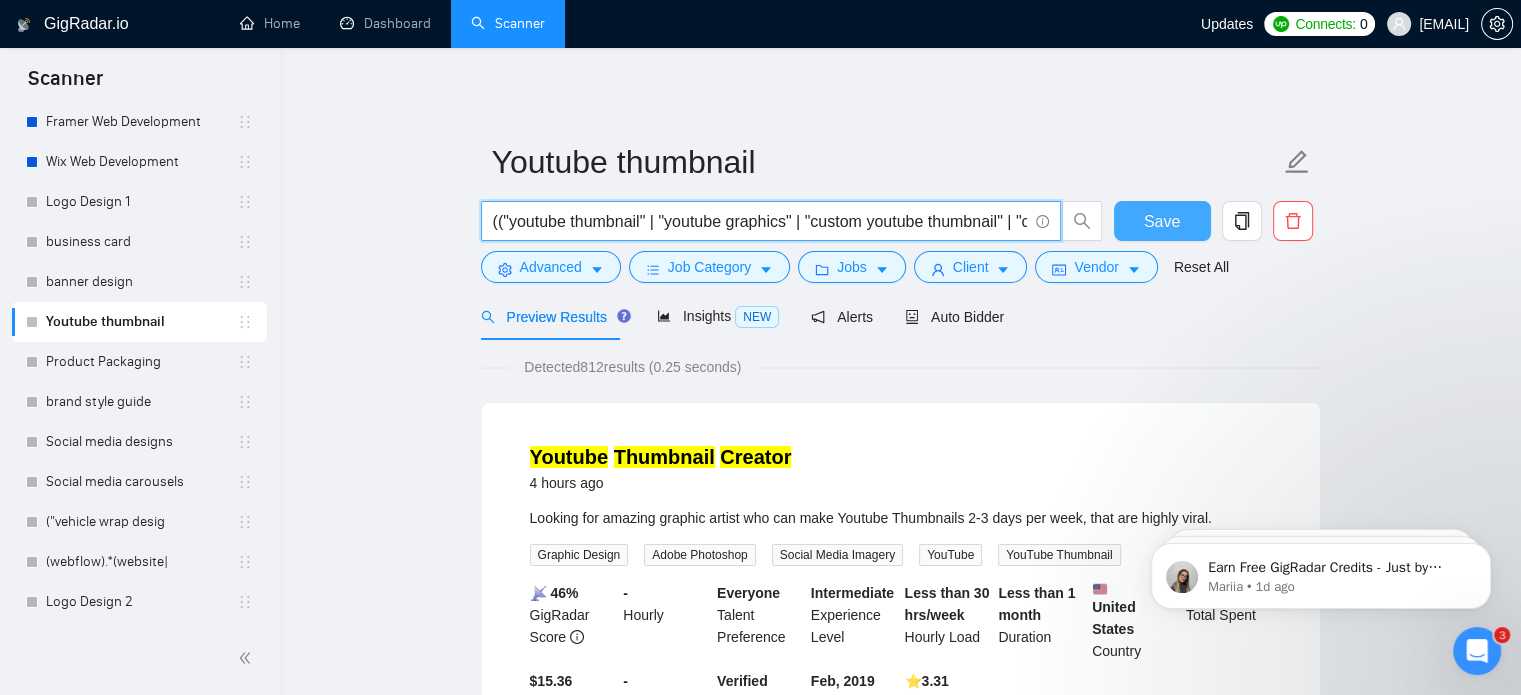 click on "Save" at bounding box center (1162, 221) 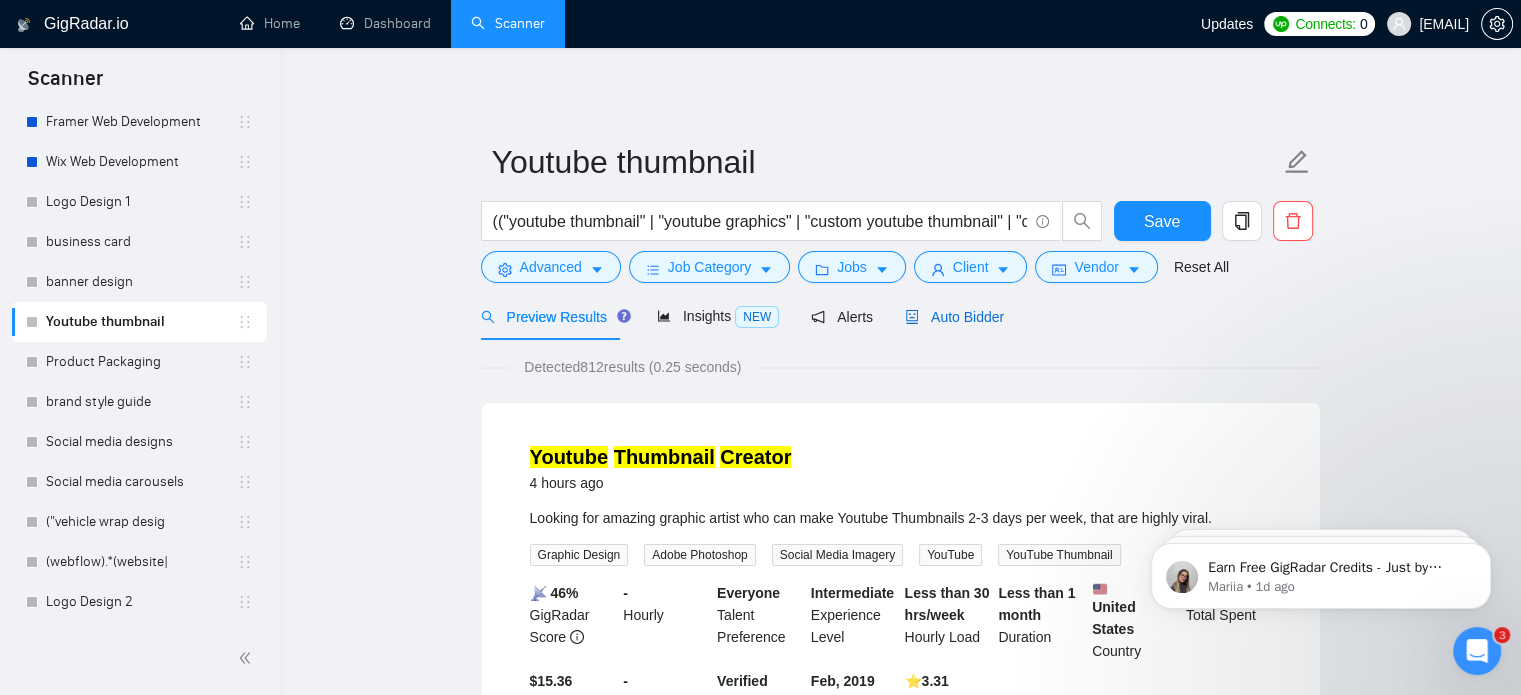 click on "Auto Bidder" at bounding box center (954, 317) 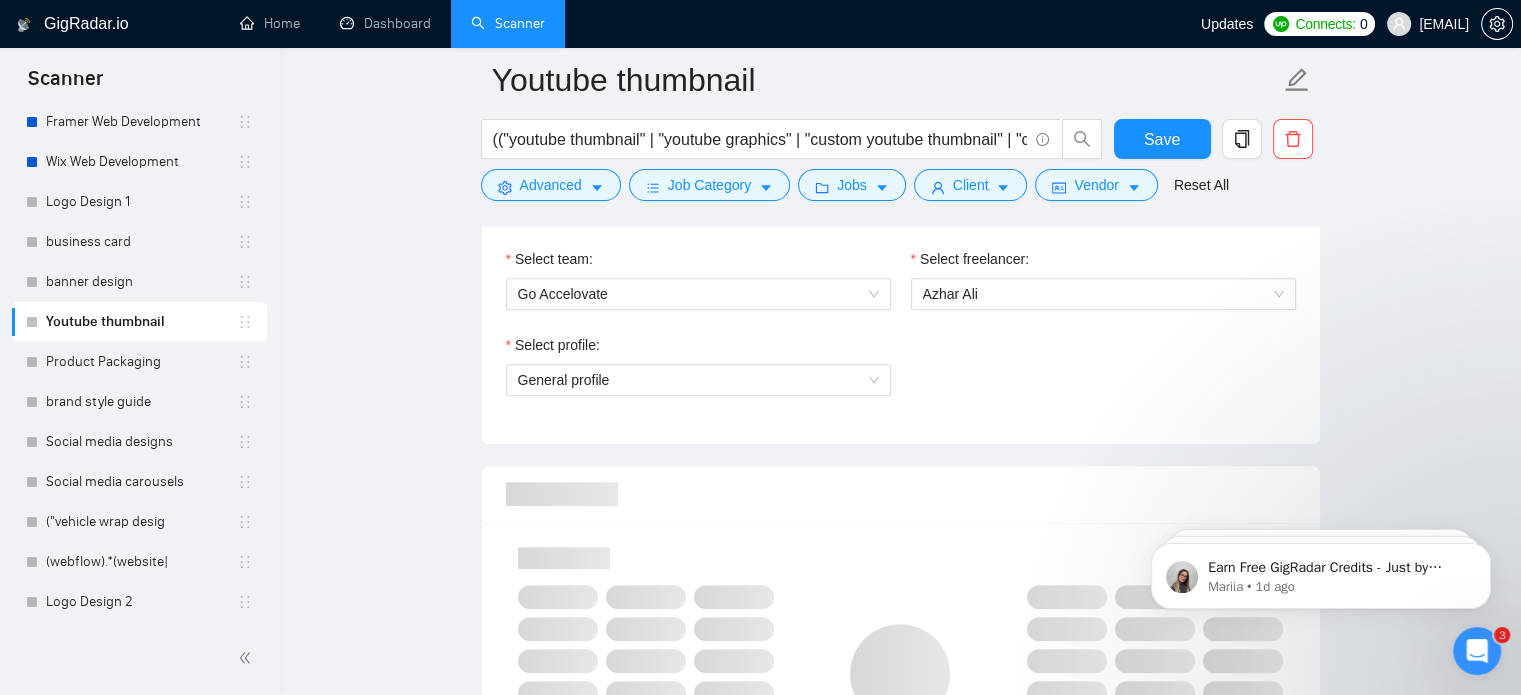 type 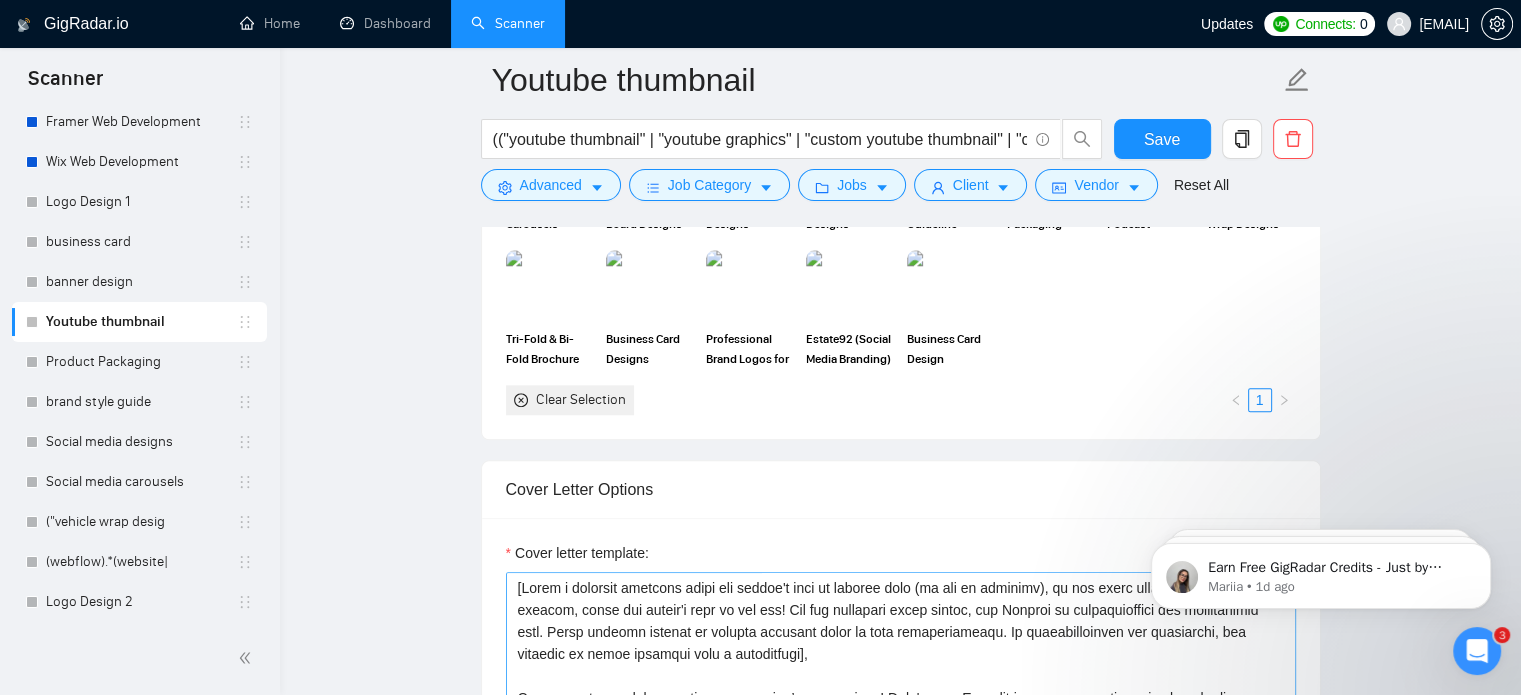 scroll, scrollTop: 2016, scrollLeft: 0, axis: vertical 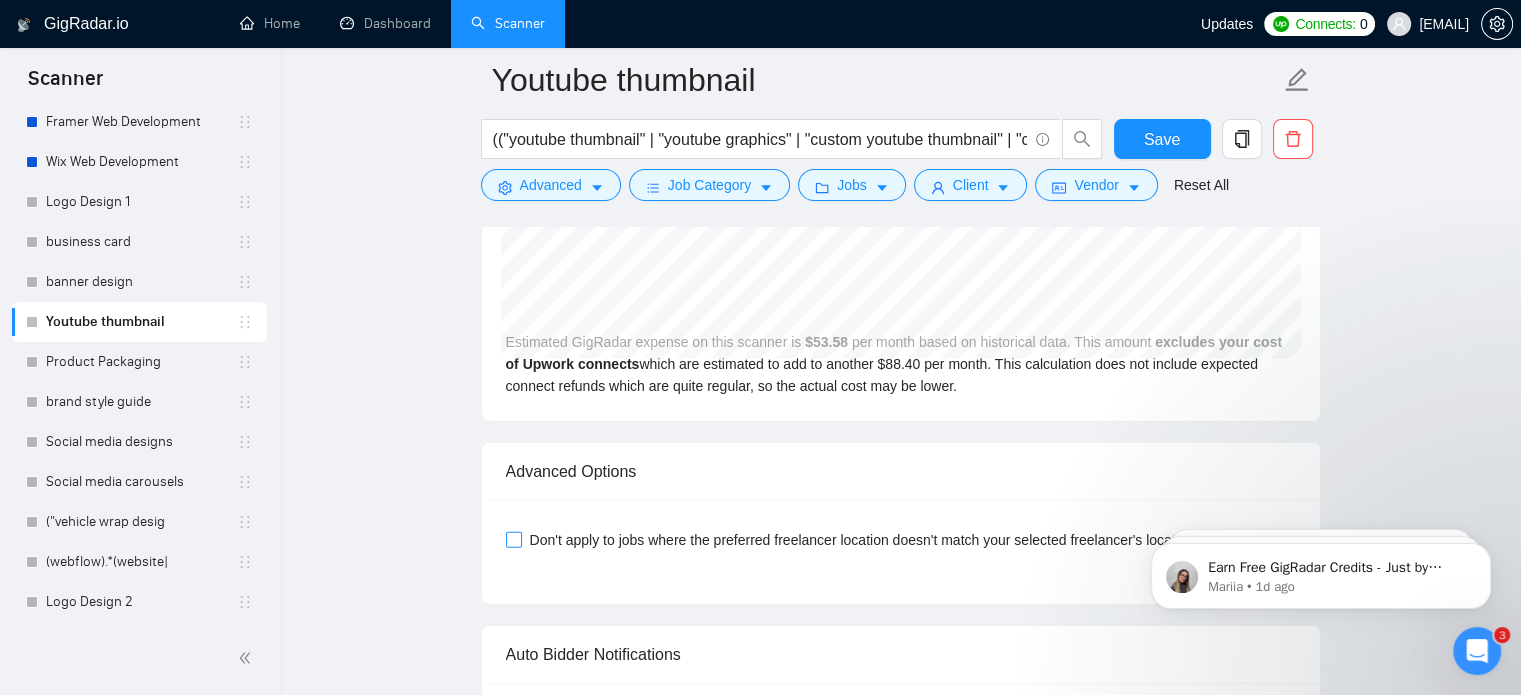click on "Don't apply to jobs where the preferred freelancer location doesn't match your selected freelancer's location" at bounding box center [862, 540] 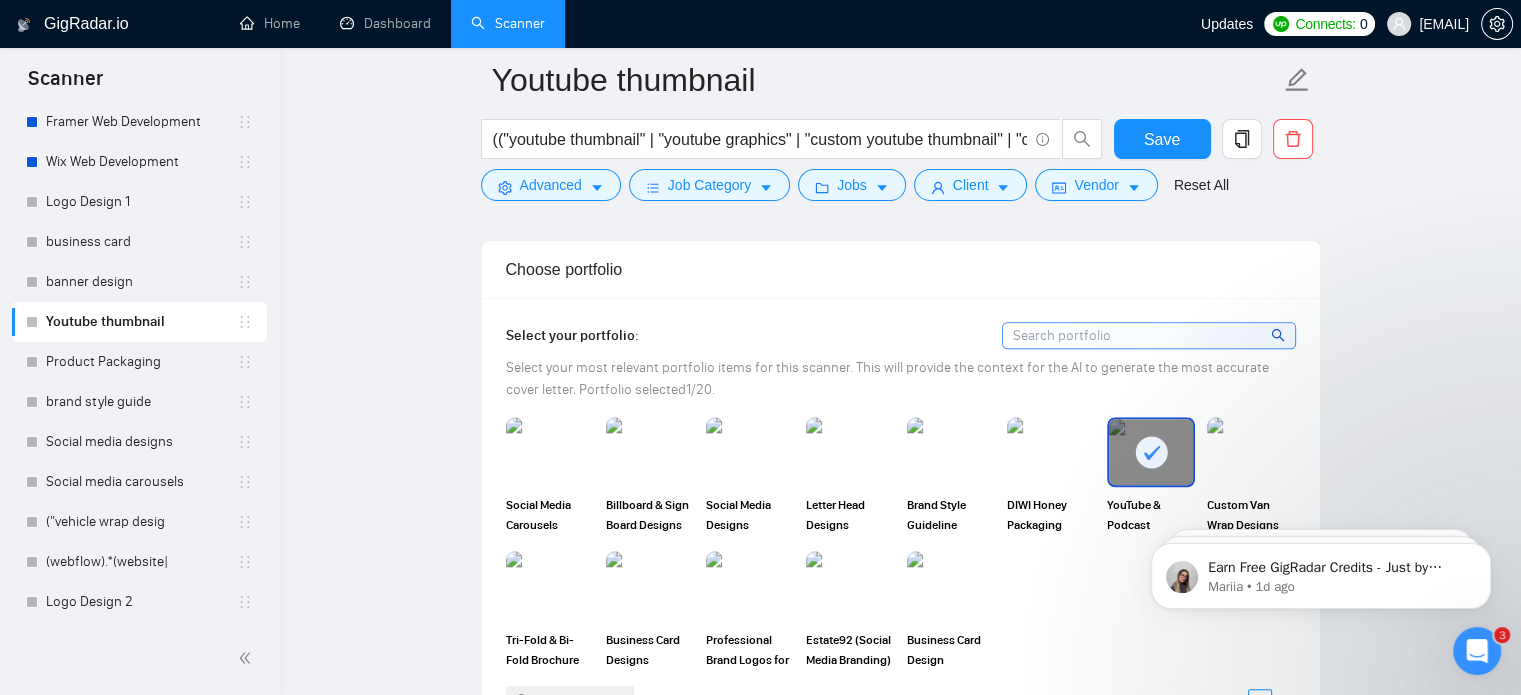scroll, scrollTop: 956, scrollLeft: 0, axis: vertical 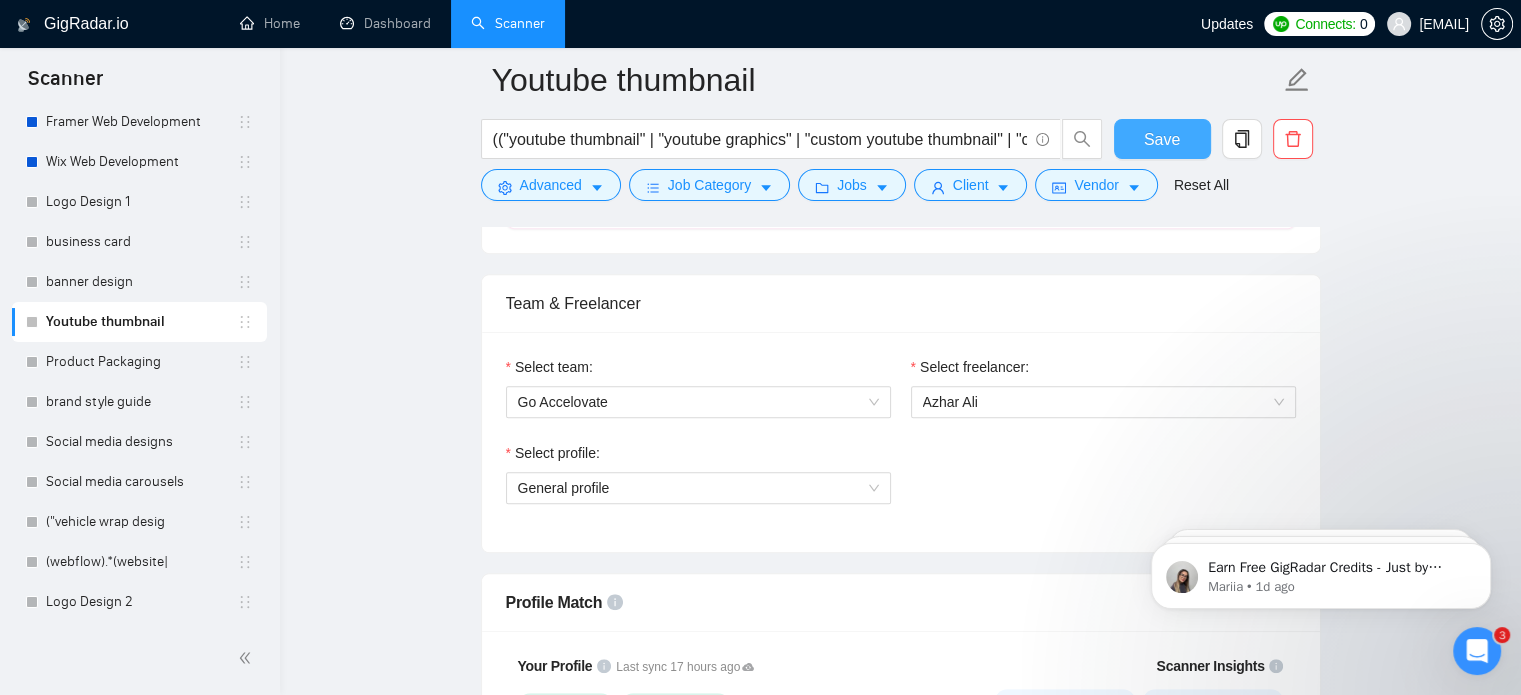 click on "Save" at bounding box center [1162, 139] 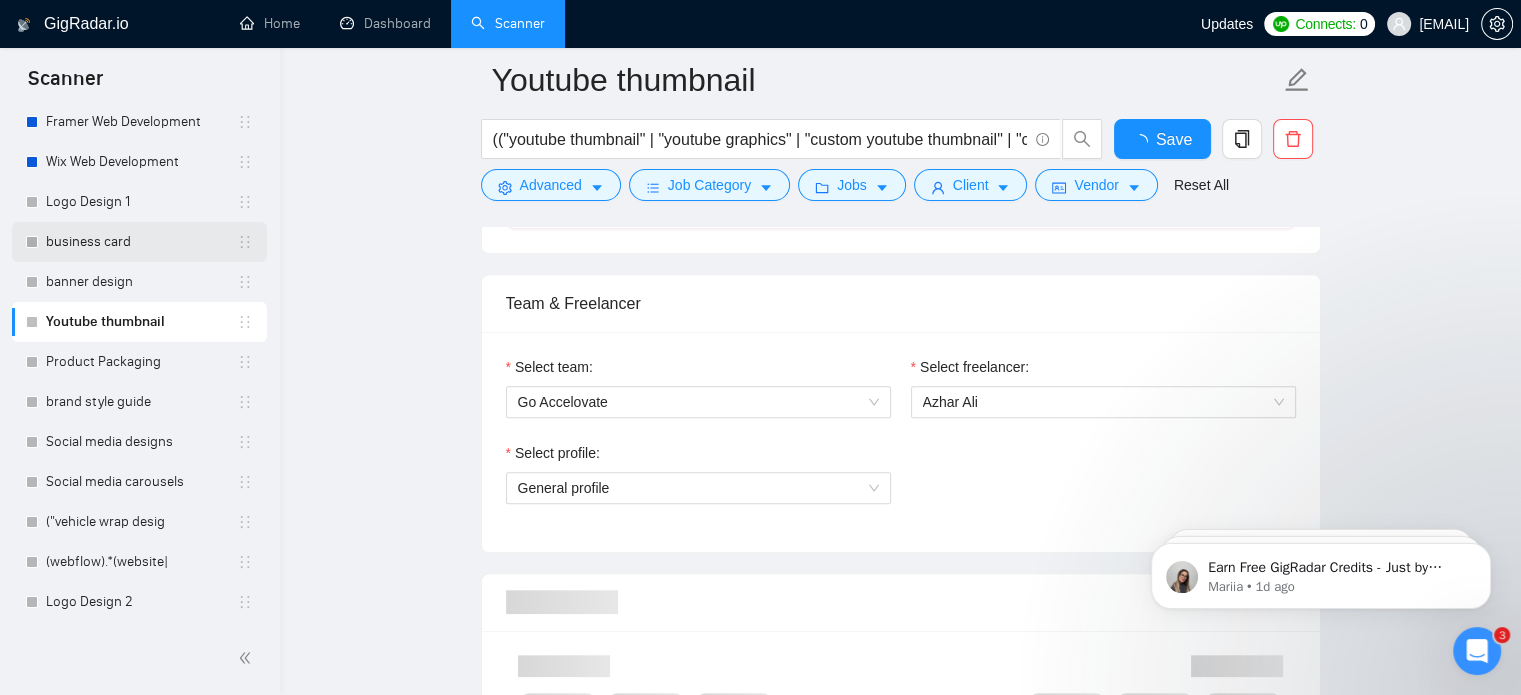 click on "business card" at bounding box center [141, 242] 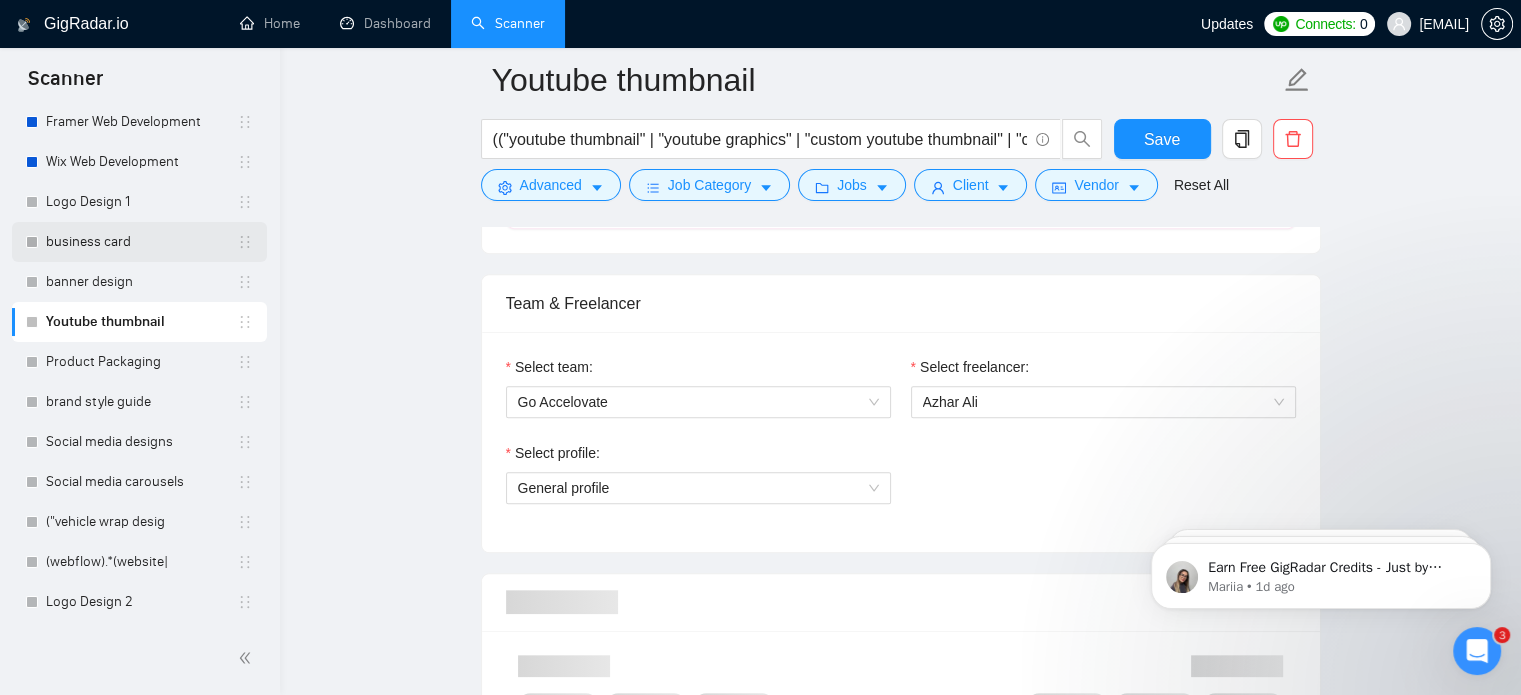 type 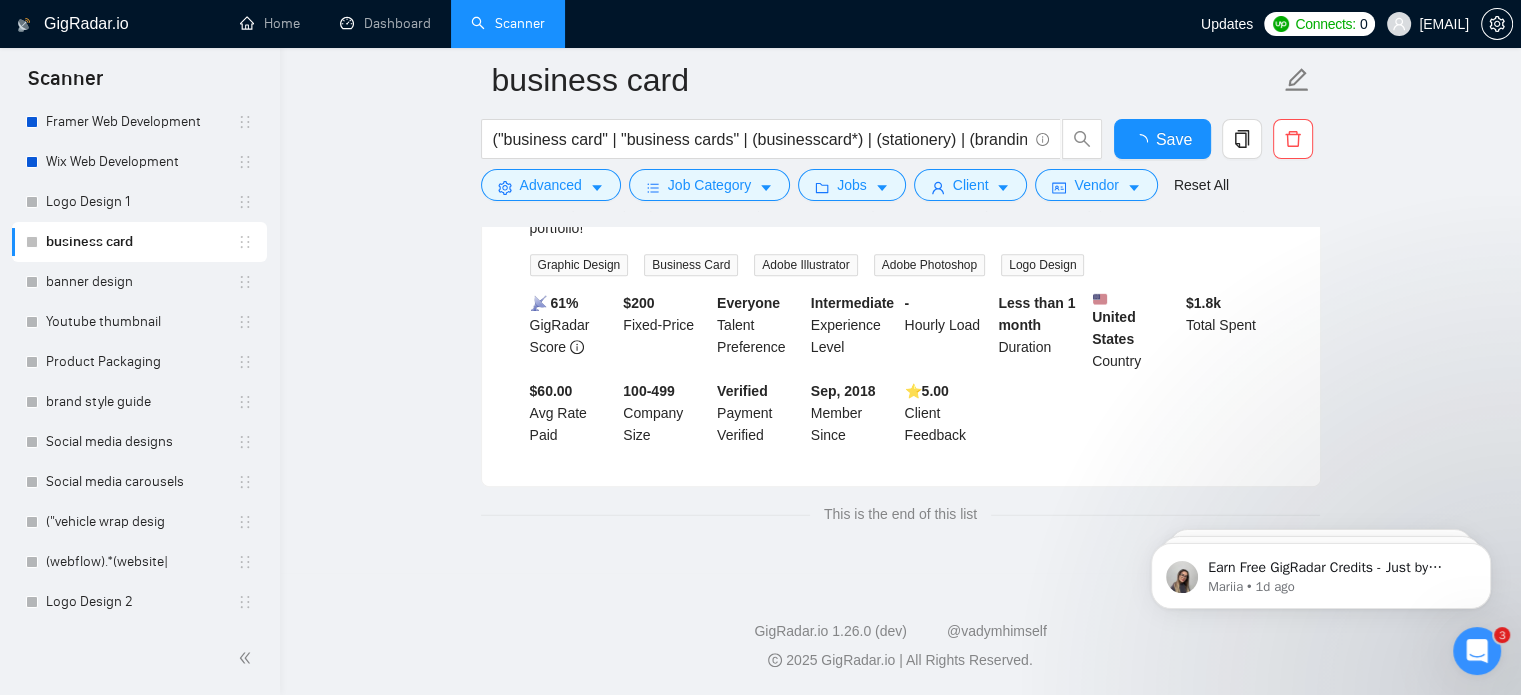 scroll, scrollTop: 771, scrollLeft: 0, axis: vertical 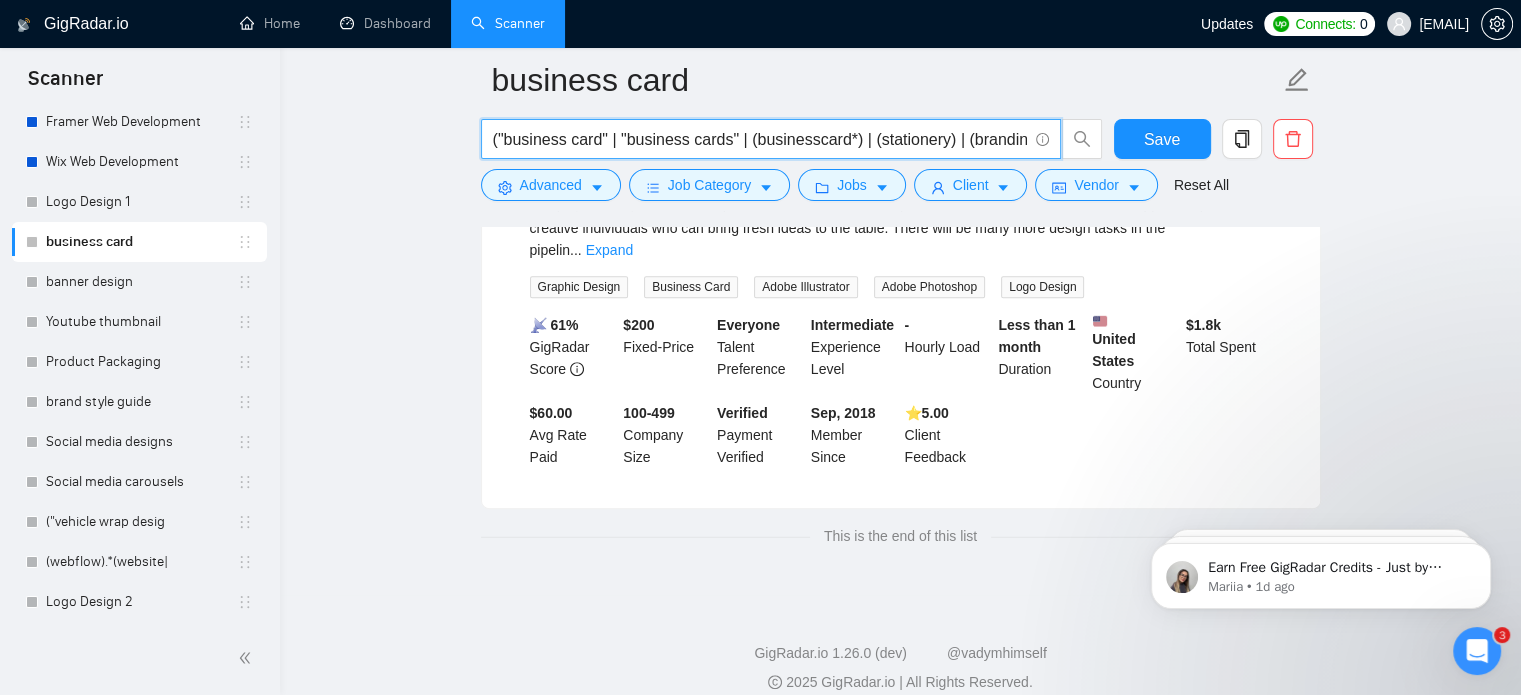click on "("business card" | "business cards" | (businesscard*) | (stationery) | (branding) | "corporate identity")" at bounding box center [760, 139] 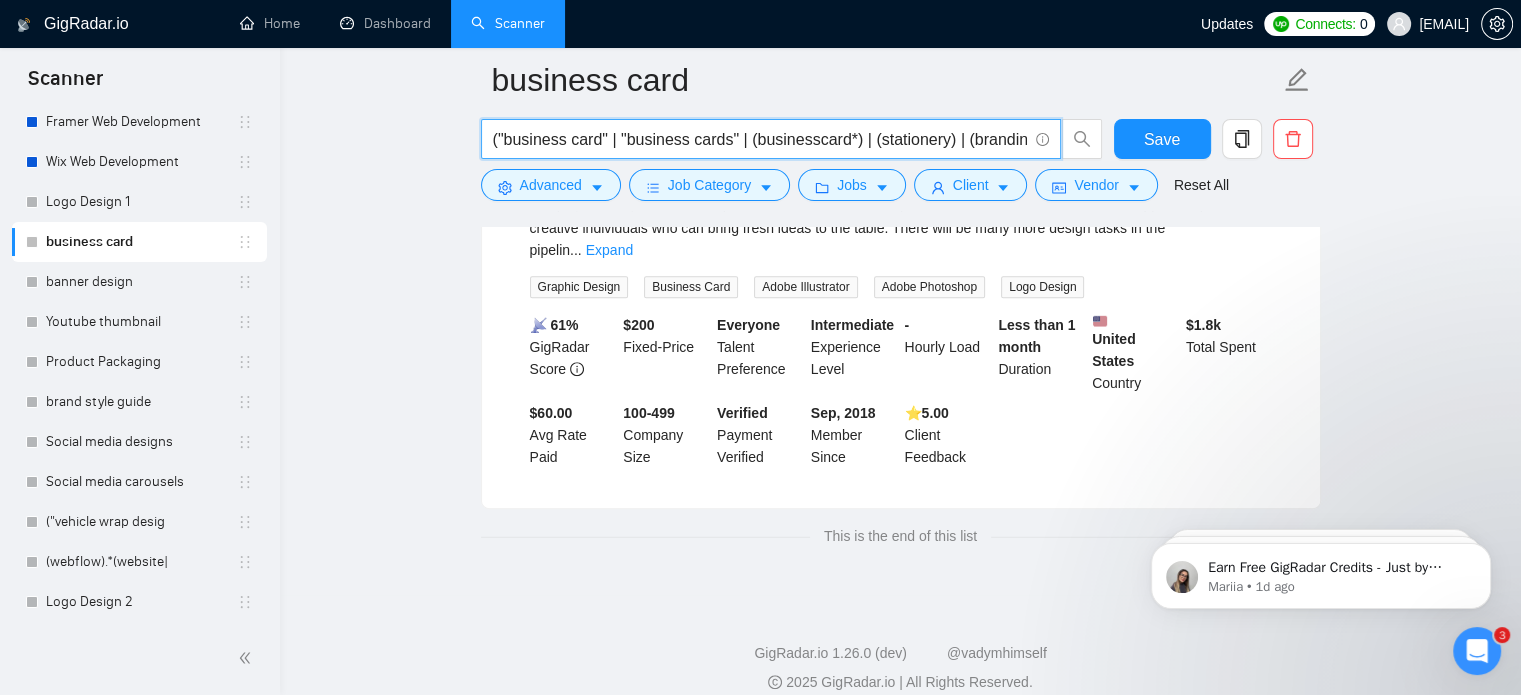 paste on "design" | "custom business card" | "professional business card" | "modern business card" | "minimal business card" | "creative business card" | "business card designer" | "corporate business card" | "double-sided business card" | "digital business card" | "print-ready business card" | "business card layout" | "business card template" | "branded business card" | "name card design")  ("graphic designer" | "branding" | "visual identity" | "print design" | "brand collateral" 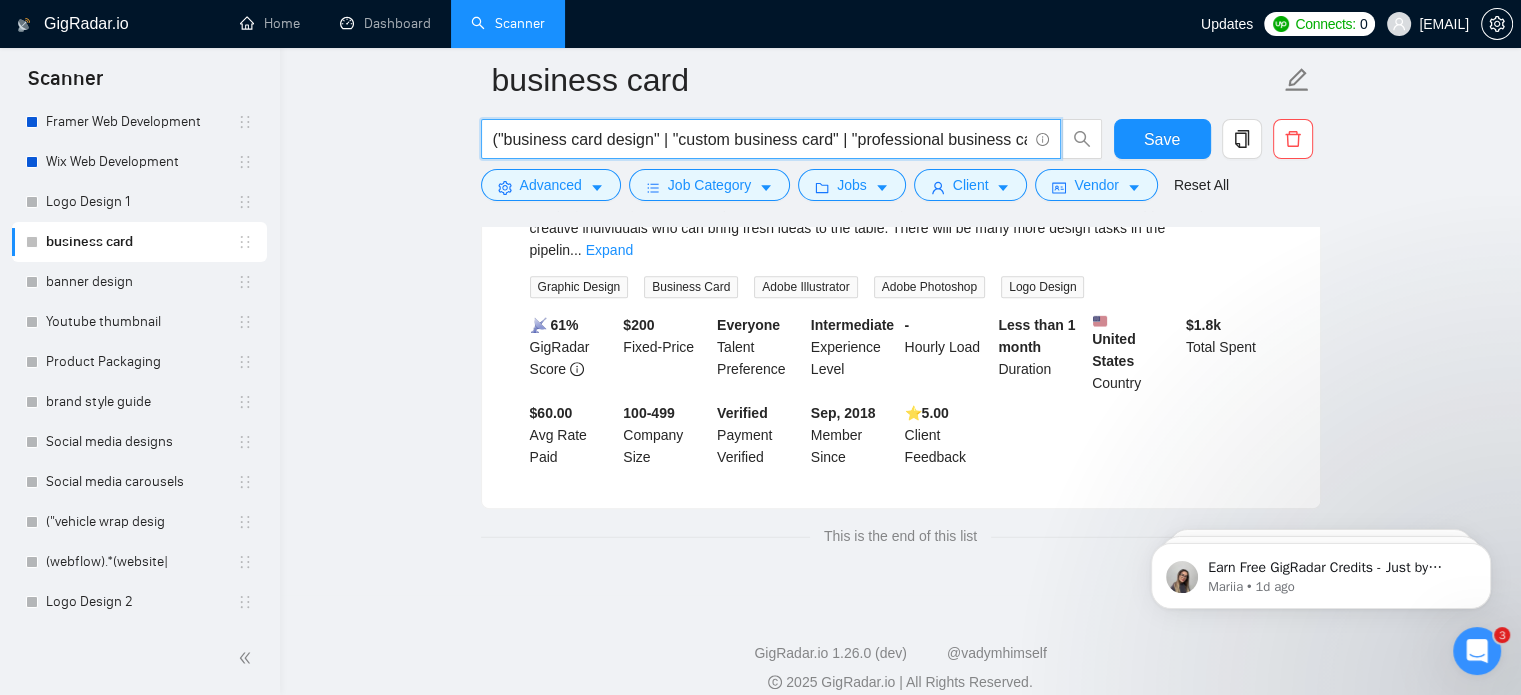 scroll, scrollTop: 0, scrollLeft: 2825, axis: horizontal 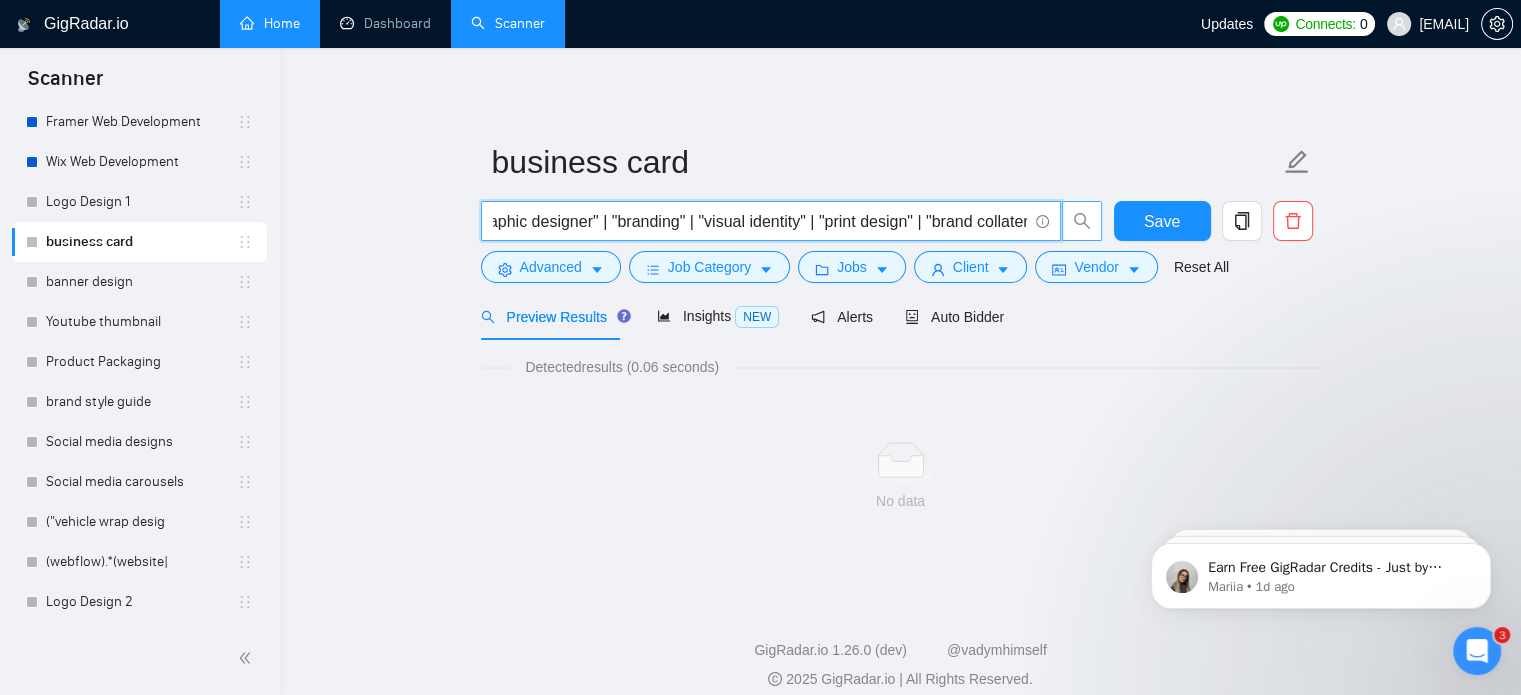 type on "("business card design" | "custom business card" | "professional business card" | "modern business card" | "minimal business card" | "creative business card" | "business card designer" | "corporate business card" | "double-sided business card" | "digital business card" | "print-ready business card" | "business card layout" | "business card template" | "branded business card" | "name card design")  ("graphic designer" | "branding" | "visual identity" | "print design" | "brand collateral")" 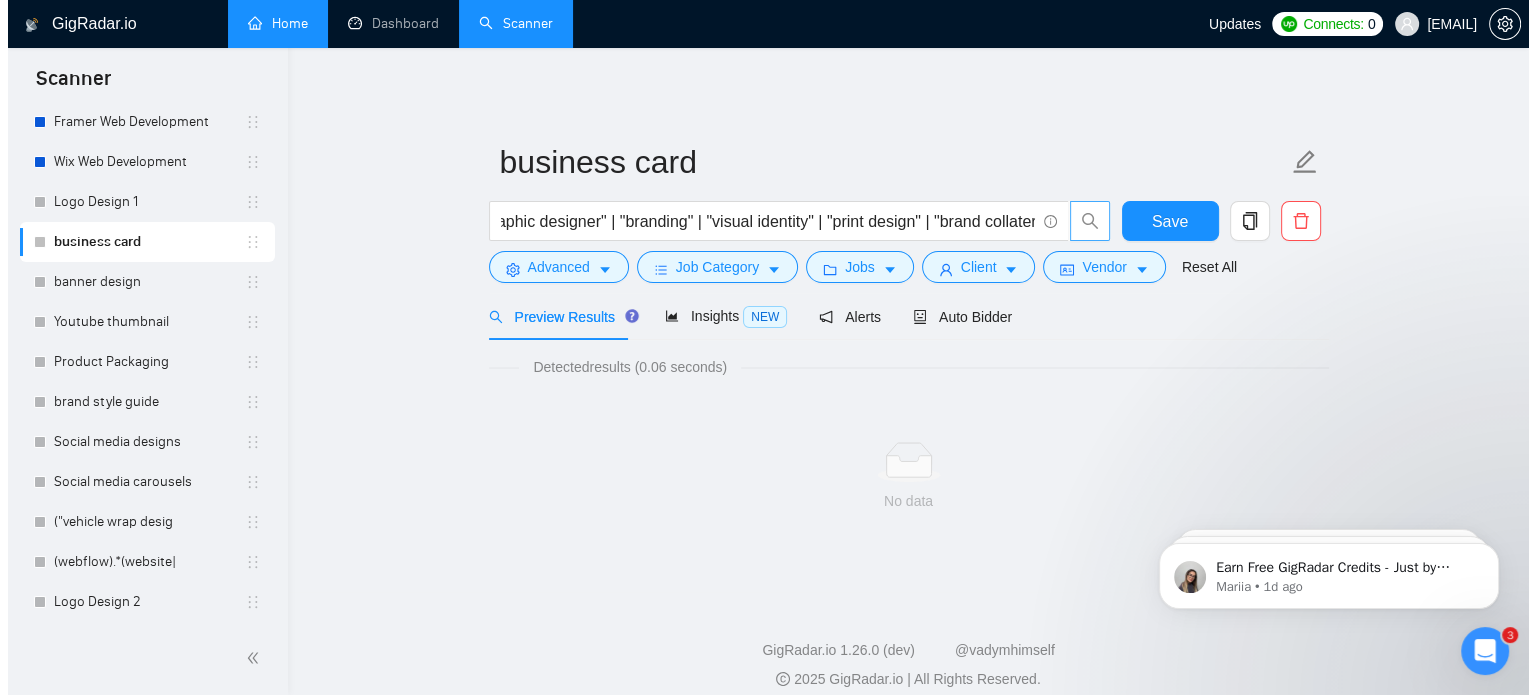 scroll, scrollTop: 0, scrollLeft: 0, axis: both 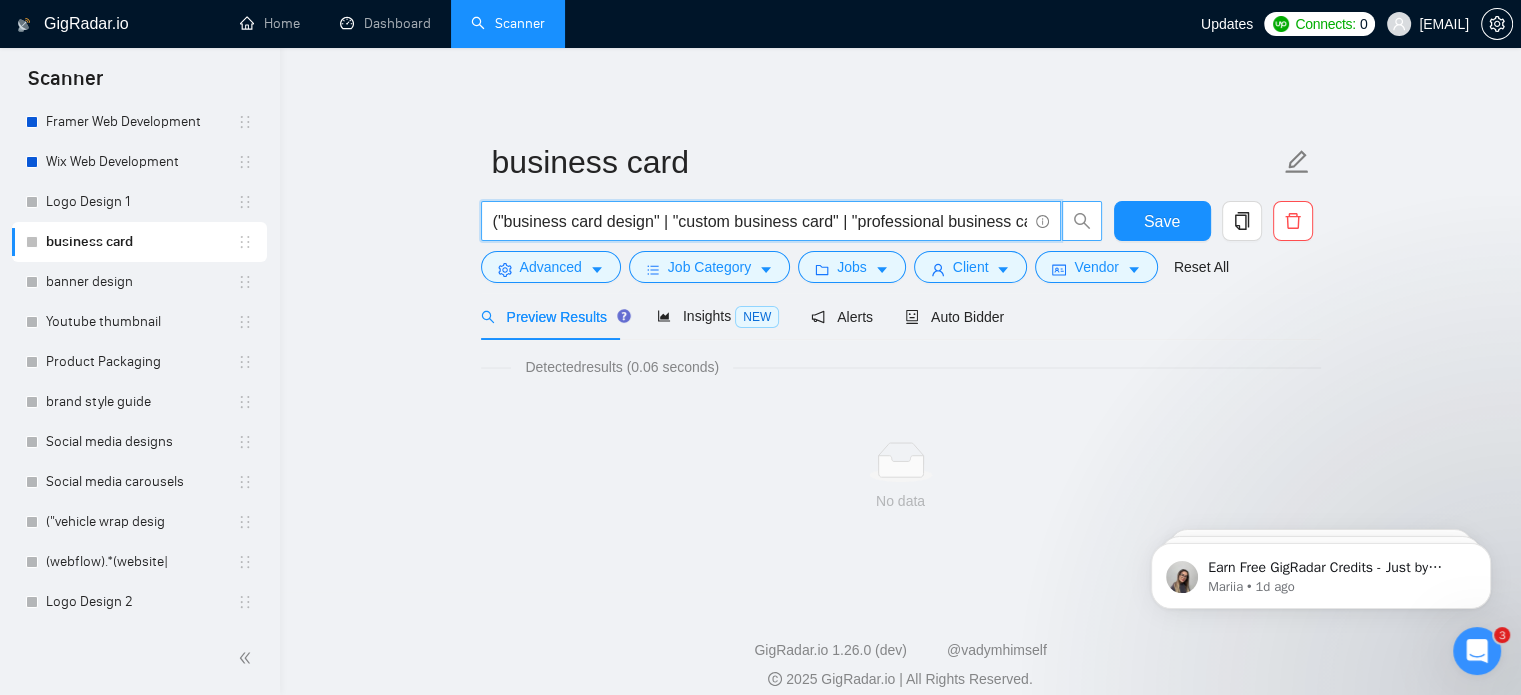 click on "("business card design" | "custom business card" | "professional business card" | "modern business card" | "minimal business card" | "creative business card" | "business card designer" | "corporate business card" | "double-sided business card" | "digital business card" | "print-ready business card" | "business card layout" | "business card template" | "branded business card" | "name card design")  ("graphic designer" | "branding" | "visual identity" | "print design" | "brand collateral")" at bounding box center (760, 221) 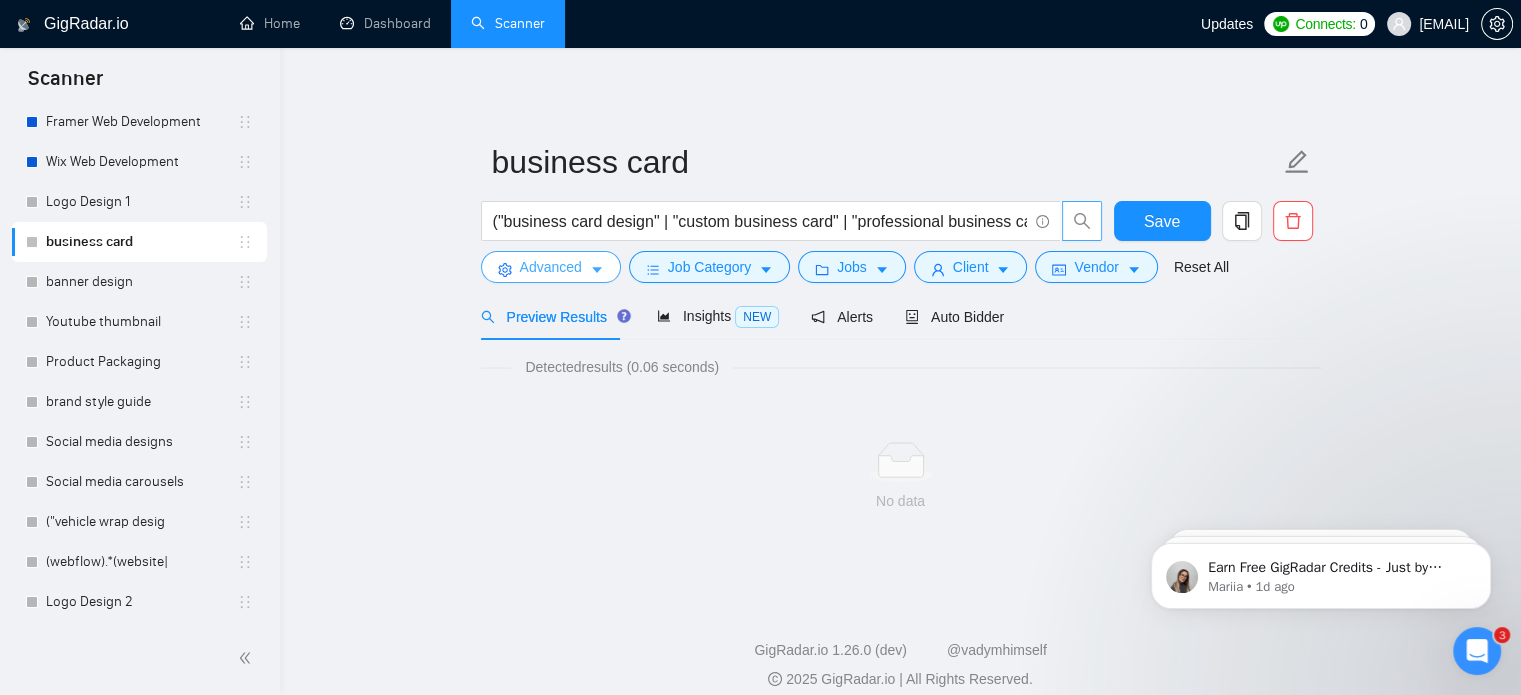 click on "Advanced" at bounding box center [551, 267] 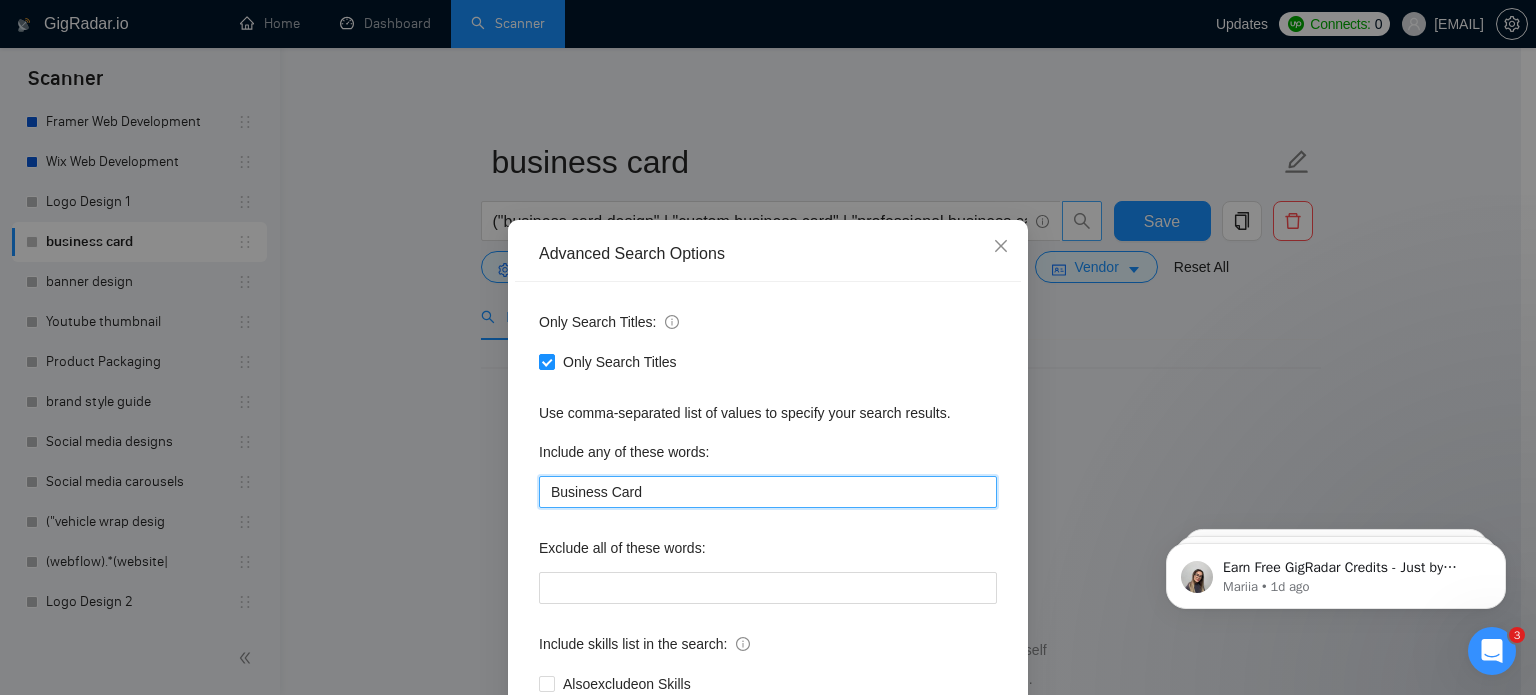 click on "Business Card" at bounding box center [768, 492] 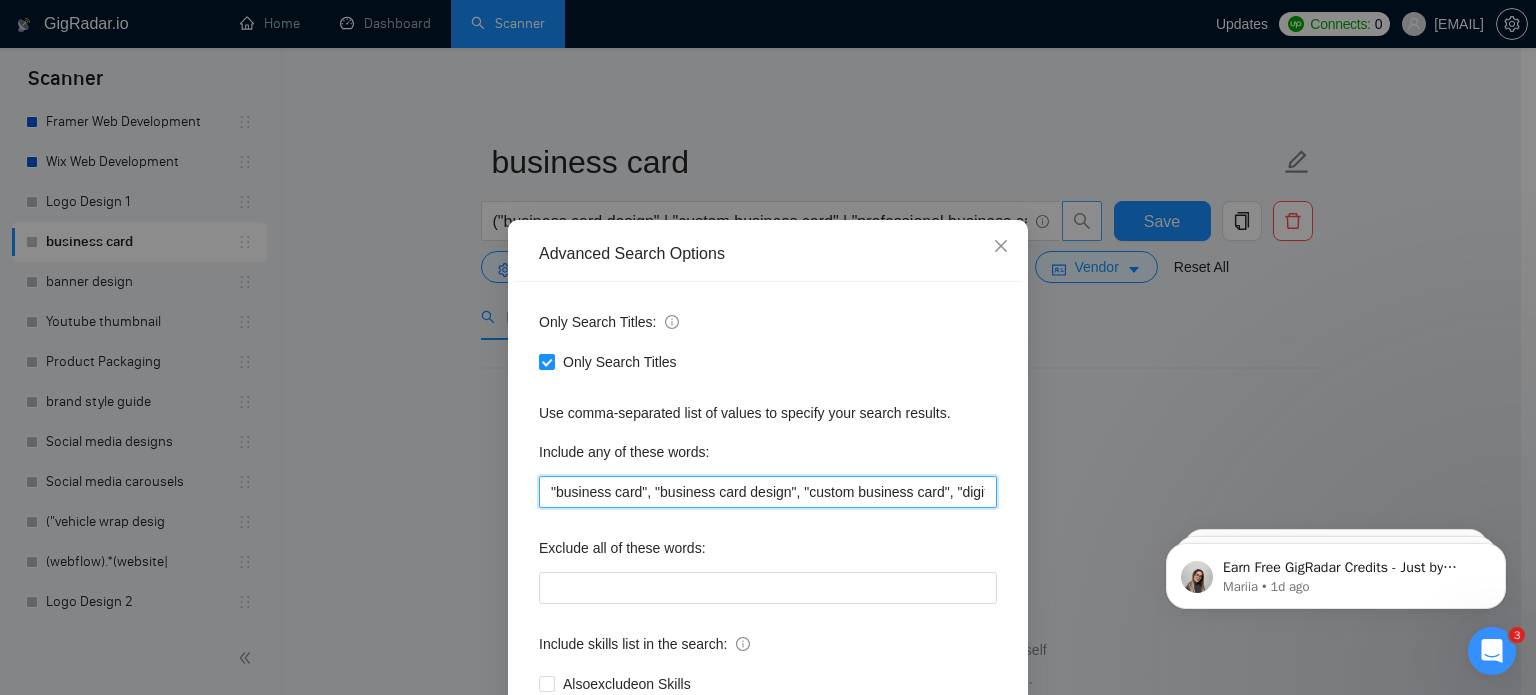 scroll, scrollTop: 0, scrollLeft: 2004, axis: horizontal 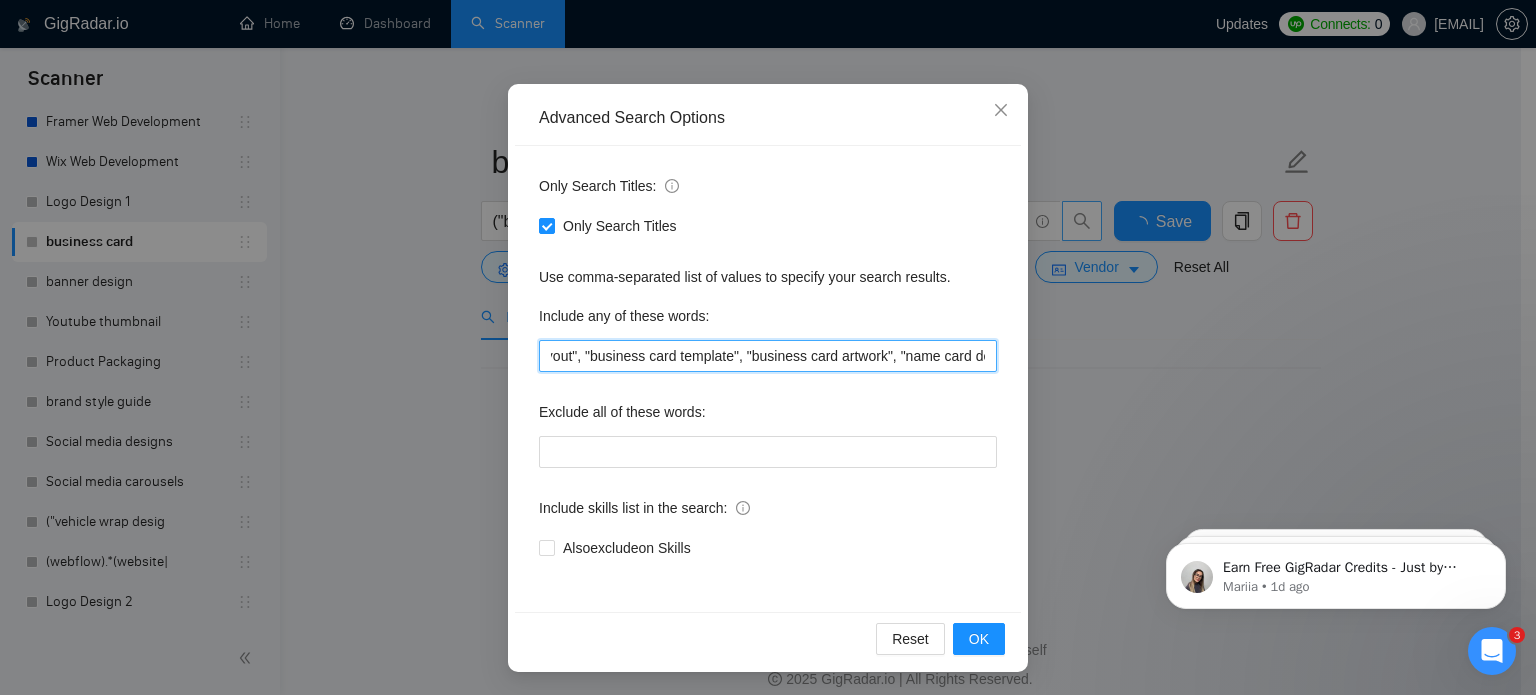 type on ""business card", "business card design", "custom business card", "digital business card", "print-ready business card", "professional business card", "minimal business card", "modern business card", "creative business card", "double-sided business card", "branded business card", "corporate business card", "business card layout", "business card template", "business card artwork", "name card design"" 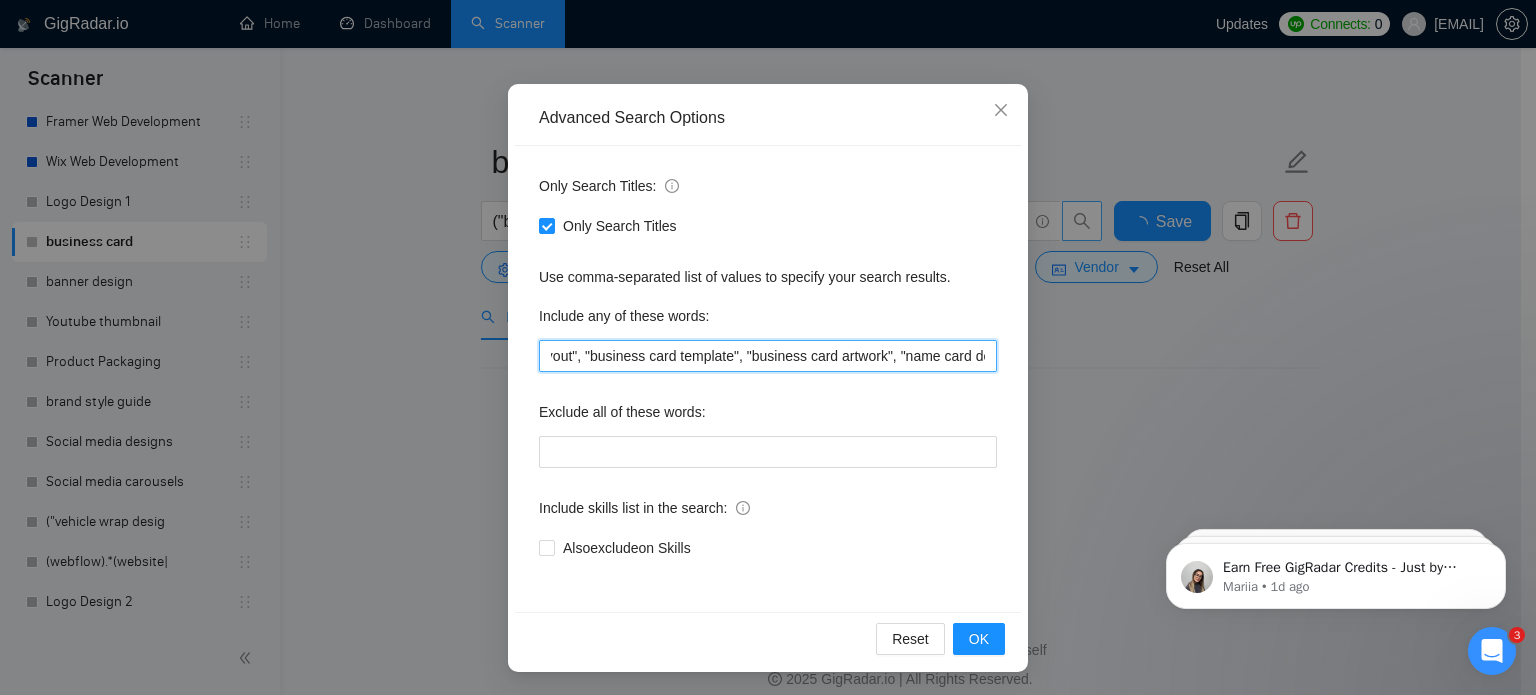 scroll, scrollTop: 0, scrollLeft: 0, axis: both 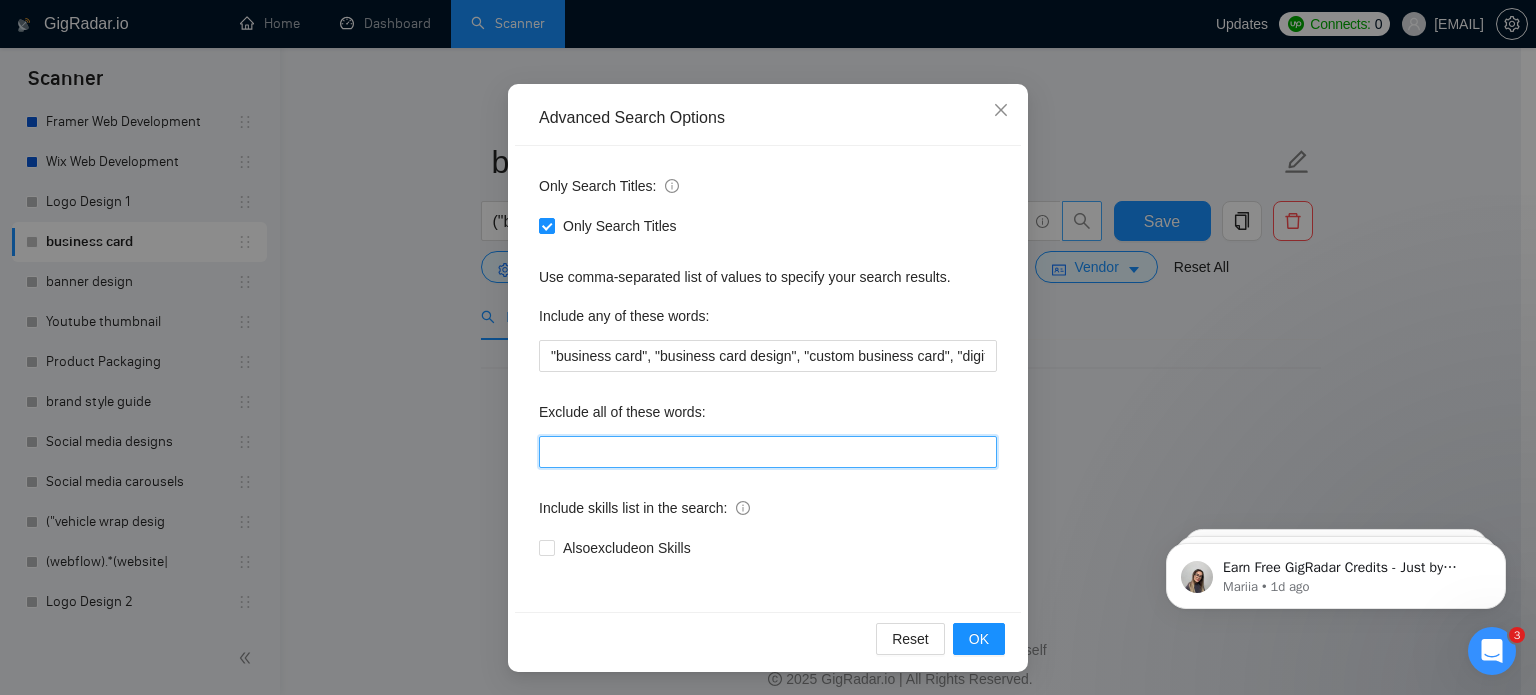 click at bounding box center (768, 452) 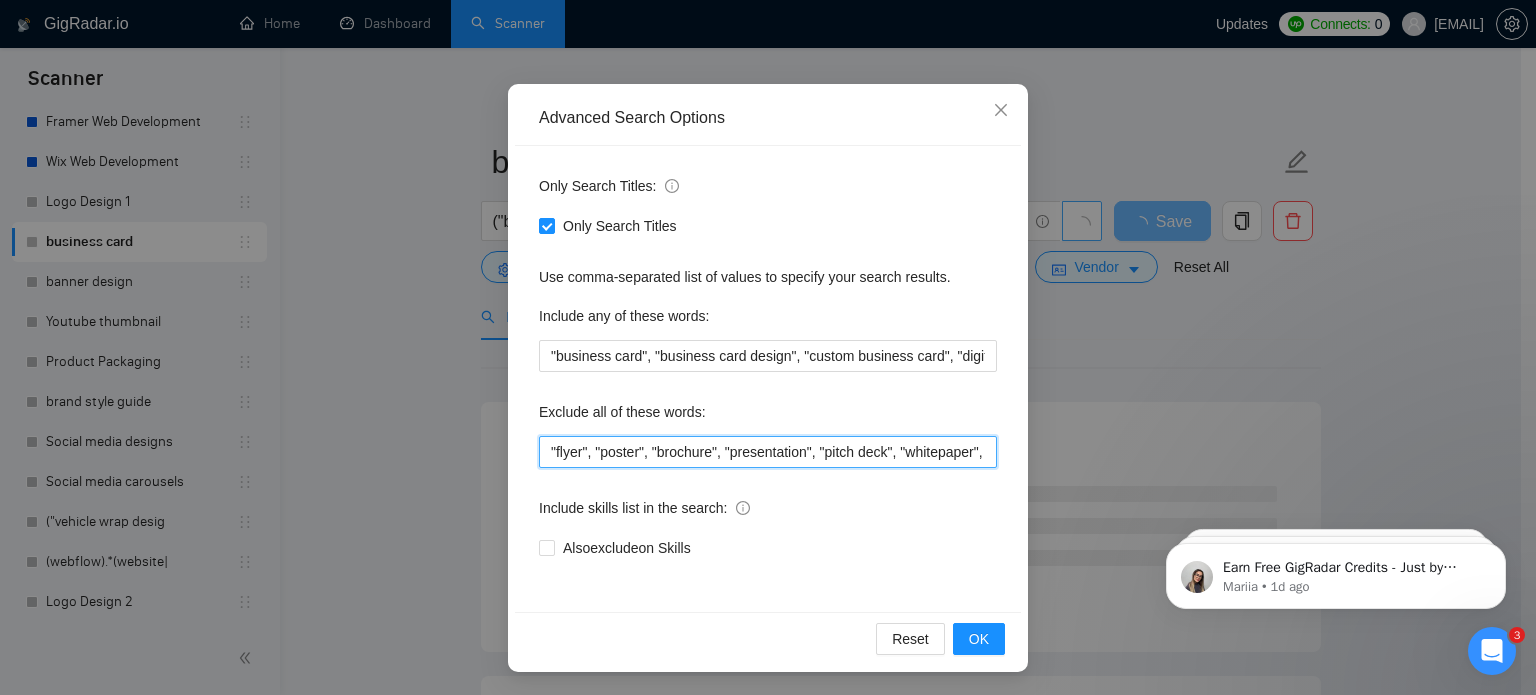 scroll, scrollTop: 0, scrollLeft: 0, axis: both 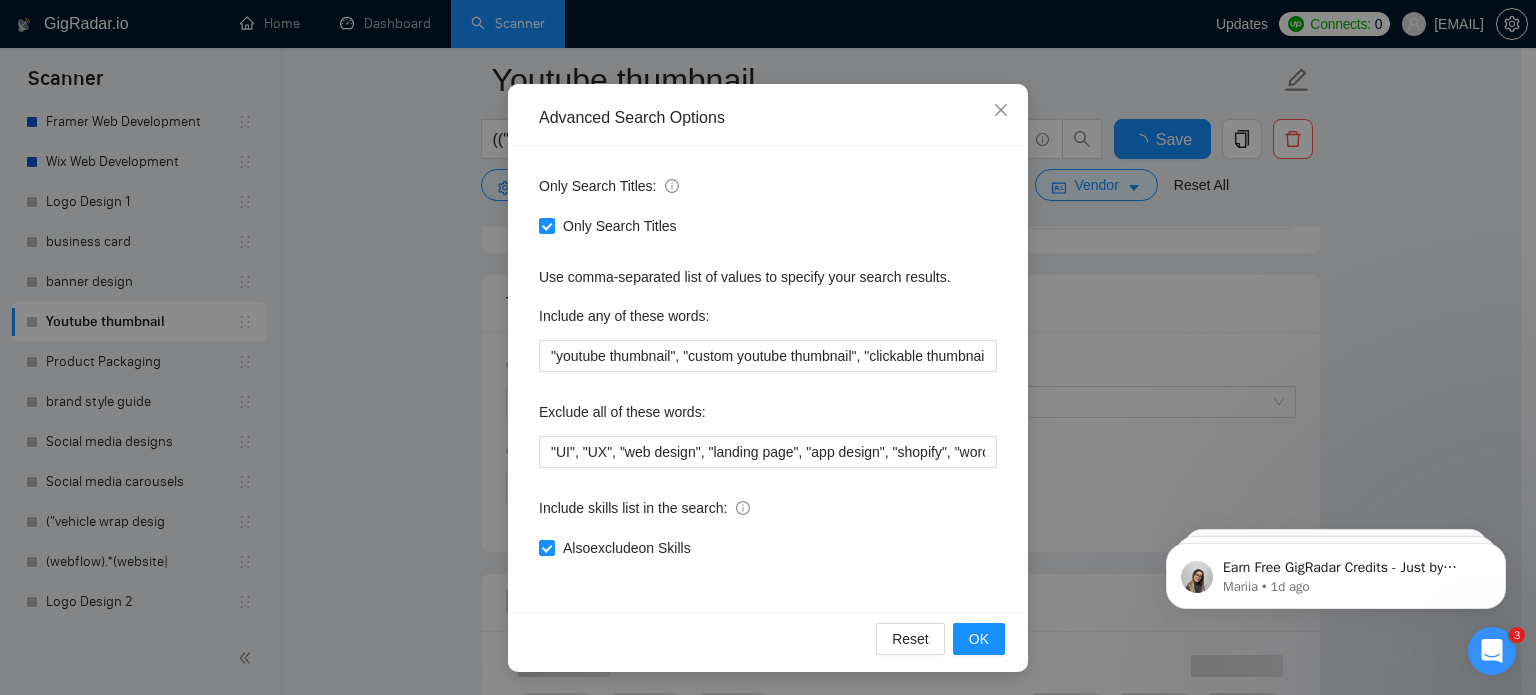 type 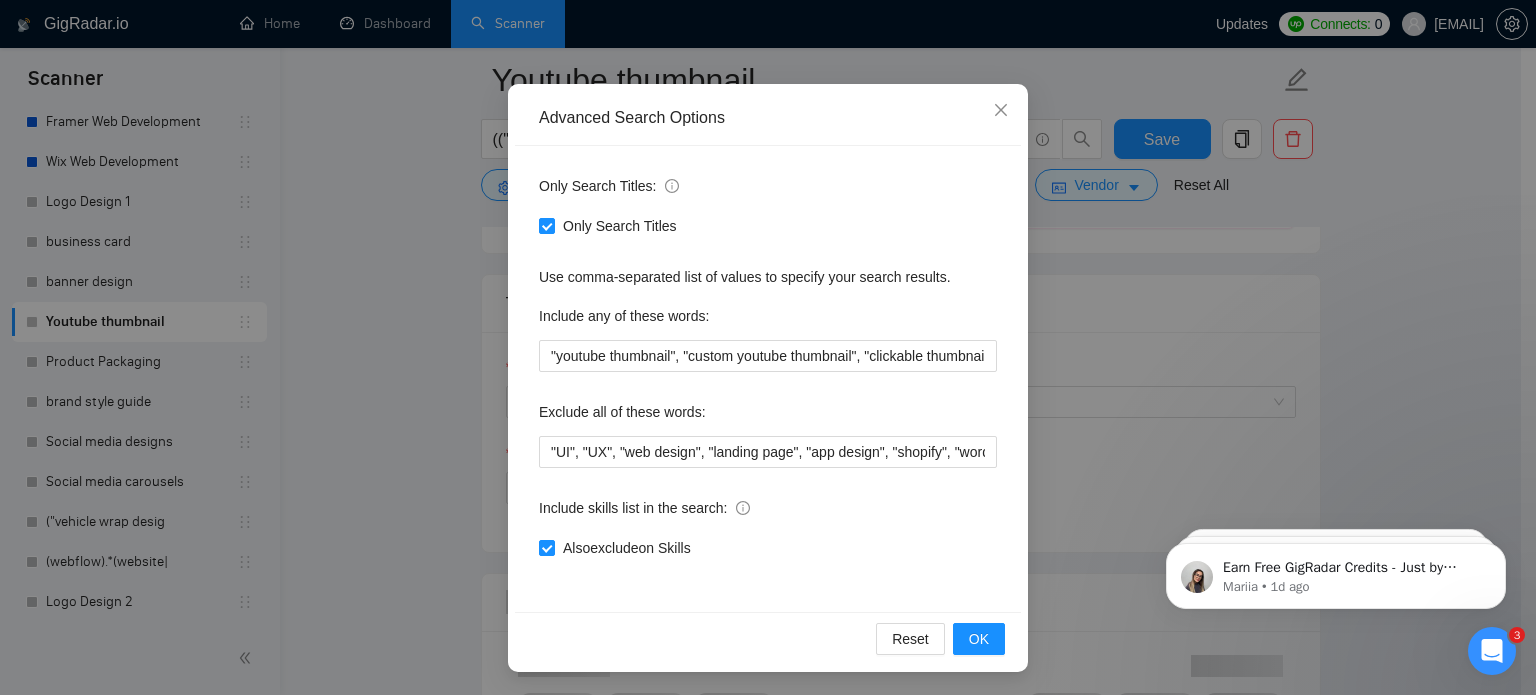 click on "Advanced Search Options Only Search Titles:   Only Search Titles Use comma-separated list of values to specify your search results. Include any of these words: "youtube thumbnail", "custom youtube thumbnail", "clickable thumbnail", "eye-catching thumbnail", "youtube video thumbnail", "youtube graphic design", "video cover image", "youtube banner", "youtube cover", "youtube graphics", "youtube visuals", "podcast thumbnail", "podcast cover", "podcast artwork", "podcast design", "podcast graphic", "podcast cover art", "podcast visual identity" Exclude all of these words: "UI", "UX", "web design", "landing page", "app design", "shopify", "wordpress", "frontend", "mobile app", "flyer", "brochure", "poster", "business card" Include skills list in the search:   Also  exclude  on Skills Reset OK" at bounding box center (768, 347) 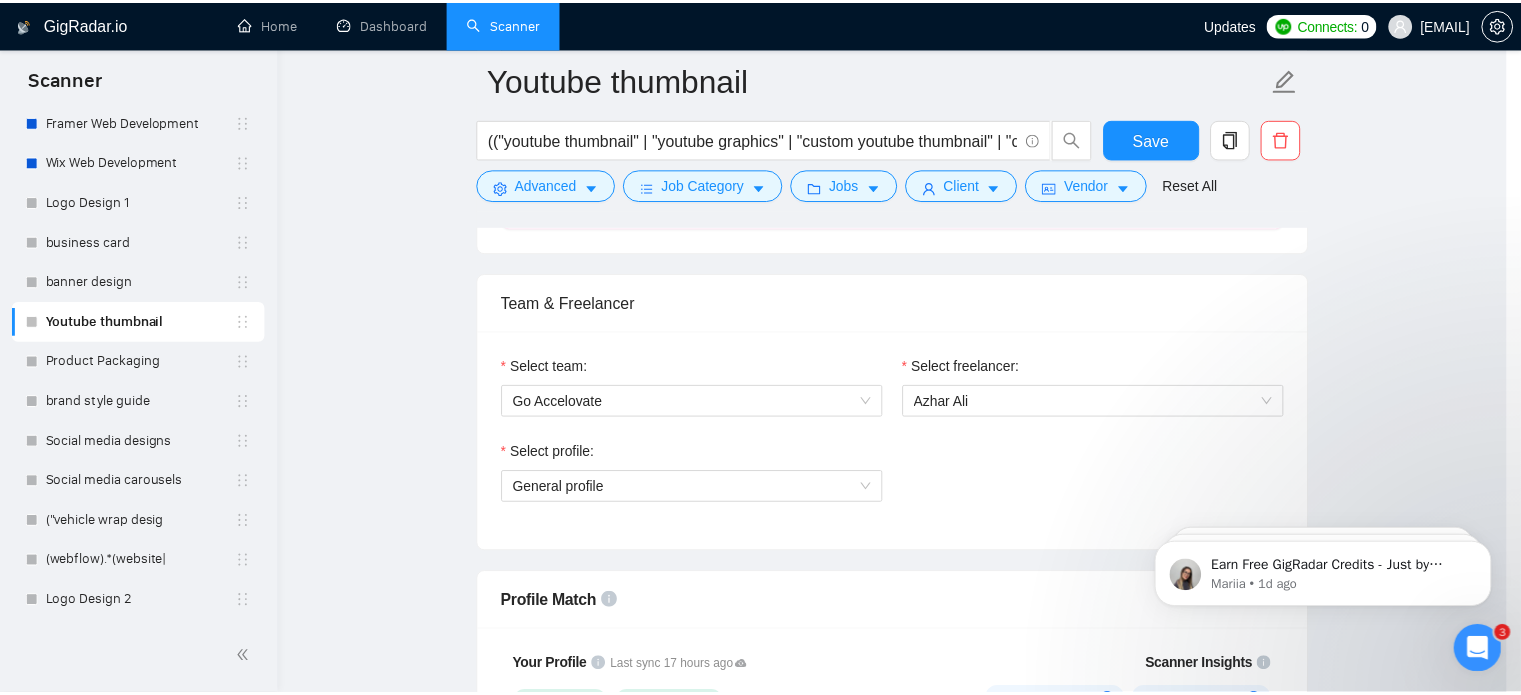 scroll, scrollTop: 36, scrollLeft: 0, axis: vertical 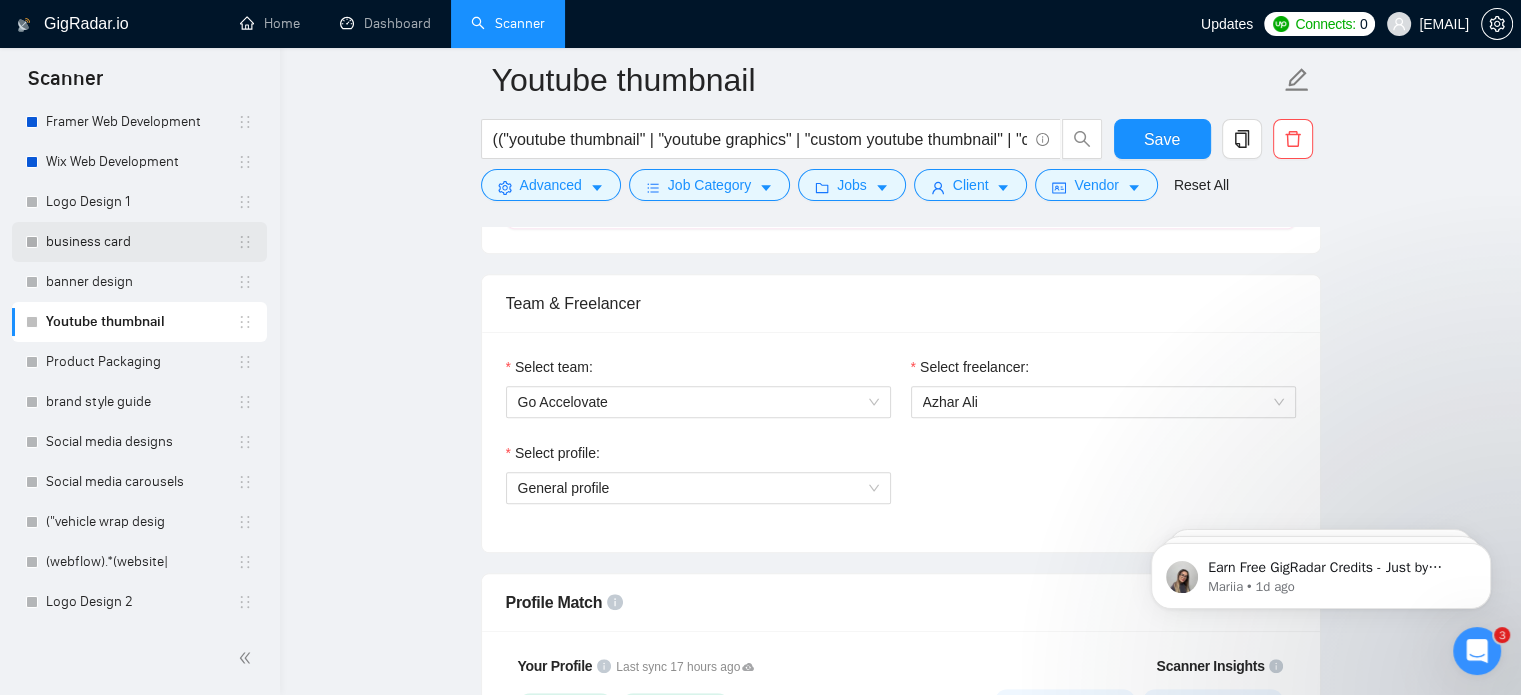 click on "business card" at bounding box center (141, 242) 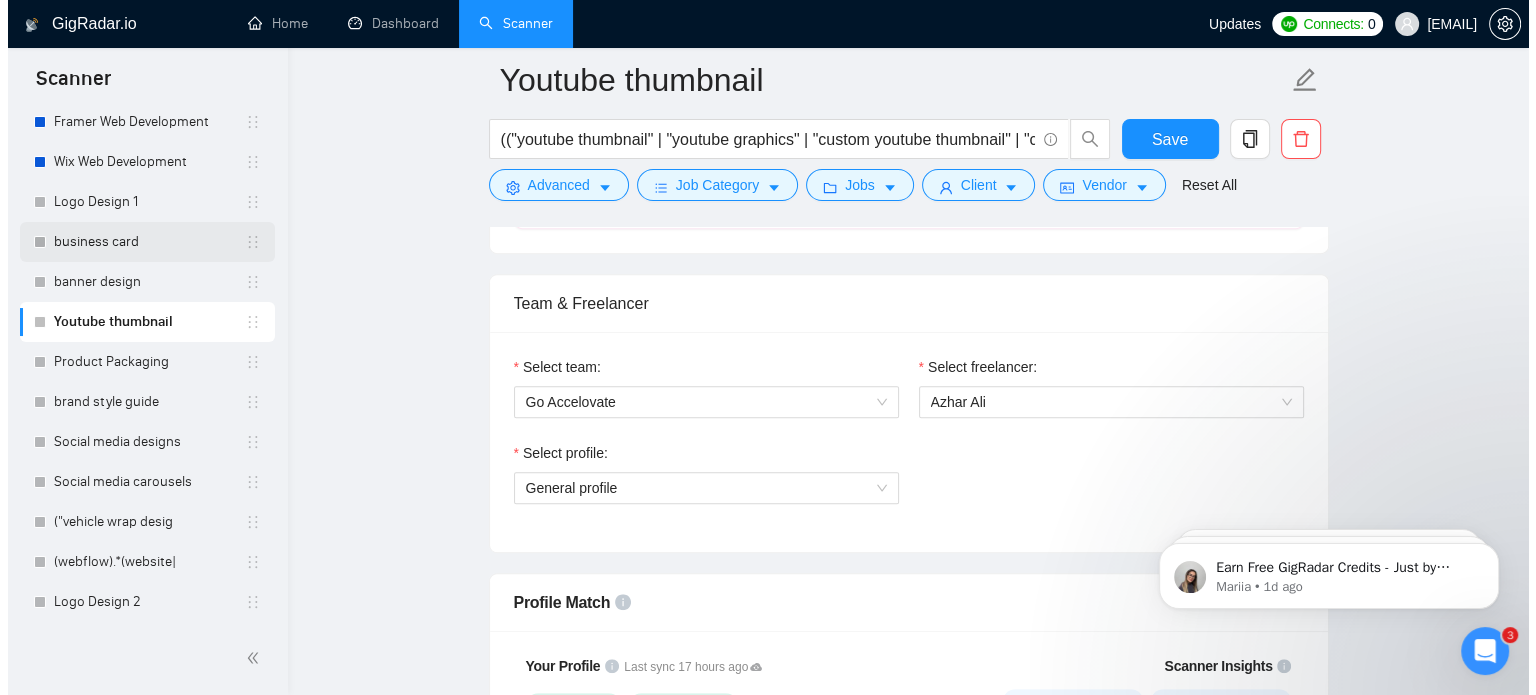 scroll, scrollTop: 35, scrollLeft: 0, axis: vertical 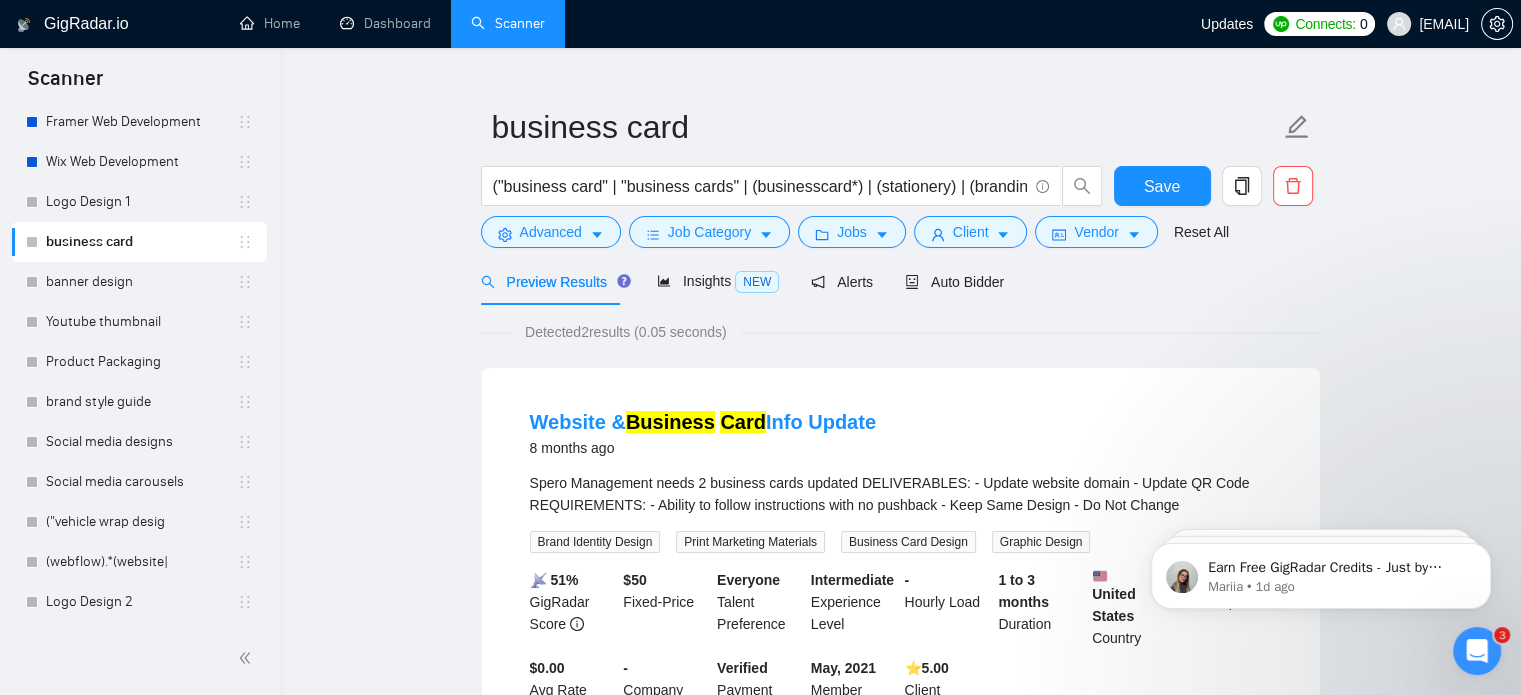 click on "business card ("business card" | "business cards" | (businesscard*) | (stationery) | (branding) | "corporate identity") Save Advanced   Job Category   Jobs   Client   Vendor   Reset All" at bounding box center [901, 176] 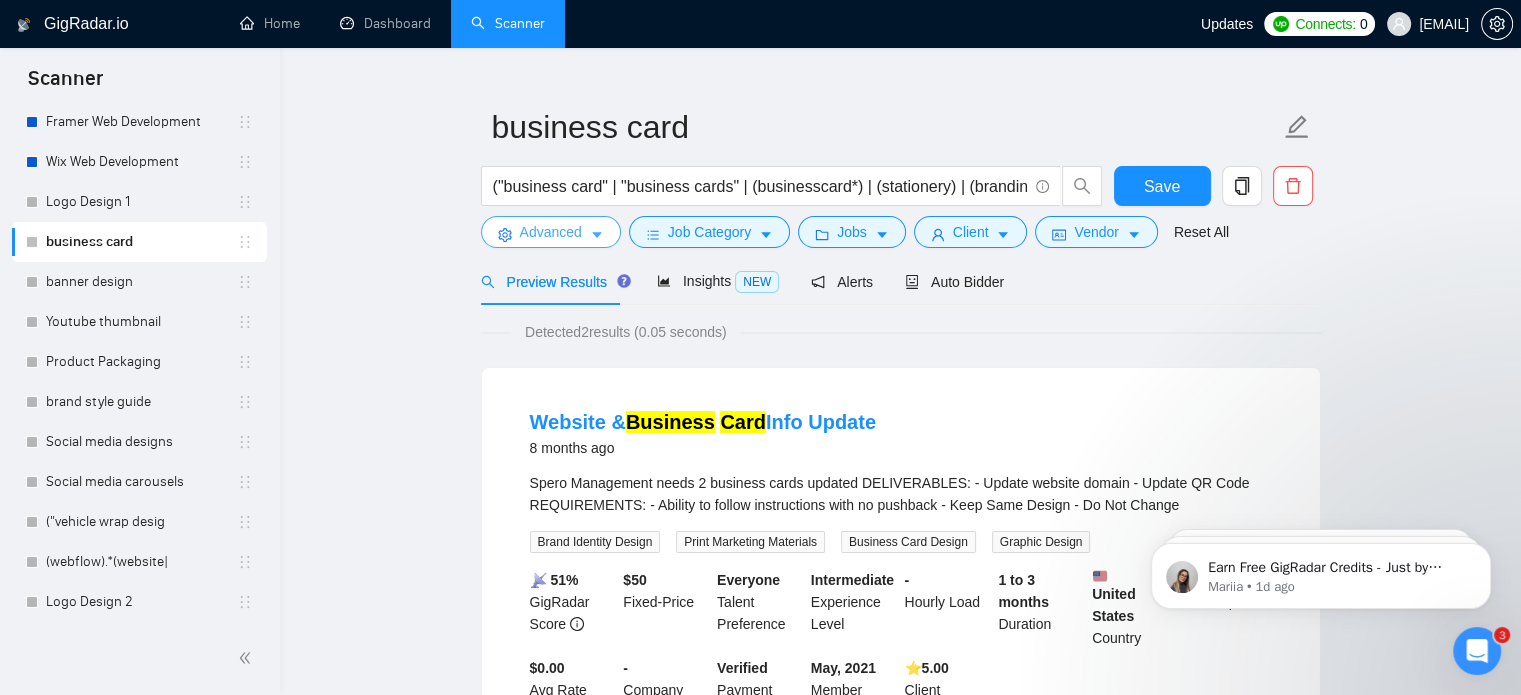 click on "Advanced" at bounding box center (551, 232) 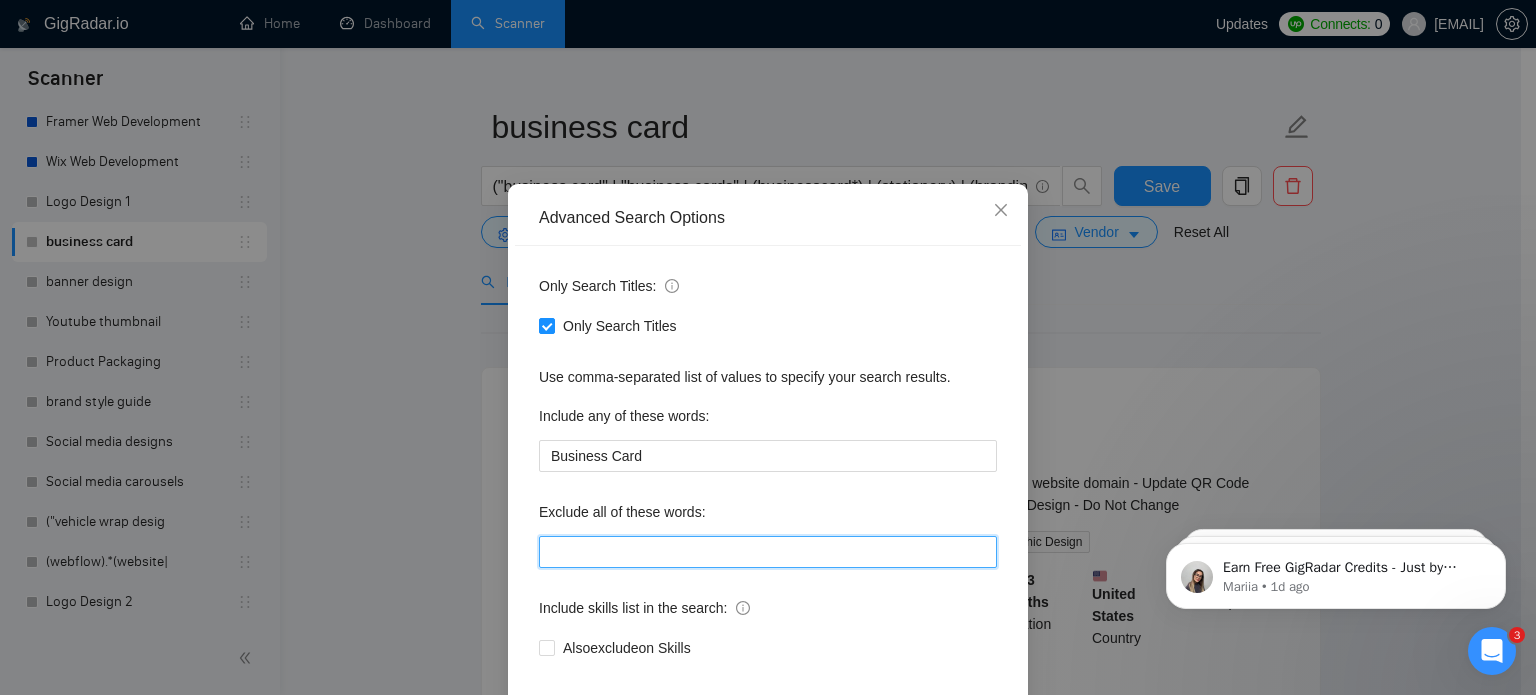 click at bounding box center (768, 552) 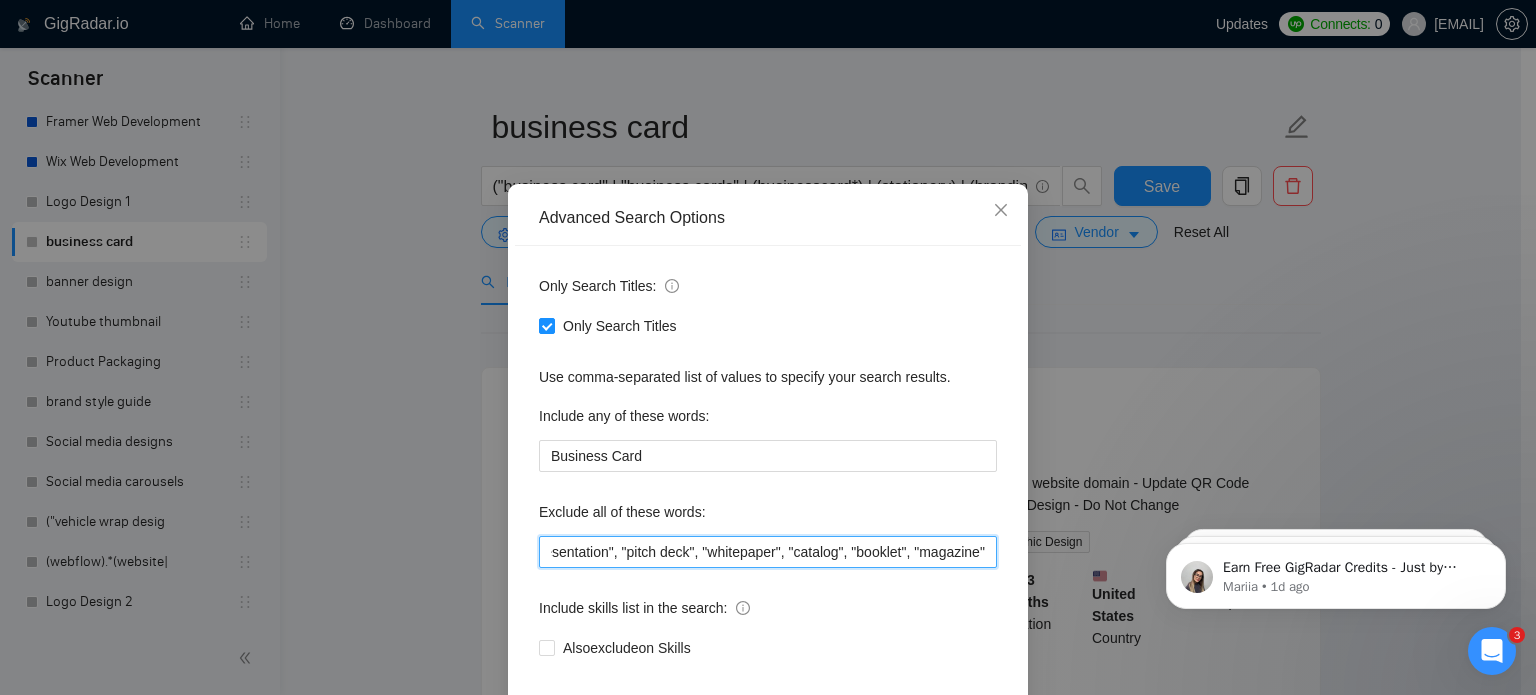 scroll, scrollTop: 0, scrollLeft: 0, axis: both 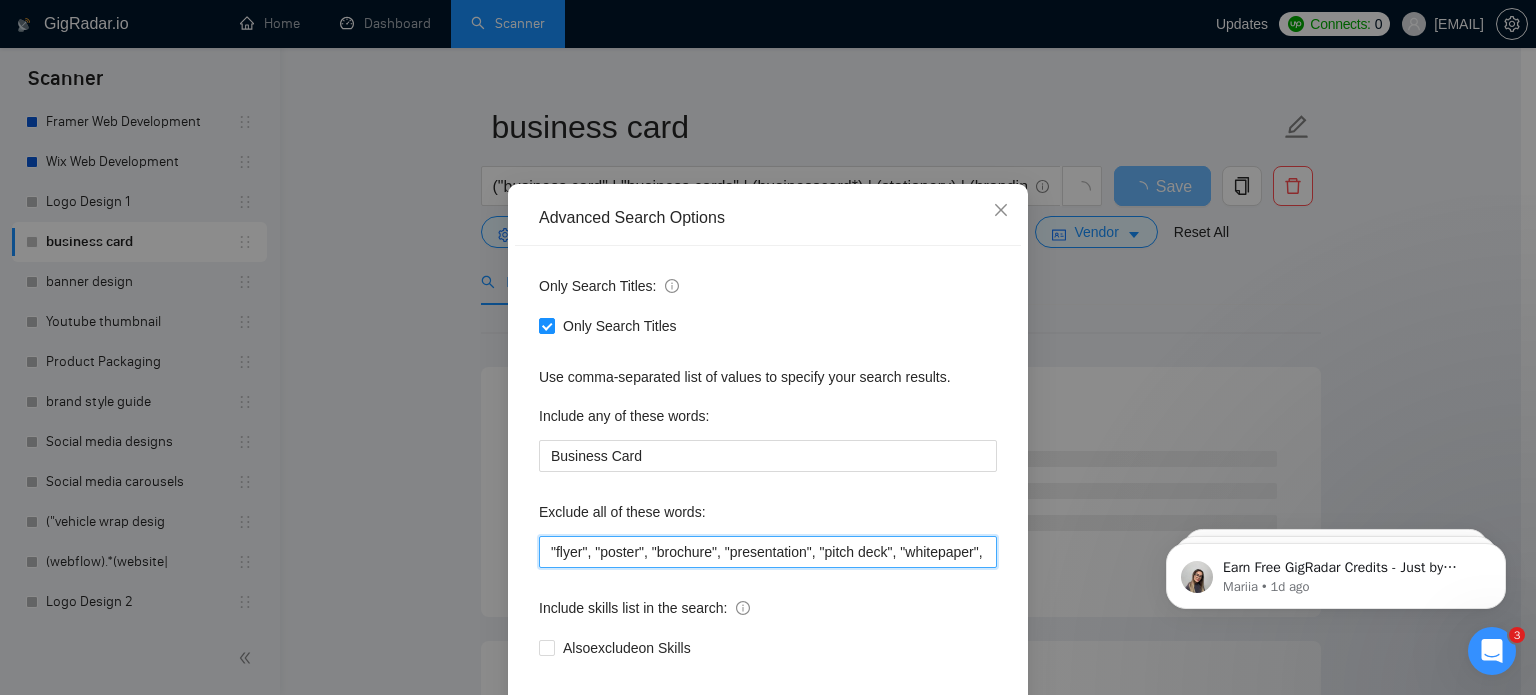 type on ""flyer", "poster", "brochure", "presentation", "pitch deck", "whitepaper", "catalog", "booklet", "magazine"" 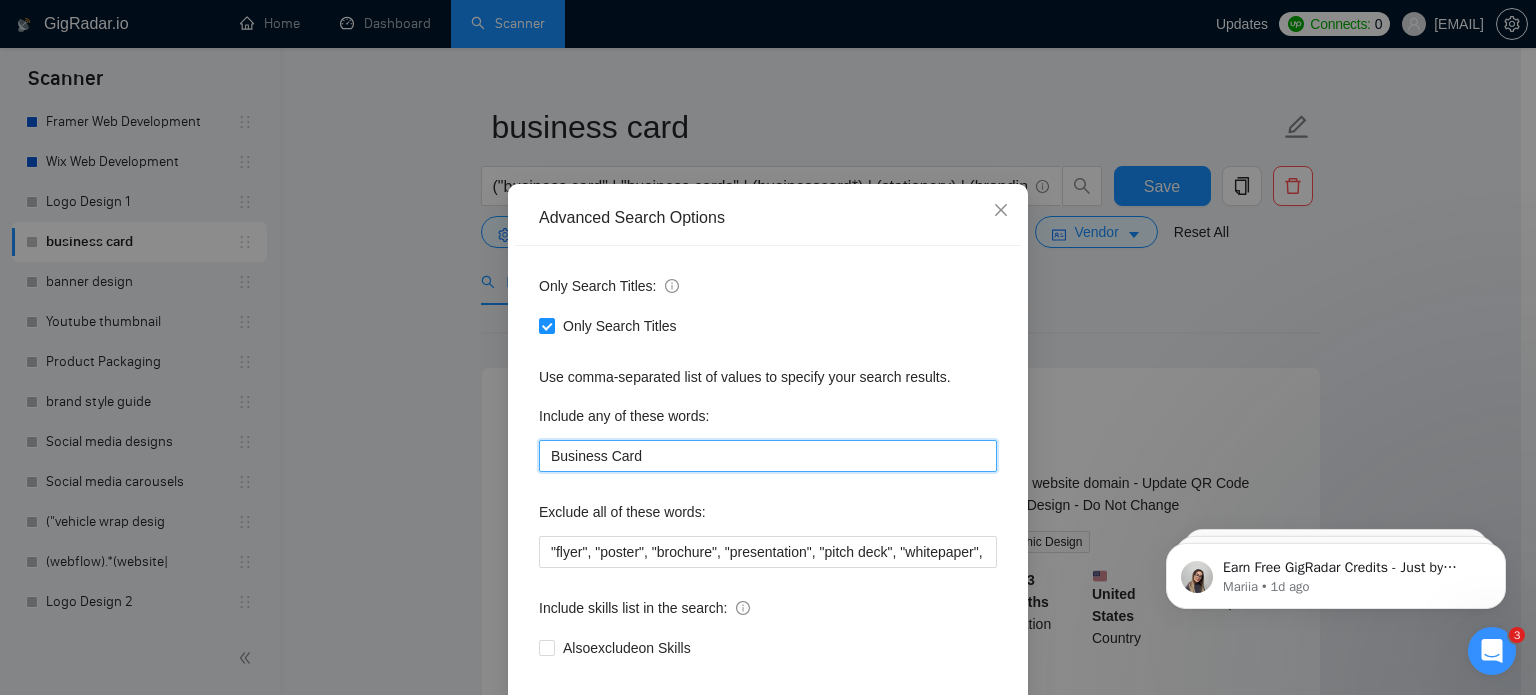 click on "Business Card" at bounding box center [768, 456] 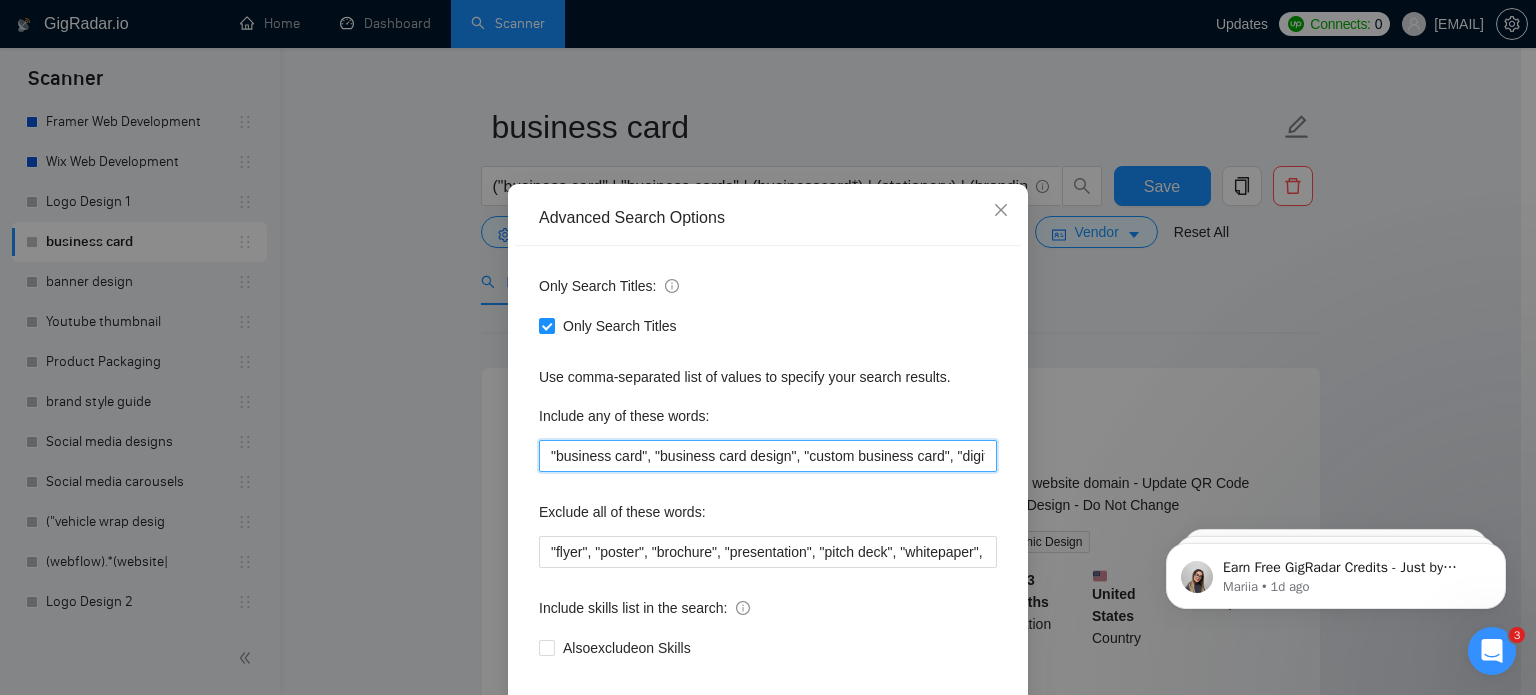 scroll, scrollTop: 0, scrollLeft: 2004, axis: horizontal 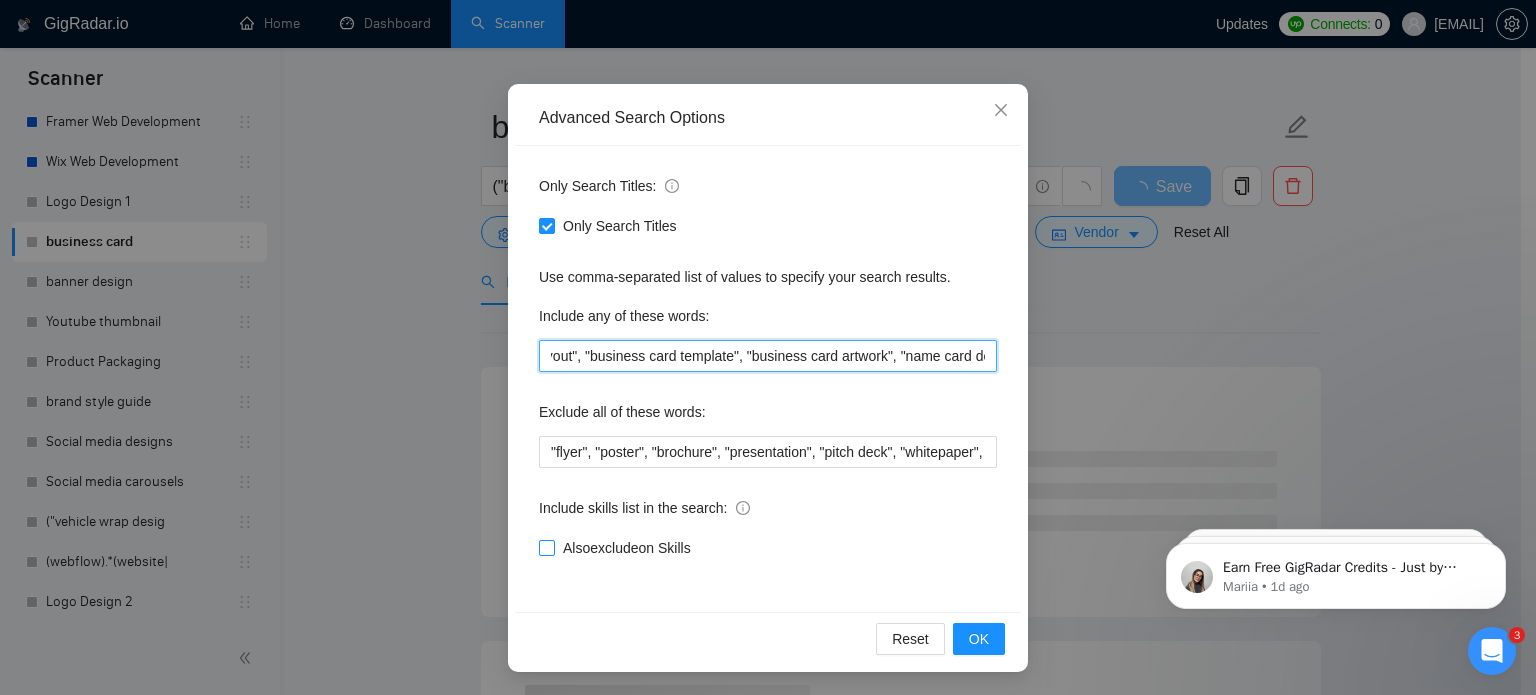 type on ""business card", "business card design", "custom business card", "digital business card", "print-ready business card", "professional business card", "minimal business card", "modern business card", "creative business card", "double-sided business card", "branded business card", "corporate business card", "business card layout", "business card template", "business card artwork", "name card design"" 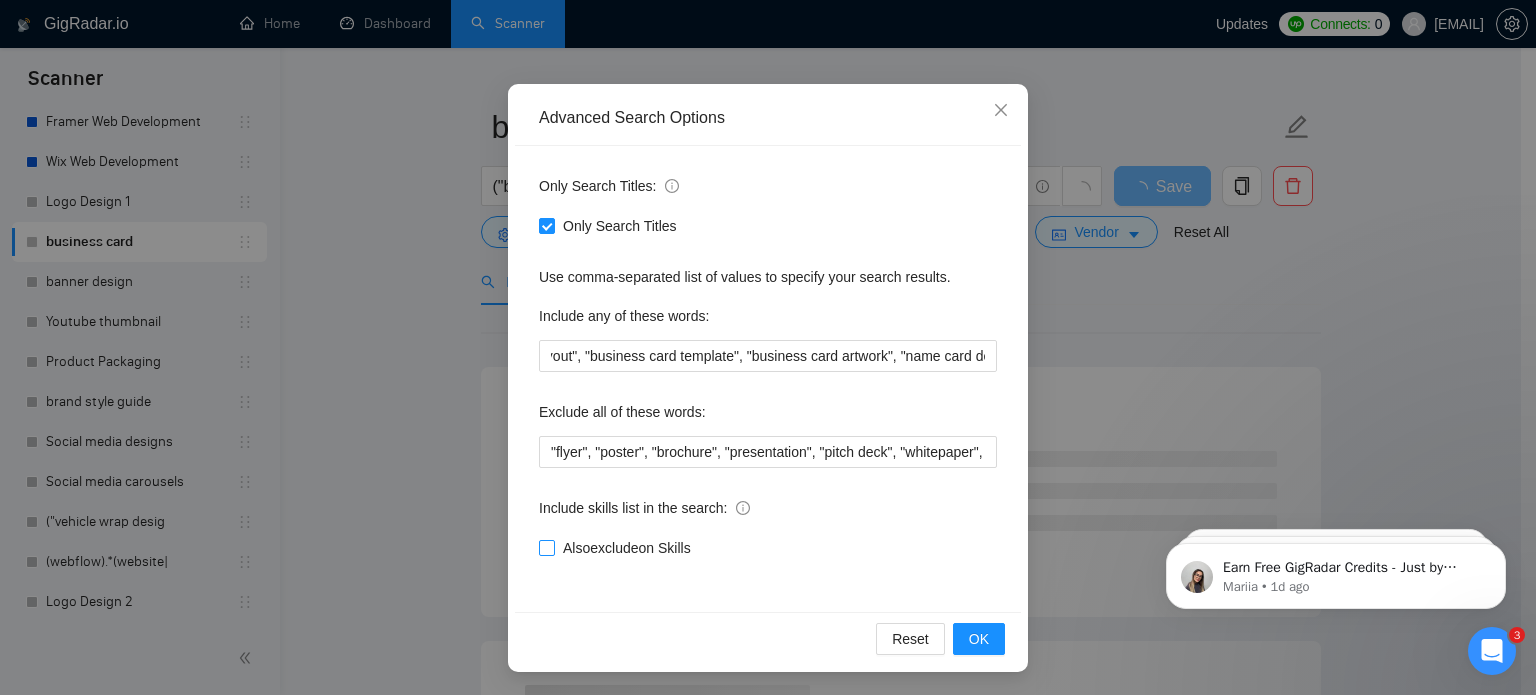scroll, scrollTop: 0, scrollLeft: 0, axis: both 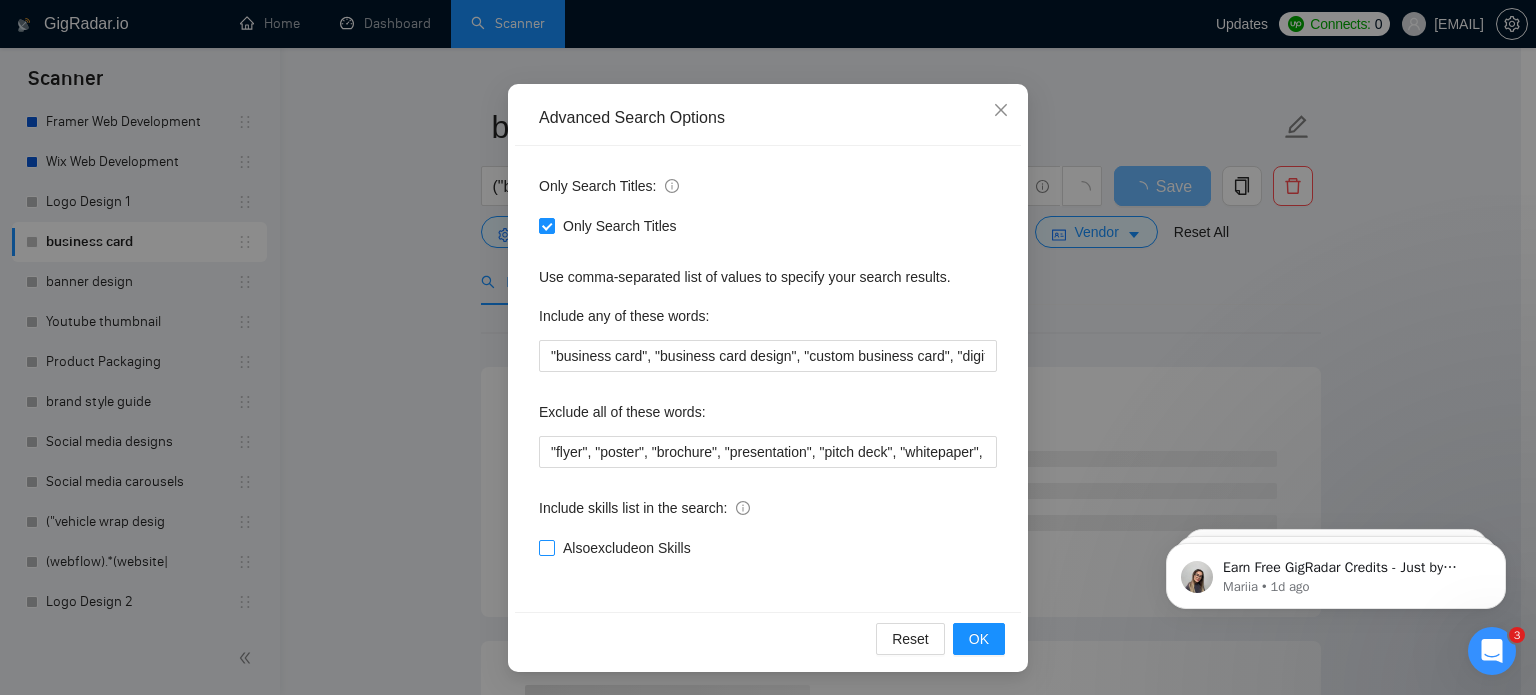 click on "Also  exclude  on Skills" at bounding box center (627, 548) 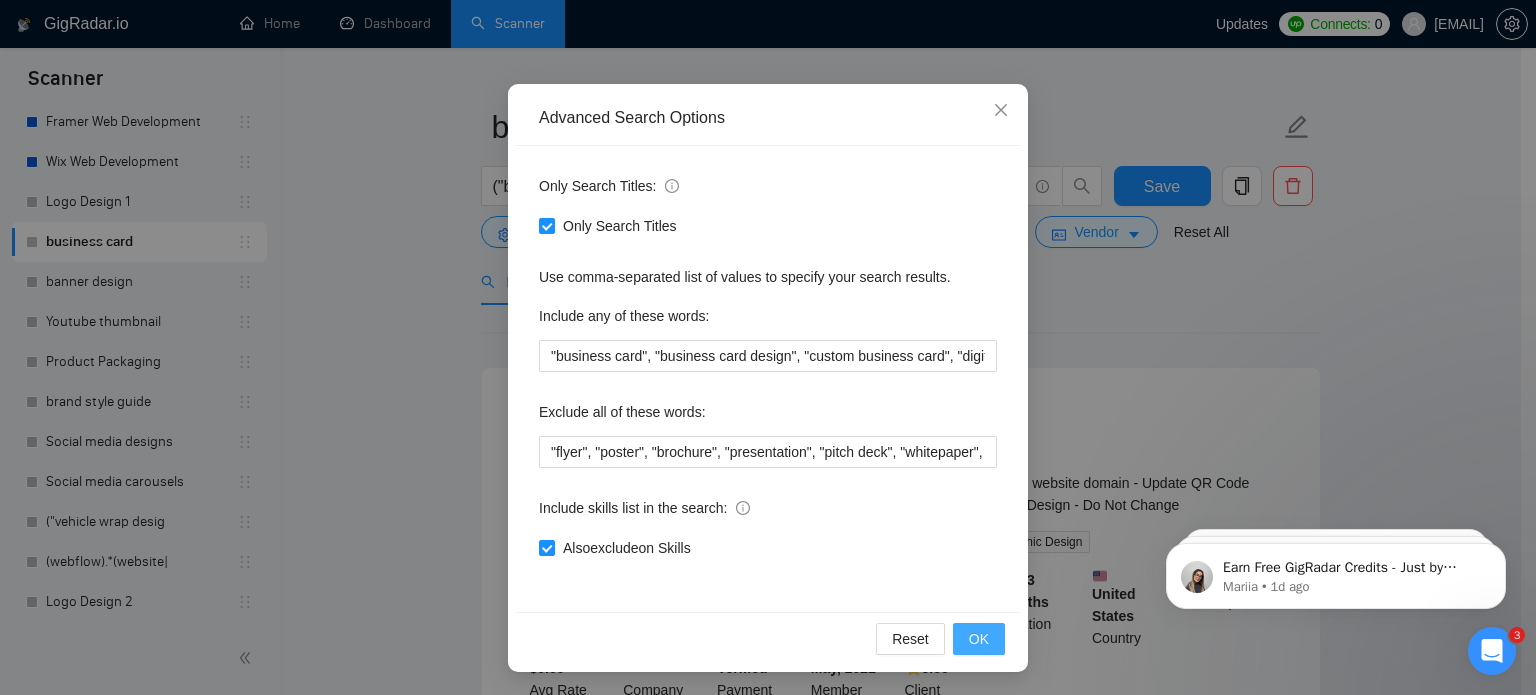 click on "OK" at bounding box center (979, 639) 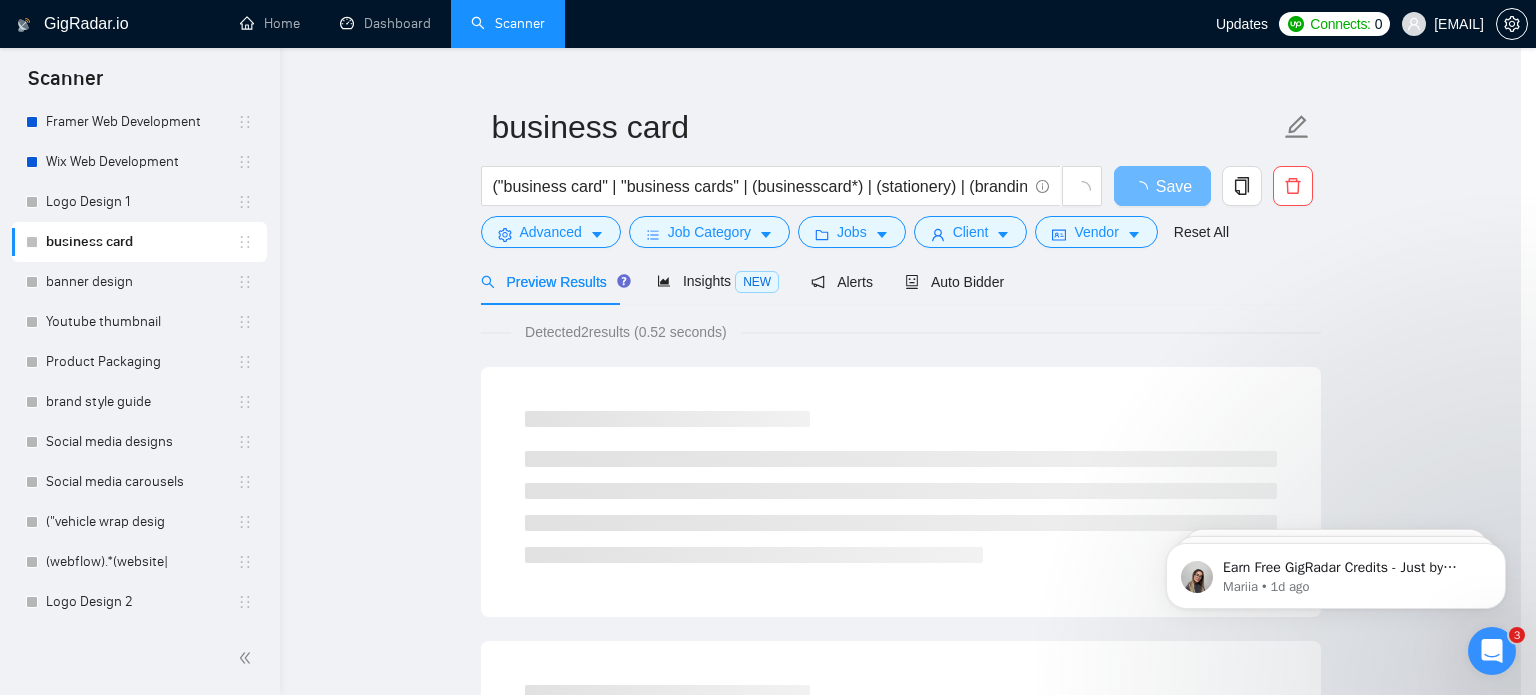 scroll, scrollTop: 36, scrollLeft: 0, axis: vertical 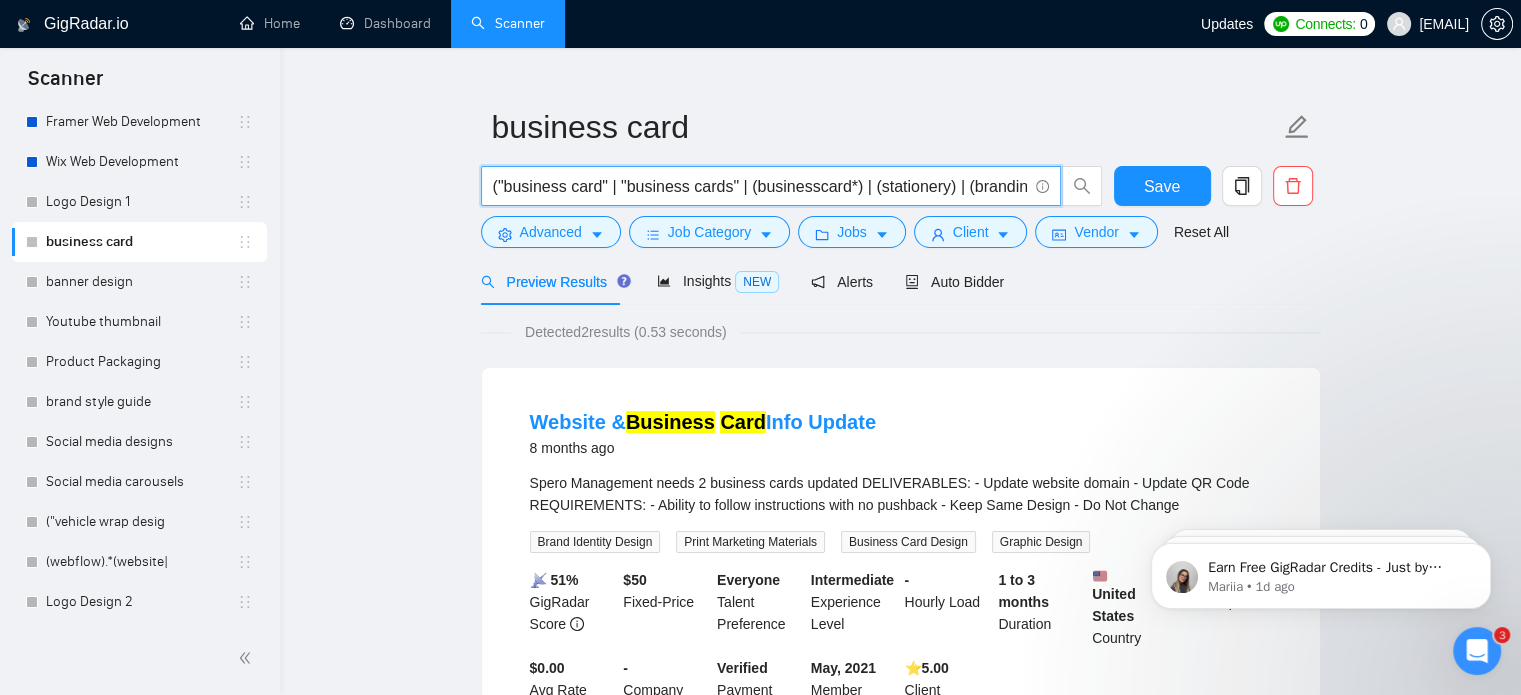 click on "("business card" | "business cards" | (businesscard*) | (stationery) | (branding) | "corporate identity")" at bounding box center (760, 186) 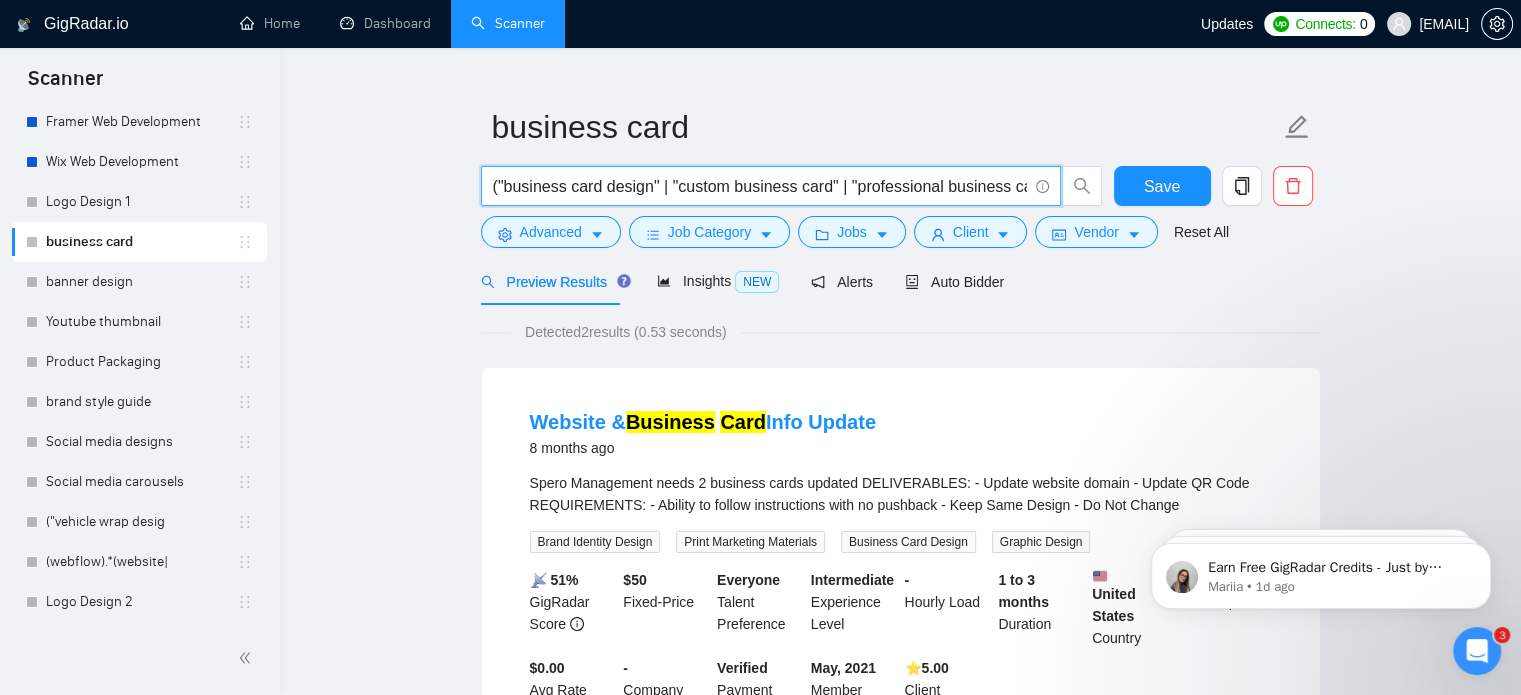 scroll, scrollTop: 0, scrollLeft: 2829, axis: horizontal 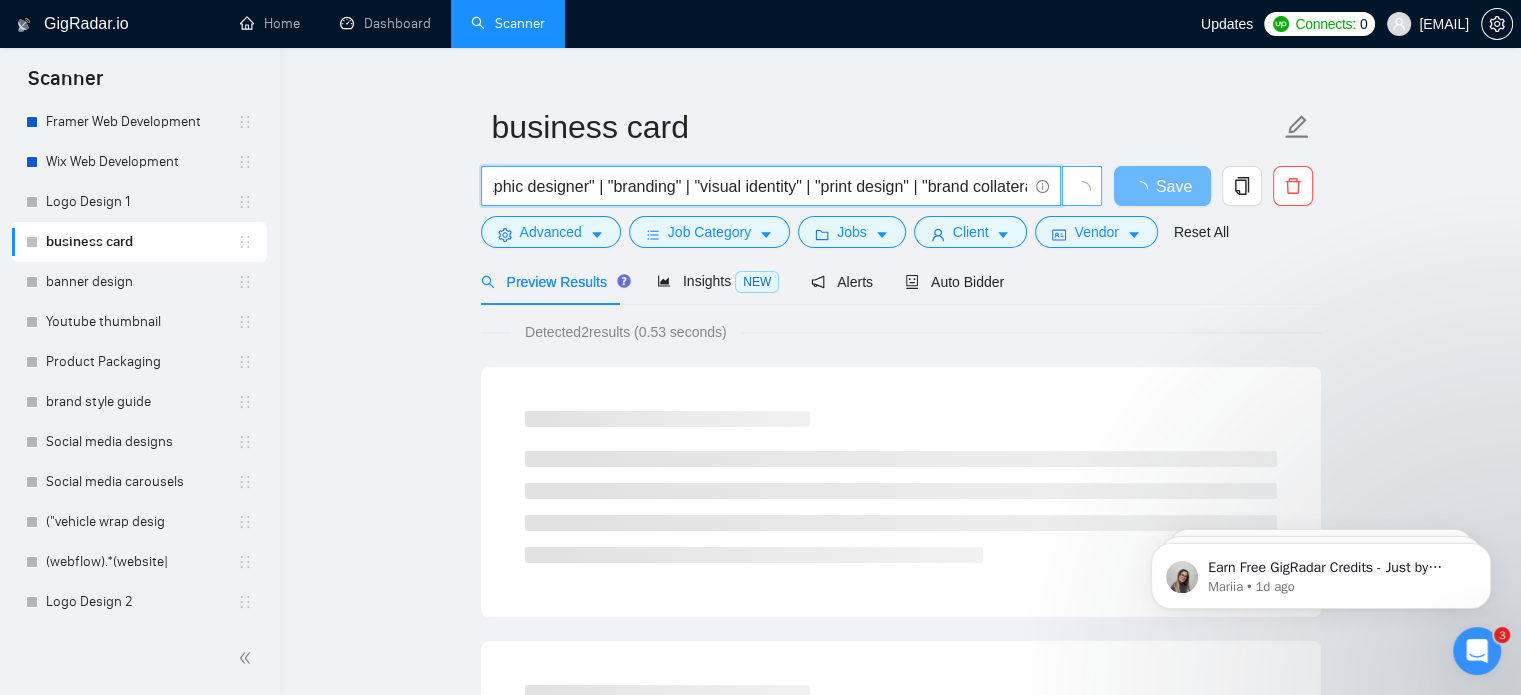 click at bounding box center [1082, 186] 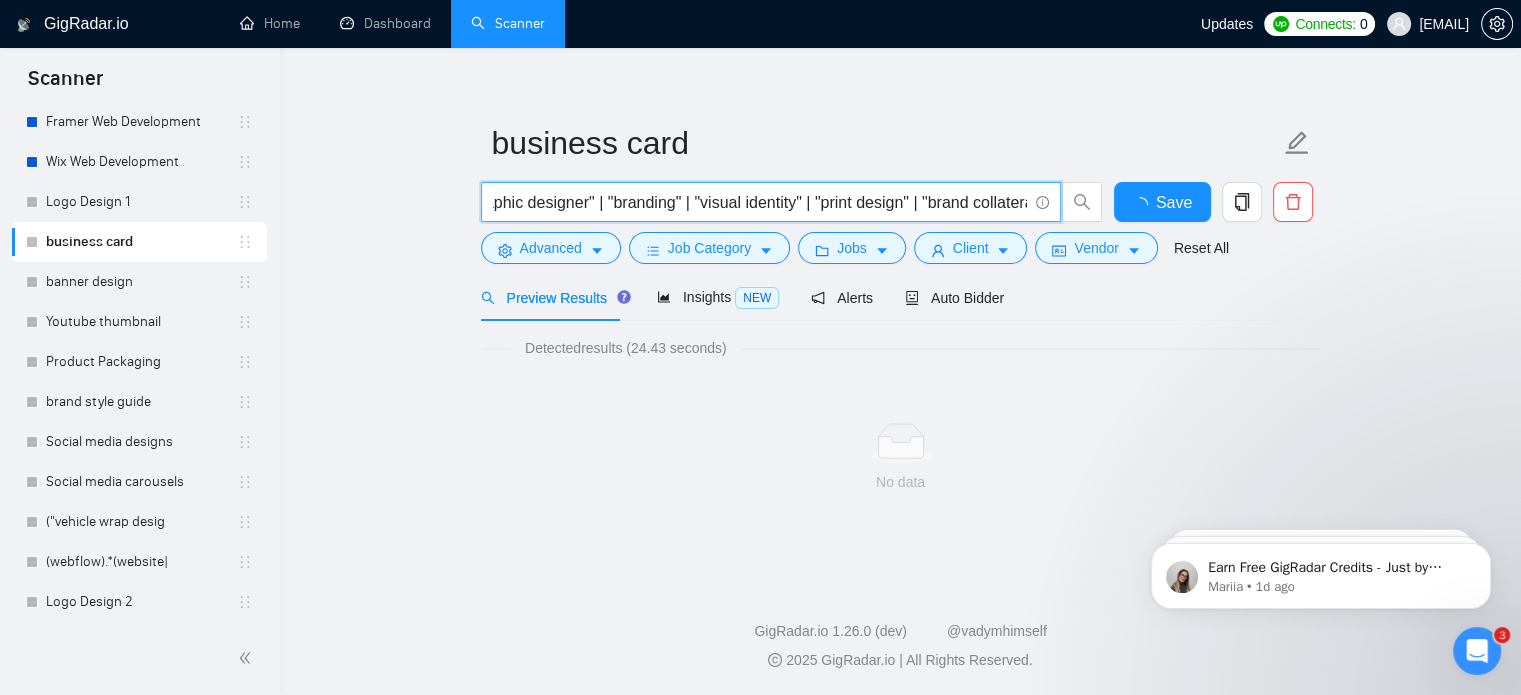 scroll, scrollTop: 19, scrollLeft: 0, axis: vertical 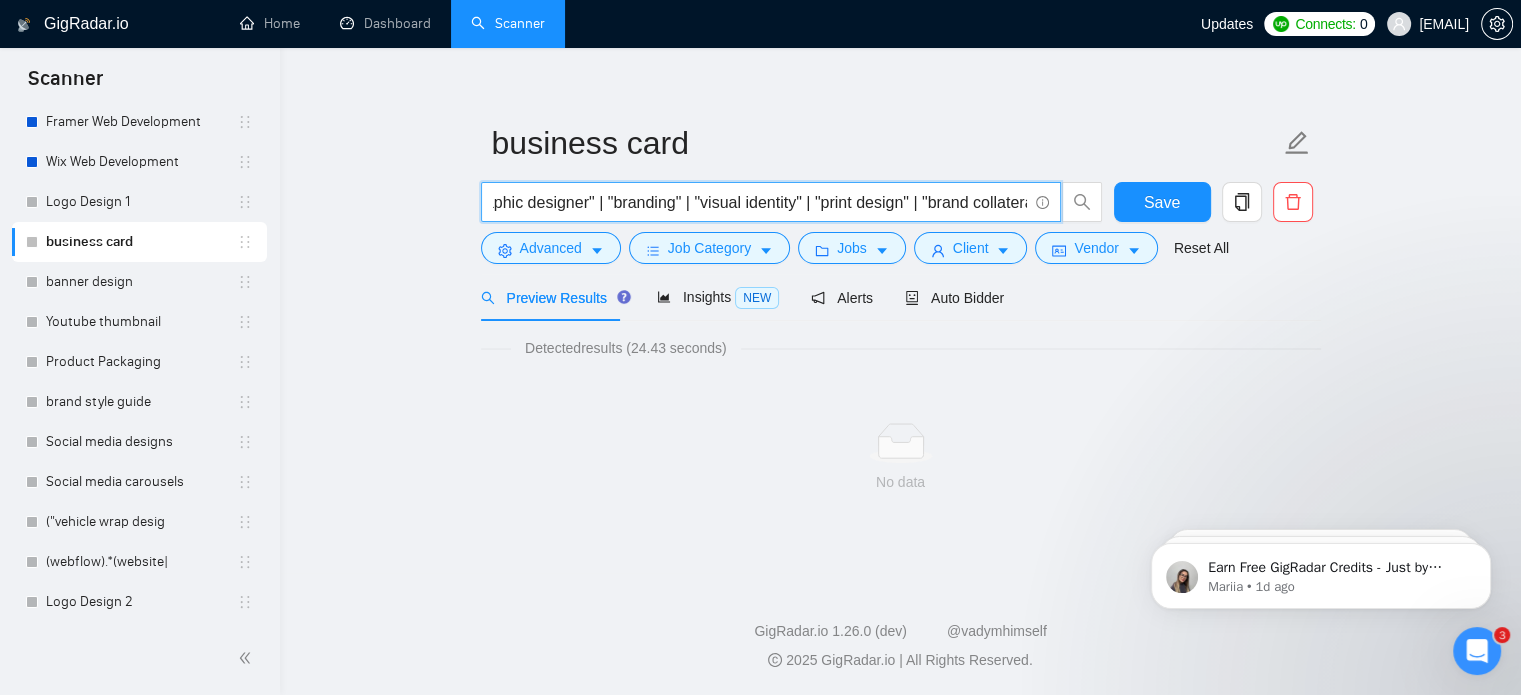 click on "("business card design" | "custom business card" | "professional business card" | "modern business card" | "minimal business card" | "creative business card" | "business card designer" | "corporate business card" | "double-sided business card" | "digital business card" | "print-ready business card" | "business card layout" | "business card template" | "branded business card" | "name card design")  ("graphic designer" | "branding" | "visual identity" | "print design" | "brand collateral")" at bounding box center [760, 202] 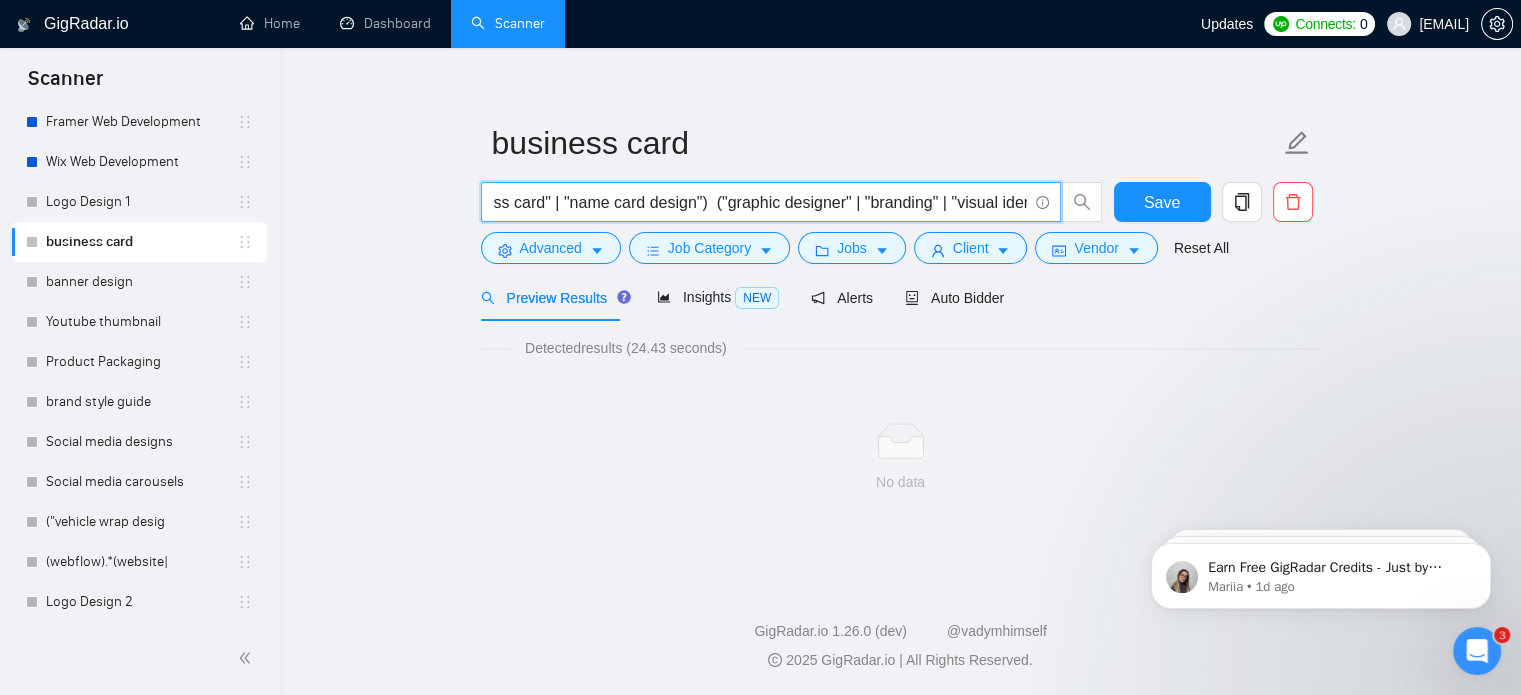 scroll, scrollTop: 0, scrollLeft: 2576, axis: horizontal 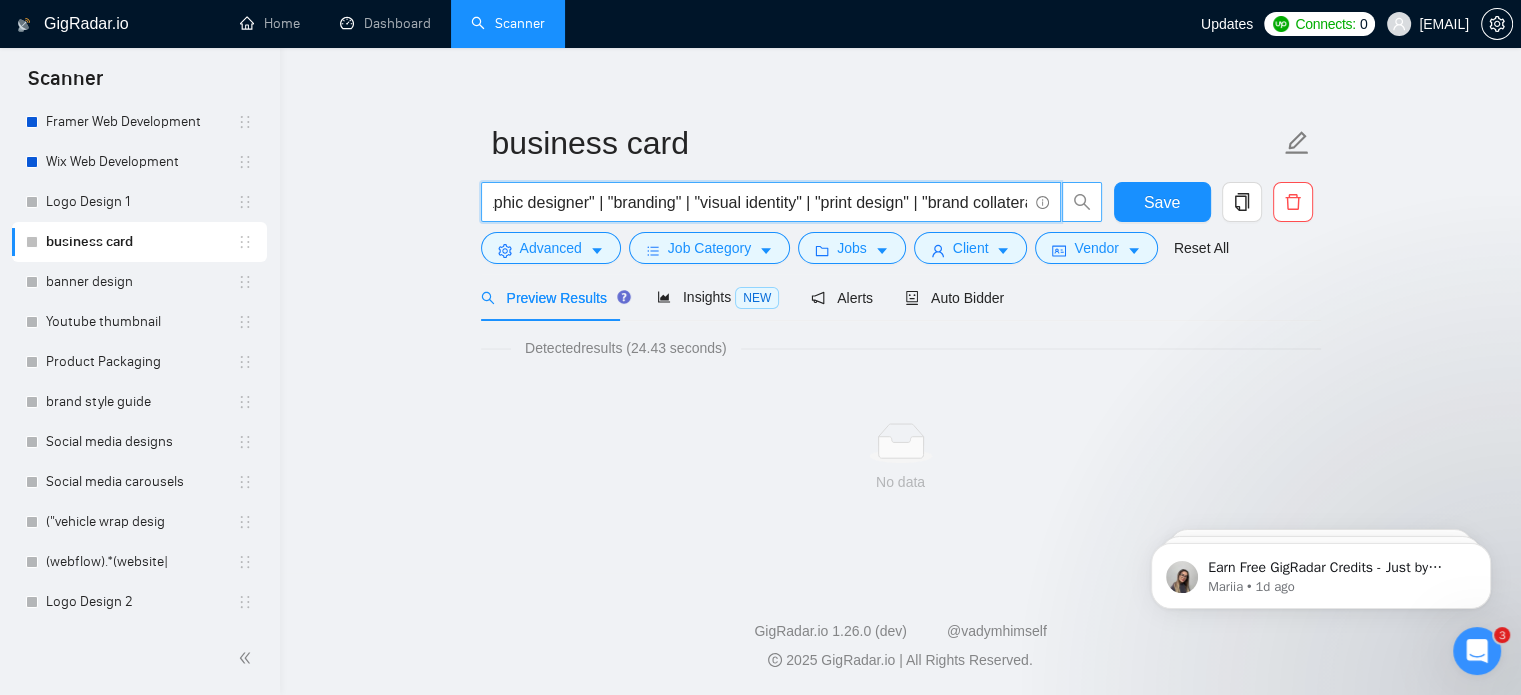 drag, startPoint x: 679, startPoint y: 203, endPoint x: 1072, endPoint y: 184, distance: 393.459 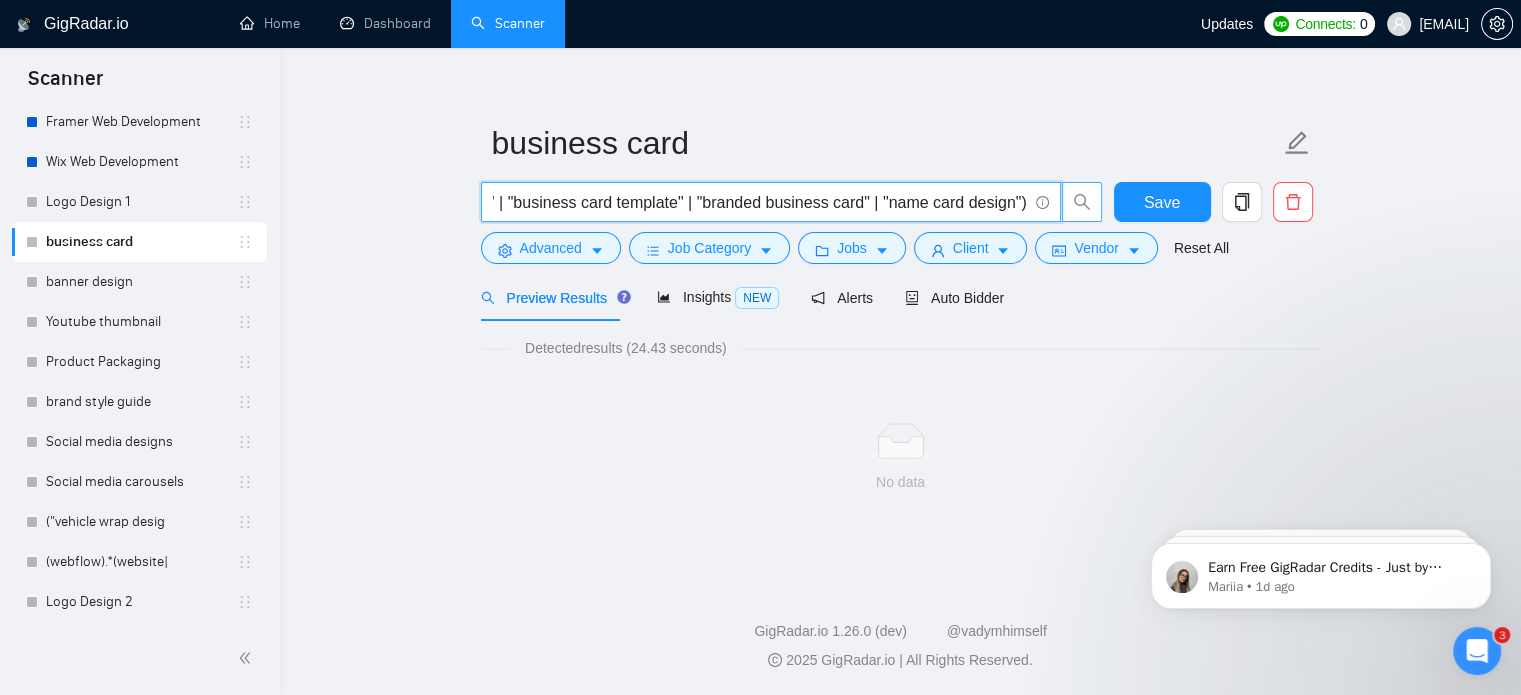 scroll, scrollTop: 0, scrollLeft: 2228, axis: horizontal 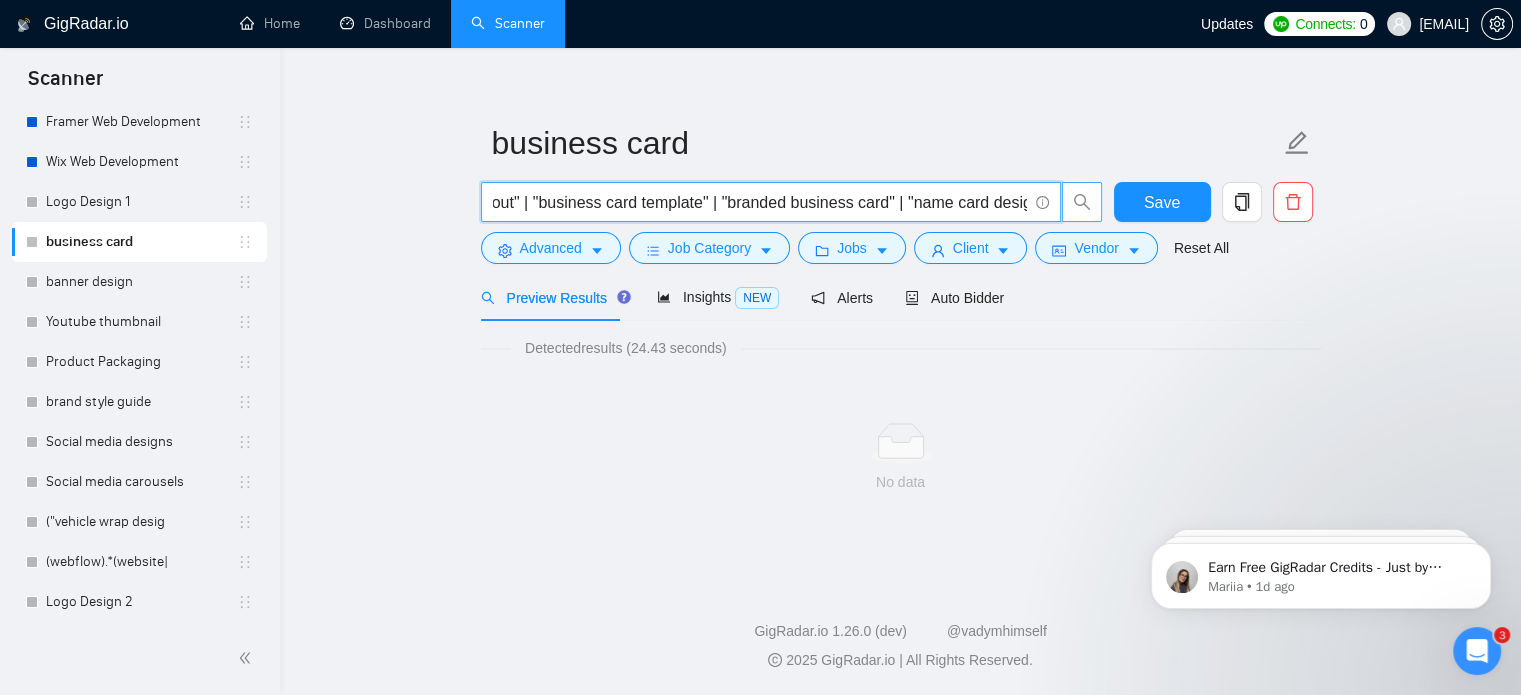 click at bounding box center (1082, 202) 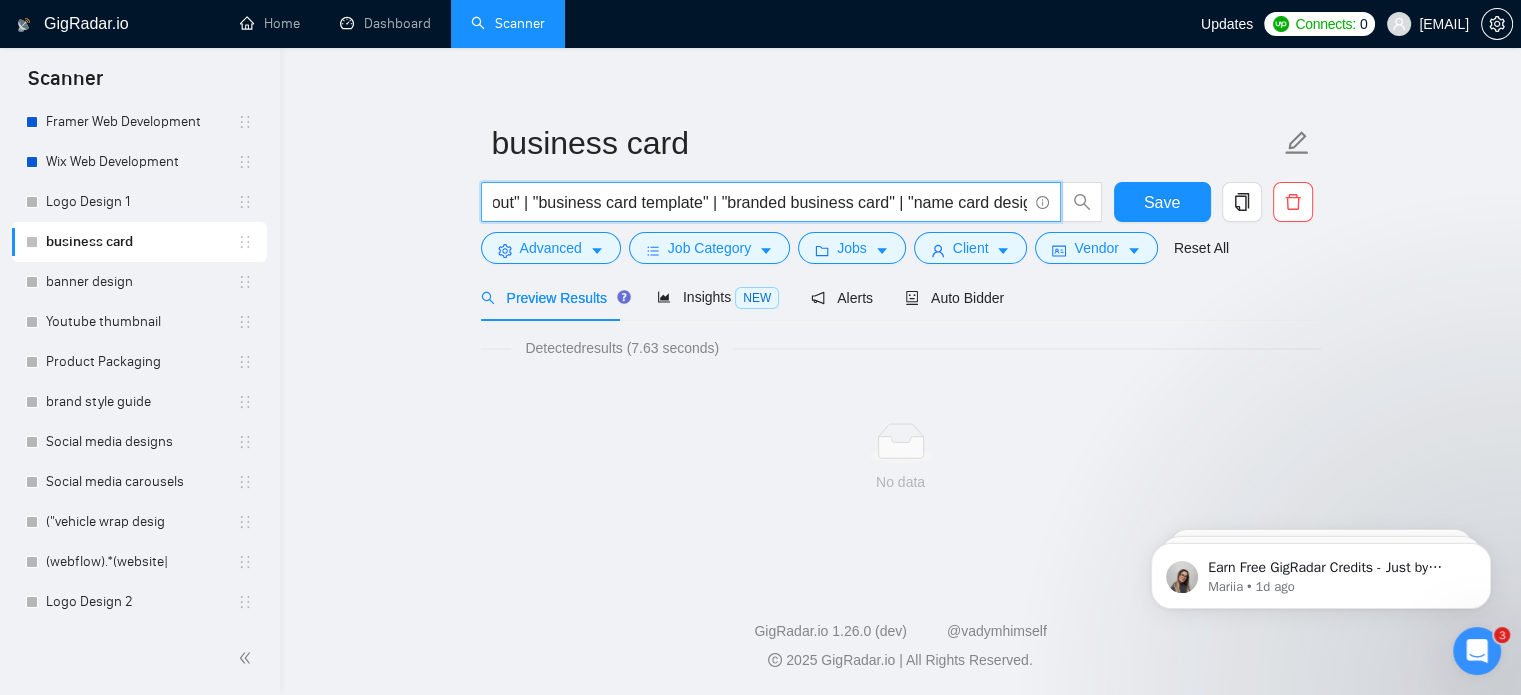 click on "("business card design" | "custom business card" | "professional business card" | "modern business card" | "minimal business card" | "creative business card" | "business card designer" | "corporate business card" | "double-sided business card" | "digital business card" | "print-ready business card" | "business card layout" | "business card template" | "branded business card" | "name card design")" at bounding box center [760, 202] 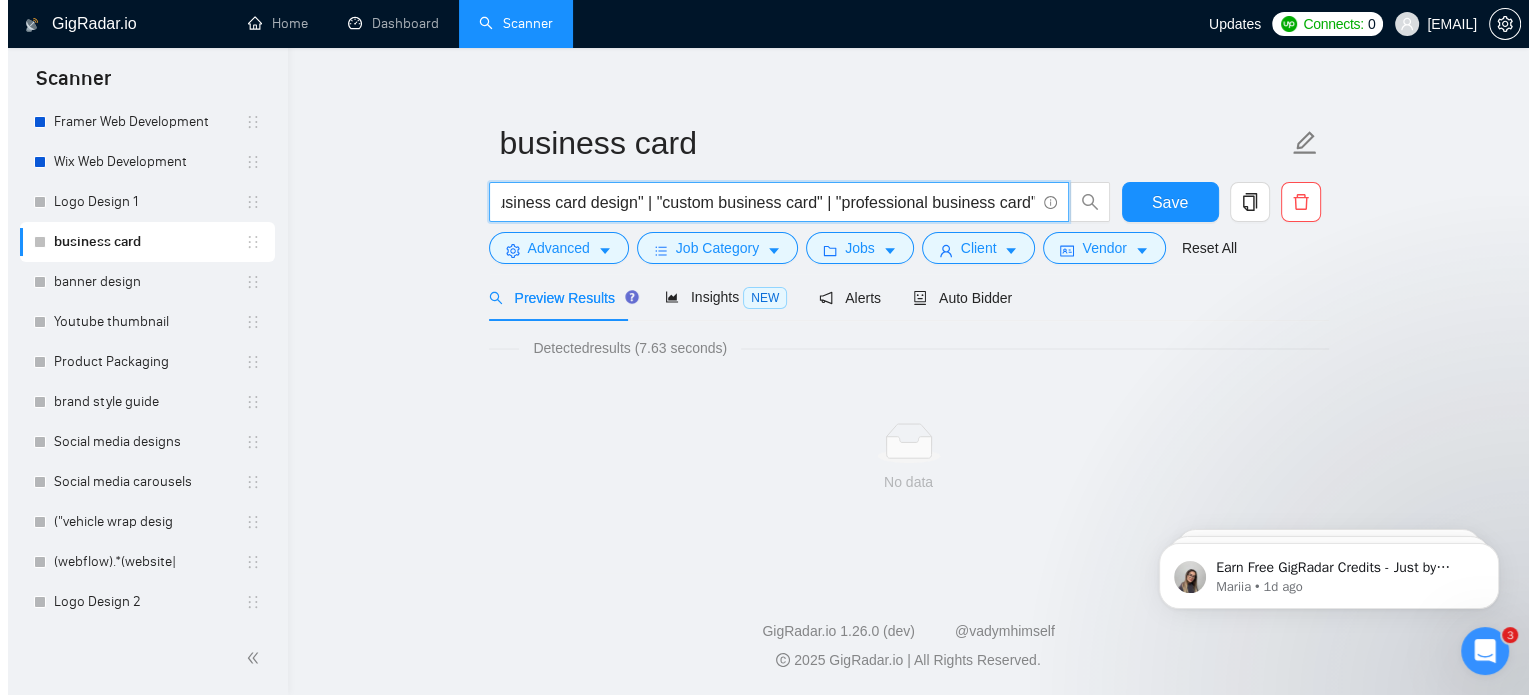scroll, scrollTop: 0, scrollLeft: 0, axis: both 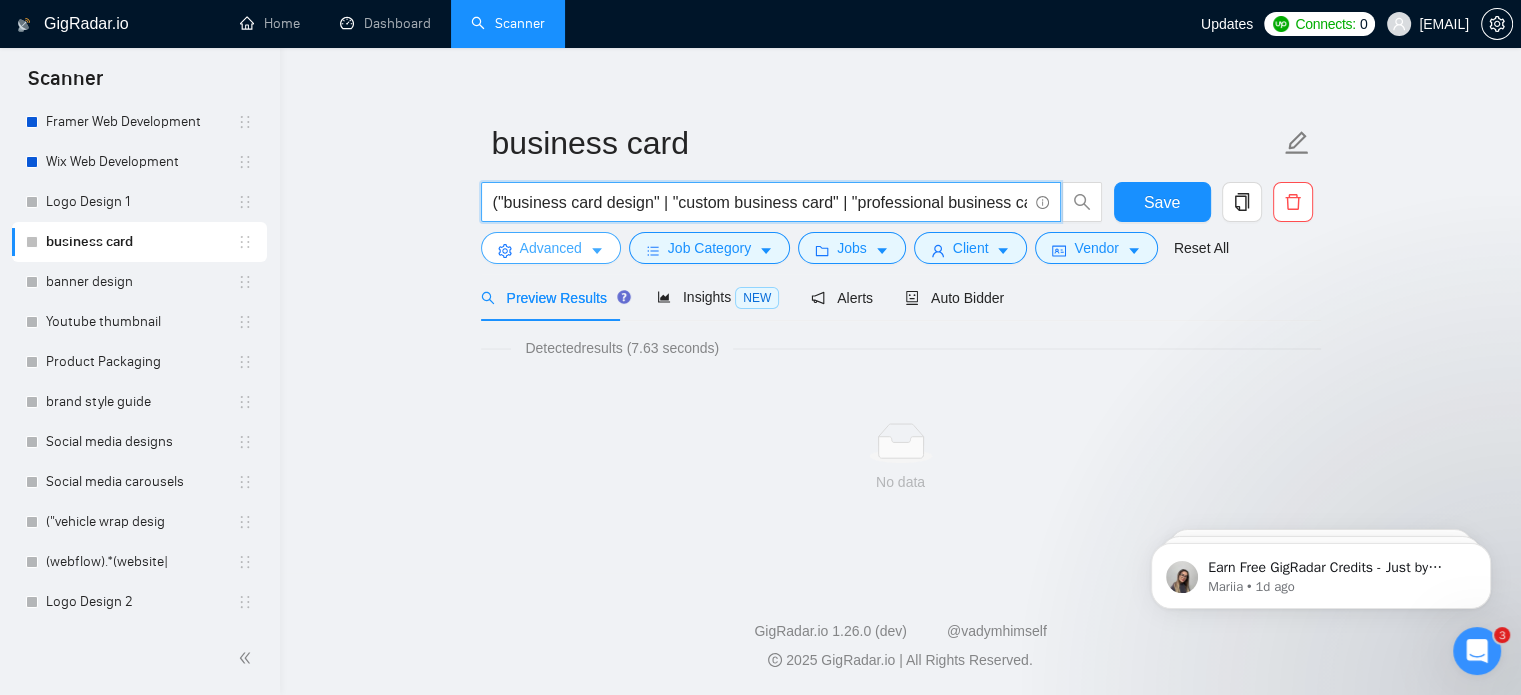 type on "("business card design" | "custom business card" | "professional business card" | "modern business card" | "minimal business card" | "creative business card" | "business card designer" | "corporate business card" | "double-sided business card" | "digital business card" | "print-ready business card" | "business card layout" | "business card template" | "branded business card" | "name card design")" 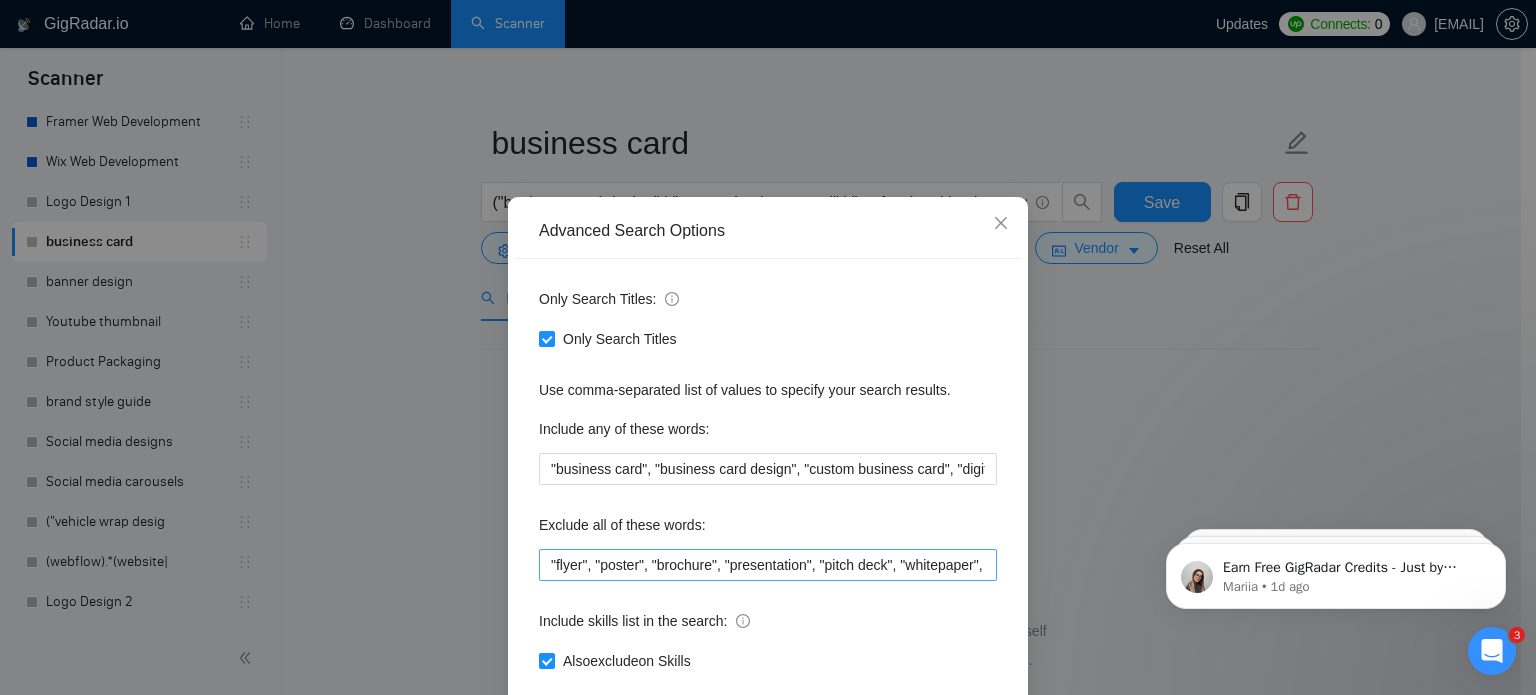 scroll, scrollTop: 0, scrollLeft: 0, axis: both 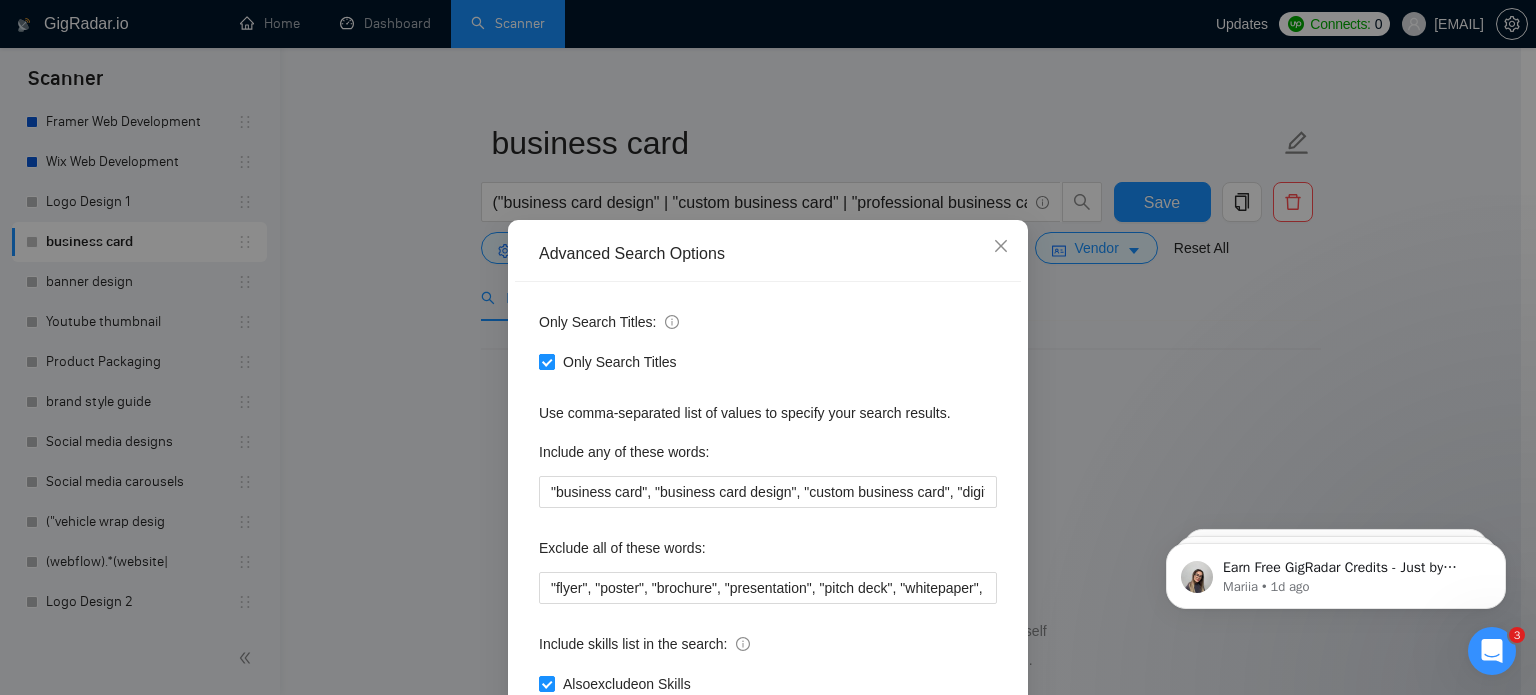 click on "Only Search Titles" at bounding box center (620, 362) 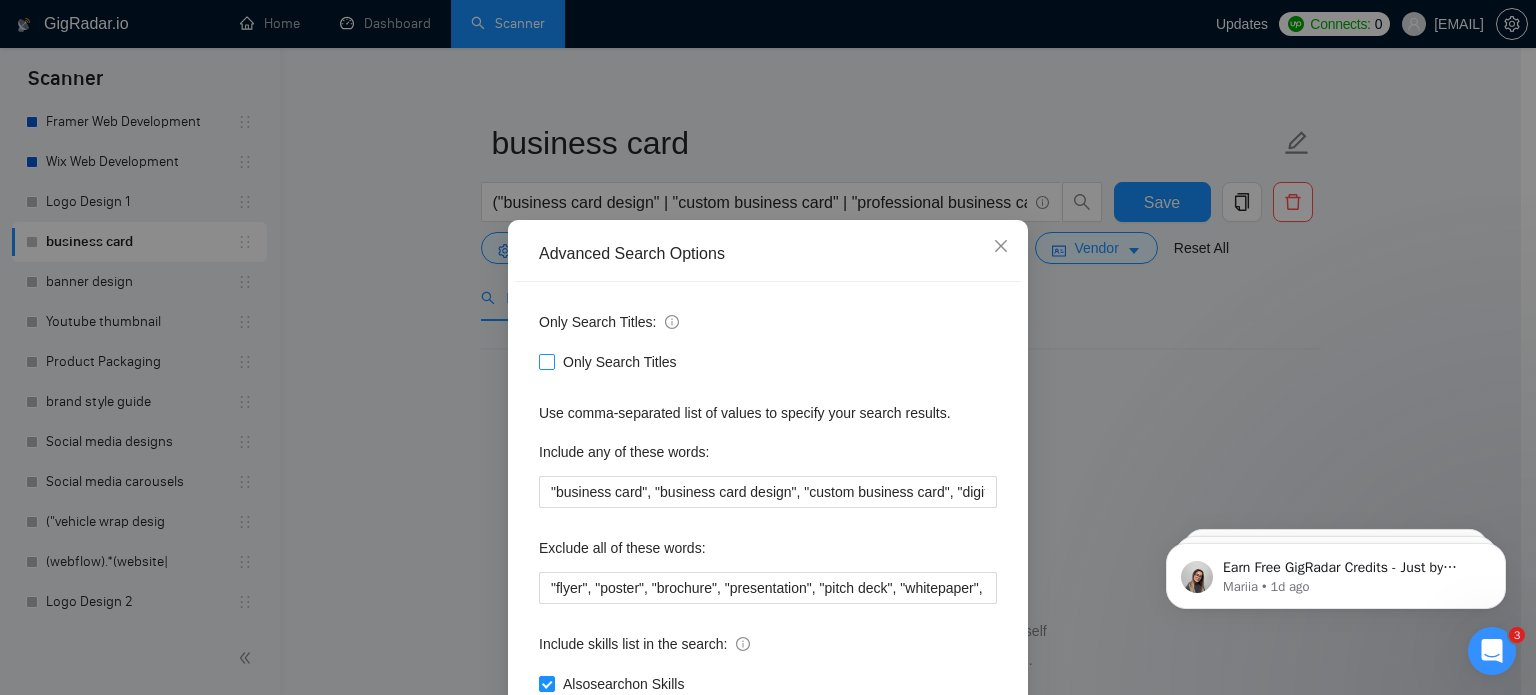 click on "Only Search Titles" at bounding box center (620, 362) 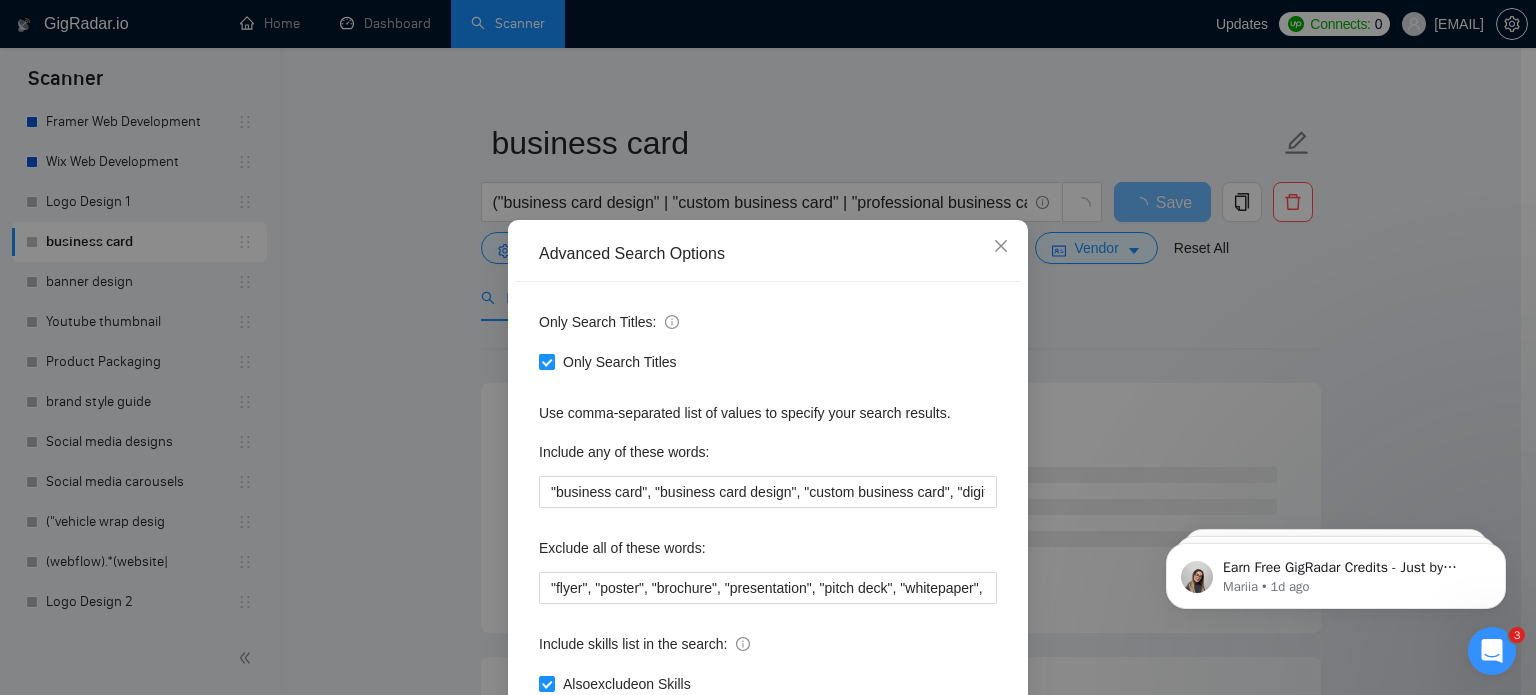 click on "Only Search Titles" at bounding box center (620, 362) 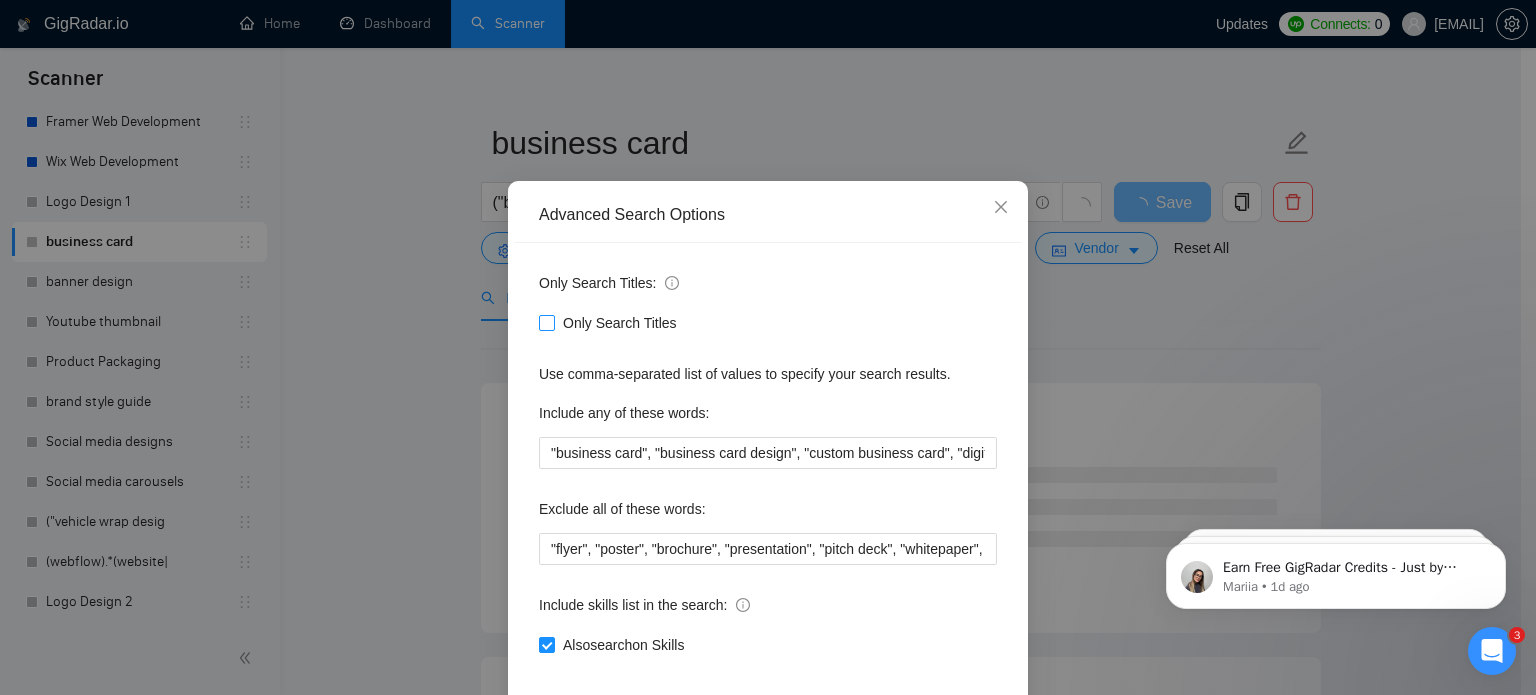 scroll, scrollTop: 136, scrollLeft: 0, axis: vertical 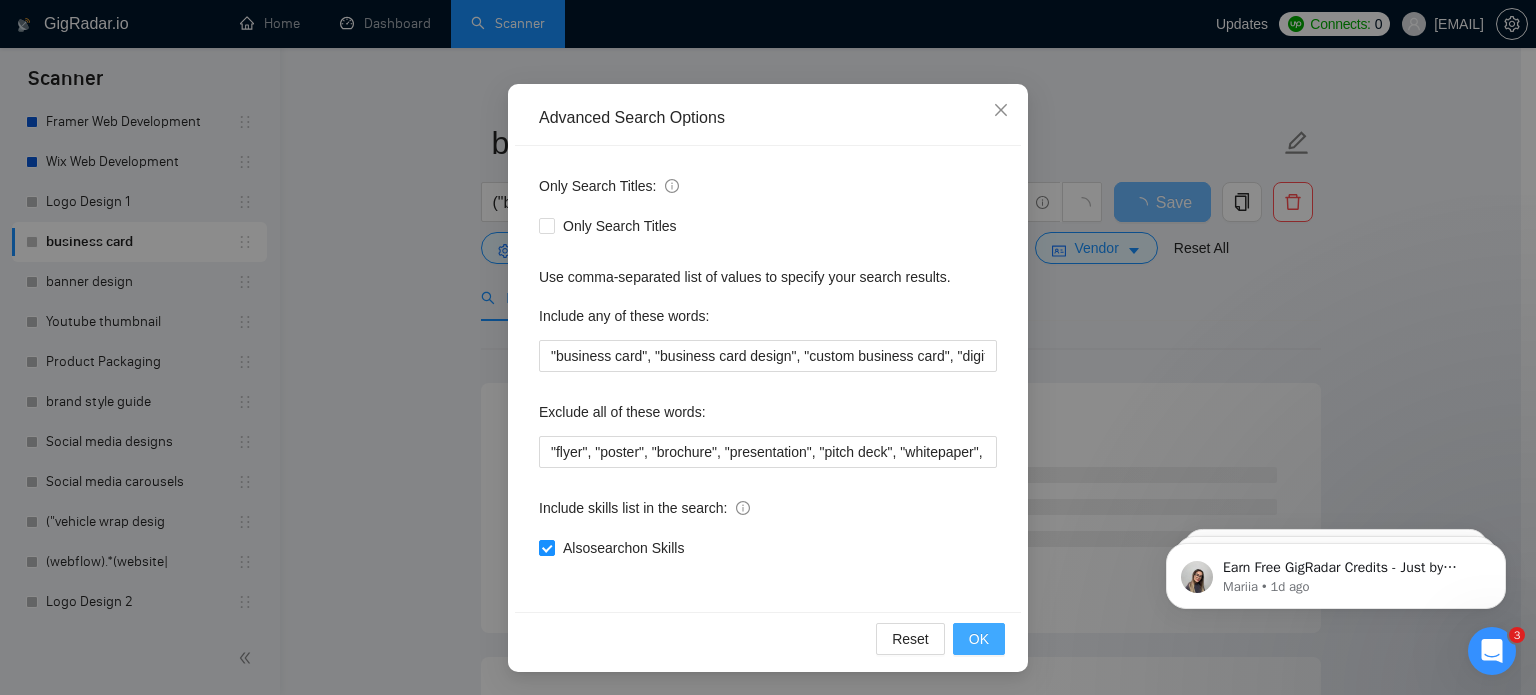 click on "OK" at bounding box center (979, 639) 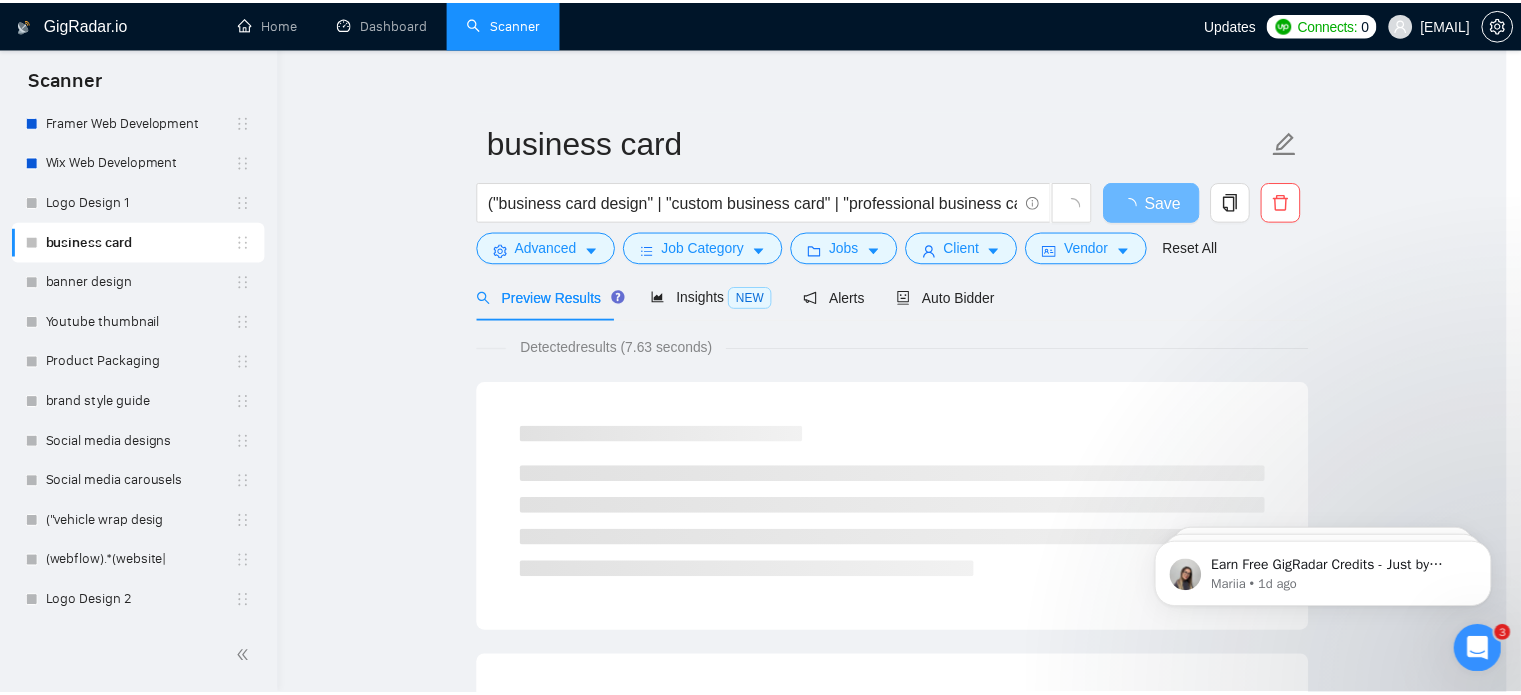 scroll, scrollTop: 36, scrollLeft: 0, axis: vertical 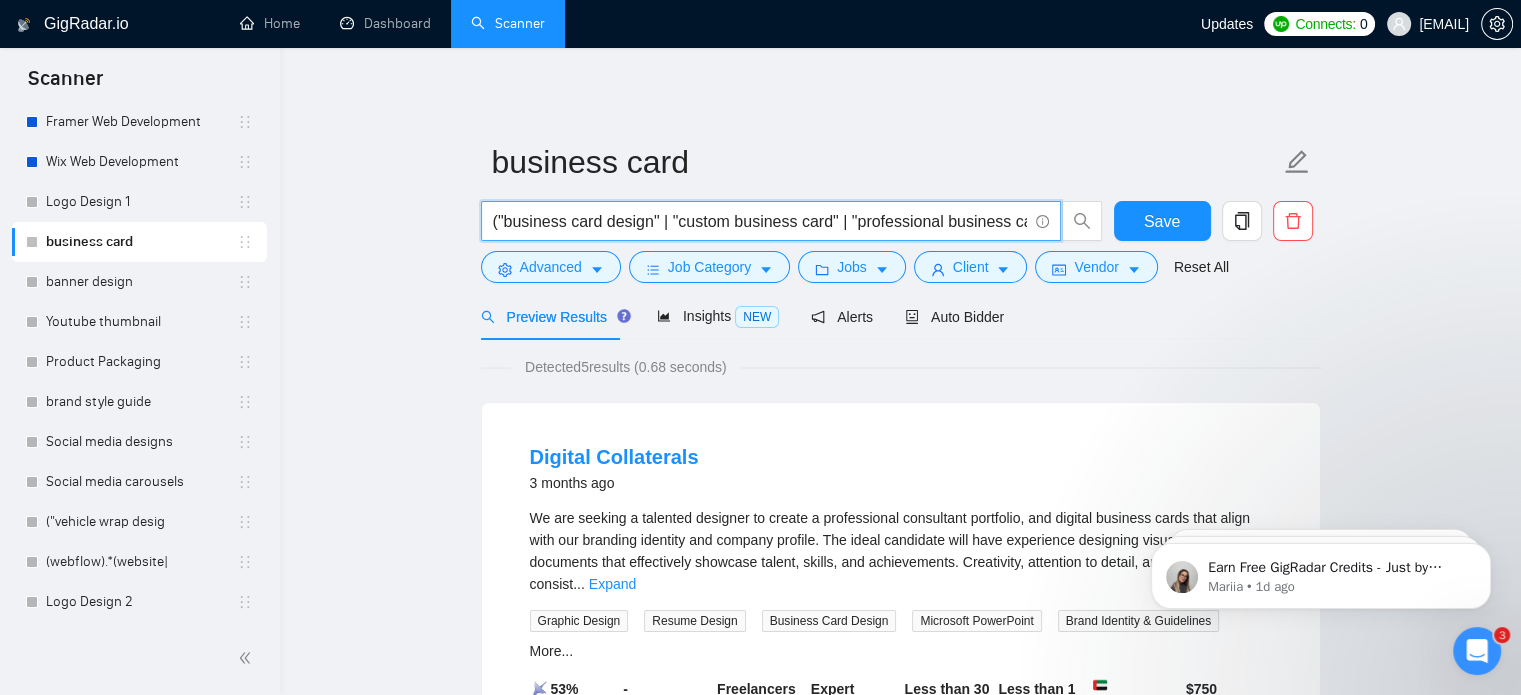 click on "("business card design" | "custom business card" | "professional business card" | "modern business card" | "minimal business card" | "creative business card" | "business card designer" | "corporate business card" | "double-sided business card" | "digital business card" | "print-ready business card" | "business card layout" | "business card template" | "branded business card" | "name card design")" at bounding box center [760, 221] 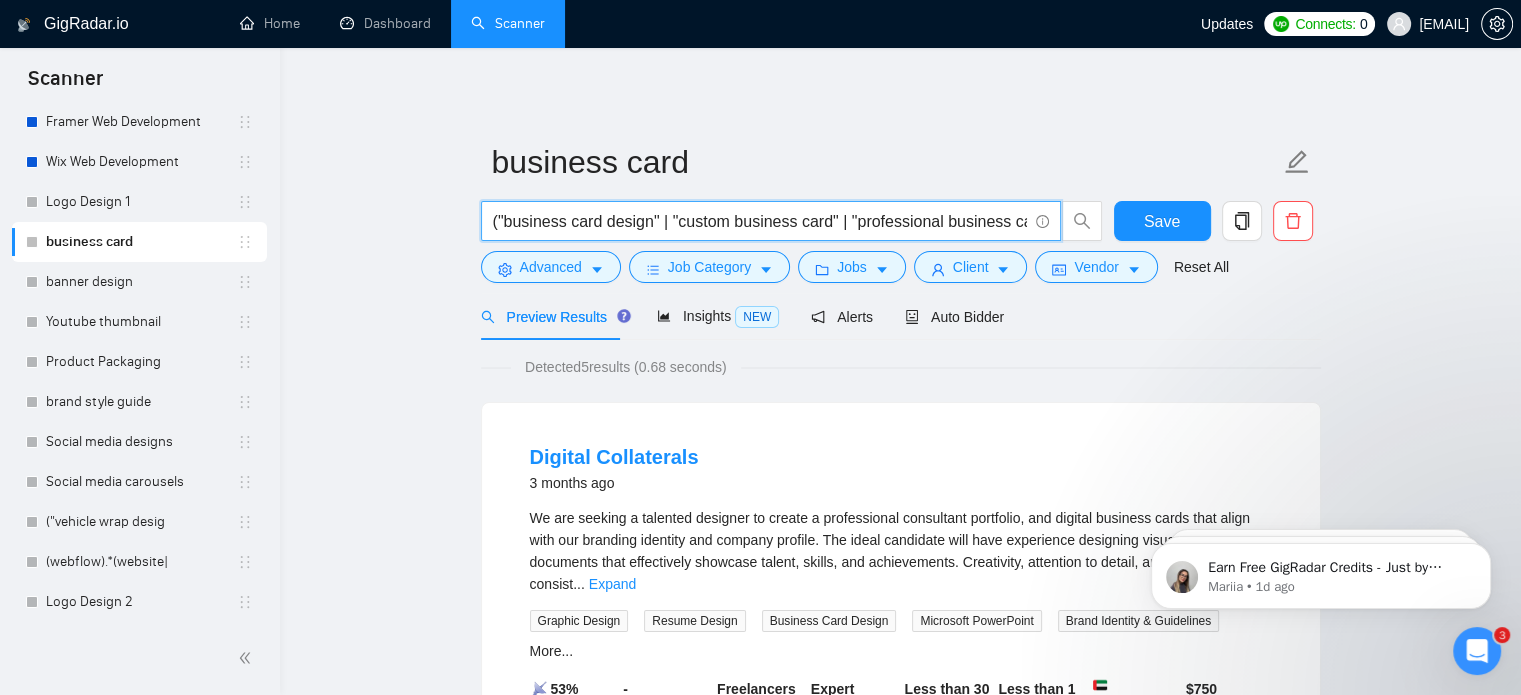 paste on "" | "business card design" | "custom business card" | "digital business card" | "professional business card" | "minimal business card" | "modern business card" | "business card designer" | "name card design")" 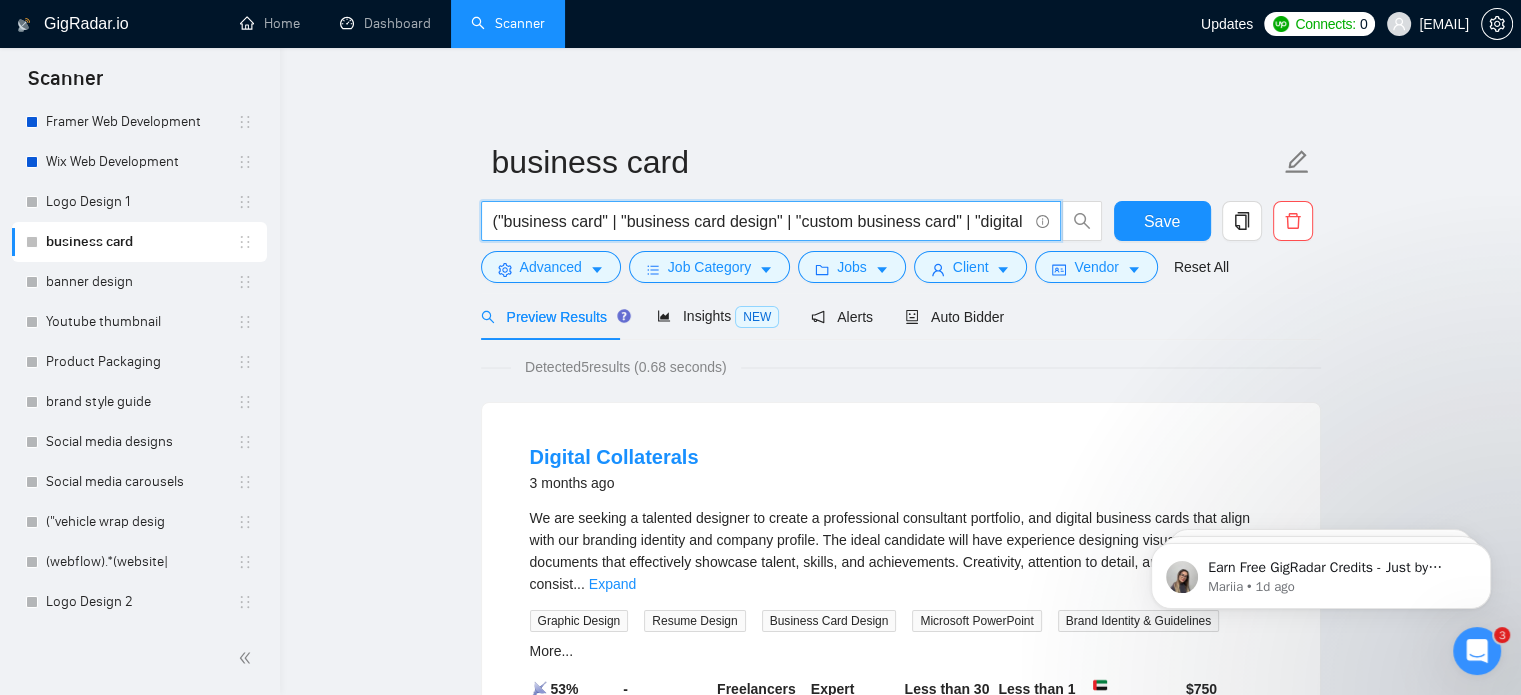 scroll, scrollTop: 0, scrollLeft: 1011, axis: horizontal 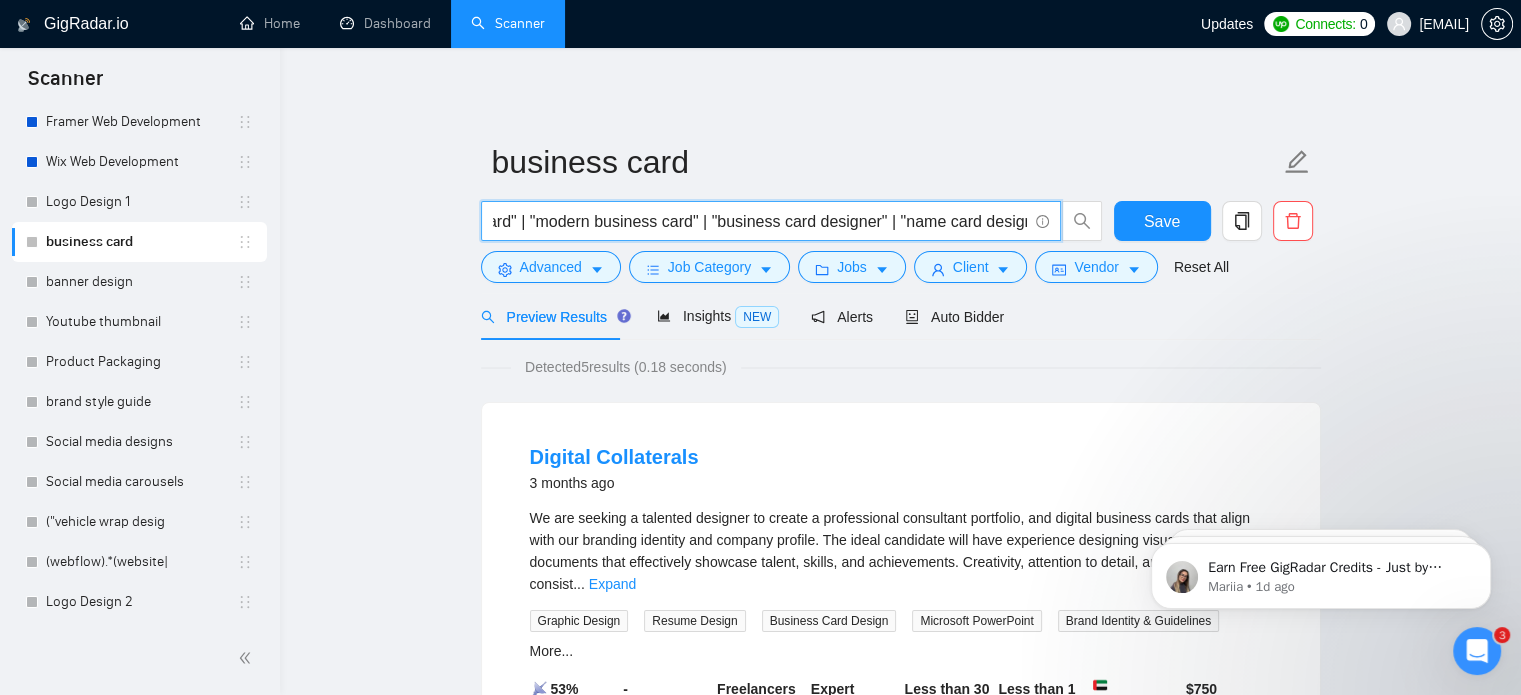 click on "("business card" | "business card design" | "custom business card" | "digital business card" | "professional business card" | "minimal business card" | "modern business card" | "business card designer" | "name card design")" at bounding box center (760, 221) 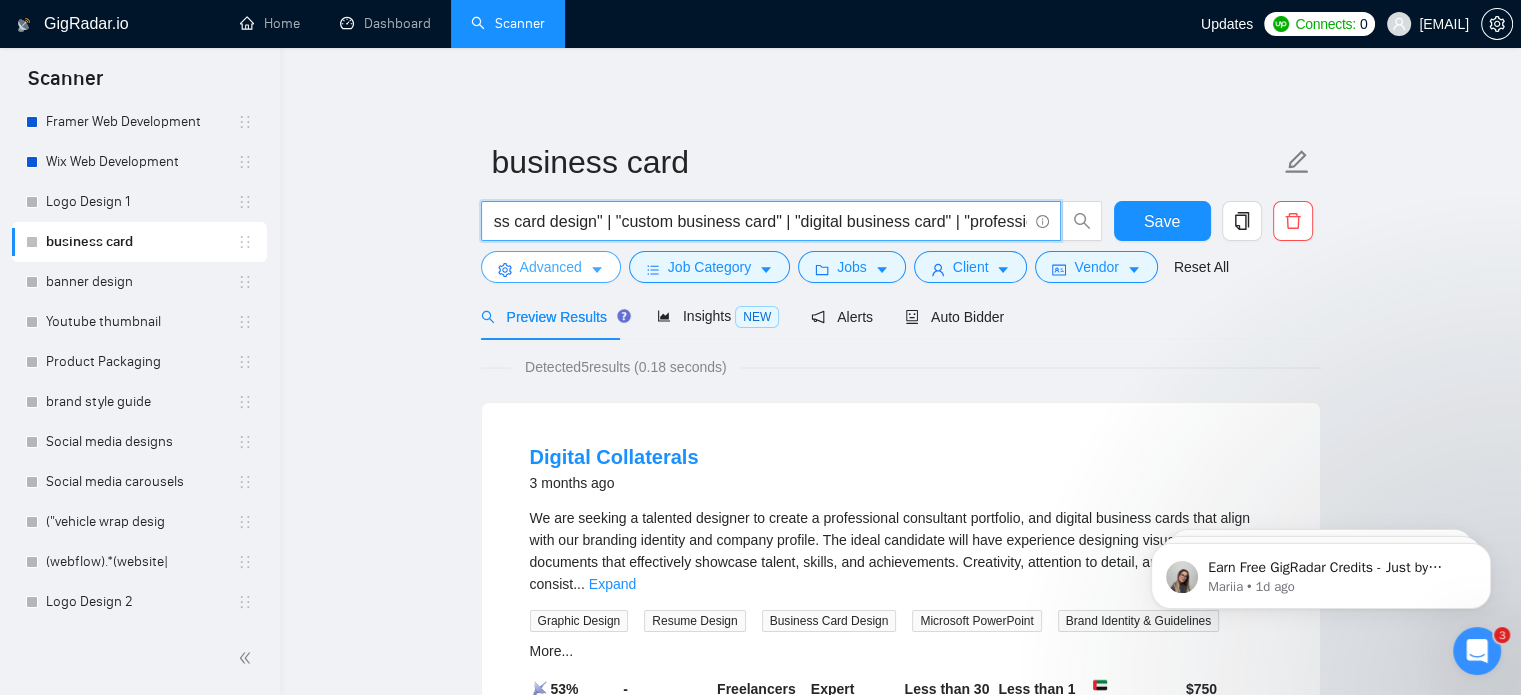 scroll, scrollTop: 0, scrollLeft: 179, axis: horizontal 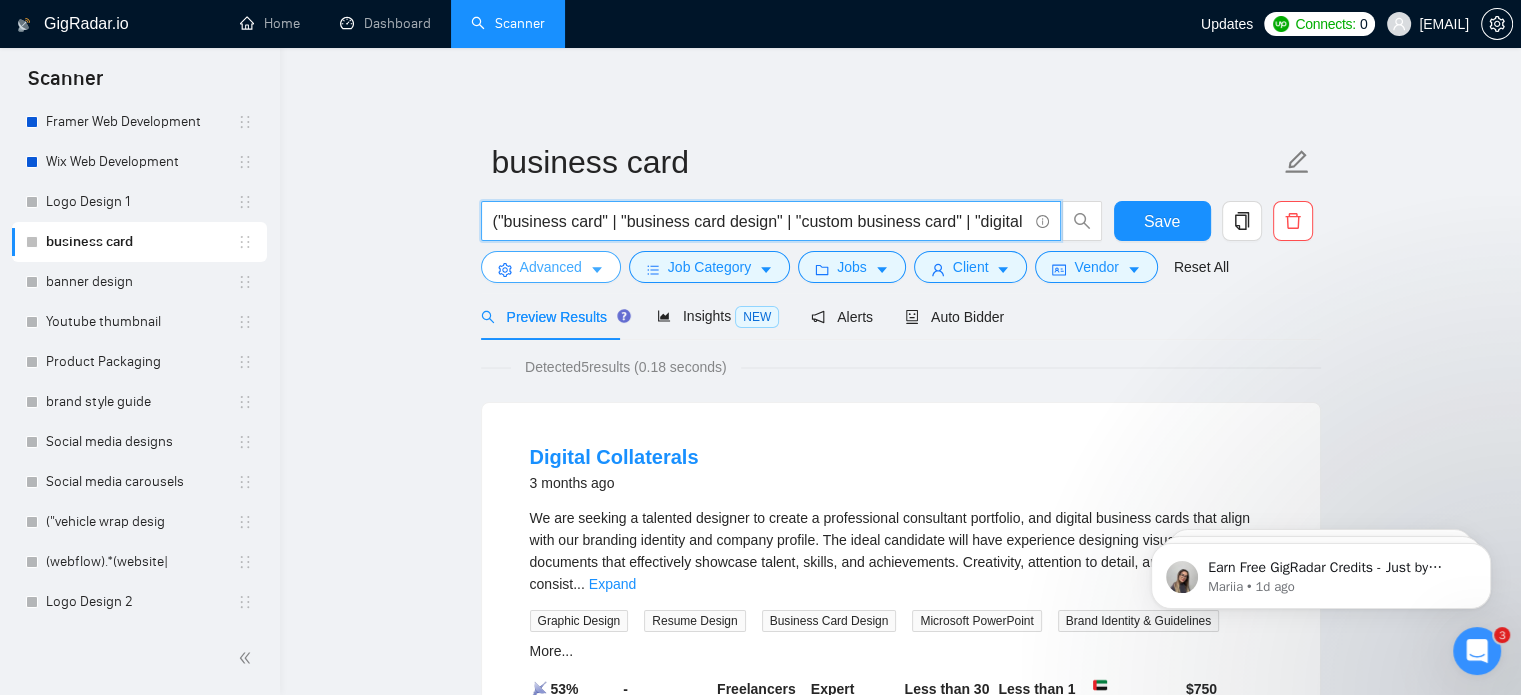 click on "Advanced" at bounding box center [551, 267] 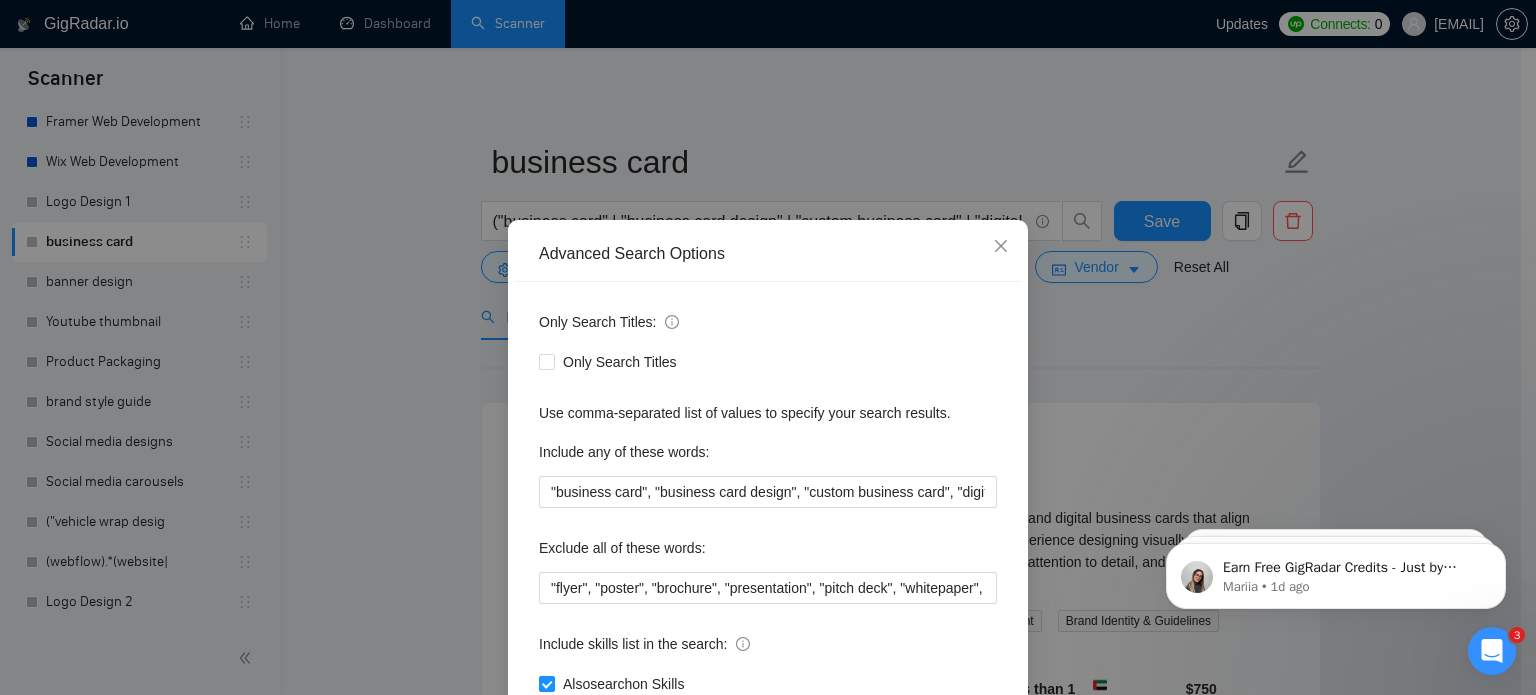 scroll, scrollTop: 136, scrollLeft: 0, axis: vertical 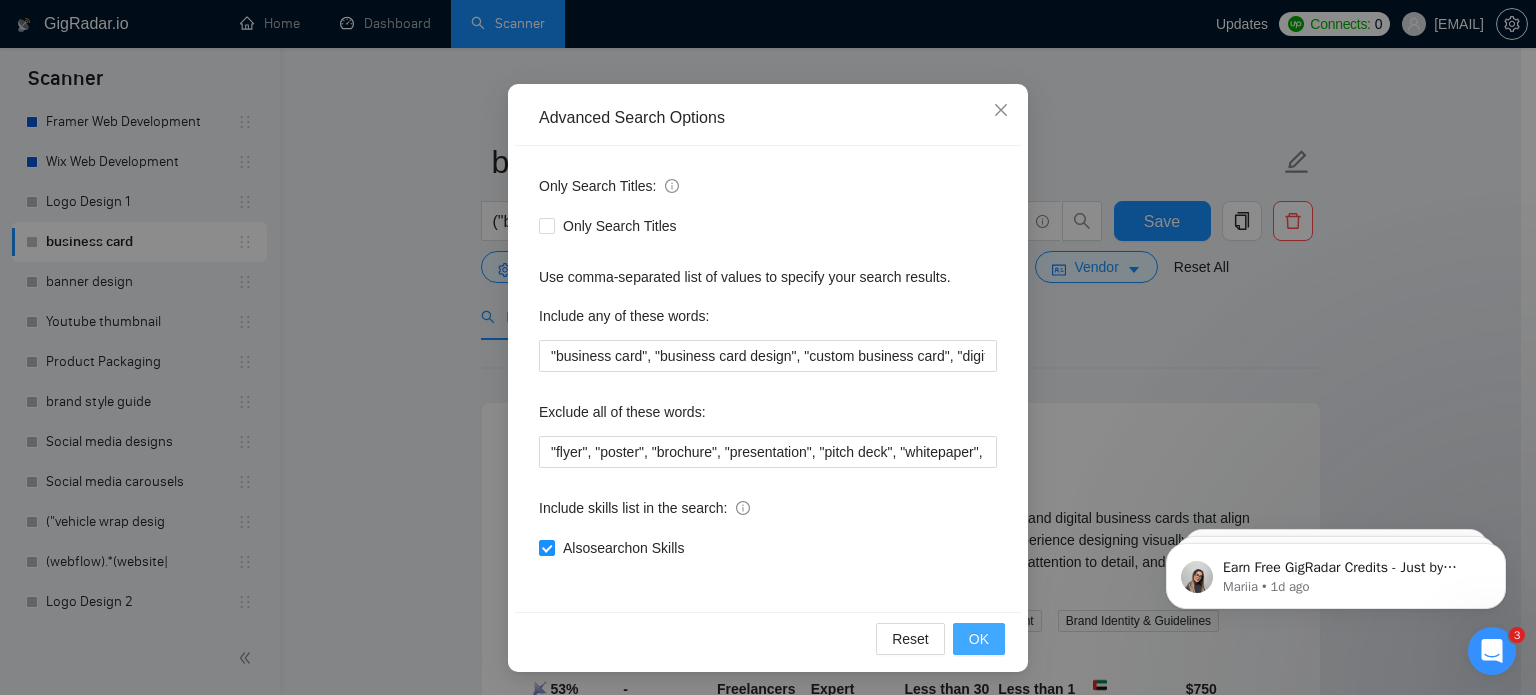 click on "OK" at bounding box center [979, 639] 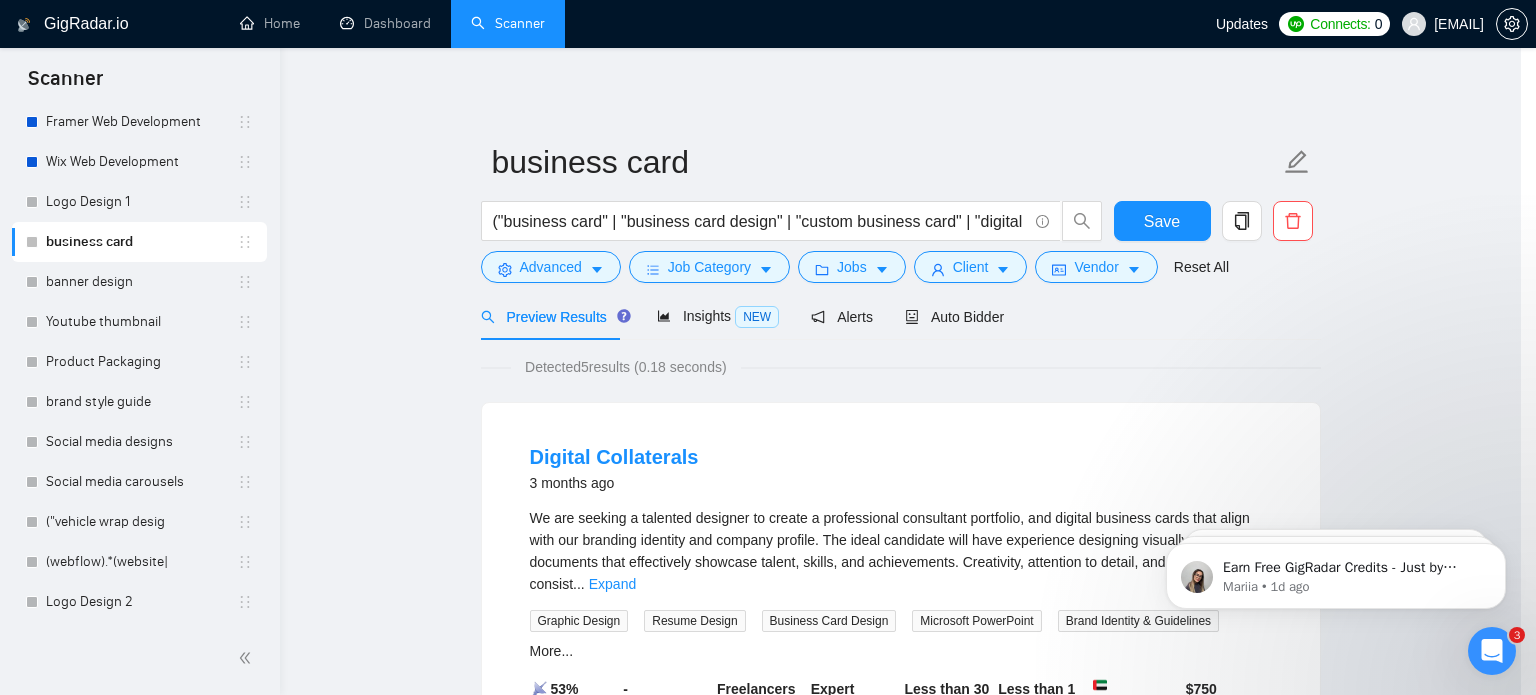 scroll, scrollTop: 36, scrollLeft: 0, axis: vertical 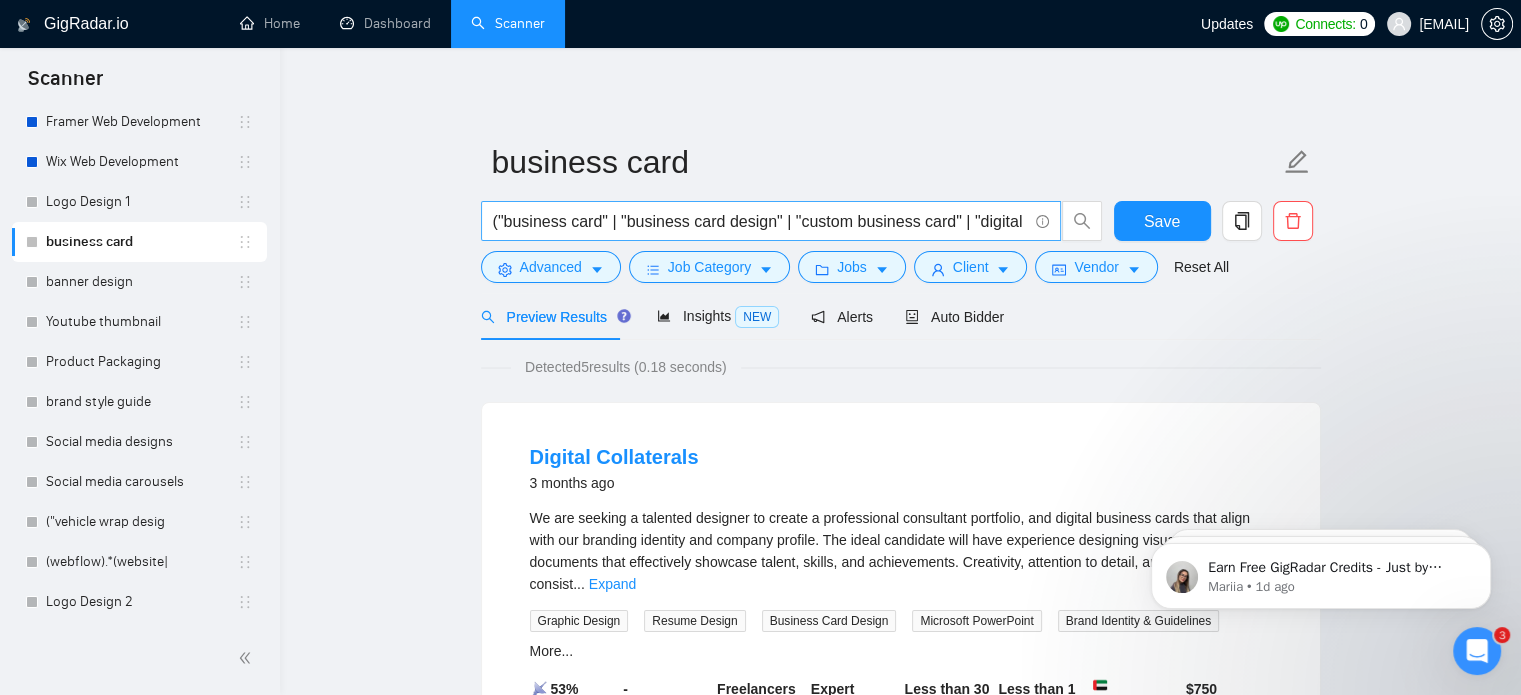click on "("business card" | "business card design" | "custom business card" | "digital business card" | "professional business card" | "minimal business card" | "modern business card" | "business card designer" | "name card design")" at bounding box center [760, 221] 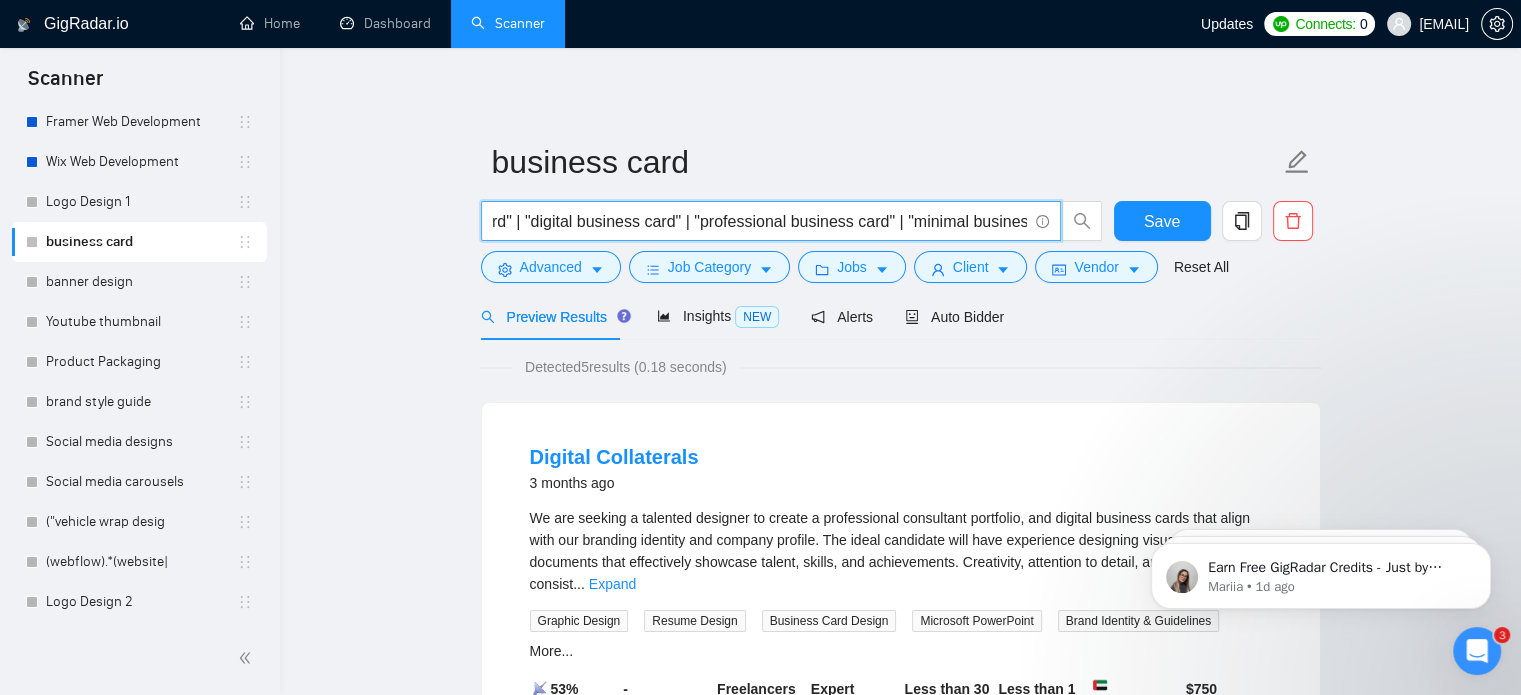 scroll, scrollTop: 0, scrollLeft: 628, axis: horizontal 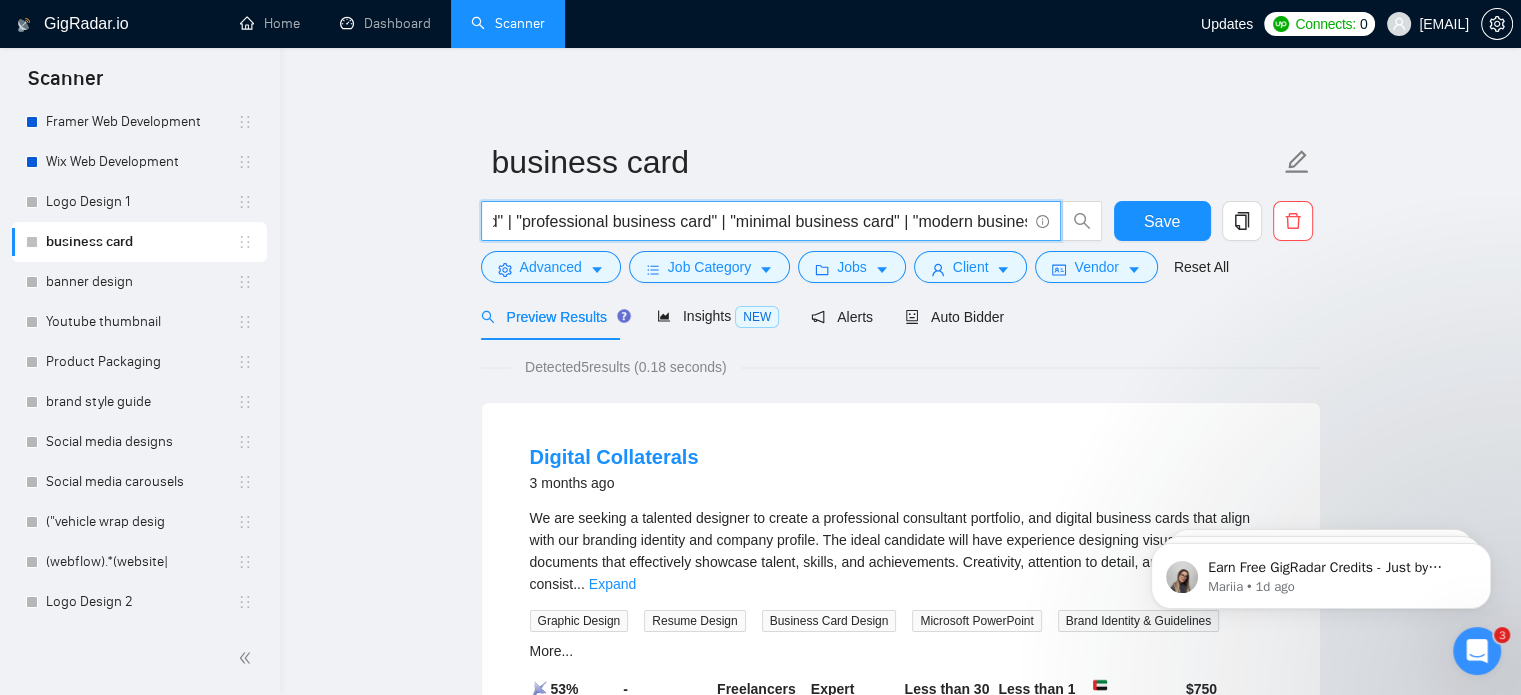 click on "("business card" | "business card design" | "custom business card" | "digital business card" | "professional business card" | "minimal business card" | "modern business card" | "business card designer" | "name card design")" at bounding box center (760, 221) 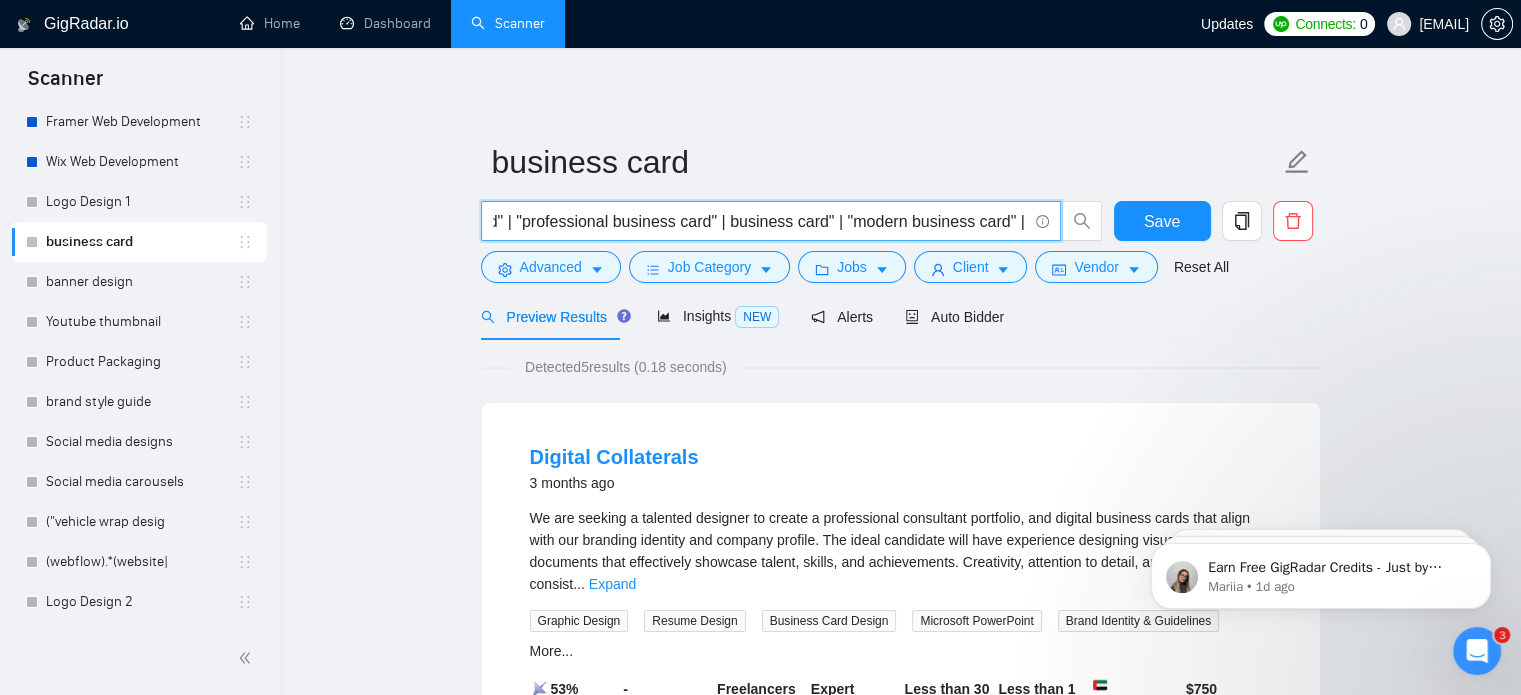 click on "("business card" | "business card design" | "custom business card" | "digital business card" | "professional business card" | business card" | "modern business card" | "business card designer" | "name card design")" at bounding box center (760, 221) 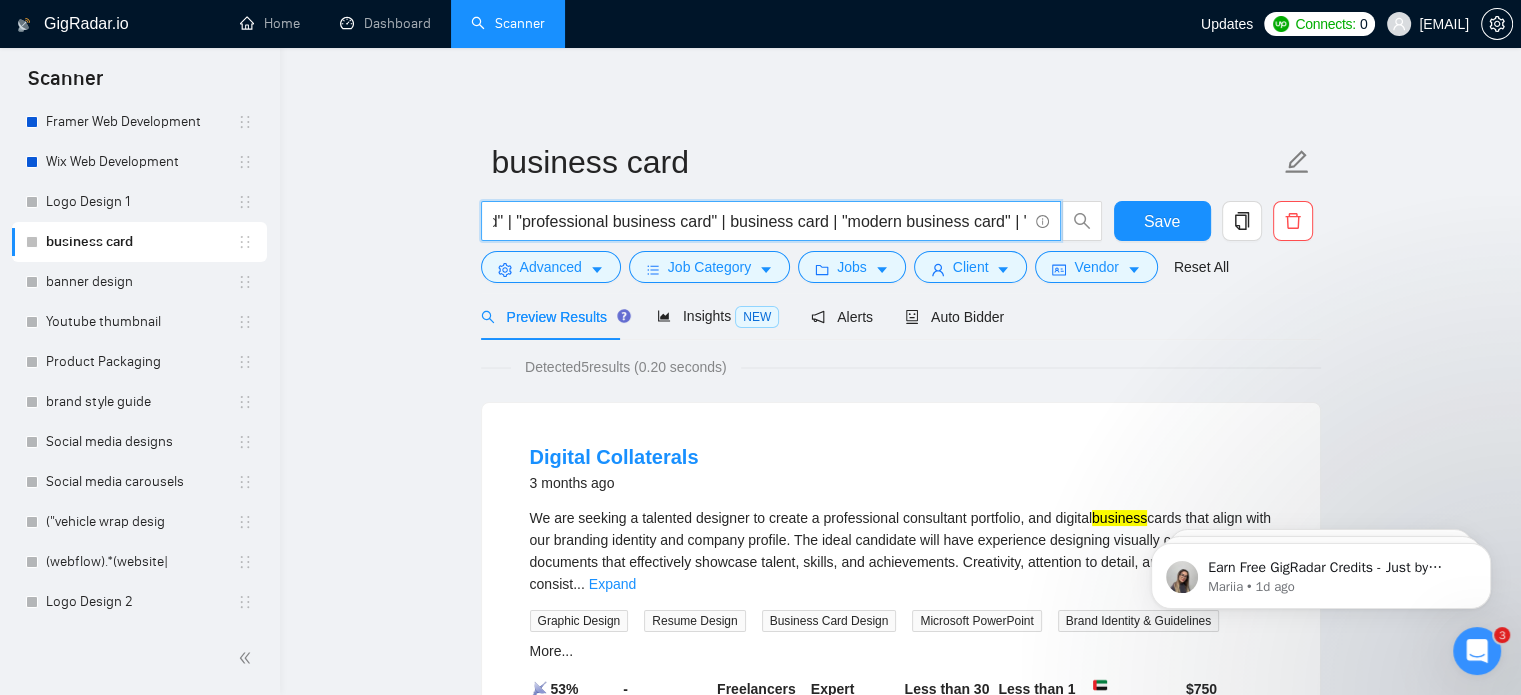 click on "("business card" | "business card design" | "custom business card" | "digital business card" | "professional business card" | business card | "modern business card" | "business card designer" | "name card design")" at bounding box center (760, 221) 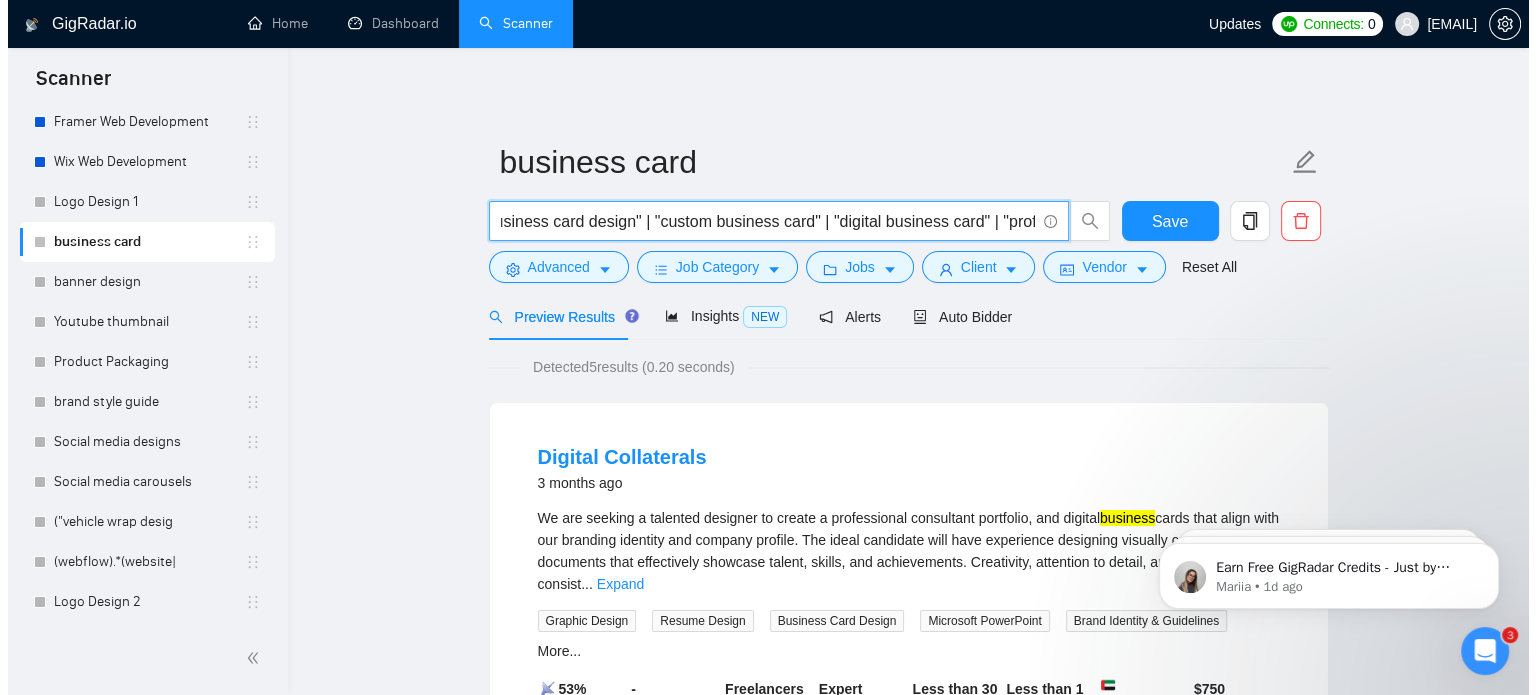 scroll, scrollTop: 0, scrollLeft: 0, axis: both 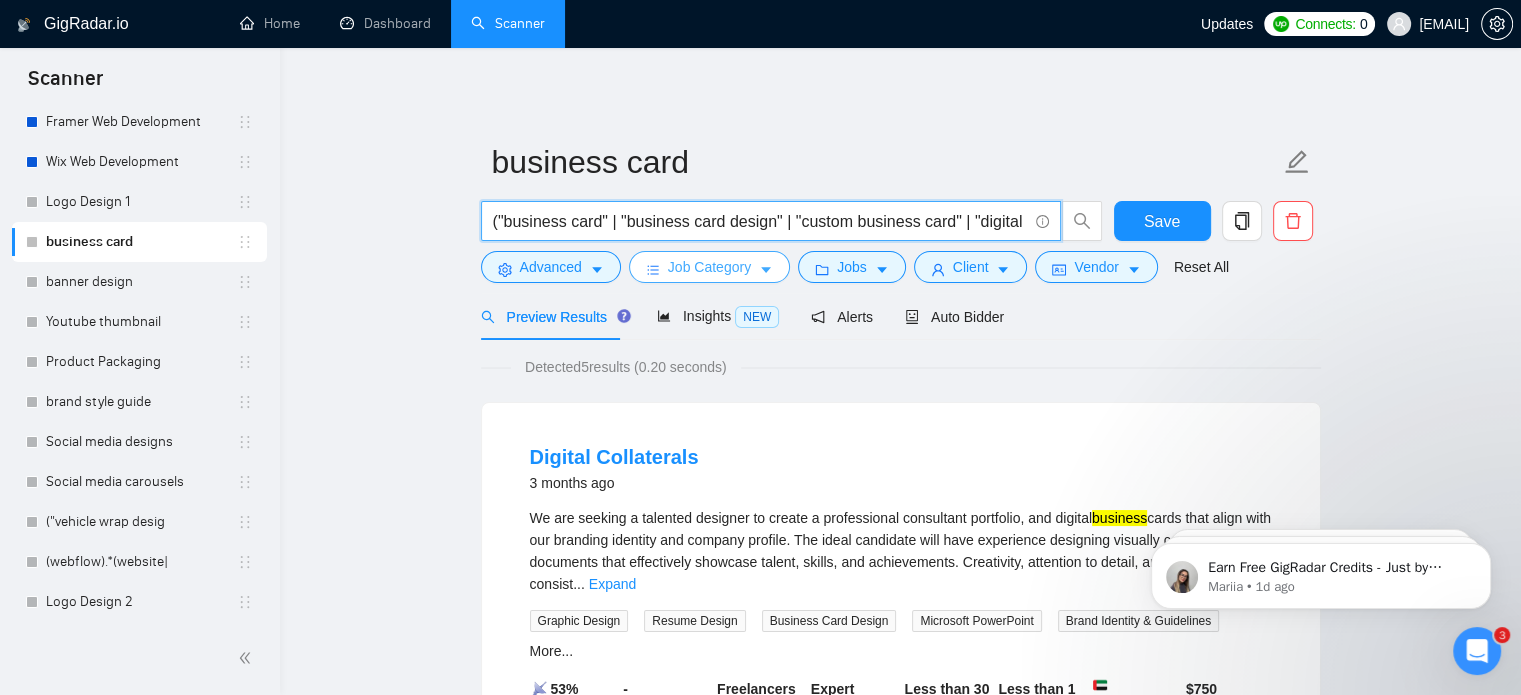 type on "("business card" | "business card design" | "custom business card" | "digital business card" | "professional business card" | business card | "modern business card" | "business card designer" | "name card design")" 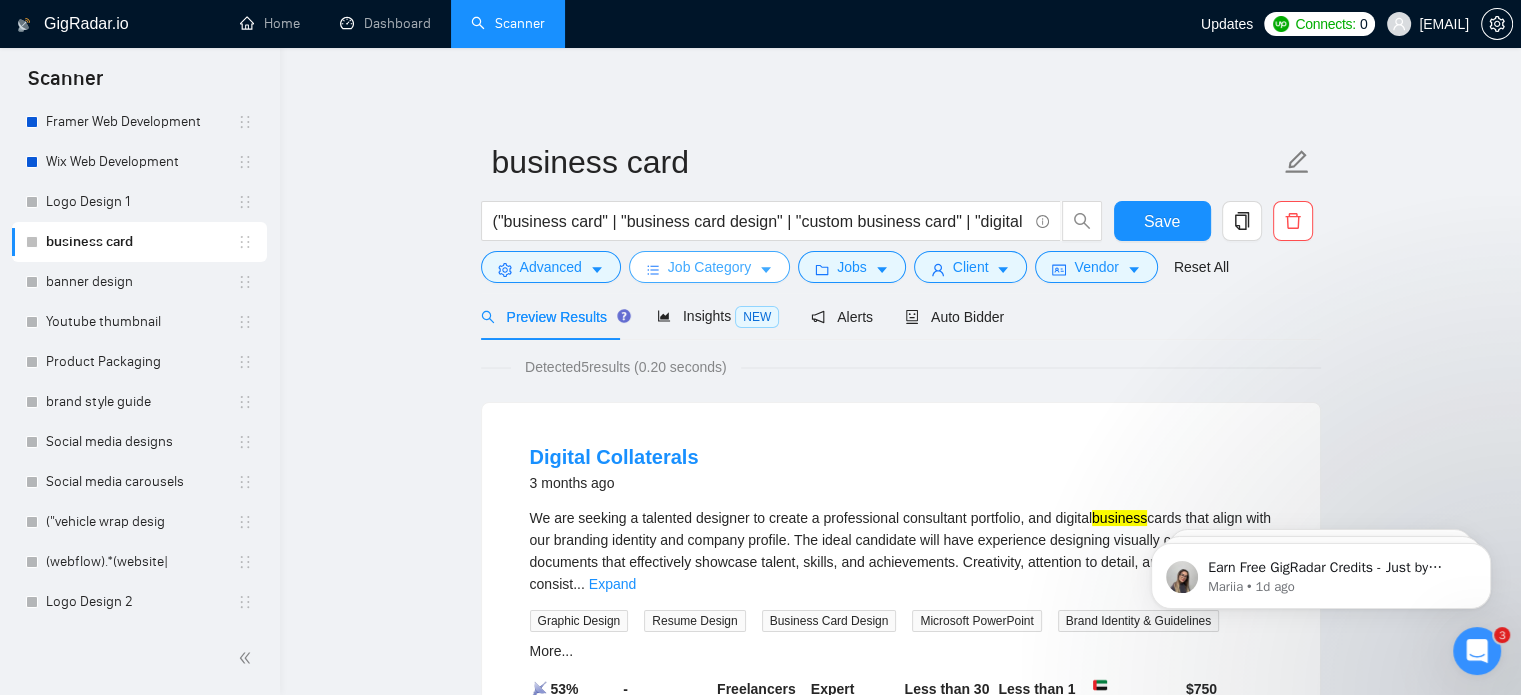 click on "Job Category" at bounding box center (709, 267) 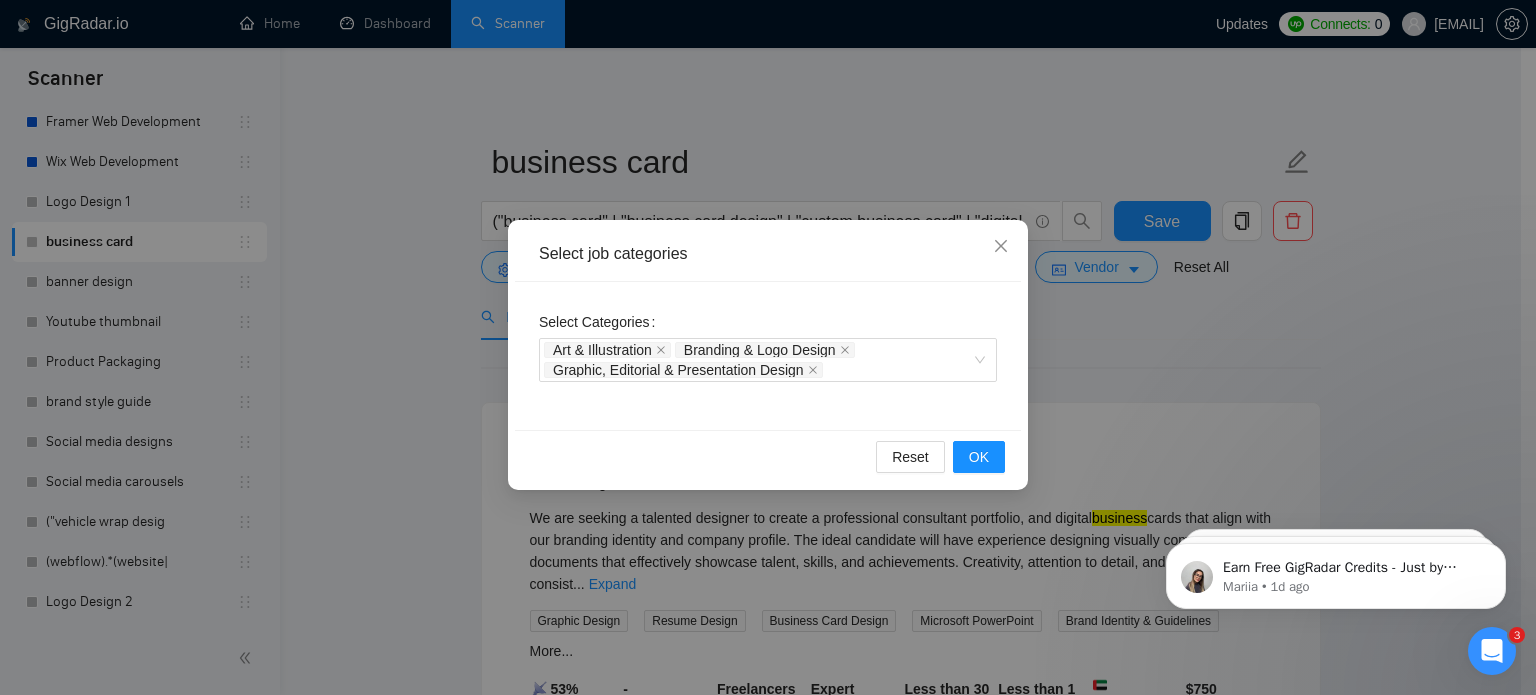 click on "Select job categories Select Categories Art & Illustration Branding & Logo Design Graphic, Editorial & Presentation Design   Reset OK" at bounding box center (768, 347) 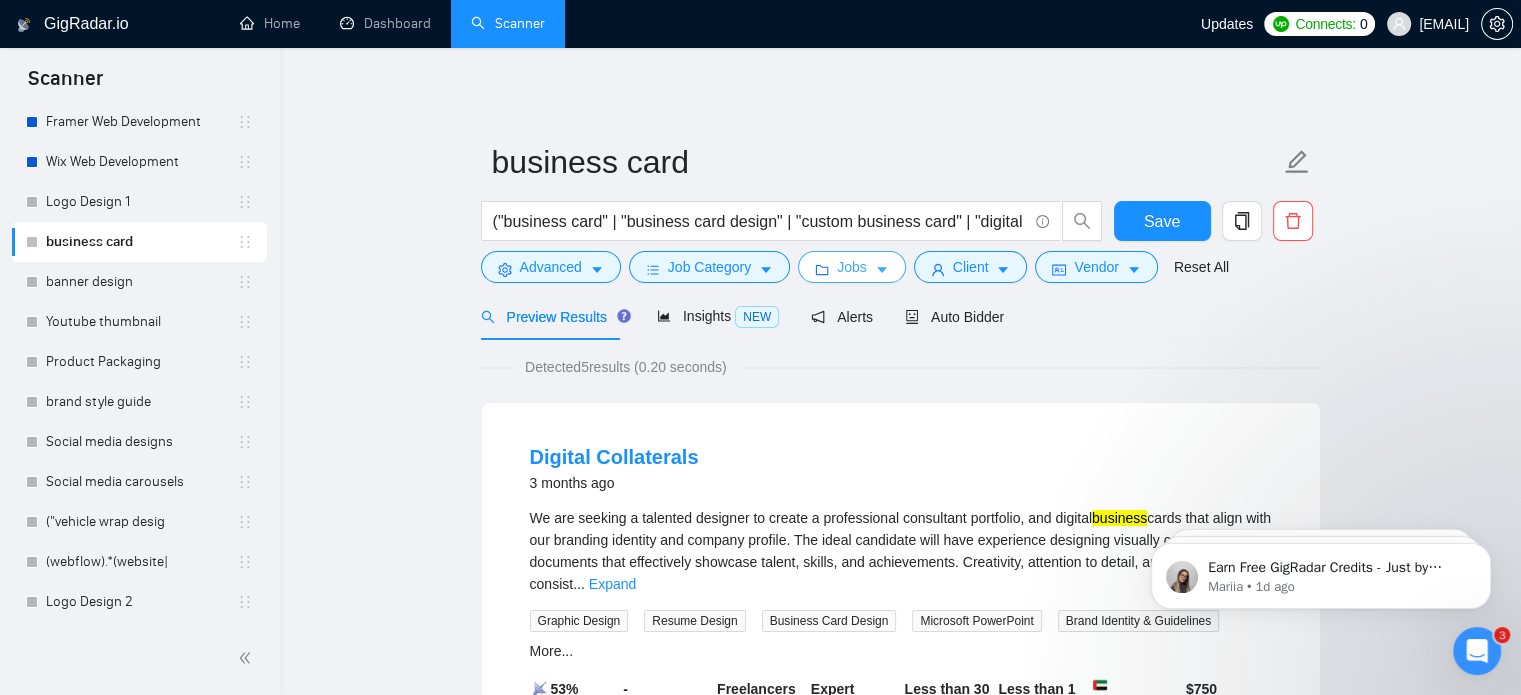 click on "Jobs" at bounding box center (852, 267) 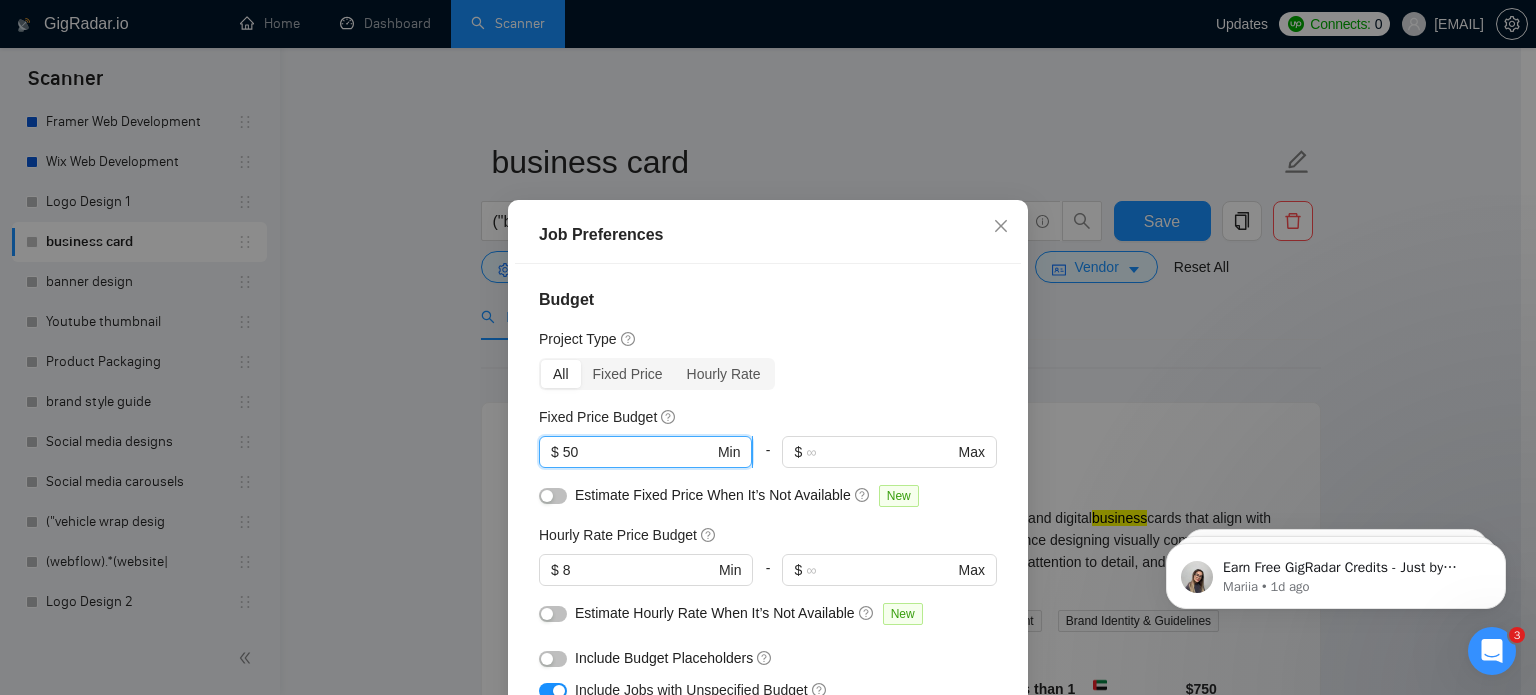 click on "50" at bounding box center [638, 452] 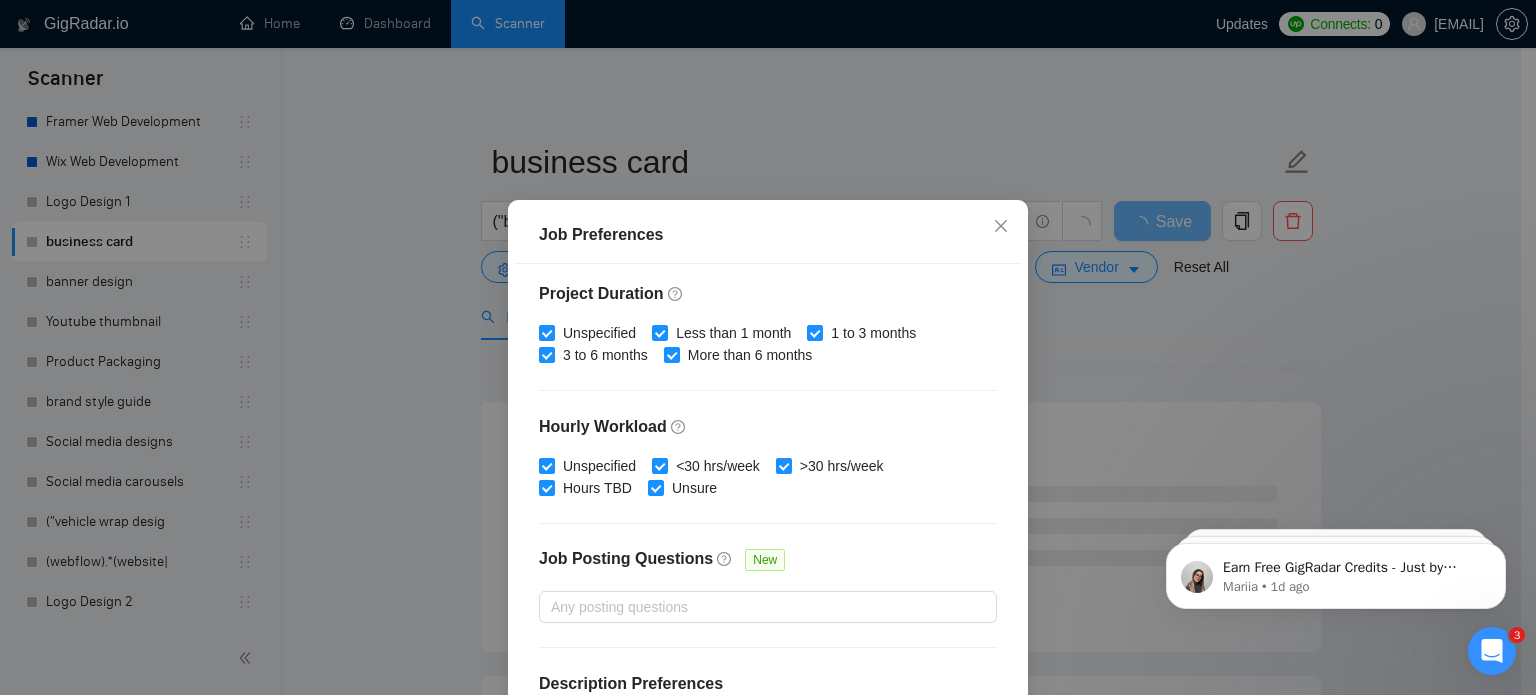 scroll, scrollTop: 640, scrollLeft: 0, axis: vertical 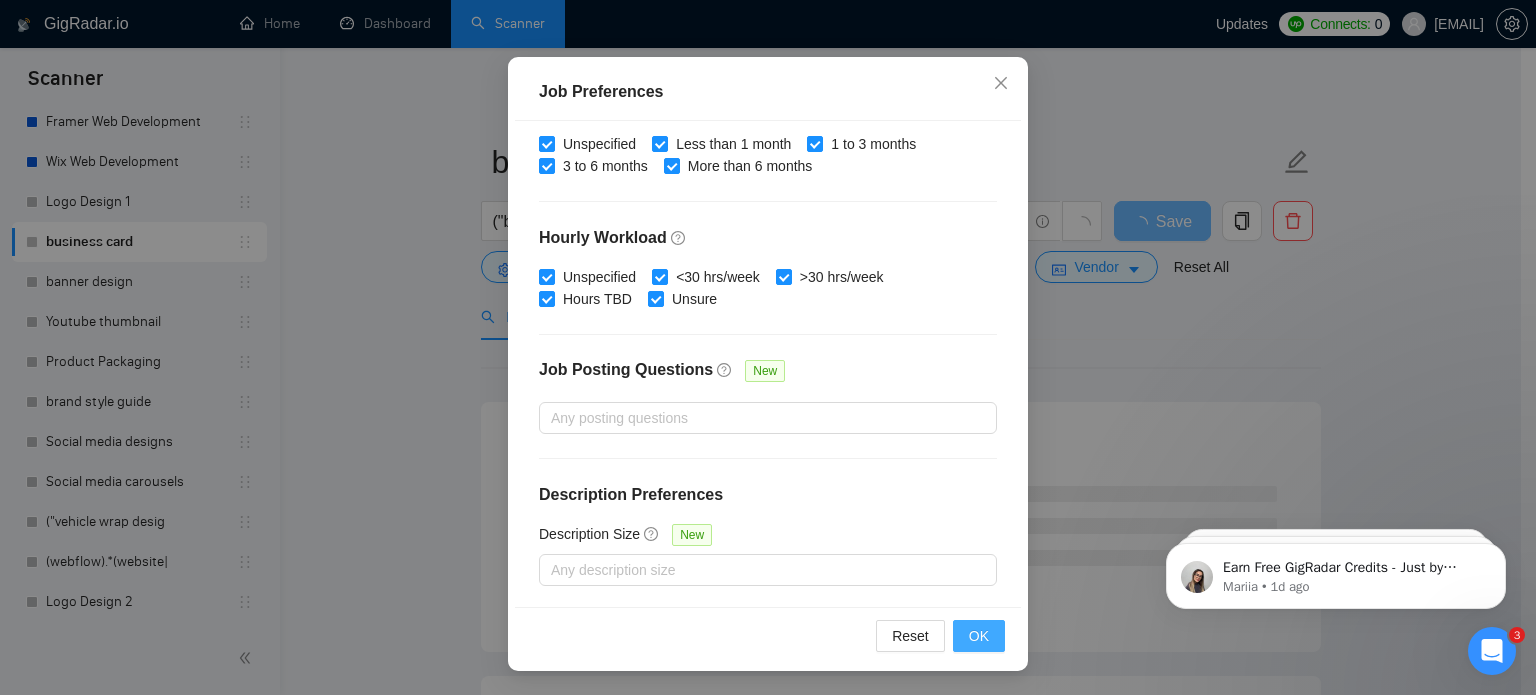 type 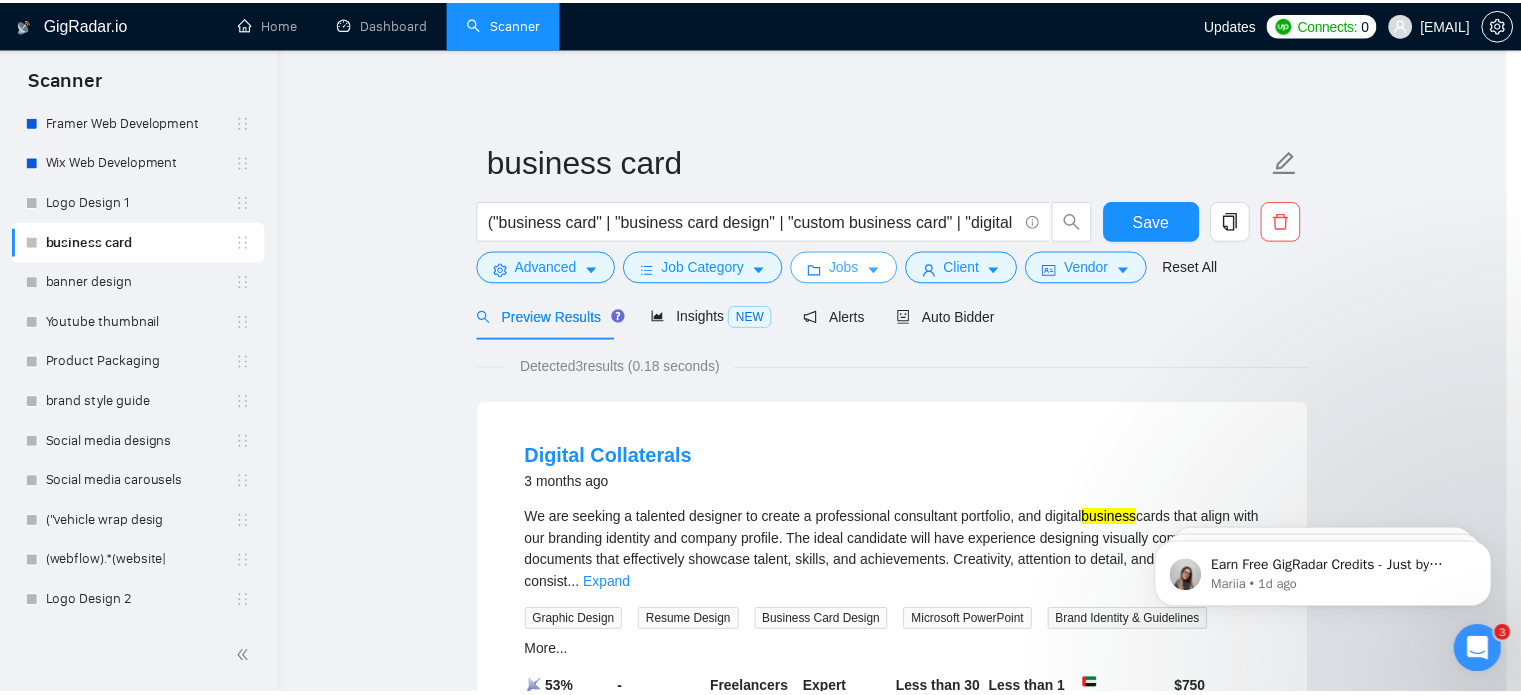 scroll, scrollTop: 0, scrollLeft: 0, axis: both 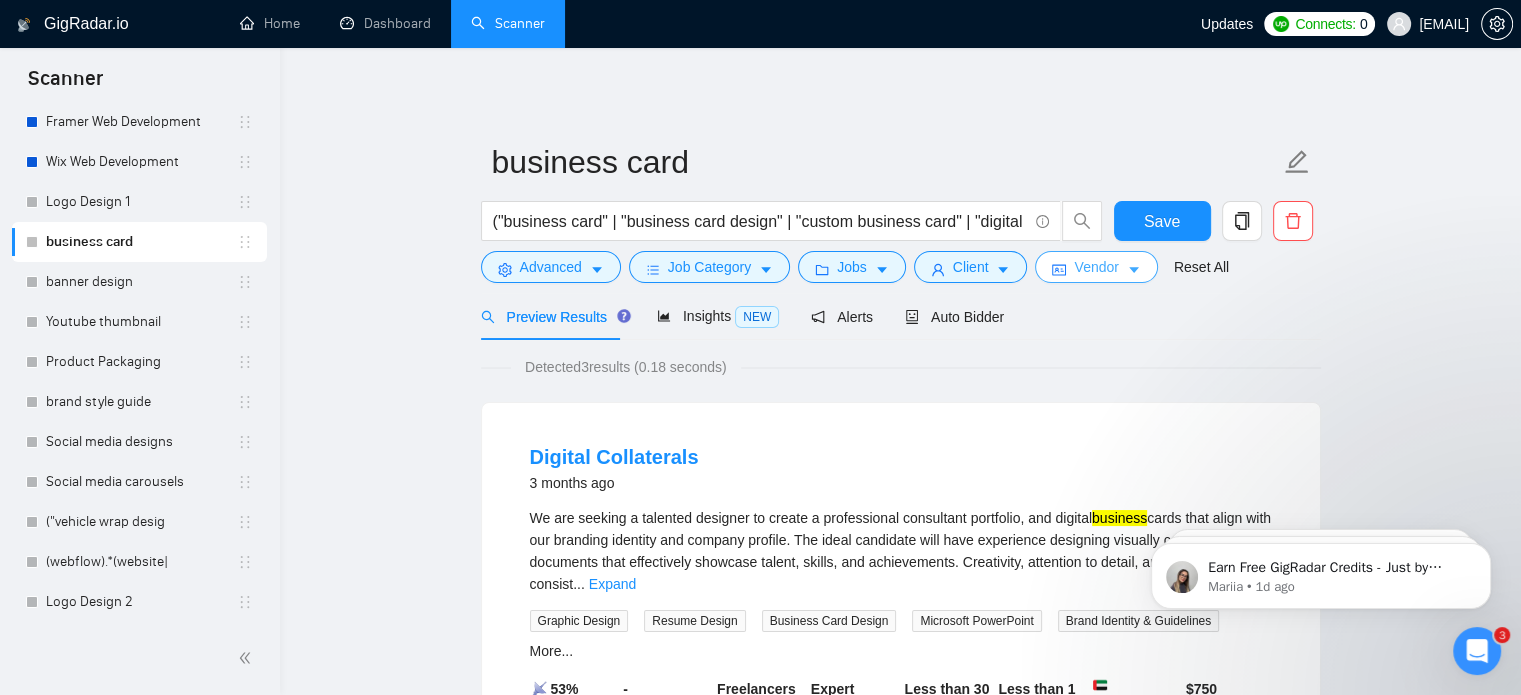 click on "Vendor" at bounding box center (1096, 267) 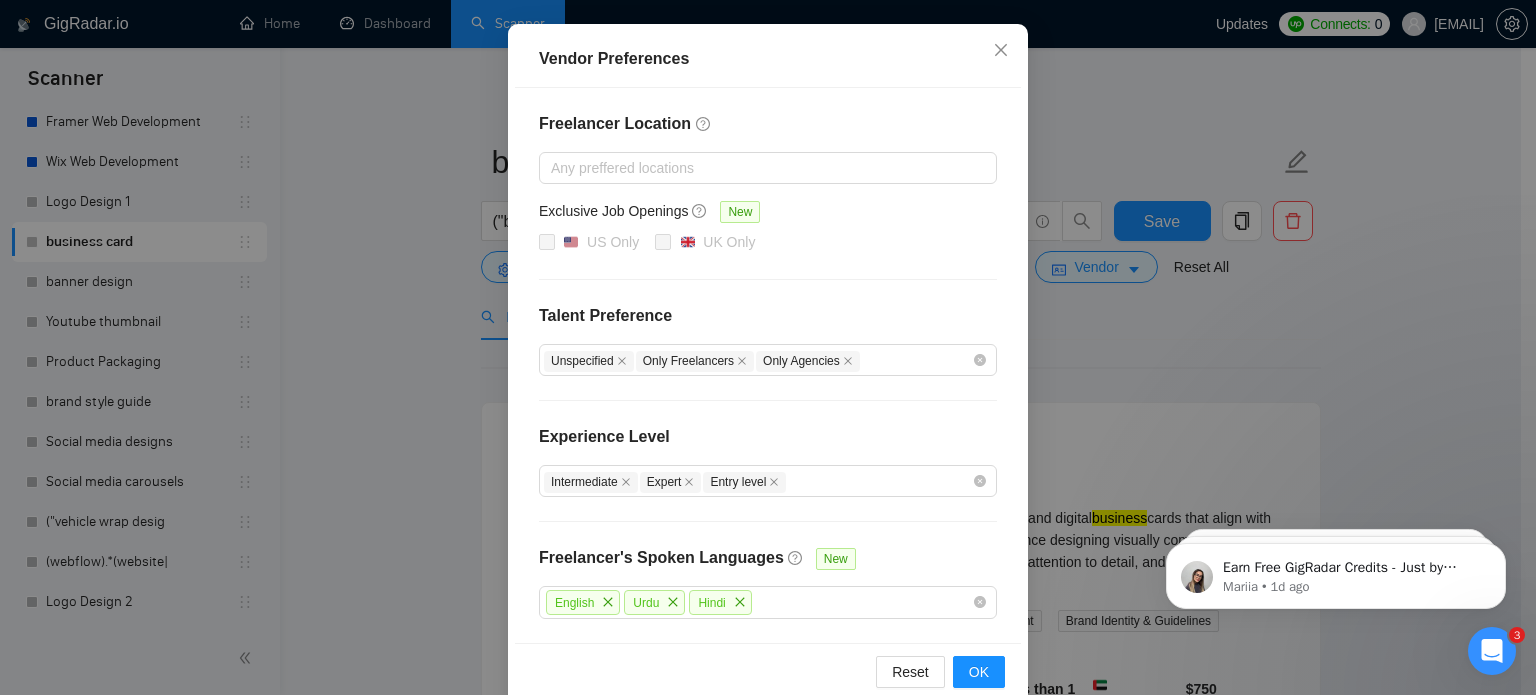 scroll, scrollTop: 228, scrollLeft: 0, axis: vertical 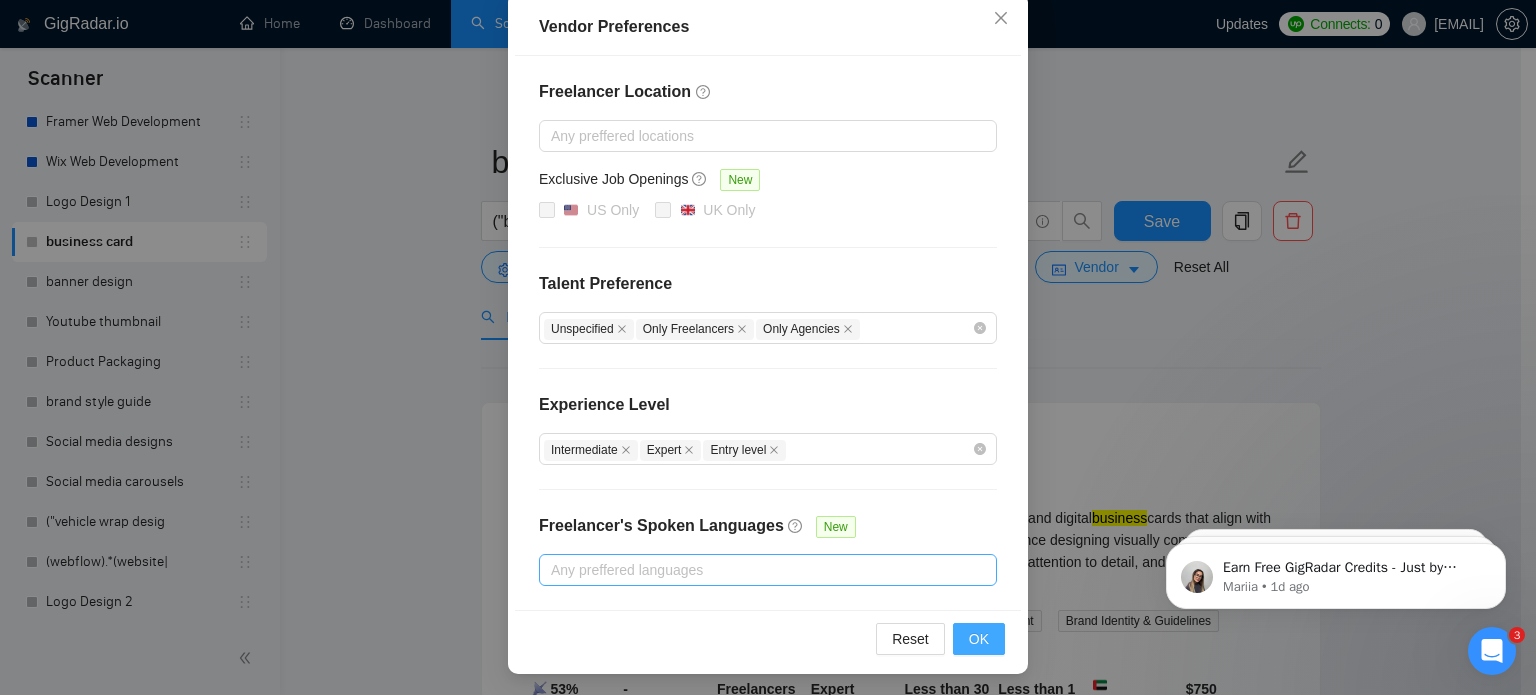 click on "OK" at bounding box center [979, 639] 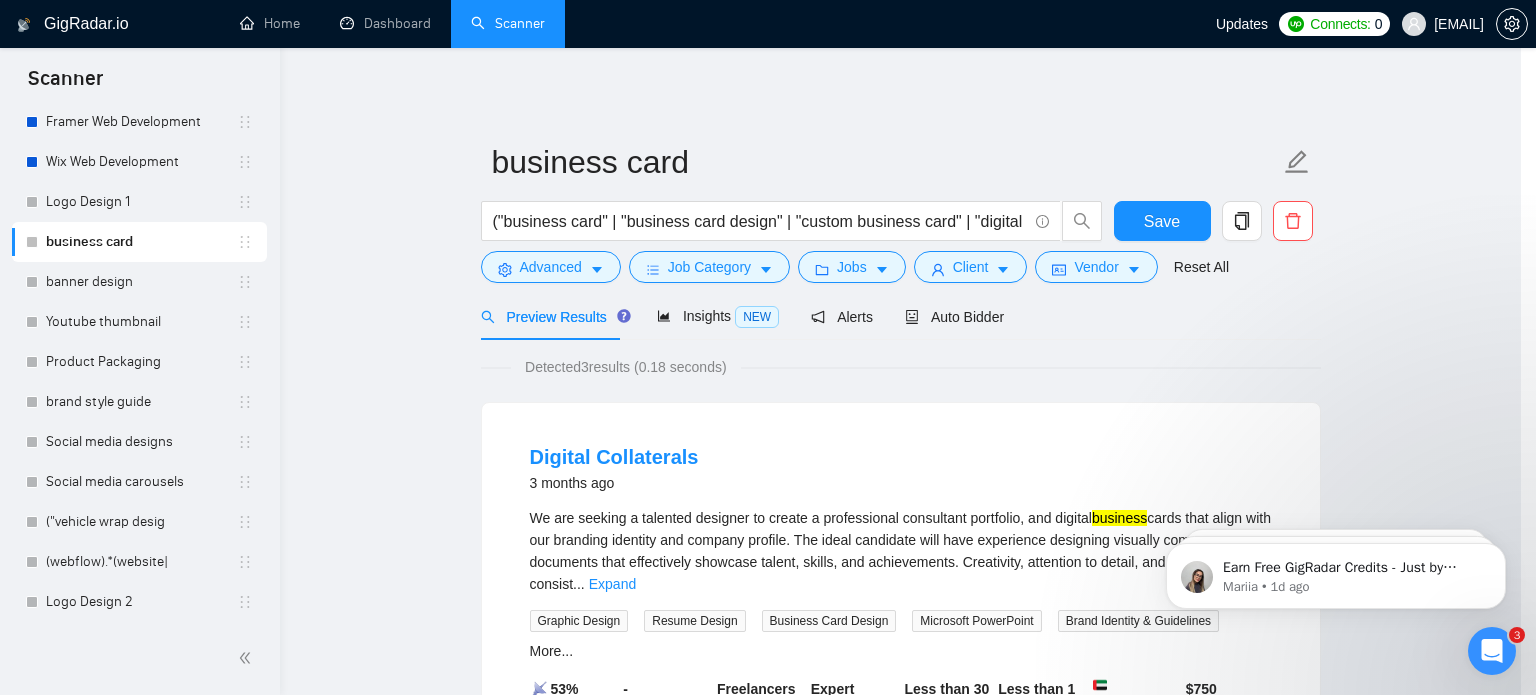 scroll, scrollTop: 128, scrollLeft: 0, axis: vertical 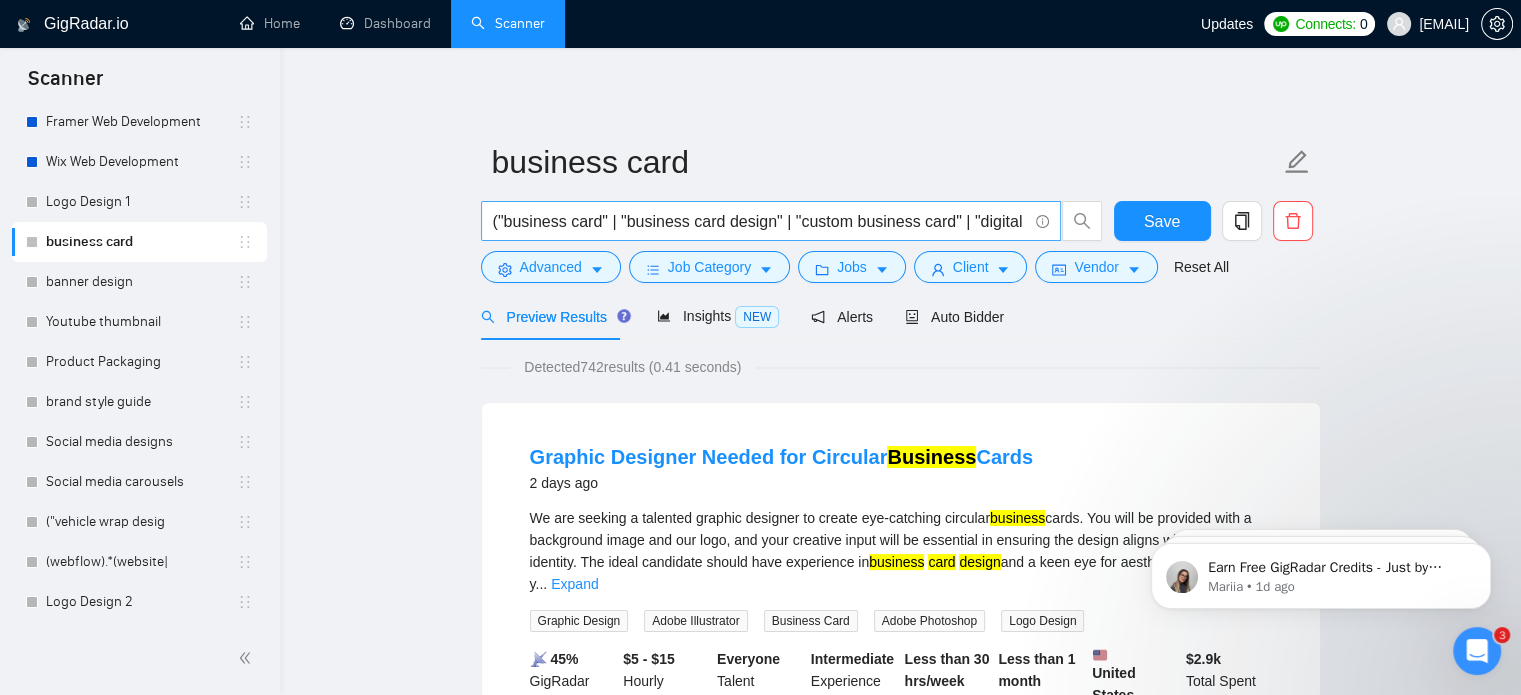 click on "("business card" | "business card design" | "custom business card" | "digital business card" | "professional business card" | business card | "modern business card" | "business card designer" | "name card design")" at bounding box center [771, 221] 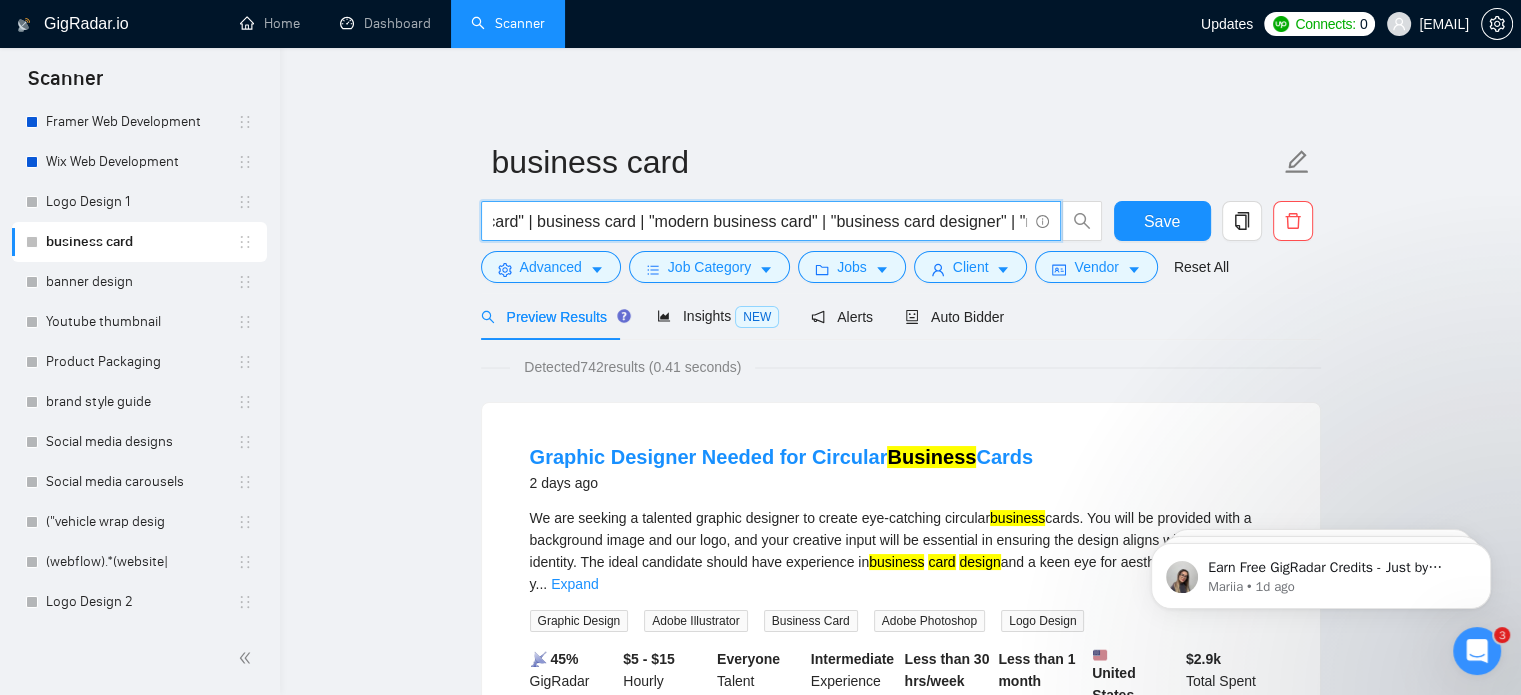 scroll, scrollTop: 0, scrollLeft: 768, axis: horizontal 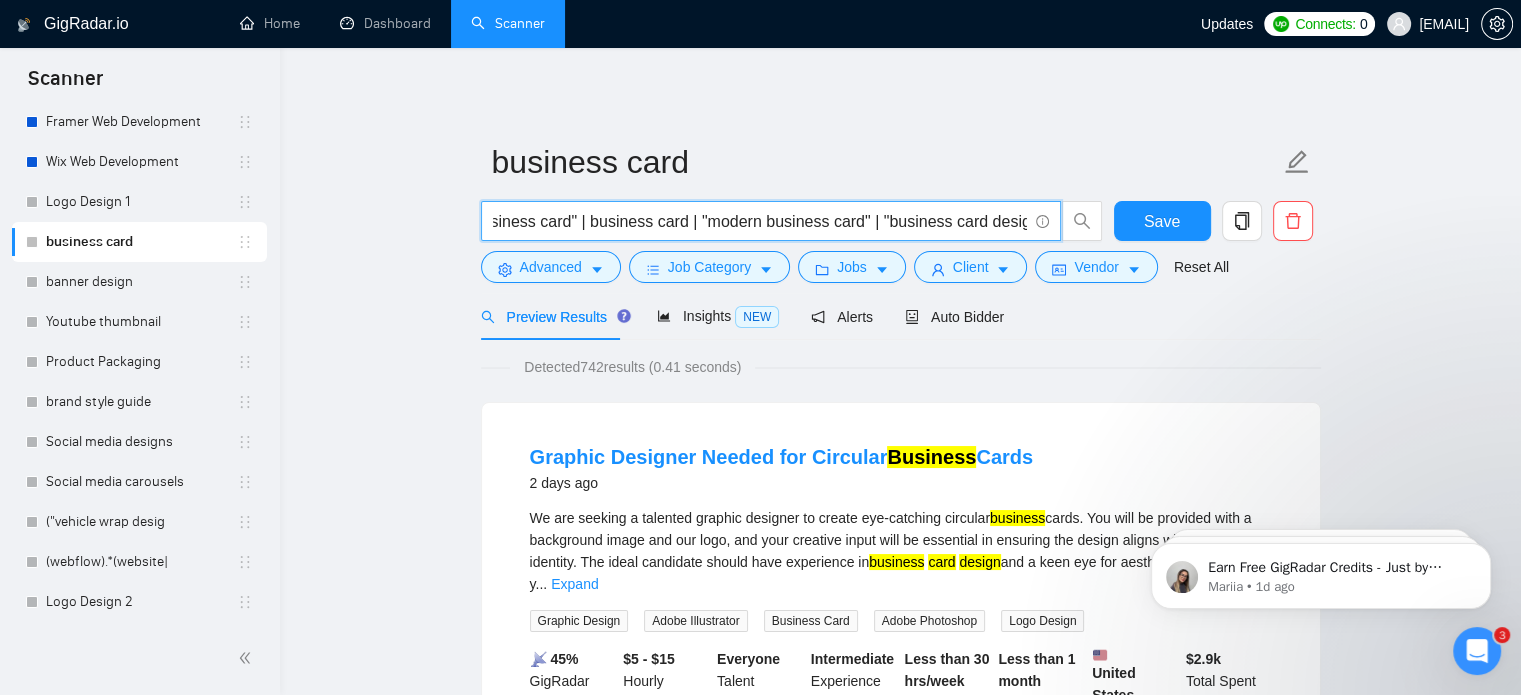 click on "("business card" | "business card design" | "custom business card" | "digital business card" | "professional business card" | business card | "modern business card" | "business card designer" | "name card design")" at bounding box center (760, 221) 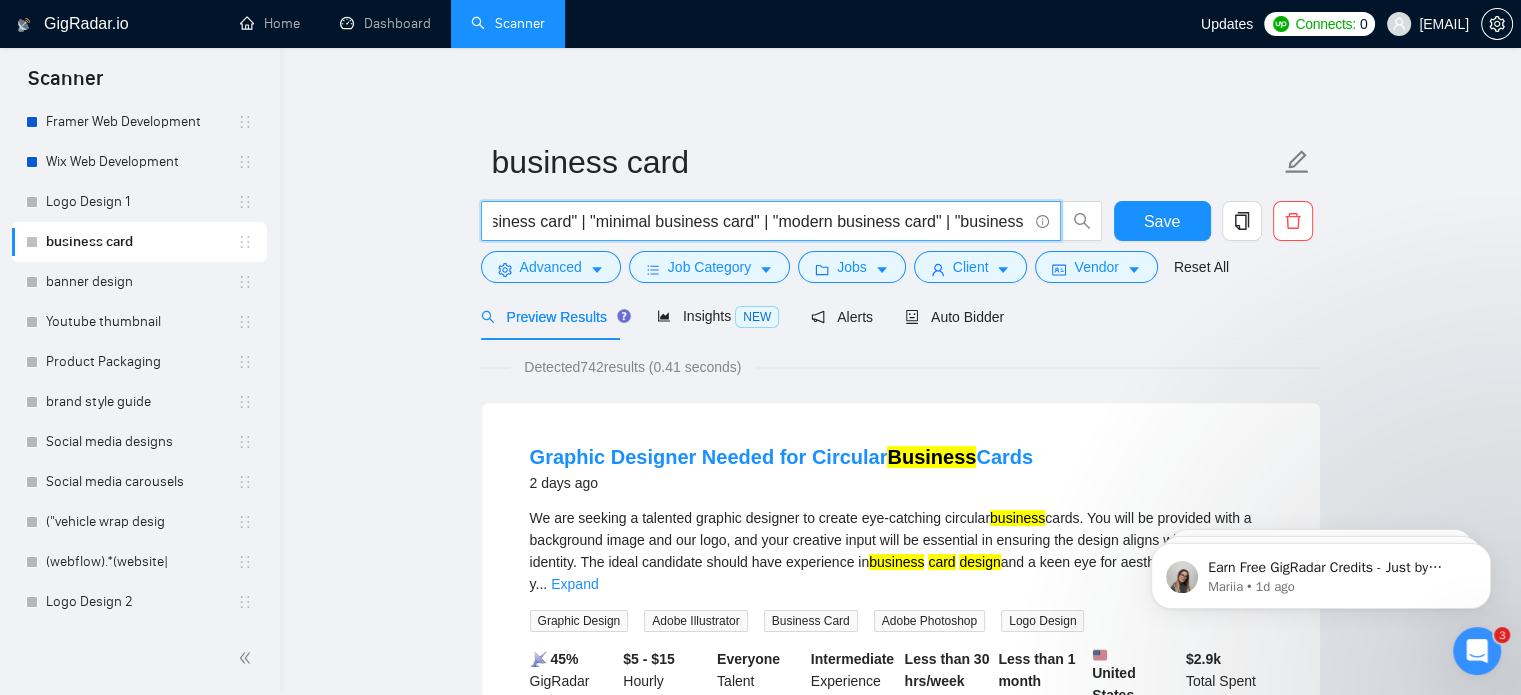 click on "("business card" | "business card design" | "custom business card" | "digital business card" | "professional business card" | "minimal business card" | "modern business card" | "business card designer" | "name card design")" at bounding box center (760, 221) 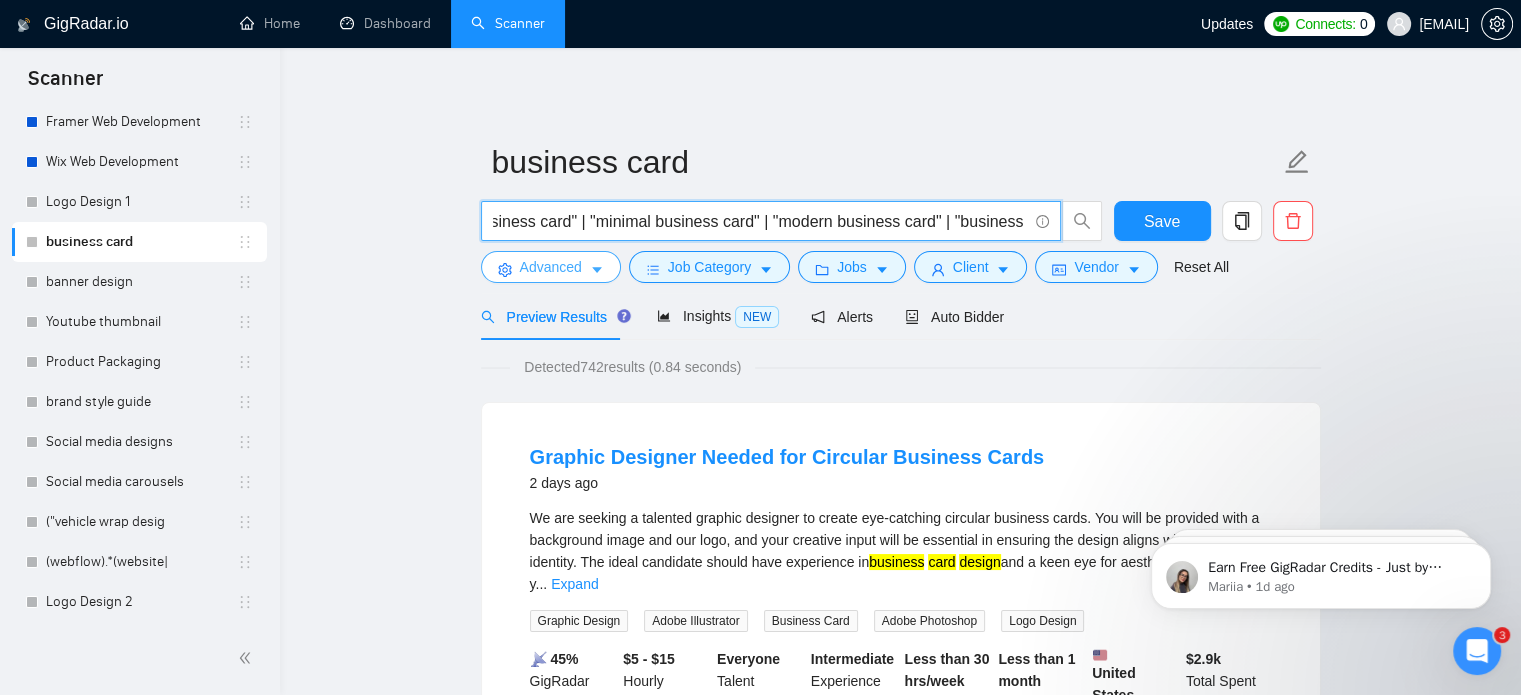 type on "("business card" | "business card design" | "custom business card" | "digital business card" | "professional business card" | "minimal business card" | "modern business card" | "business card designer" | "name card design")" 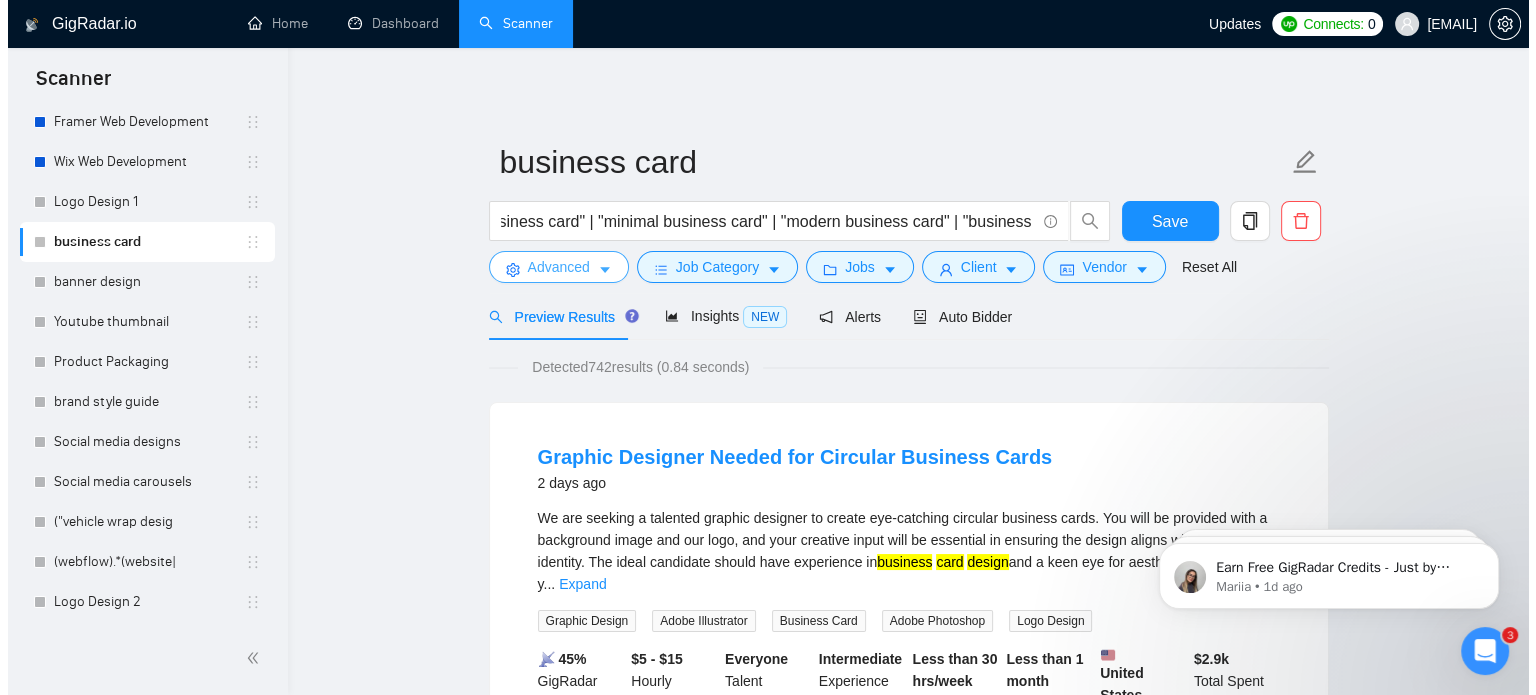 scroll, scrollTop: 0, scrollLeft: 0, axis: both 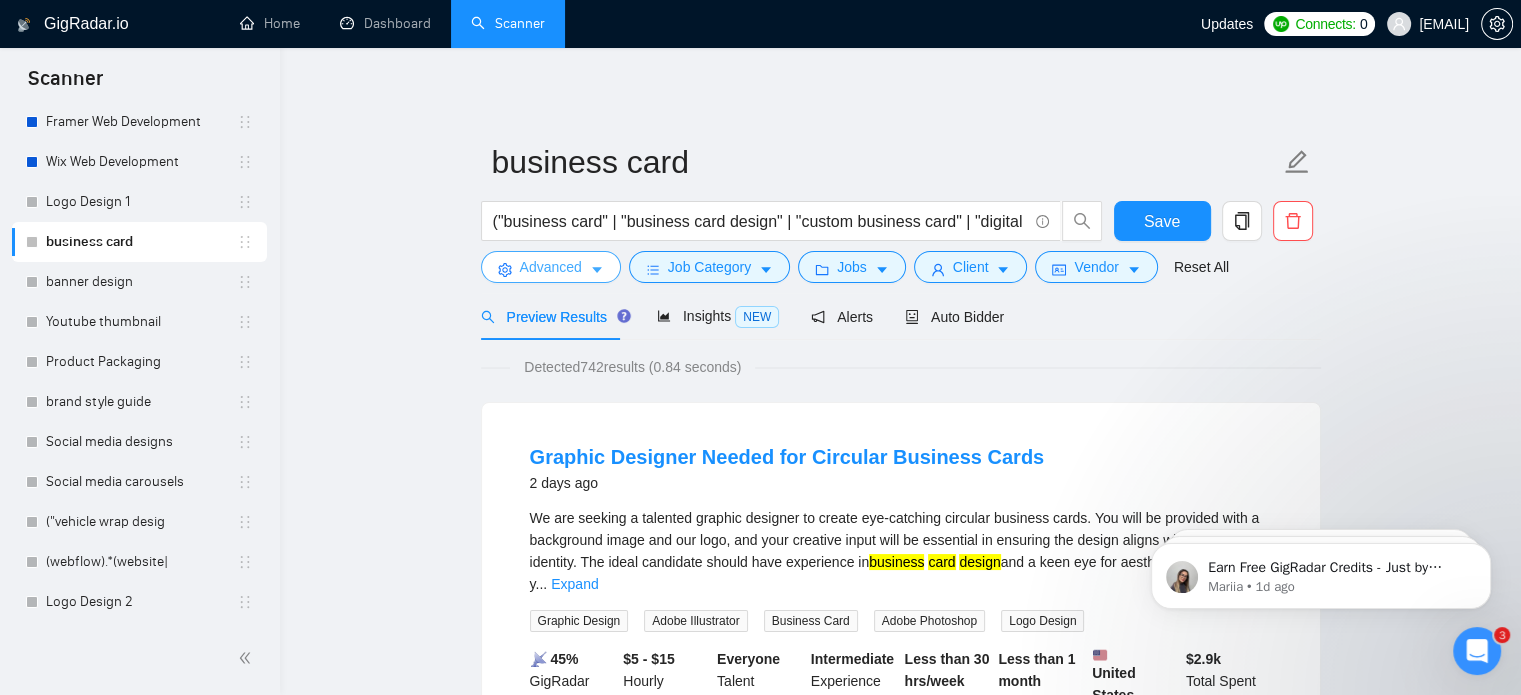 click 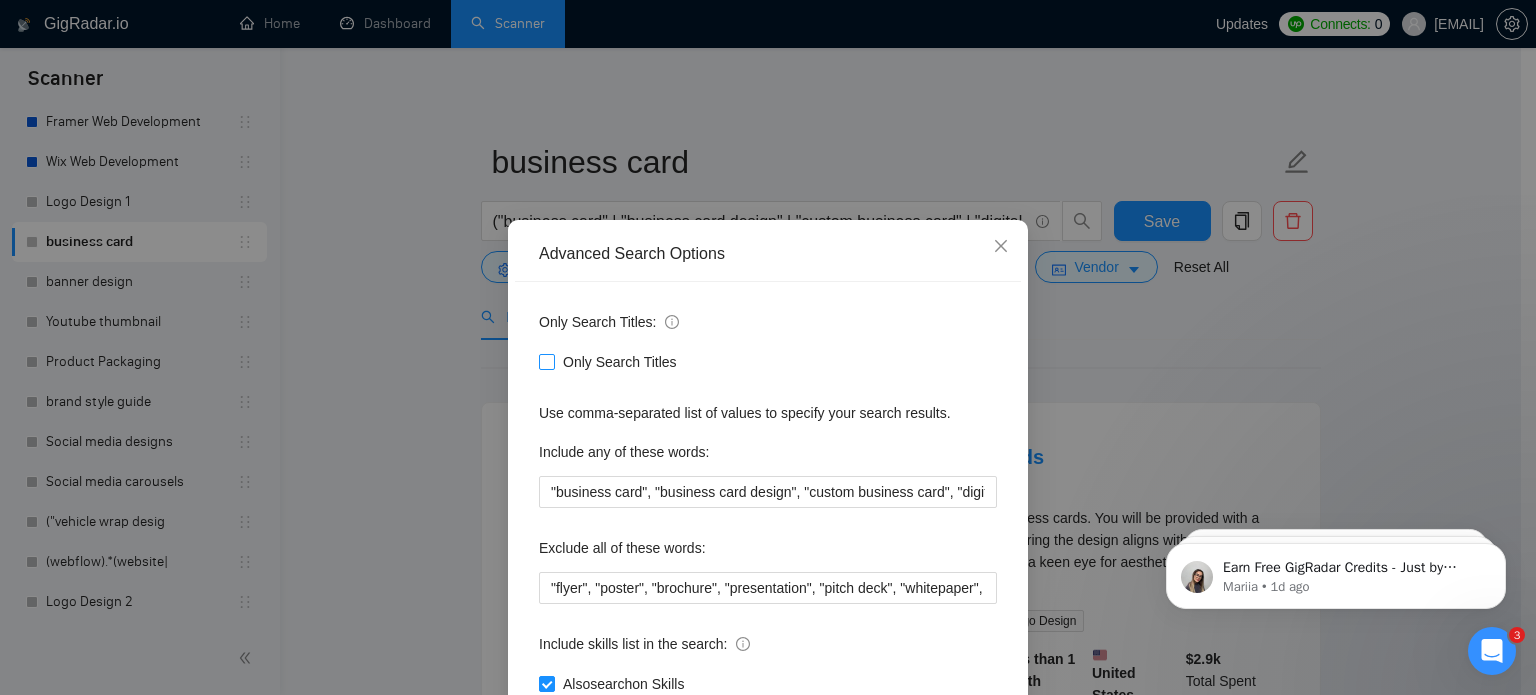 click on "Only Search Titles" at bounding box center [620, 362] 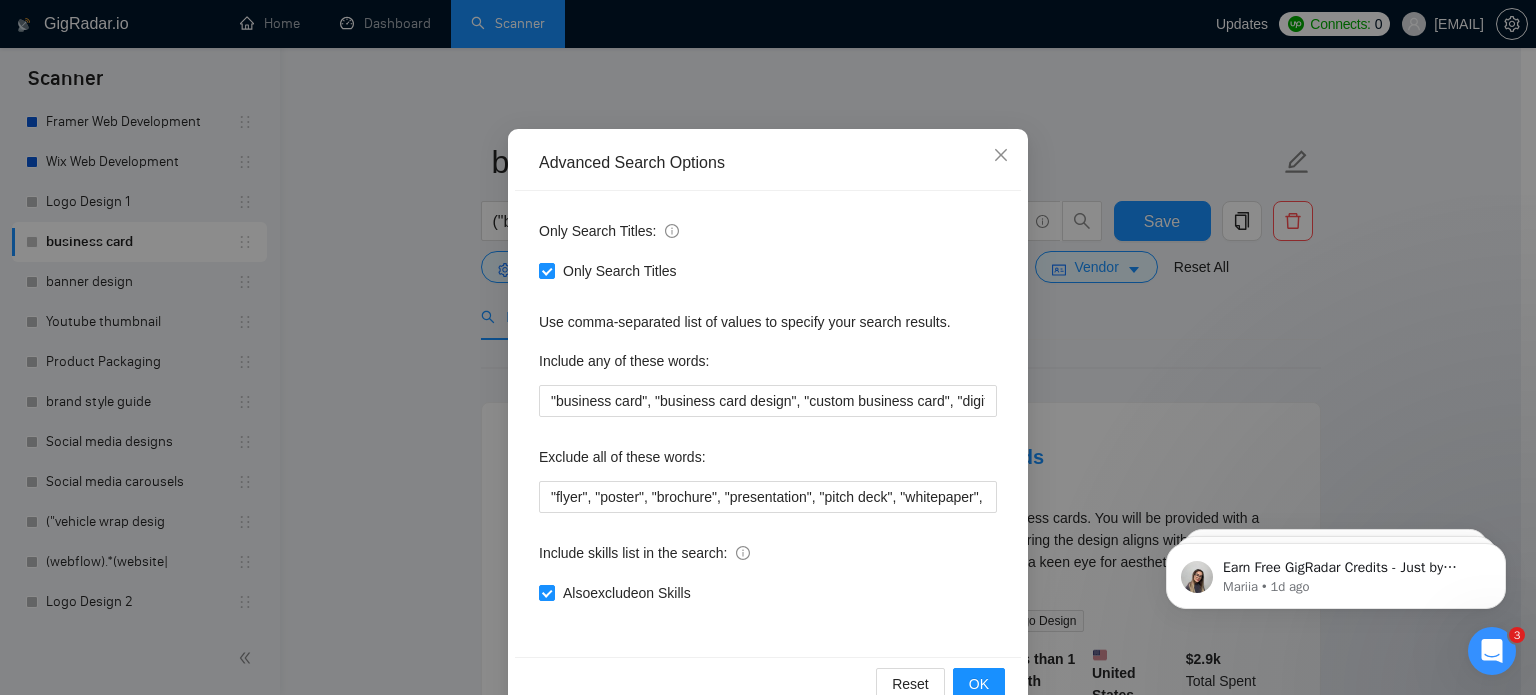 scroll, scrollTop: 128, scrollLeft: 0, axis: vertical 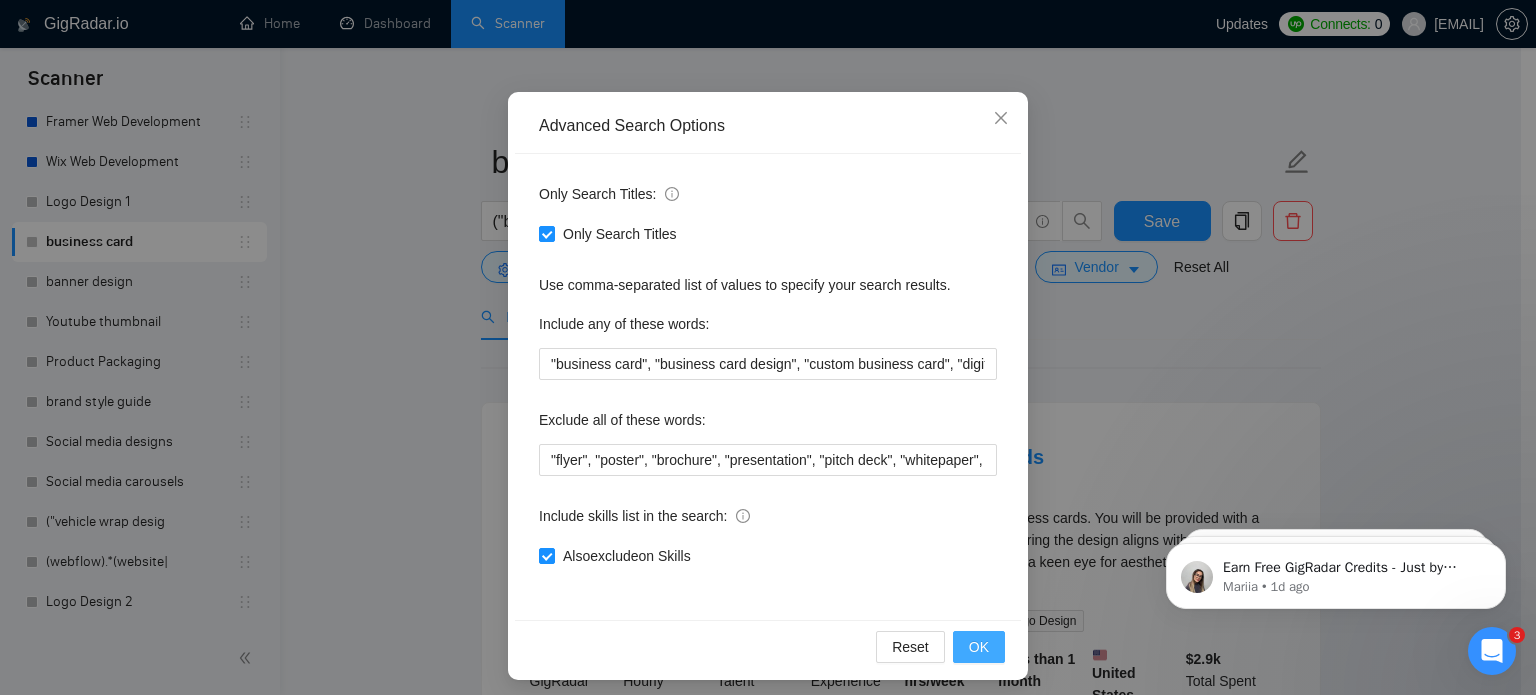 click on "OK" at bounding box center (979, 647) 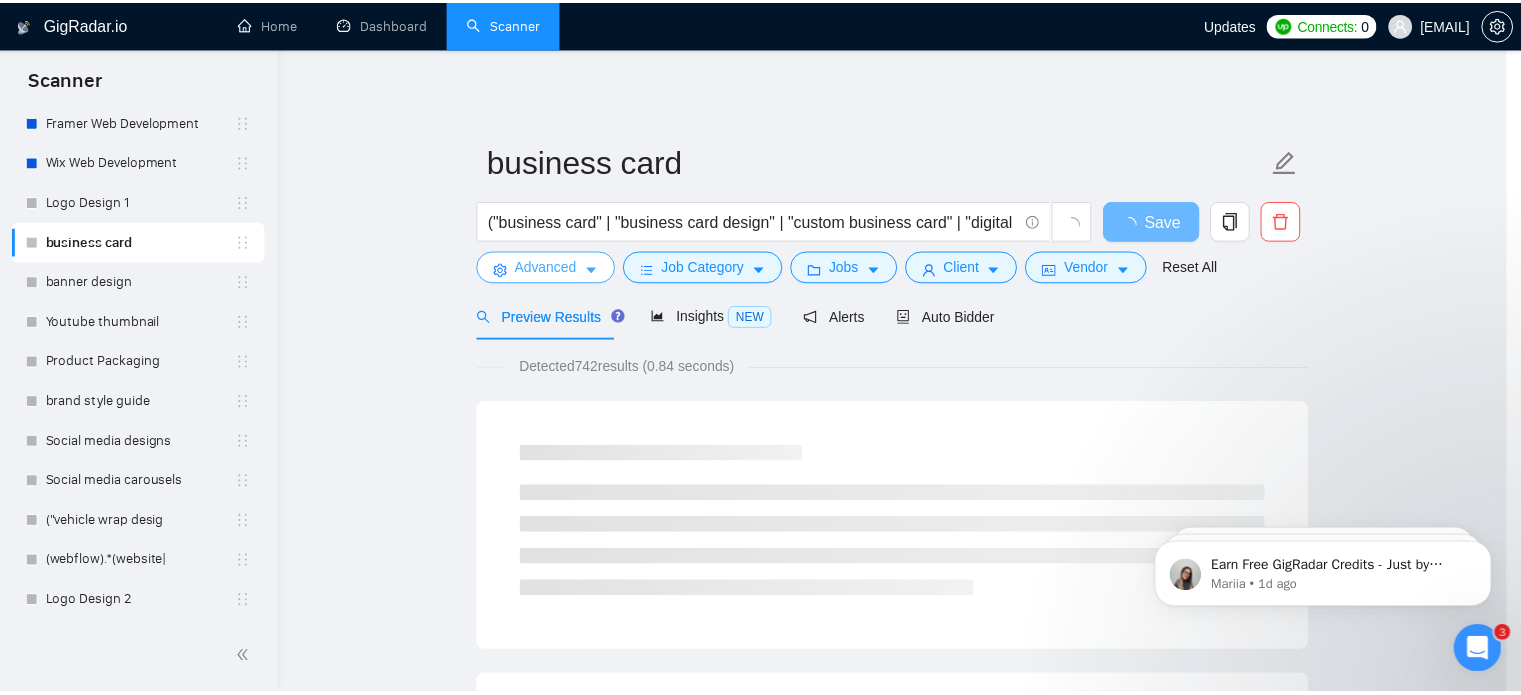 scroll, scrollTop: 0, scrollLeft: 0, axis: both 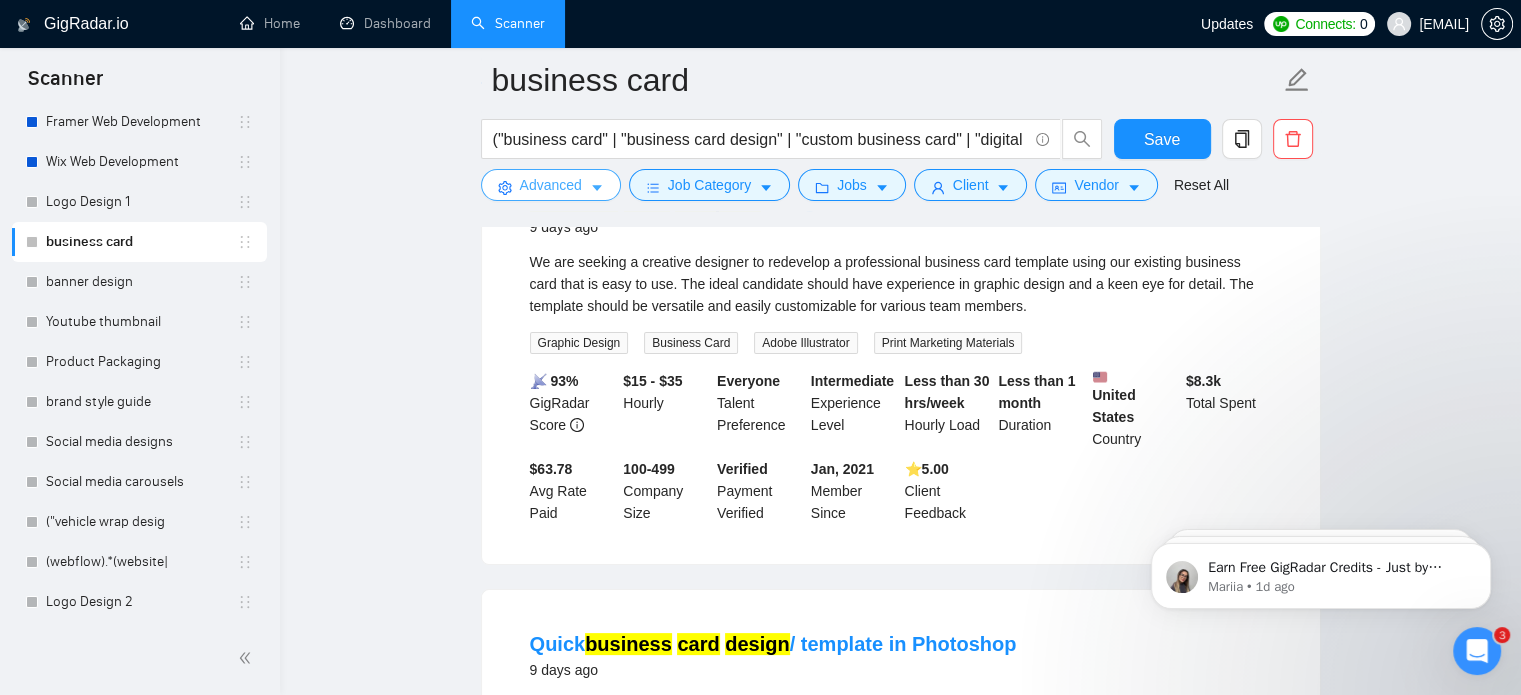 click on "Advanced" at bounding box center (551, 185) 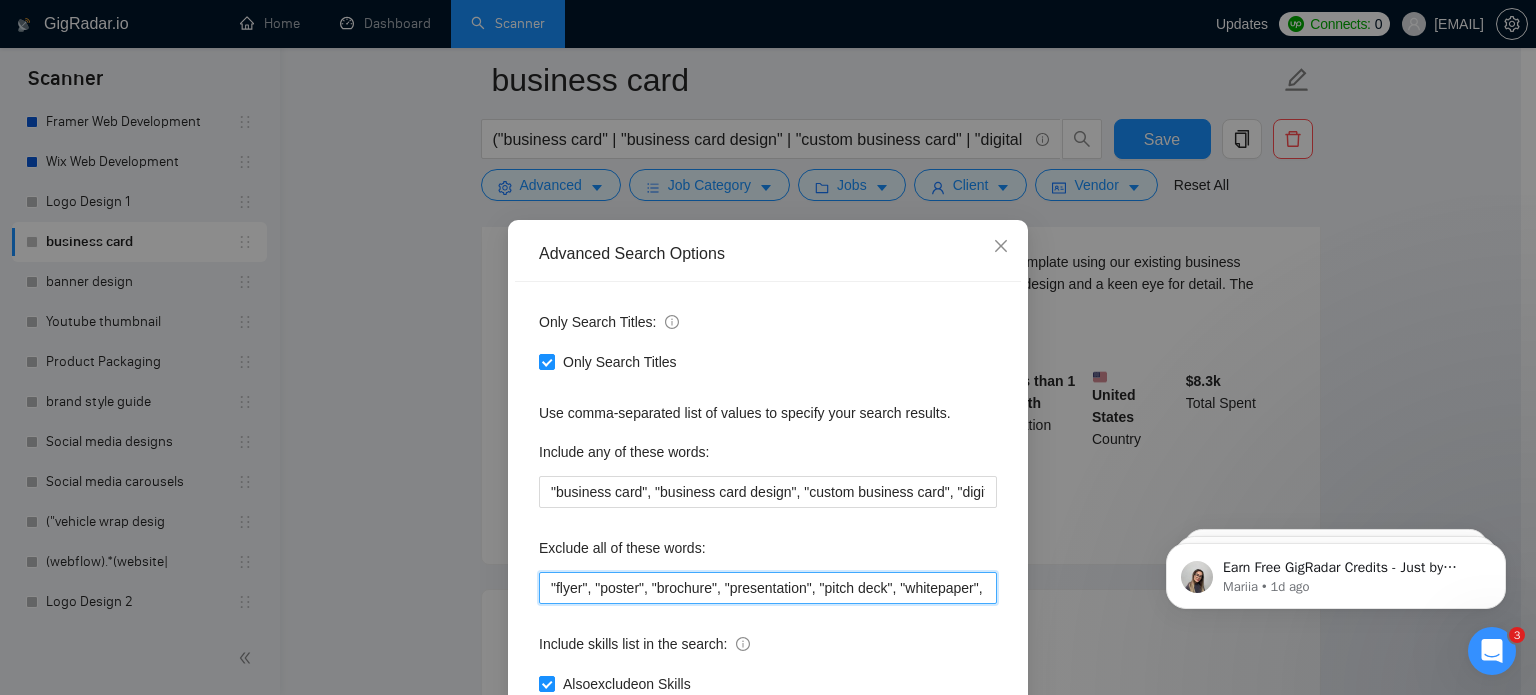 click on ""flyer", "poster", "brochure", "presentation", "pitch deck", "whitepaper", "catalog", "booklet", "magazine"" at bounding box center [768, 588] 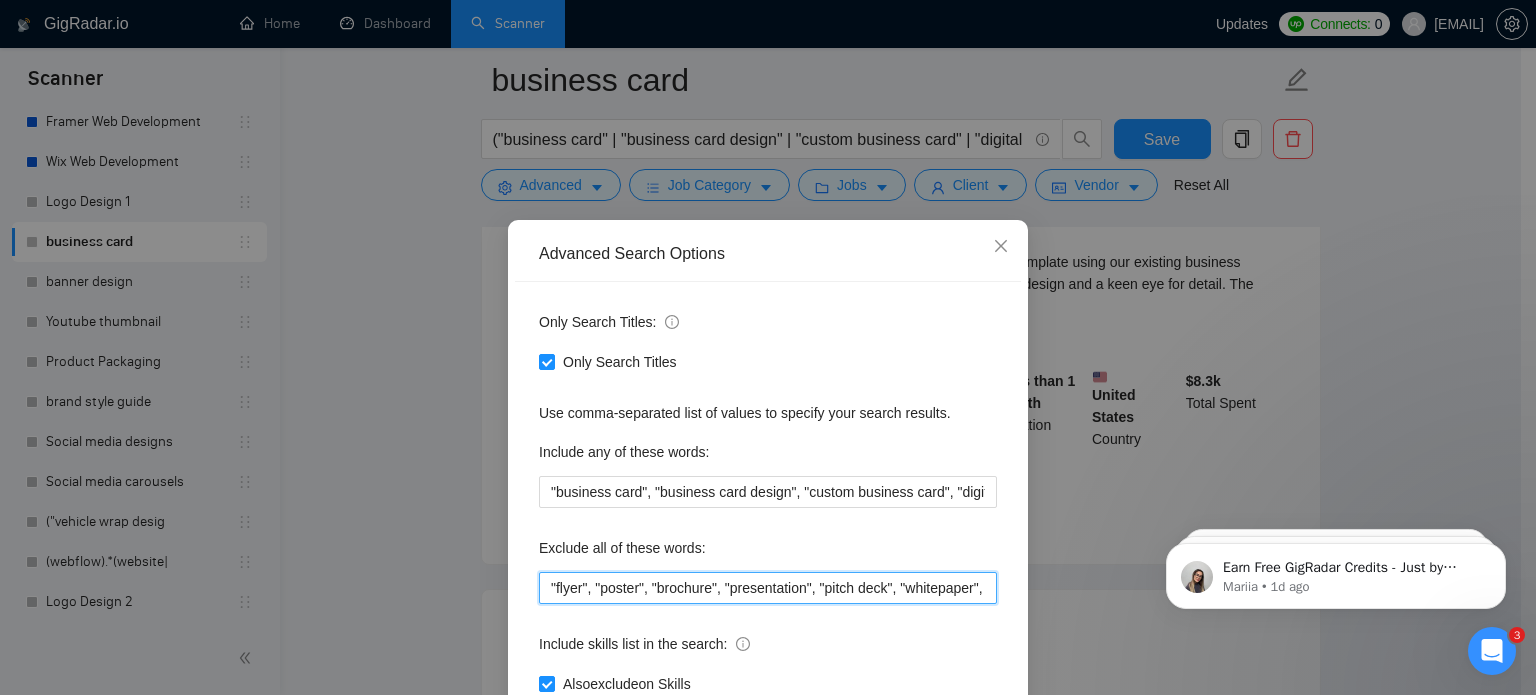 click on ""flyer", "poster", "brochure", "presentation", "pitch deck", "whitepaper", "catalog", "booklet", "magazine"" at bounding box center (768, 588) 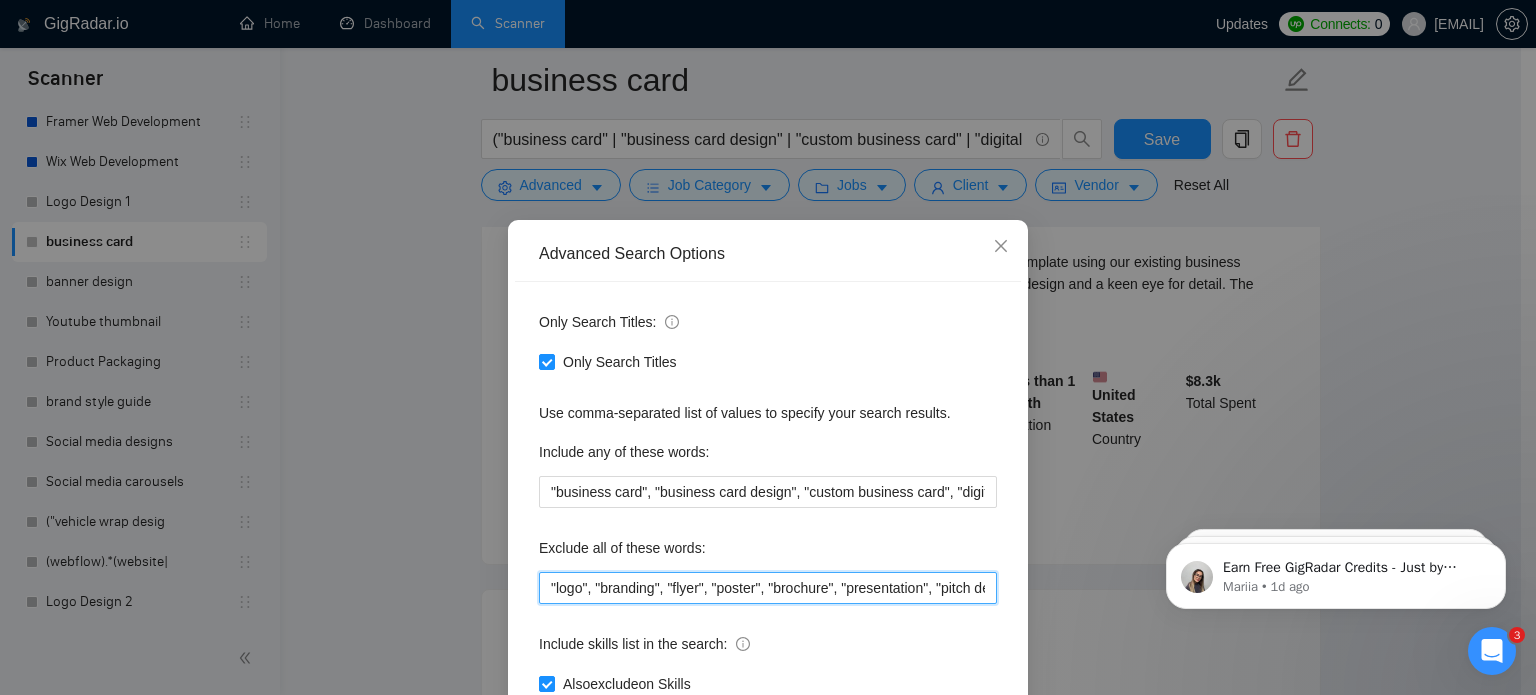 scroll, scrollTop: 136, scrollLeft: 0, axis: vertical 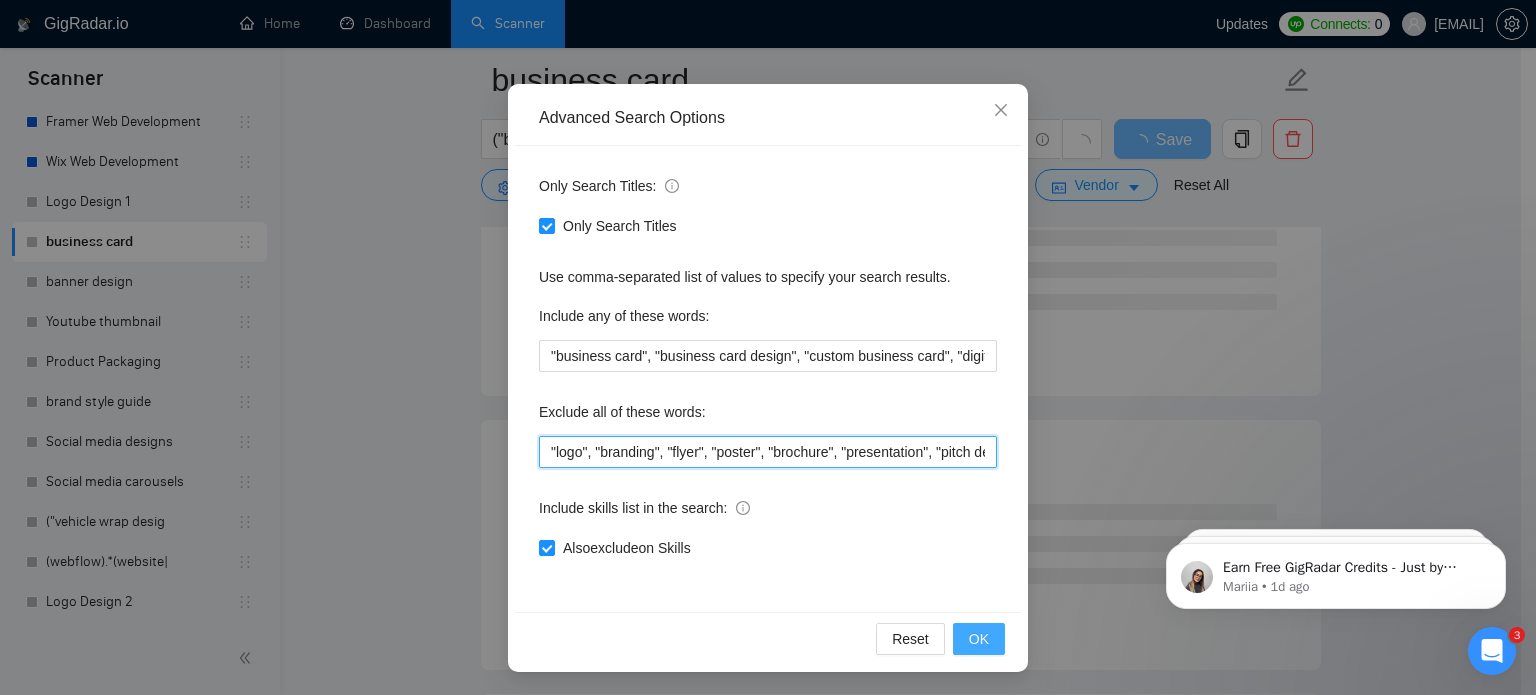 type on ""logo", "branding", "flyer", "poster", "brochure", "presentation", "pitch deck", "whitepaper", "catalog", "booklet", "magazine"" 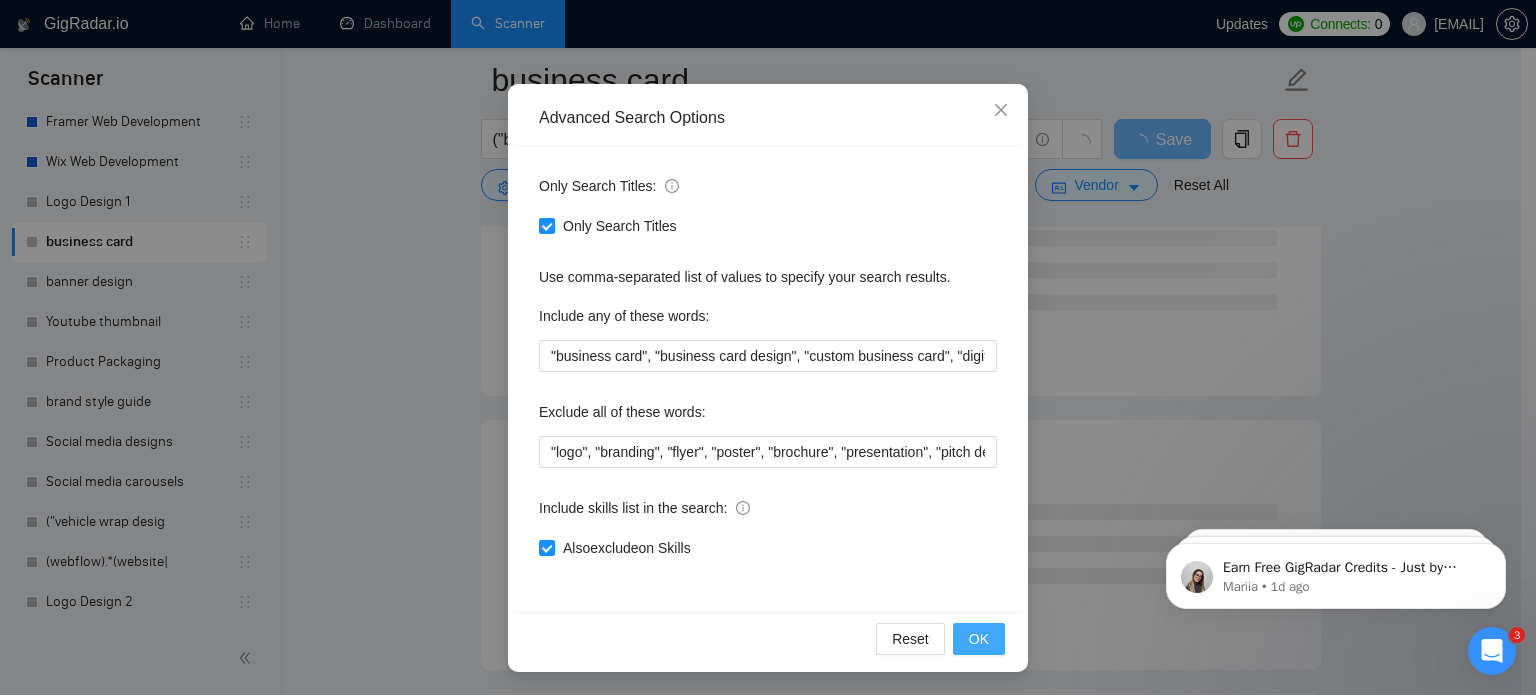 click on "OK" at bounding box center (979, 639) 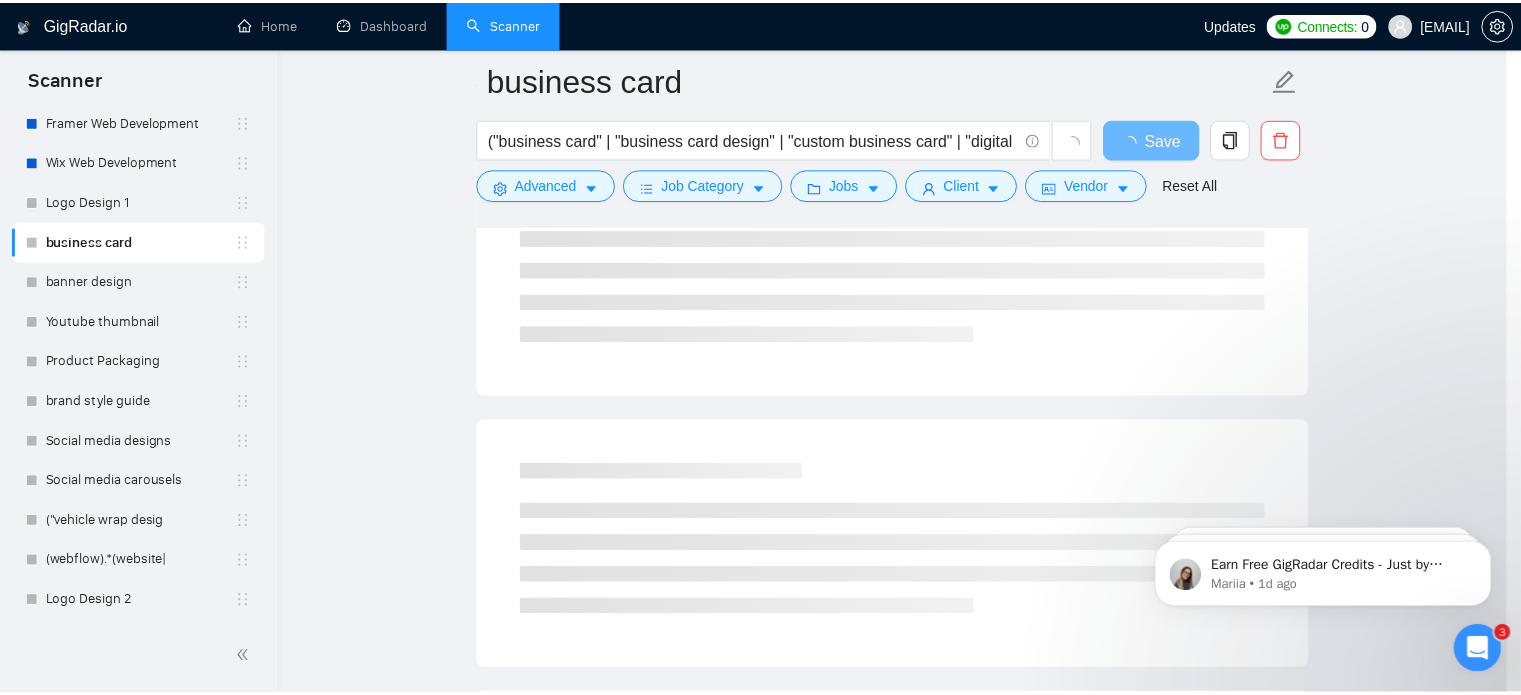 scroll, scrollTop: 36, scrollLeft: 0, axis: vertical 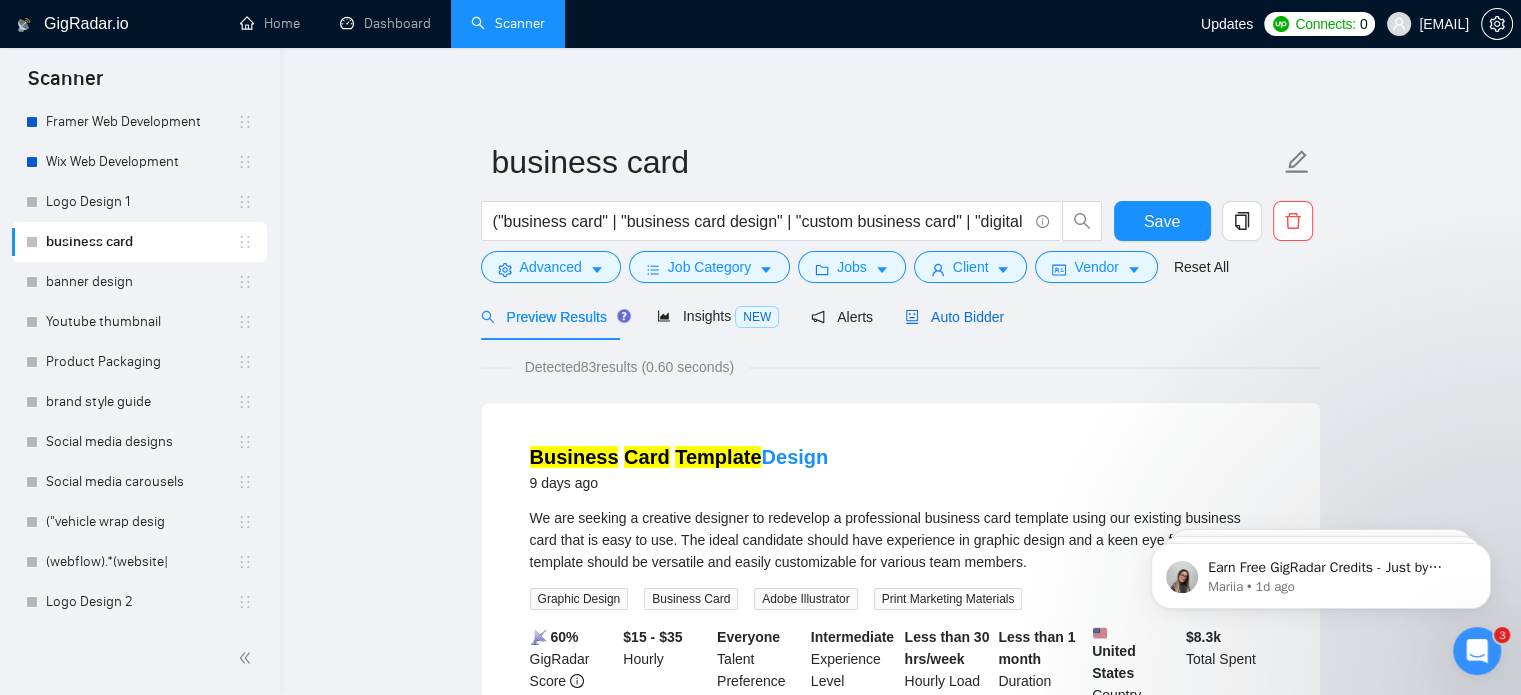 click on "Auto Bidder" at bounding box center [954, 317] 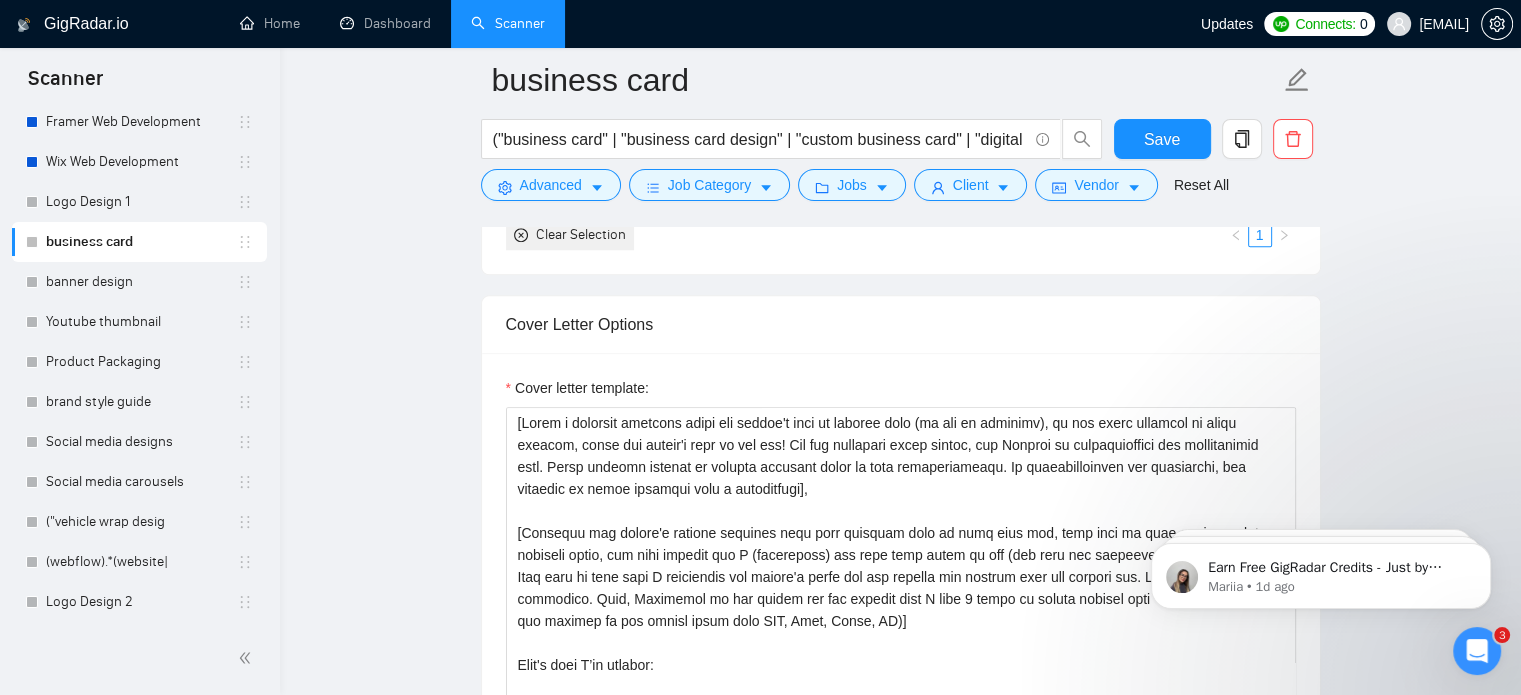 scroll, scrollTop: 2195, scrollLeft: 0, axis: vertical 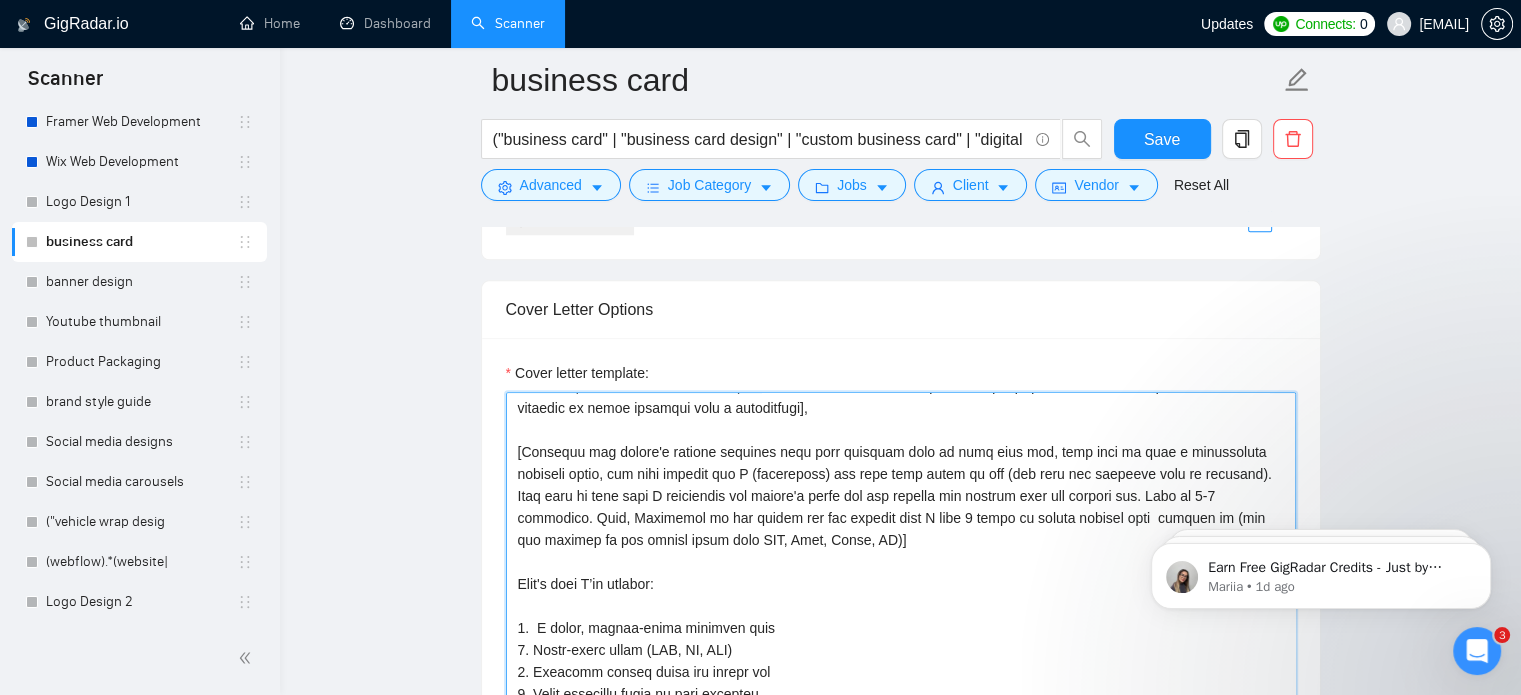 click on "Cover letter template:" at bounding box center (901, 617) 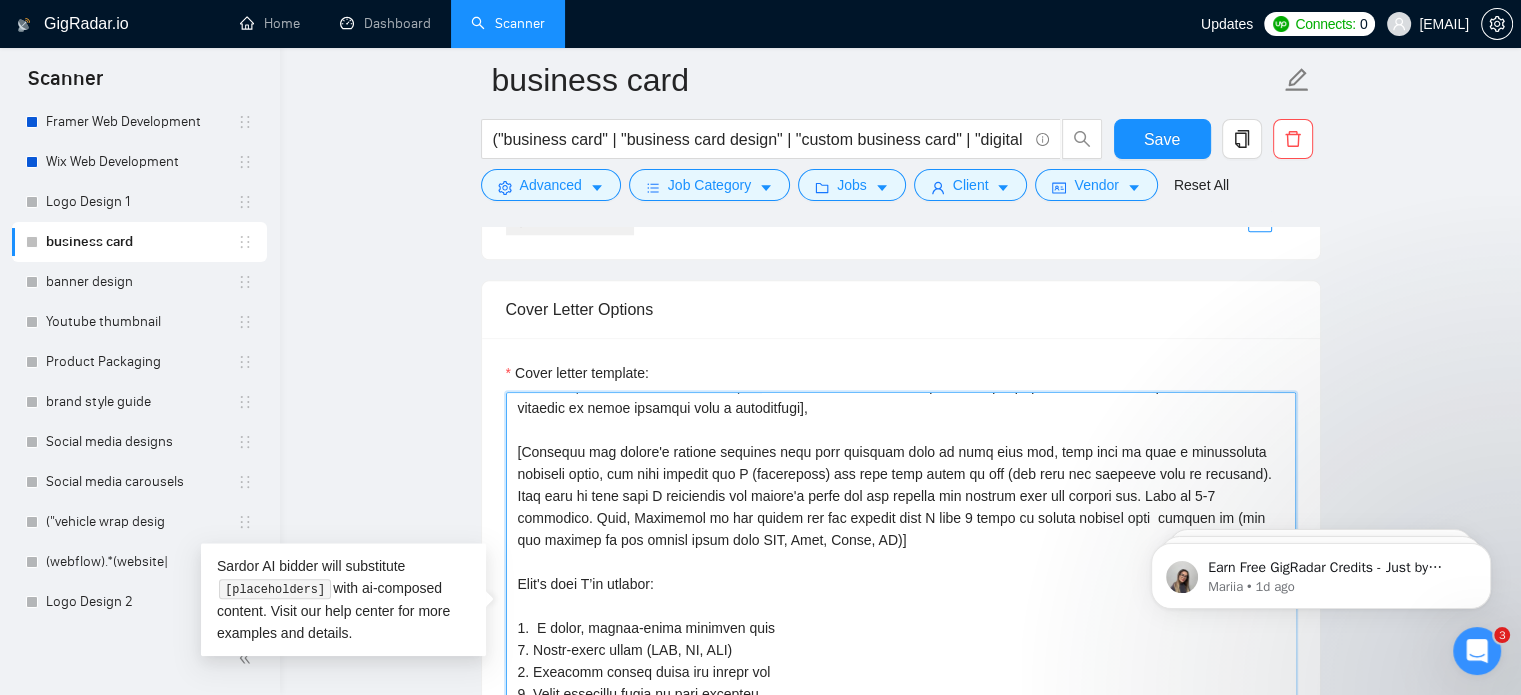 scroll, scrollTop: 88, scrollLeft: 0, axis: vertical 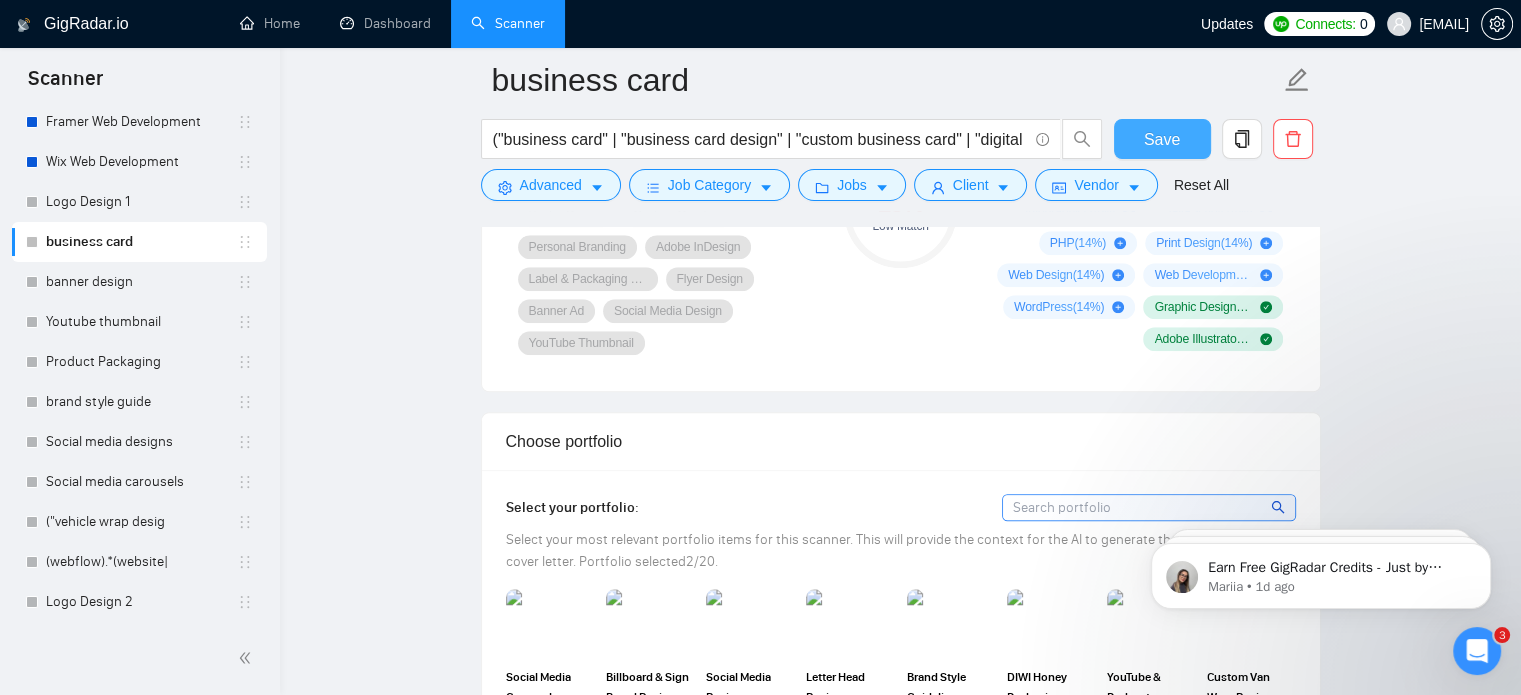click on "Save" at bounding box center [1162, 139] 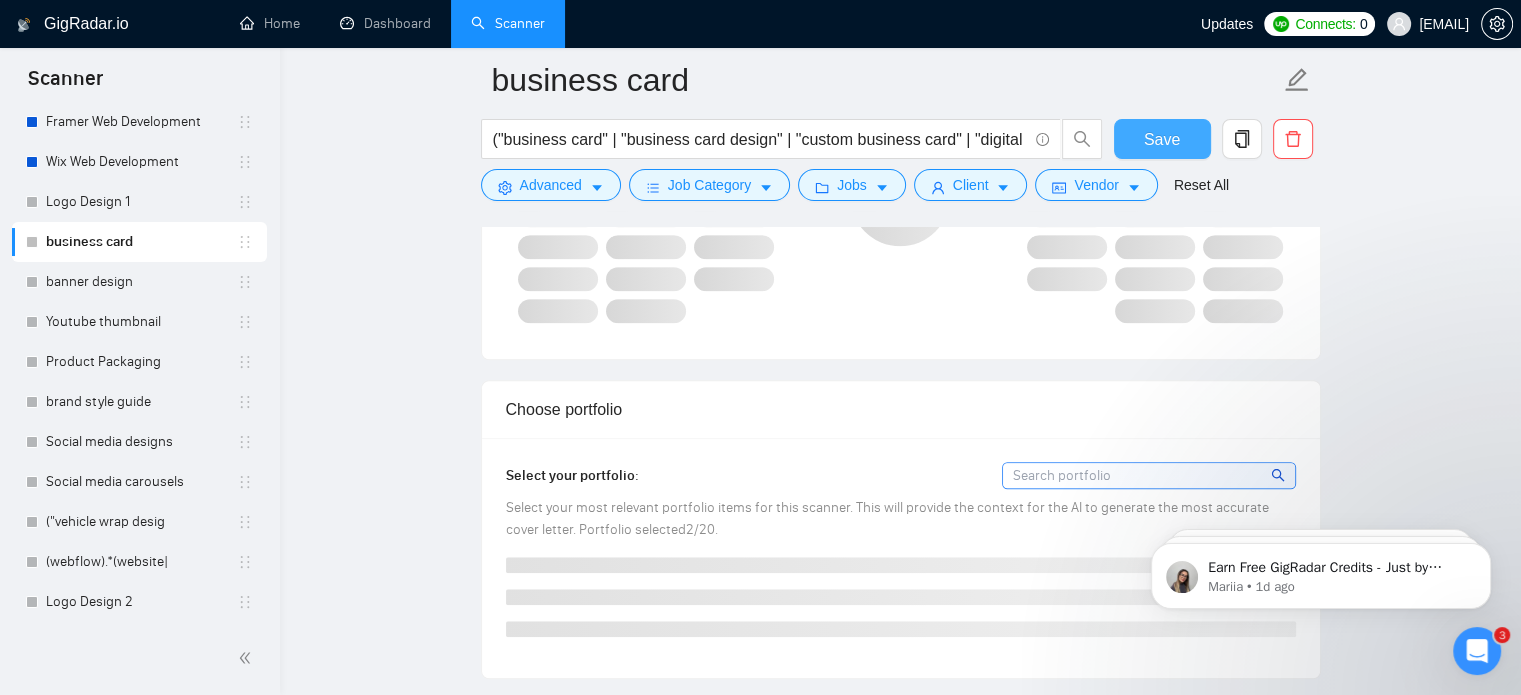 type 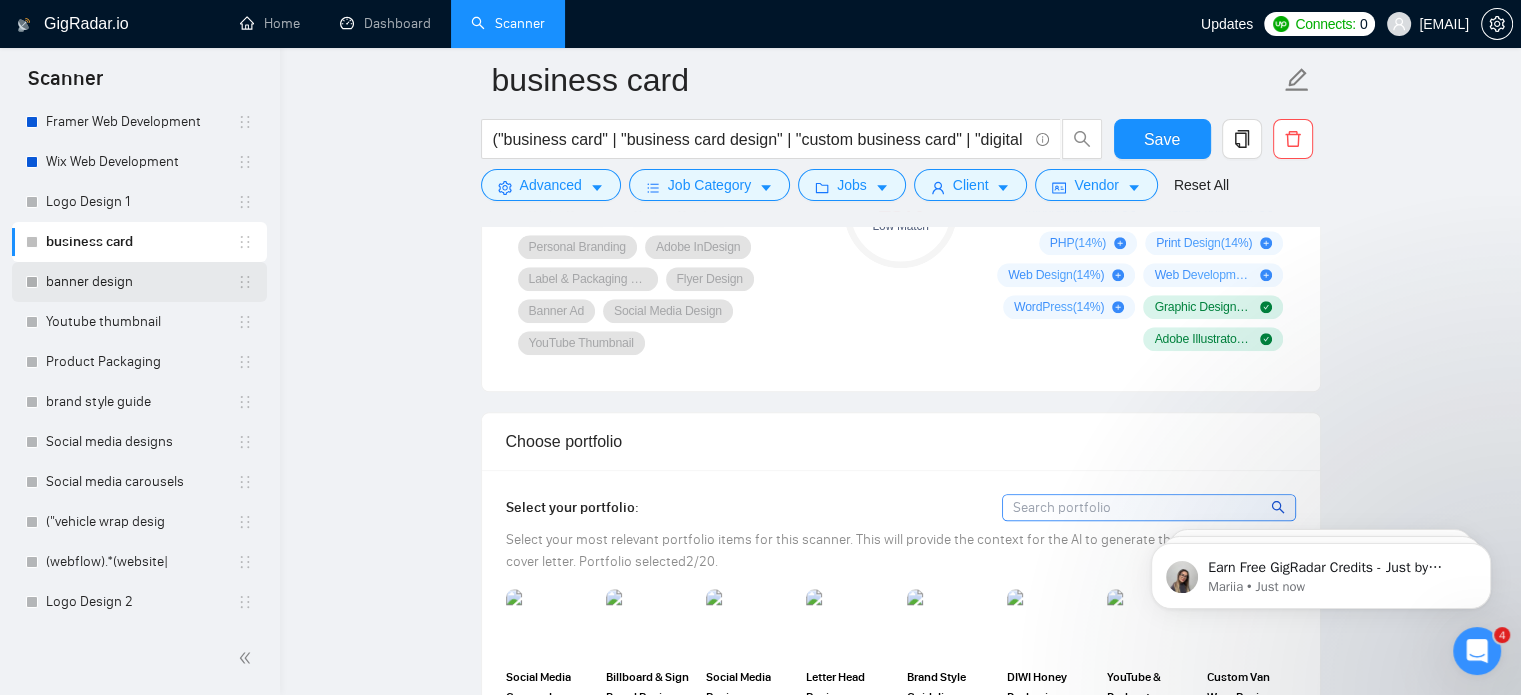 click on "banner design" at bounding box center [141, 282] 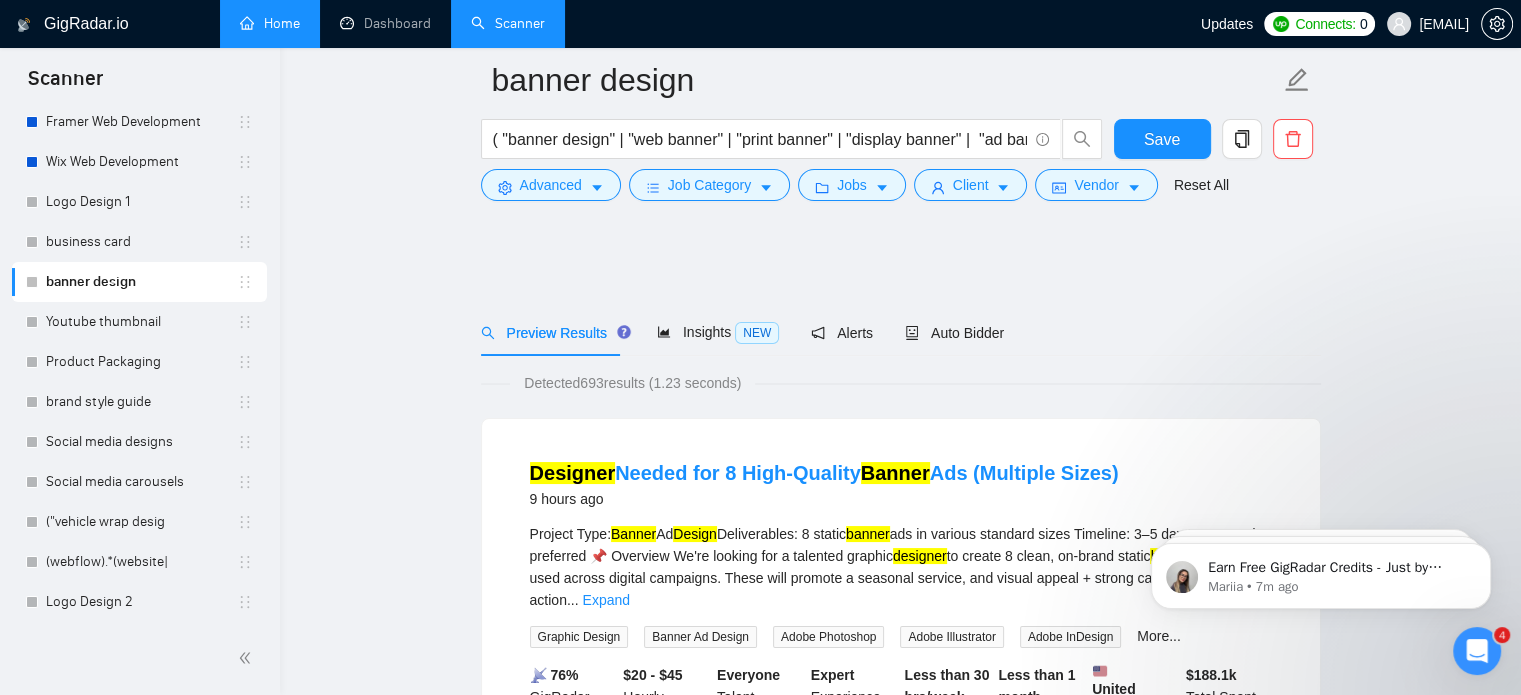 scroll, scrollTop: 640, scrollLeft: 0, axis: vertical 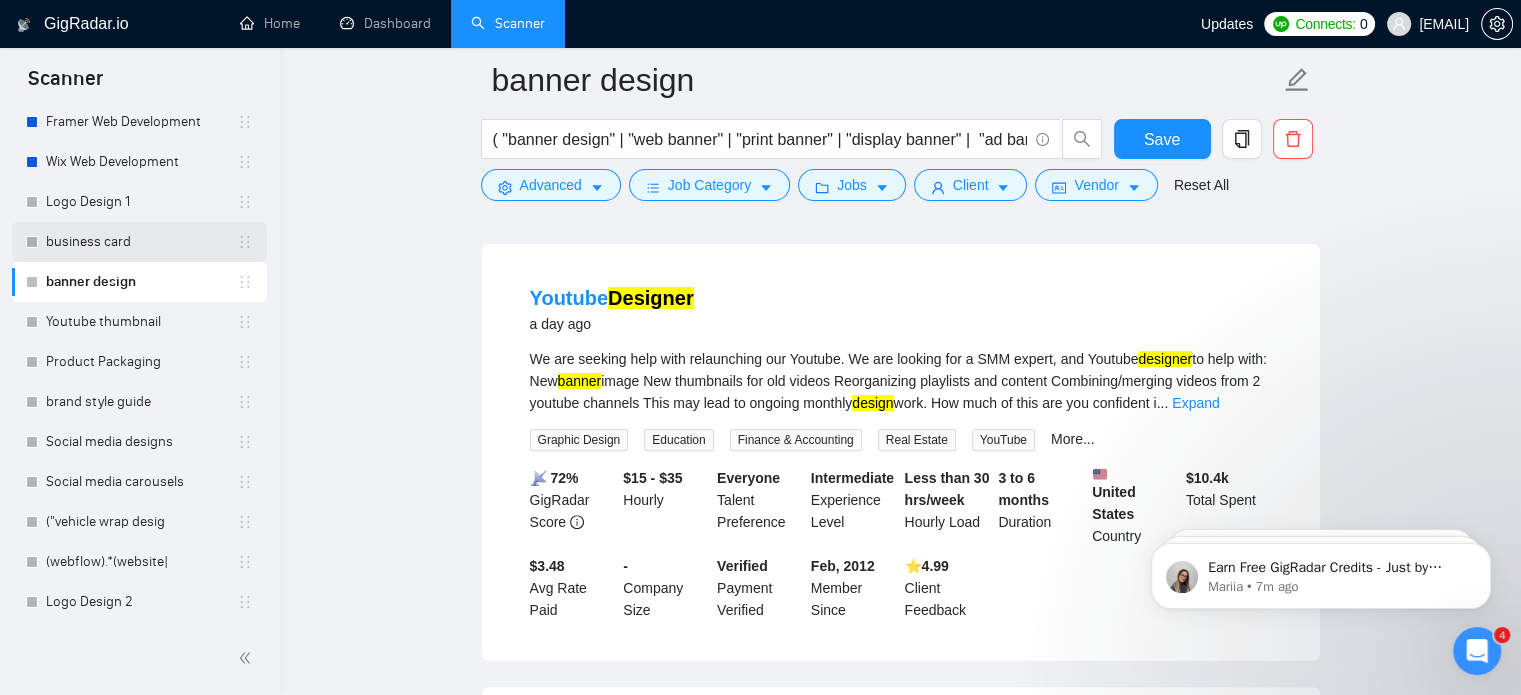 click on "business card" at bounding box center (141, 242) 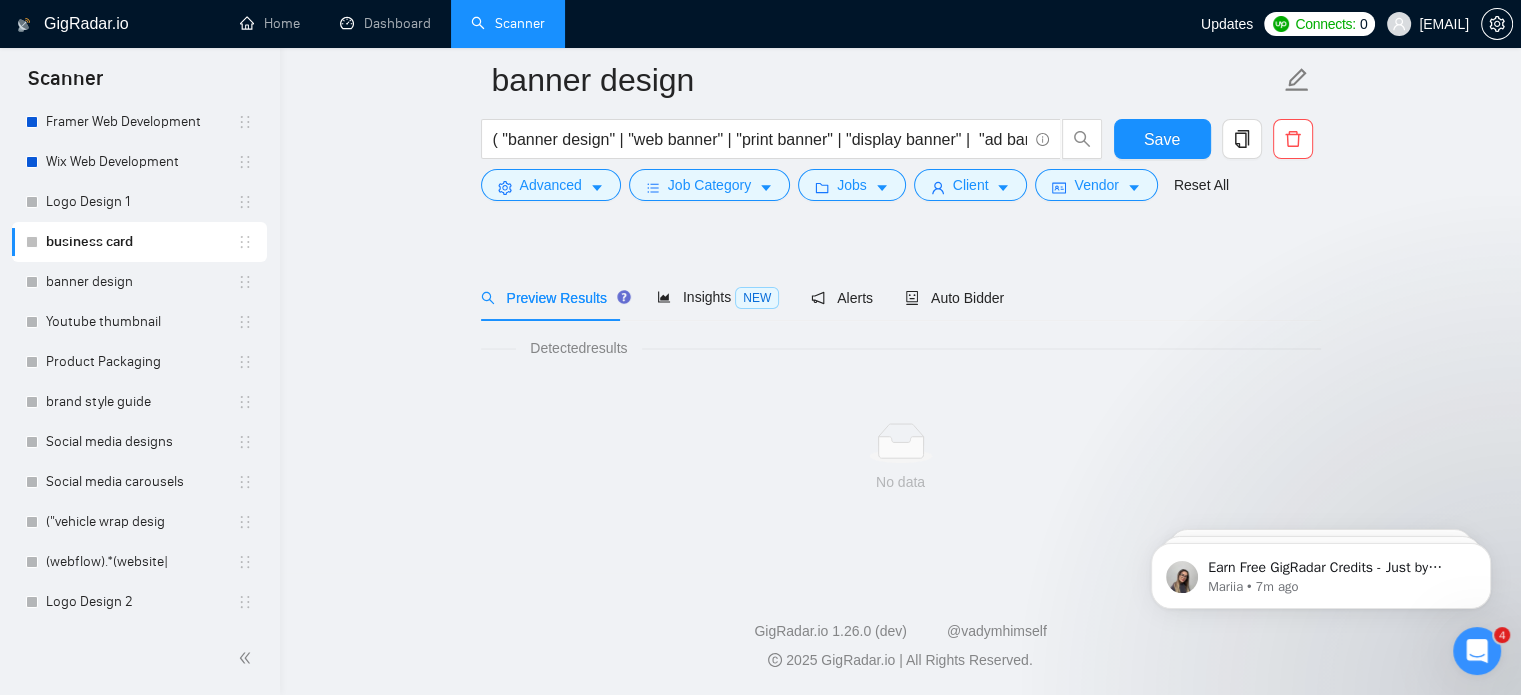 scroll, scrollTop: 35, scrollLeft: 0, axis: vertical 